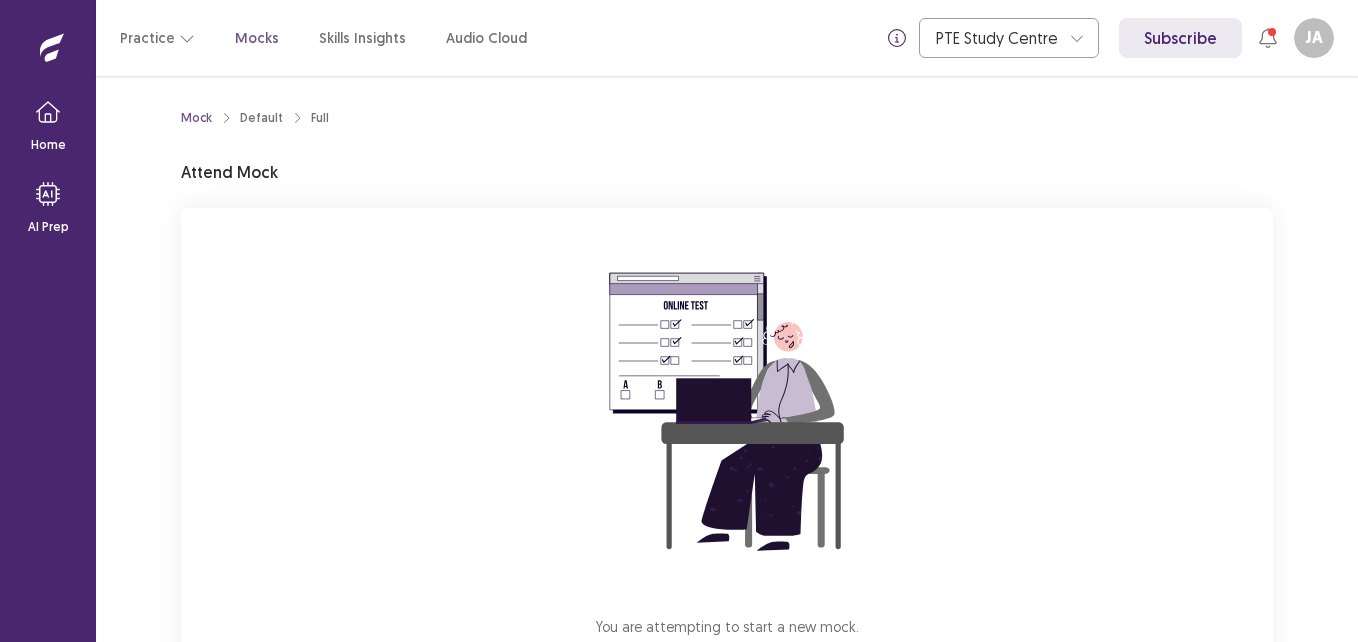 scroll, scrollTop: 0, scrollLeft: 0, axis: both 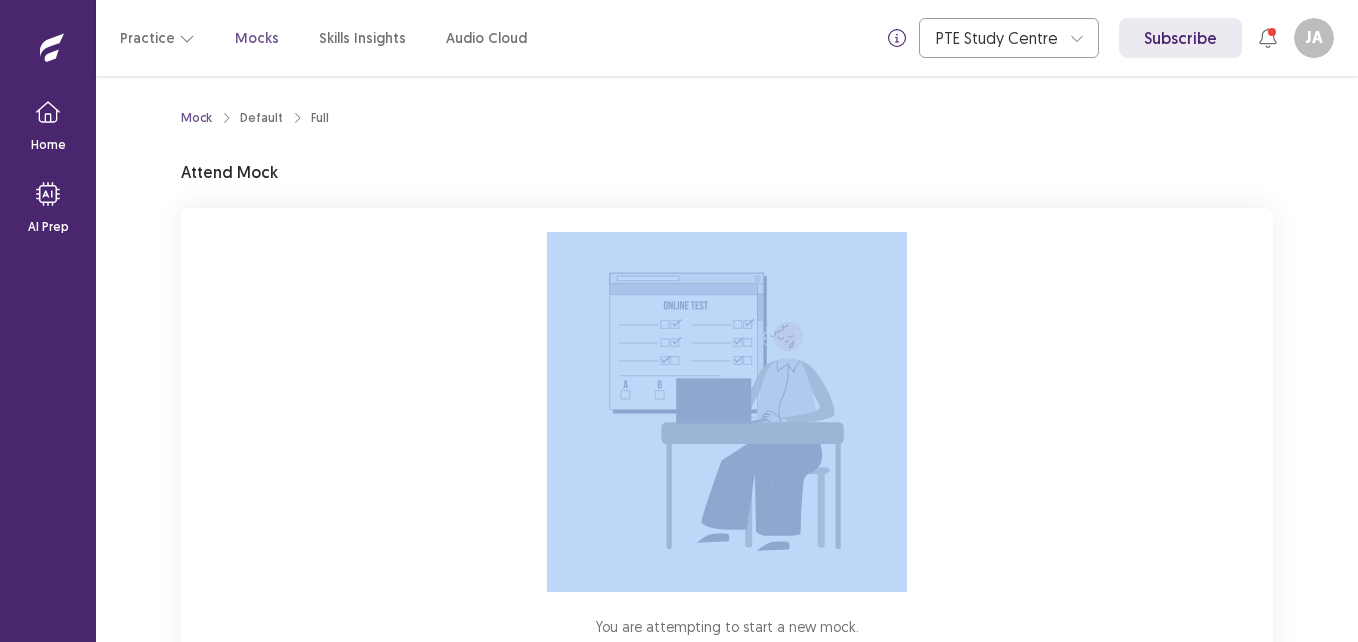 click on "Mock Default Full Attend Mock You are attempting to start a new mock.  Please click on the   "Start"   button to start your mock. Start" at bounding box center (727, 359) 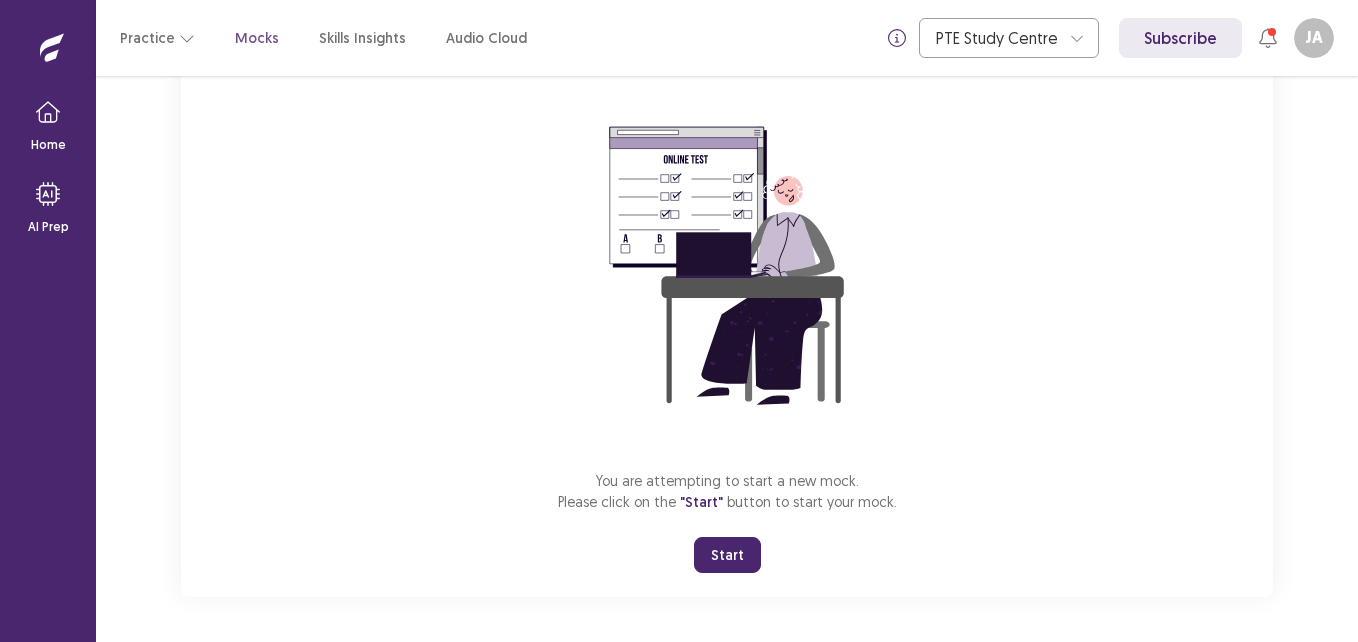 scroll, scrollTop: 149, scrollLeft: 0, axis: vertical 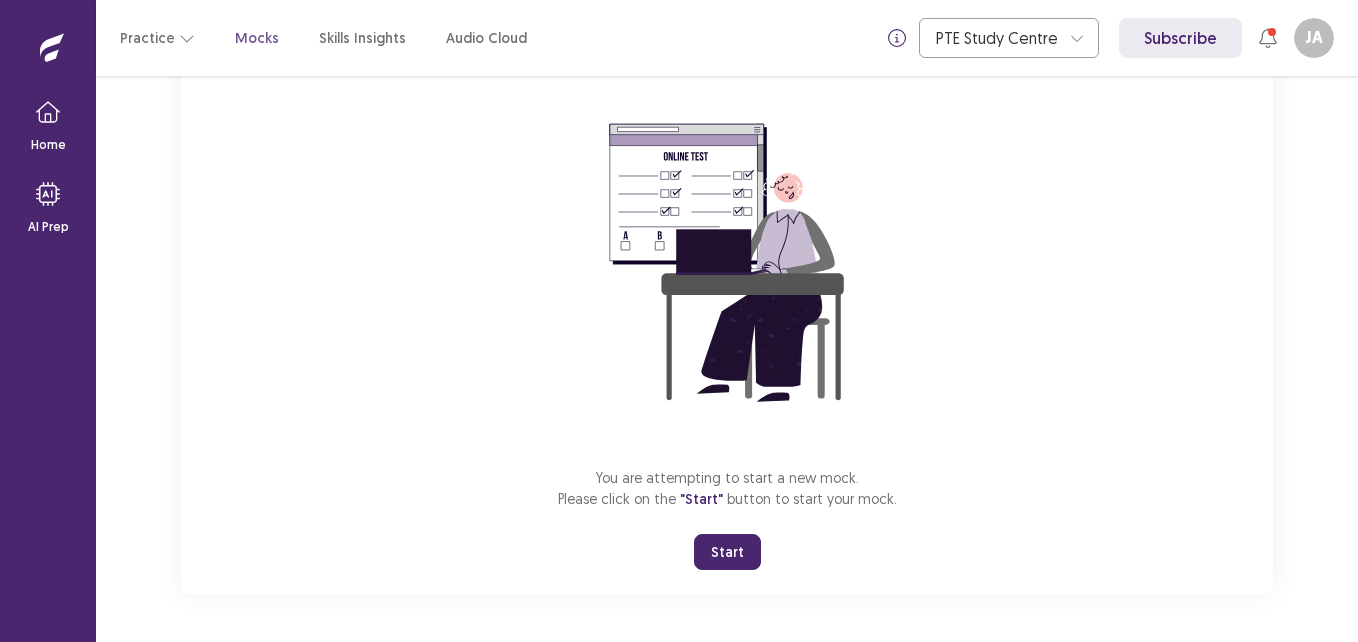 click on "You are attempting to start a new mock.  Please click on the   "Start"   button to start your mock. Start" at bounding box center [727, 326] 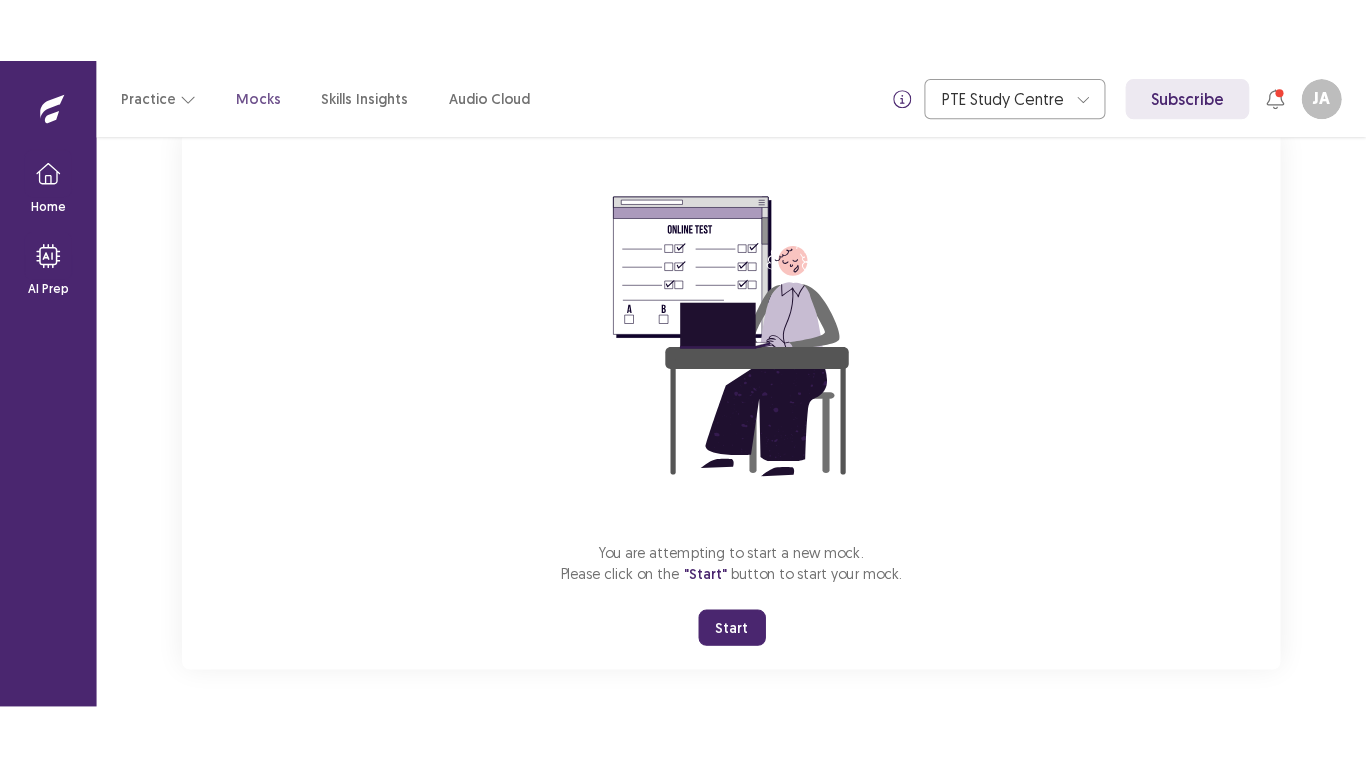 scroll, scrollTop: 125, scrollLeft: 0, axis: vertical 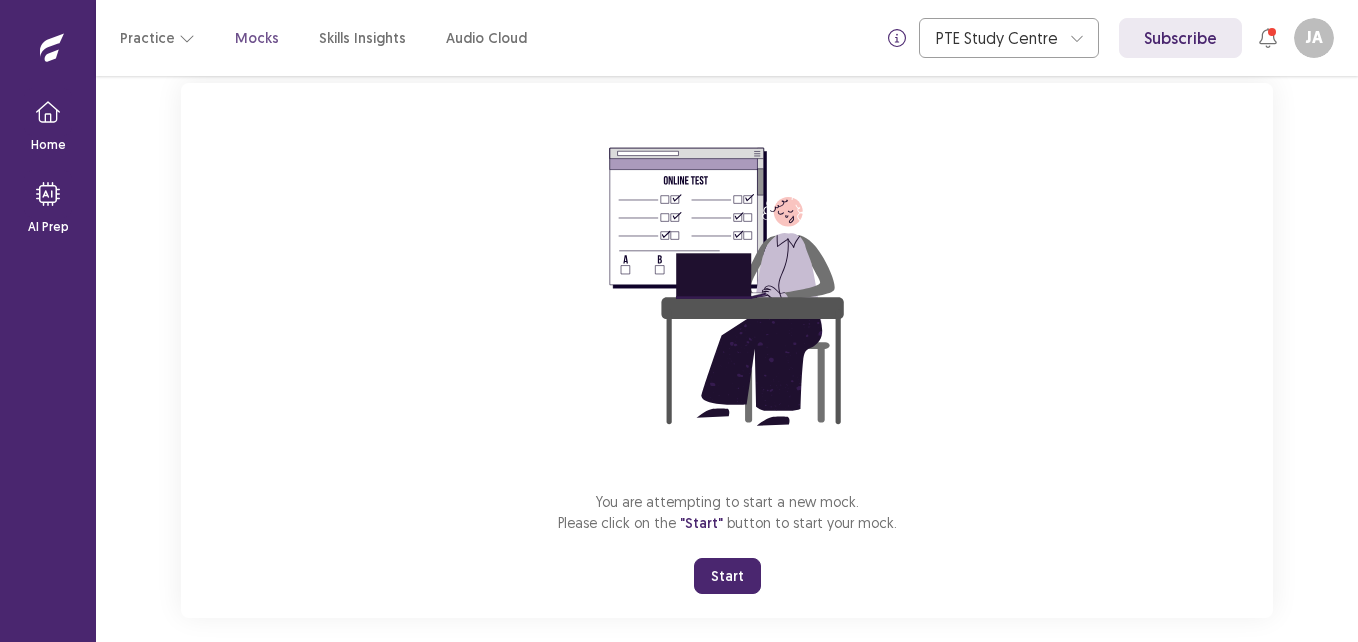 click on "Start" at bounding box center (727, 576) 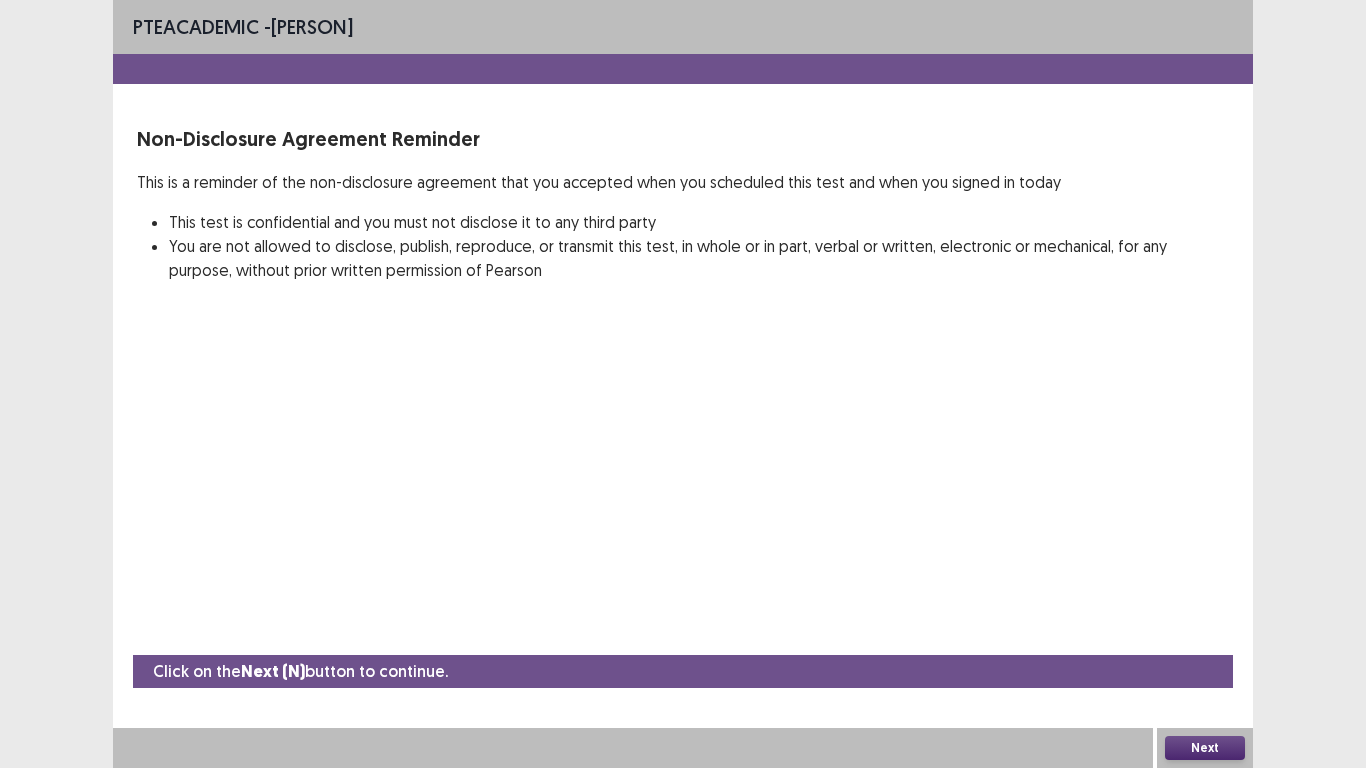 click on "PTE academic - [PERSON] Non-Disclosure Agreement Reminder This is a reminder of the non-disclosure agreement that you accepted when you scheduled this test and when you signed in today This test is confidential and you must not disclose it to any third party You are not allowed to disclose, publish, reproduce, or transmit this test, in whole or in part, verbal or written, electronic or mechanical, for any purpose, without prior written permission of Pearson Click on the Next (N) button to continue. Next" at bounding box center [683, 384] 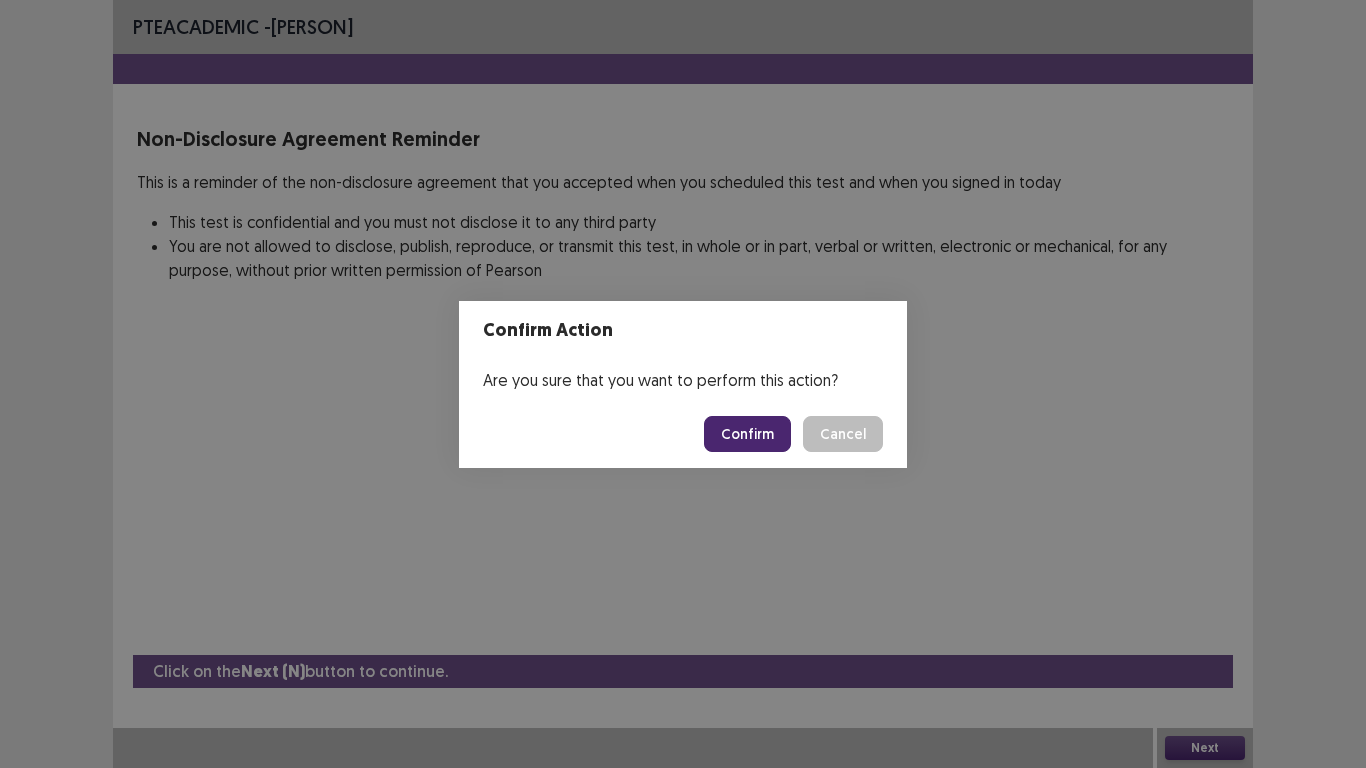 click on "Confirm" at bounding box center [747, 434] 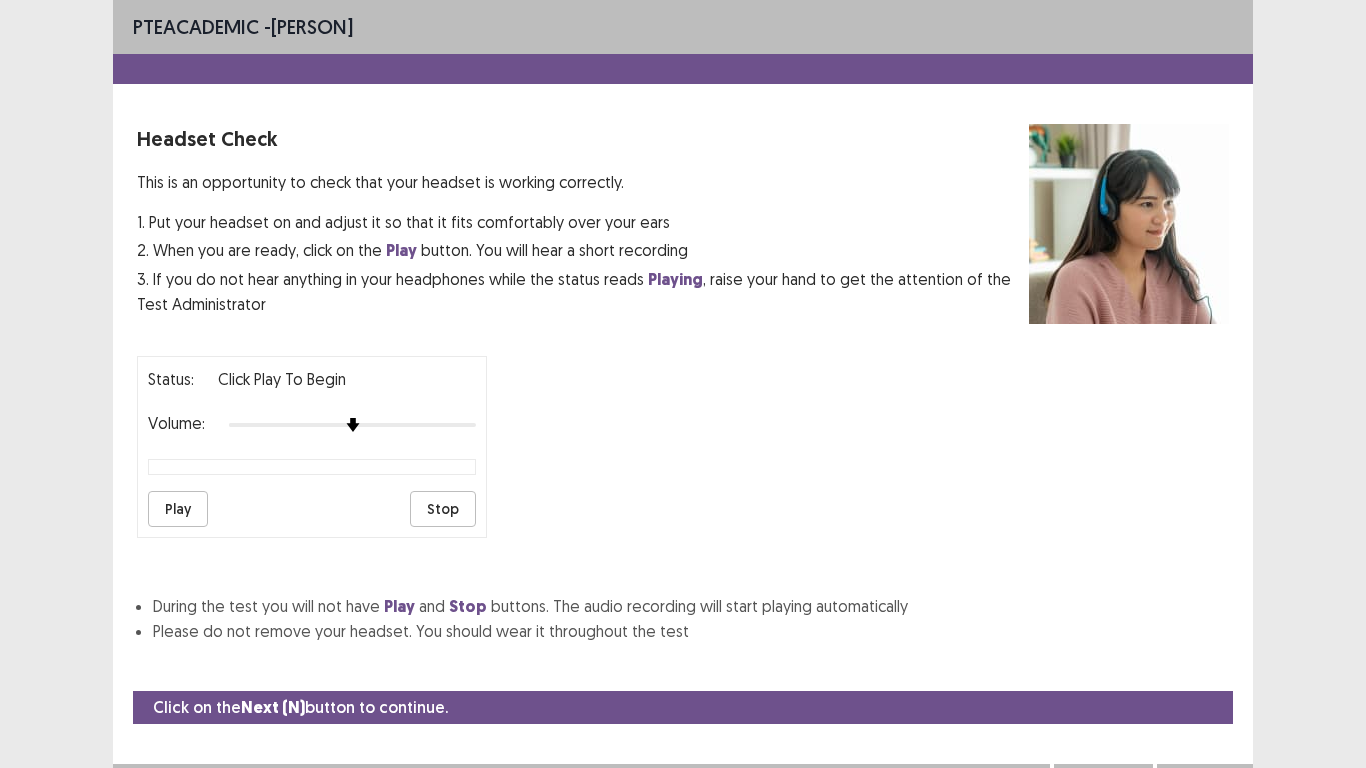 scroll, scrollTop: 20, scrollLeft: 0, axis: vertical 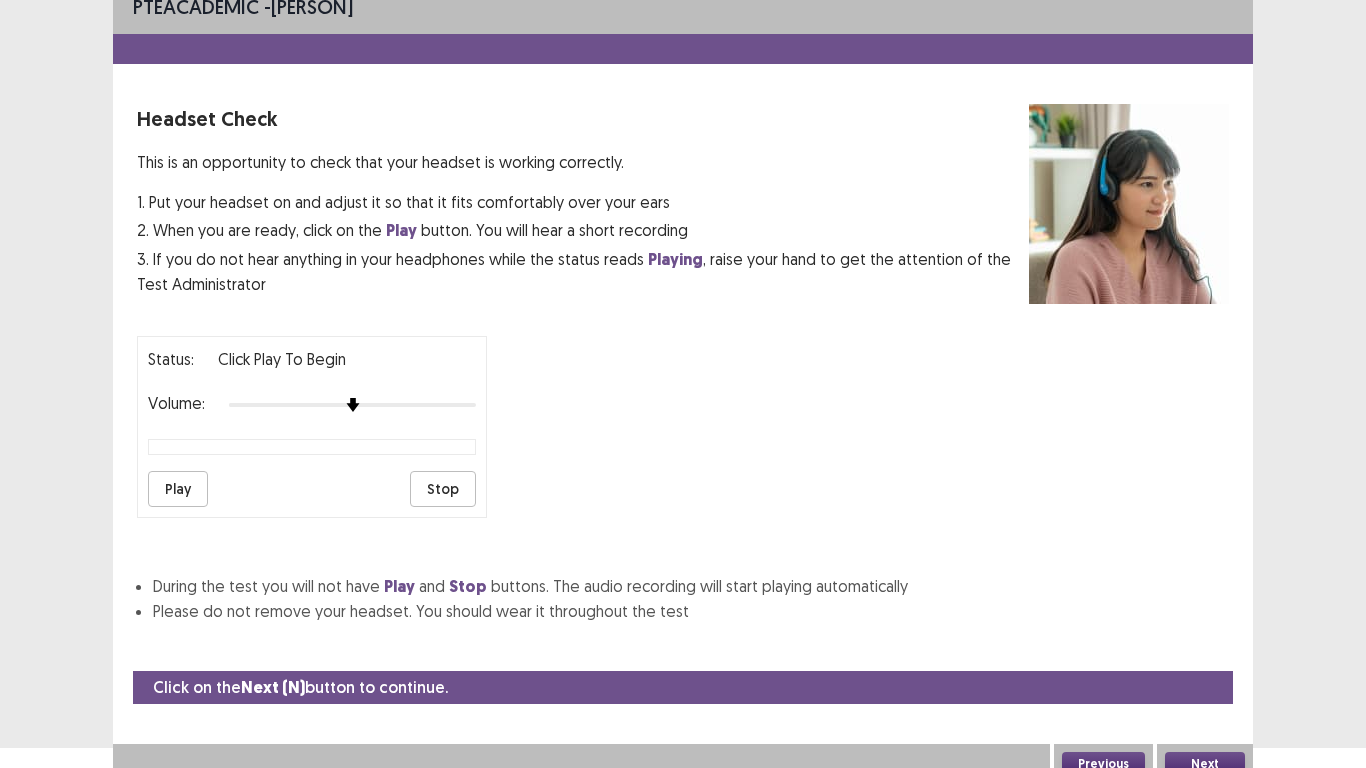 click on "Play" at bounding box center (178, 489) 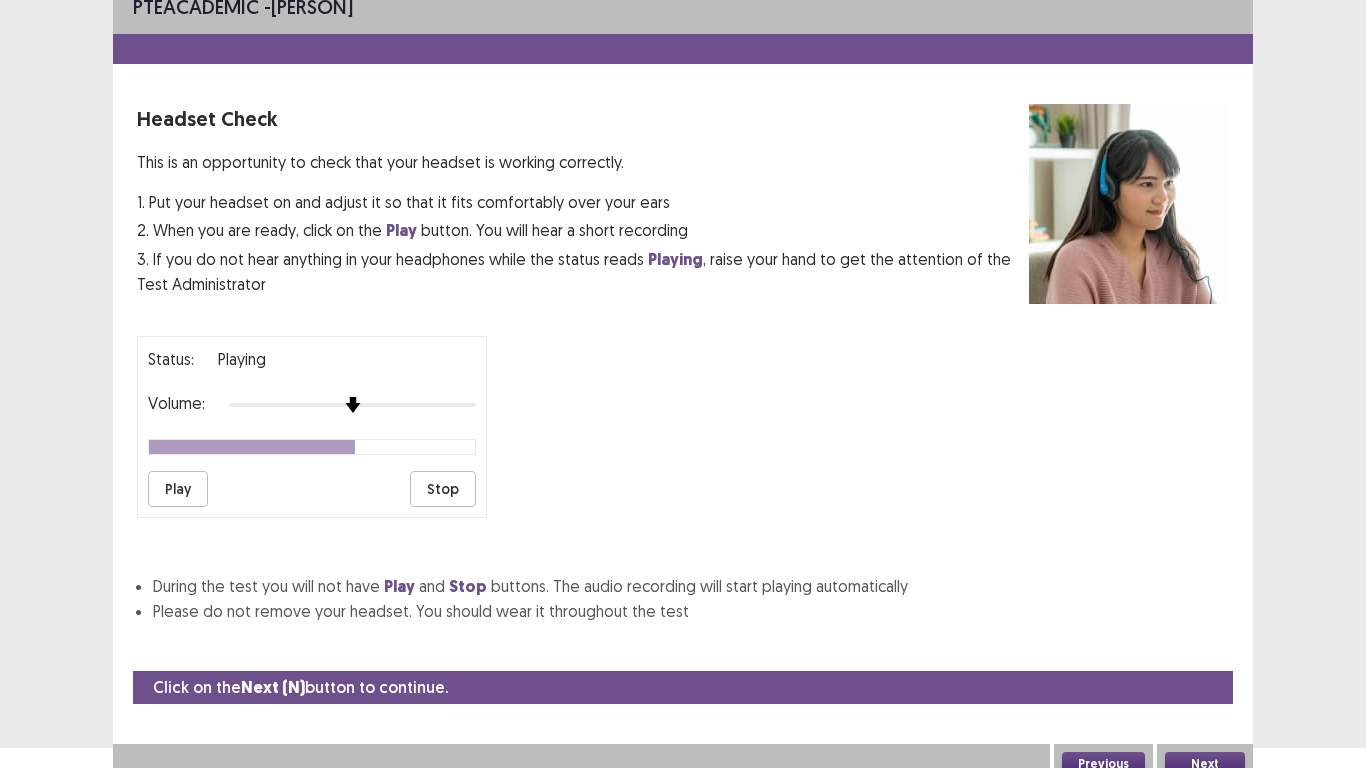 click at bounding box center (352, 405) 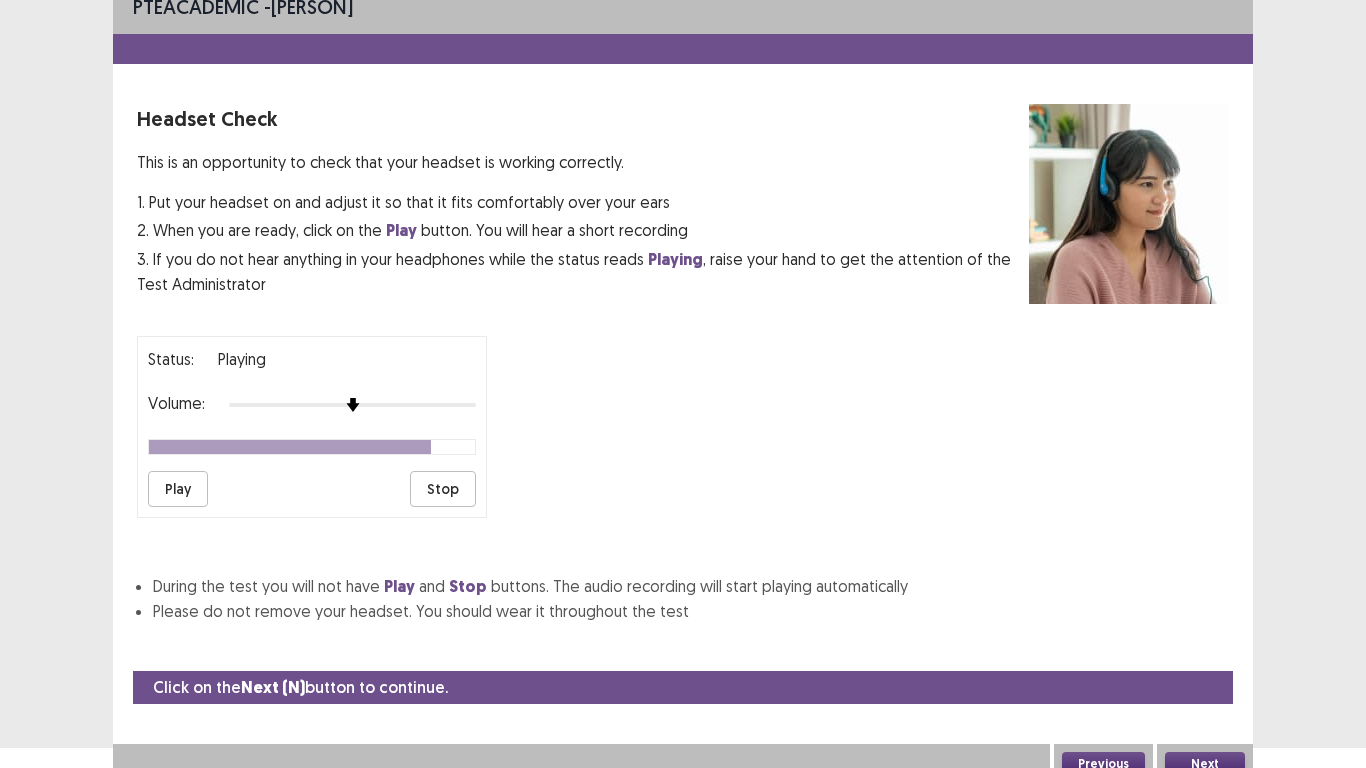 click at bounding box center (352, 405) 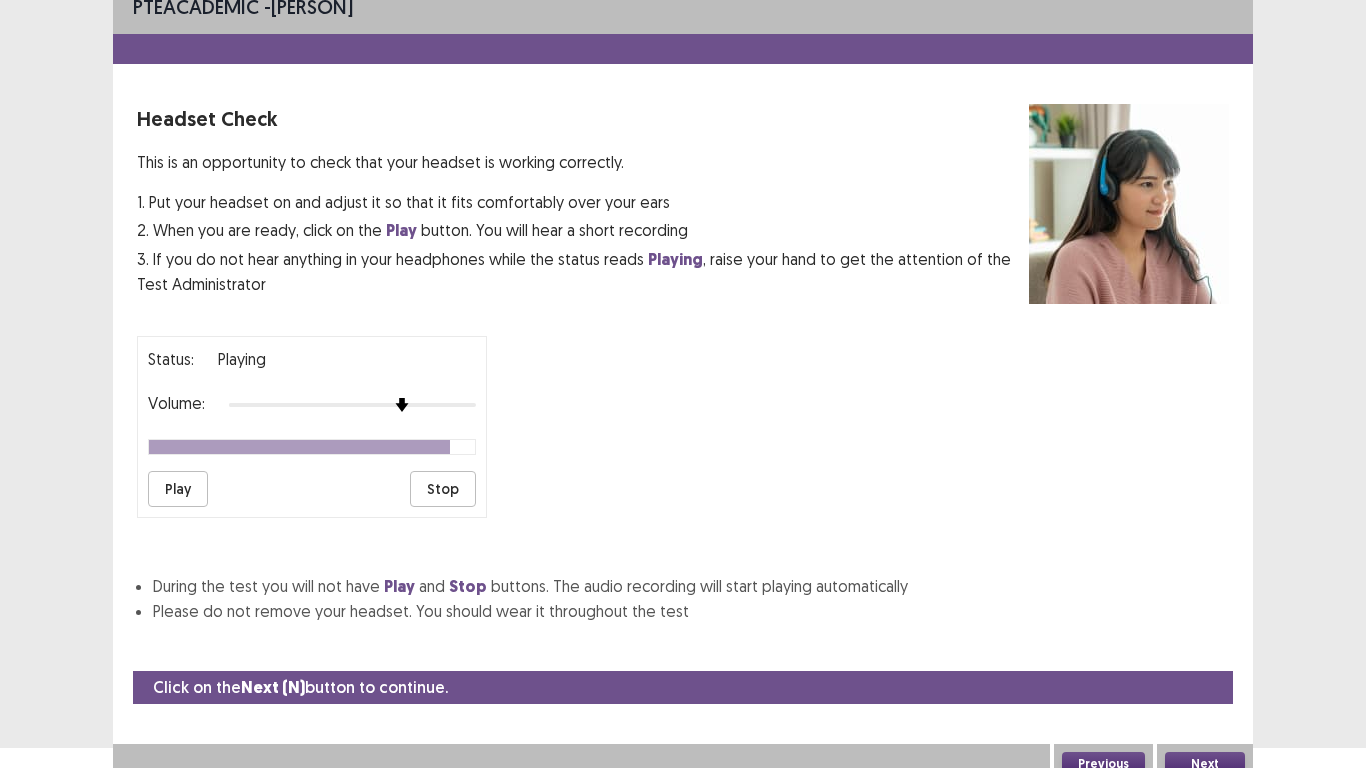 click at bounding box center [352, 405] 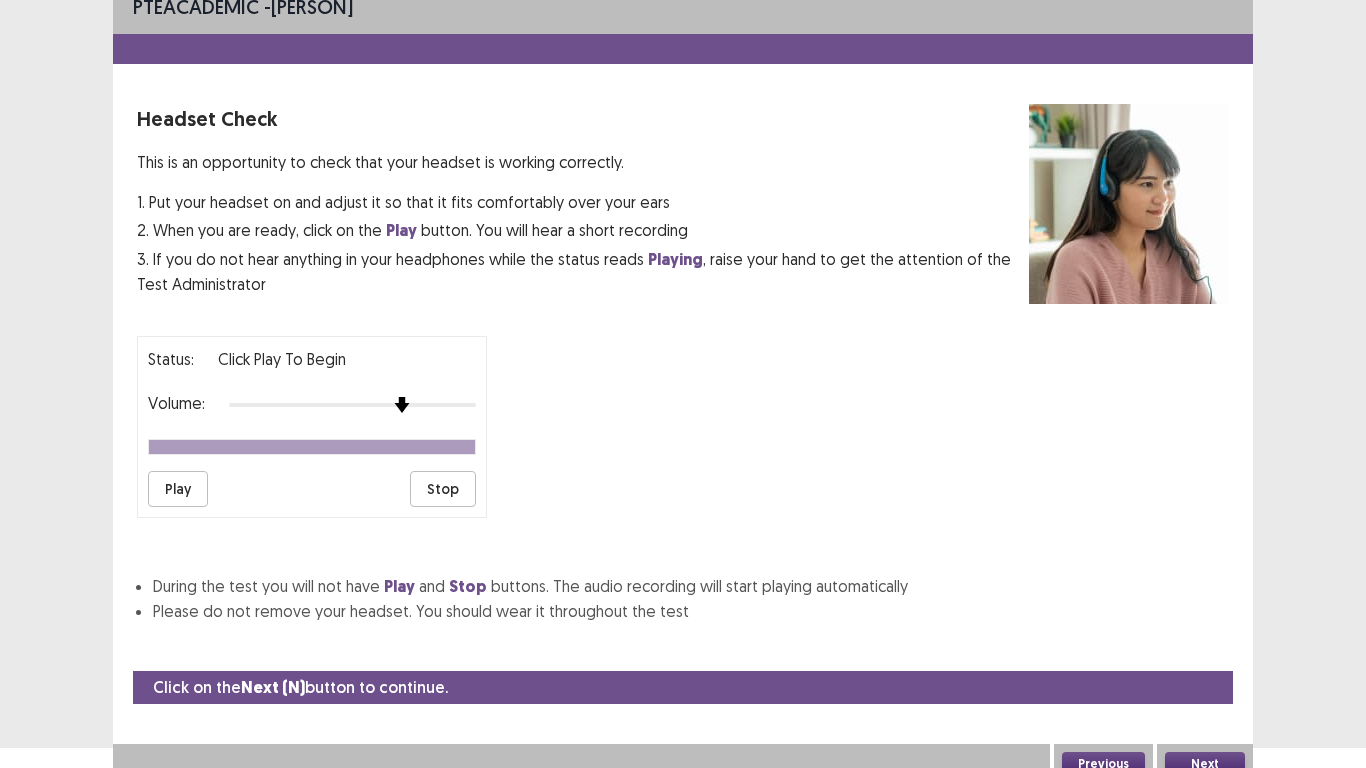 click at bounding box center (352, 405) 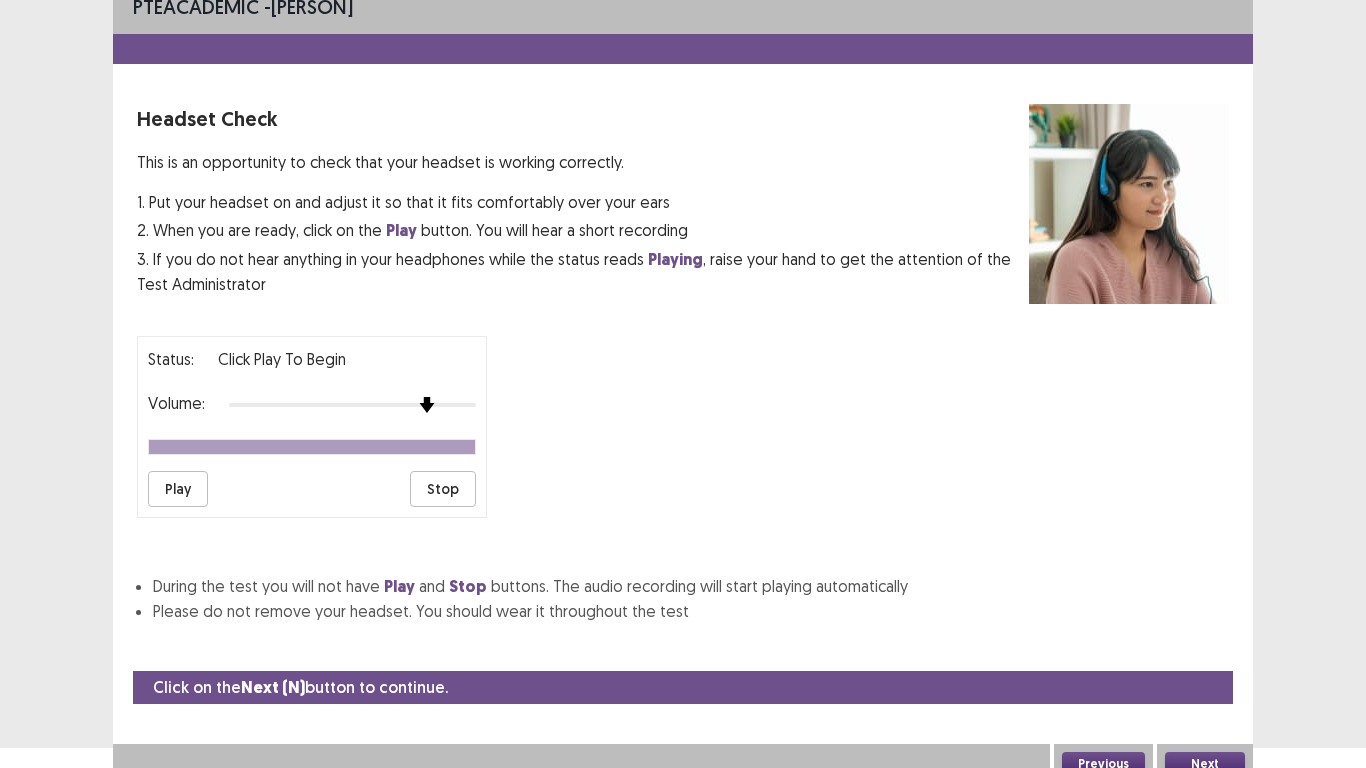 click at bounding box center [352, 405] 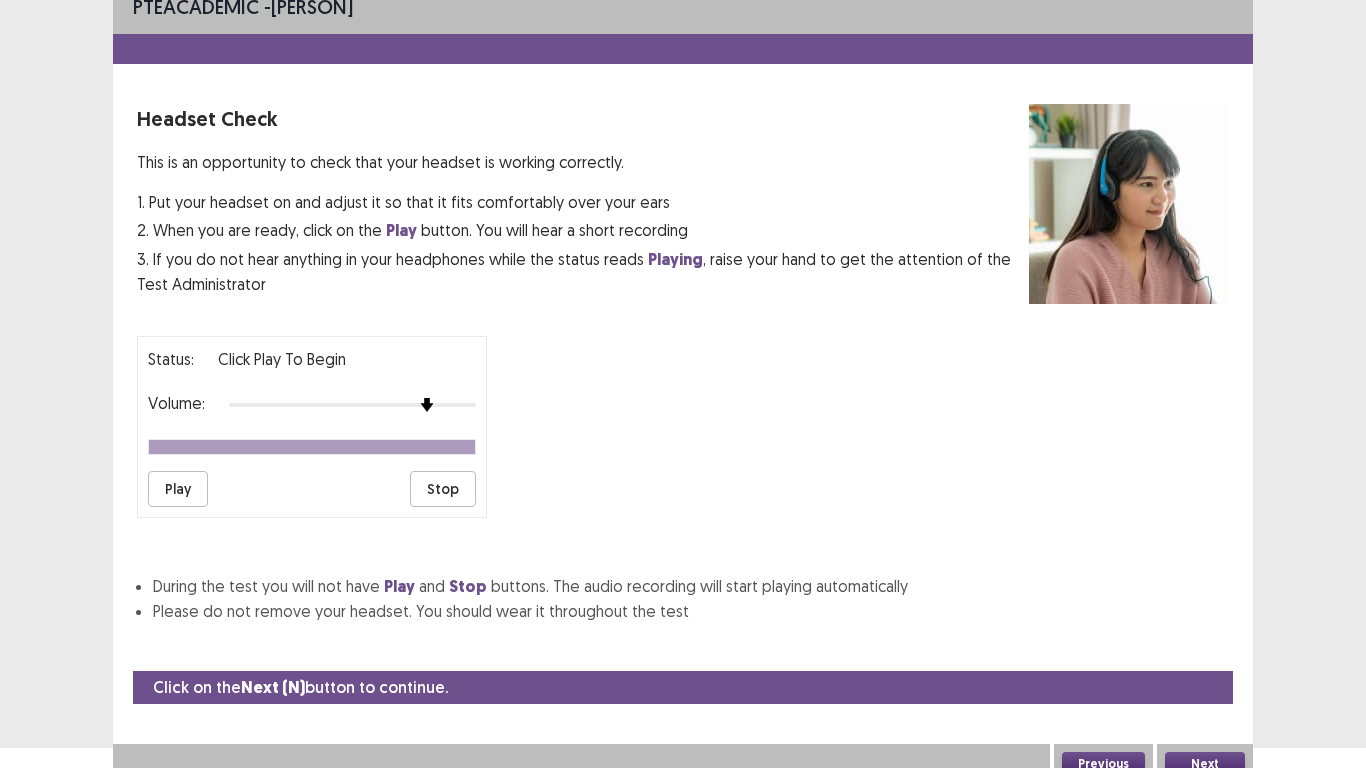 click on "Status: Click Play to Begin Volume: Play Stop" at bounding box center (312, 427) 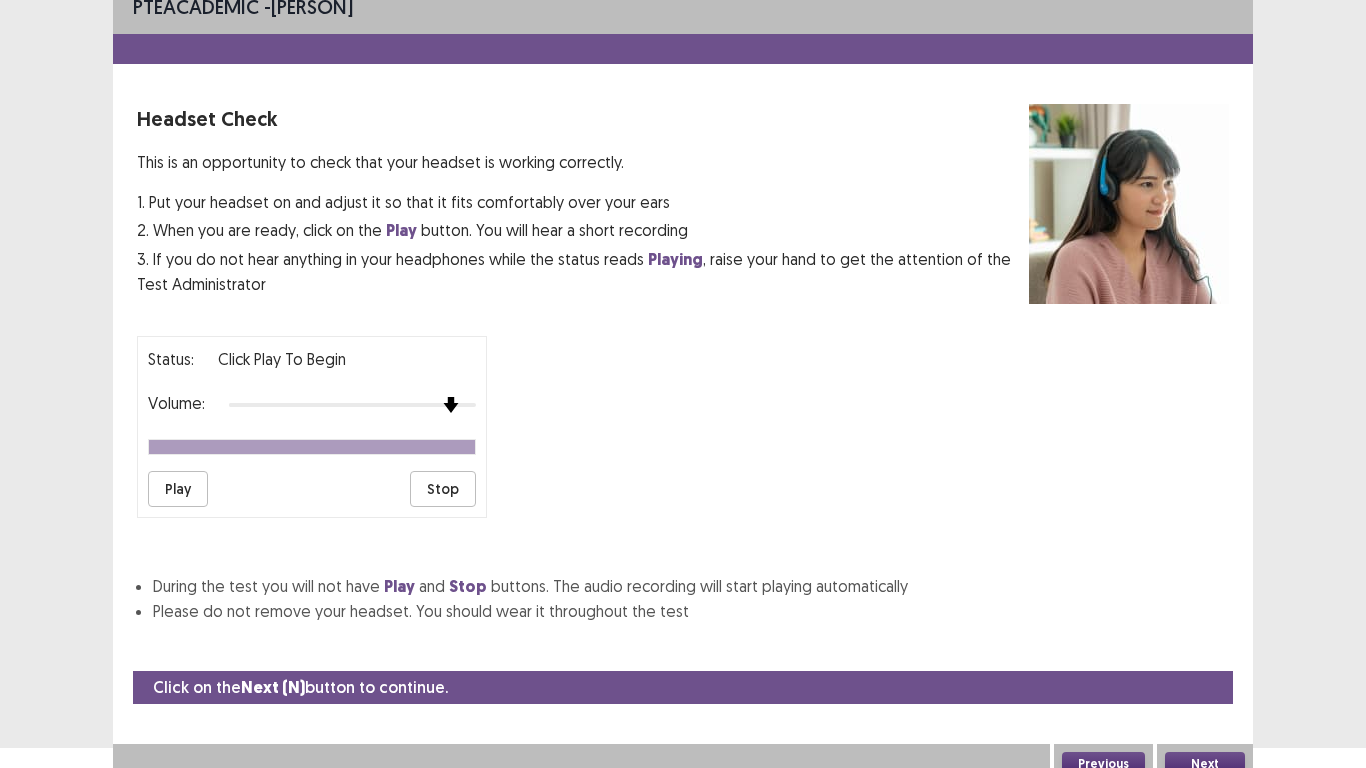 click at bounding box center (352, 405) 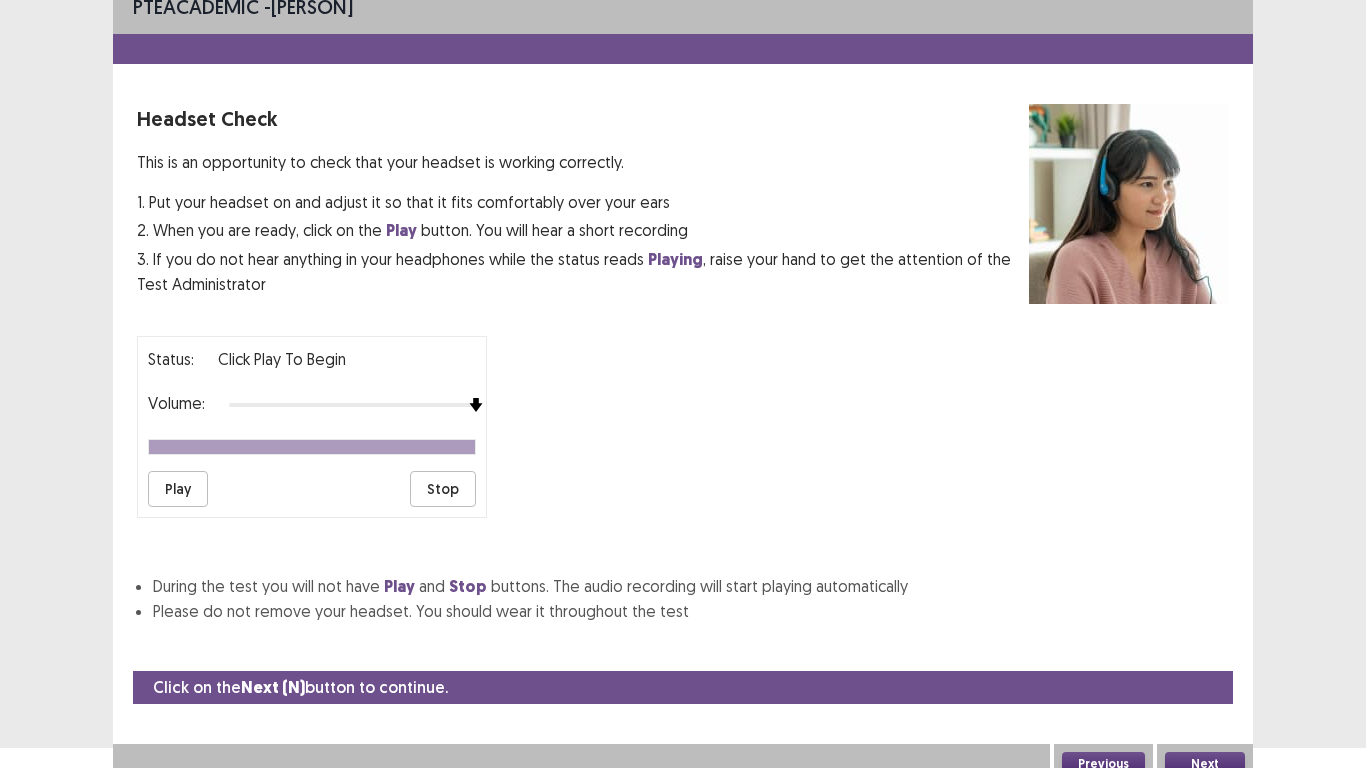 click on "Play" at bounding box center [178, 489] 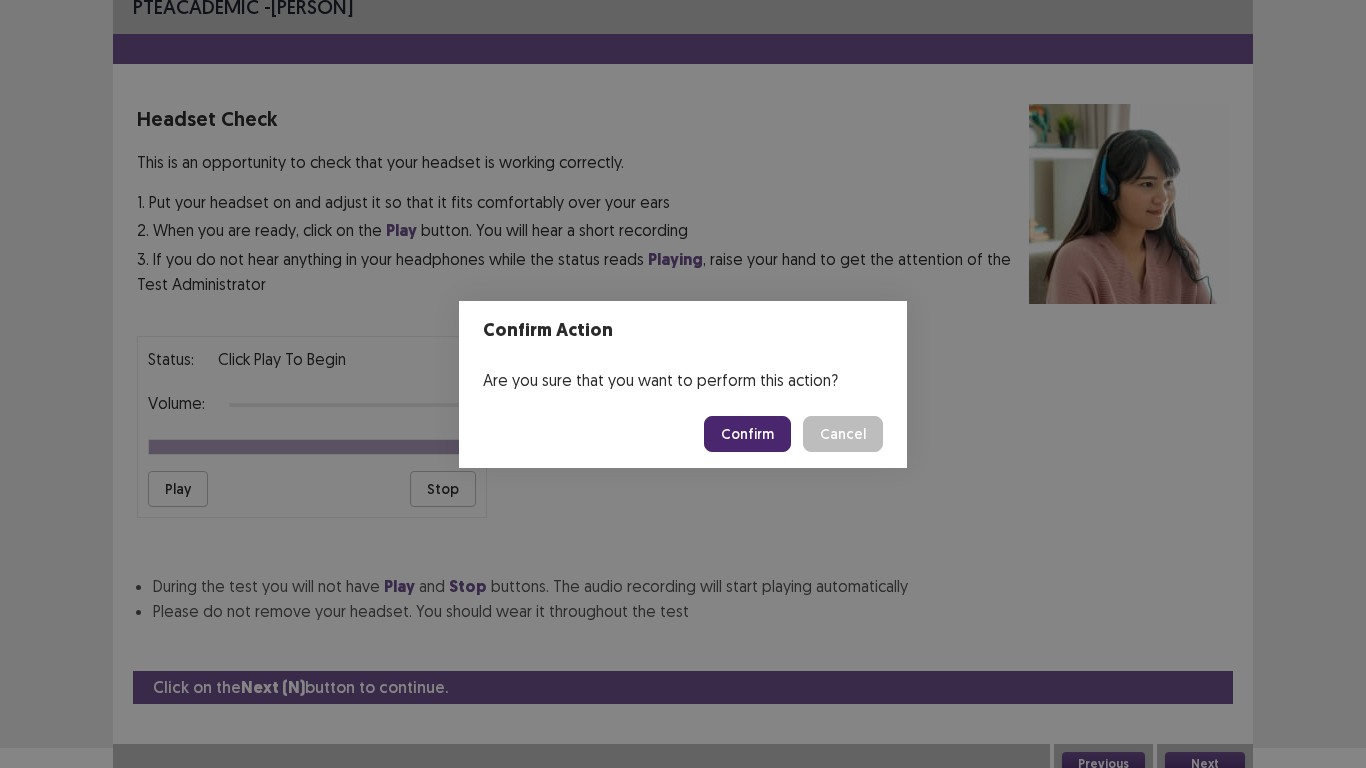 click on "Confirm" at bounding box center [747, 434] 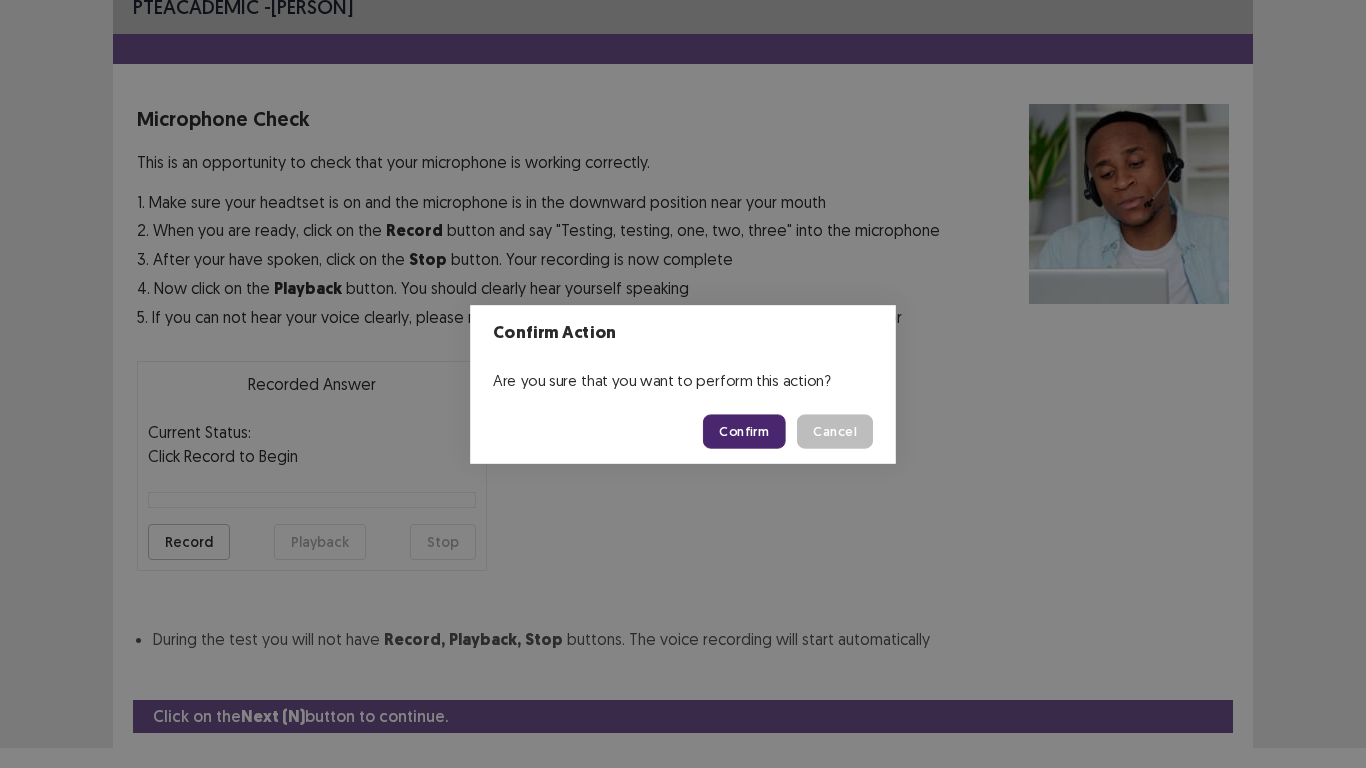 scroll, scrollTop: 65, scrollLeft: 0, axis: vertical 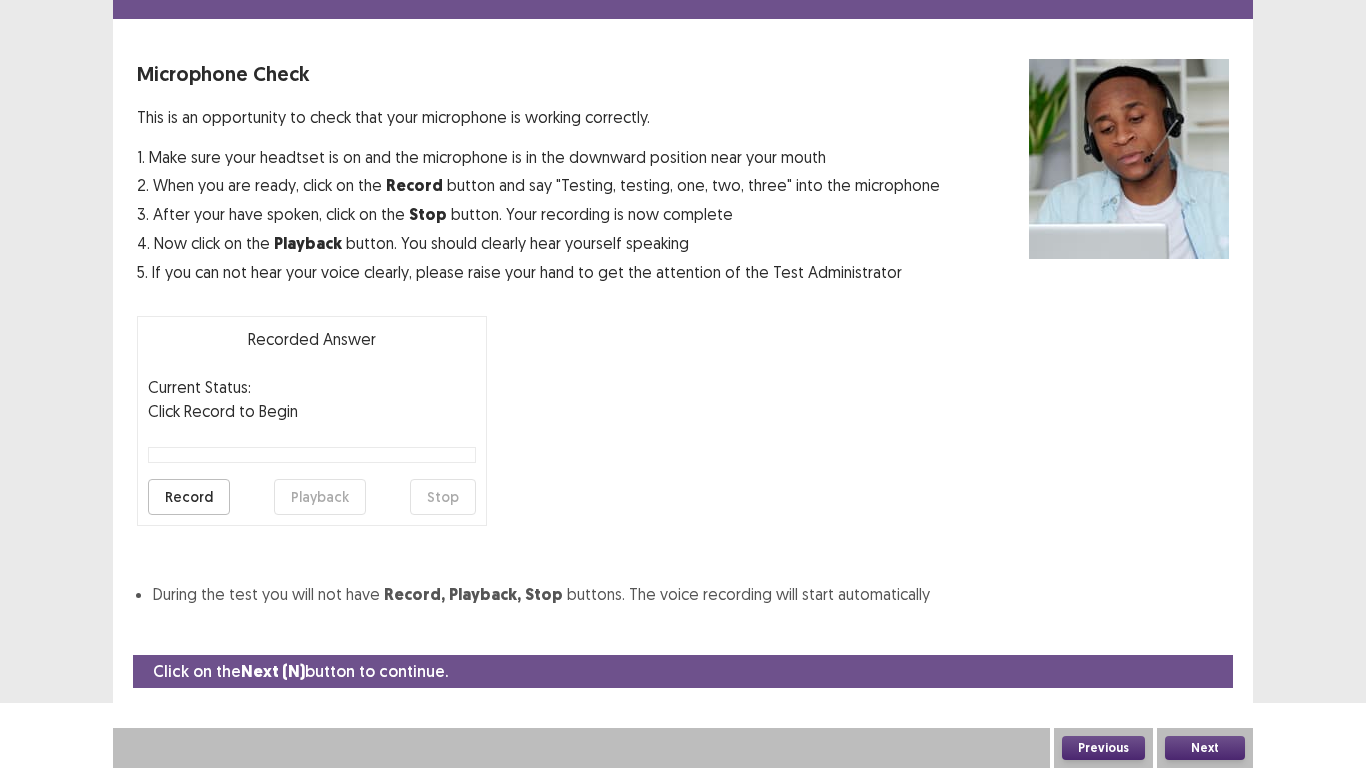 click on "Record" at bounding box center (189, 497) 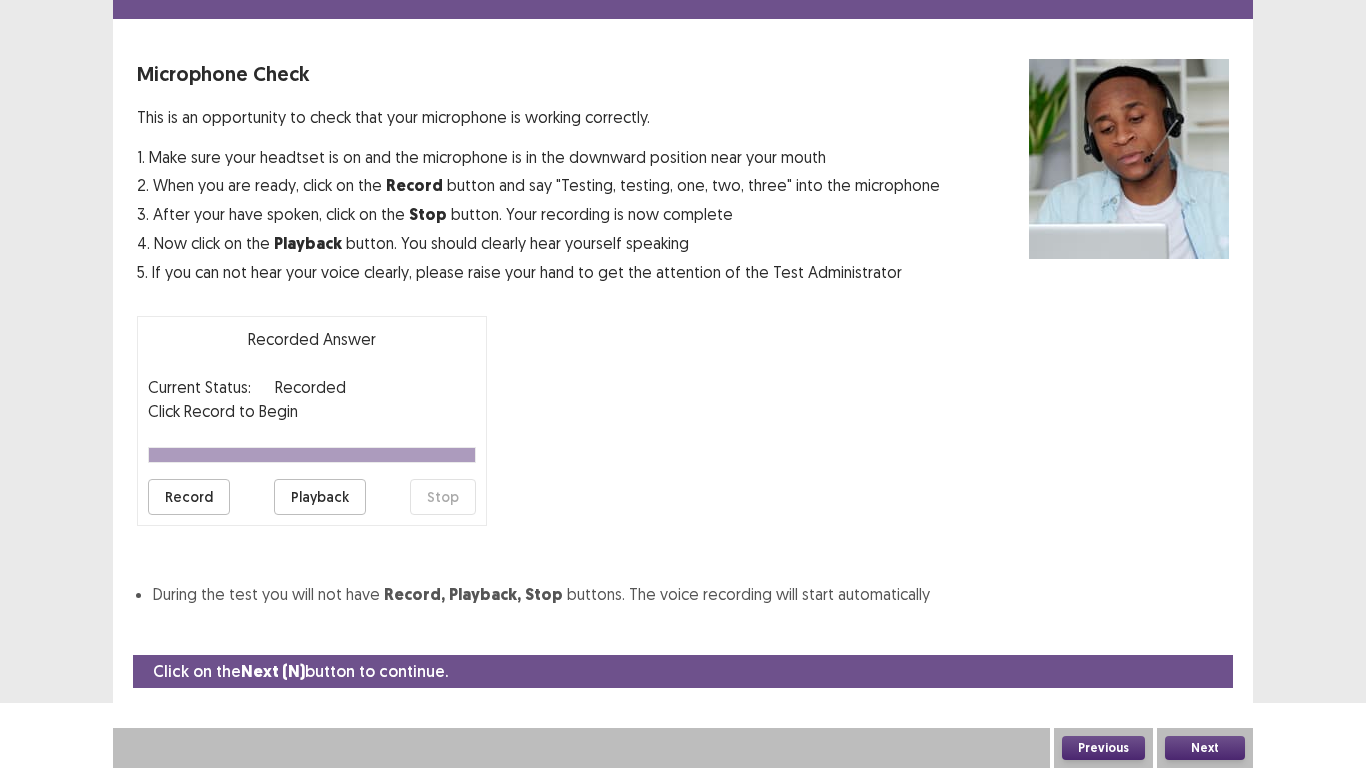 click on "Playback" at bounding box center (320, 497) 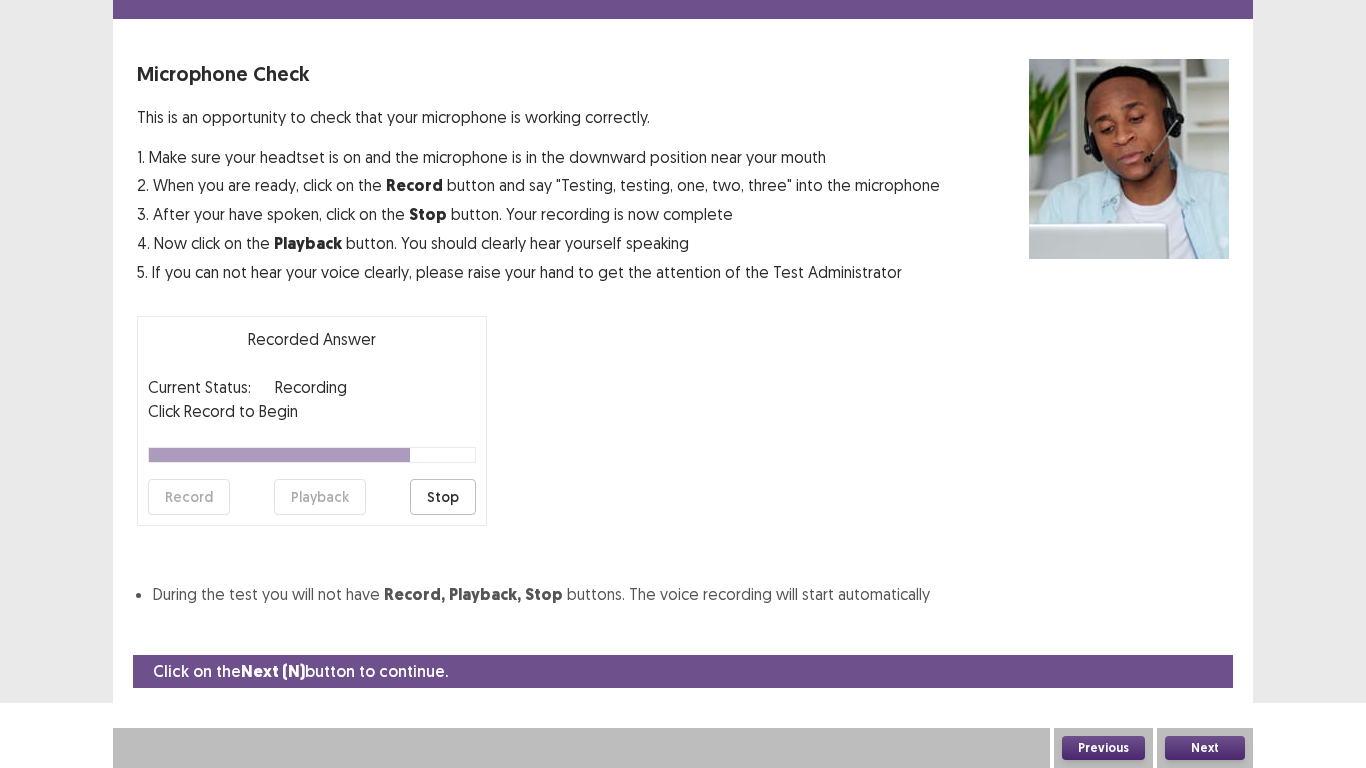click on "Stop" at bounding box center [443, 497] 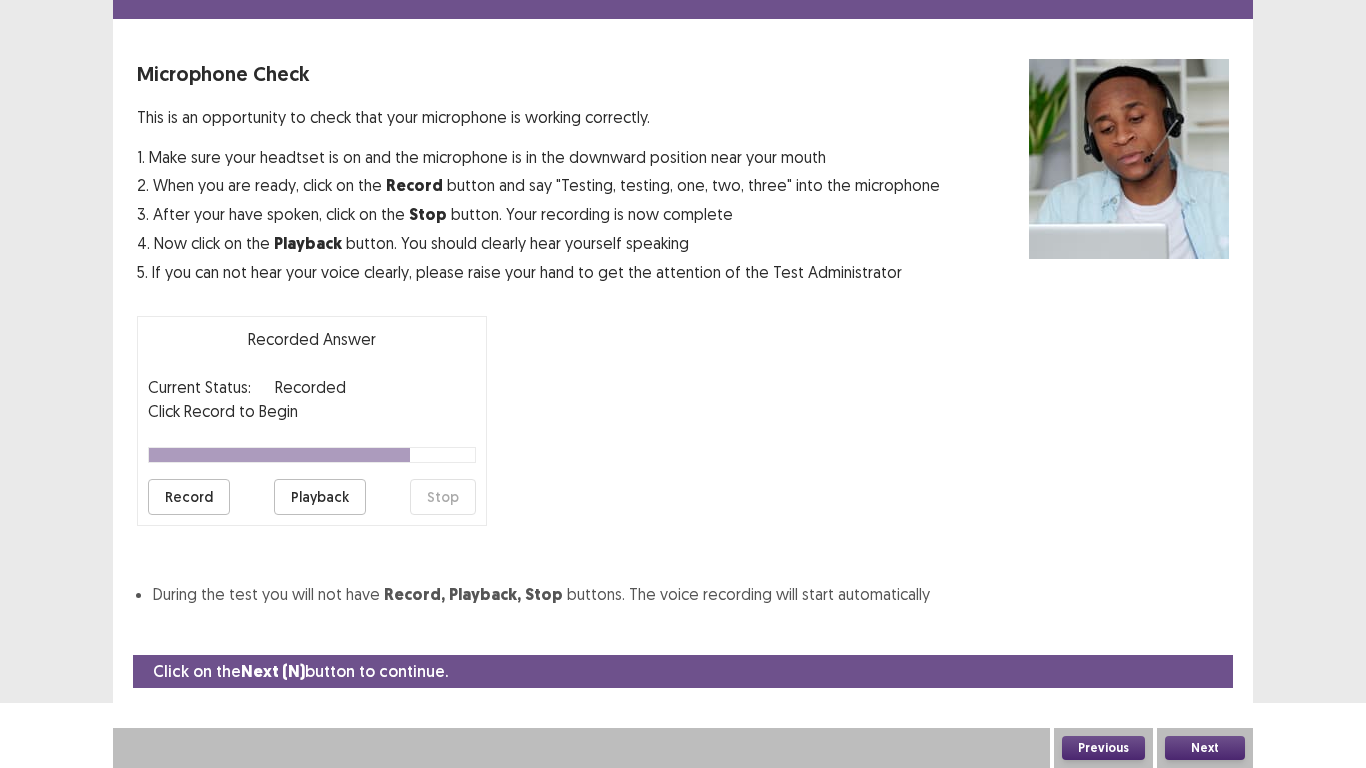 click on "Playback" at bounding box center (320, 497) 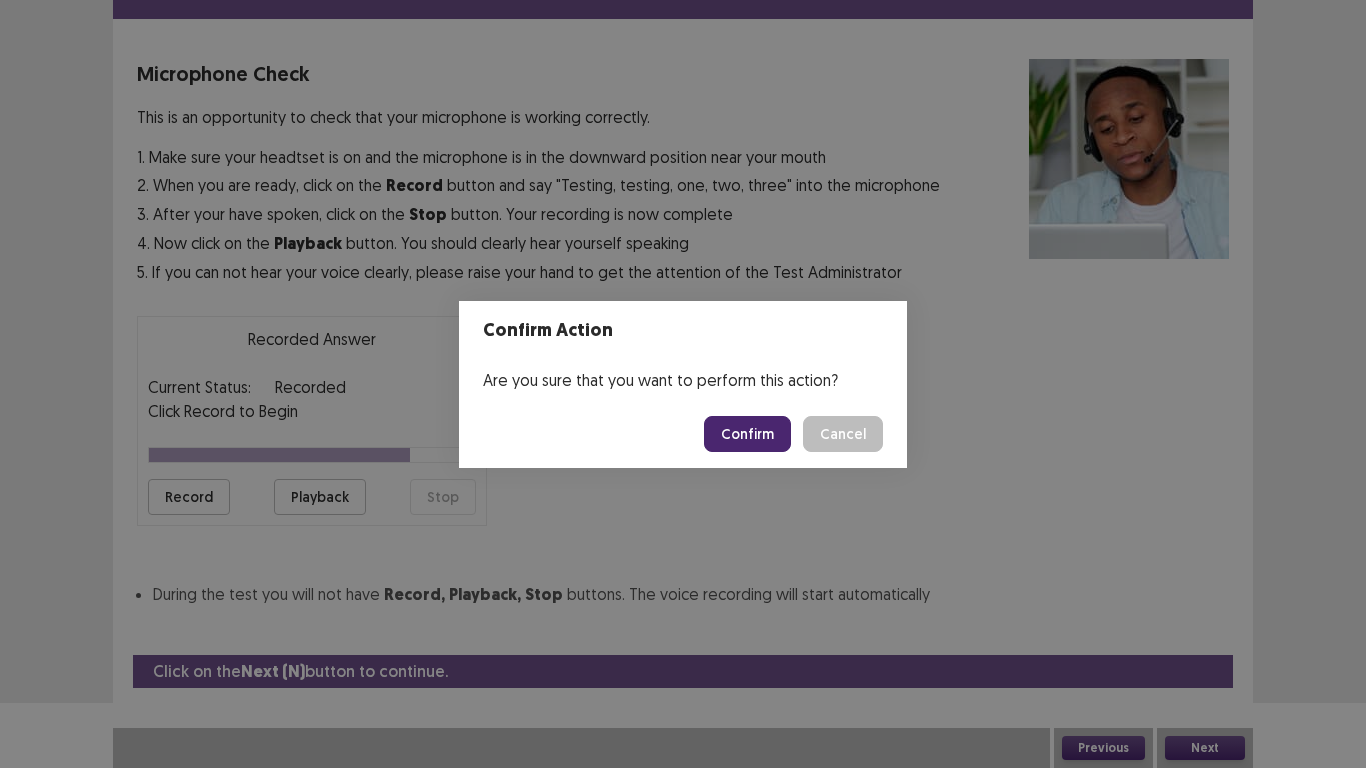 click on "Confirm" at bounding box center (747, 434) 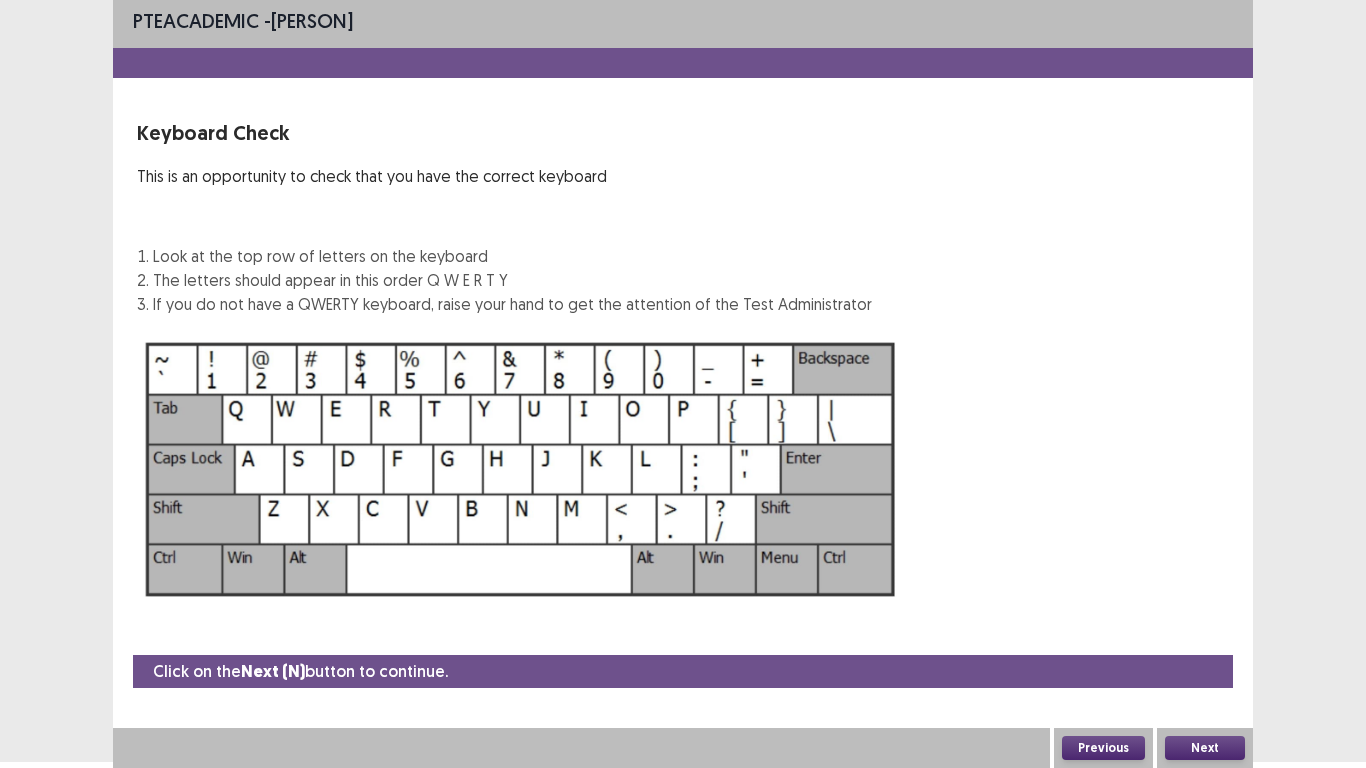 scroll, scrollTop: 6, scrollLeft: 0, axis: vertical 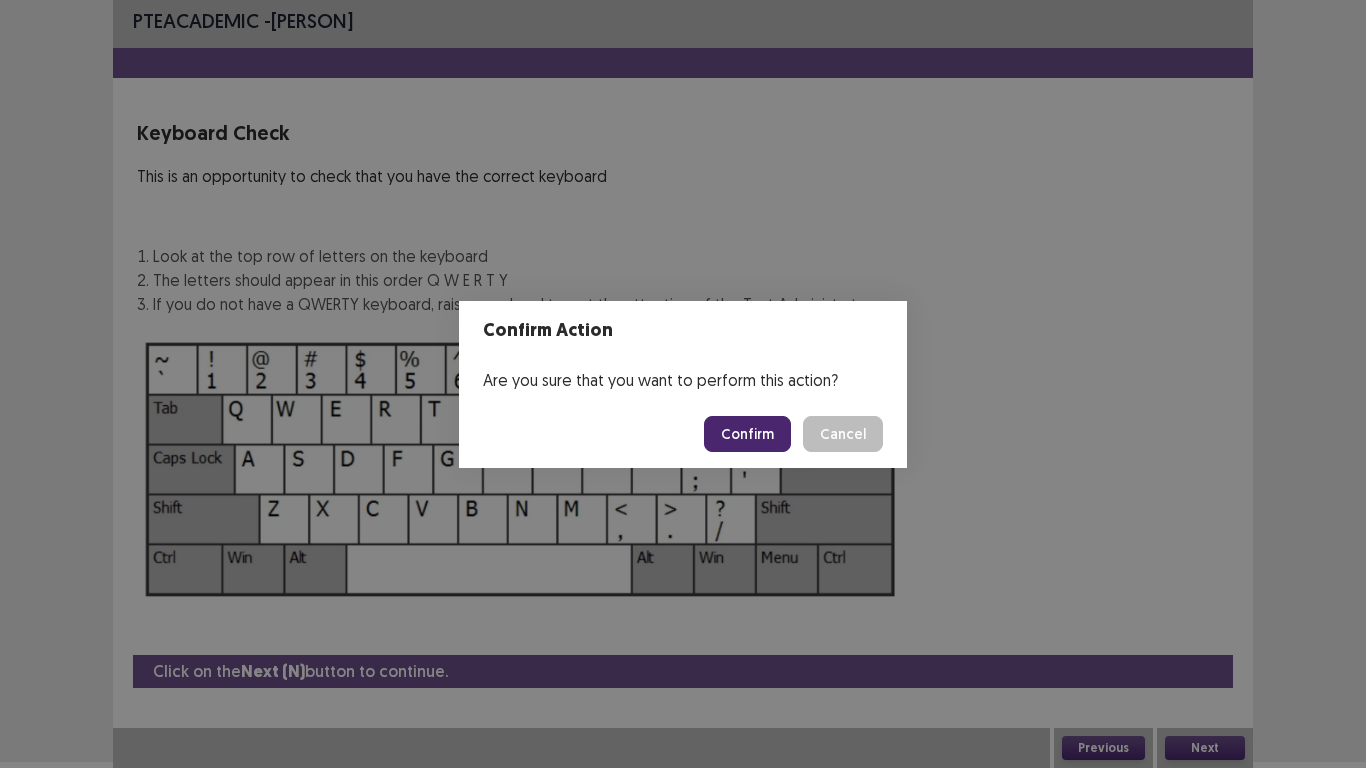 click on "Confirm" at bounding box center (747, 434) 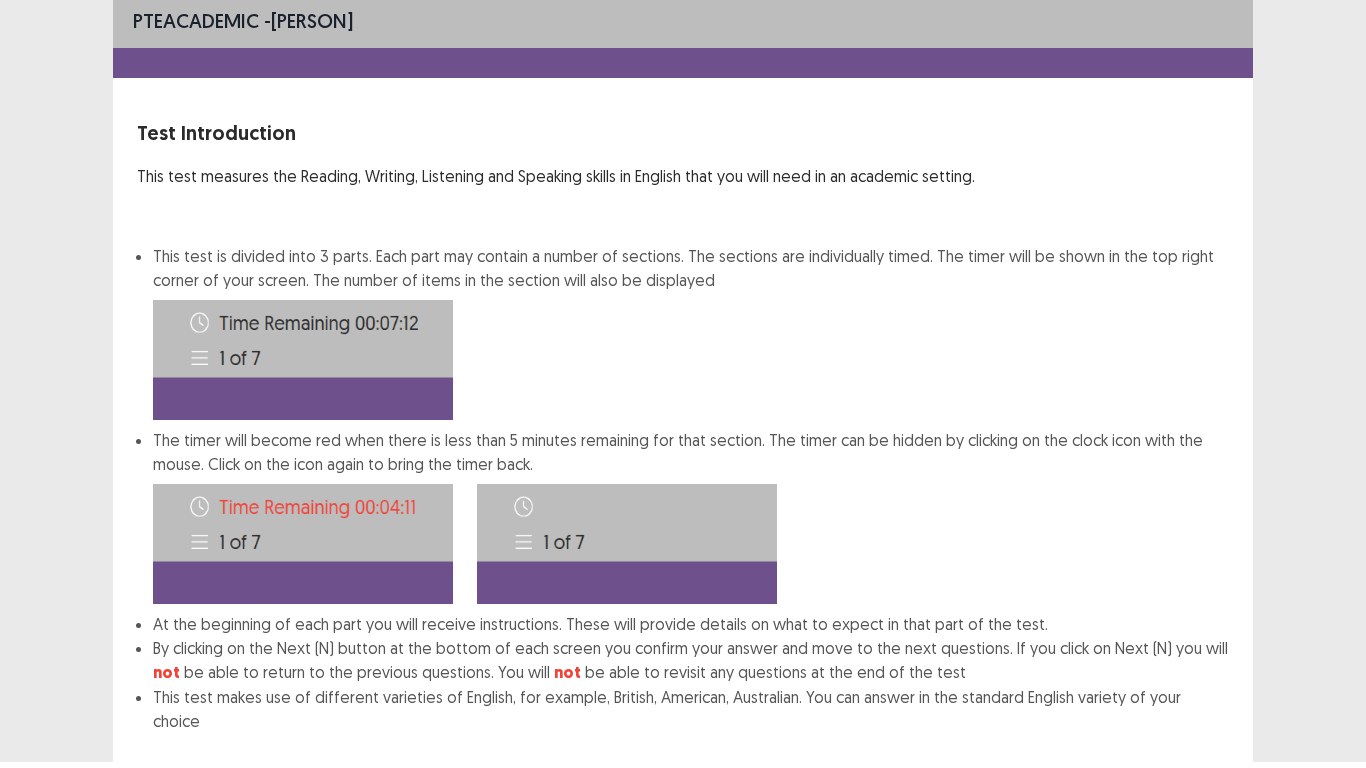 scroll, scrollTop: 108, scrollLeft: 0, axis: vertical 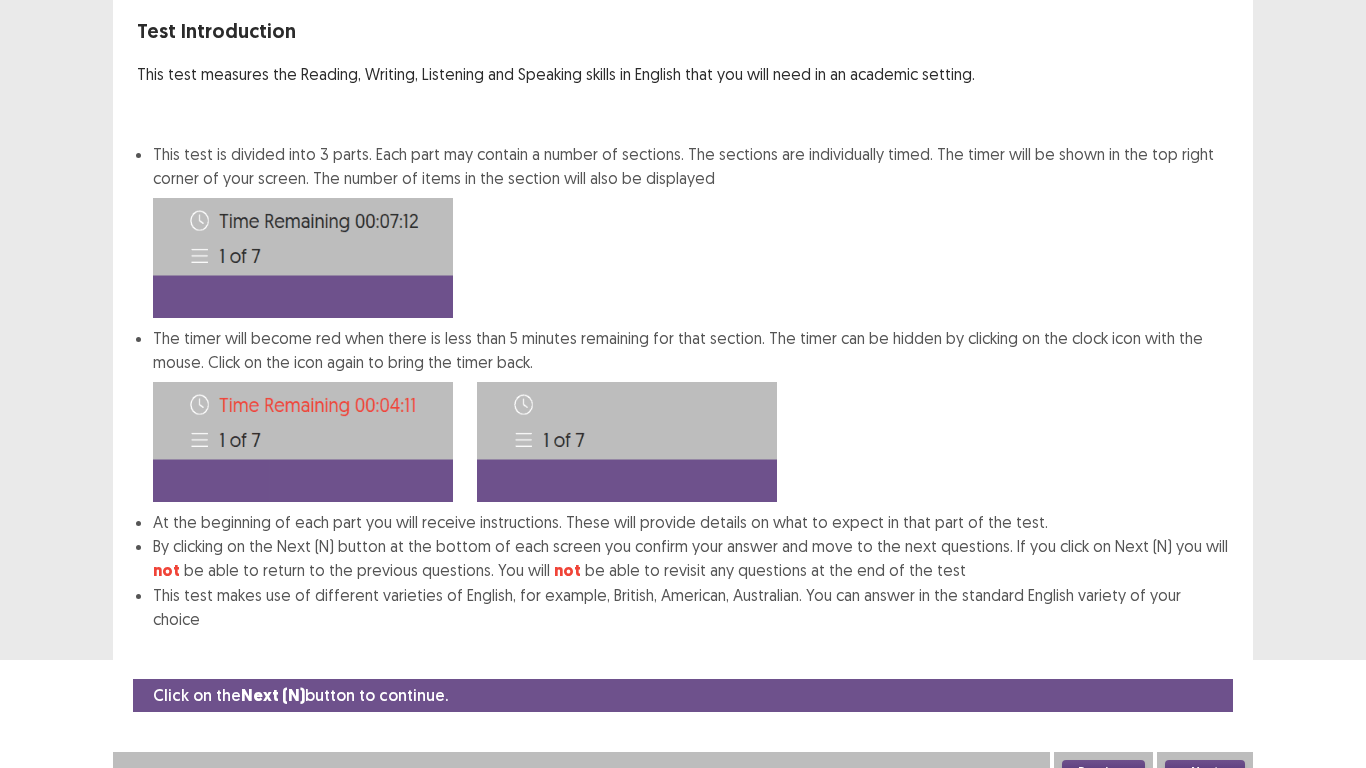 click on "Next" at bounding box center [1205, 772] 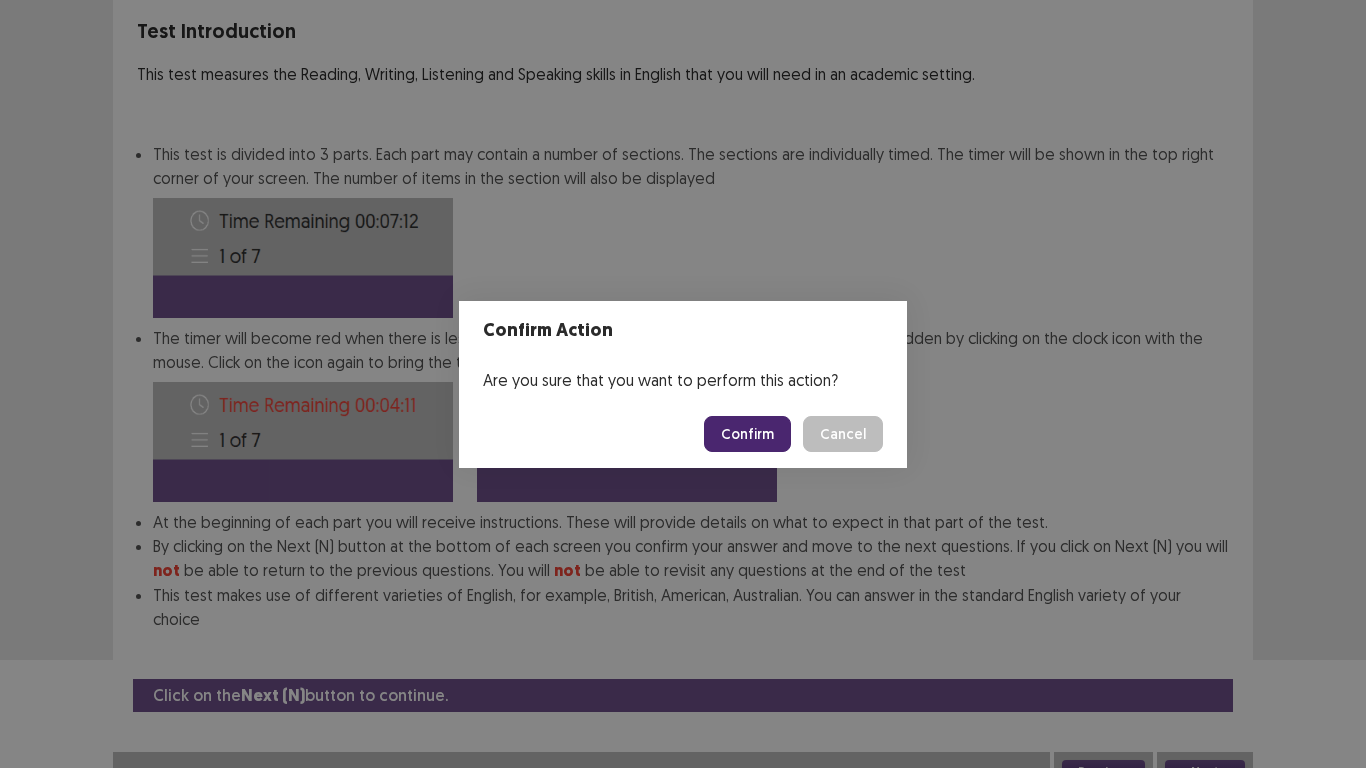 click on "Confirm" at bounding box center (747, 434) 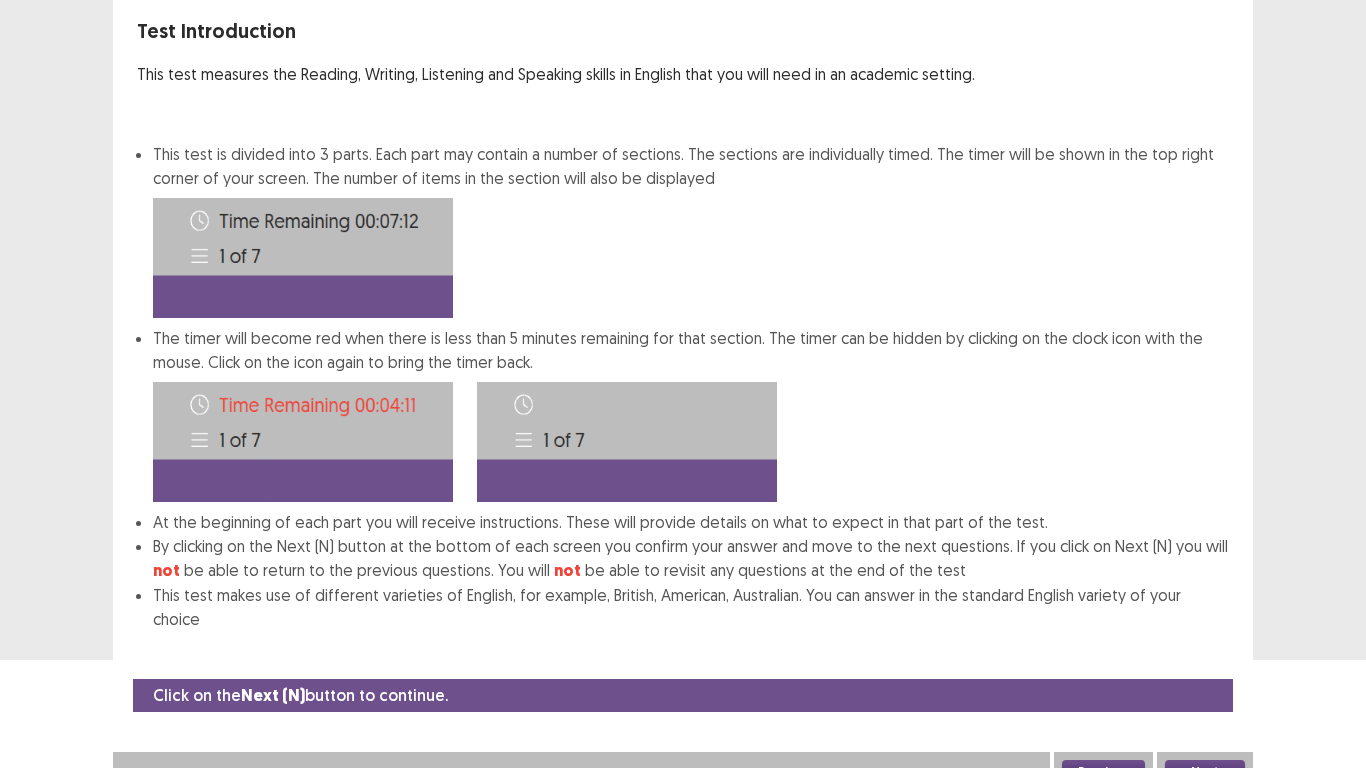 scroll, scrollTop: 0, scrollLeft: 0, axis: both 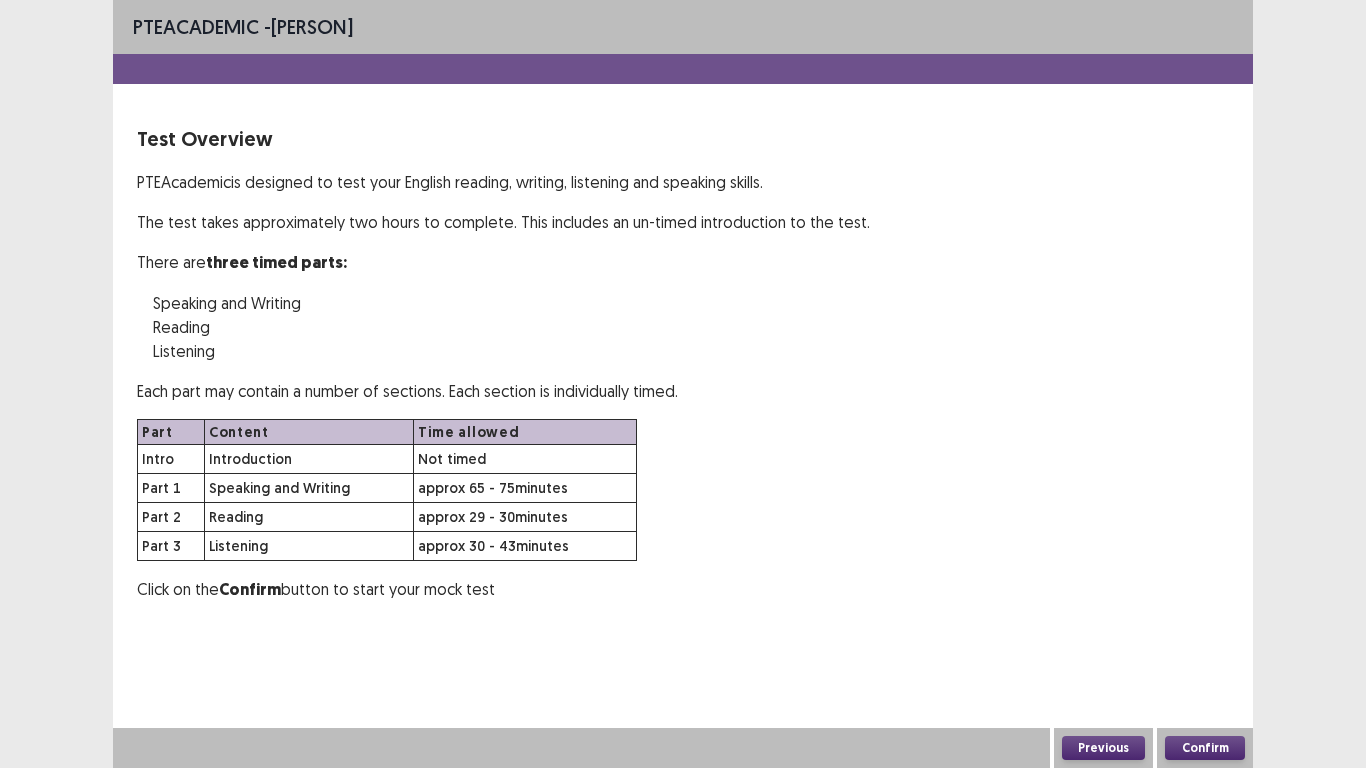 click on "Confirm" at bounding box center (1205, 748) 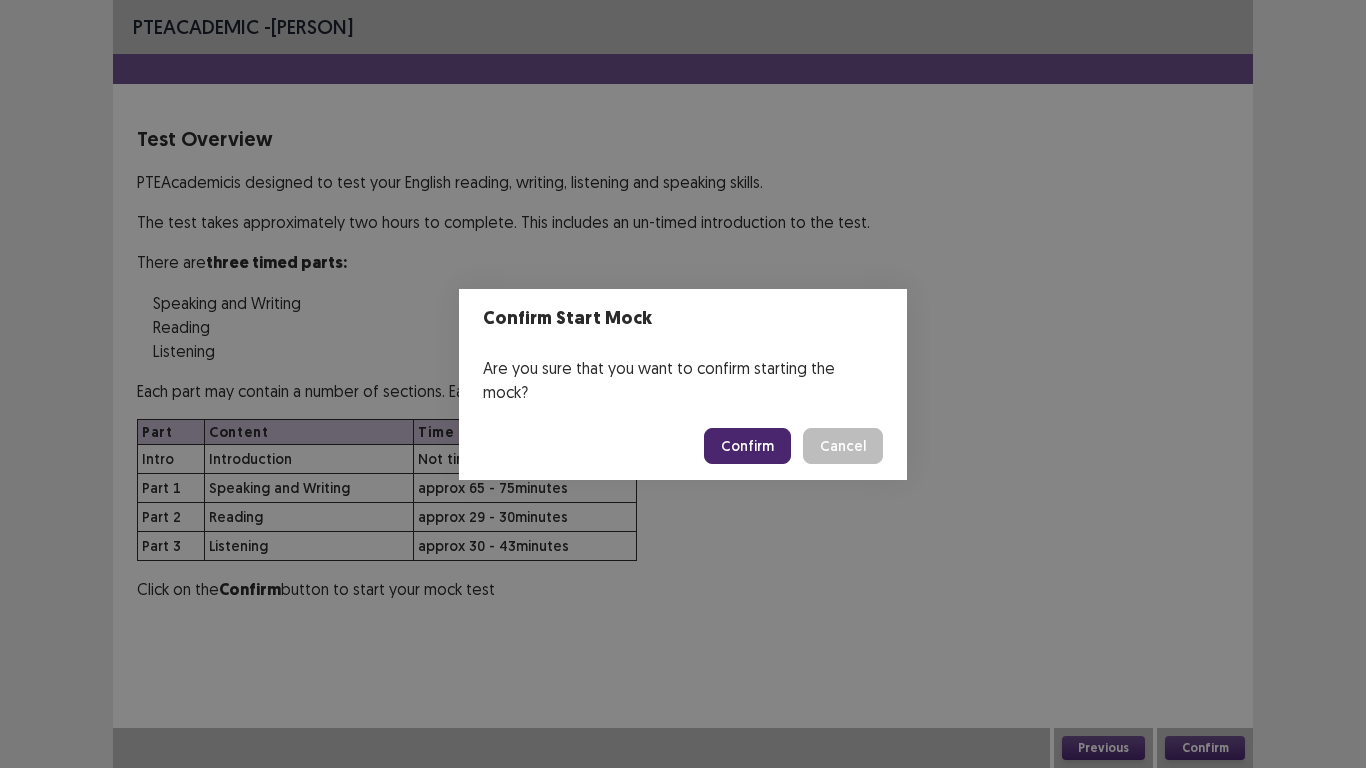 click on "Confirm" at bounding box center [747, 446] 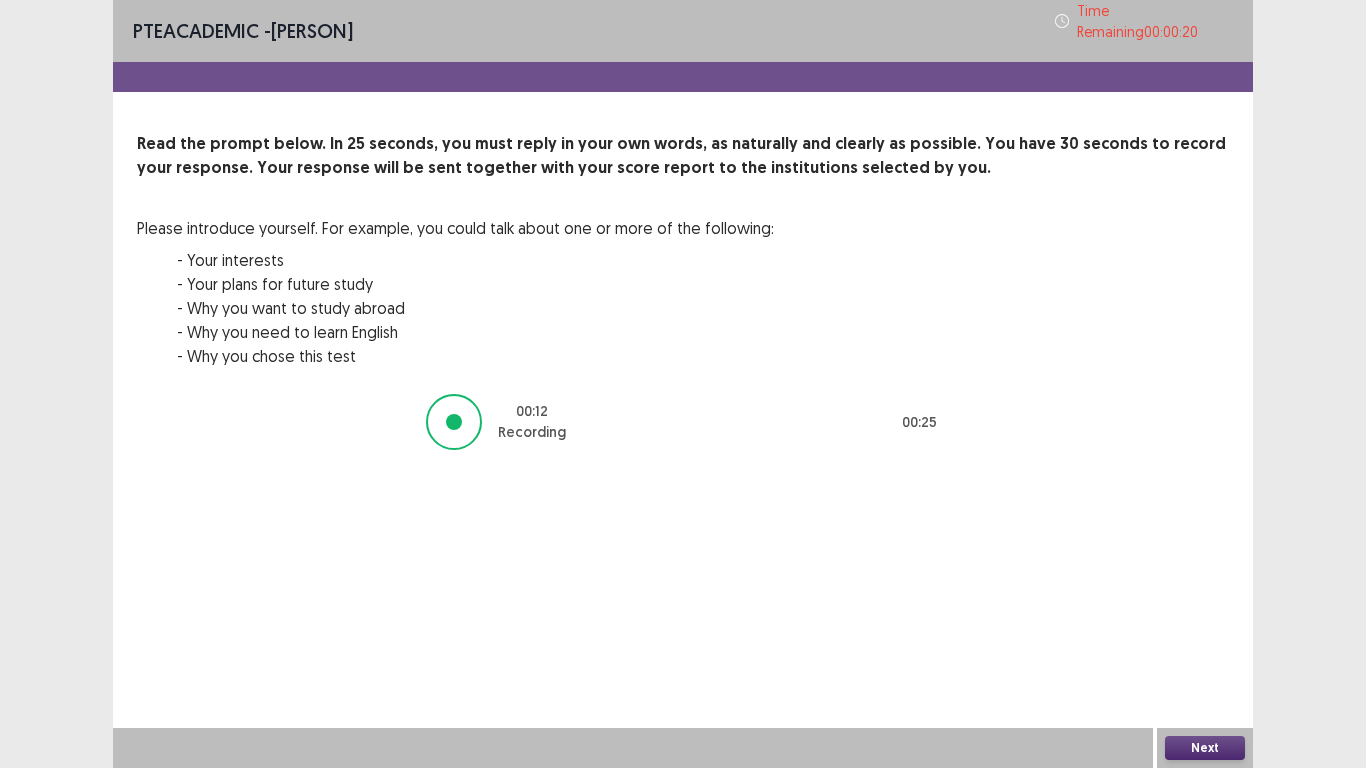 click on "Next" at bounding box center [1205, 748] 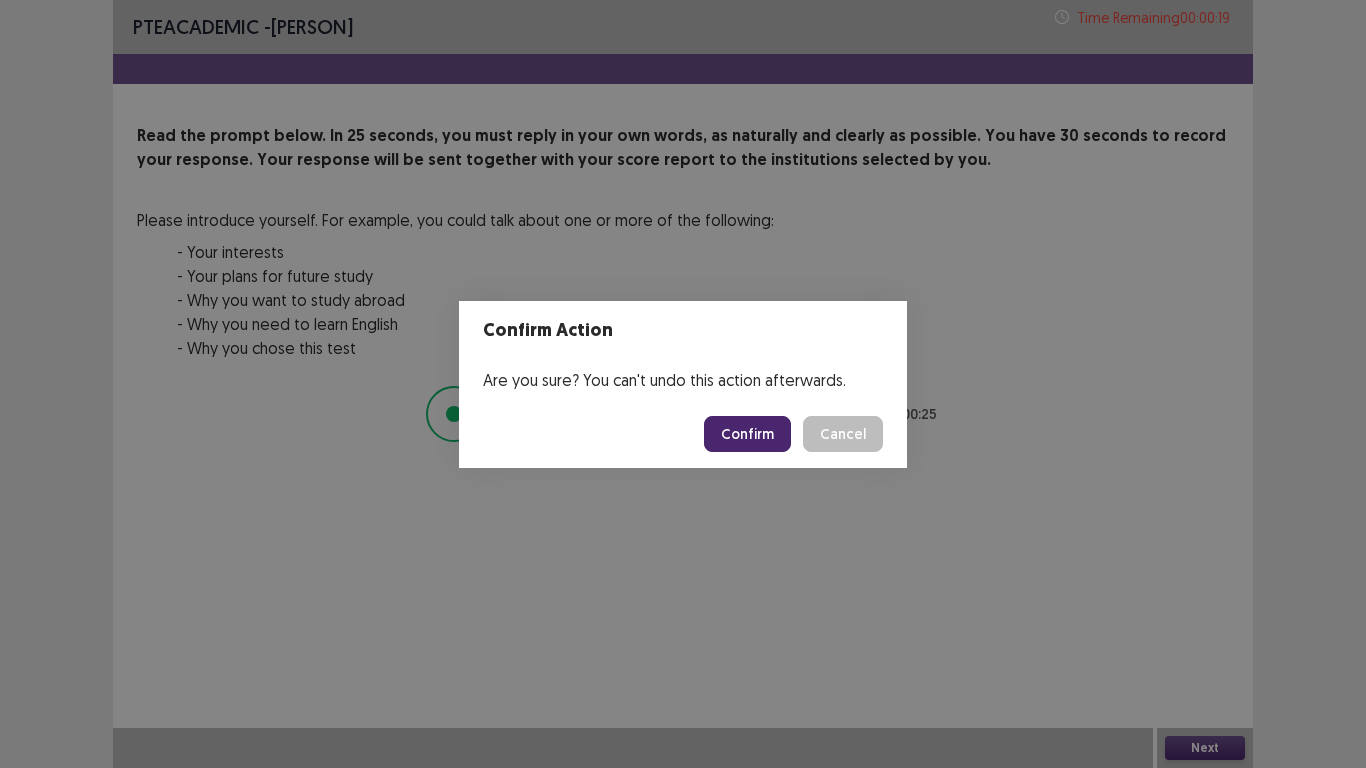 click on "Confirm" at bounding box center [747, 434] 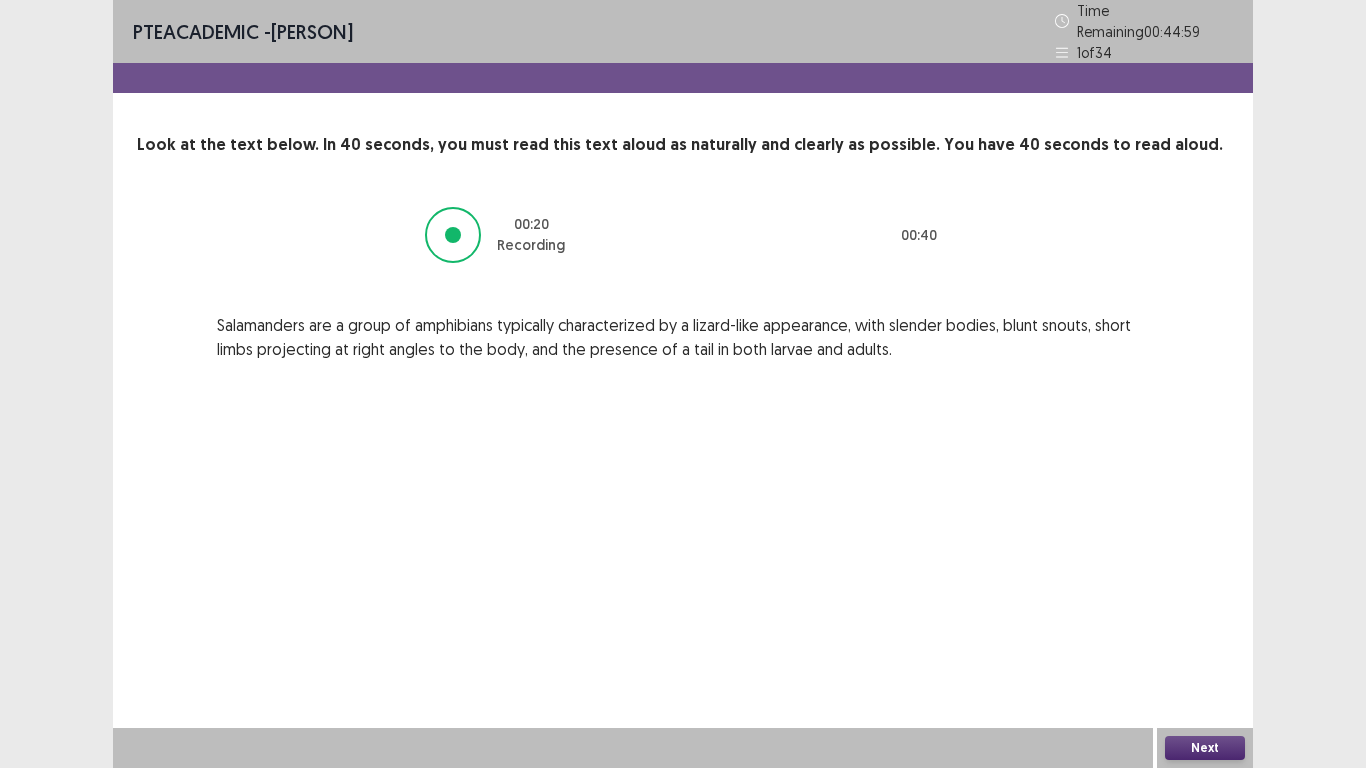 click on "Next" at bounding box center [1205, 748] 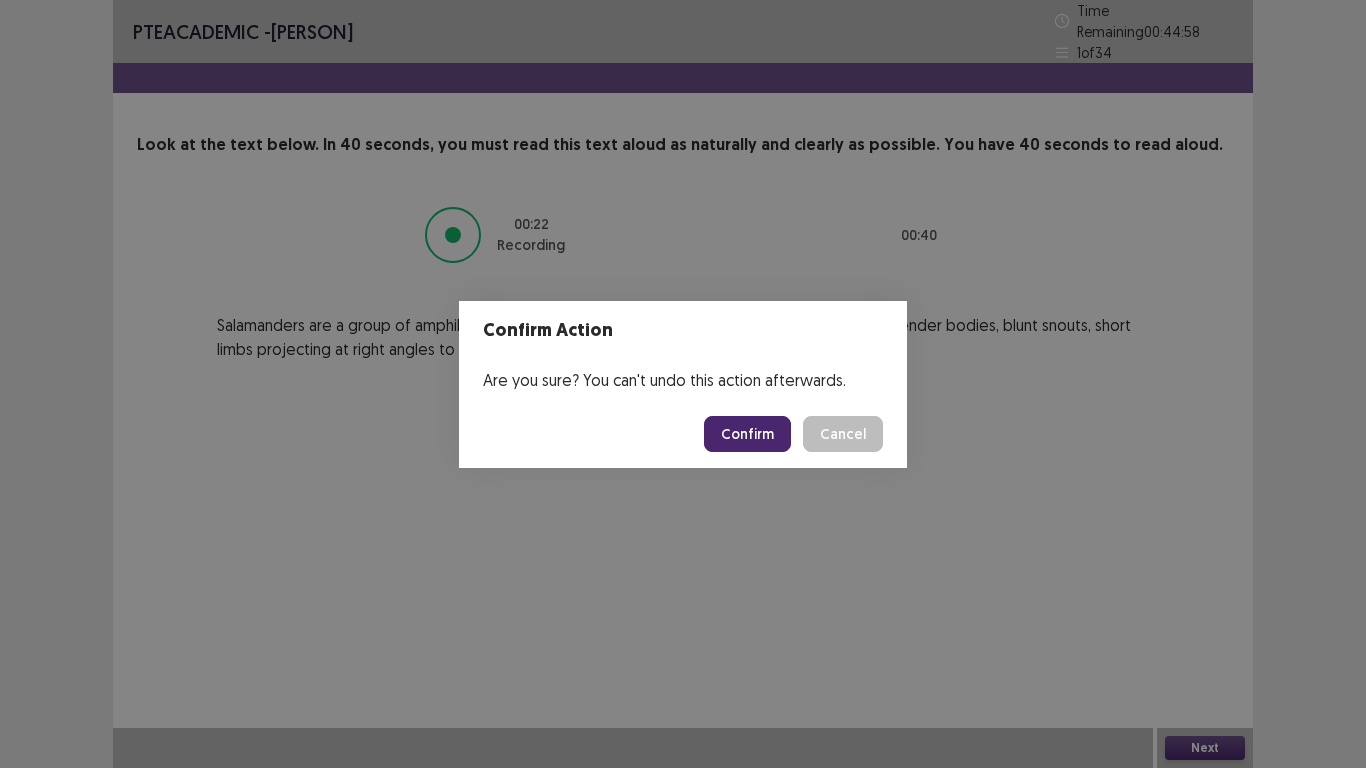 click on "Confirm" at bounding box center [747, 434] 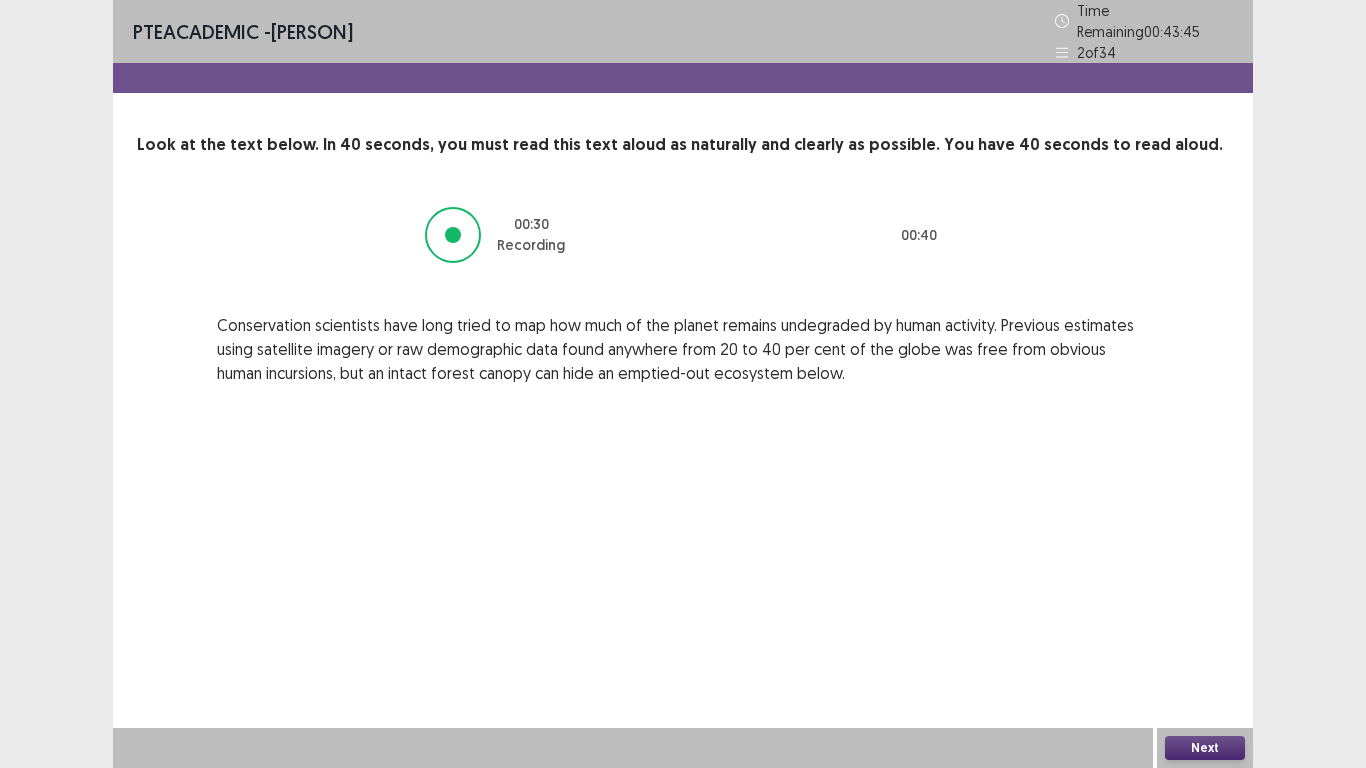 click on "Next" at bounding box center [1205, 748] 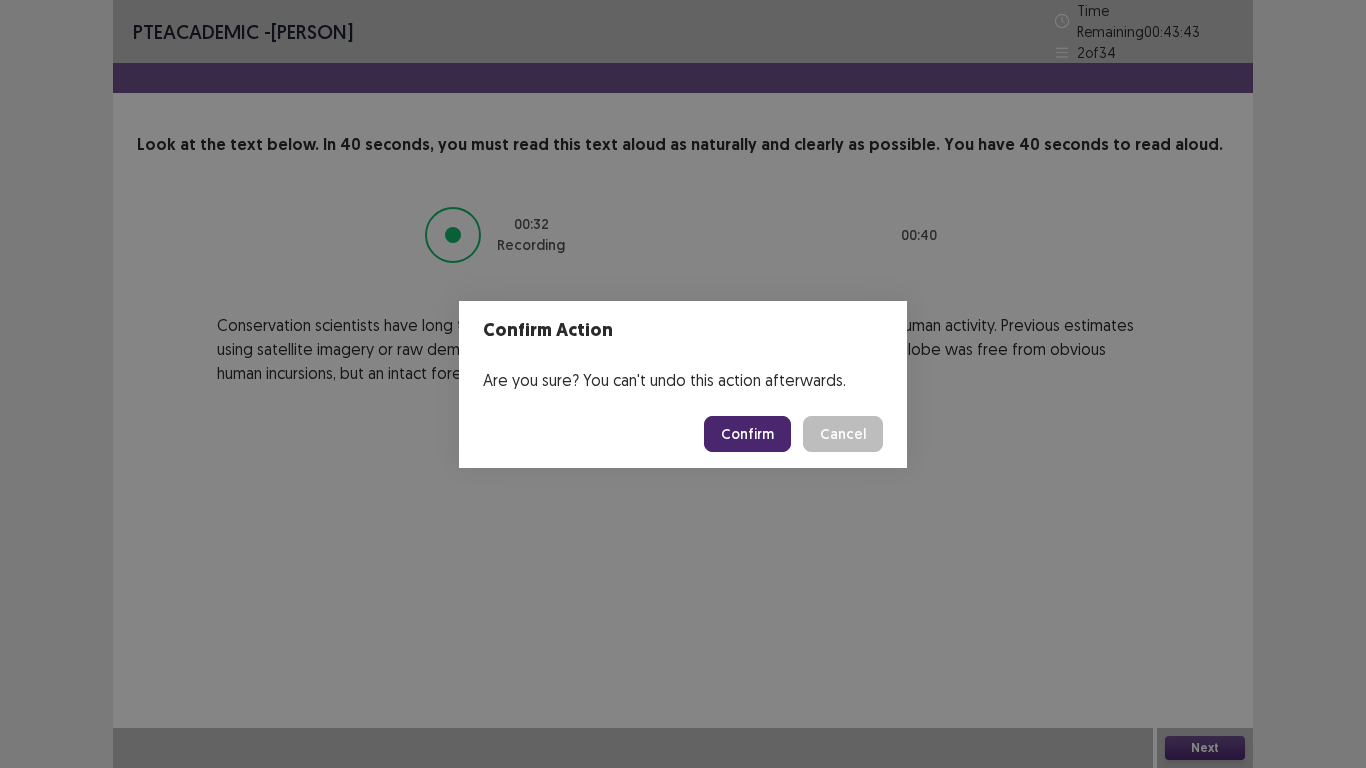 click on "Confirm" at bounding box center [747, 434] 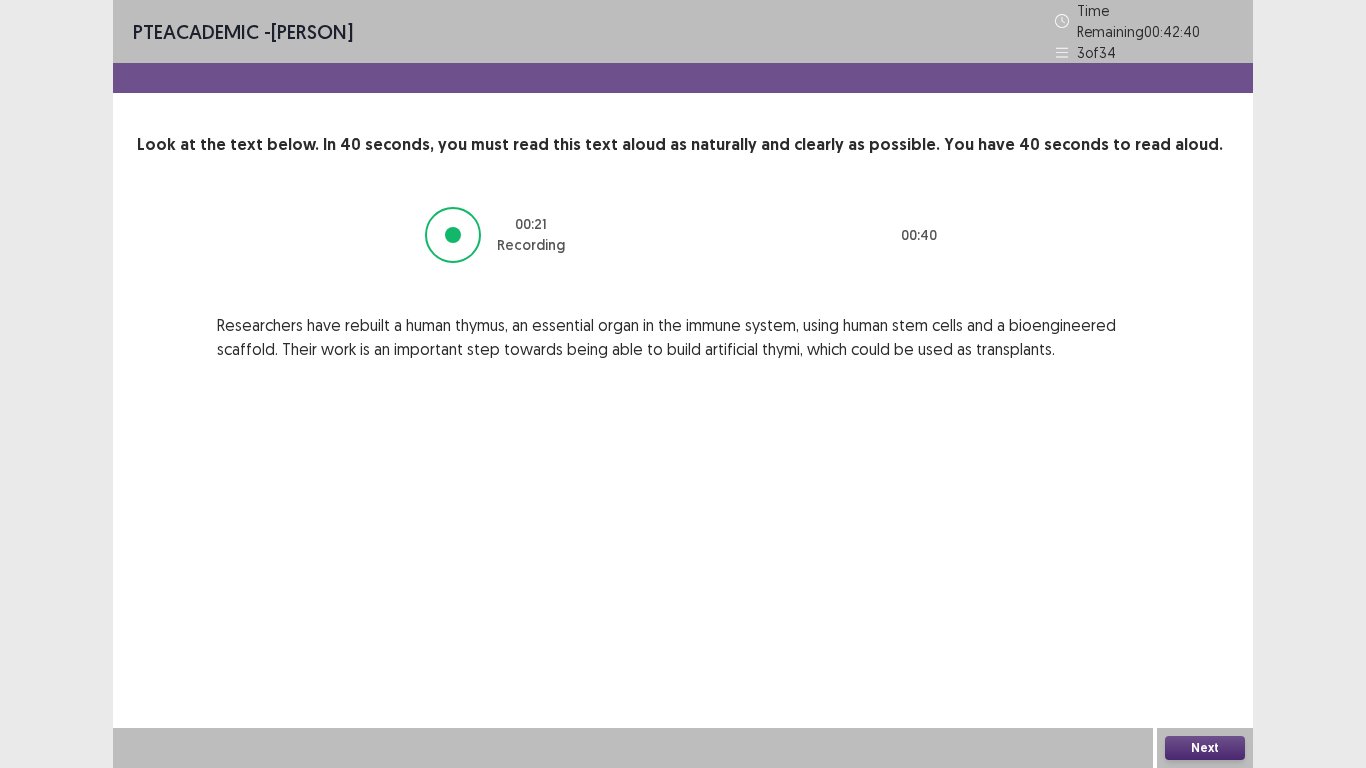 click on "Next" at bounding box center (1205, 748) 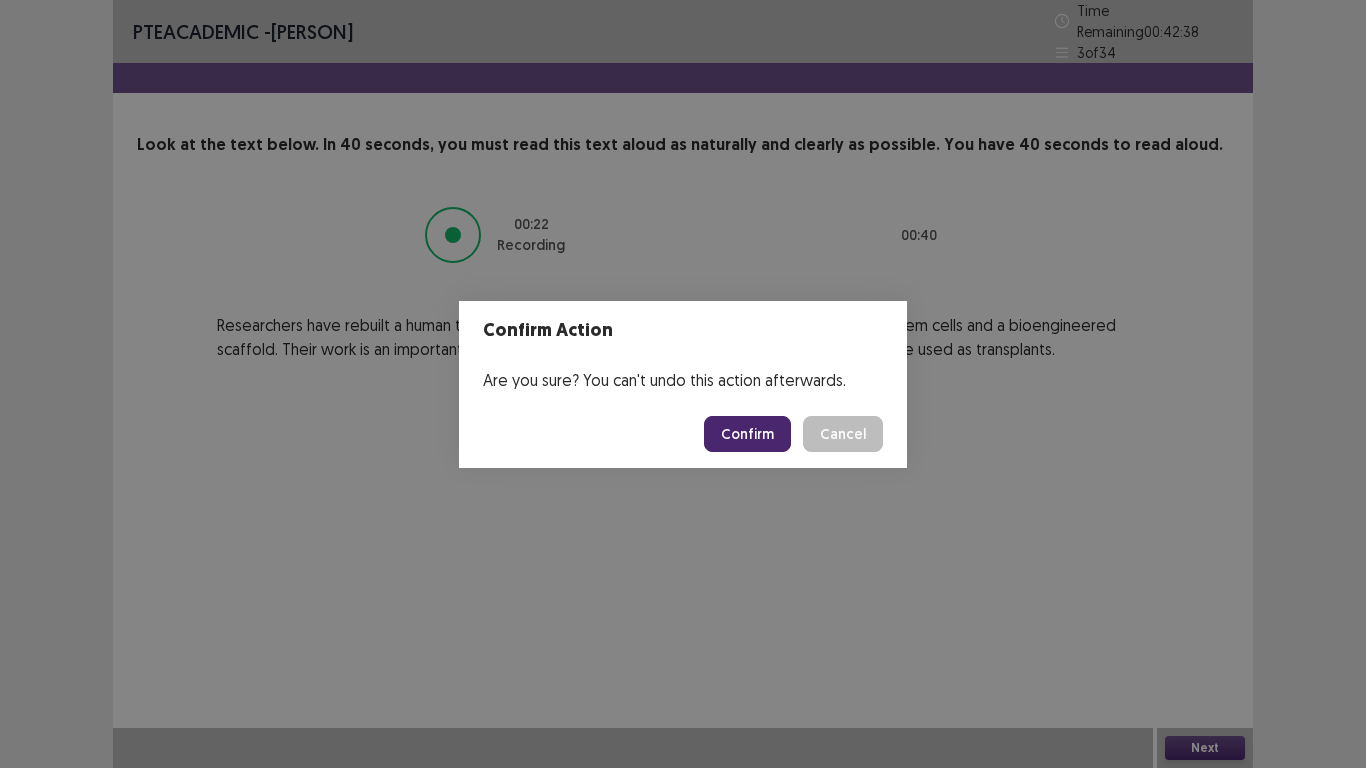 click on "Confirm" at bounding box center [747, 434] 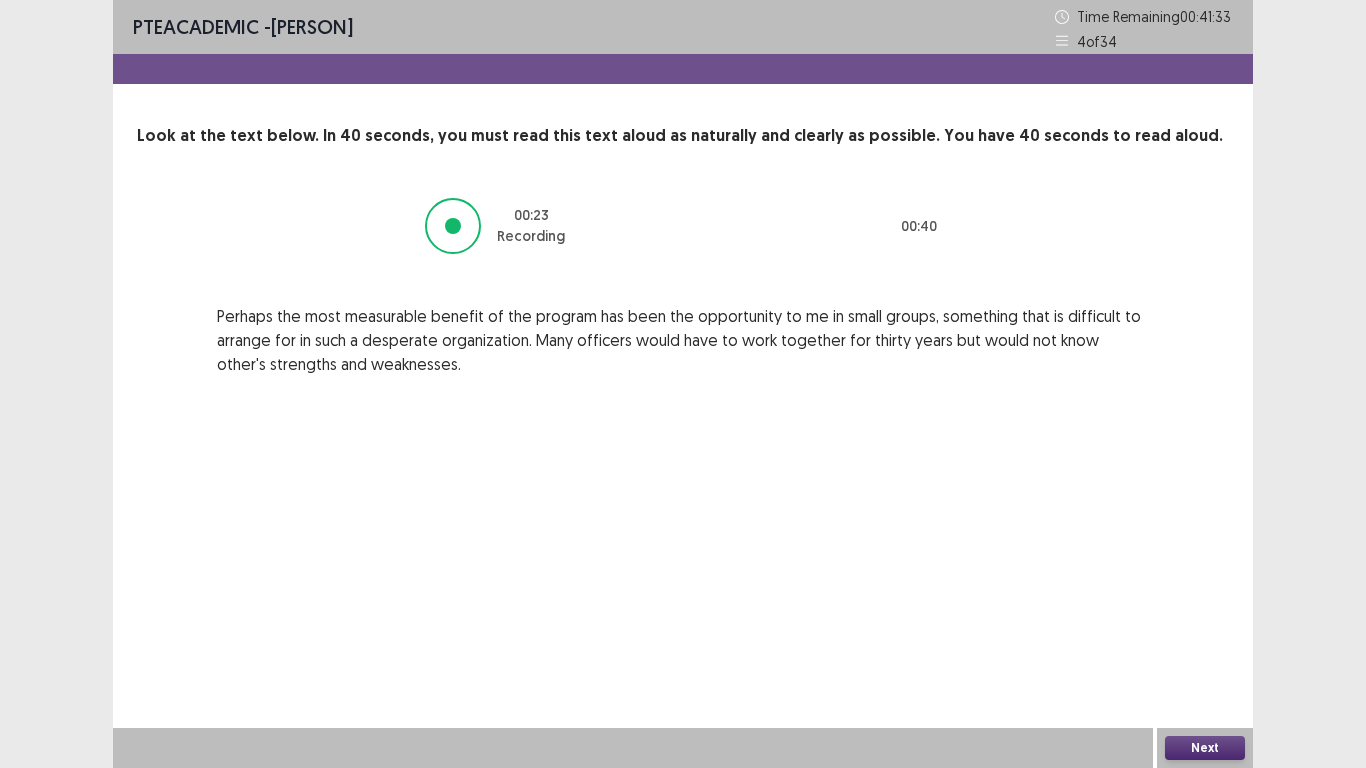 click on "Next" at bounding box center (1205, 748) 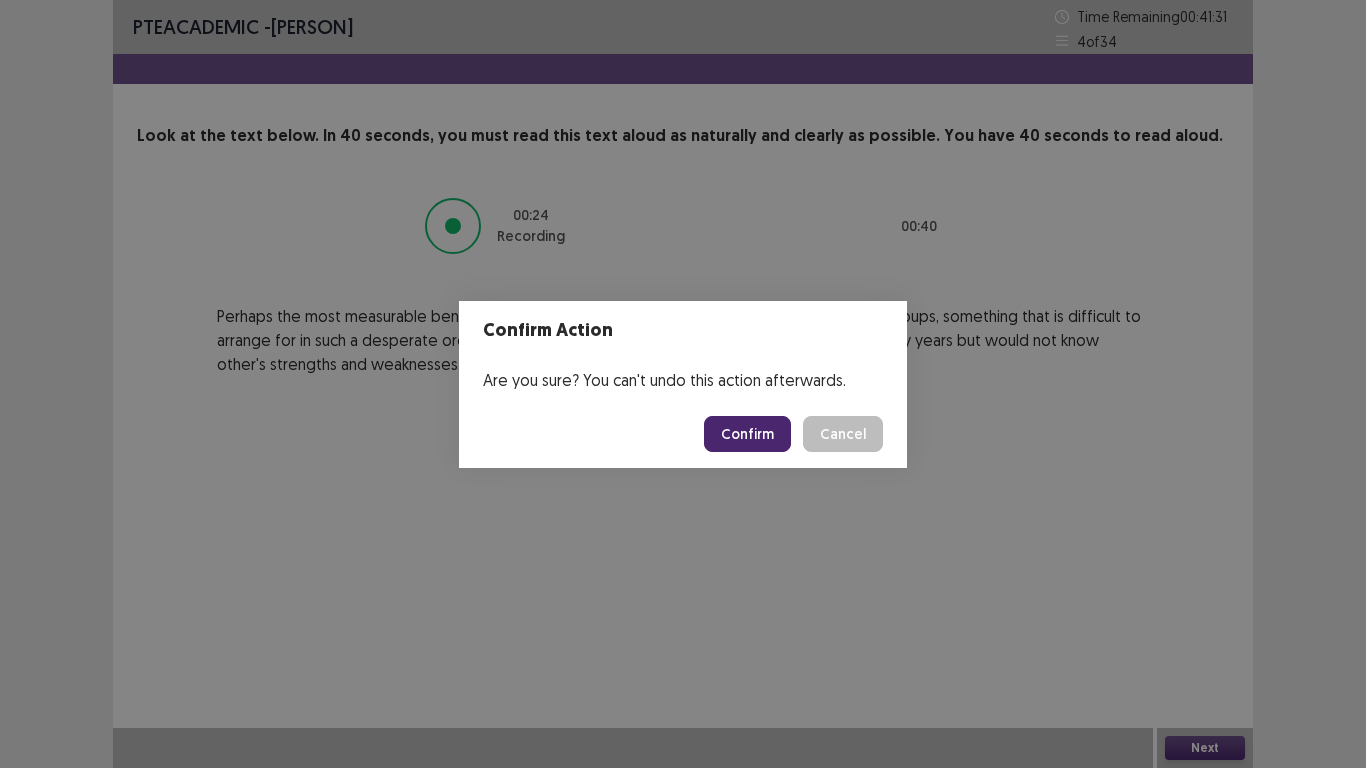 click on "Confirm" at bounding box center (747, 434) 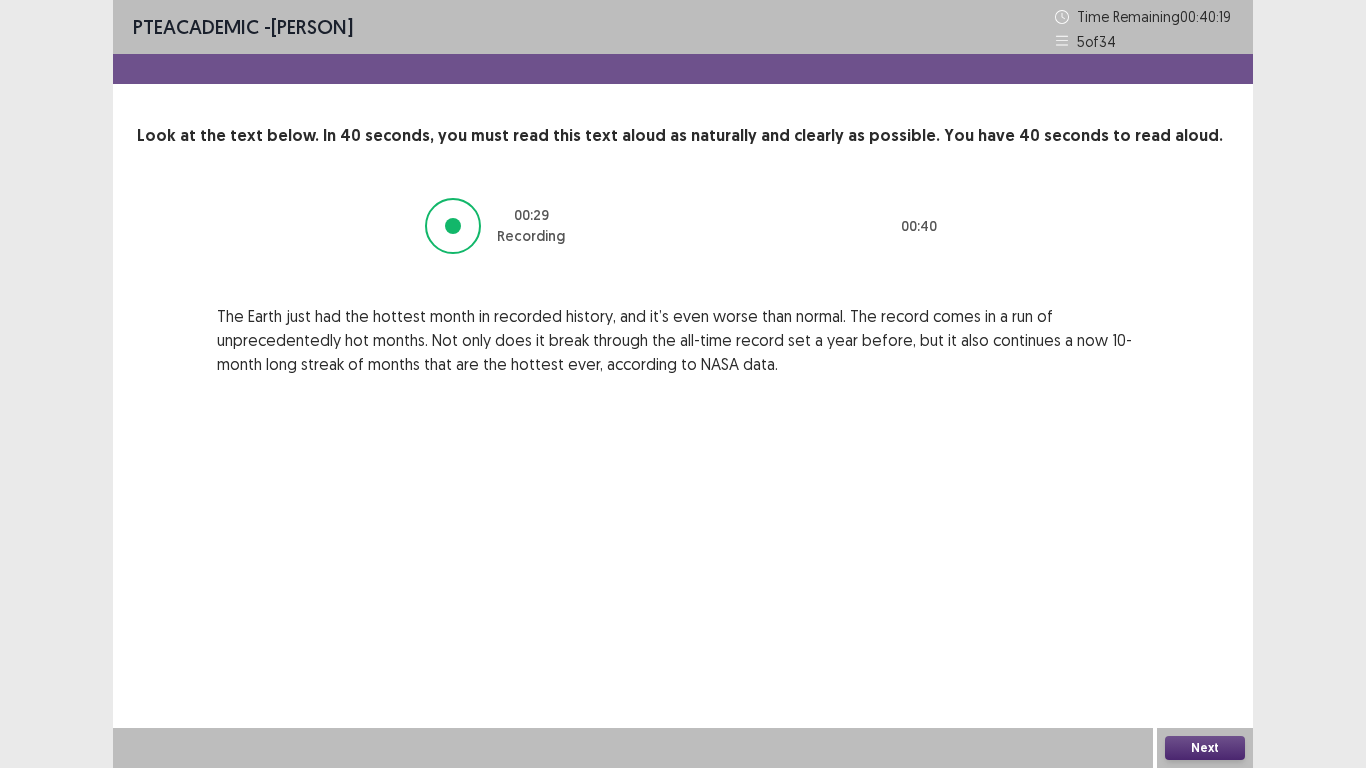 click on "Next" at bounding box center (1205, 748) 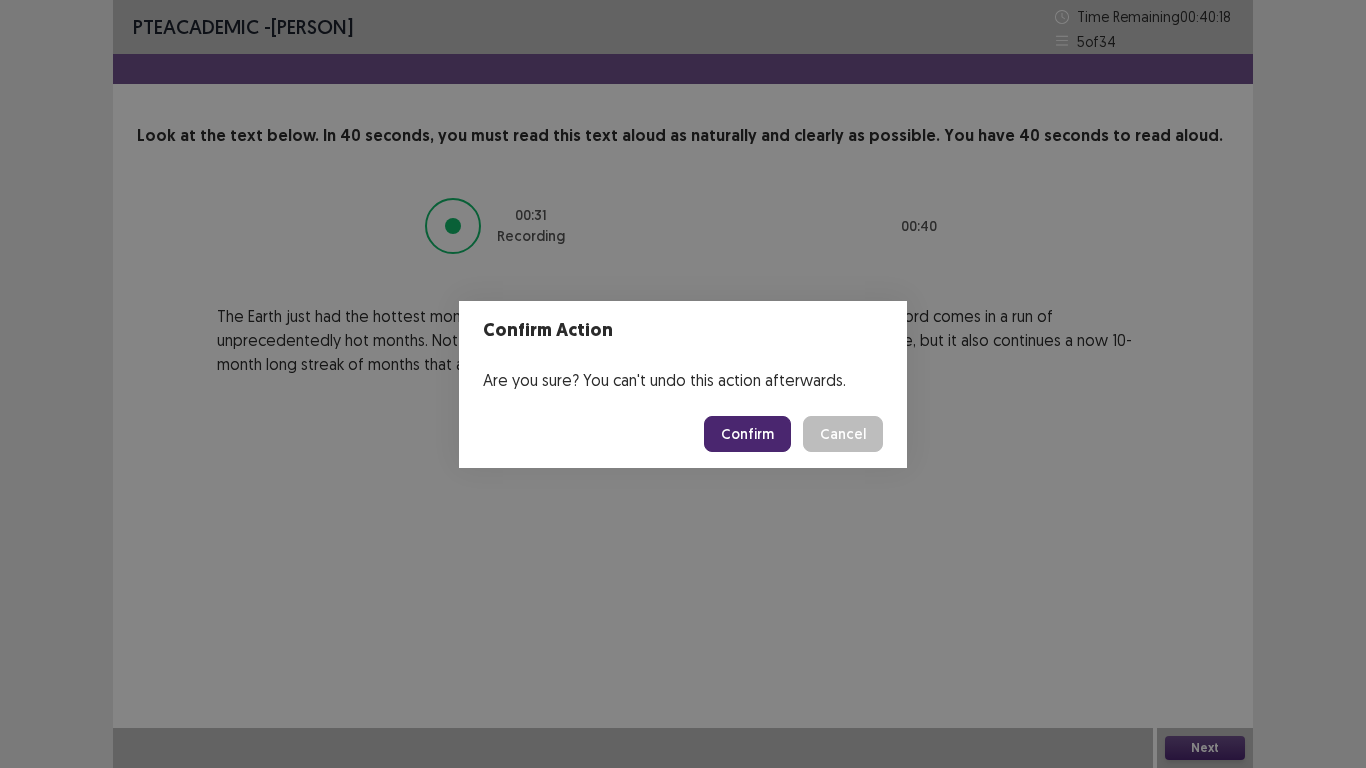 click on "Confirm" at bounding box center [747, 434] 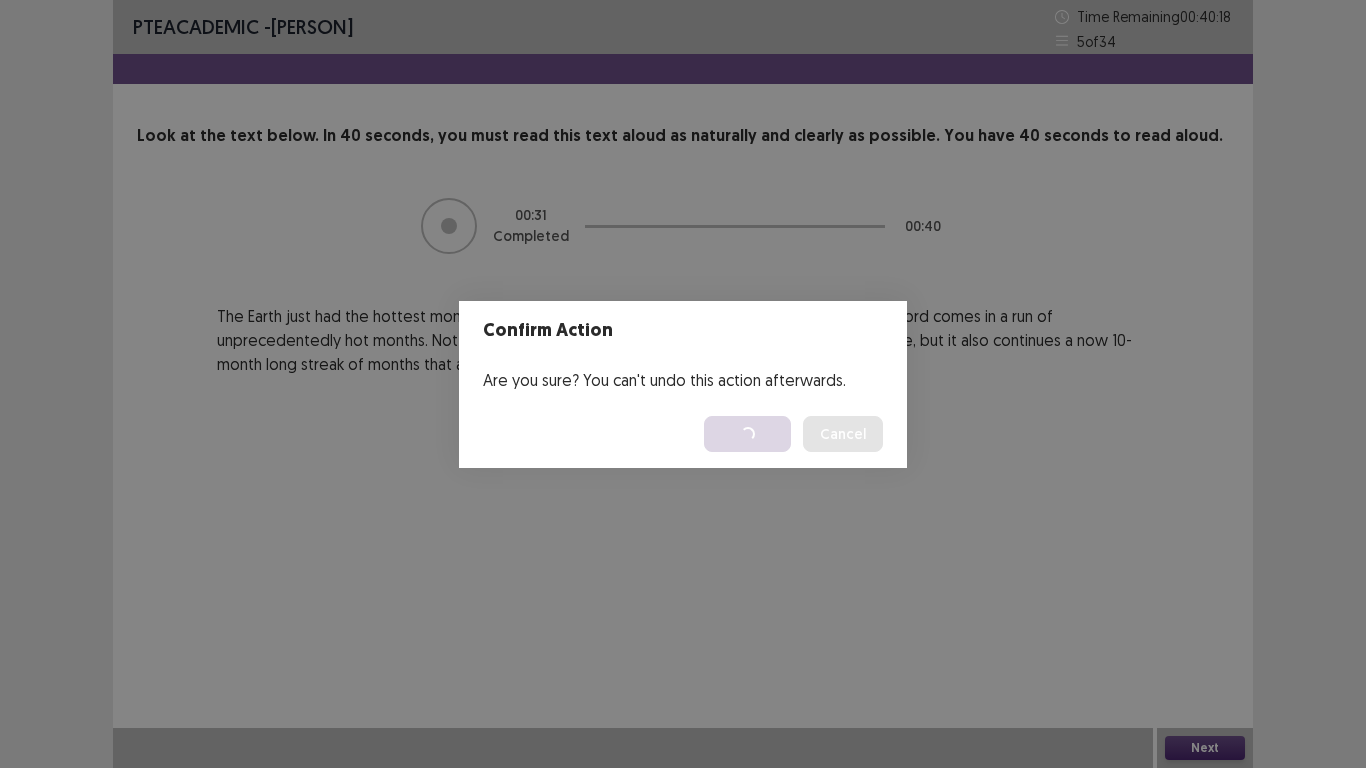 click on "Confirm Action Are you sure? You can't undo this action afterwards. Loading... Confirm Cancel" at bounding box center [683, 384] 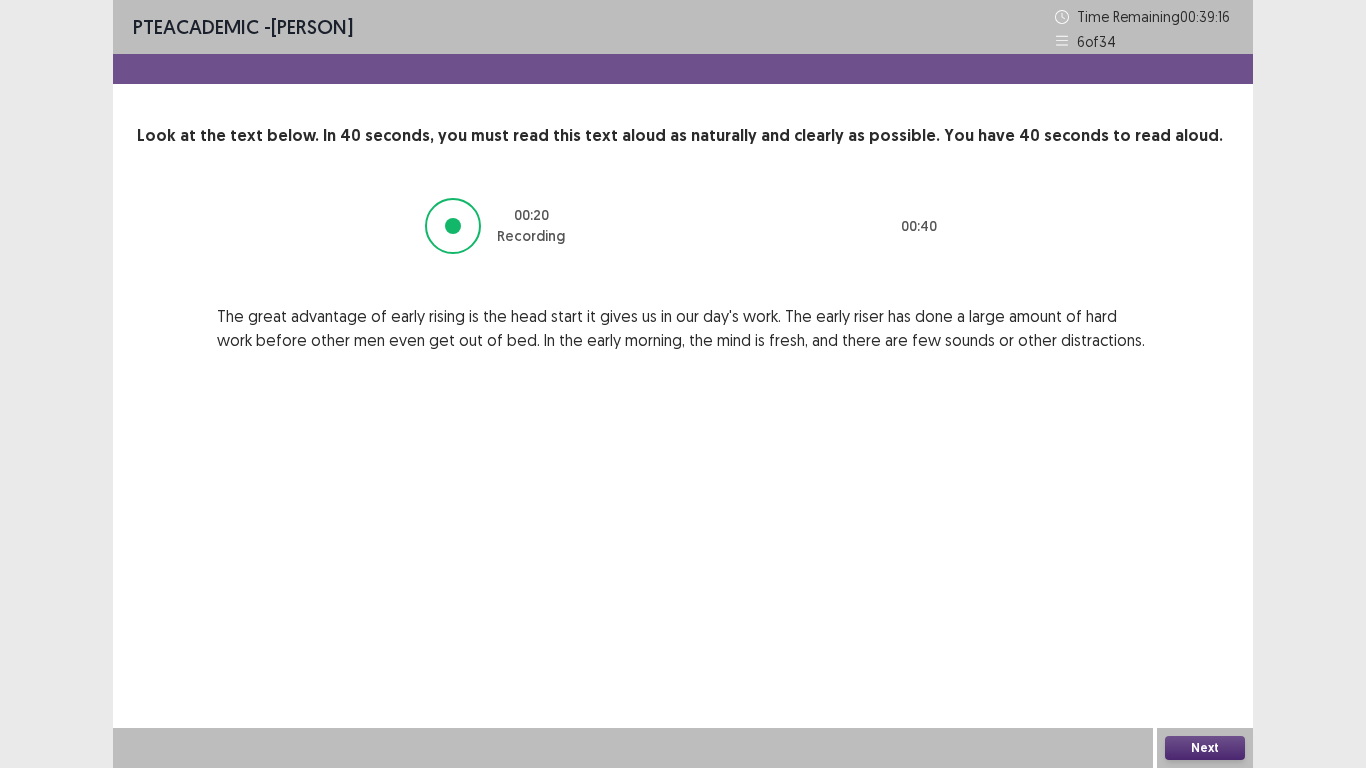 click on "Next" at bounding box center (1205, 748) 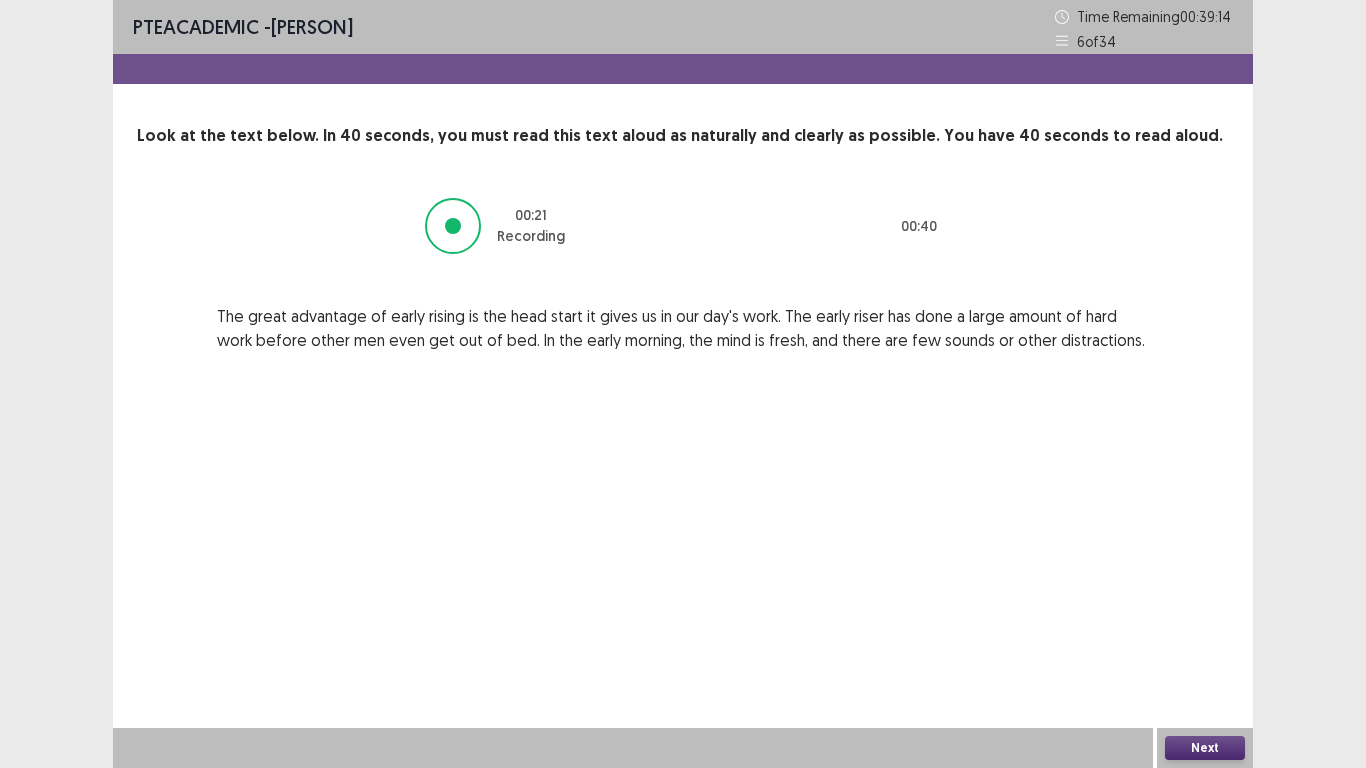 click on "Next" at bounding box center [1205, 748] 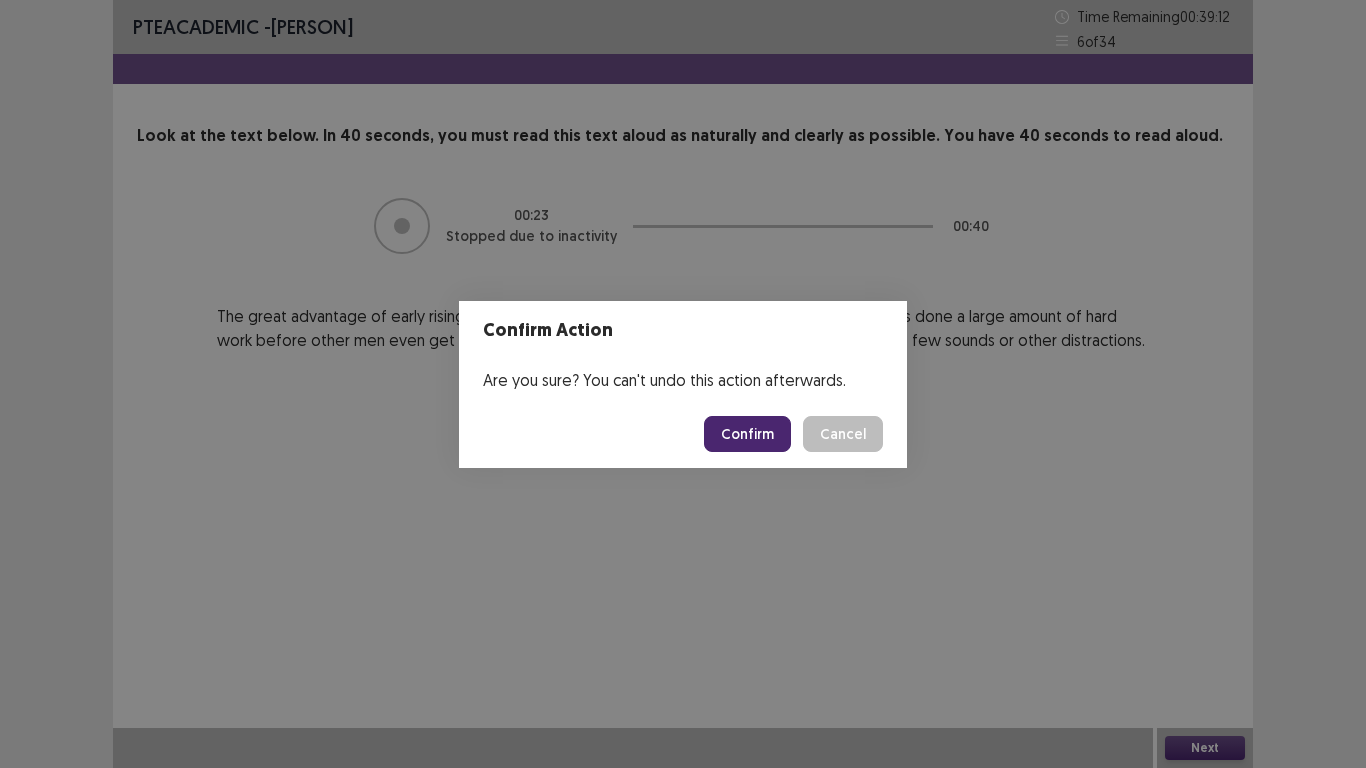 click on "Confirm" at bounding box center [747, 434] 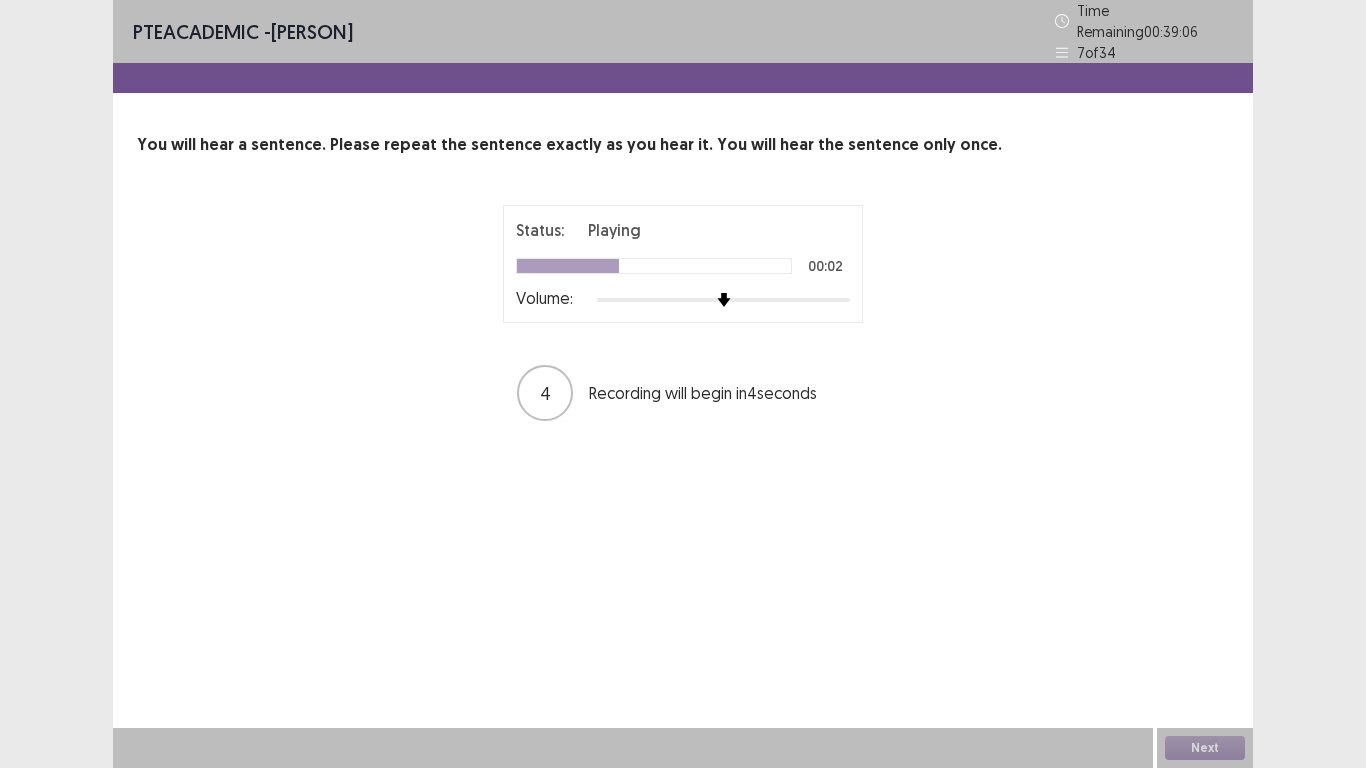 click on "Volume:" at bounding box center [683, 300] 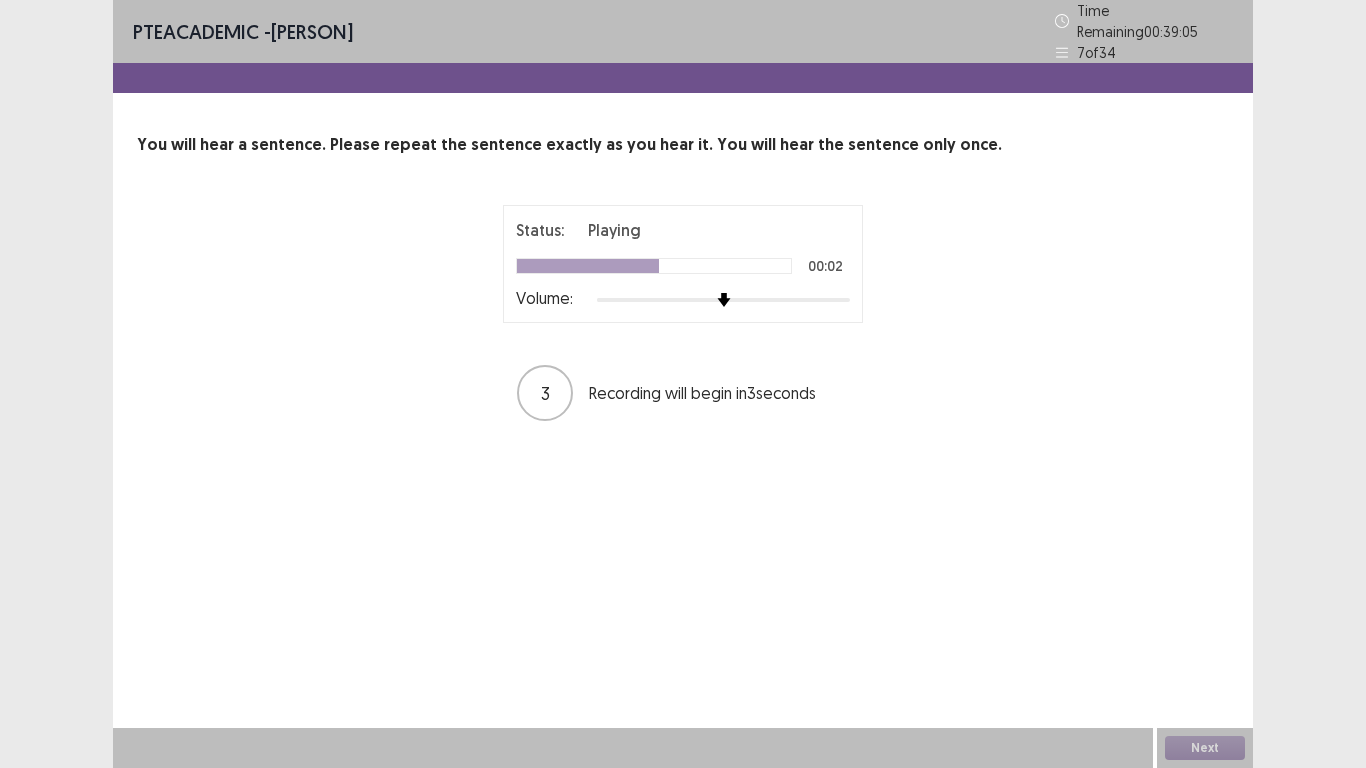 click at bounding box center [723, 300] 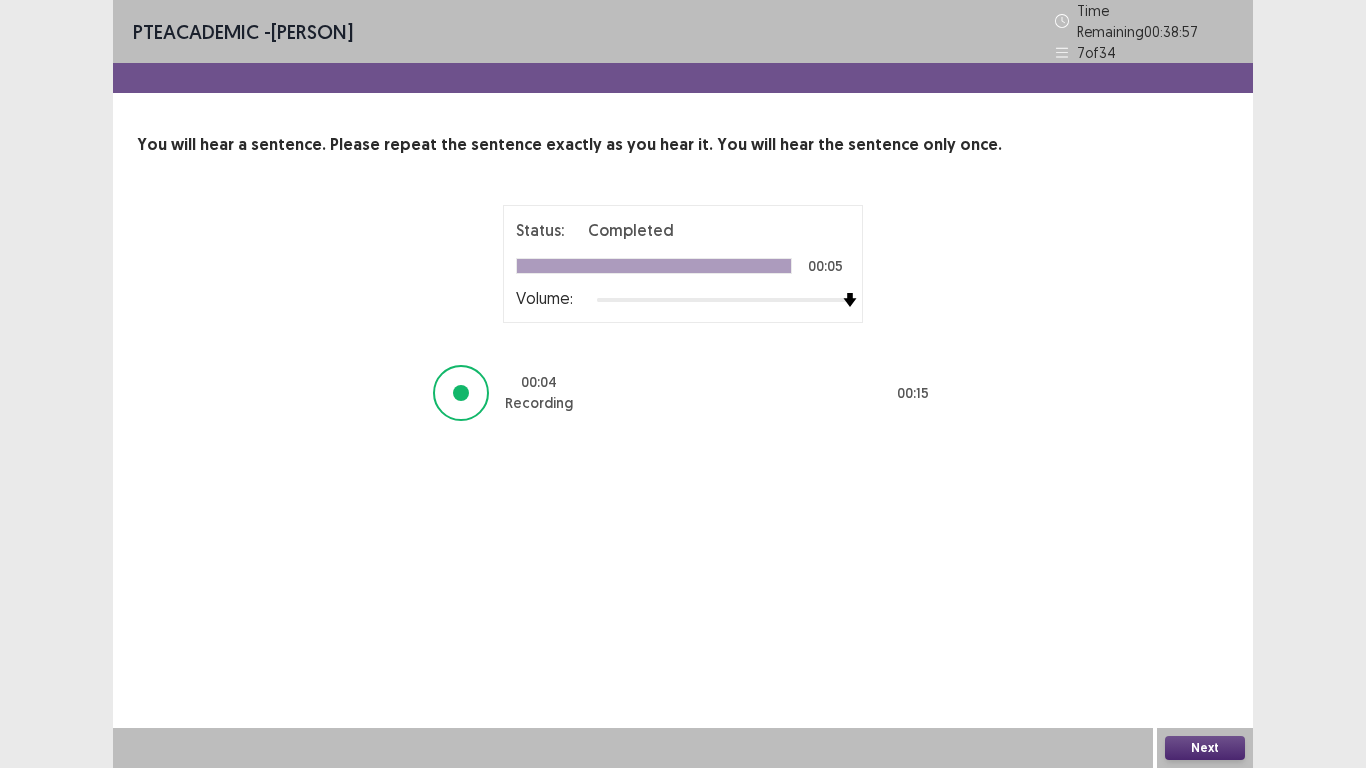 click on "Next" at bounding box center [1205, 748] 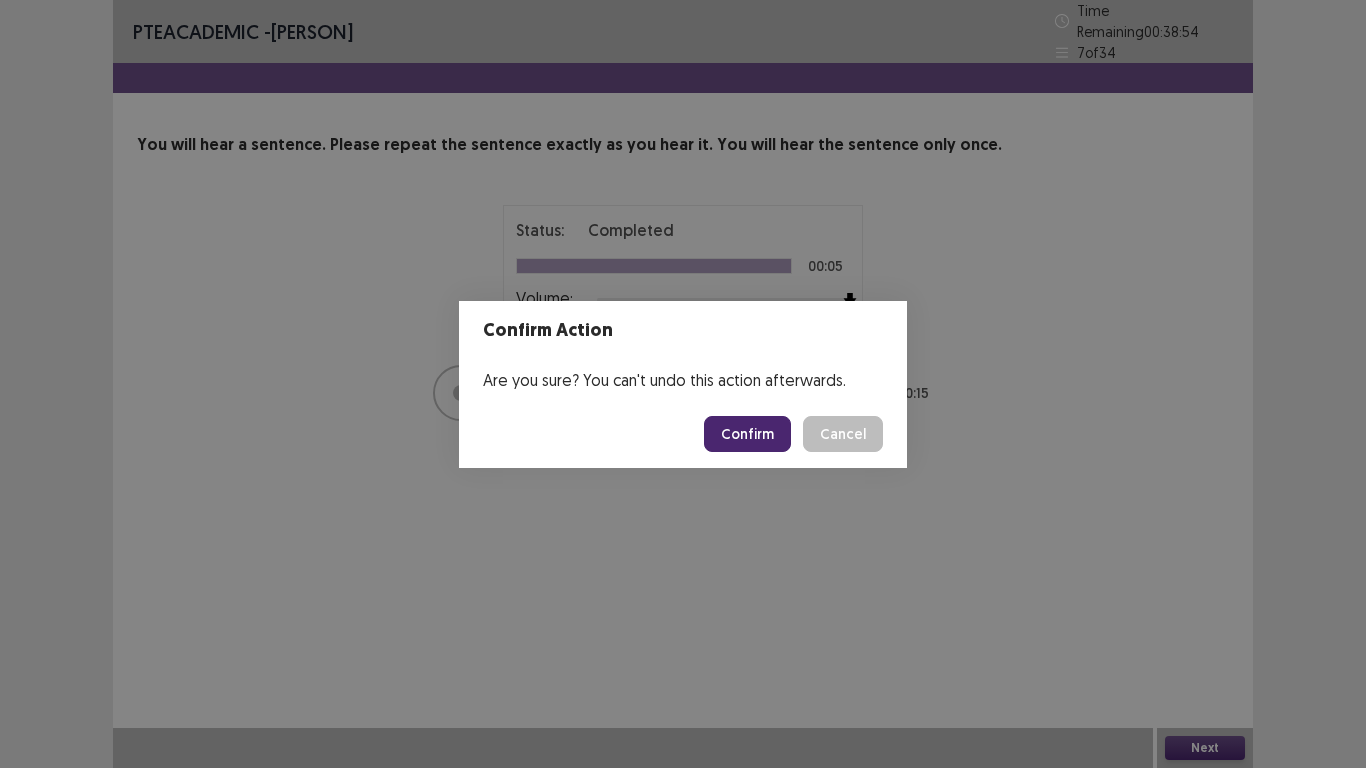 click on "Confirm" at bounding box center (747, 434) 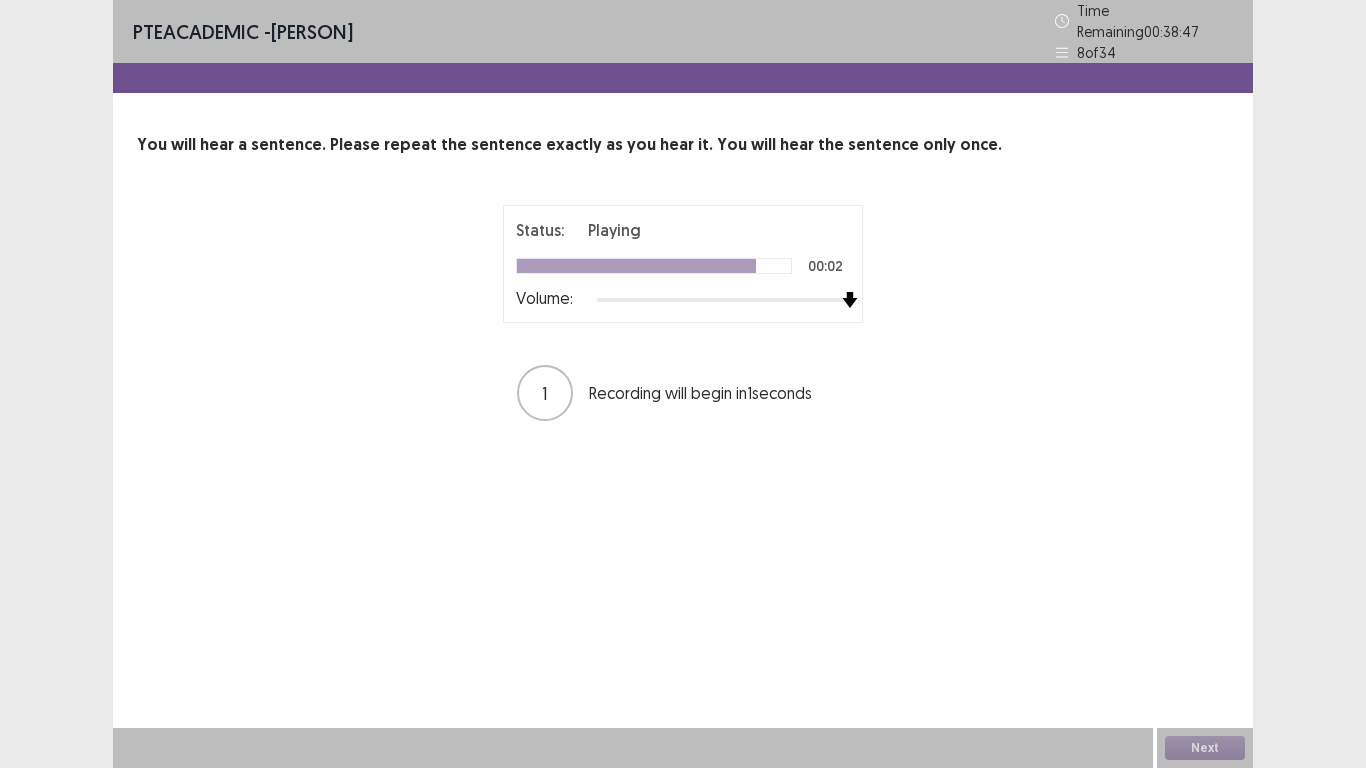 click at bounding box center [723, 300] 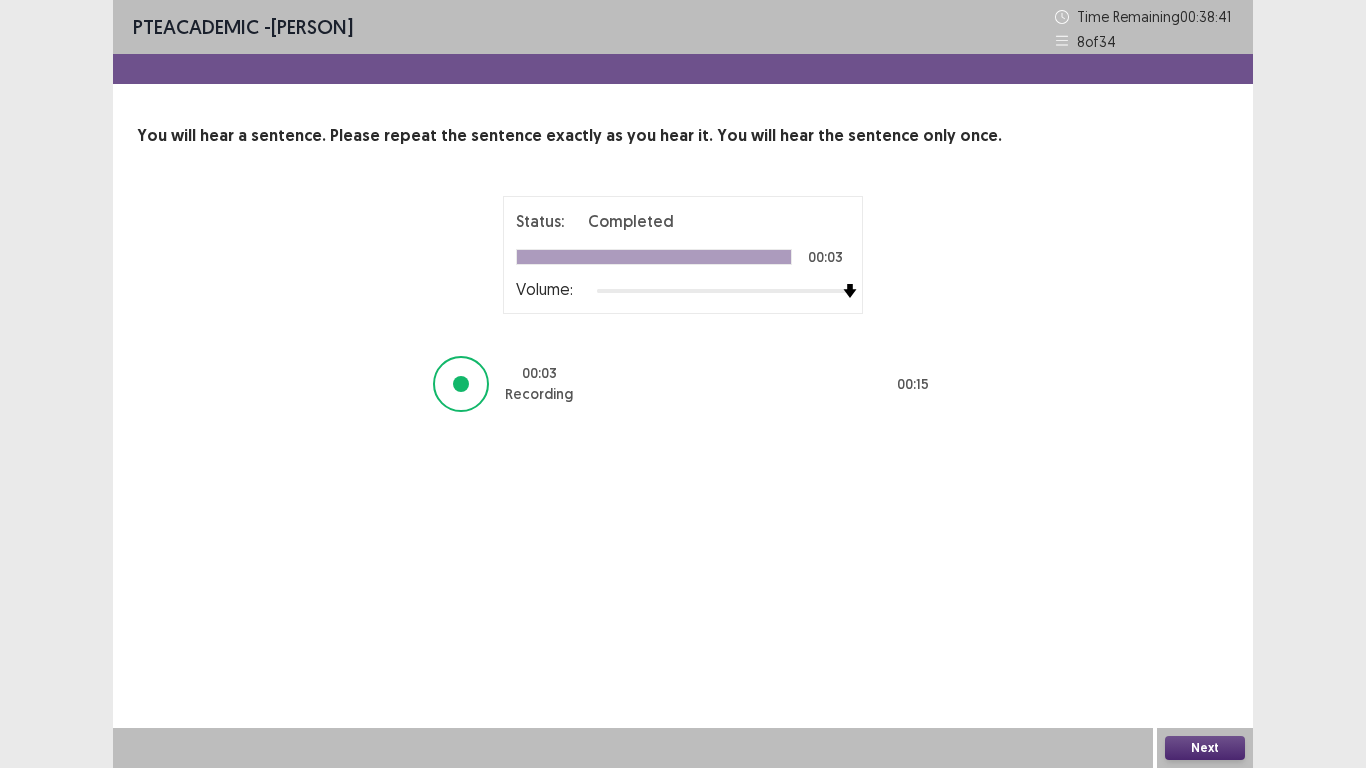 click on "Next" at bounding box center (1205, 748) 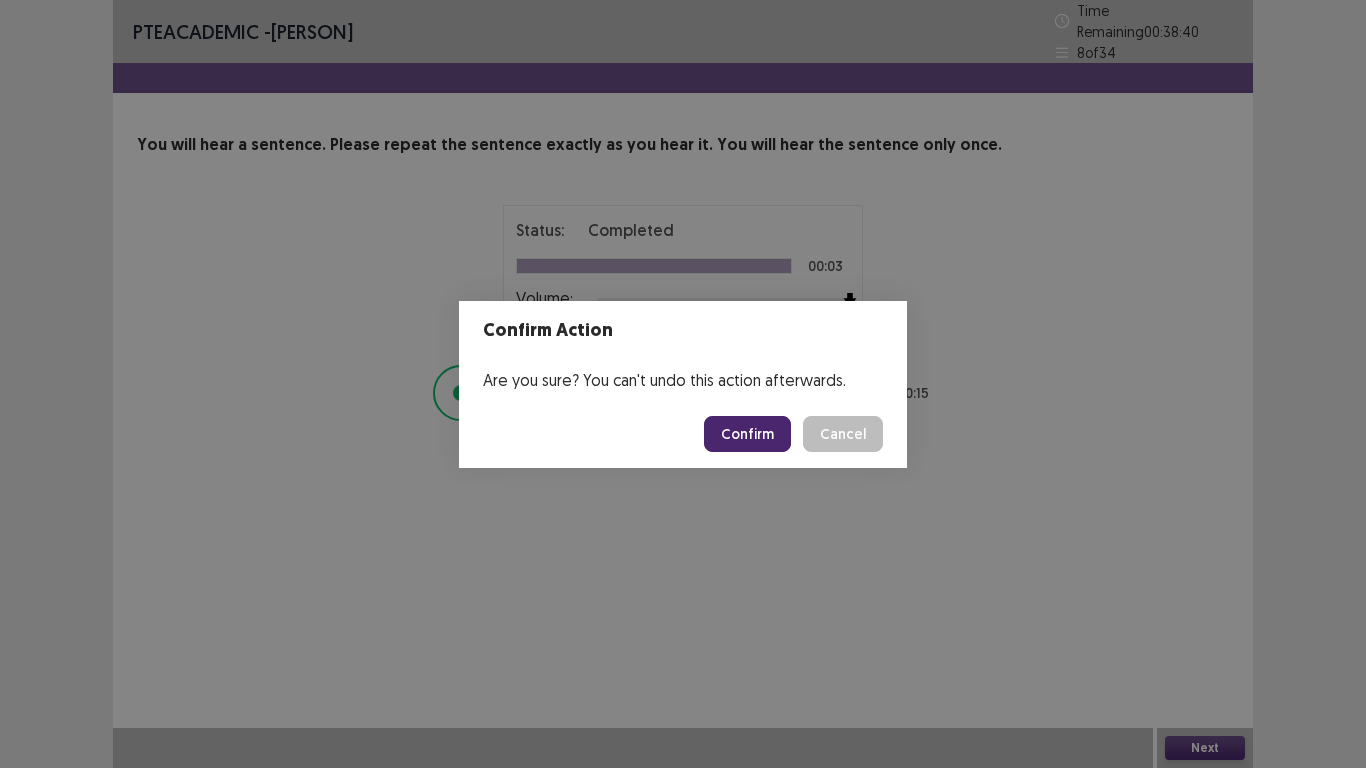 click on "Confirm" at bounding box center [747, 434] 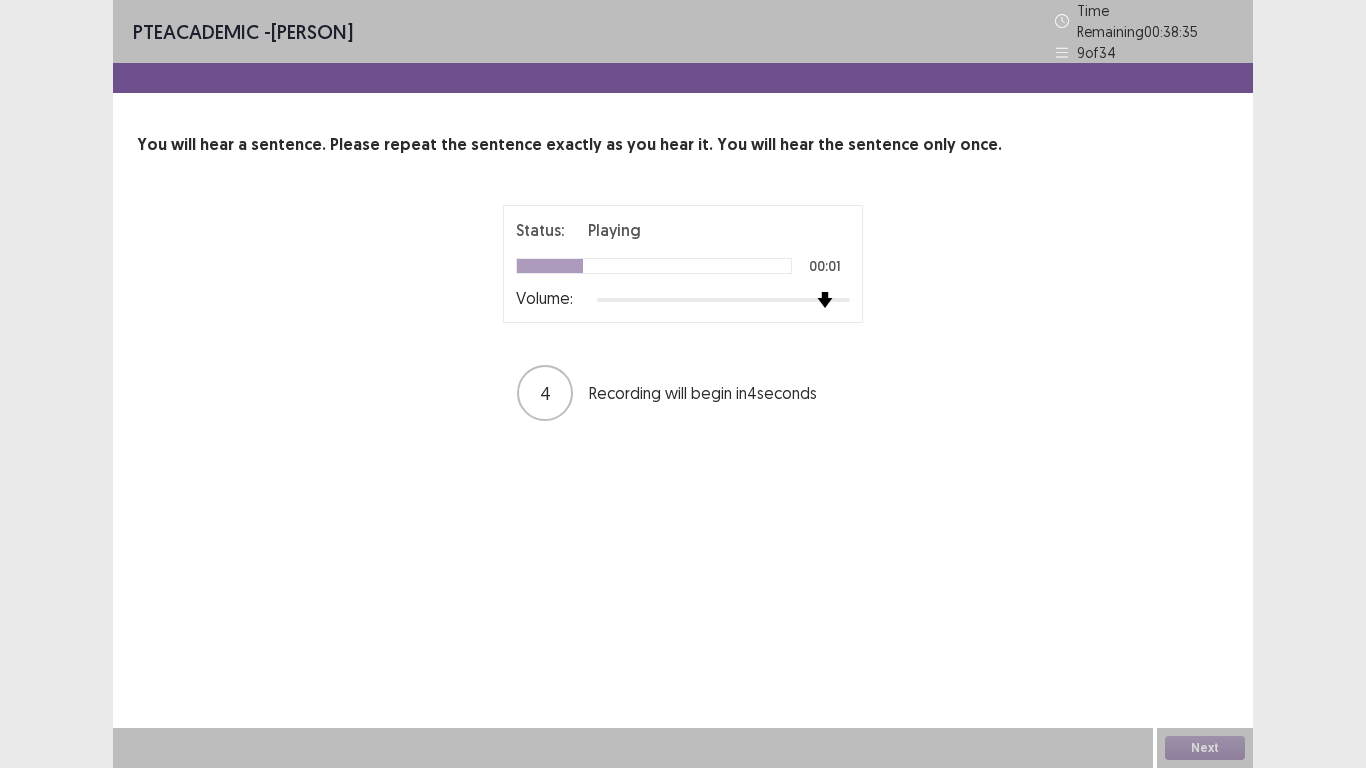click at bounding box center [723, 300] 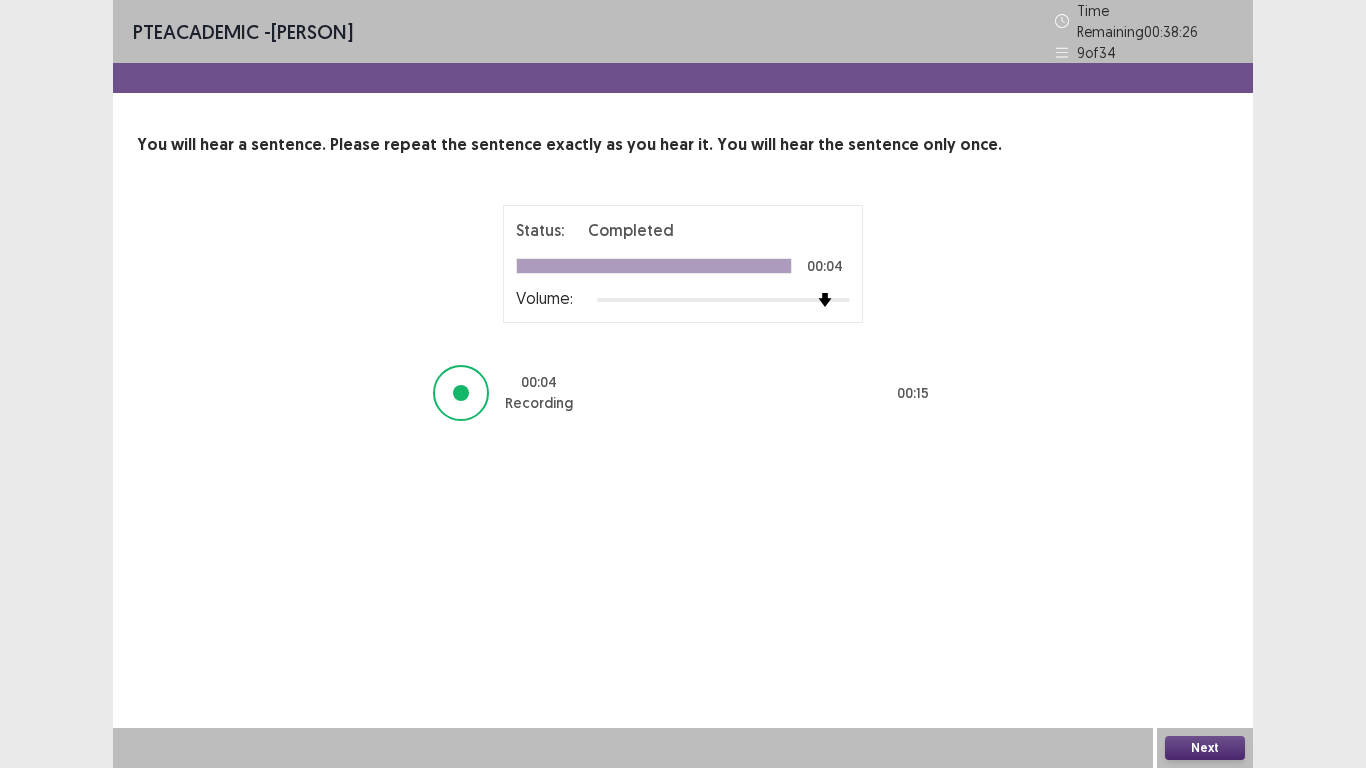 click on "Next" at bounding box center (1205, 748) 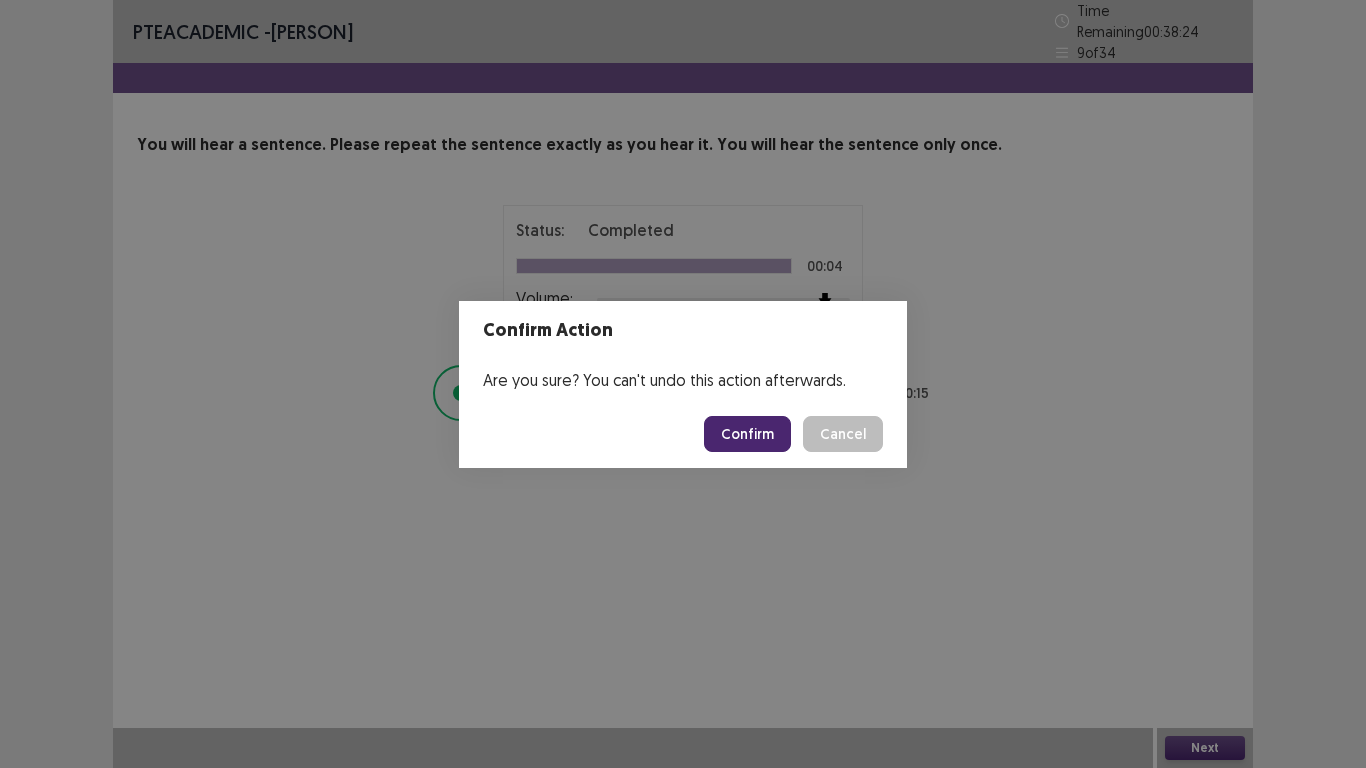 click on "Confirm" at bounding box center (747, 434) 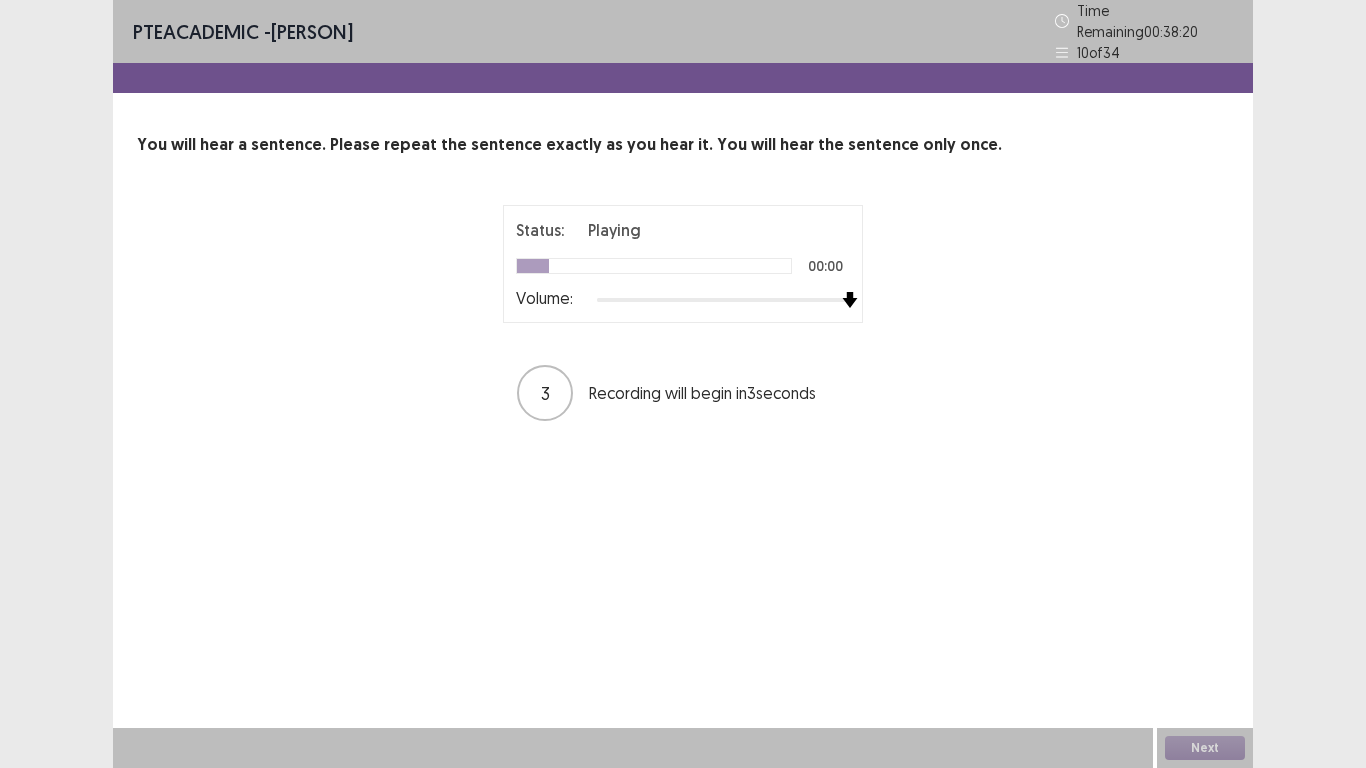 click at bounding box center (723, 300) 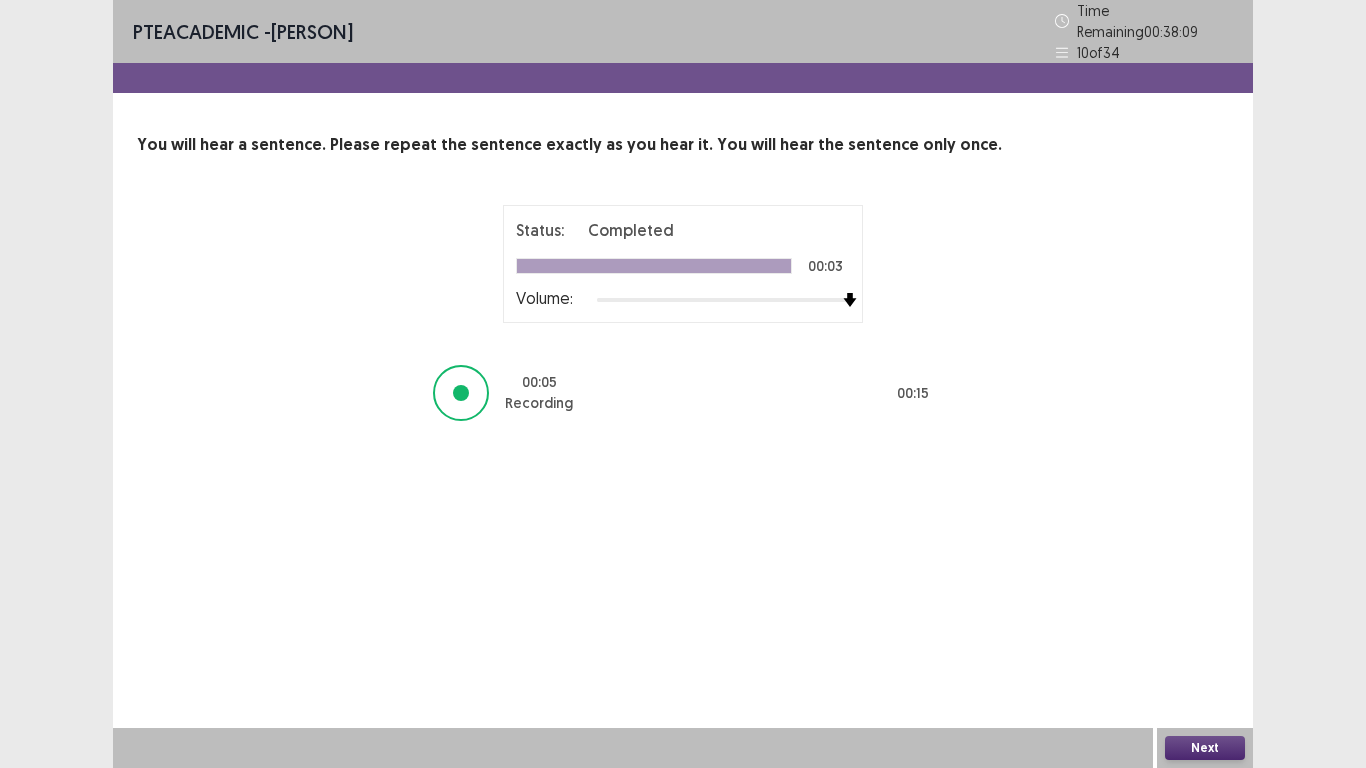 click on "Next" at bounding box center (1205, 748) 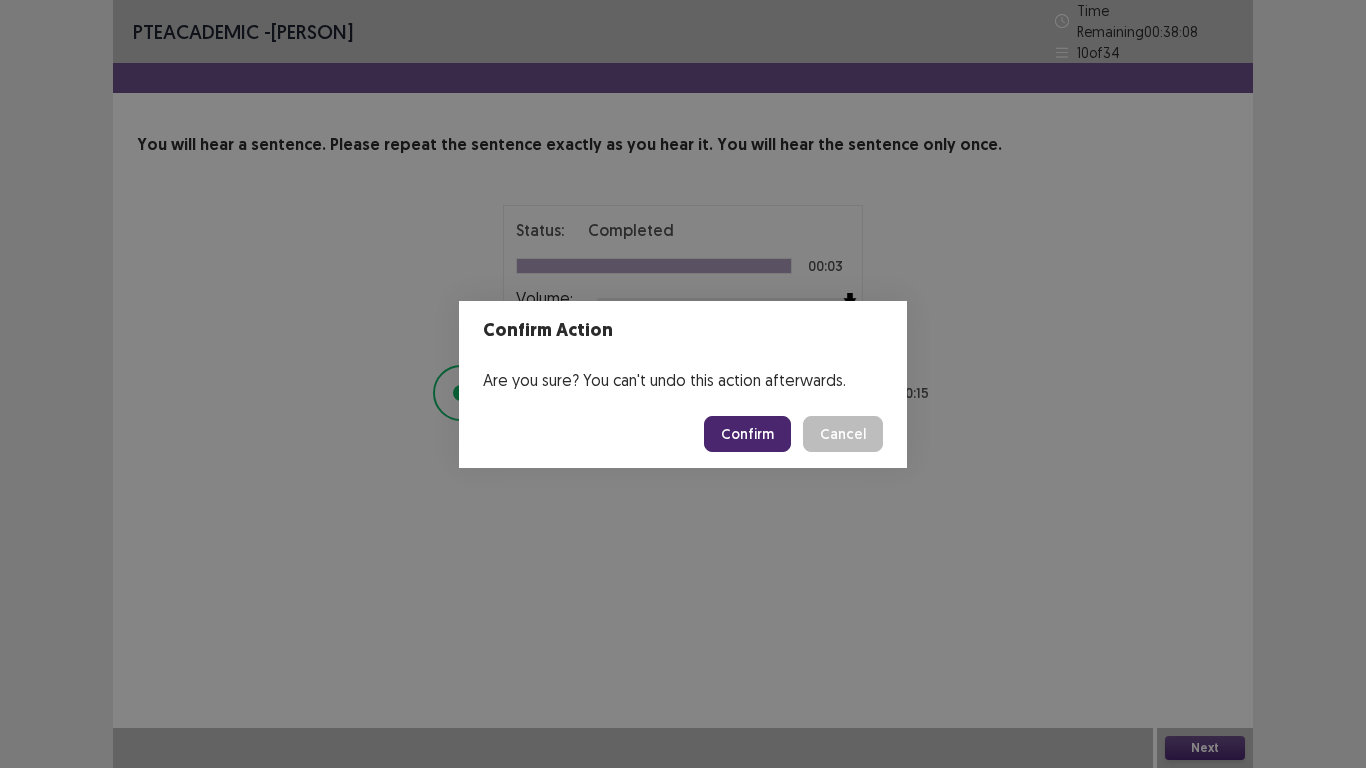 click on "Confirm" at bounding box center (747, 434) 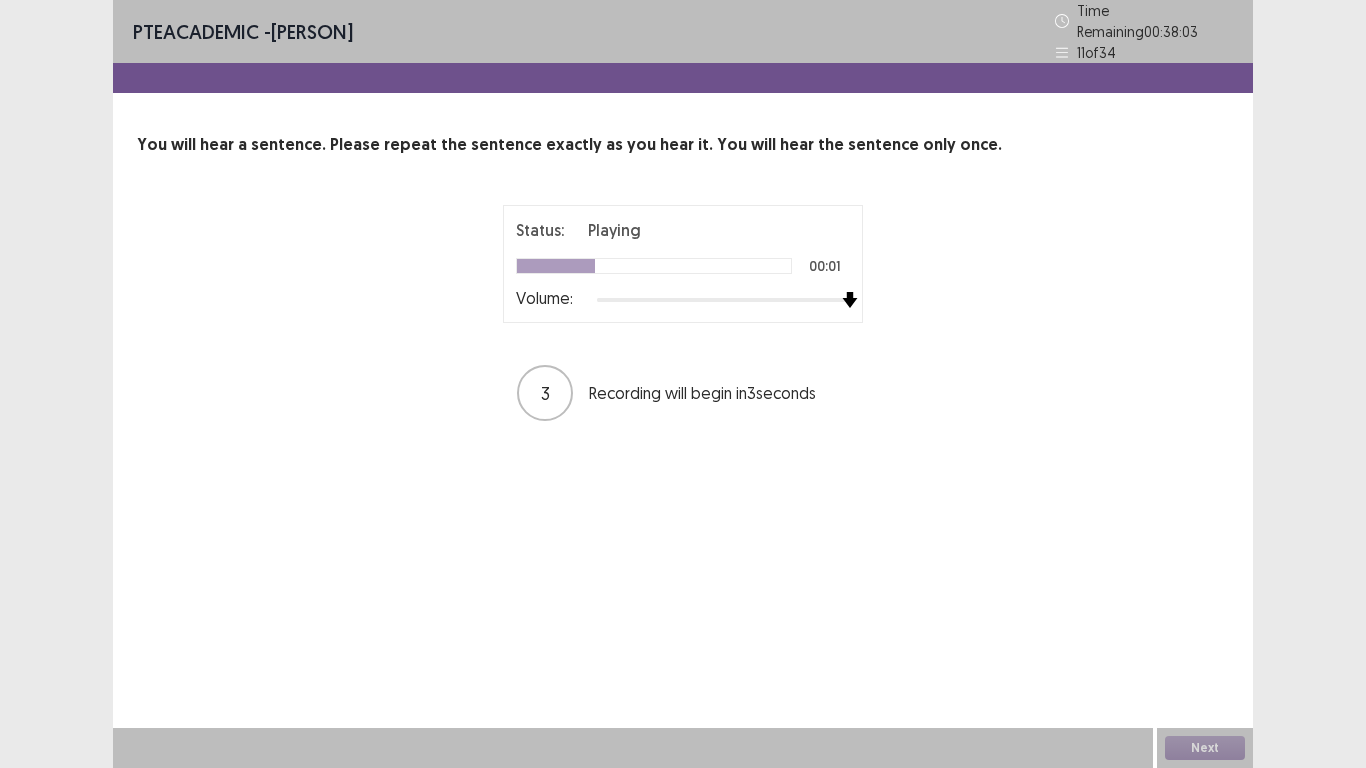 click at bounding box center [723, 300] 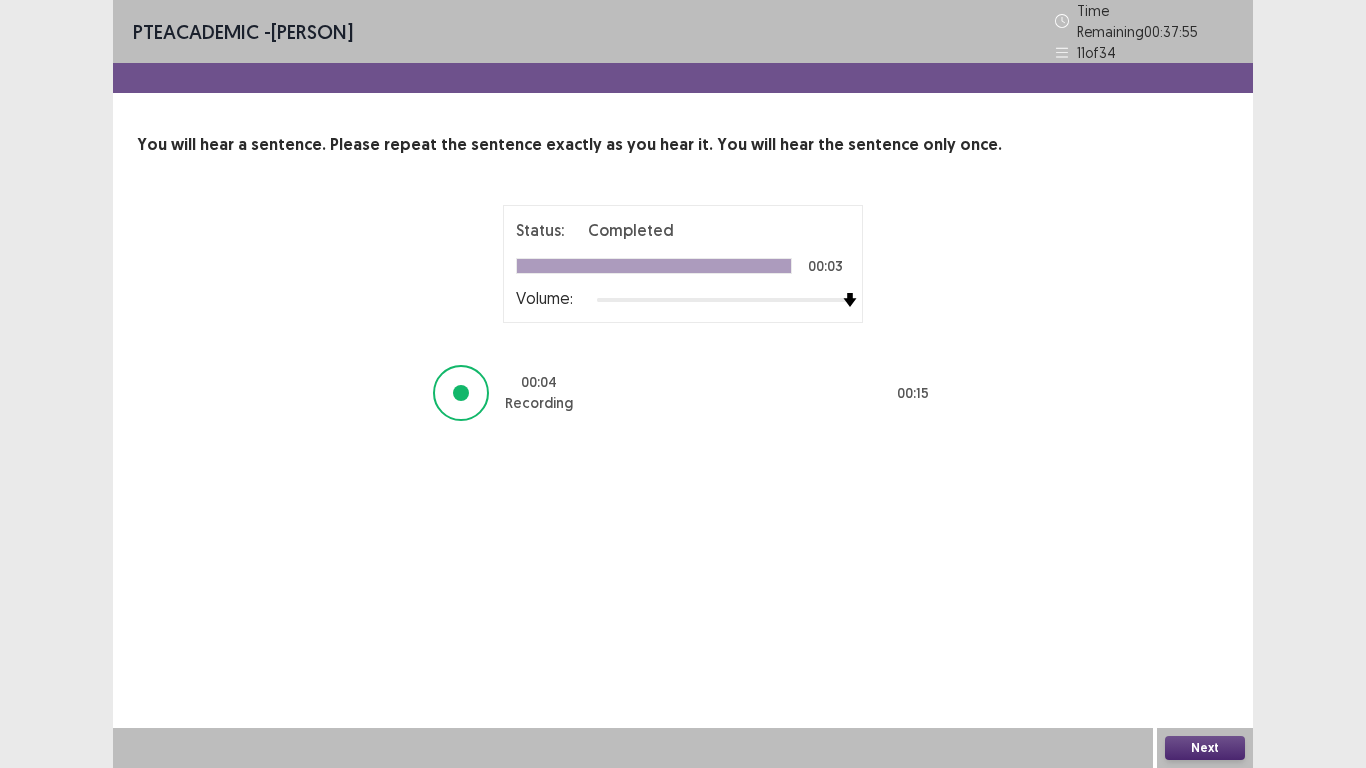 click on "Next" at bounding box center (1205, 748) 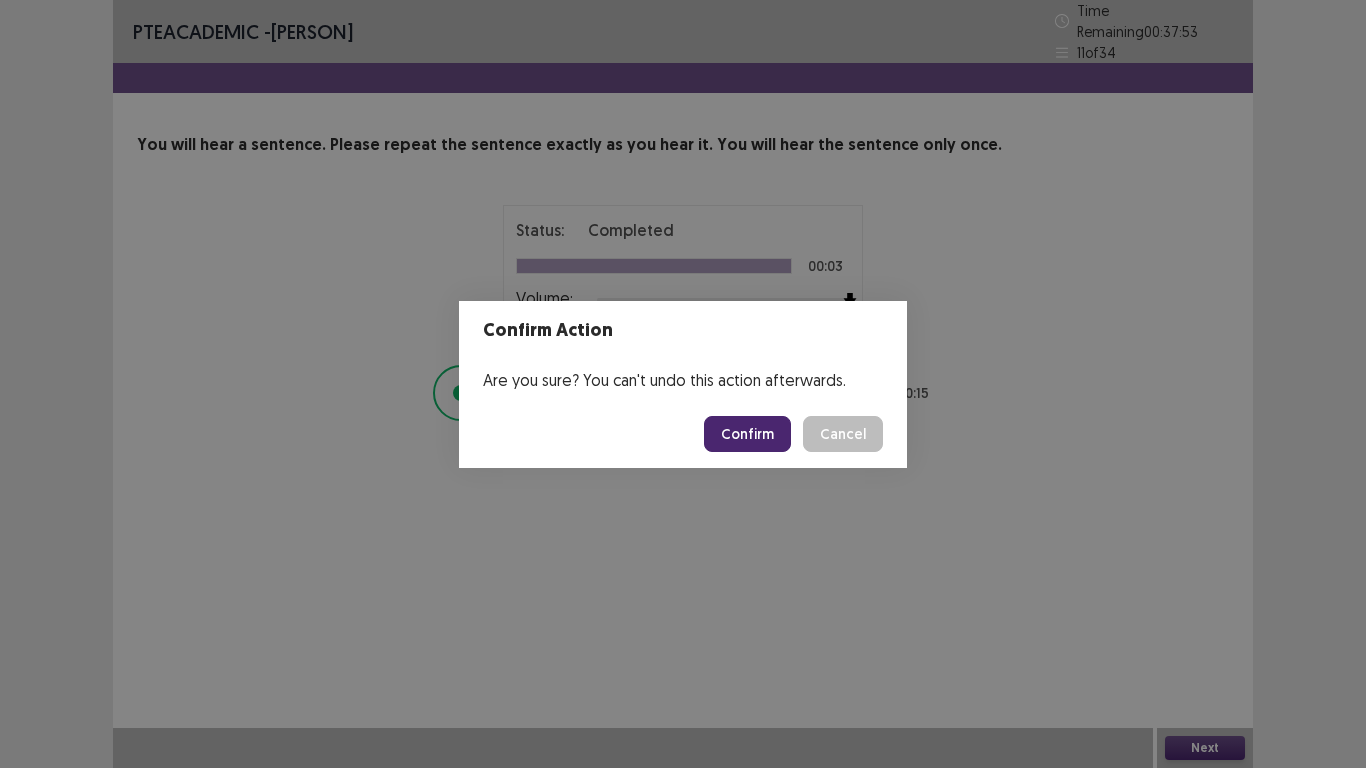 click on "Confirm" at bounding box center (747, 434) 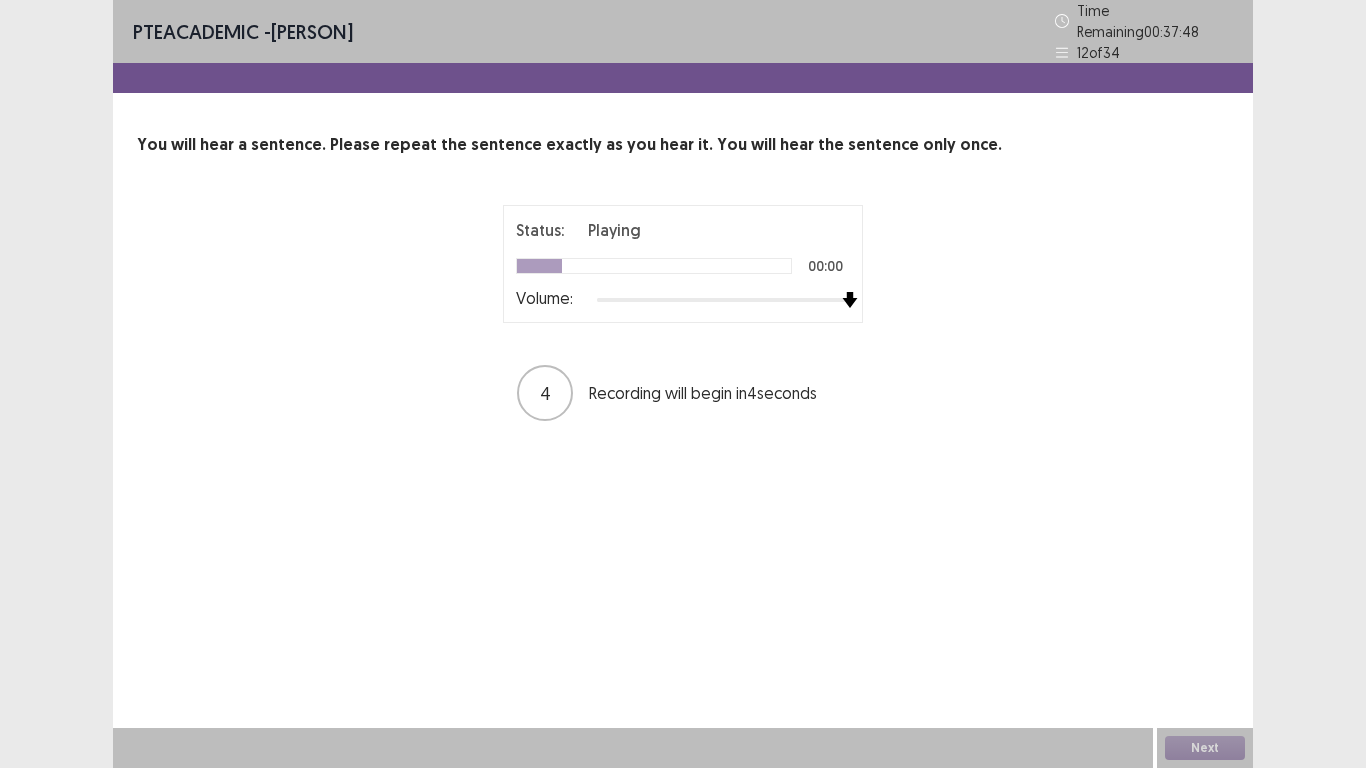 click at bounding box center [723, 300] 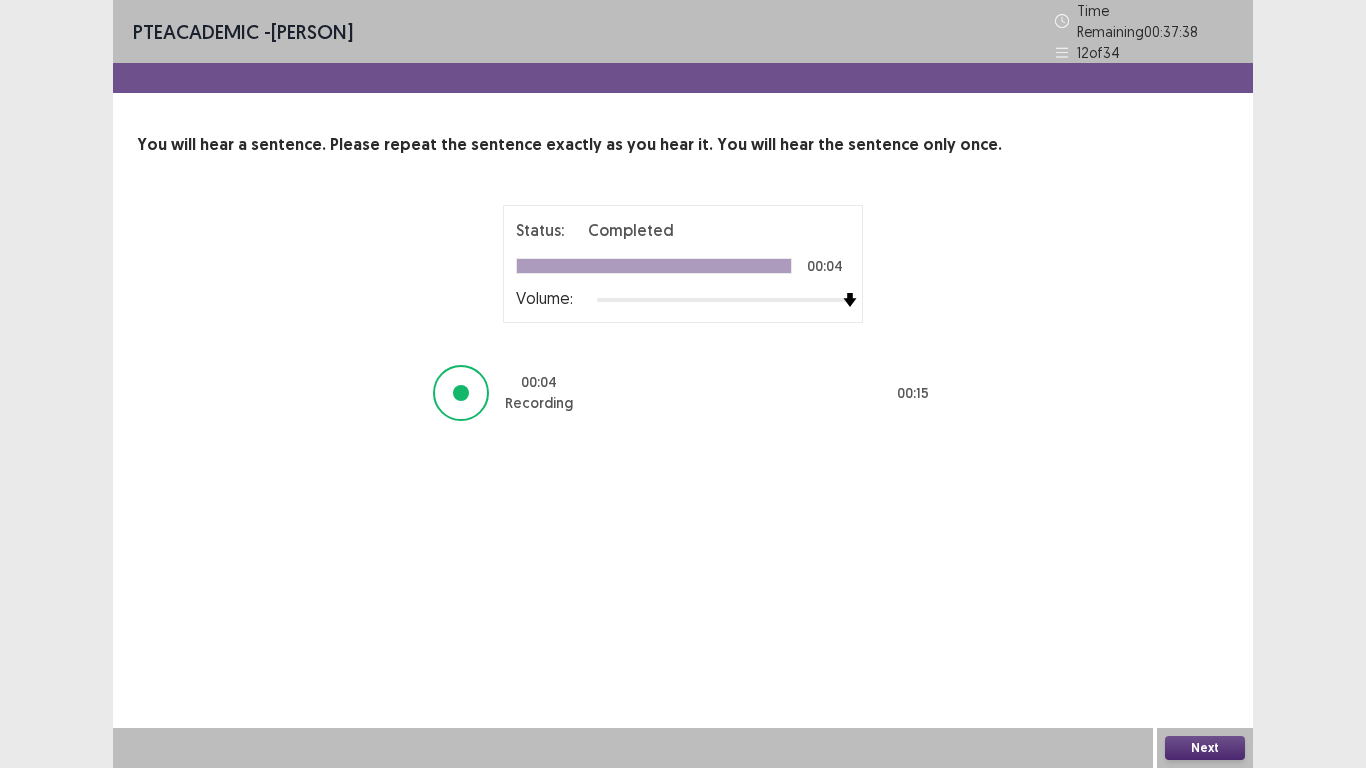click on "Next" at bounding box center (1205, 748) 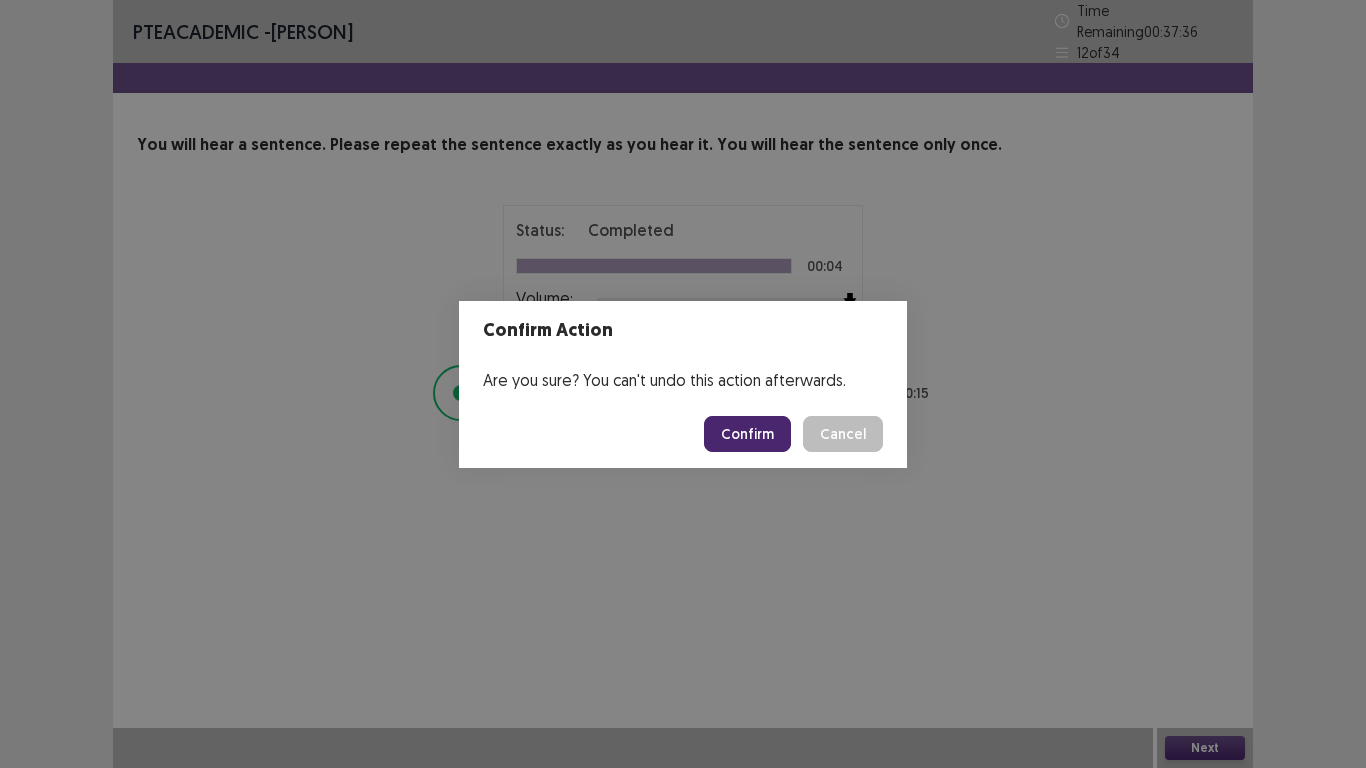 click on "Confirm" at bounding box center (747, 434) 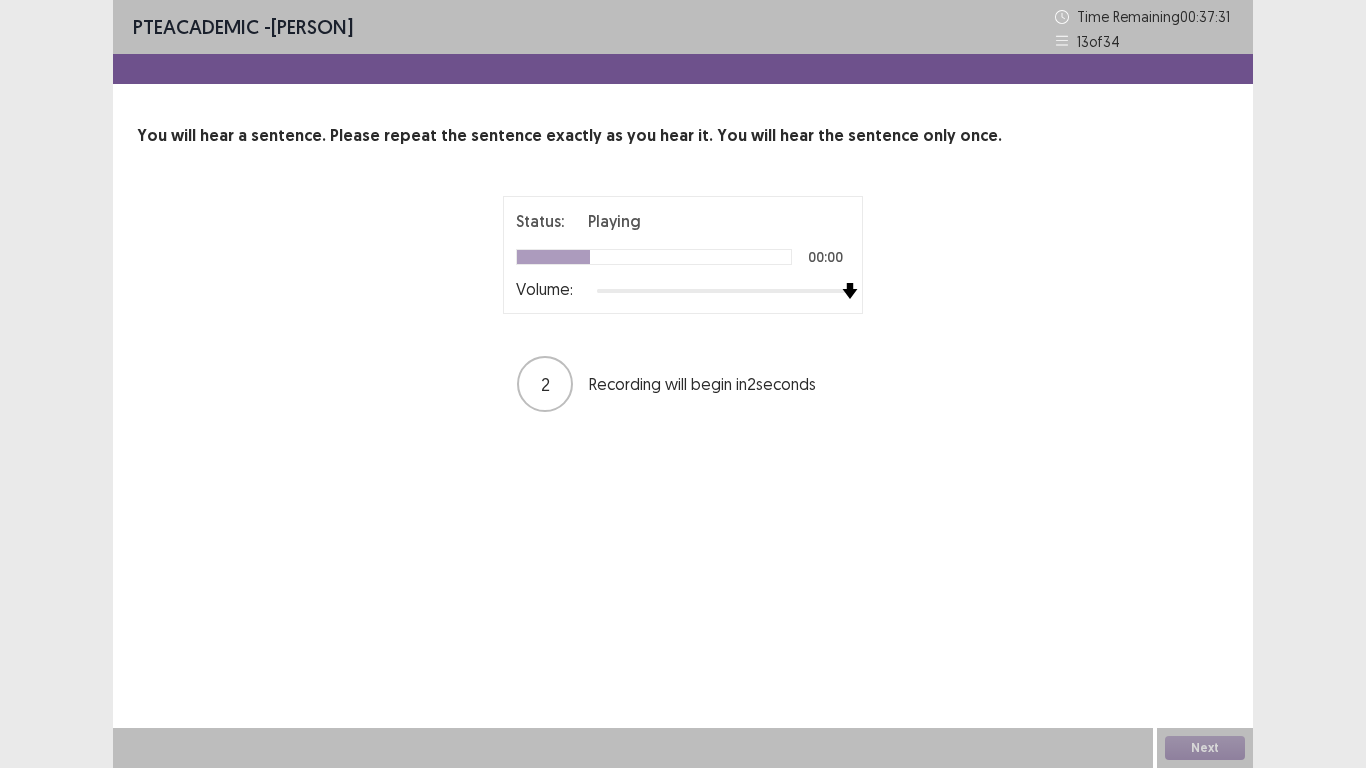 click at bounding box center [723, 291] 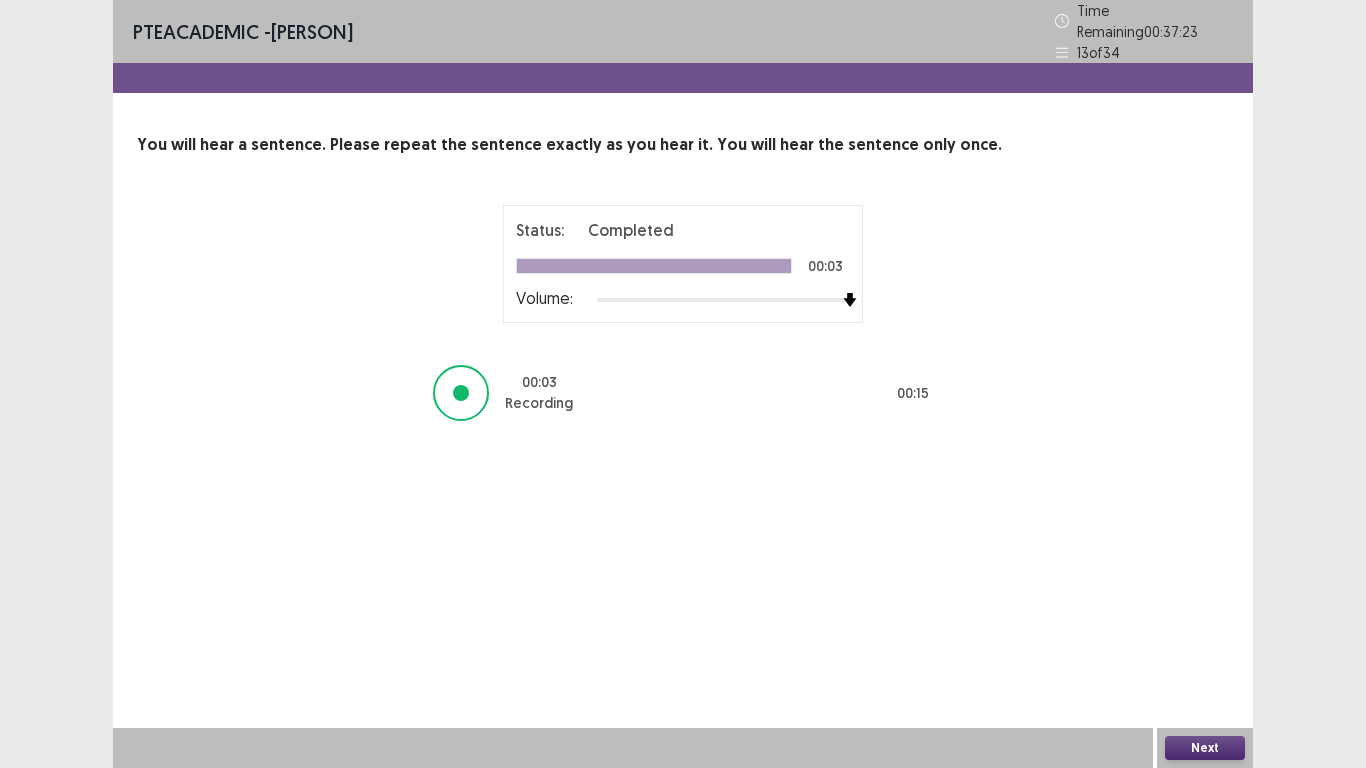 click on "Next" at bounding box center [1205, 748] 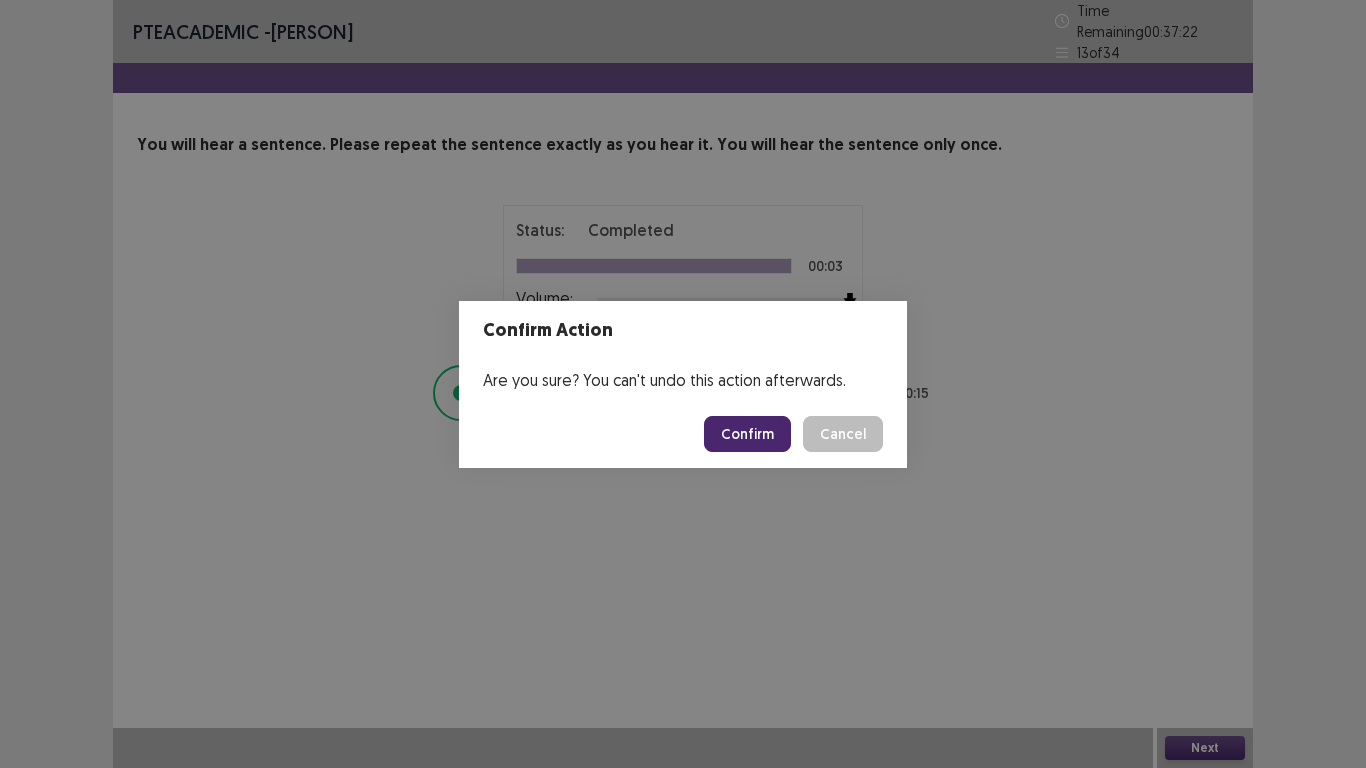 drag, startPoint x: 1183, startPoint y: 748, endPoint x: 717, endPoint y: 436, distance: 560.803 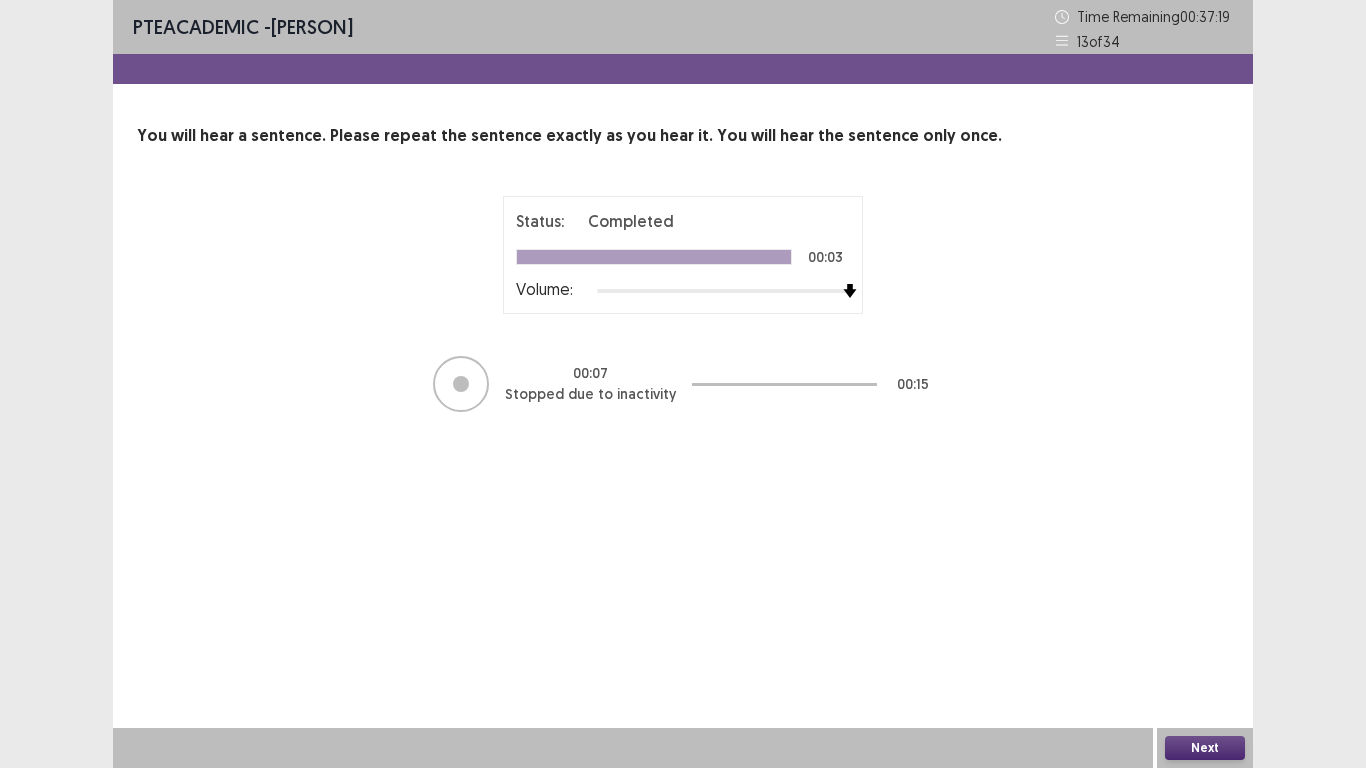 click on "Next" at bounding box center [1205, 748] 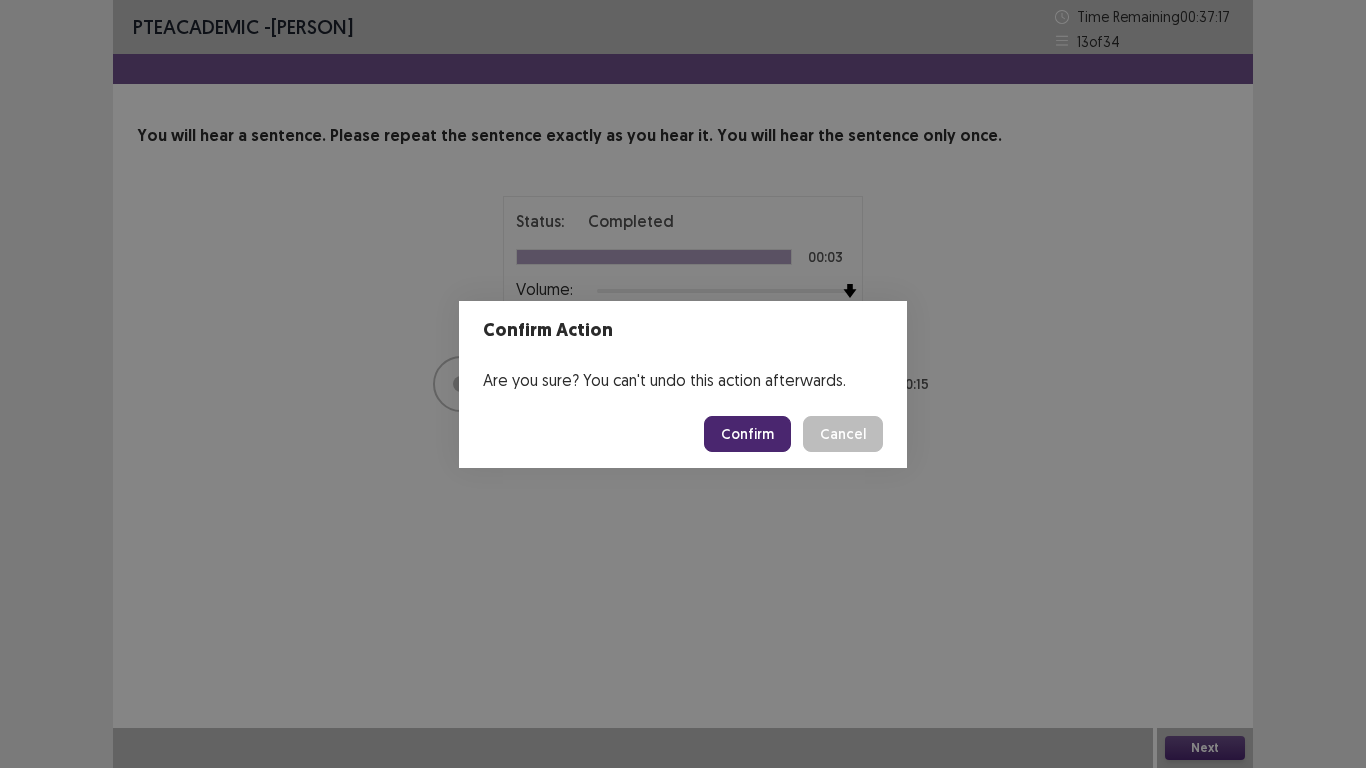 click on "Confirm" at bounding box center (747, 434) 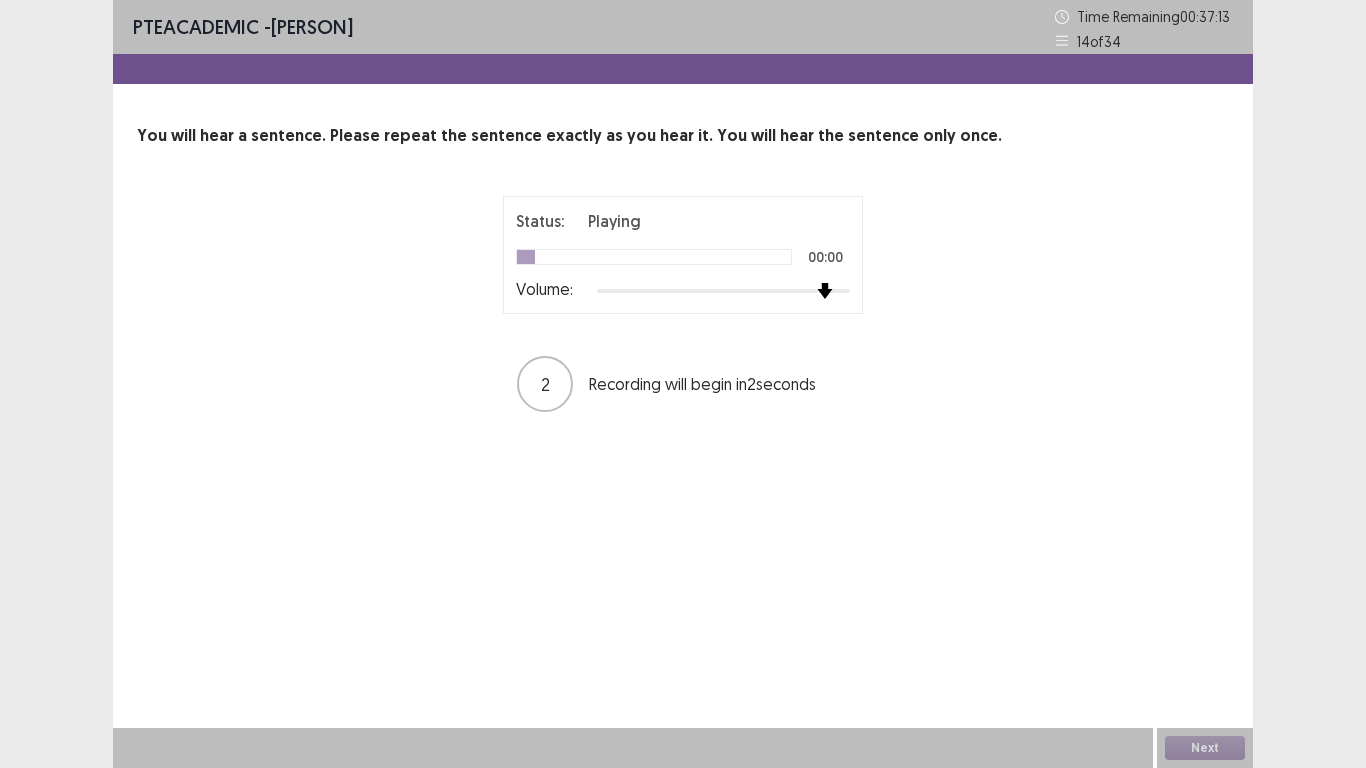 click at bounding box center (723, 291) 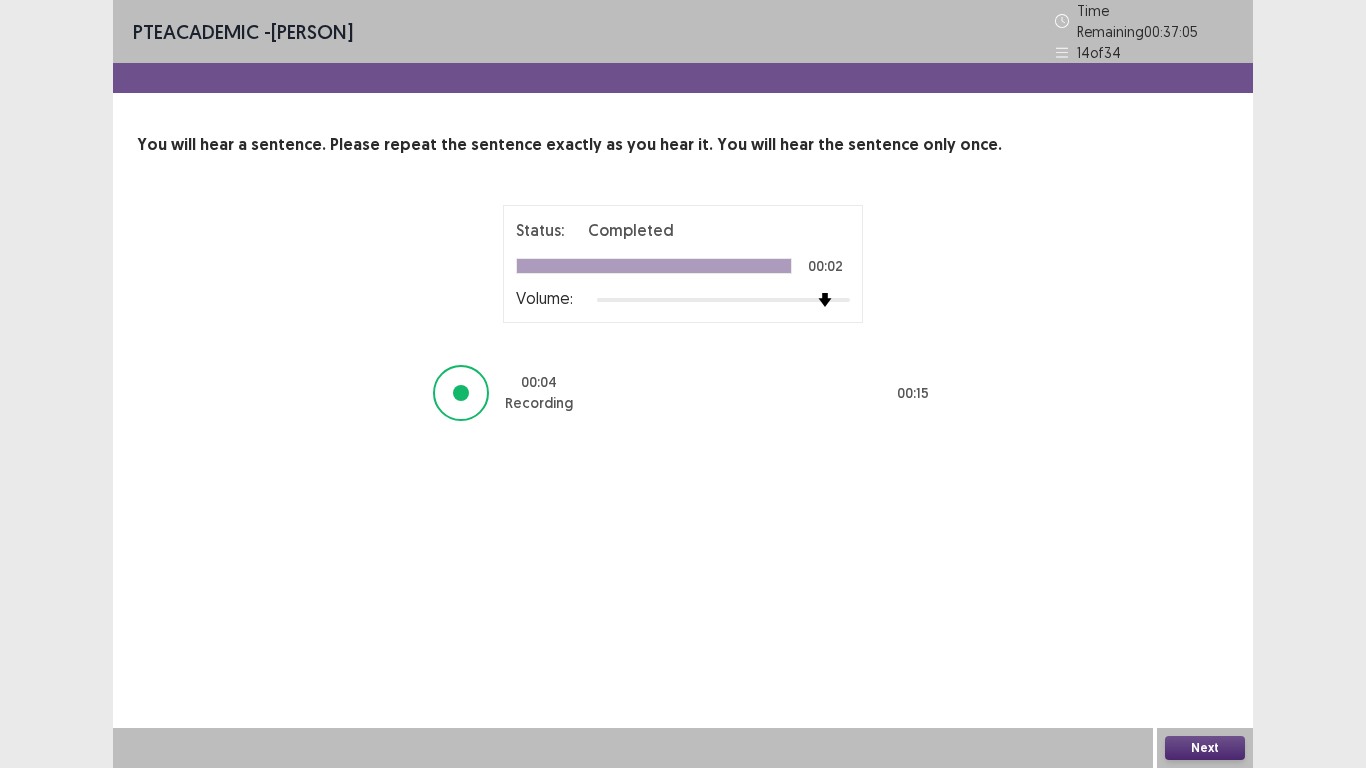 click on "Next" at bounding box center (1205, 748) 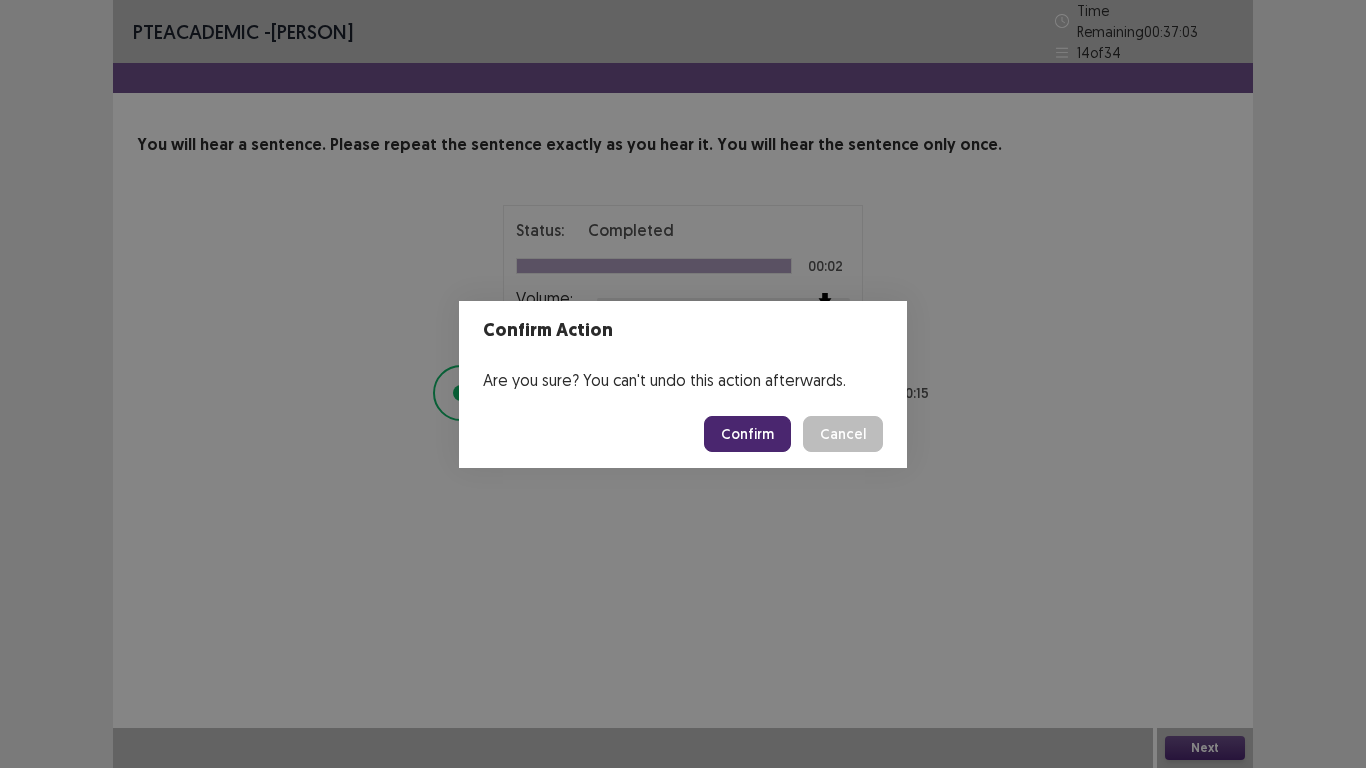 click on "Confirm" at bounding box center (747, 434) 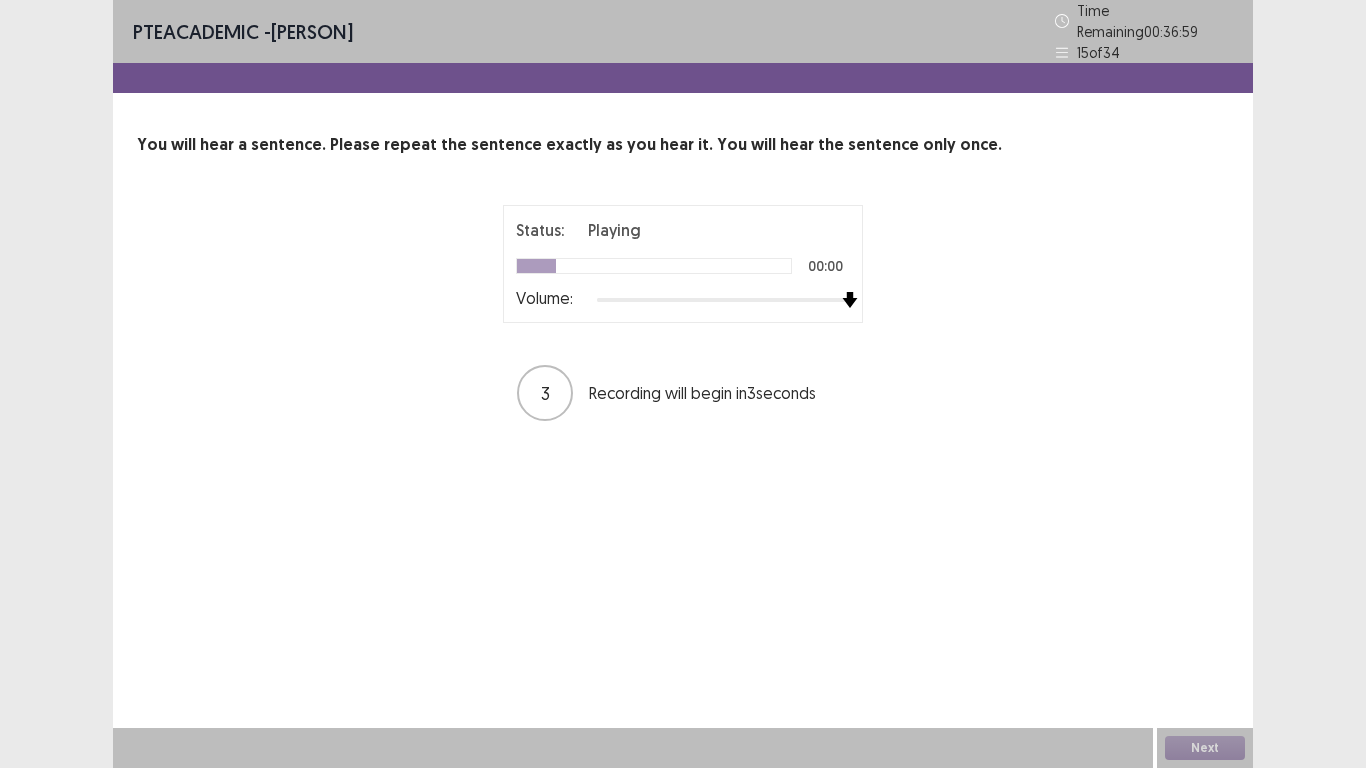 click at bounding box center [723, 300] 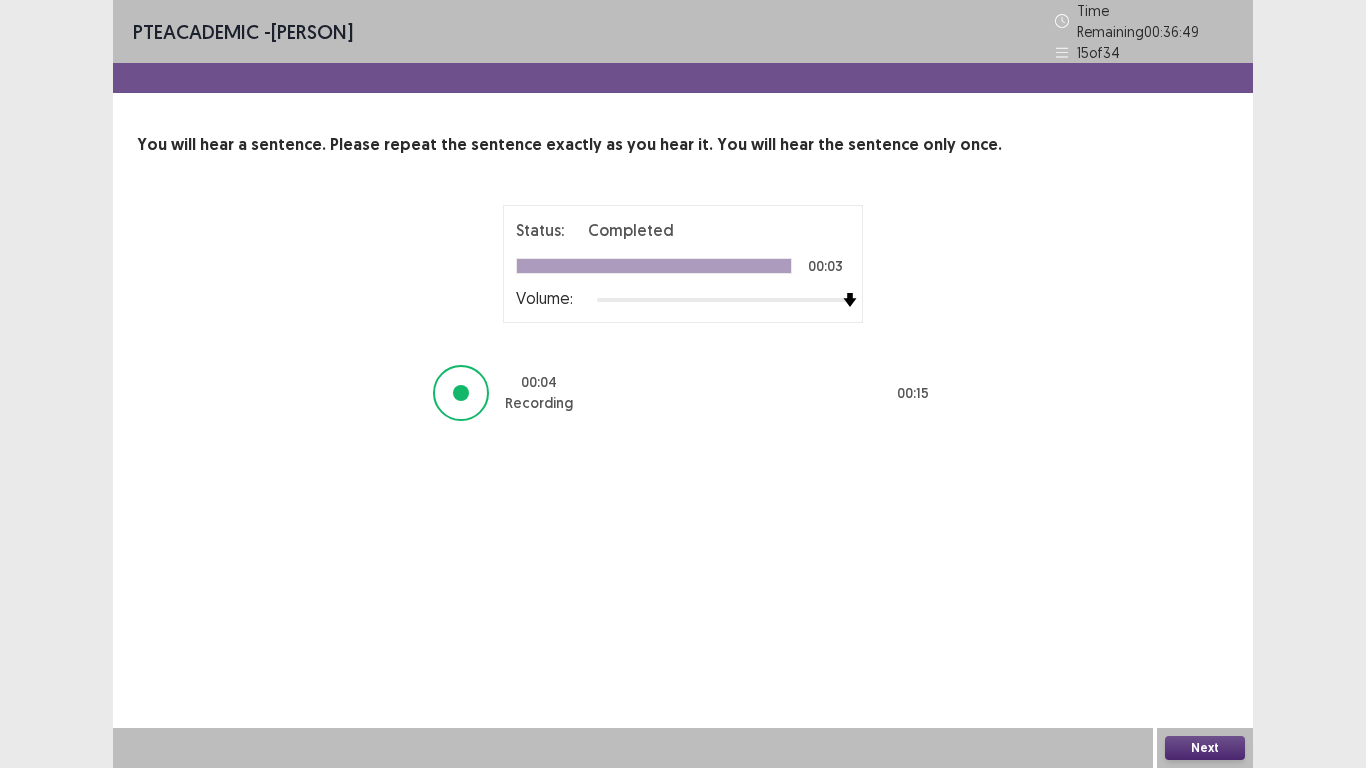click on "Next" at bounding box center [1205, 748] 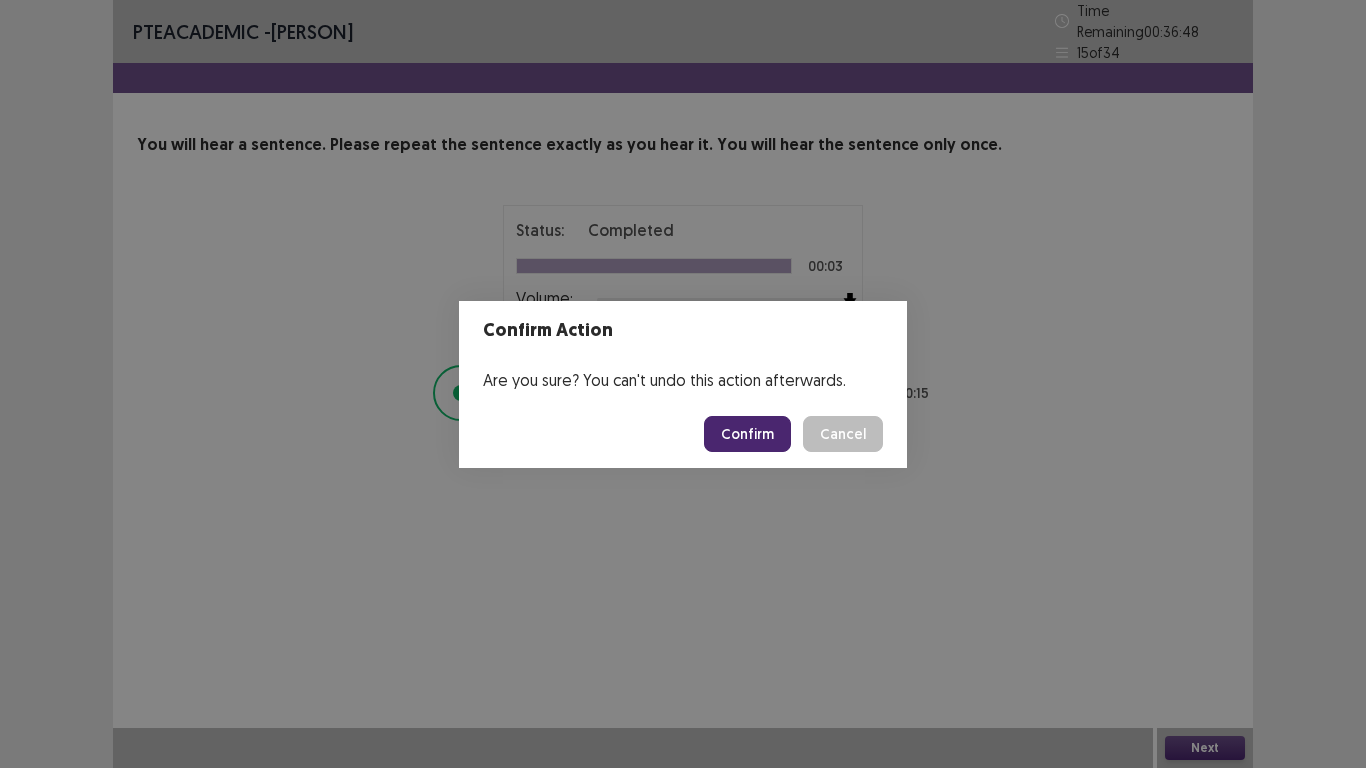 click on "Confirm" at bounding box center (747, 434) 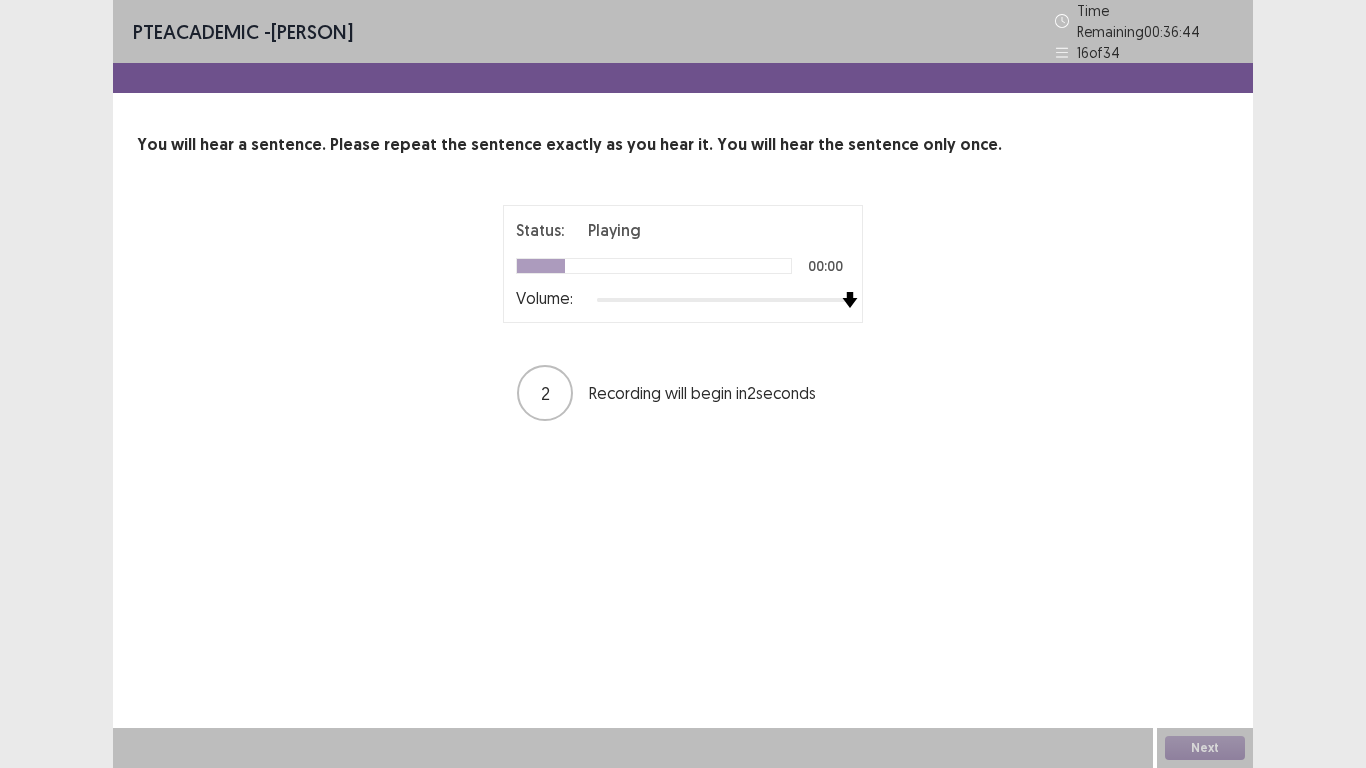 click at bounding box center [723, 300] 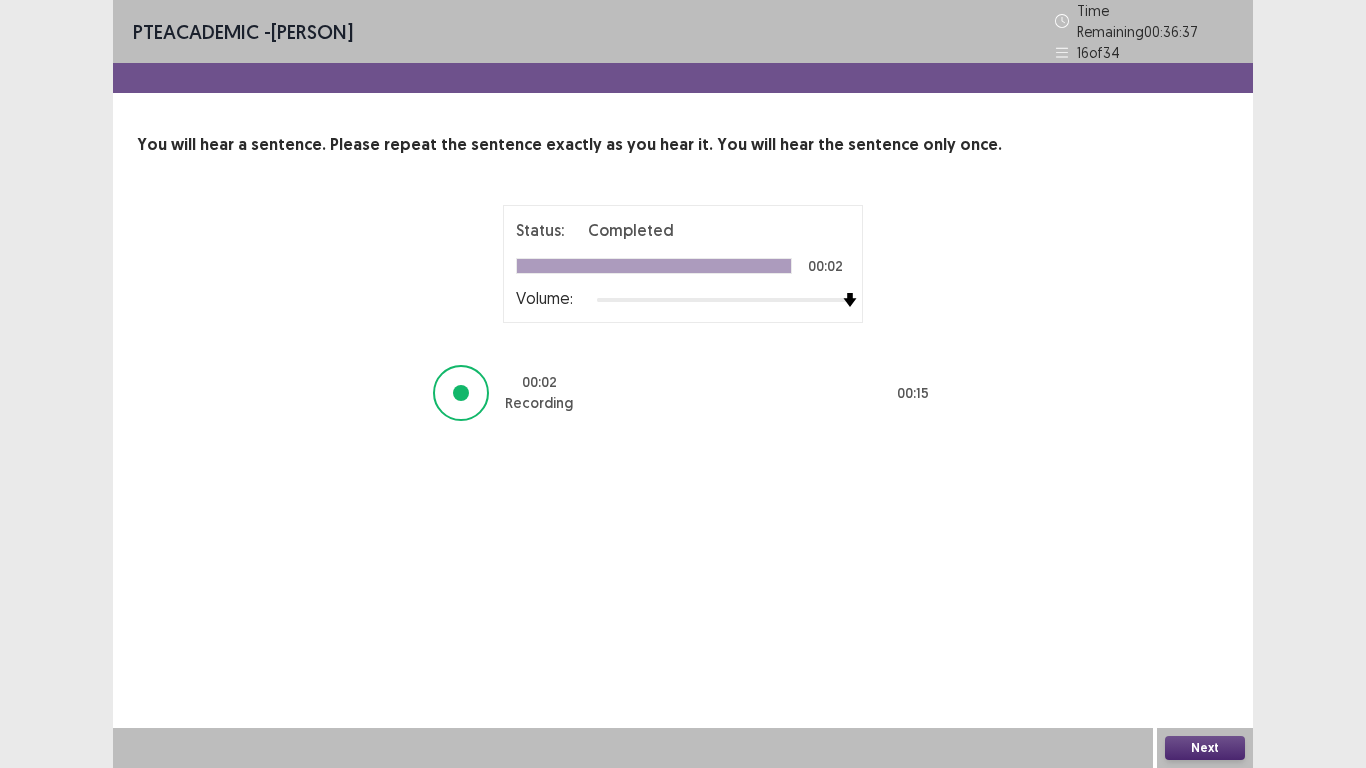 click on "PTE  academic   -  Joselito Asok Time Remaining  00 : 36 : 37 16  of  34 You will hear a sentence. Please repeat the sentence exactly as you hear it. You will hear the sentence only once. Status: Completed 00:02 Volume: 00 : 02 Recording 00 : 15 Next" at bounding box center [683, 384] 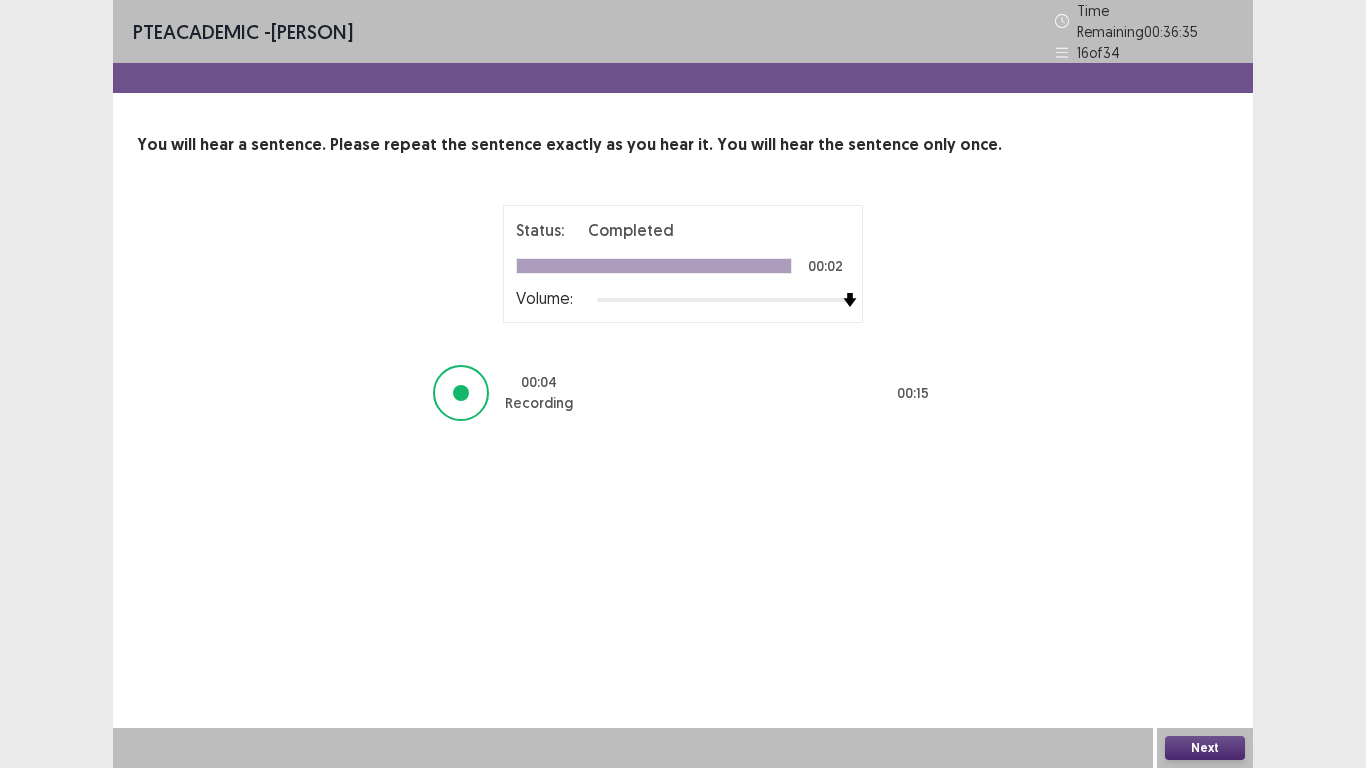 click on "Next" at bounding box center [1205, 748] 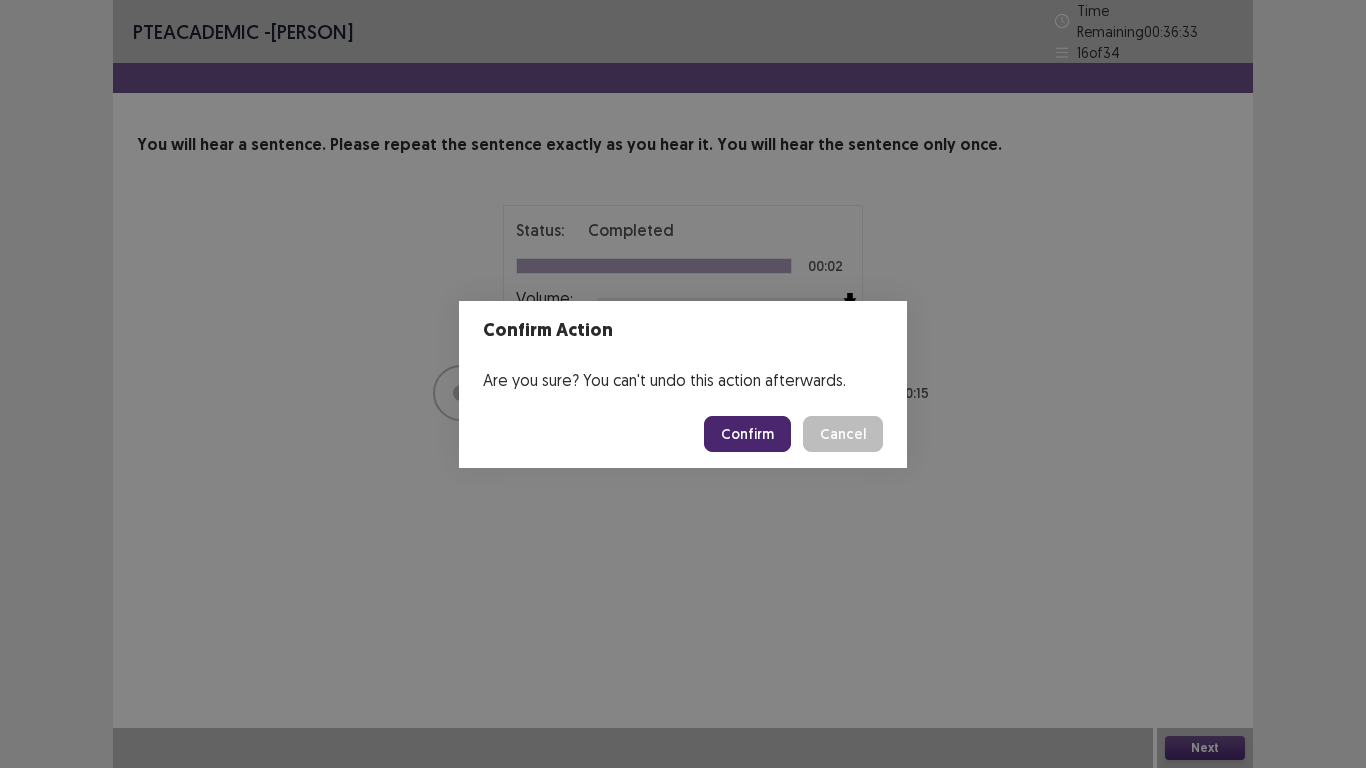 click on "Confirm" at bounding box center [747, 434] 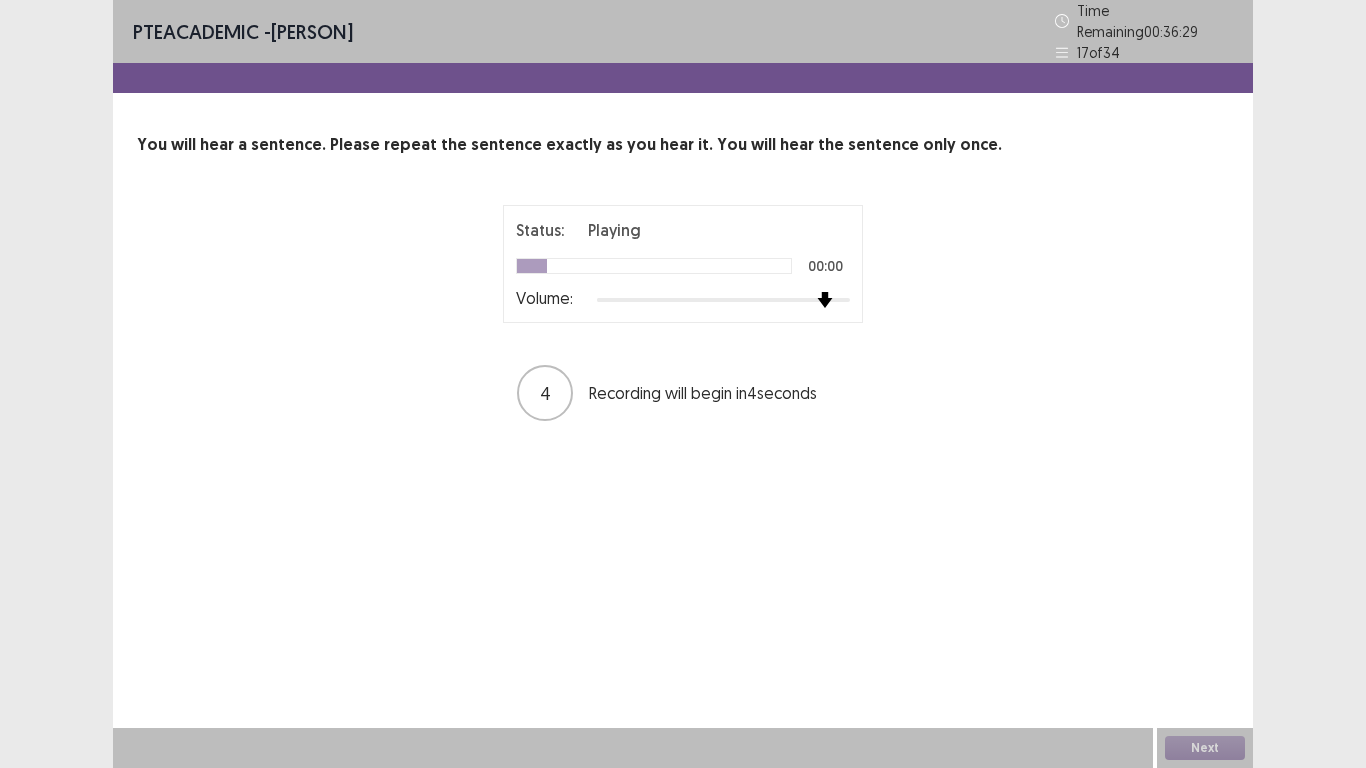 click at bounding box center (723, 300) 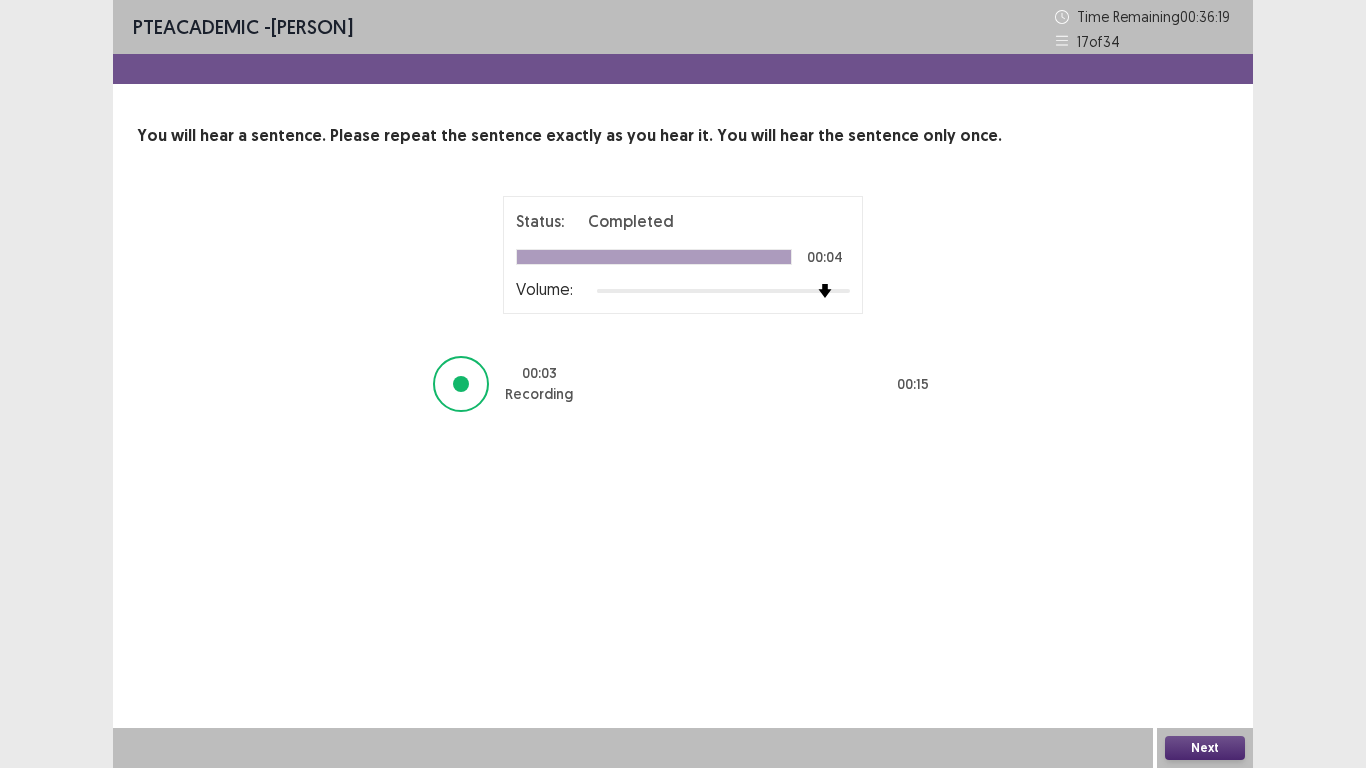 click on "Next" at bounding box center (1205, 748) 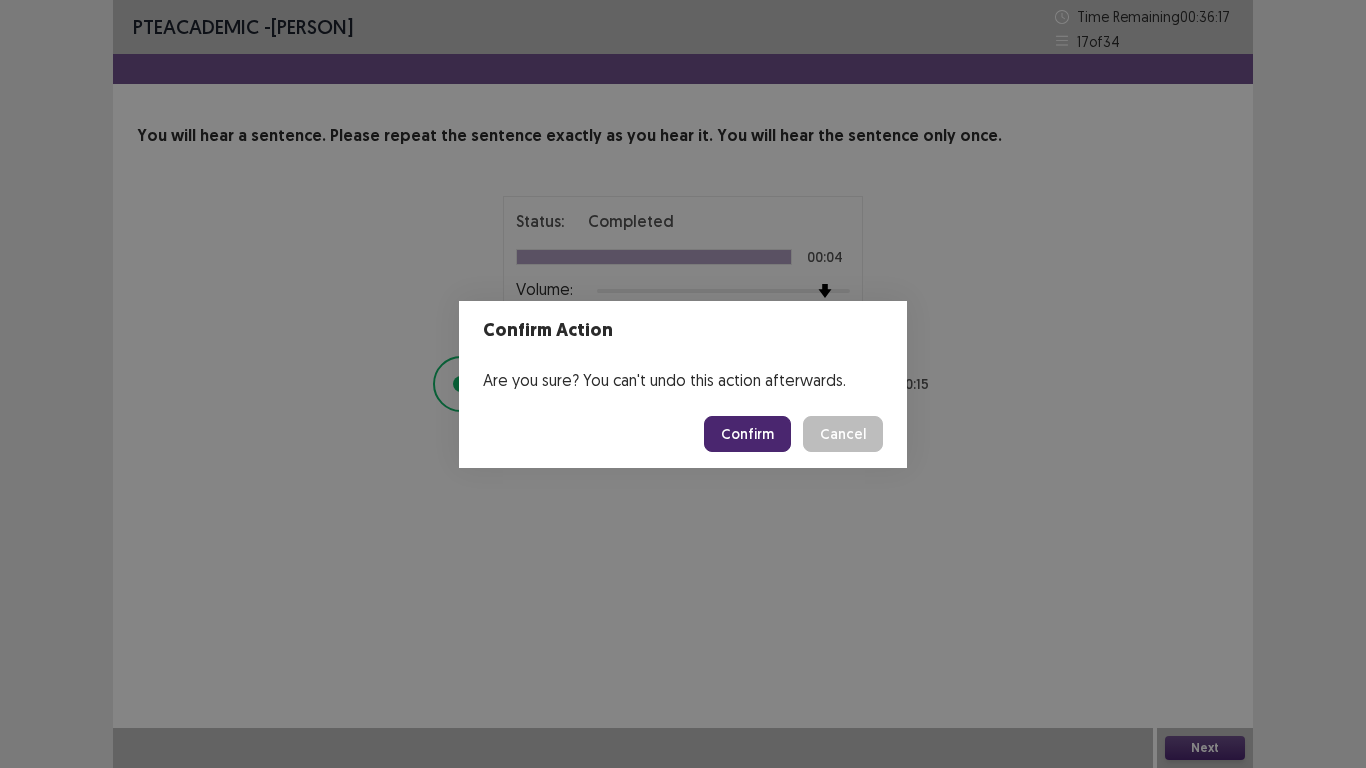 click on "Confirm" at bounding box center [747, 434] 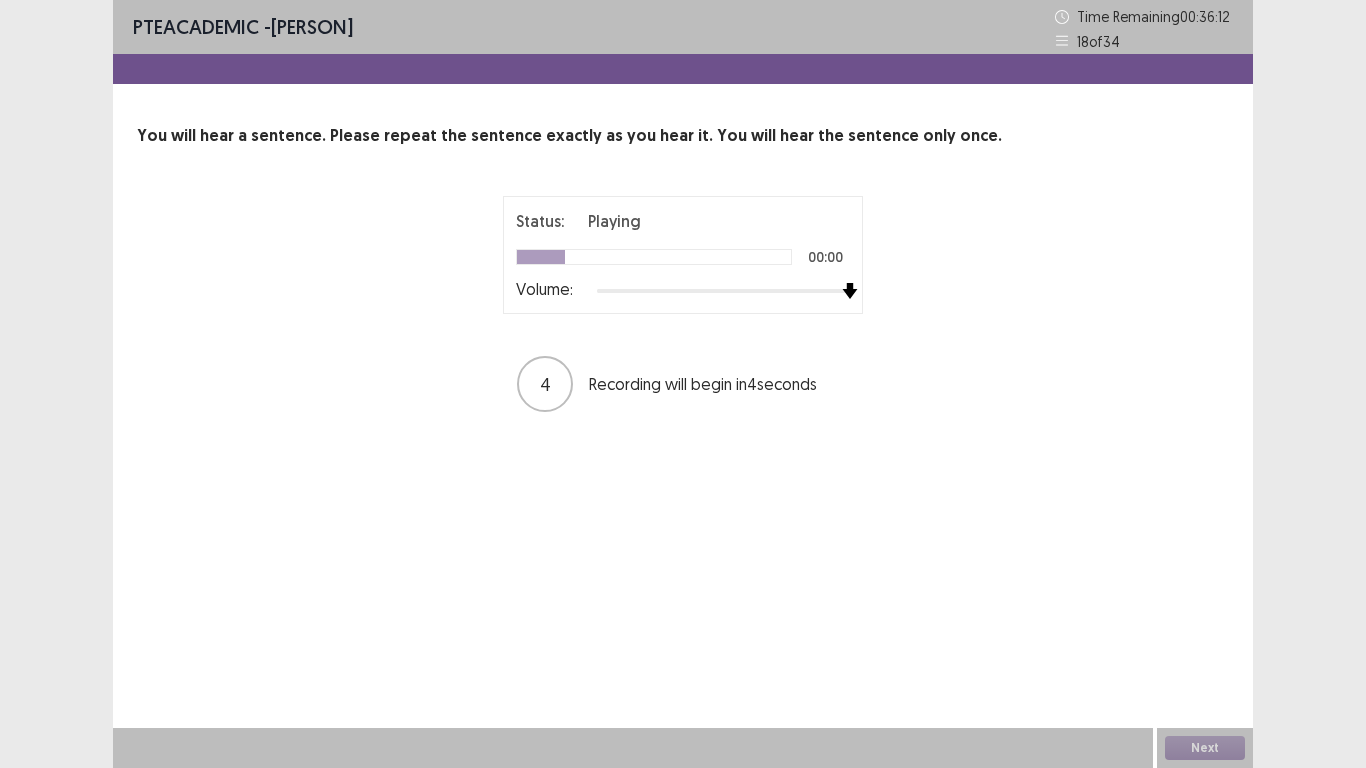 click at bounding box center (723, 291) 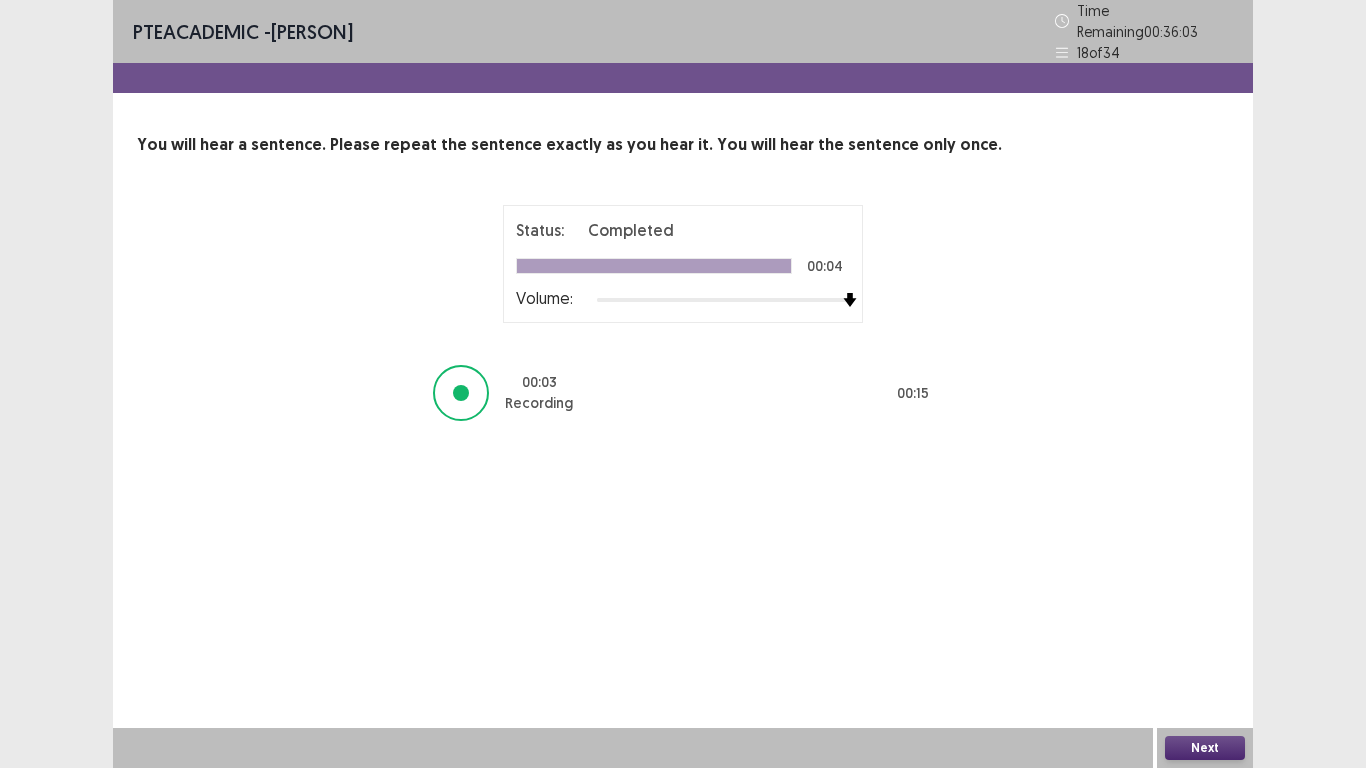 click on "Next" at bounding box center (1205, 748) 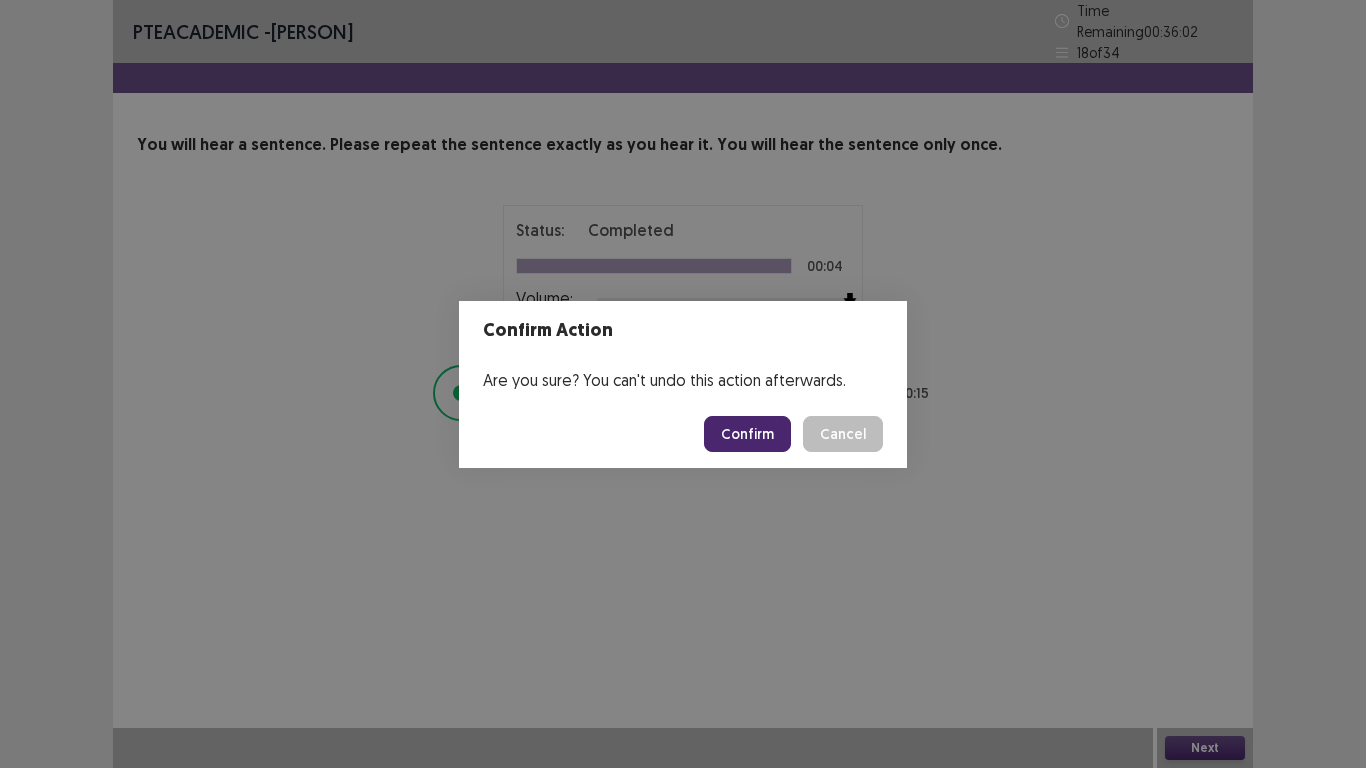 click on "Confirm" at bounding box center [747, 434] 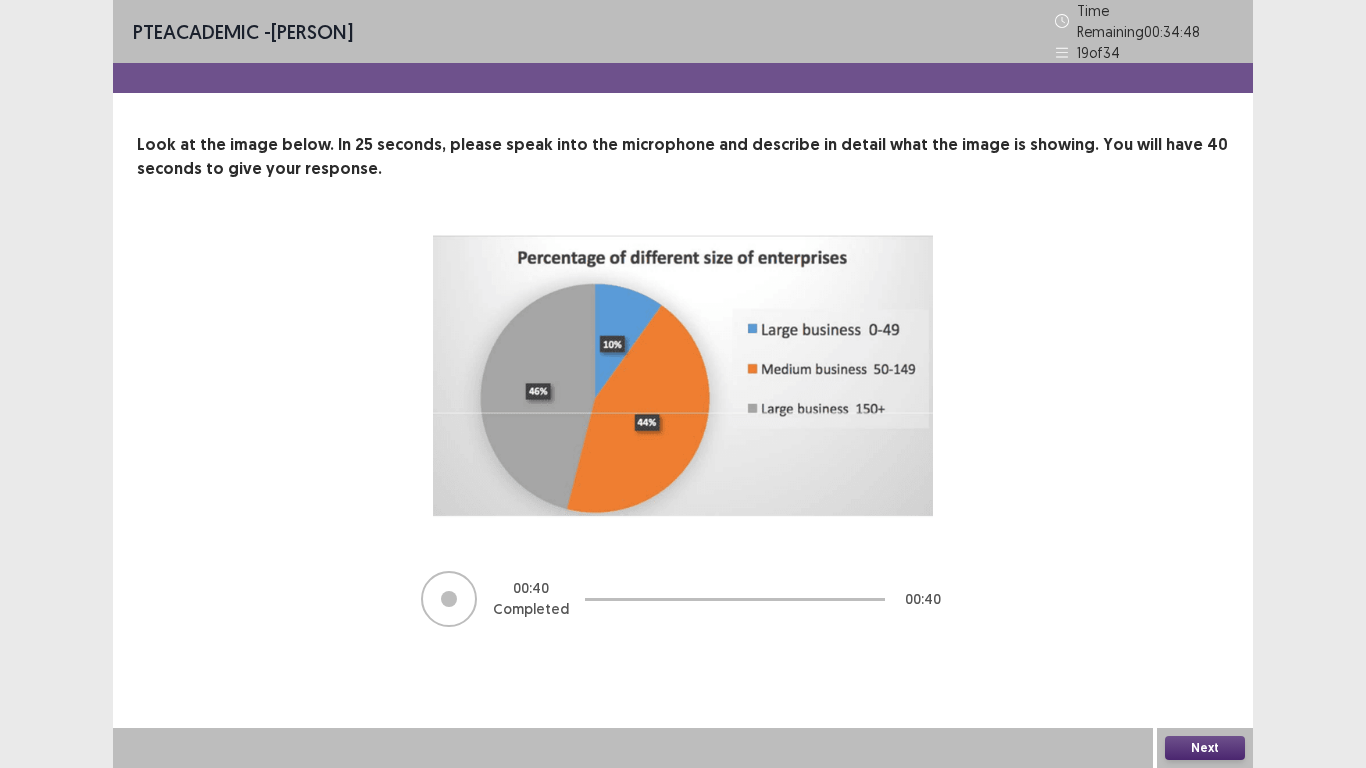 click on "Next" at bounding box center [1205, 748] 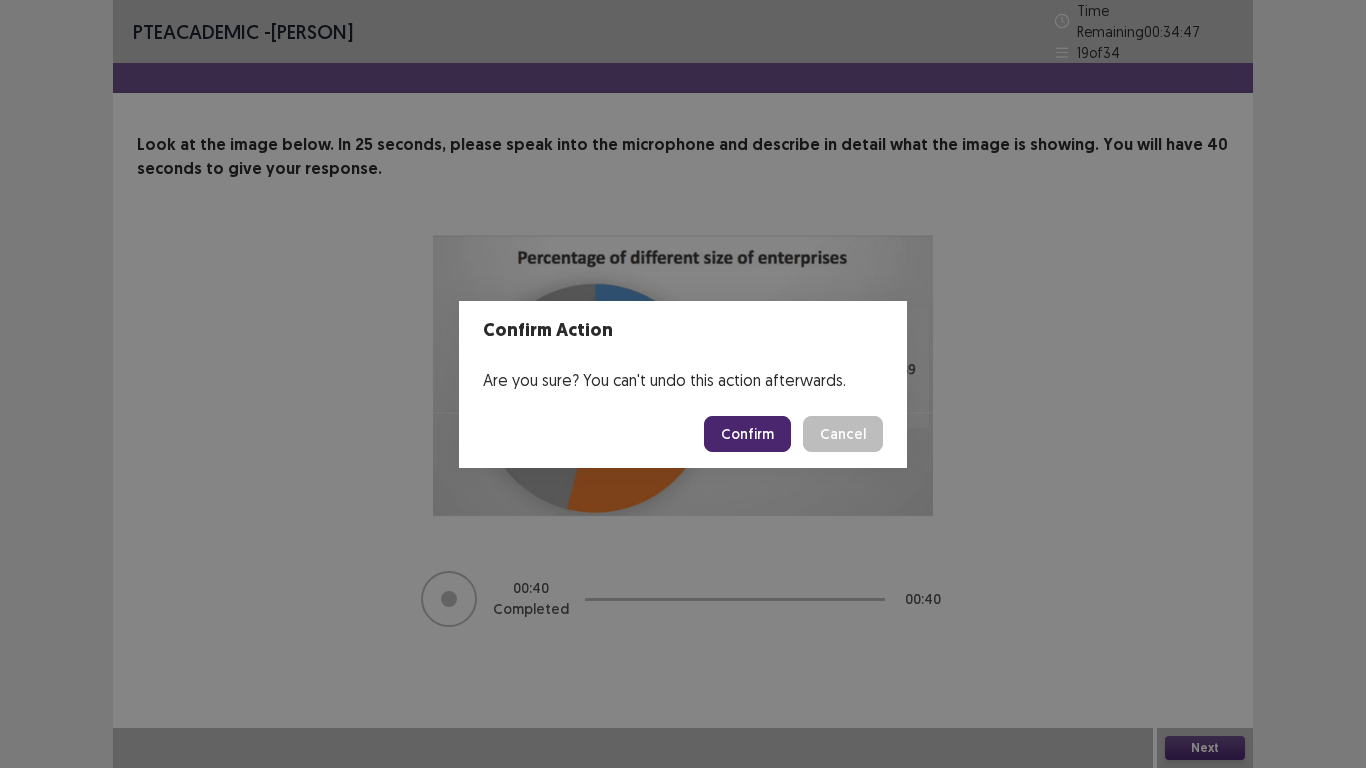 click on "Confirm" at bounding box center [747, 434] 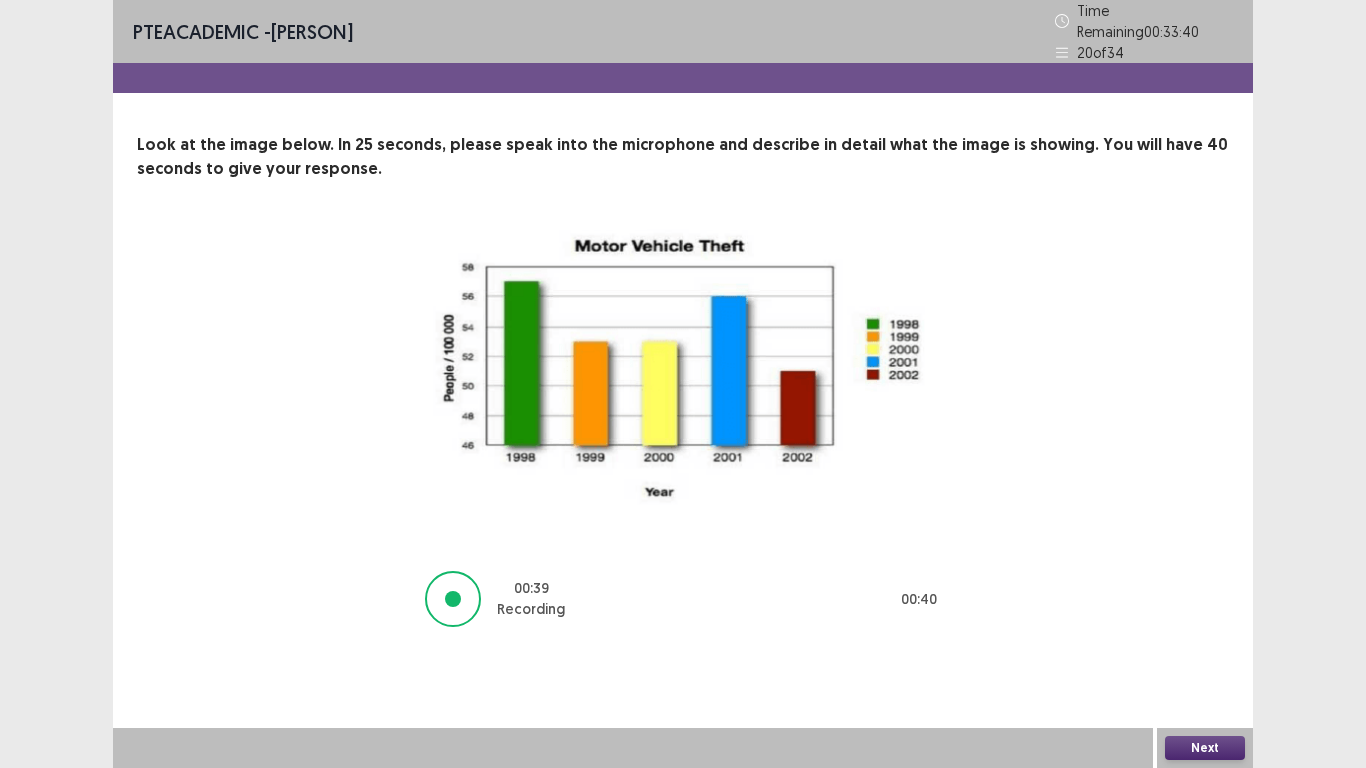 click on "Next" at bounding box center (1205, 748) 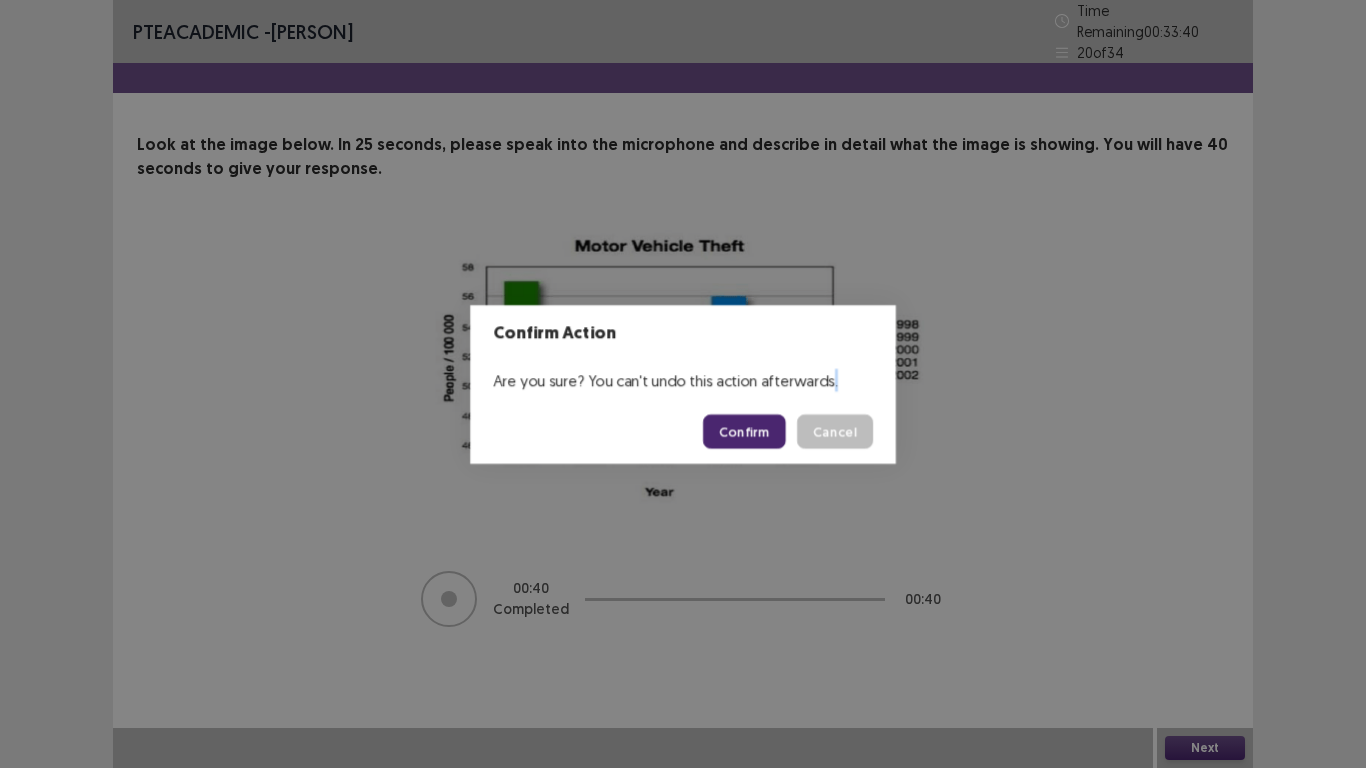click on "Confirm Action Are you sure? You can't undo this action afterwards. Confirm Cancel" at bounding box center [683, 384] 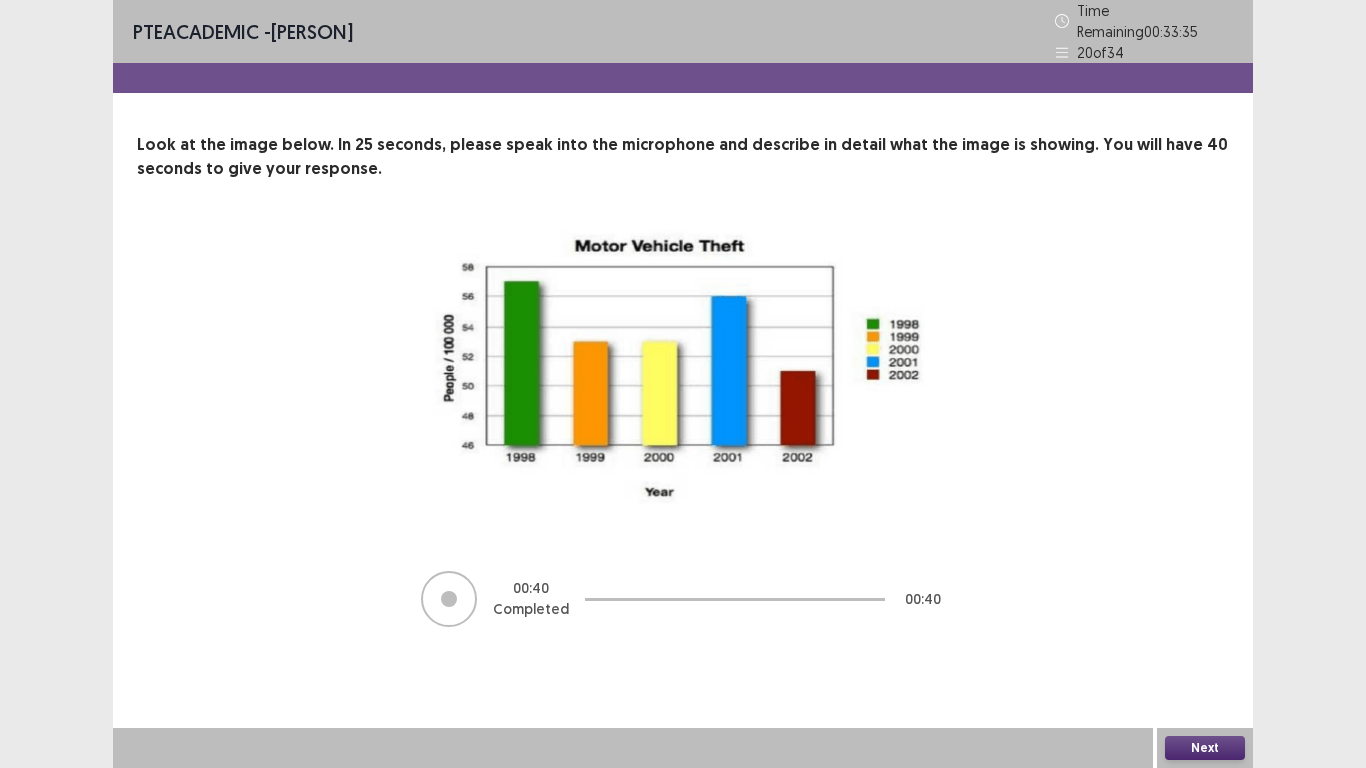 click on "Next" at bounding box center (1205, 748) 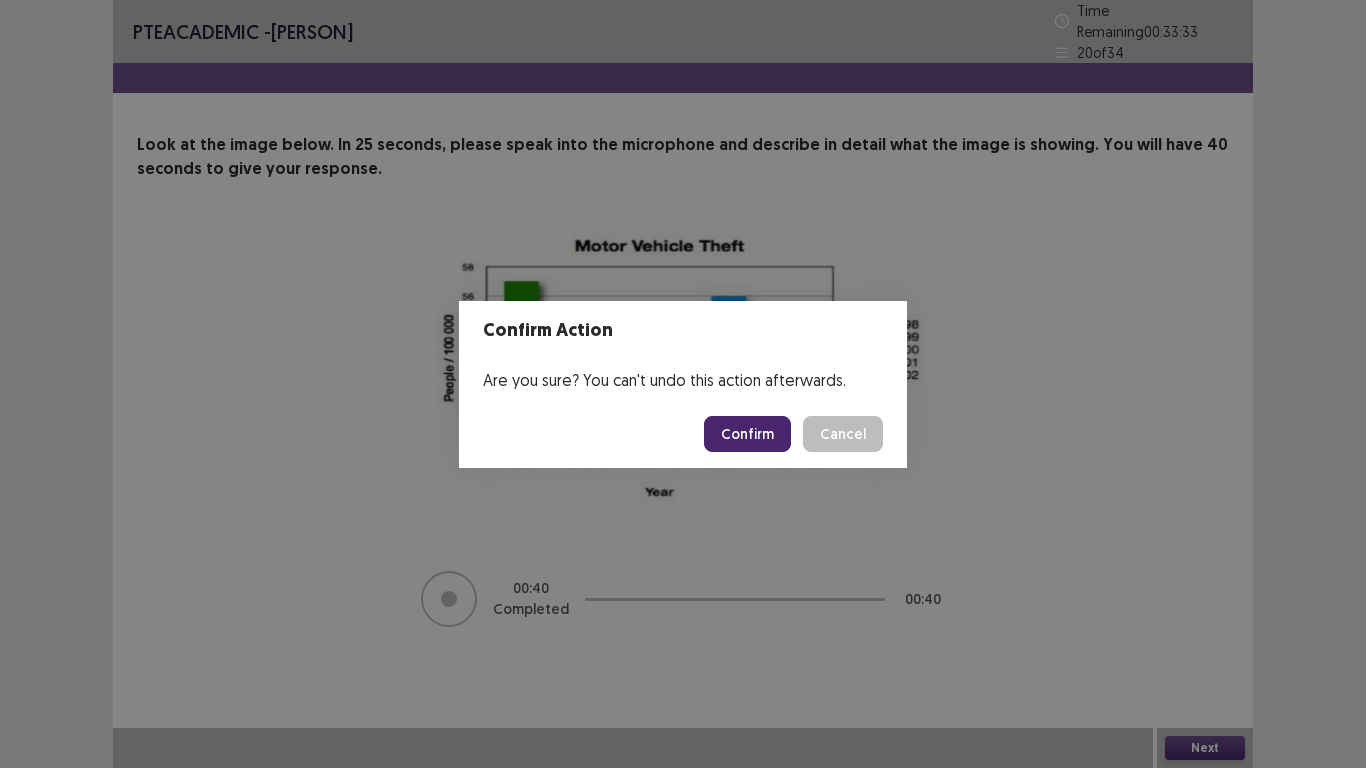 click on "Confirm" at bounding box center (747, 434) 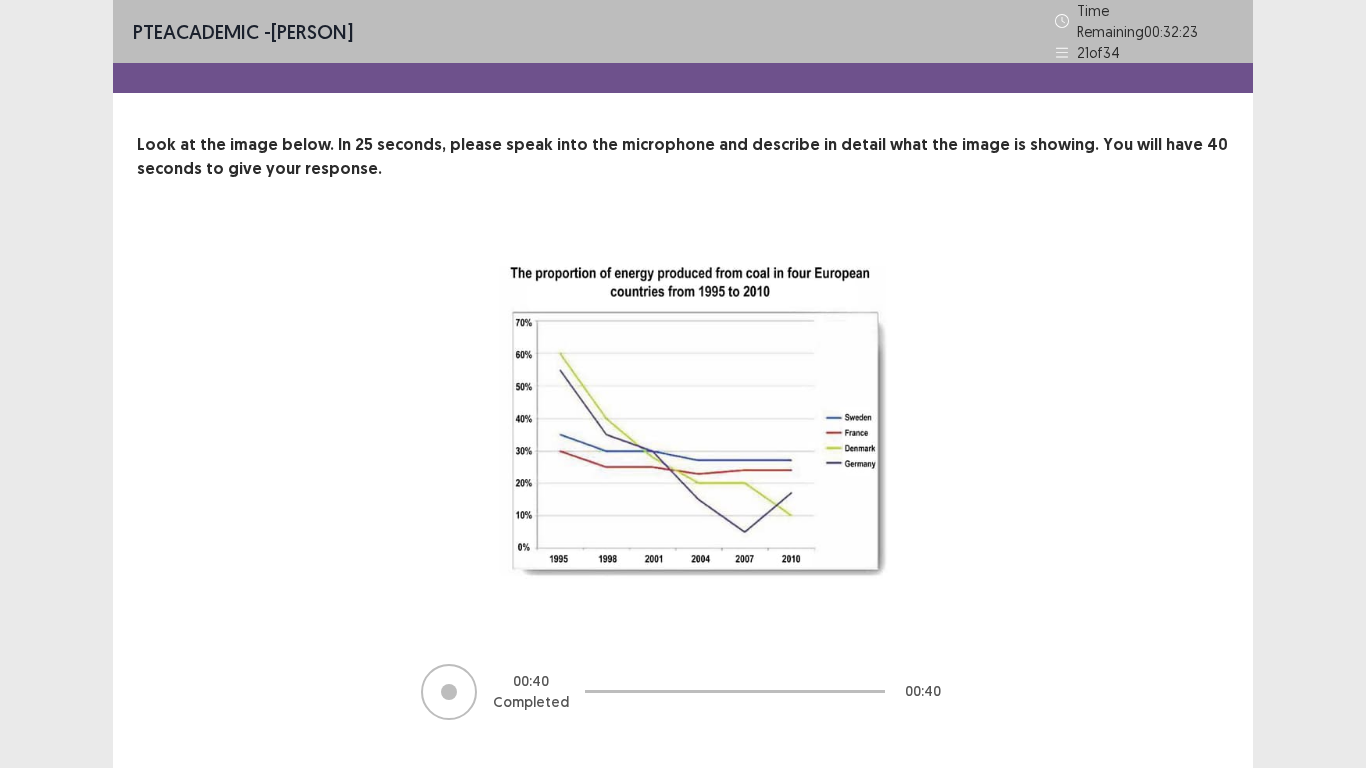 click on "PTE  academic   -  Joselito Asok Time Remaining  00 : 32 : 23 21  of  34 Look at the image below. In 25 seconds, please speak into the microphone and describe in detail what the image is showing. You will have 40 seconds to give your response. 00 : 40 Completed 00 : 40 Next" at bounding box center (683, 405) 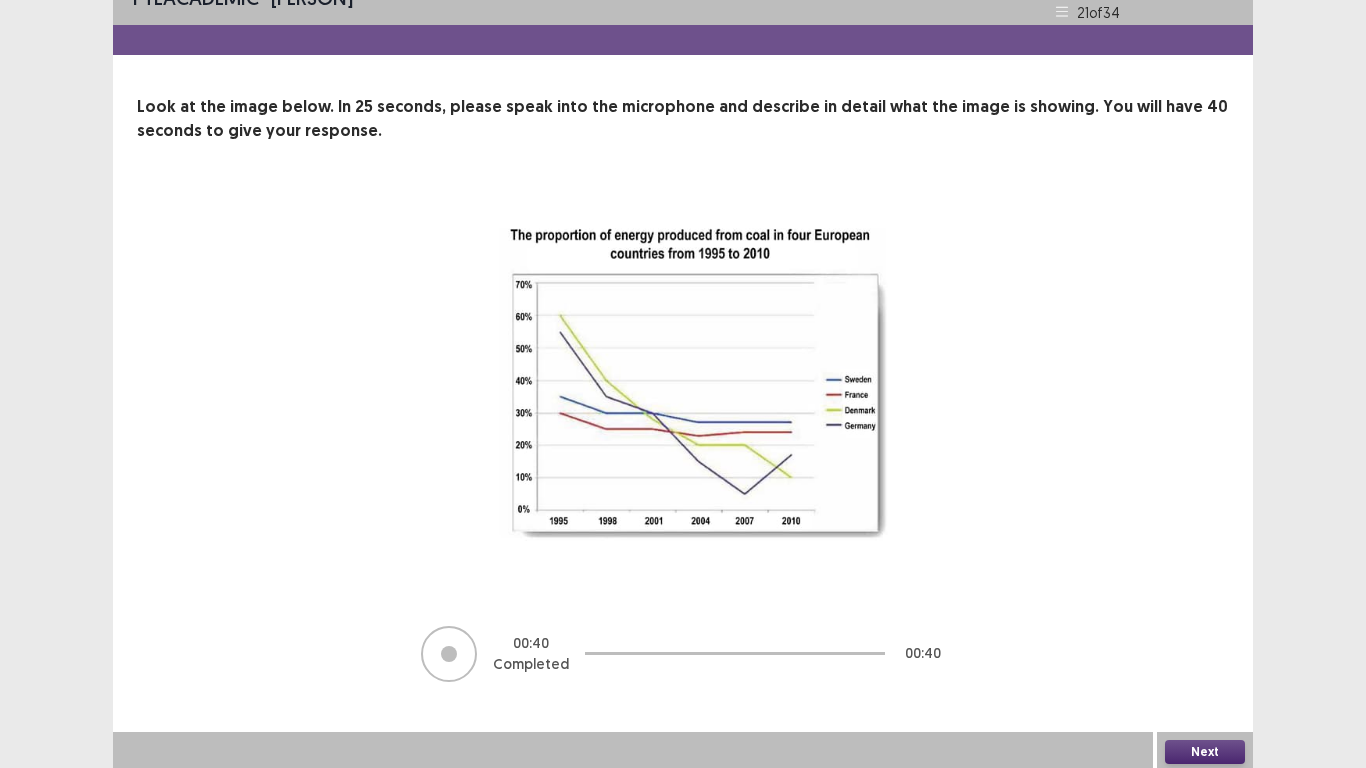 scroll, scrollTop: 33, scrollLeft: 0, axis: vertical 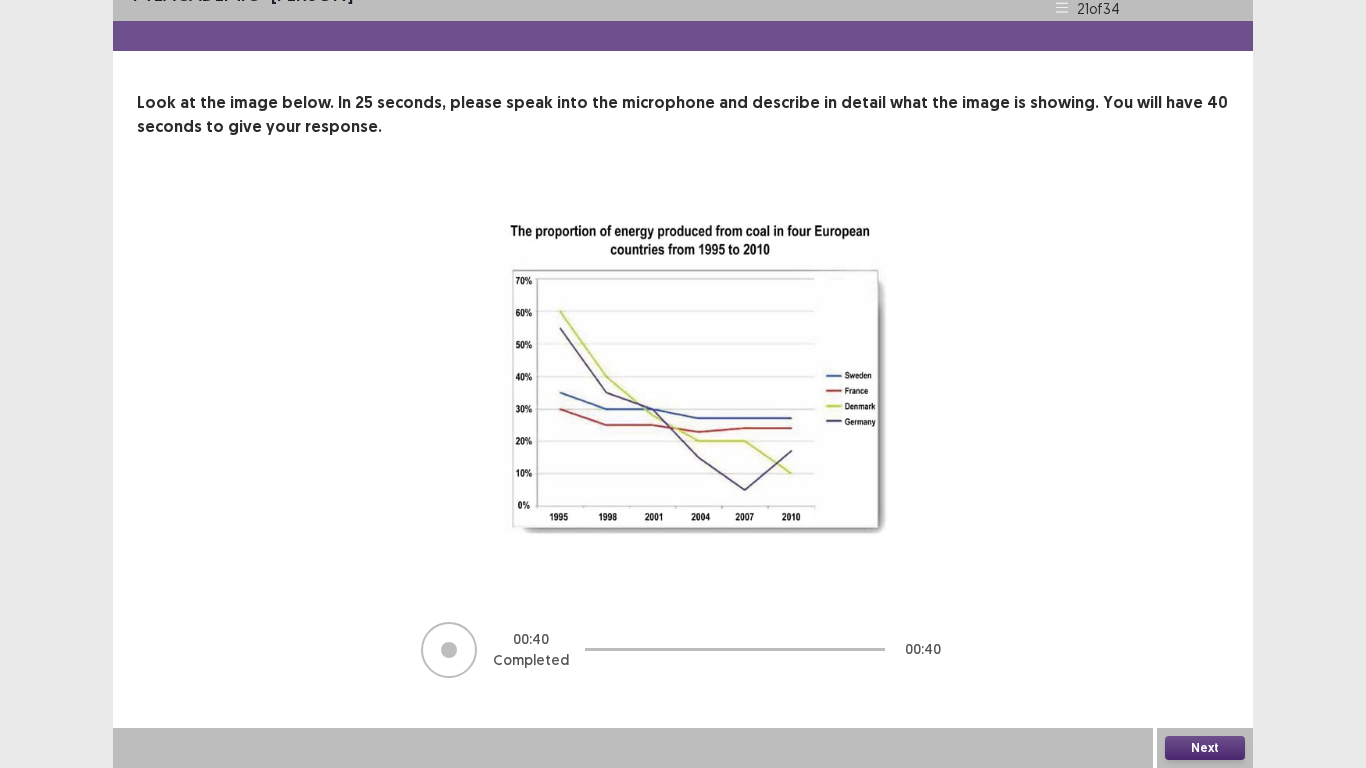click on "Next" at bounding box center (1205, 748) 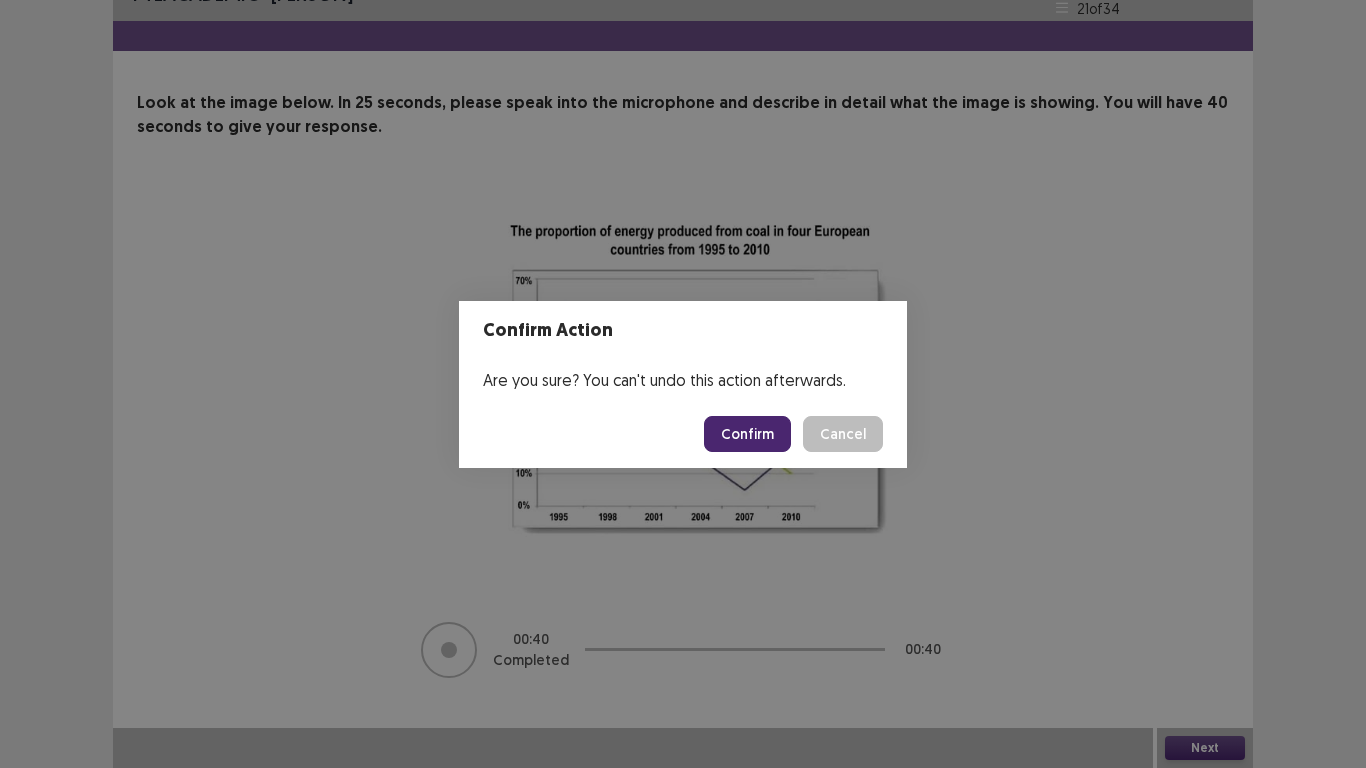 click on "Confirm" at bounding box center [747, 434] 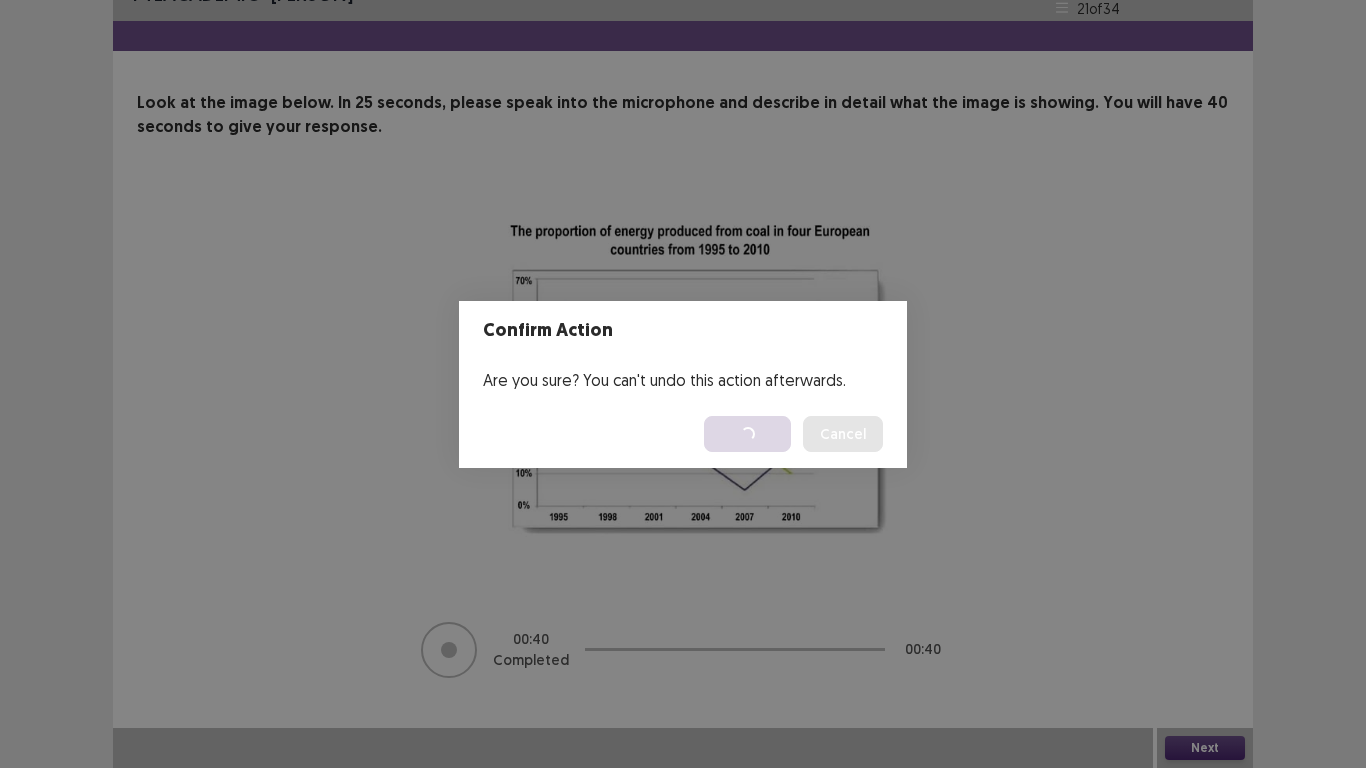 scroll, scrollTop: 0, scrollLeft: 0, axis: both 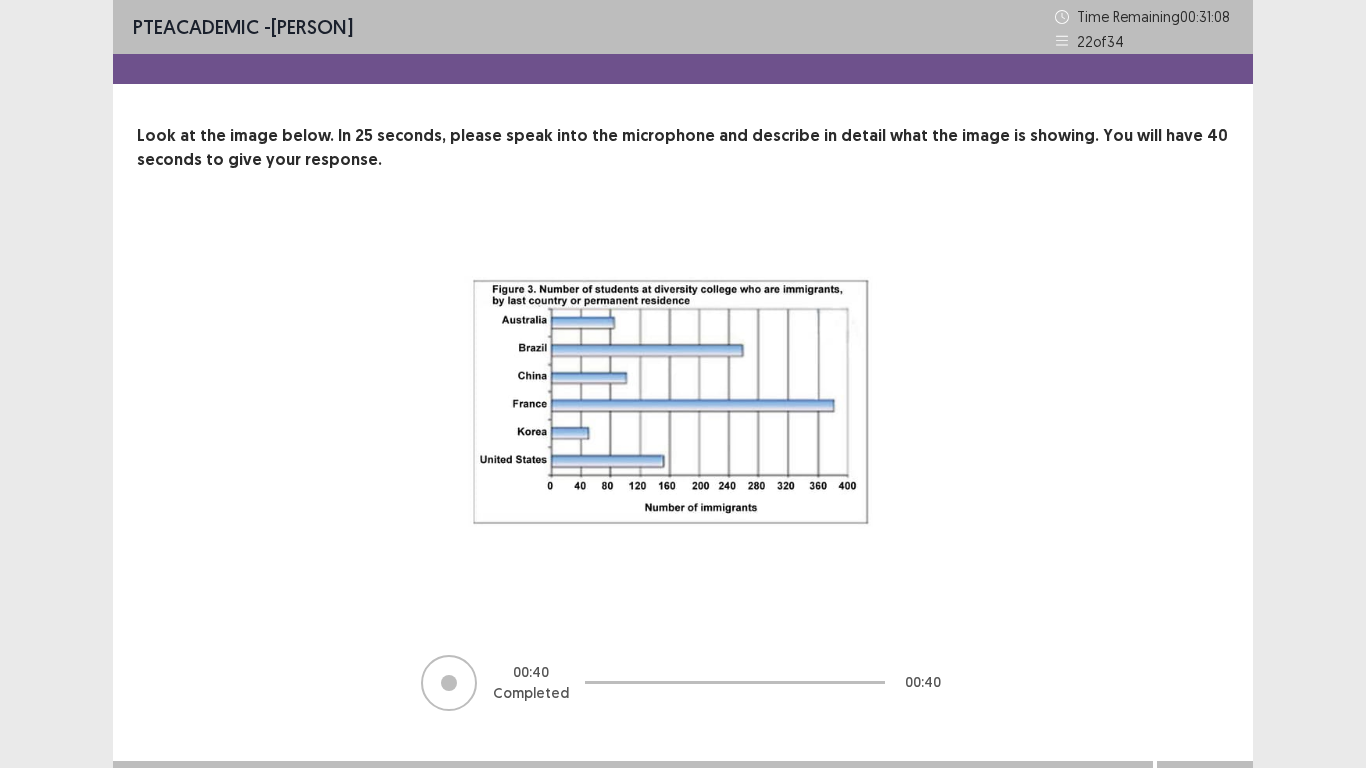click on "00 : 40 Completed 00 : 40" at bounding box center [683, 466] 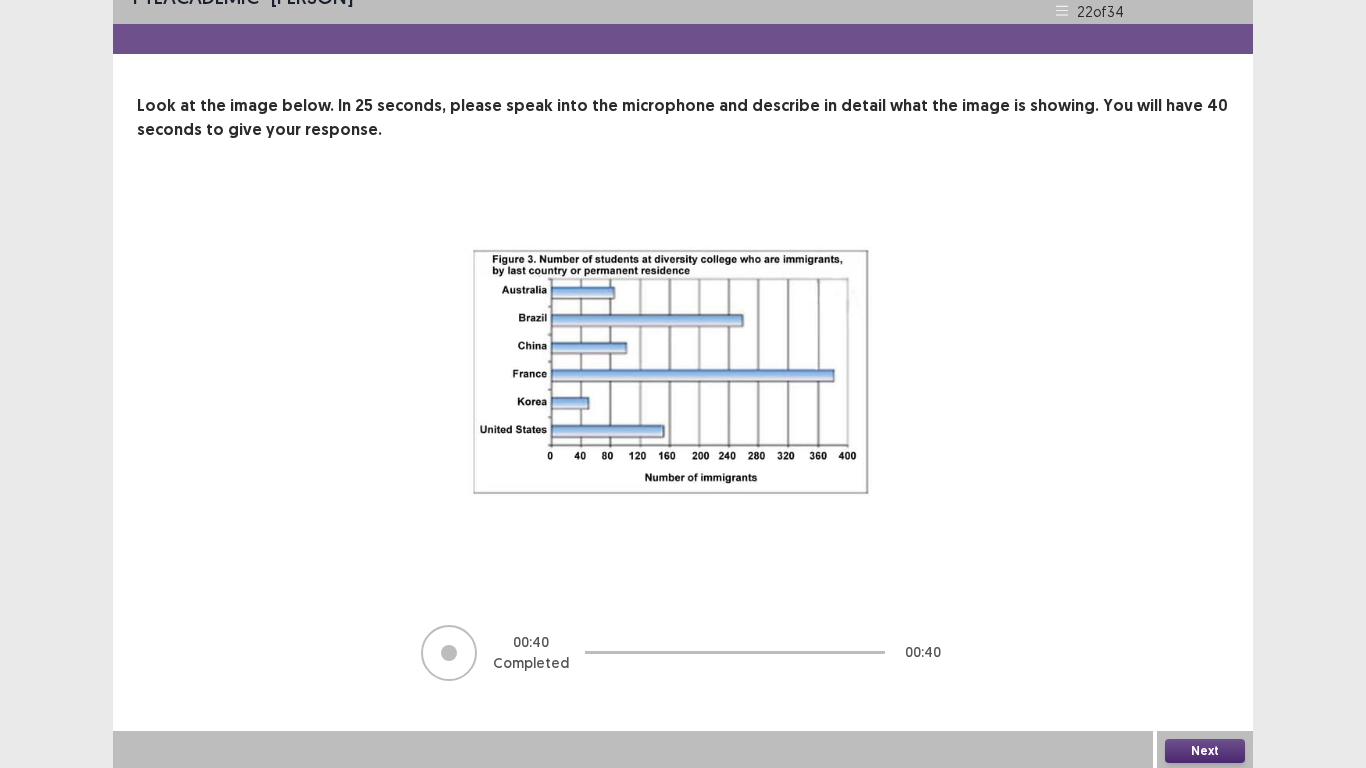 scroll, scrollTop: 33, scrollLeft: 0, axis: vertical 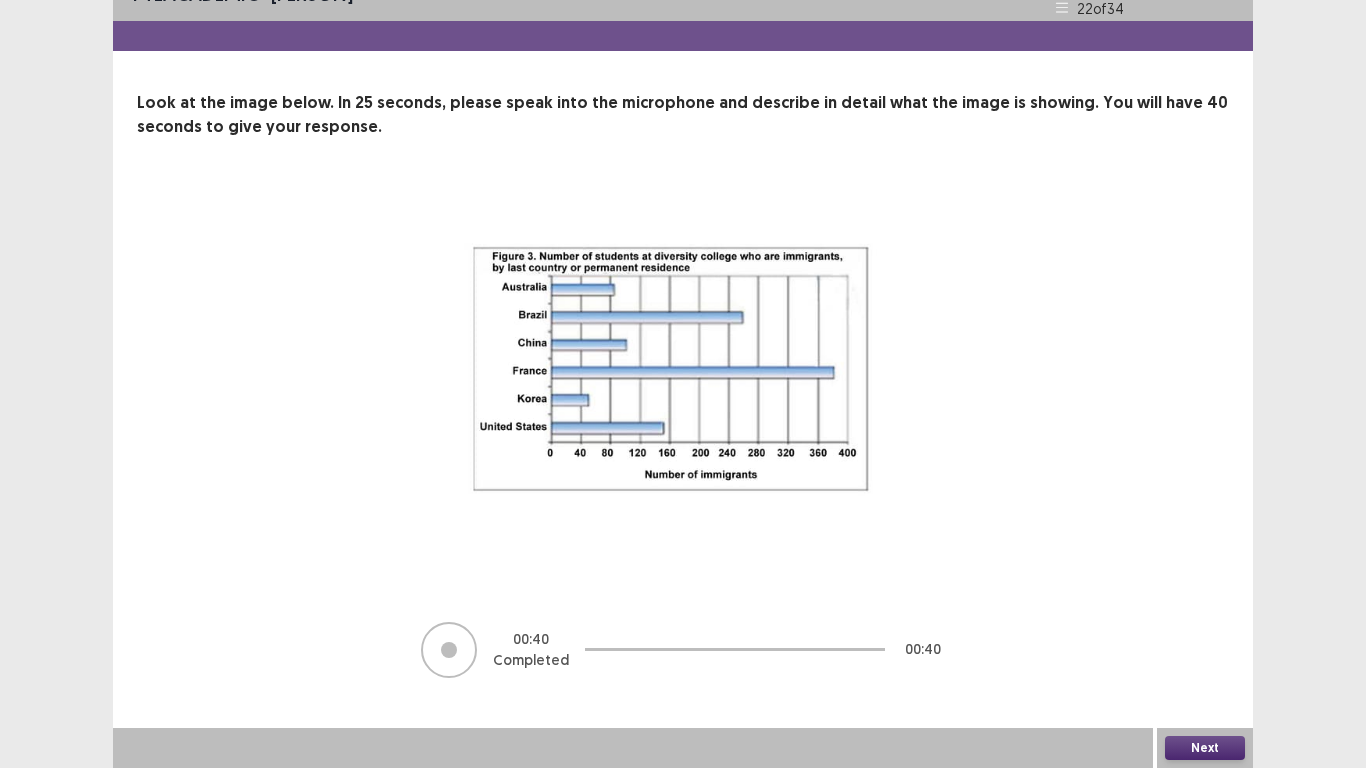 click on "Next" at bounding box center [1205, 748] 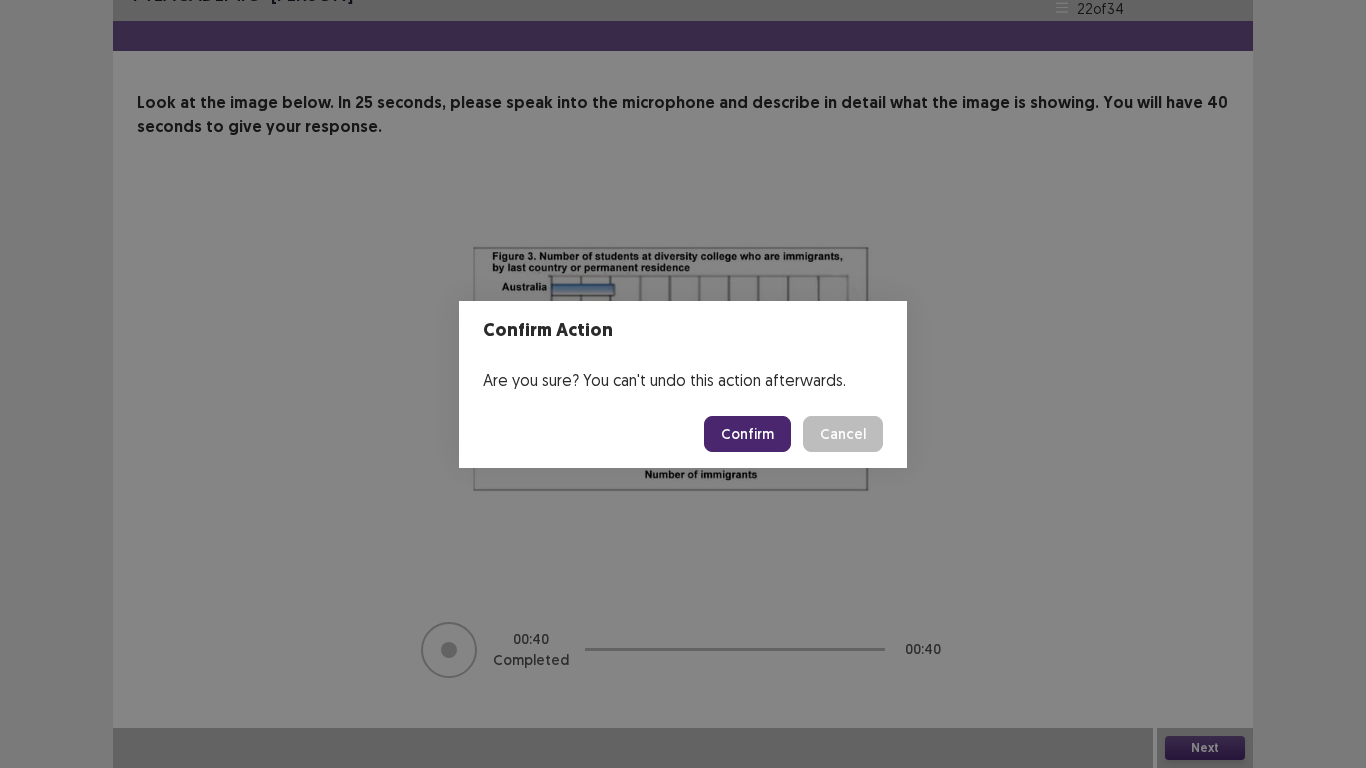 click on "Confirm" at bounding box center [747, 434] 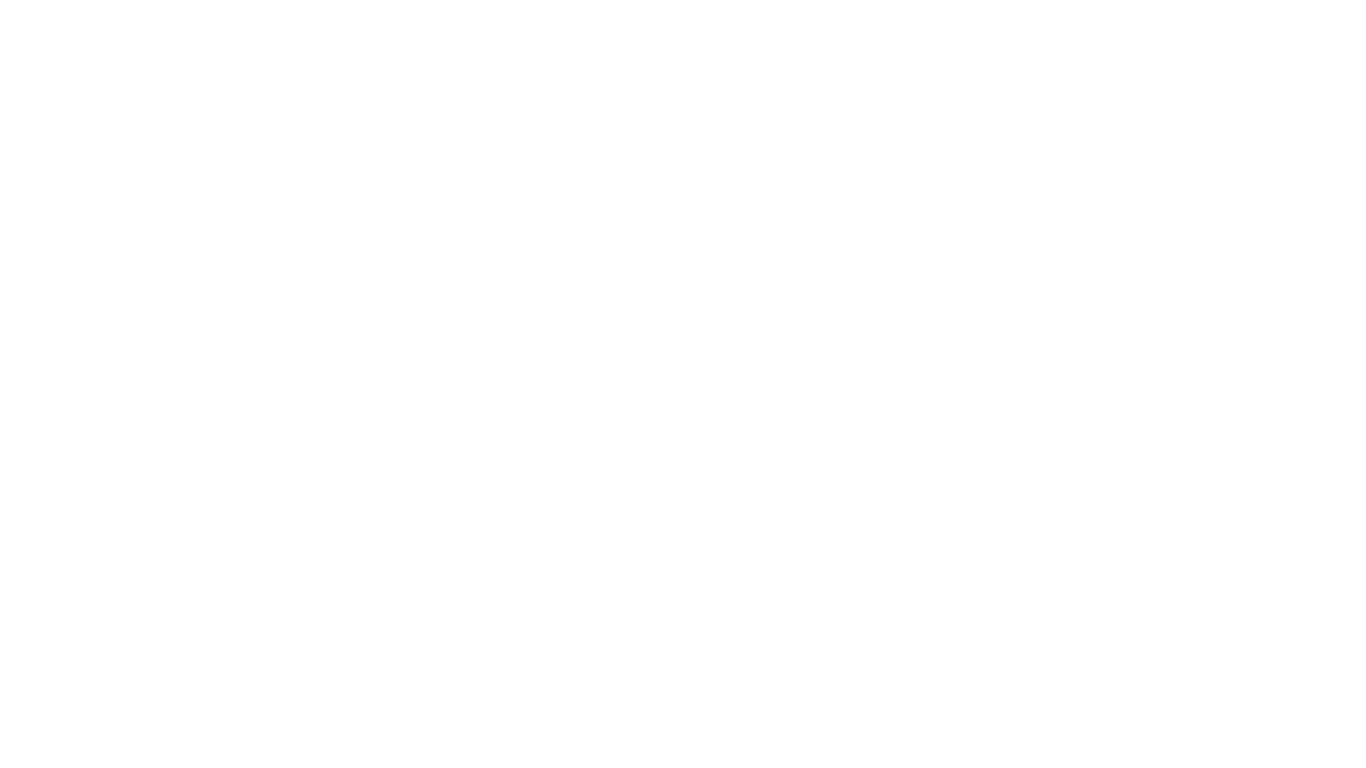 scroll, scrollTop: 0, scrollLeft: 0, axis: both 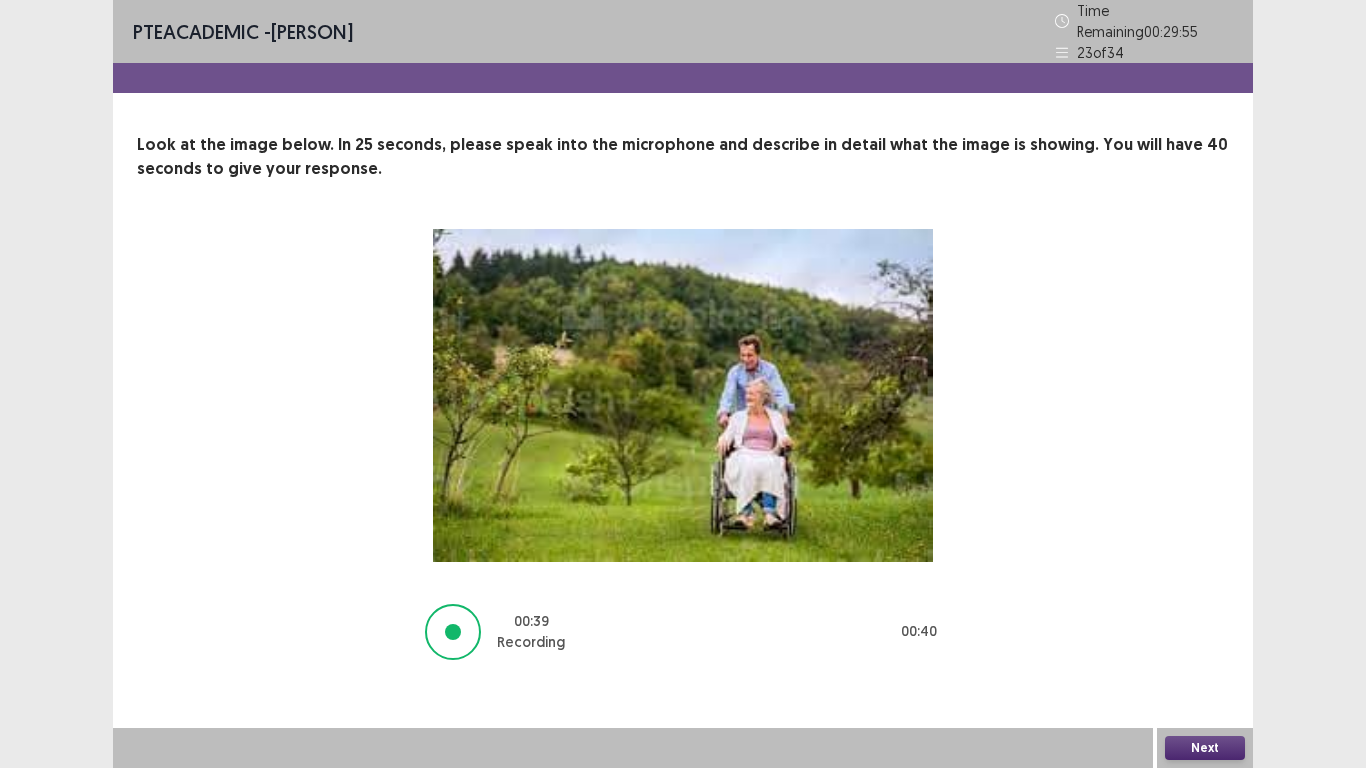 click on "Next" at bounding box center (1205, 748) 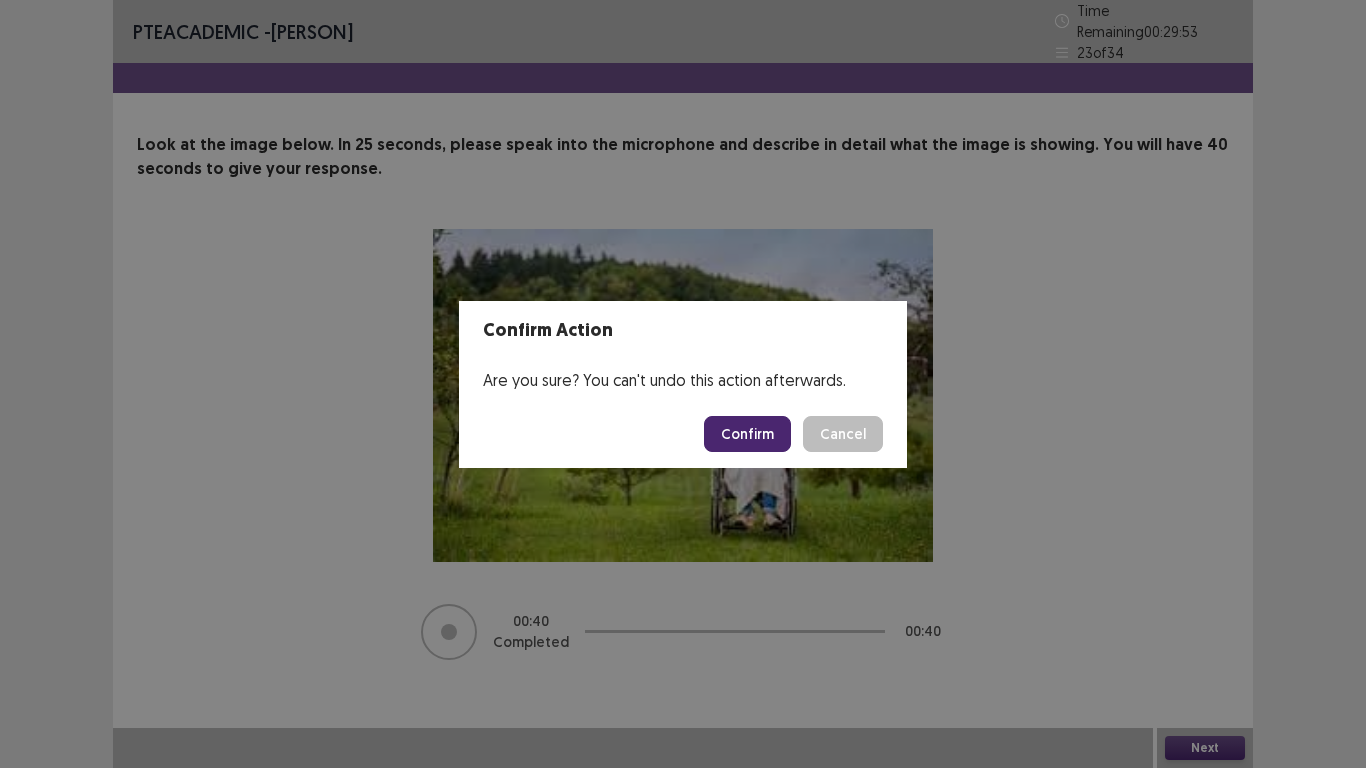 click on "Confirm" at bounding box center (747, 434) 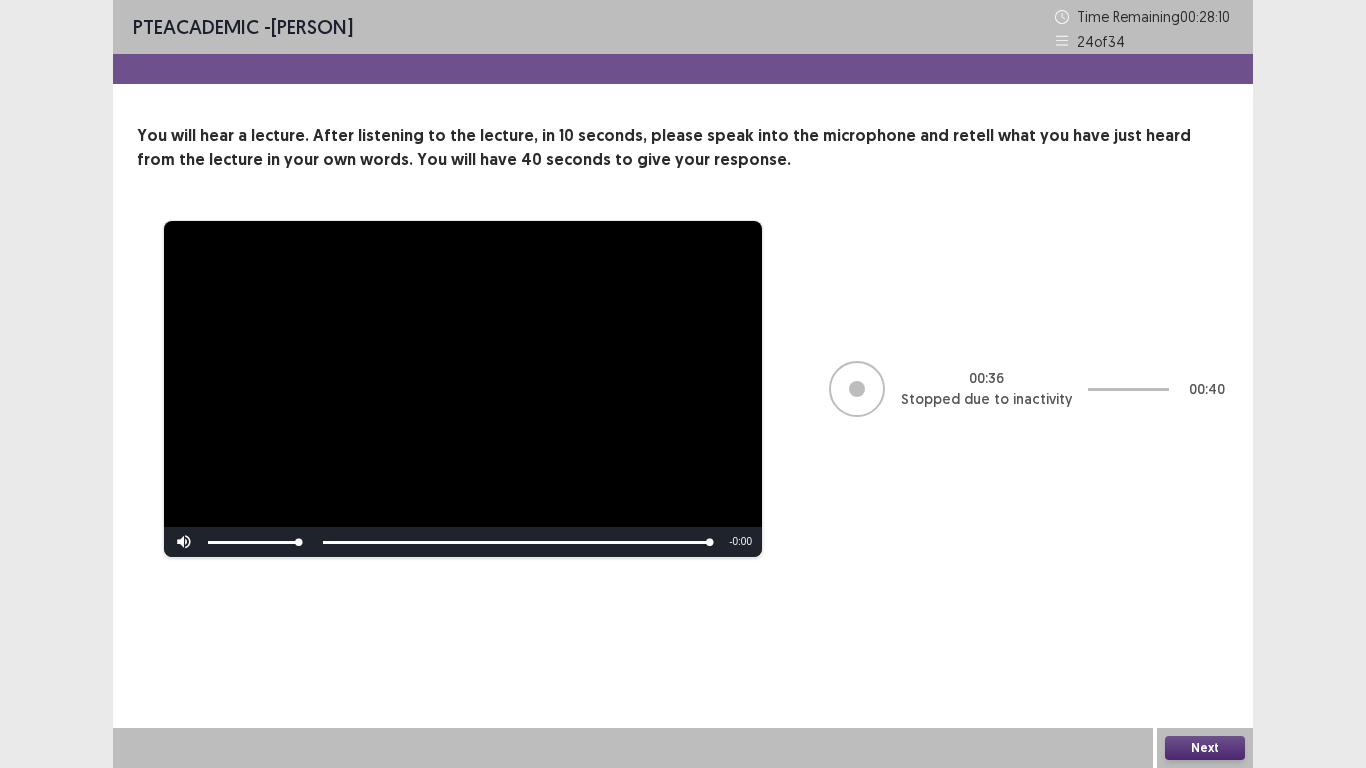 click on "Next" at bounding box center [1205, 748] 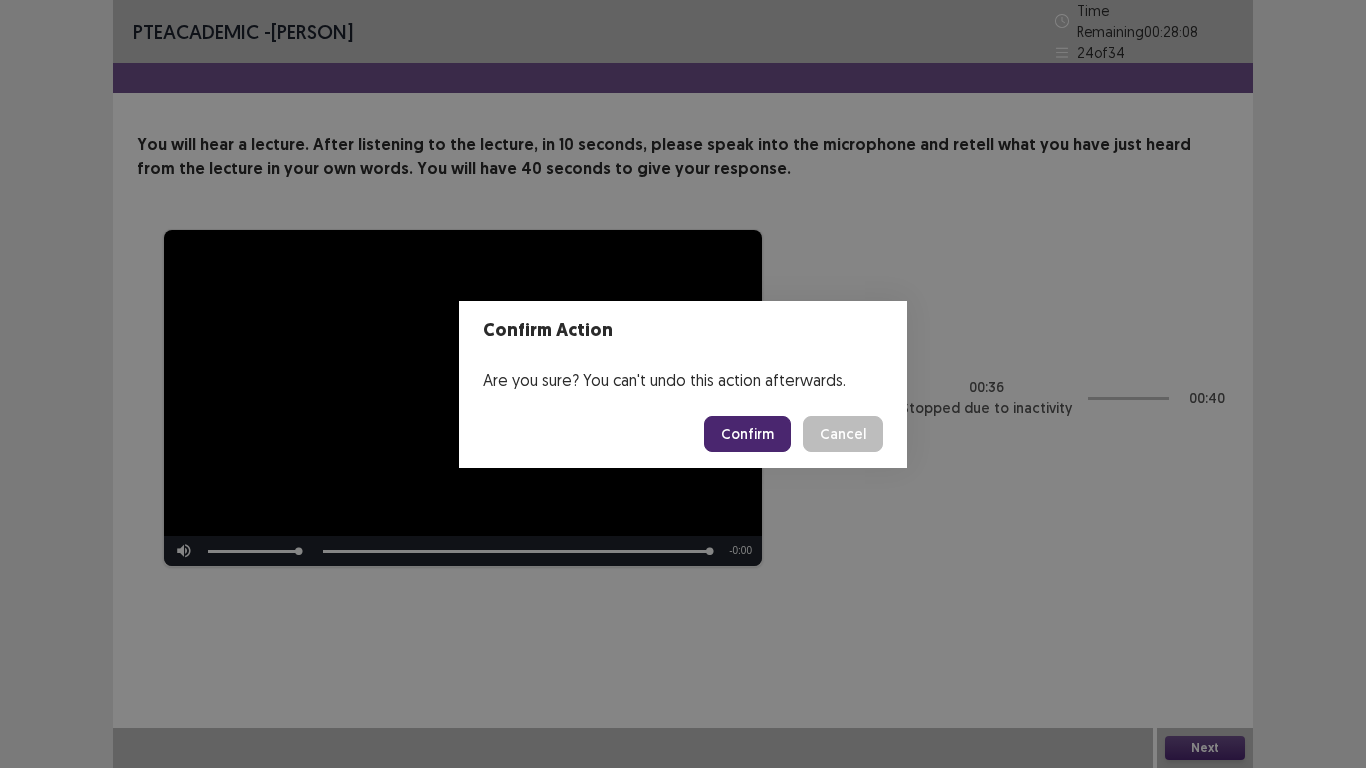 click on "Confirm" at bounding box center [747, 434] 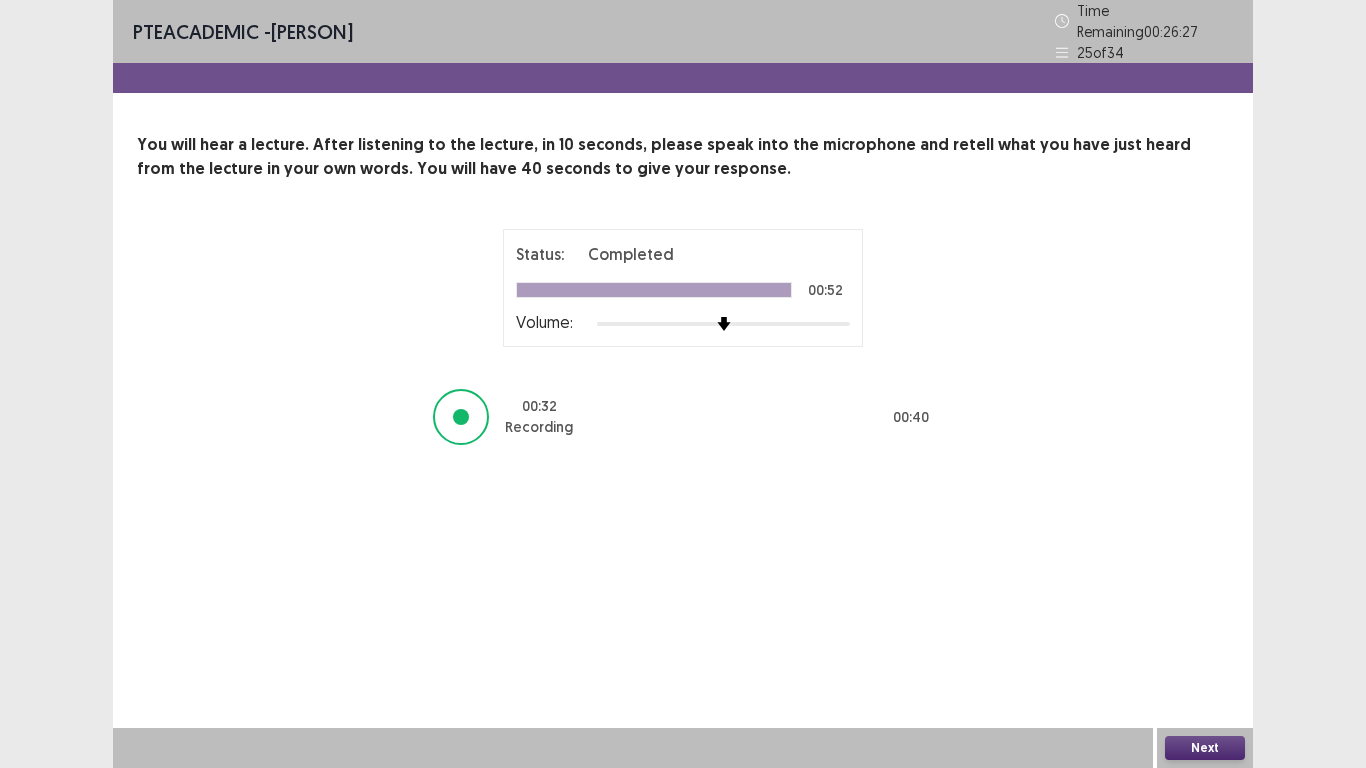 click on "Next" at bounding box center (1205, 748) 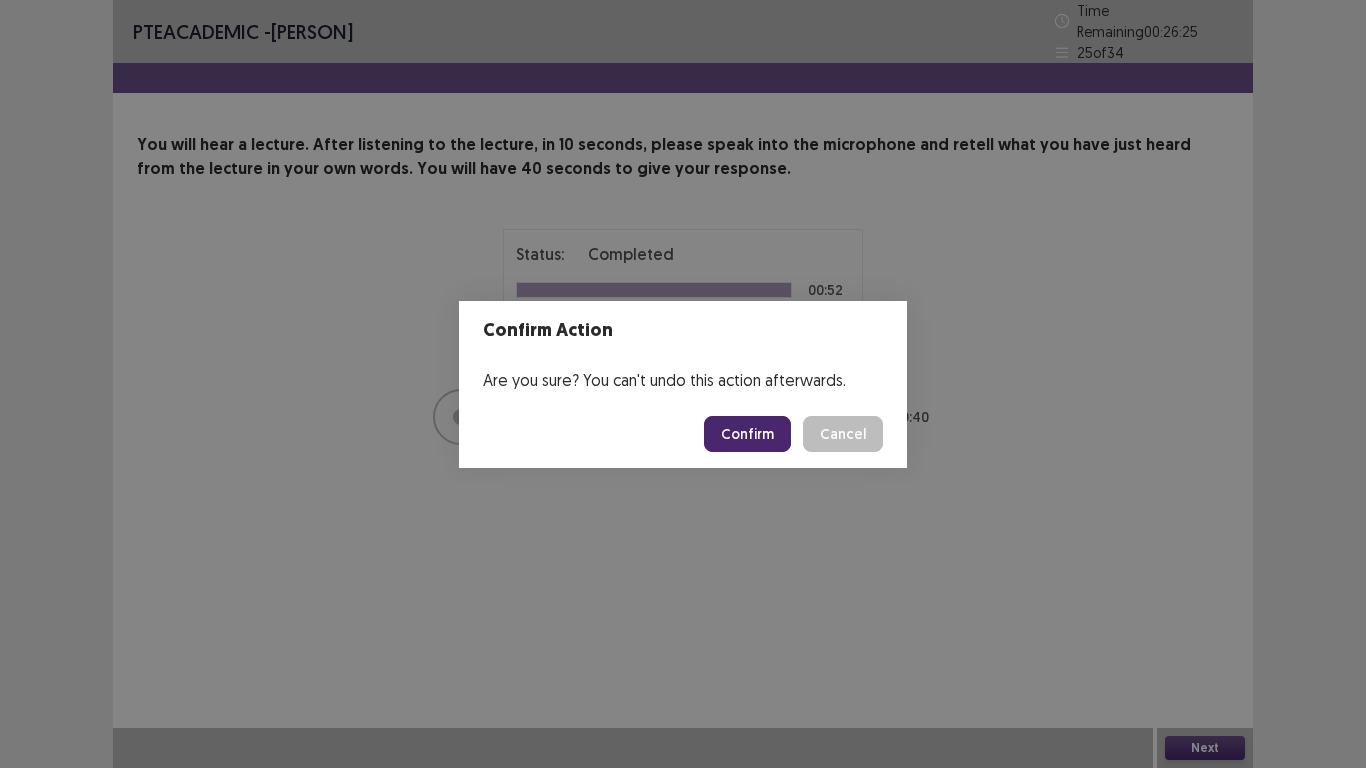 click on "Confirm" at bounding box center [747, 434] 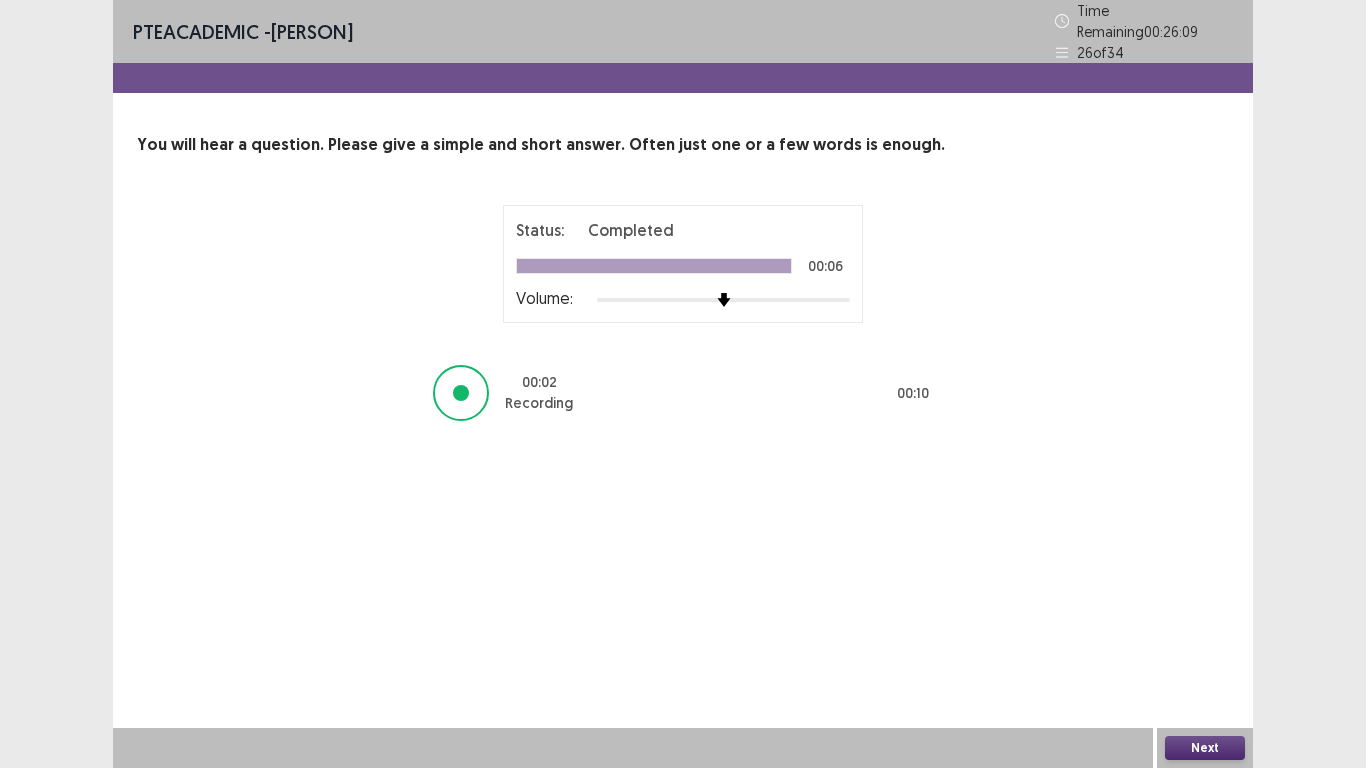click on "Next" at bounding box center [1205, 748] 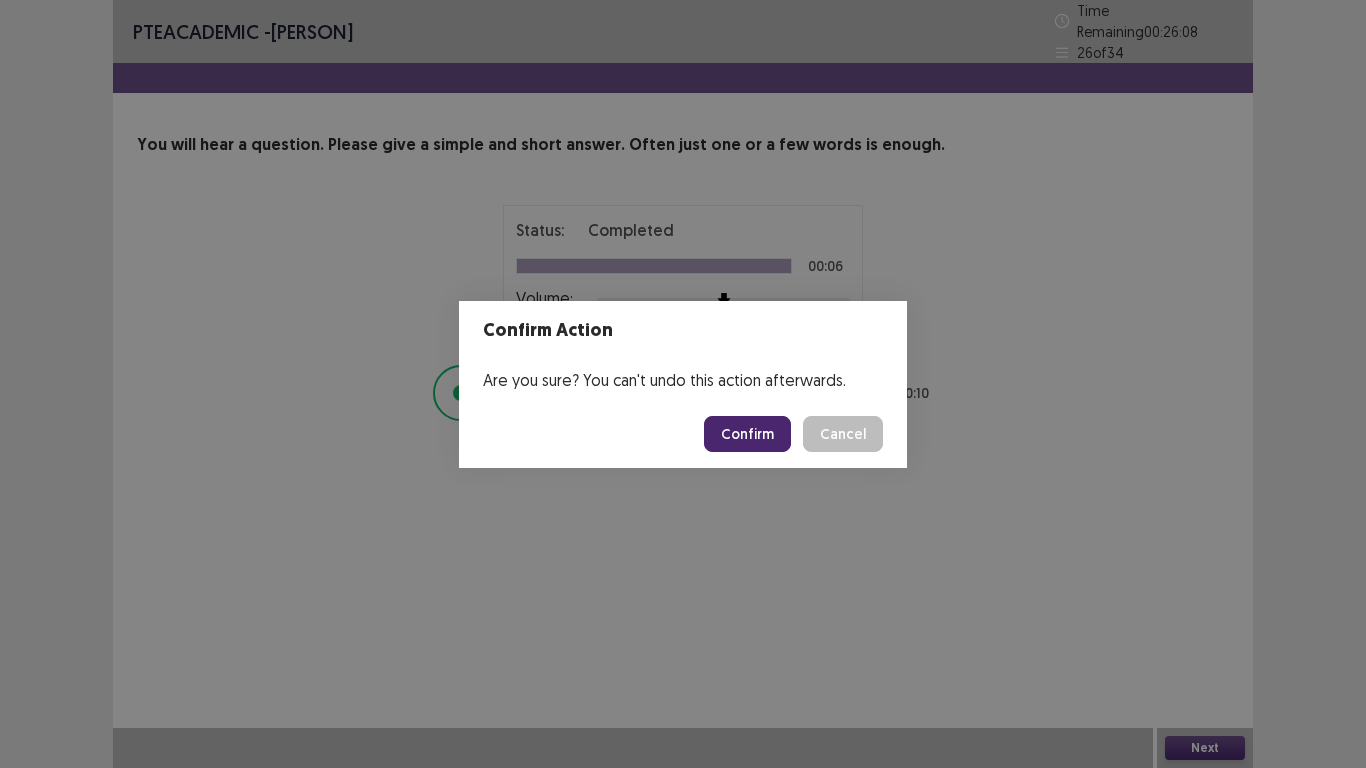 click on "Confirm" at bounding box center (747, 434) 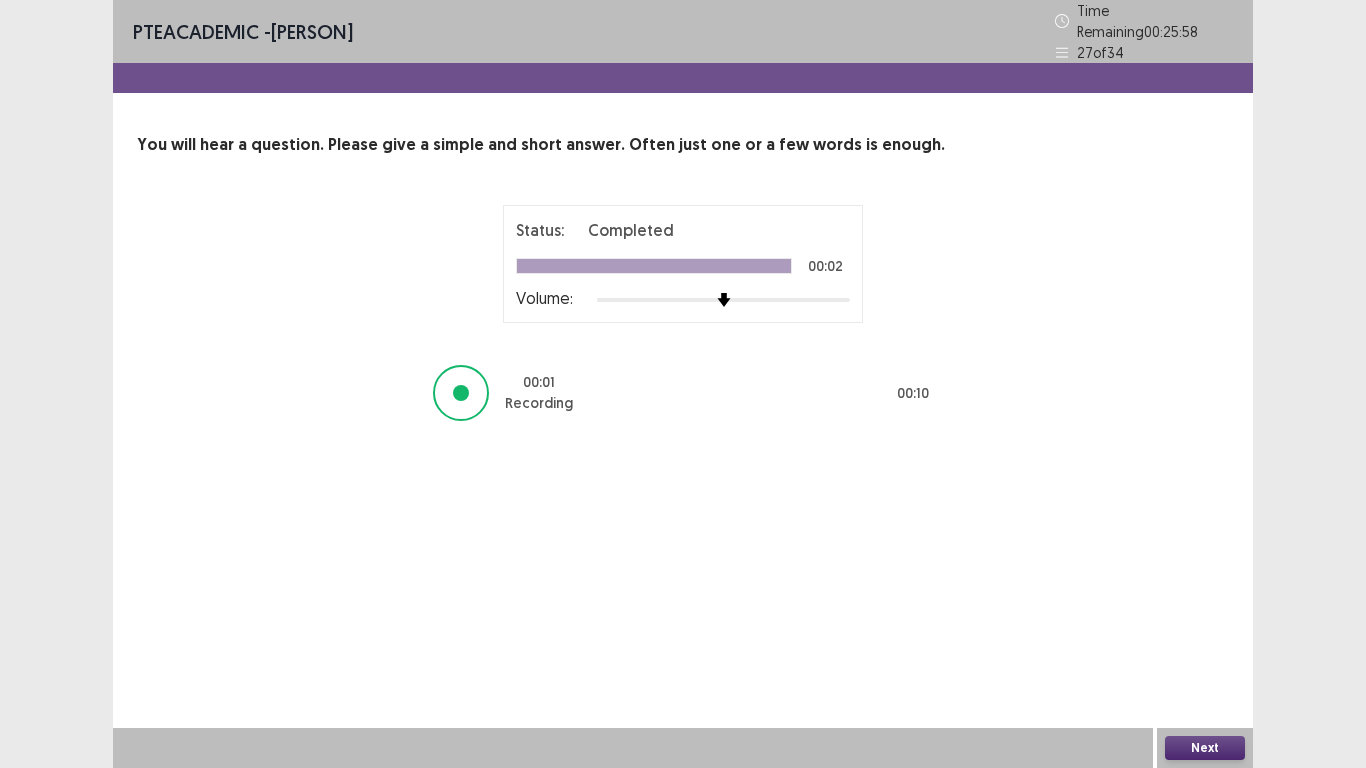 click on "Next" at bounding box center (1205, 748) 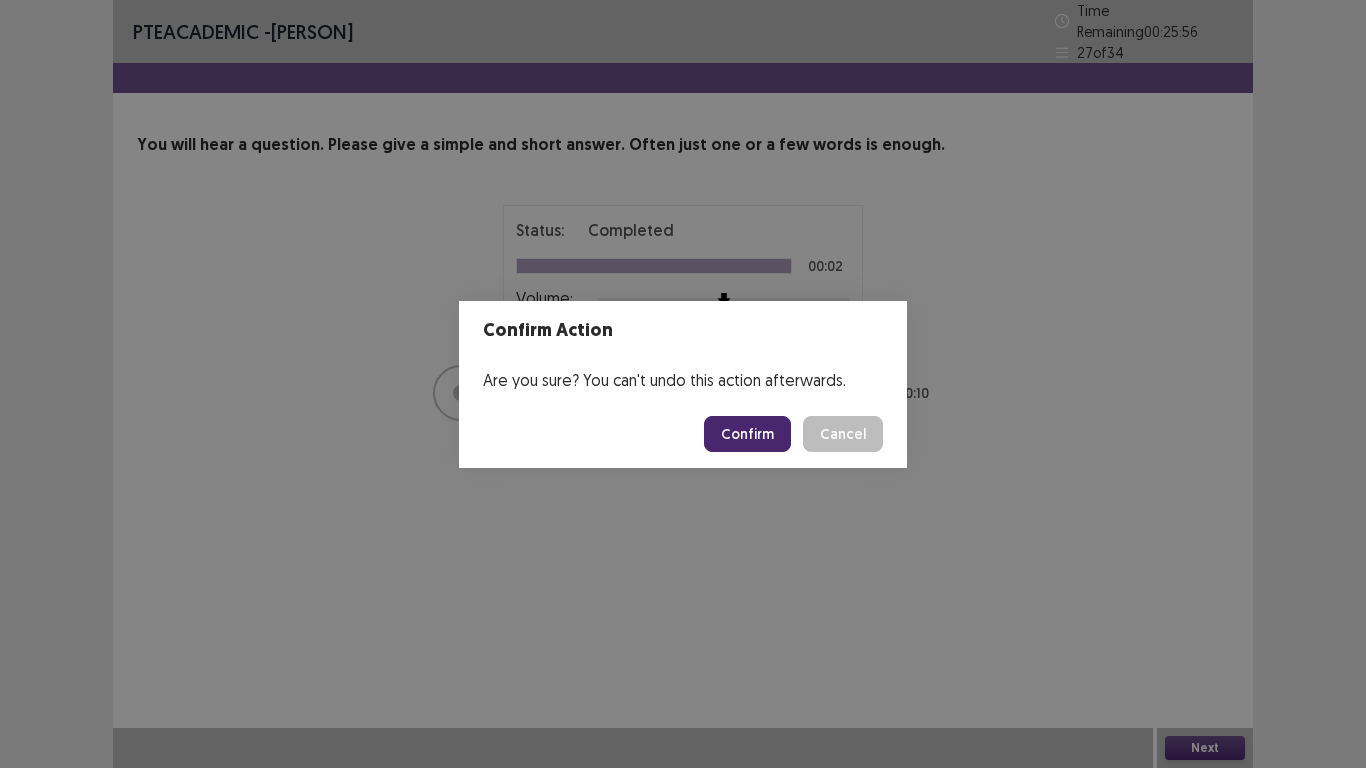 click on "Confirm" at bounding box center (747, 434) 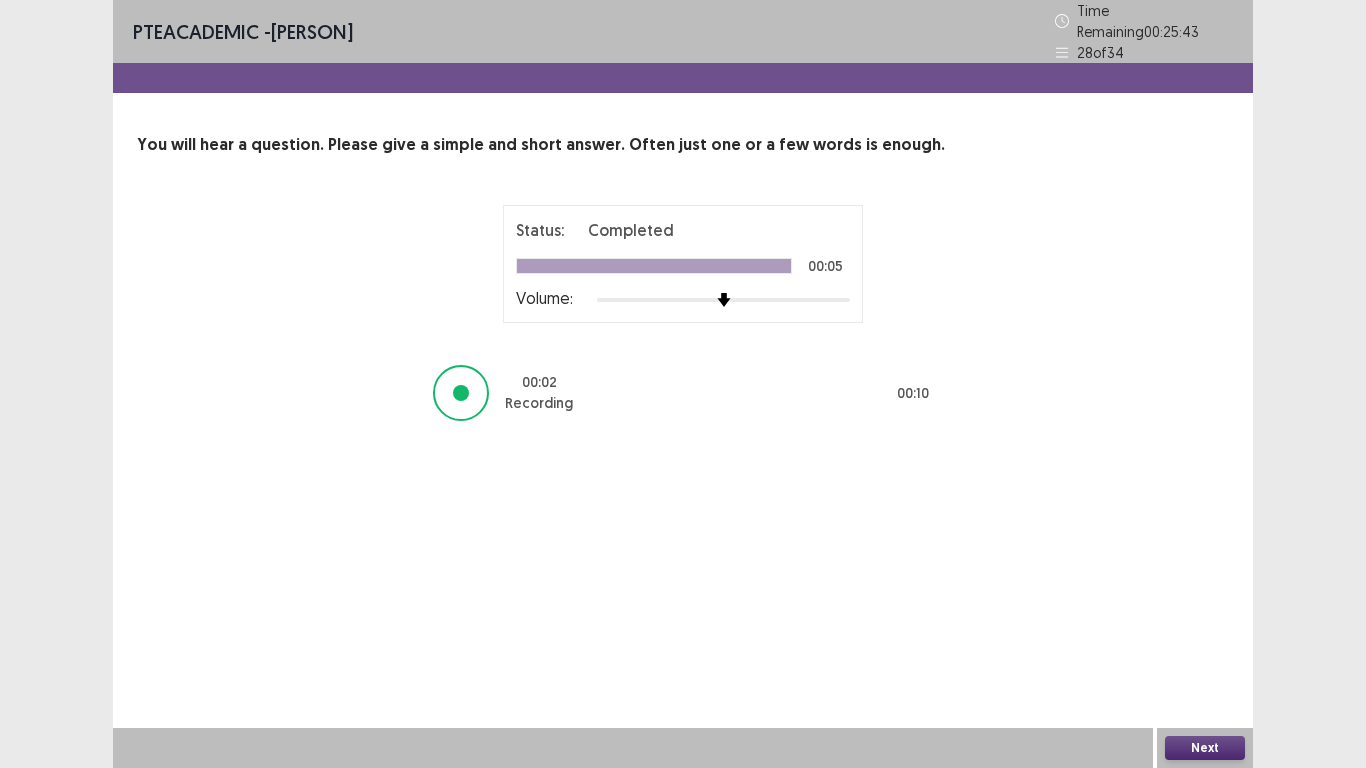 click on "Next" at bounding box center (1205, 748) 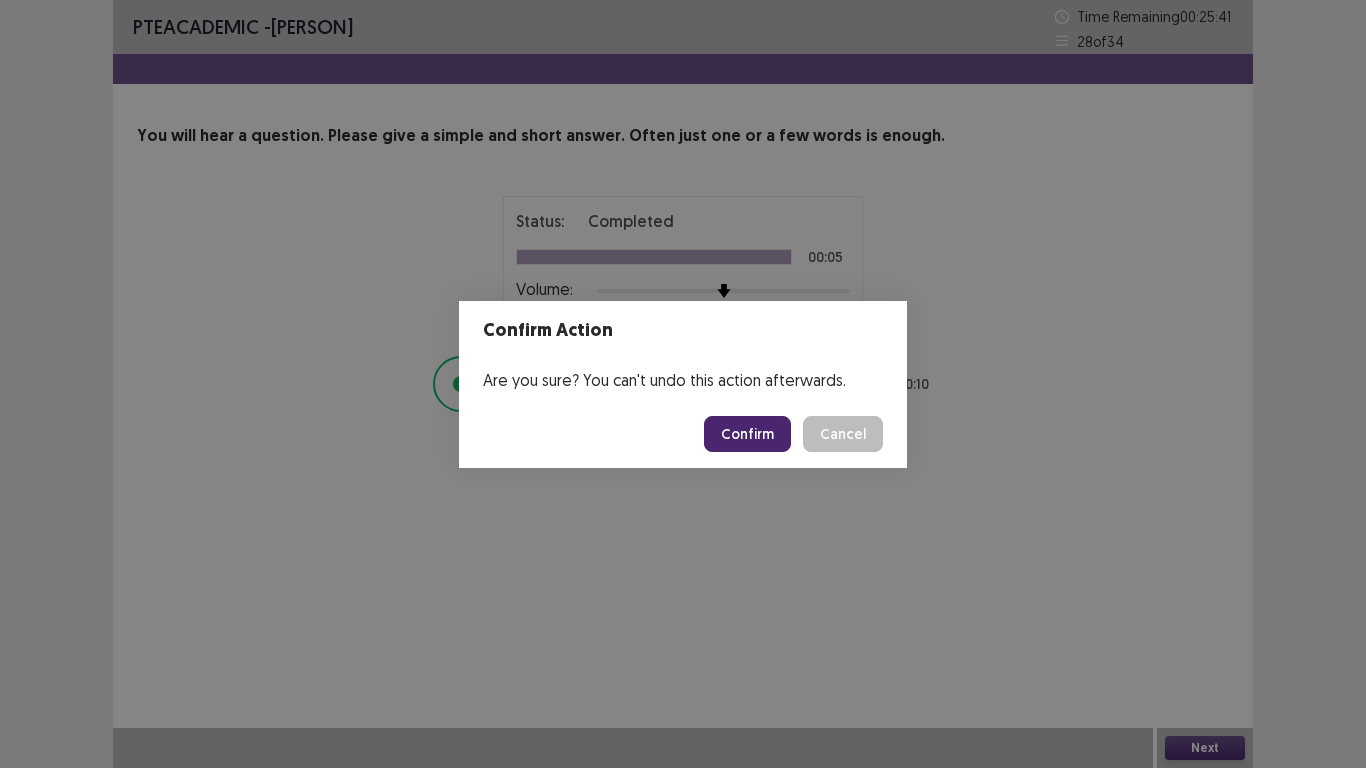 click on "Confirm" at bounding box center (747, 434) 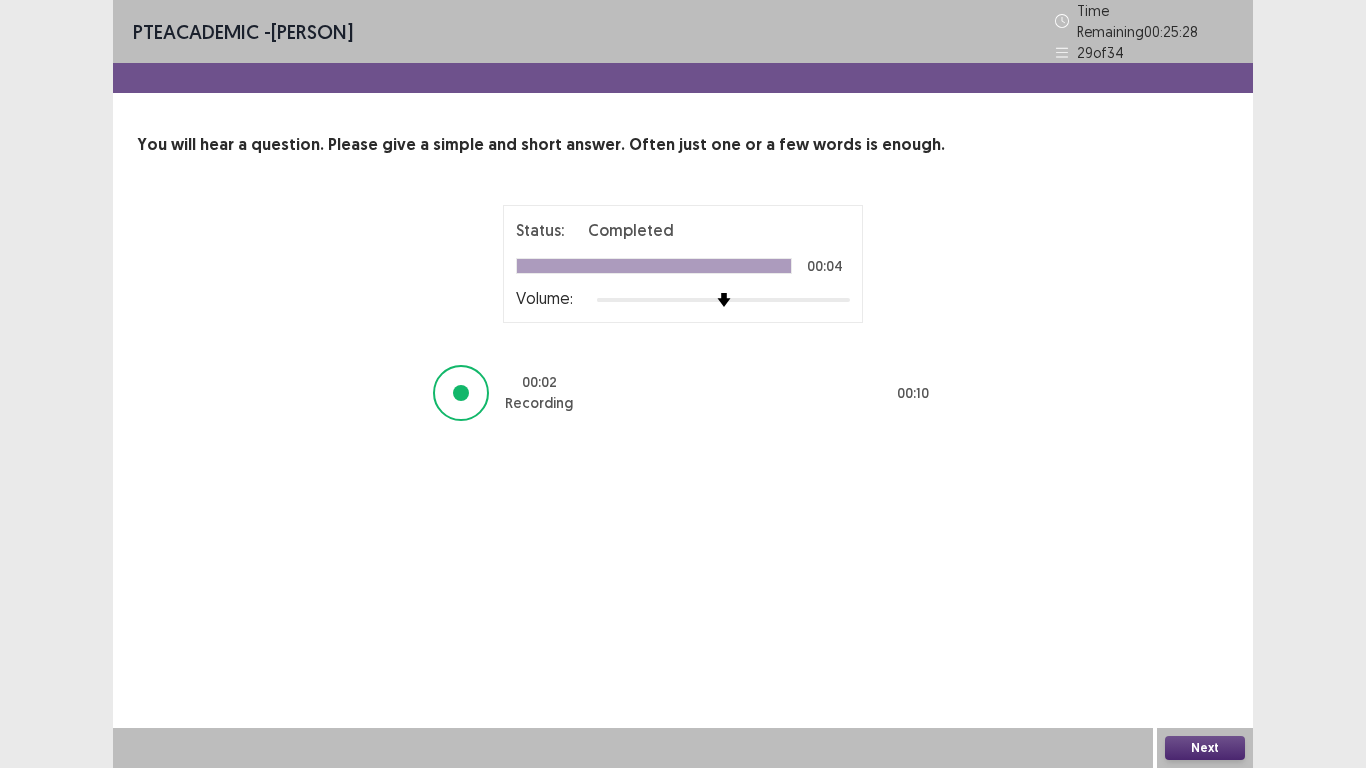 click on "Next" at bounding box center (1205, 748) 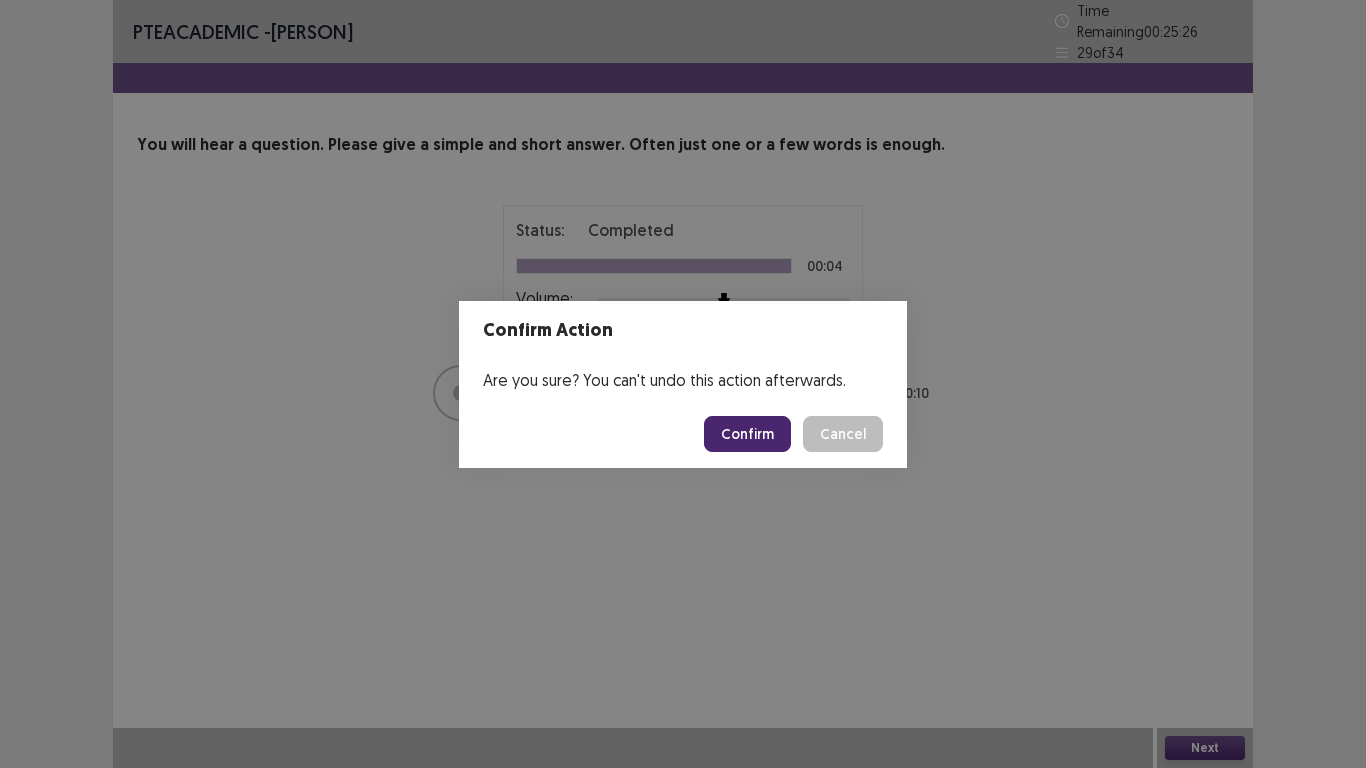 click on "Confirm" at bounding box center [747, 434] 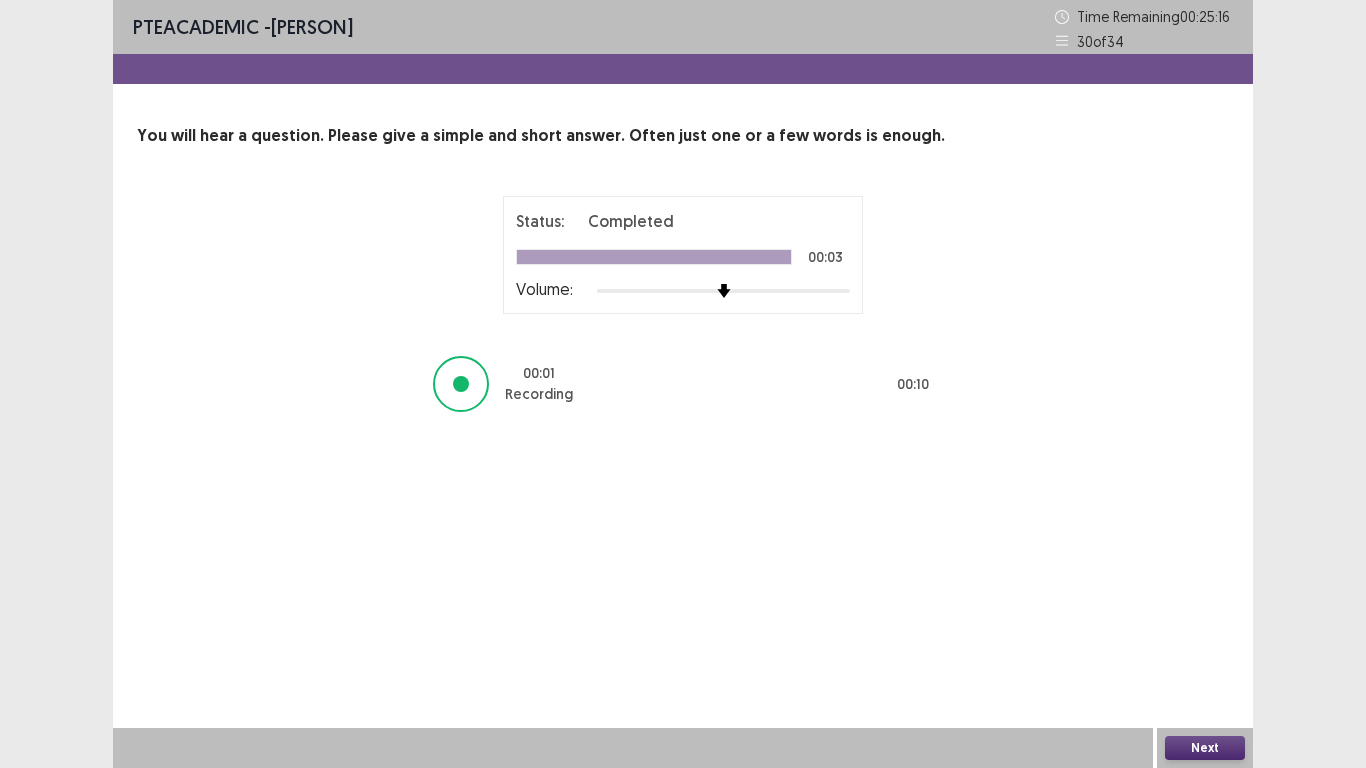 click on "Next" at bounding box center (1205, 748) 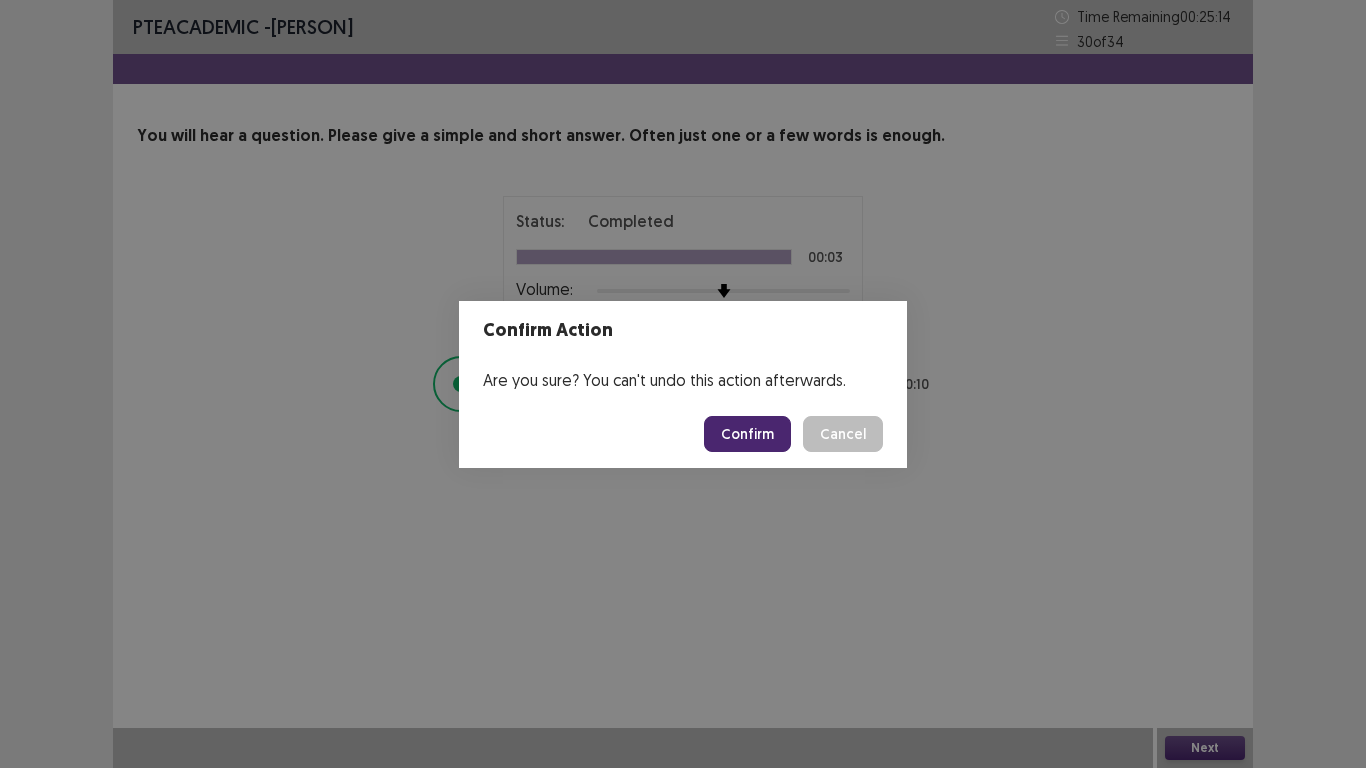 click on "Confirm" at bounding box center (747, 434) 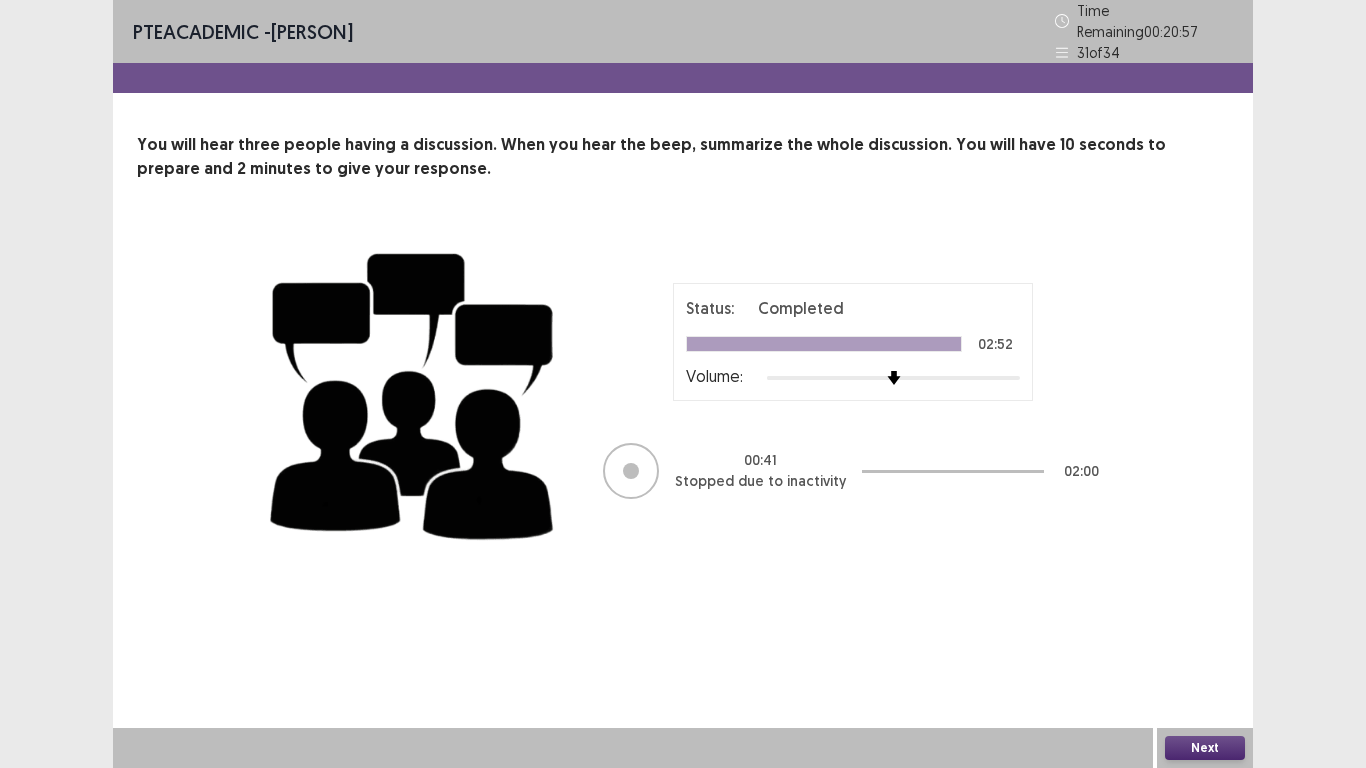 click on "Next" at bounding box center (1205, 748) 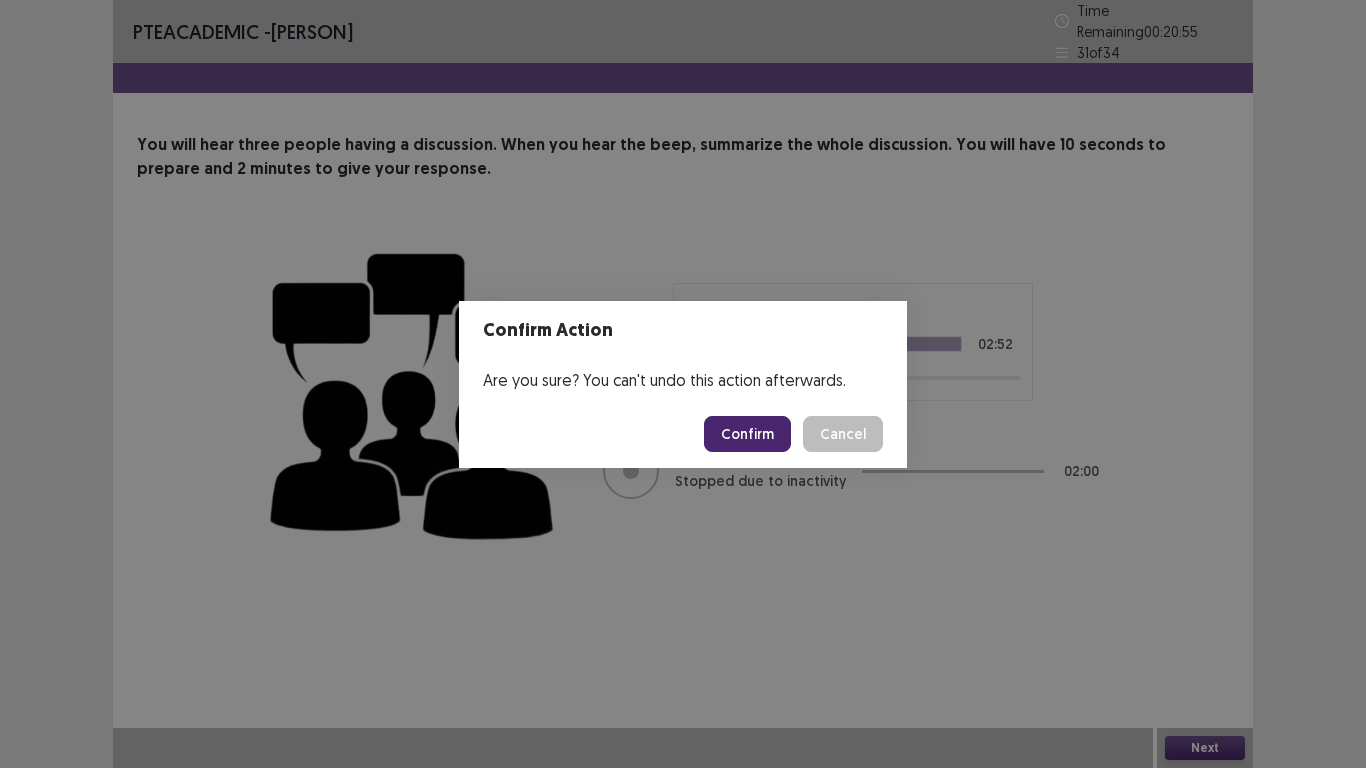 click on "Confirm" at bounding box center (747, 434) 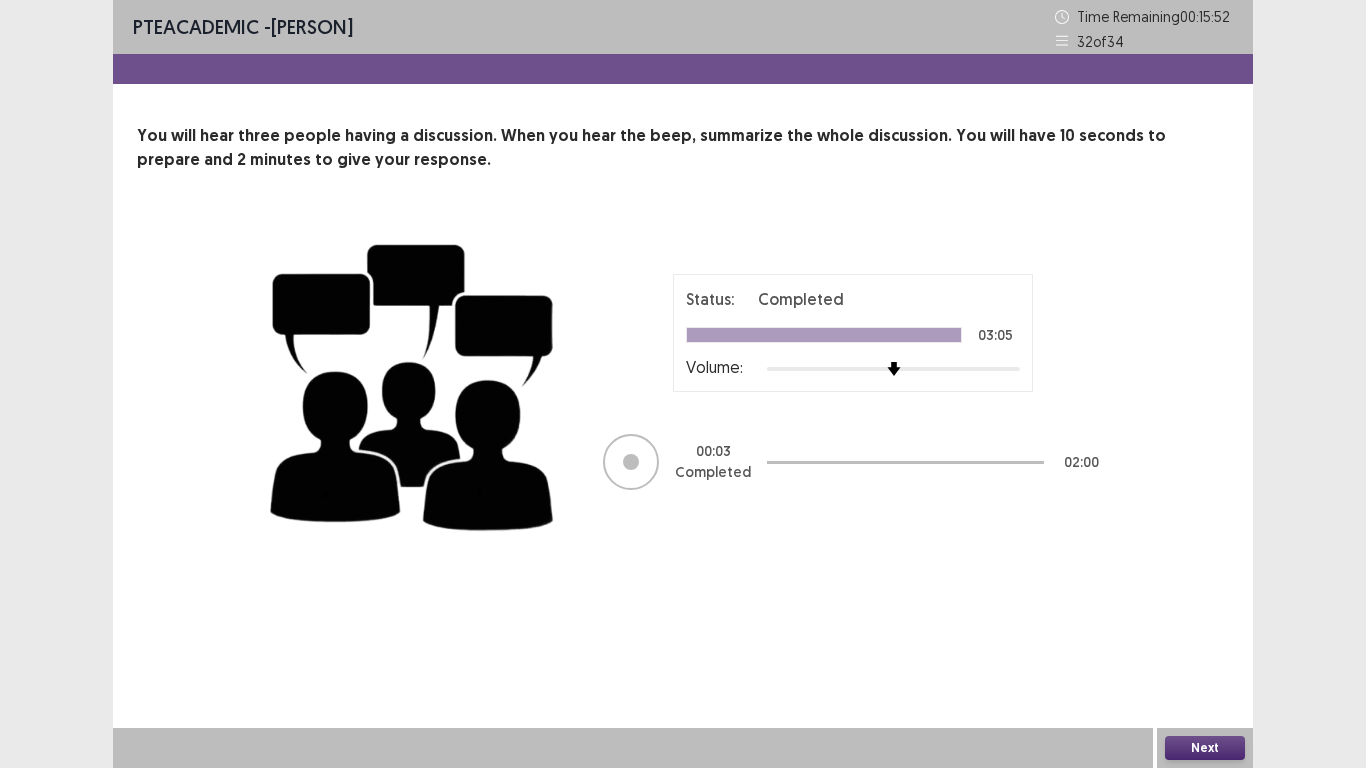 click on "Next" at bounding box center (1205, 748) 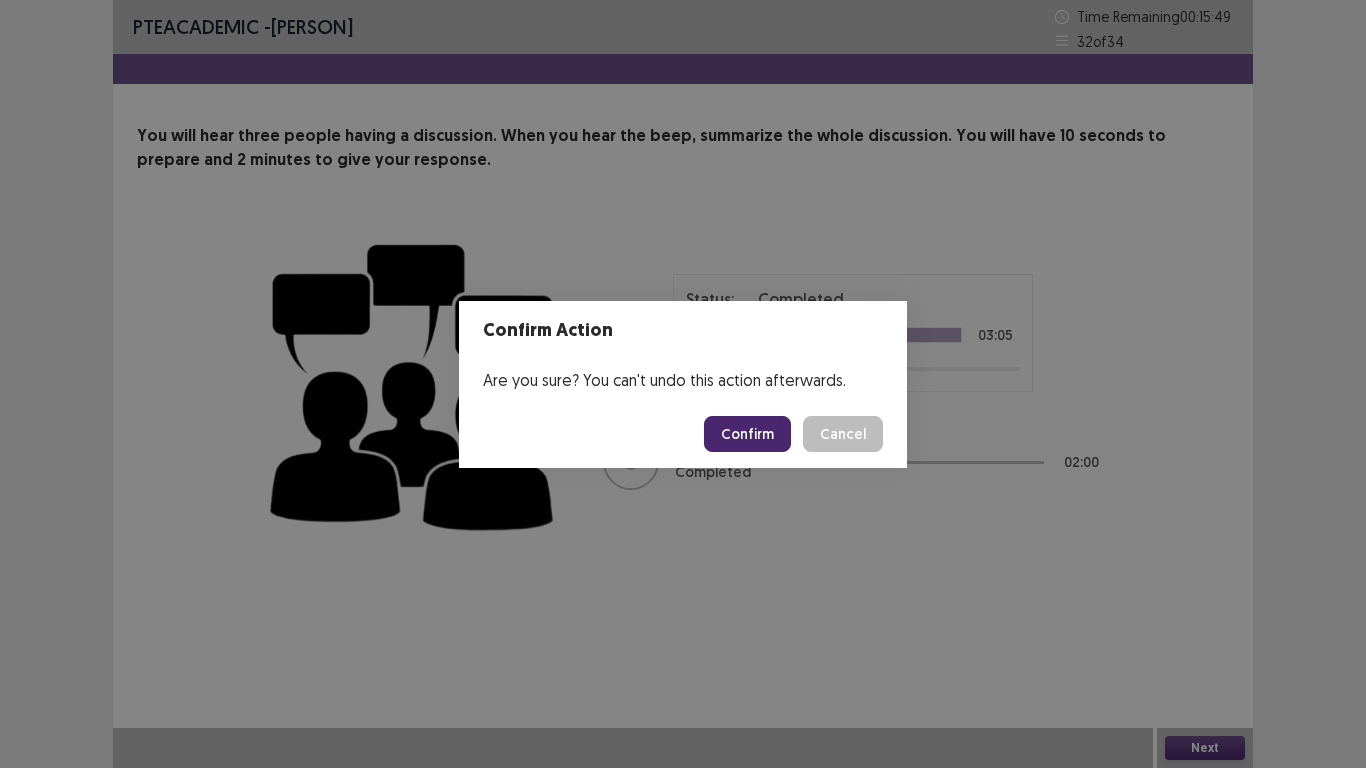 click on "Confirm" at bounding box center (747, 434) 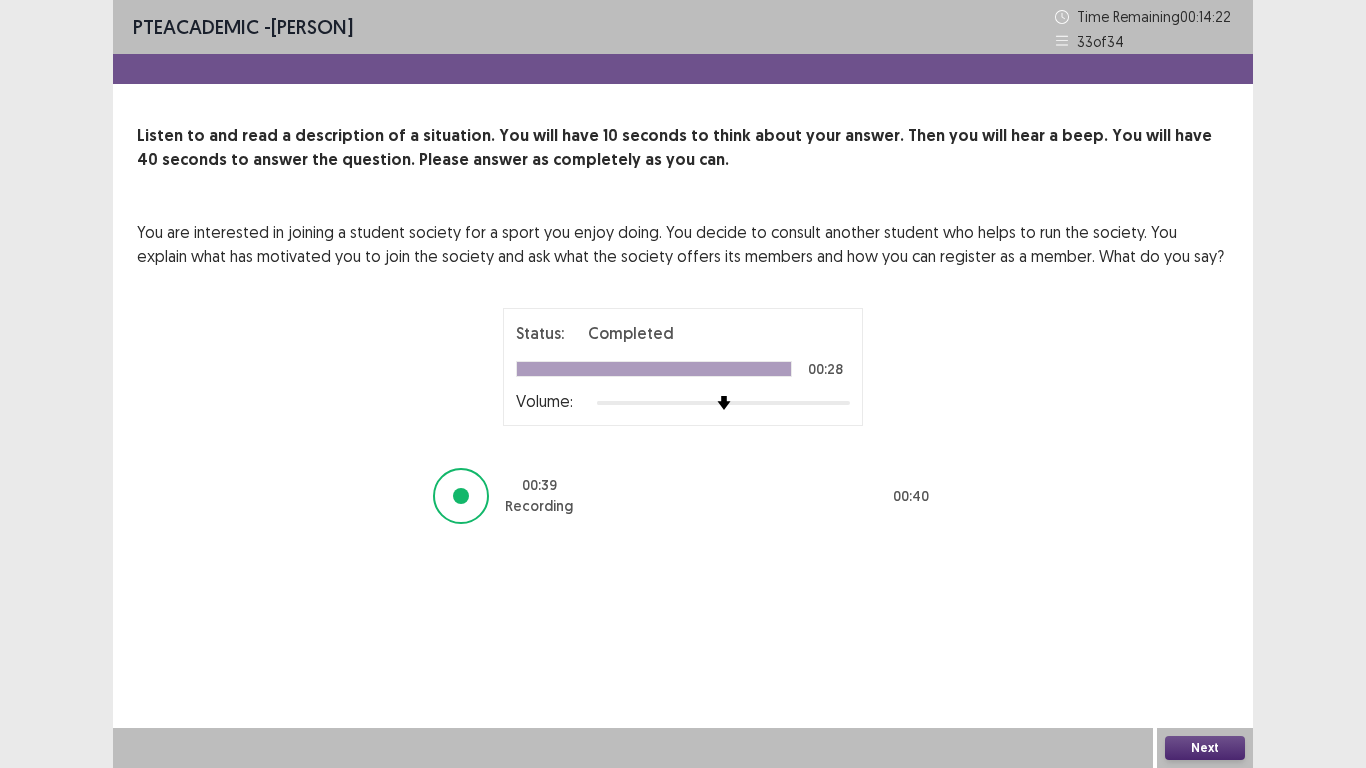 click on "Next" at bounding box center [1205, 748] 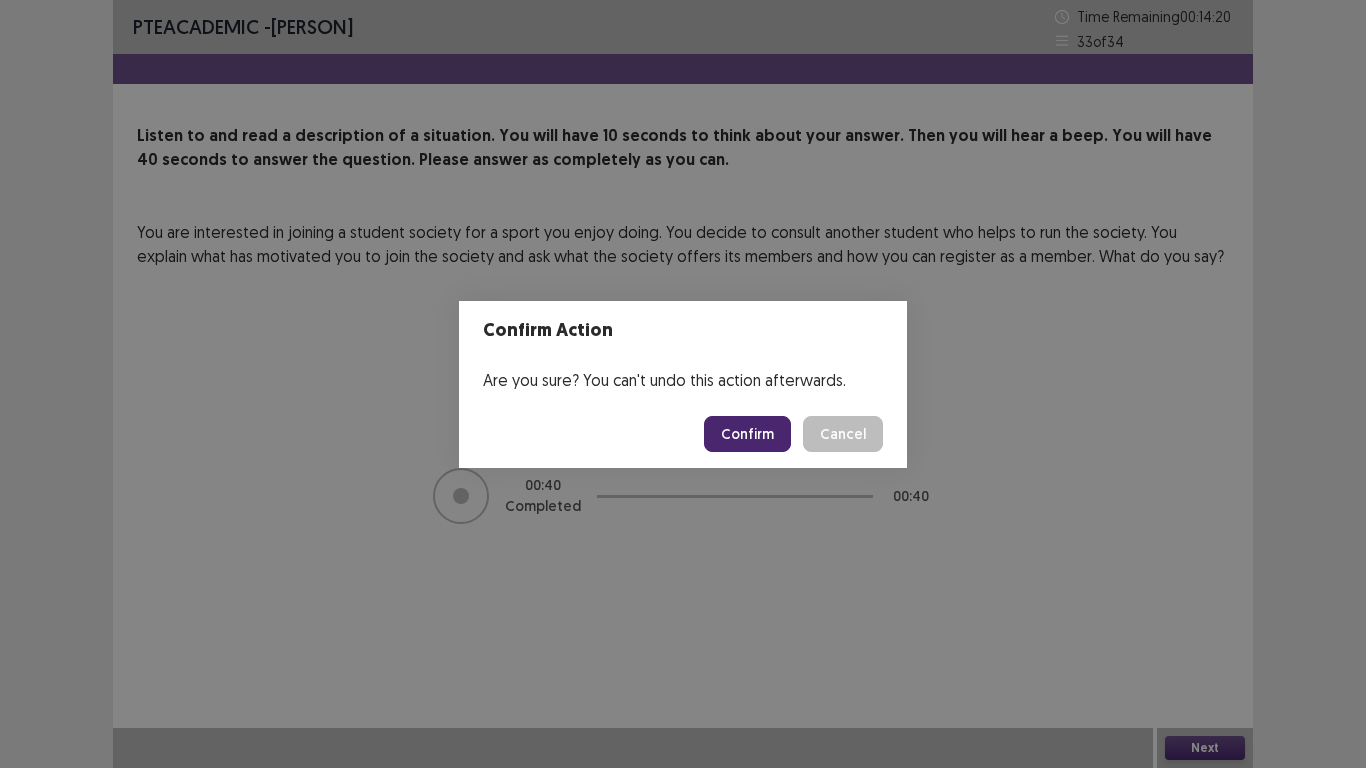 click on "Confirm" at bounding box center (747, 434) 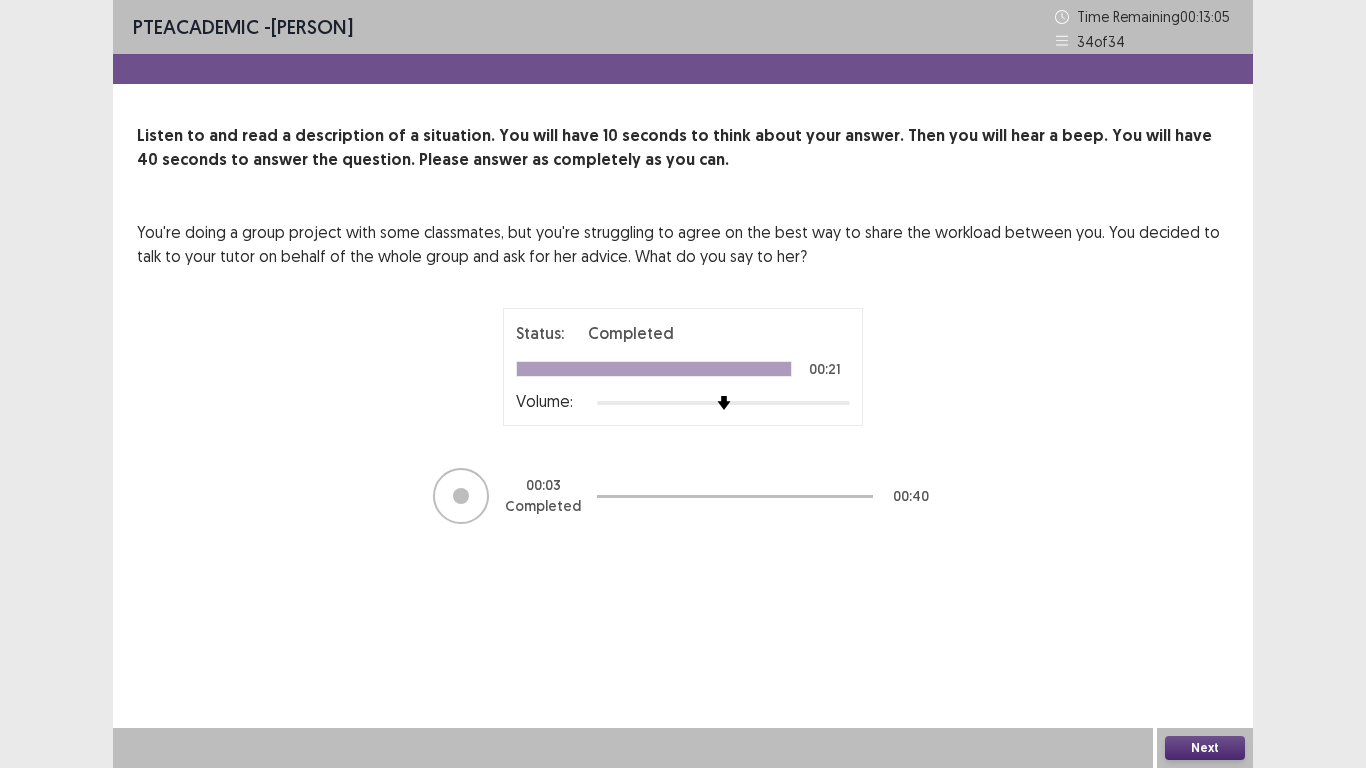 click on "Next" at bounding box center (1205, 748) 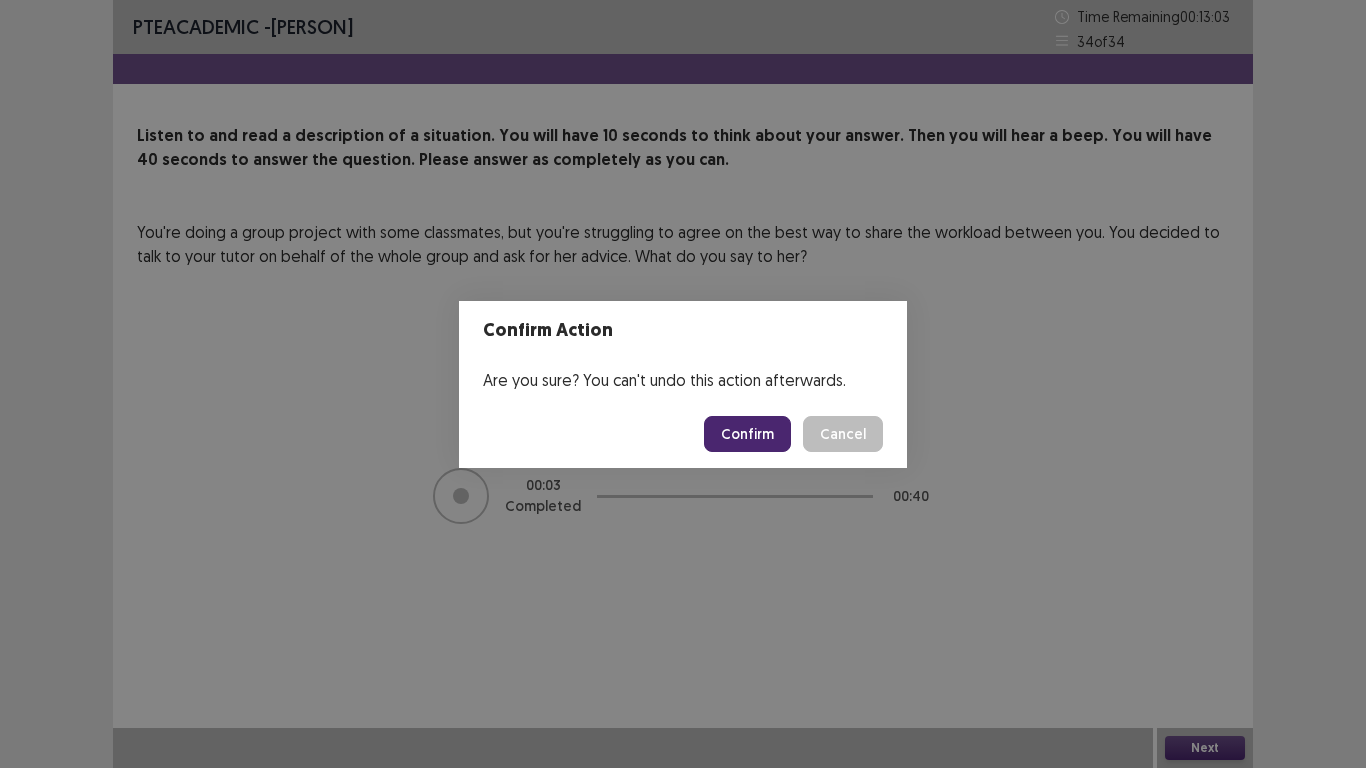 click on "Confirm" at bounding box center (747, 434) 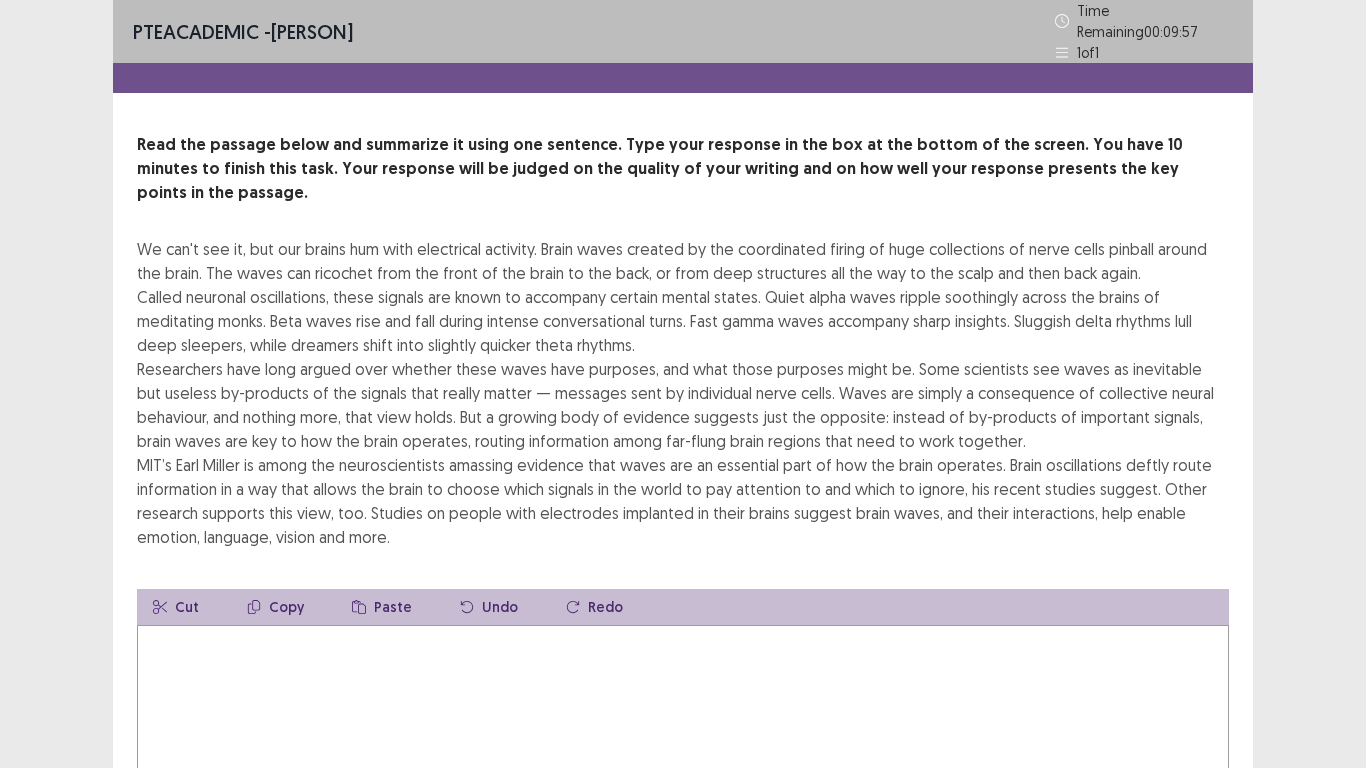 click on "PTE  academic   -  Joselito Asok Time Remaining  00 : 09 : 57 1  of  1 Read the passage below and summarize it using one sentence. Type your response in the box at the bottom of the screen. You have 10 minutes to finish this task. Your response will be judged on the quality of your writing and on how well your response presents the key points in the passage. We can't see it, but our brains hum with electrical activity. Brain waves created by the coordinated firing of huge collections of nerve cells pinball around the brain. The waves can ricochet from the front of the brain to the back, or from deep structures all the way to the scalp and then back again. Cut Copy Paste Undo Redo Total Word Count:  0 Next" at bounding box center (683, 484) 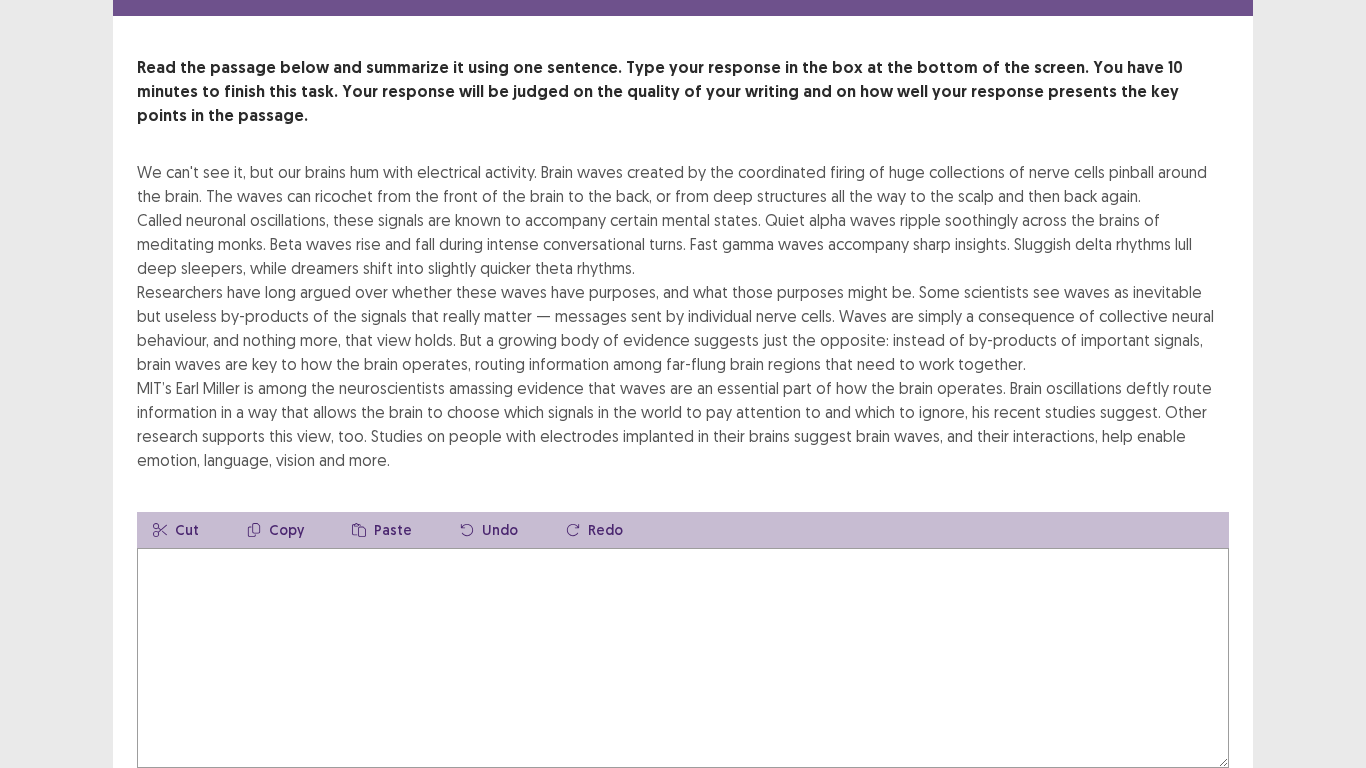 scroll, scrollTop: 80, scrollLeft: 0, axis: vertical 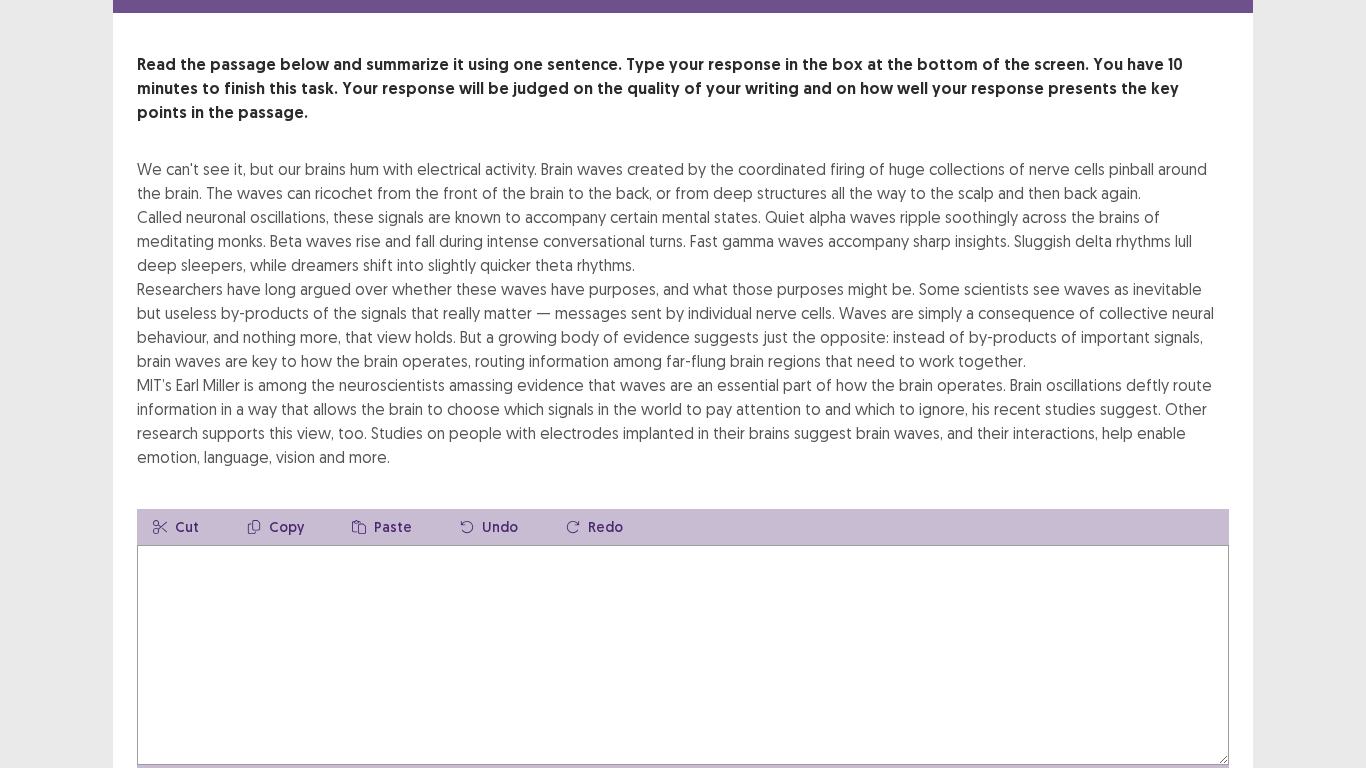 click at bounding box center (683, 655) 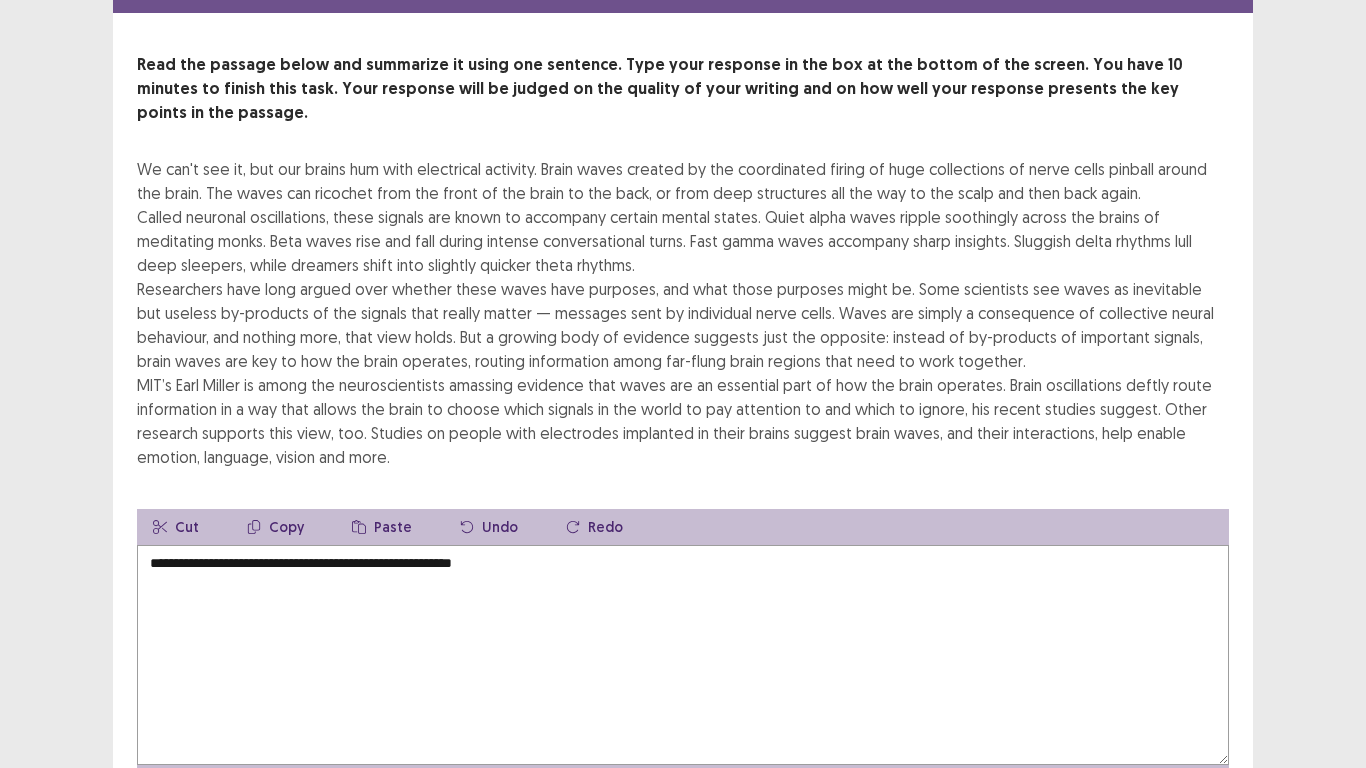 click on "**********" at bounding box center (683, 655) 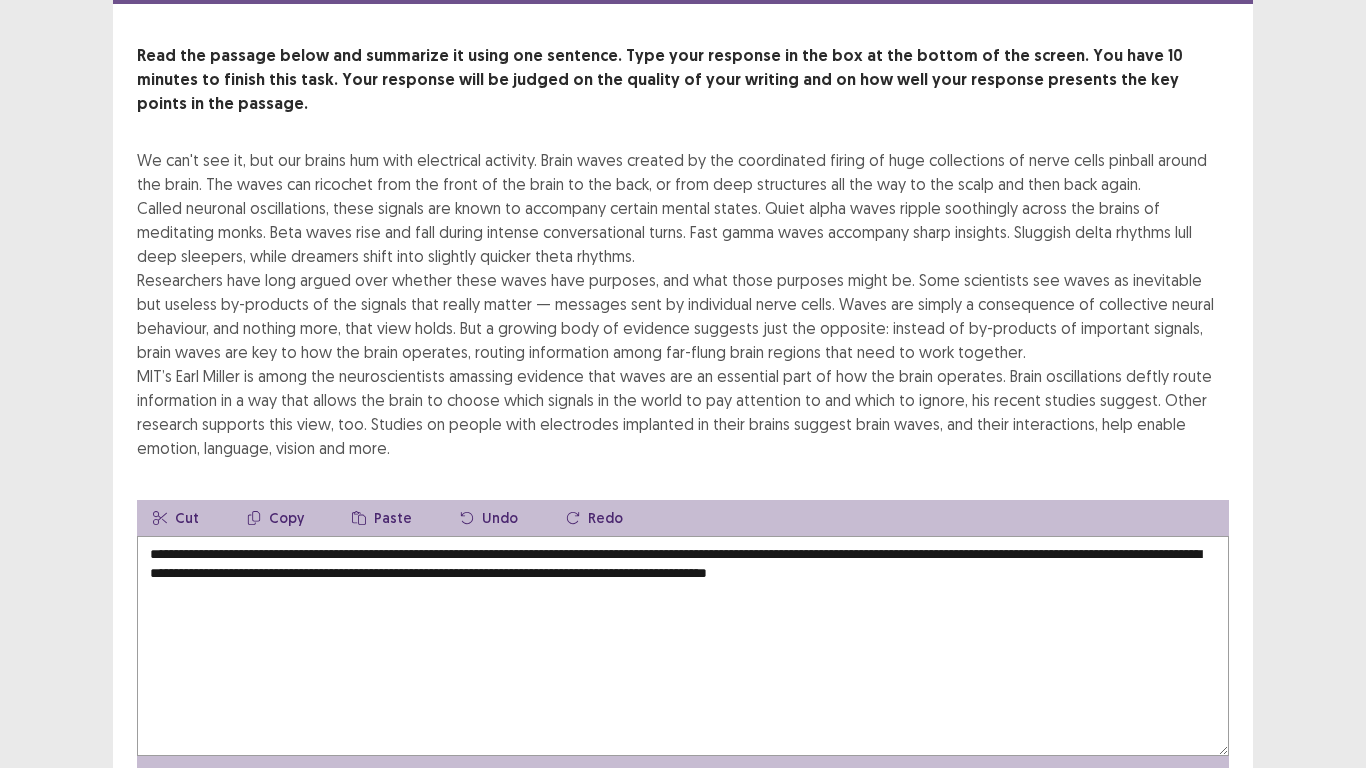 type on "**********" 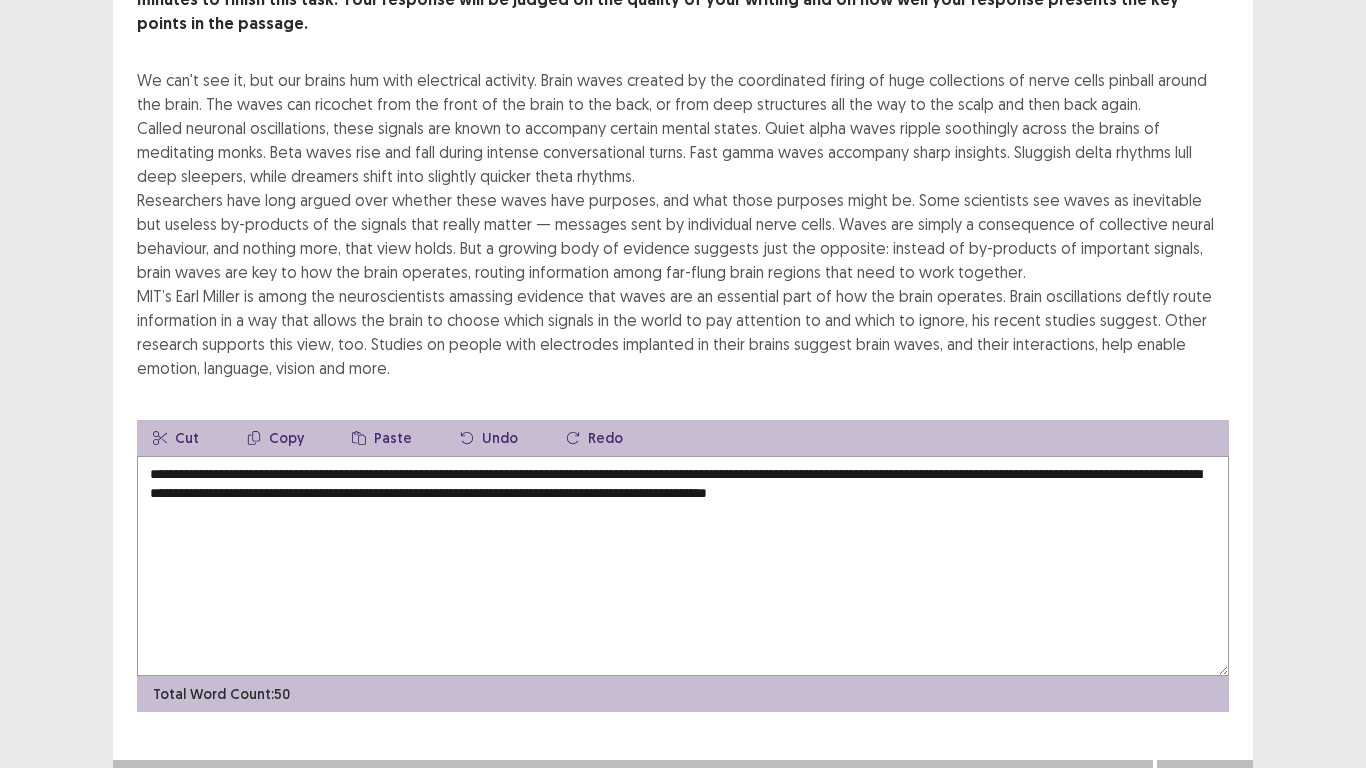 scroll, scrollTop: 168, scrollLeft: 0, axis: vertical 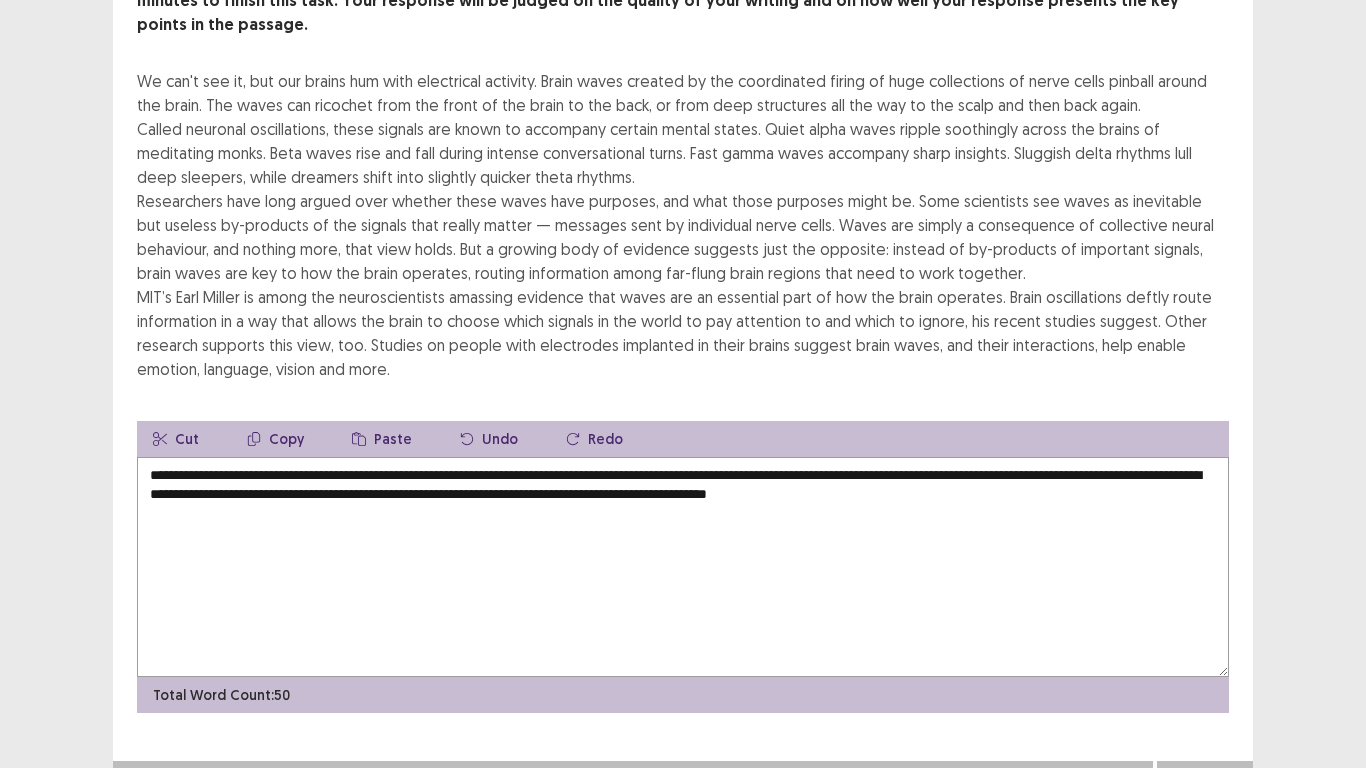 click on "Next" at bounding box center (1205, 781) 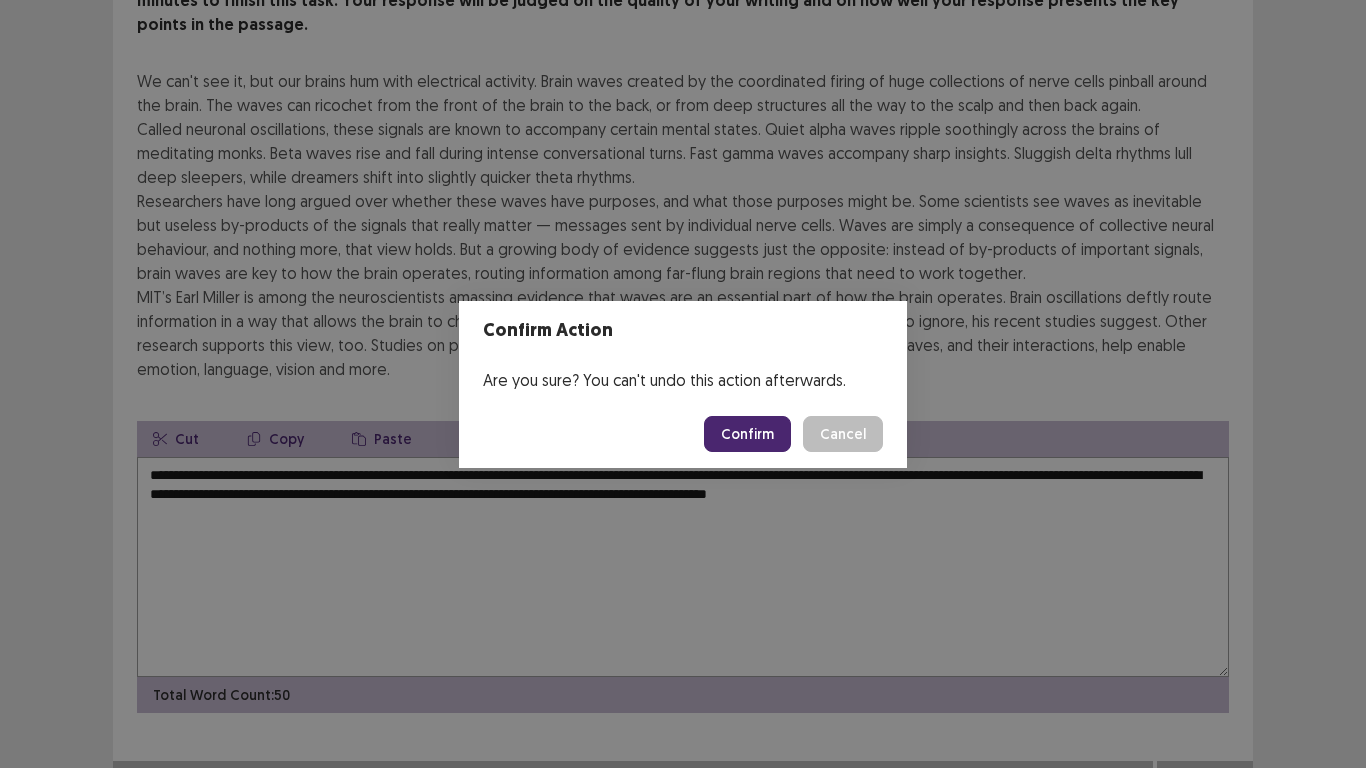 click on "Confirm" at bounding box center (747, 434) 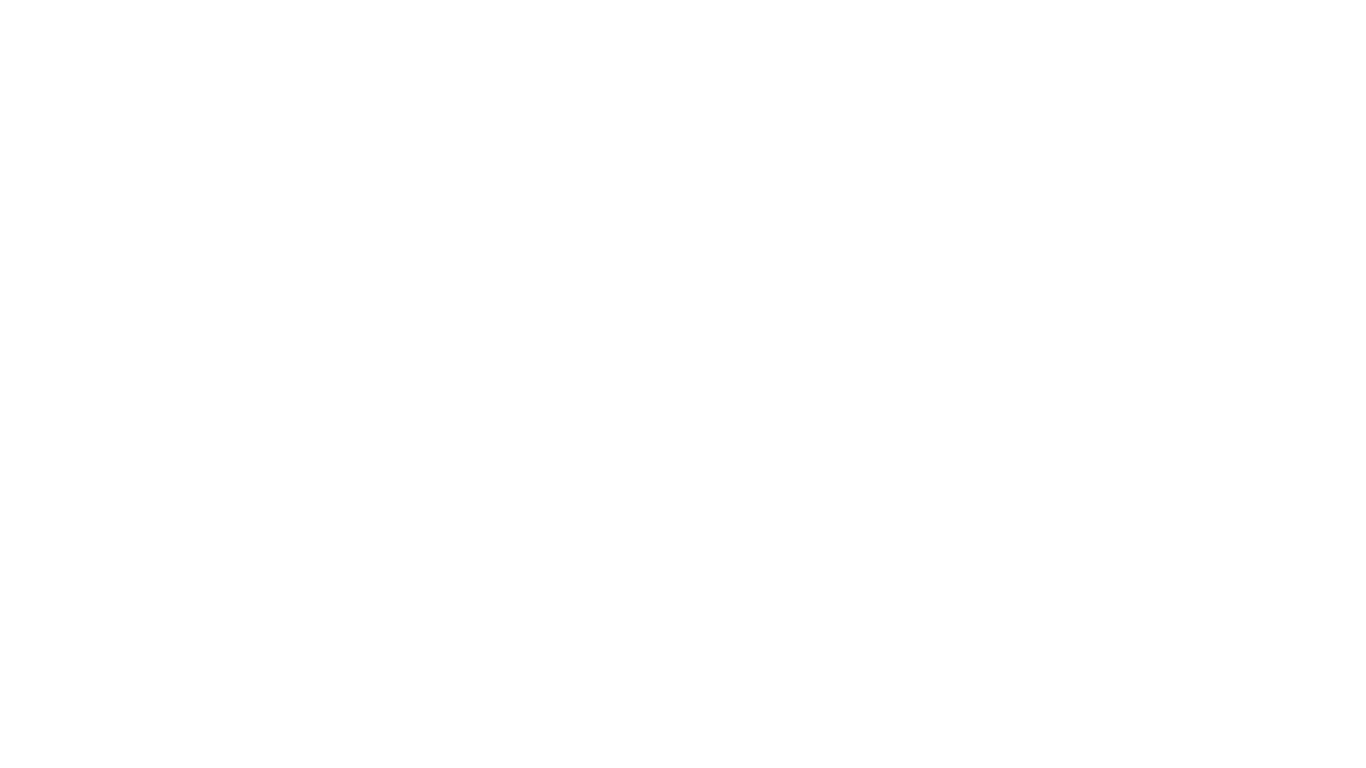 scroll, scrollTop: 0, scrollLeft: 0, axis: both 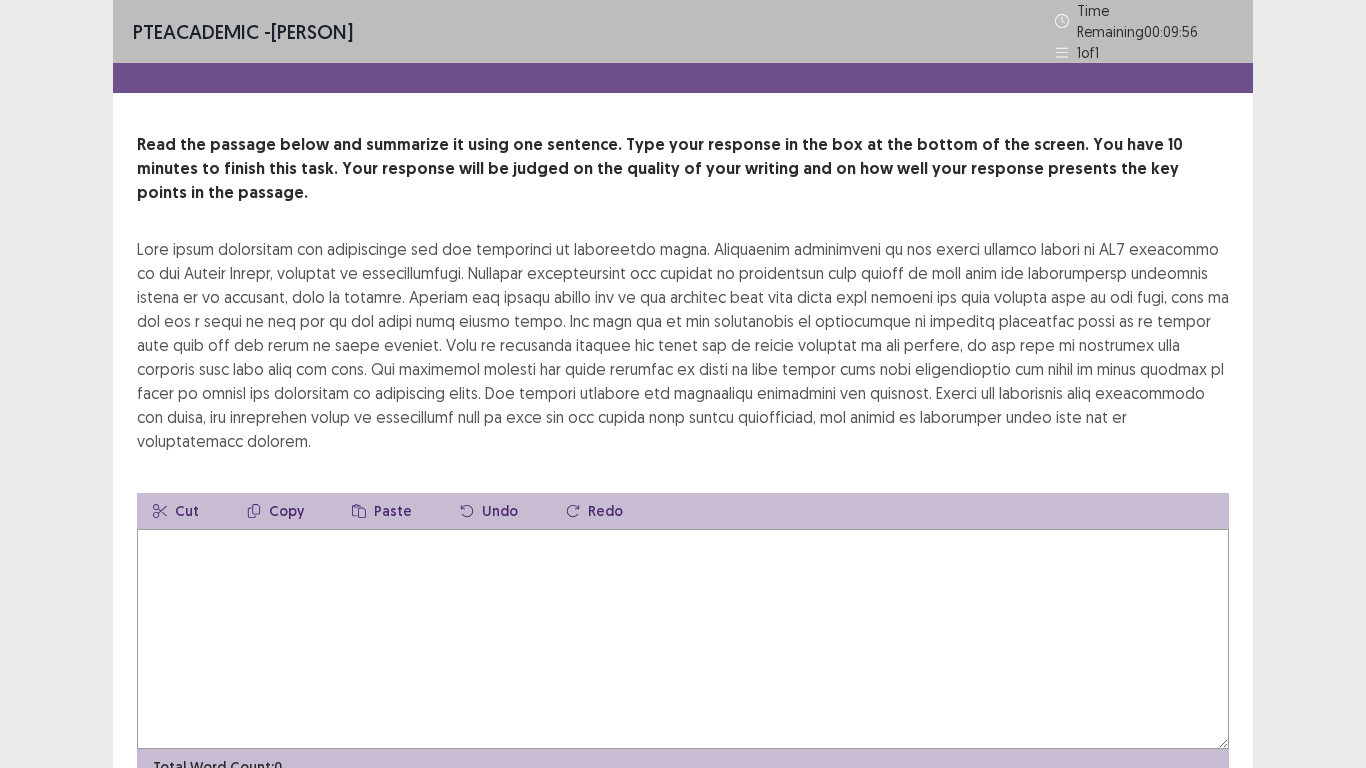 click at bounding box center (683, 639) 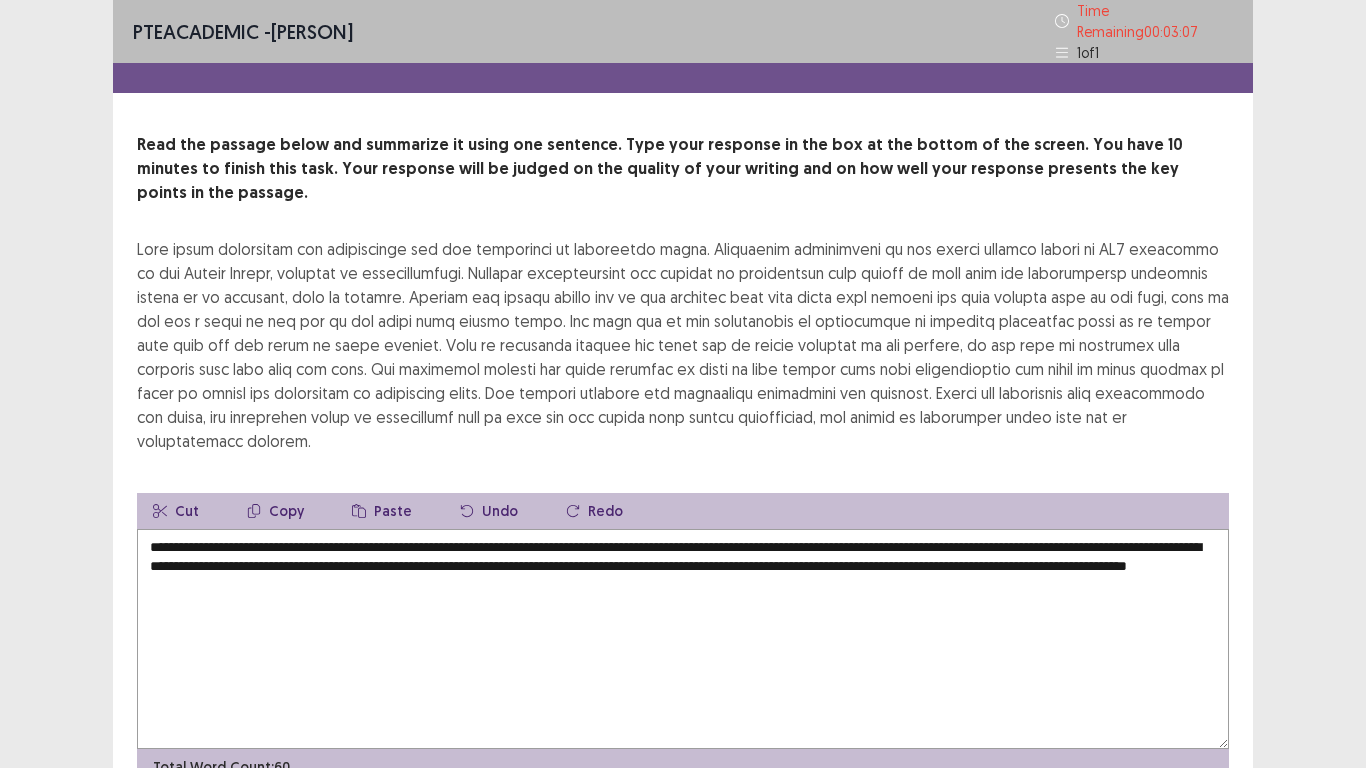 type on "**********" 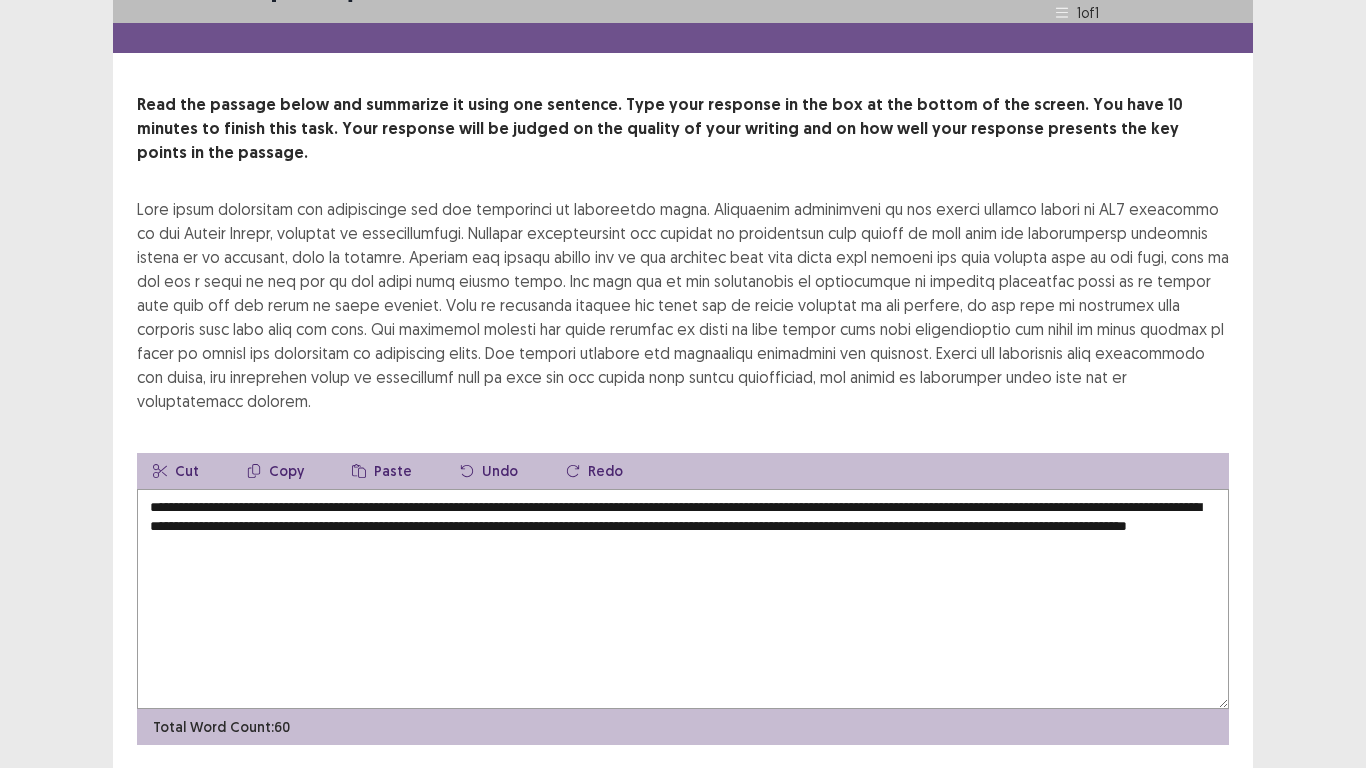 scroll, scrollTop: 48, scrollLeft: 0, axis: vertical 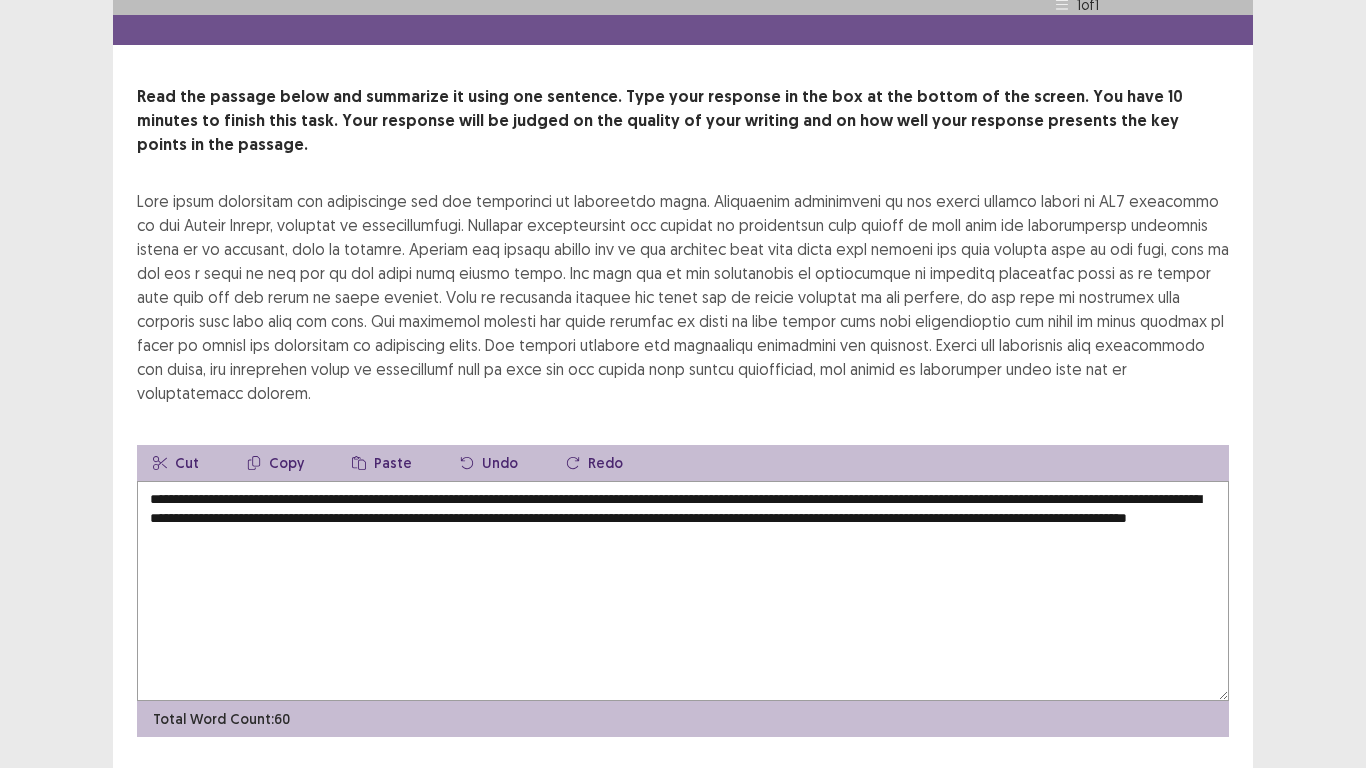 click on "Next" at bounding box center (1205, 805) 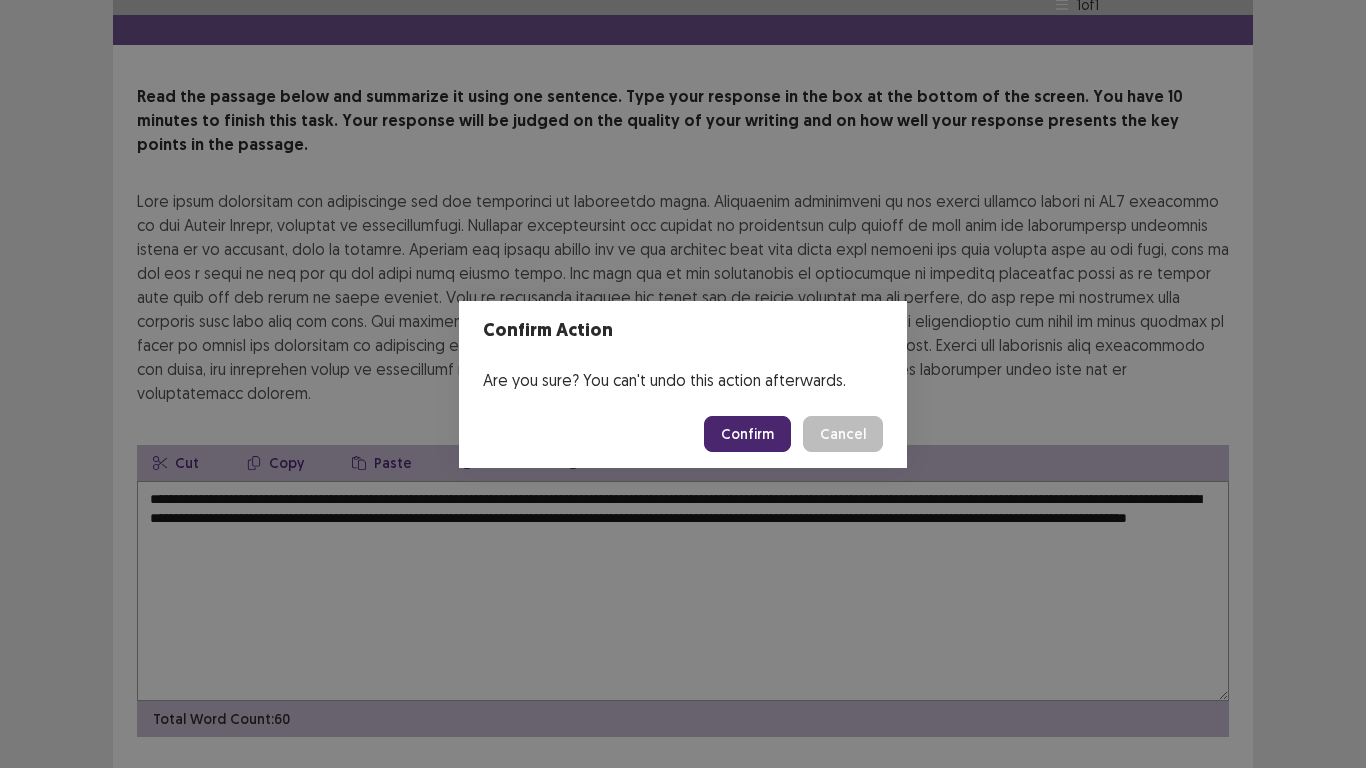 click on "Confirm" at bounding box center (747, 434) 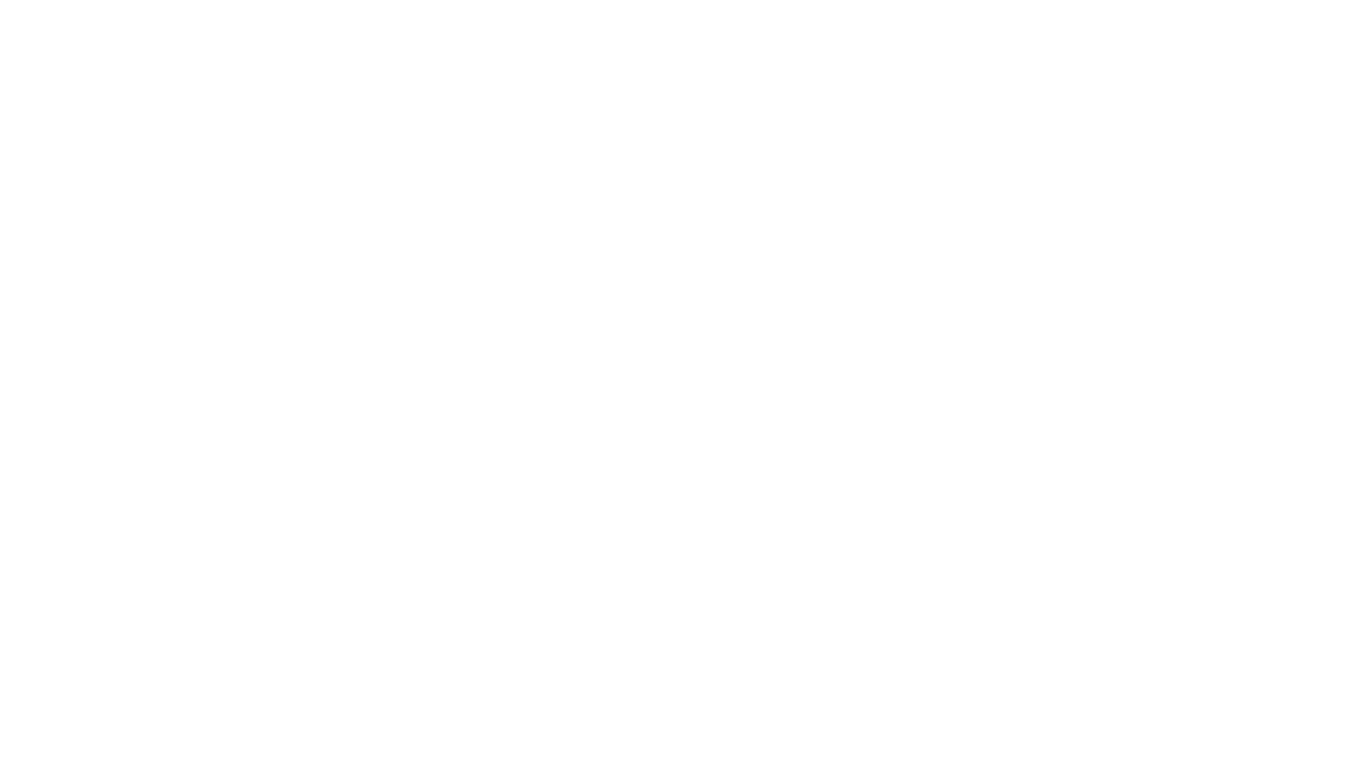 scroll, scrollTop: 0, scrollLeft: 0, axis: both 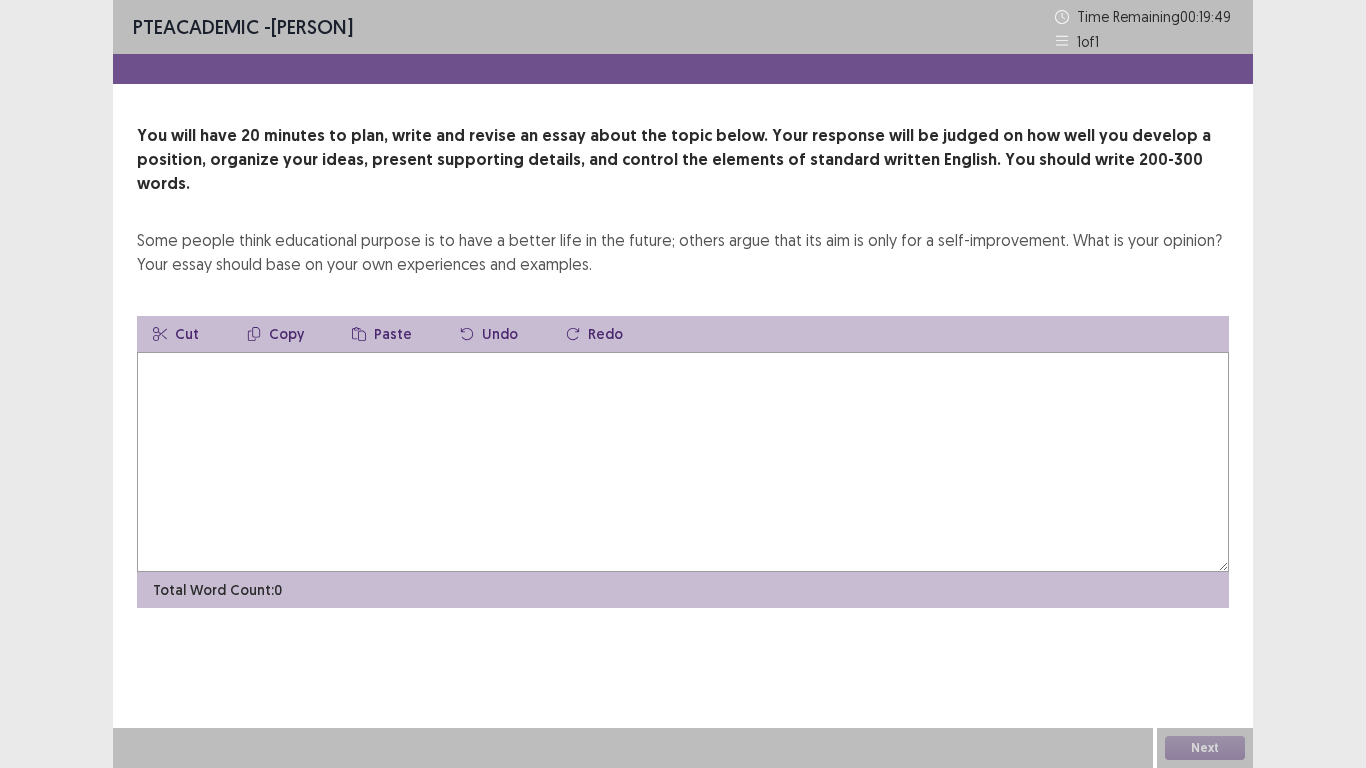 click at bounding box center [683, 462] 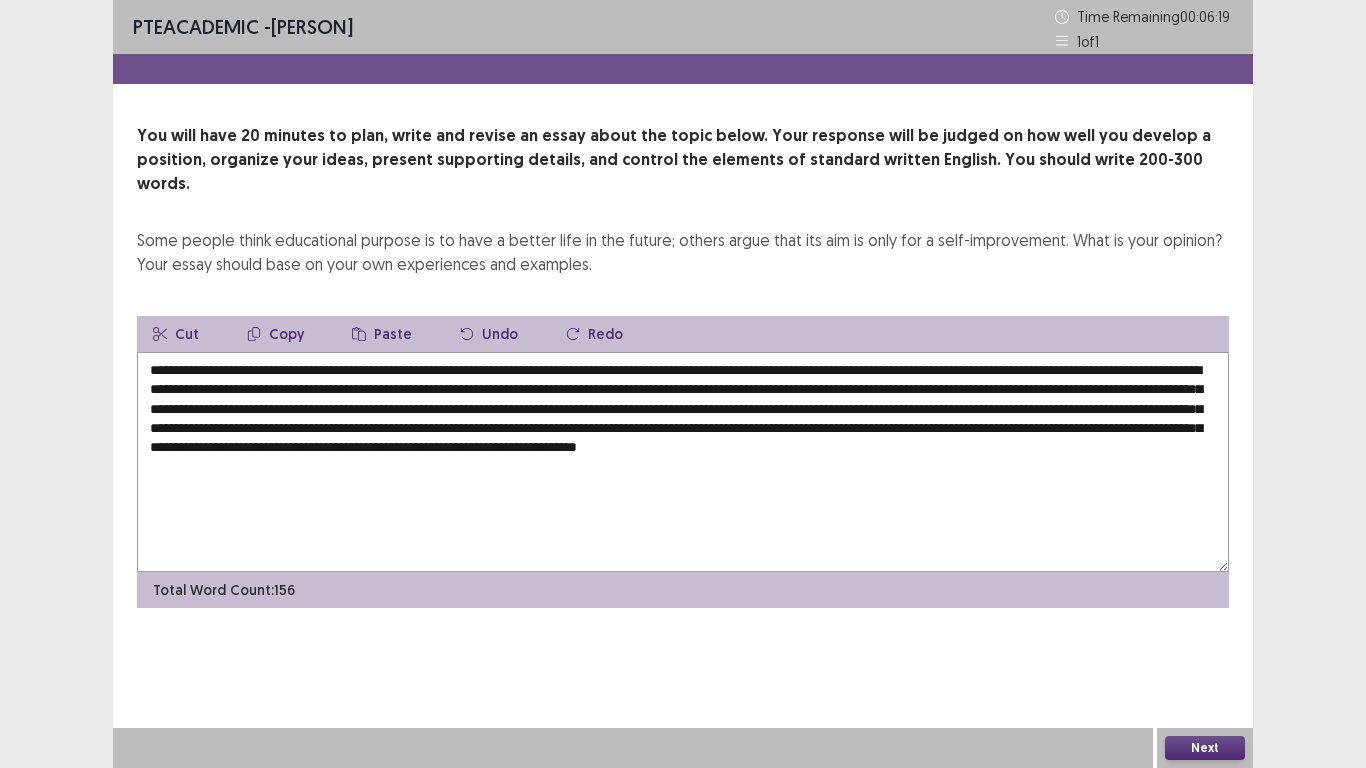click on "**********" at bounding box center [683, 462] 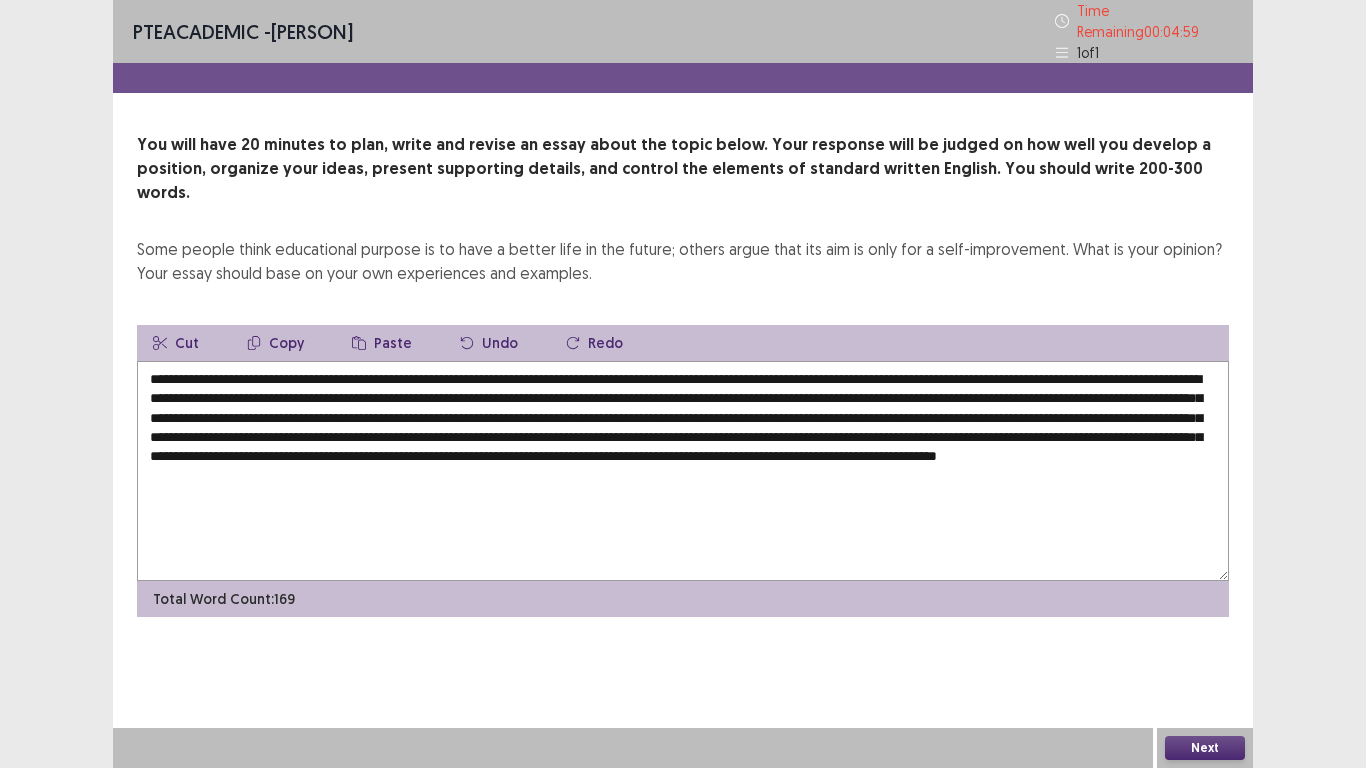 click on "**********" at bounding box center [683, 471] 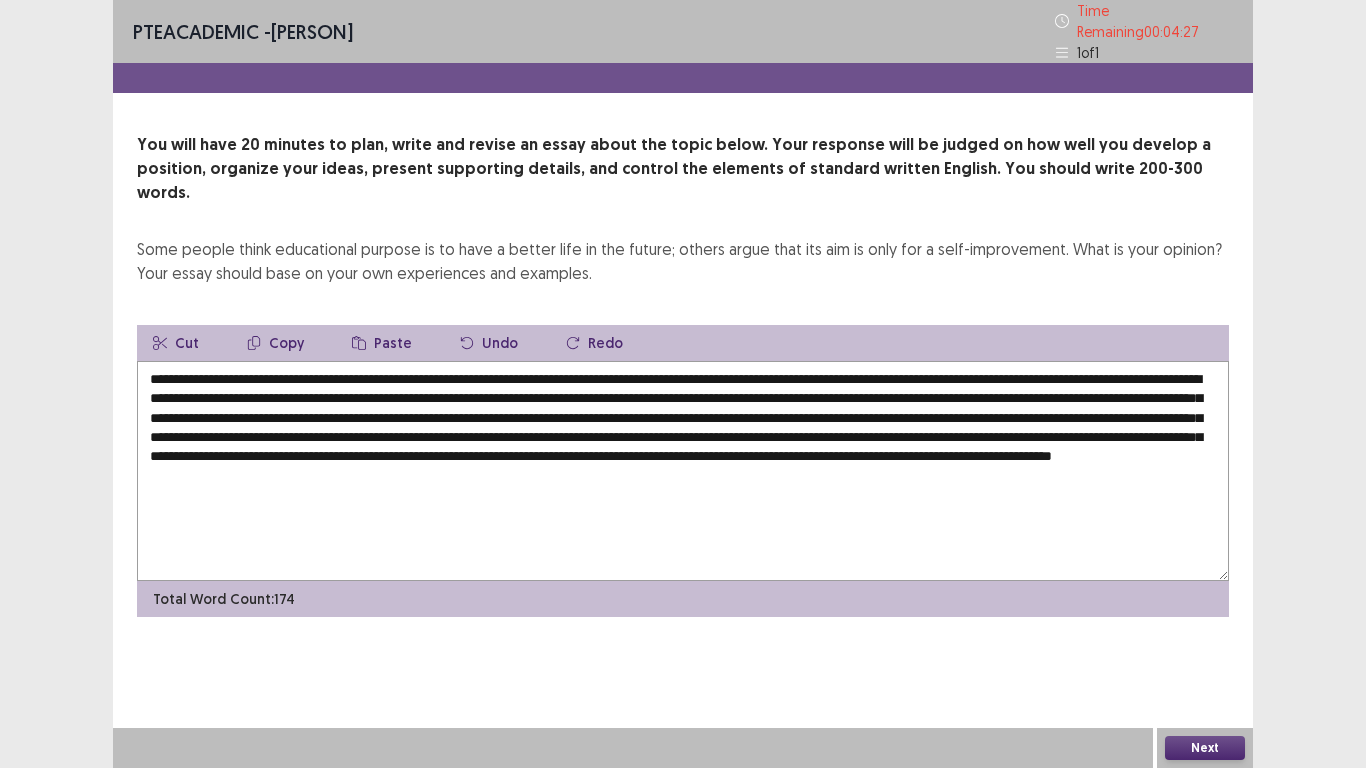 click on "**********" at bounding box center [683, 471] 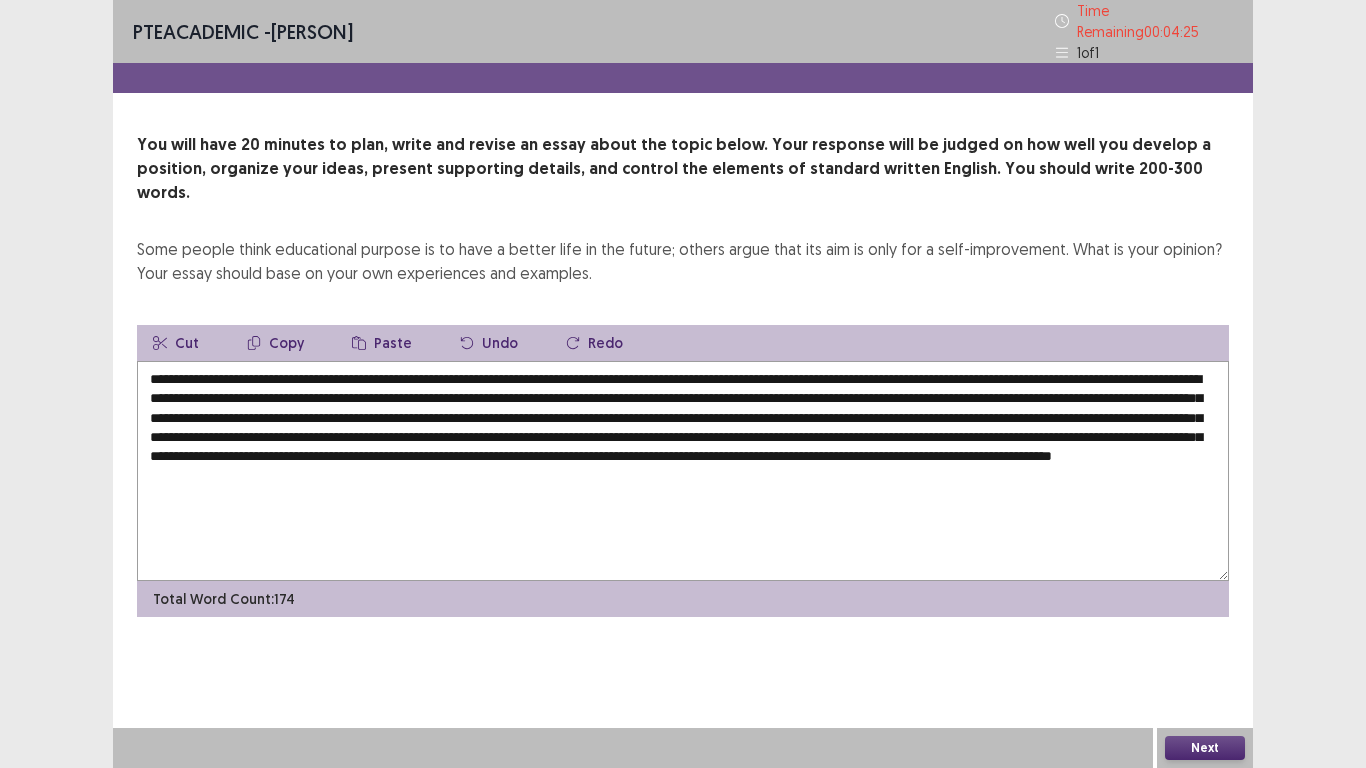 click on "**********" at bounding box center [683, 471] 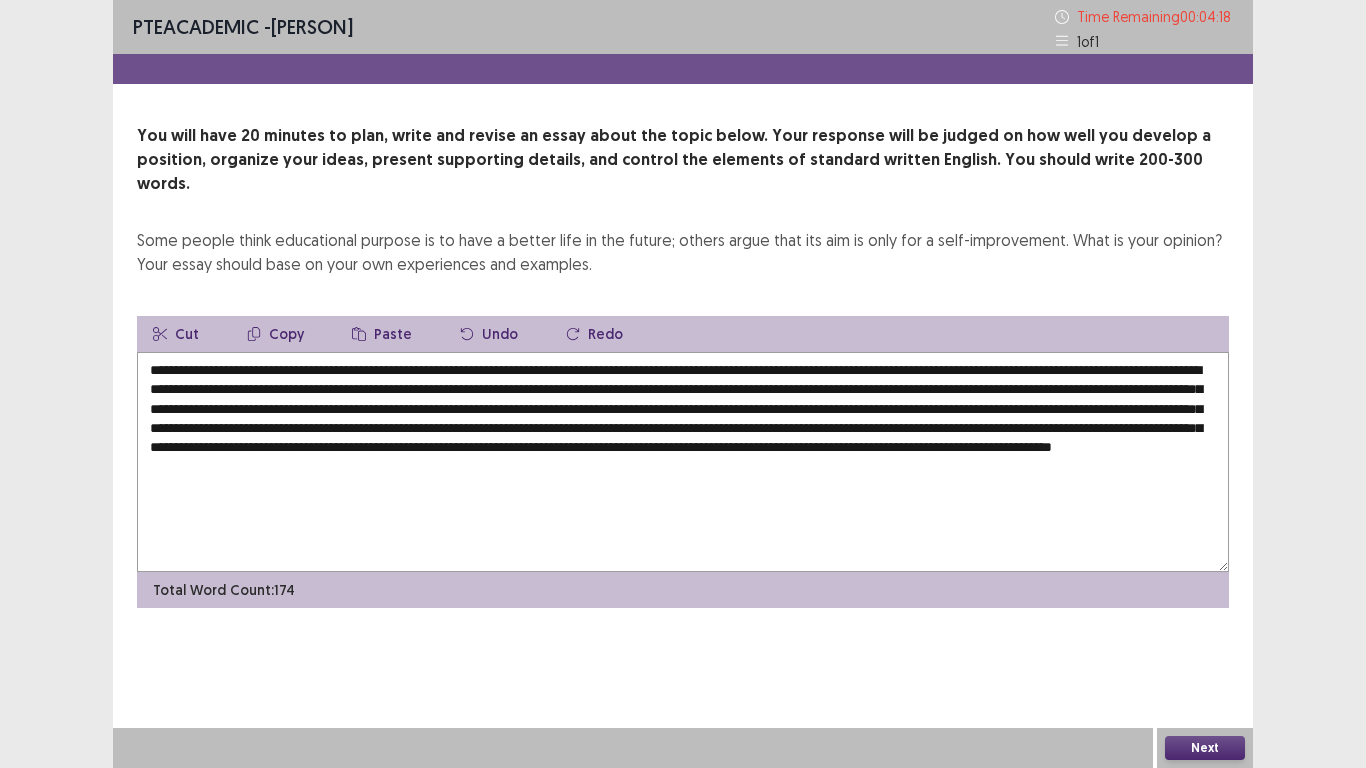 click on "**********" at bounding box center [683, 462] 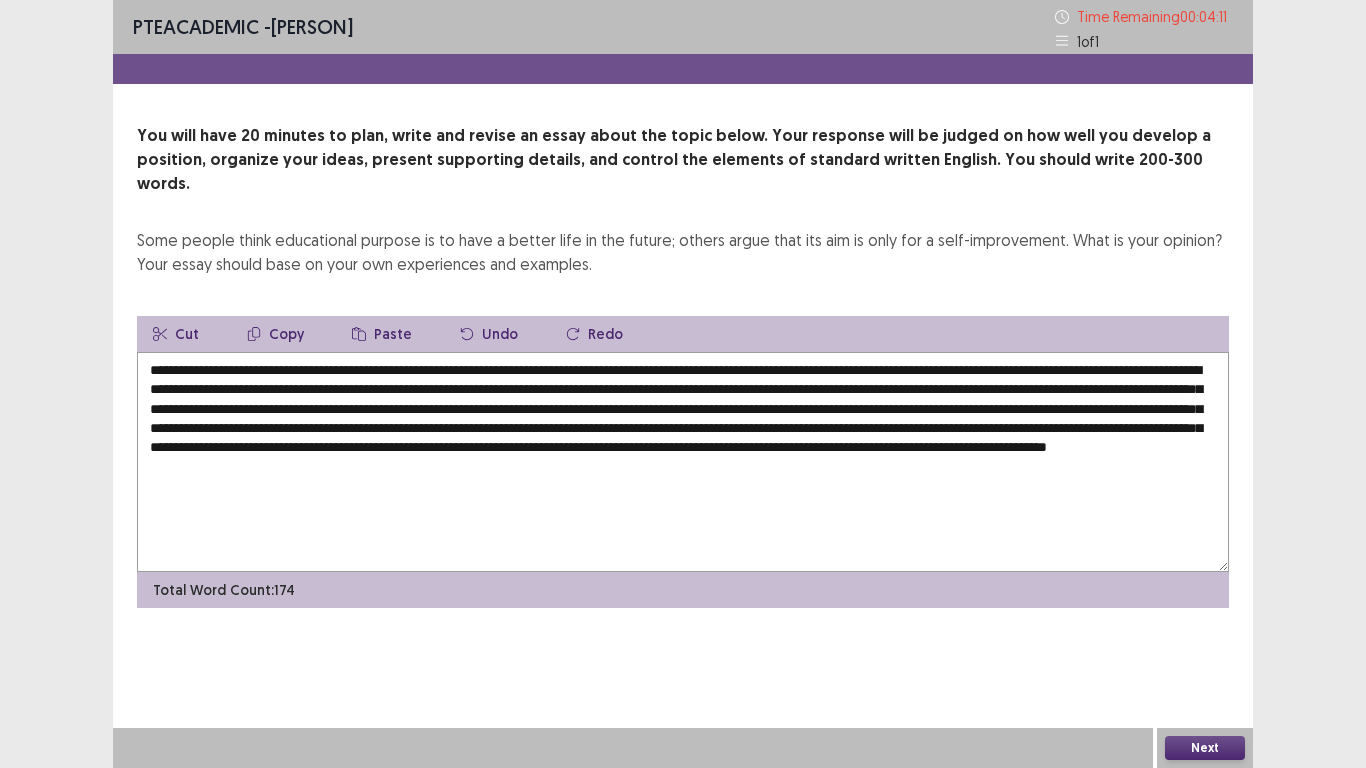 click on "**********" at bounding box center [683, 462] 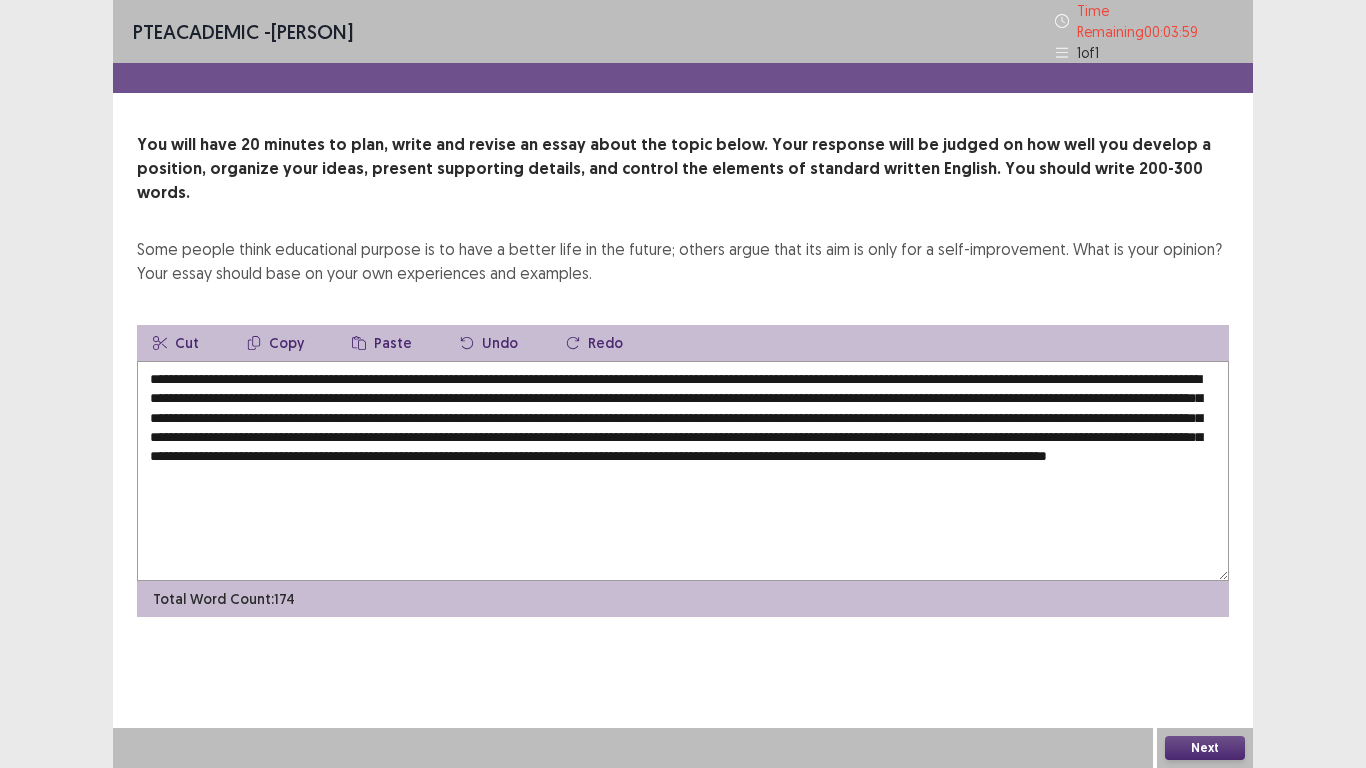 click on "**********" at bounding box center [683, 471] 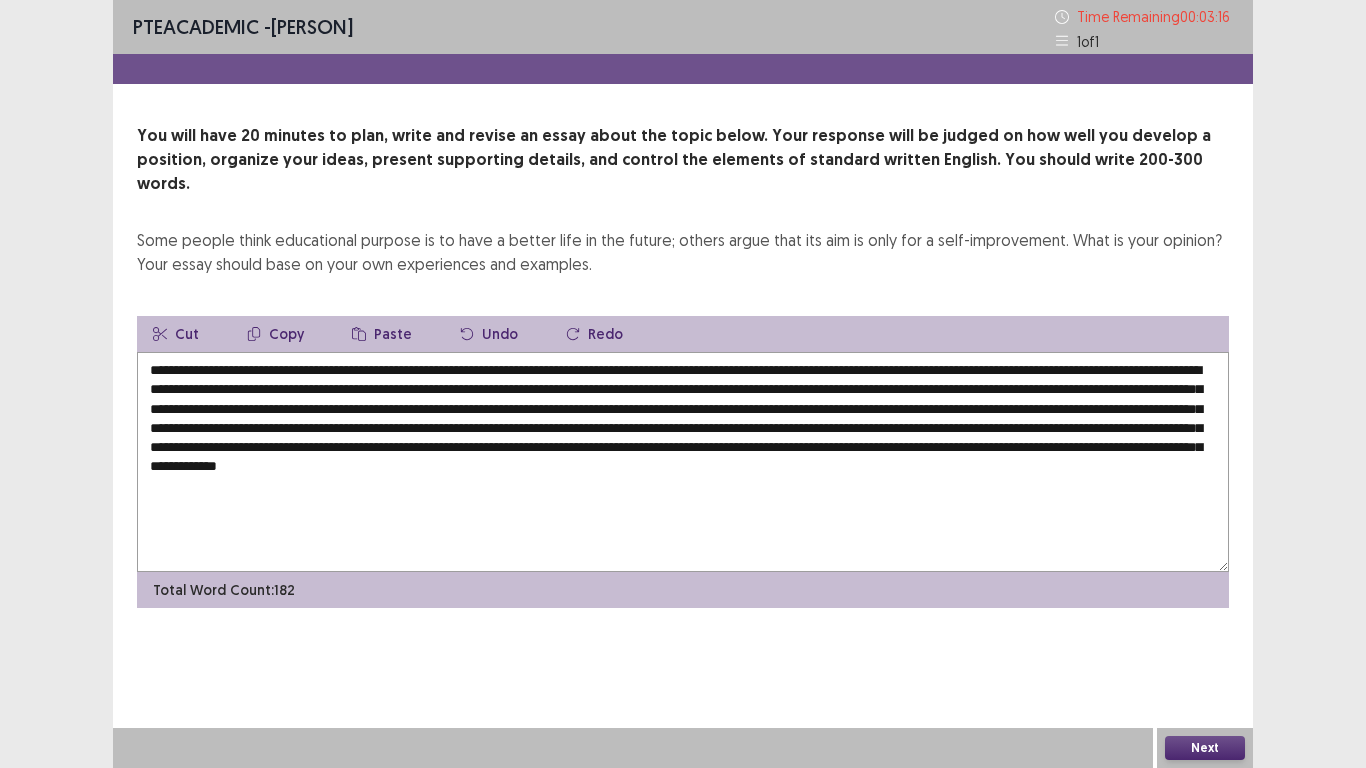 click at bounding box center [683, 462] 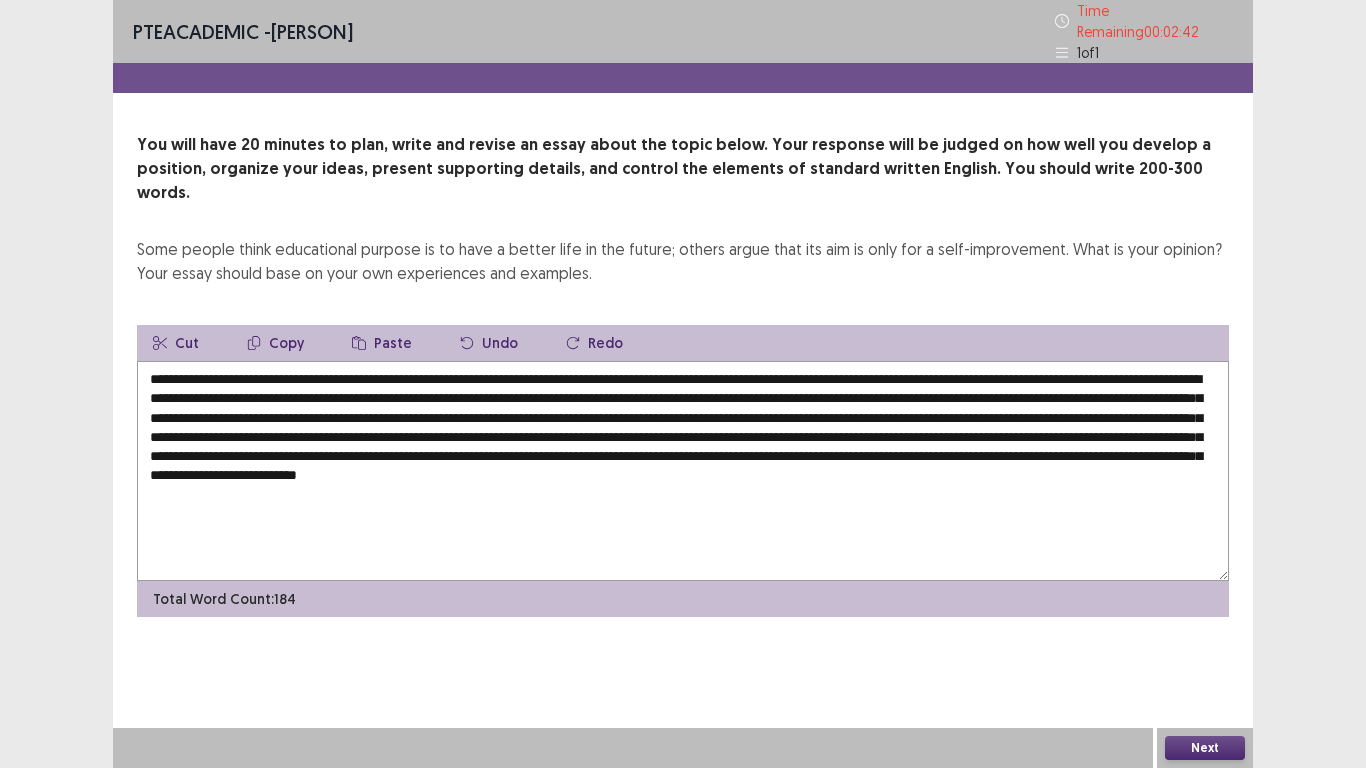 click at bounding box center [683, 471] 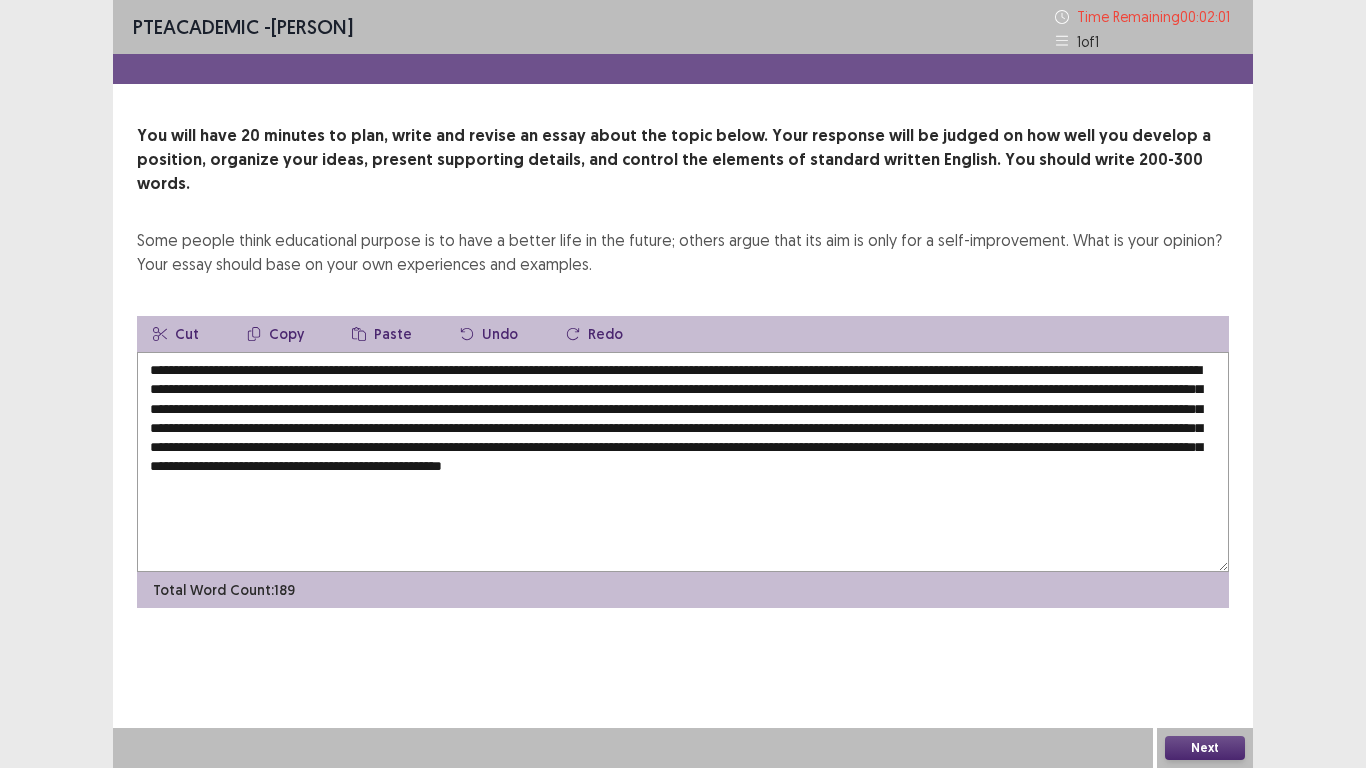 click at bounding box center [683, 462] 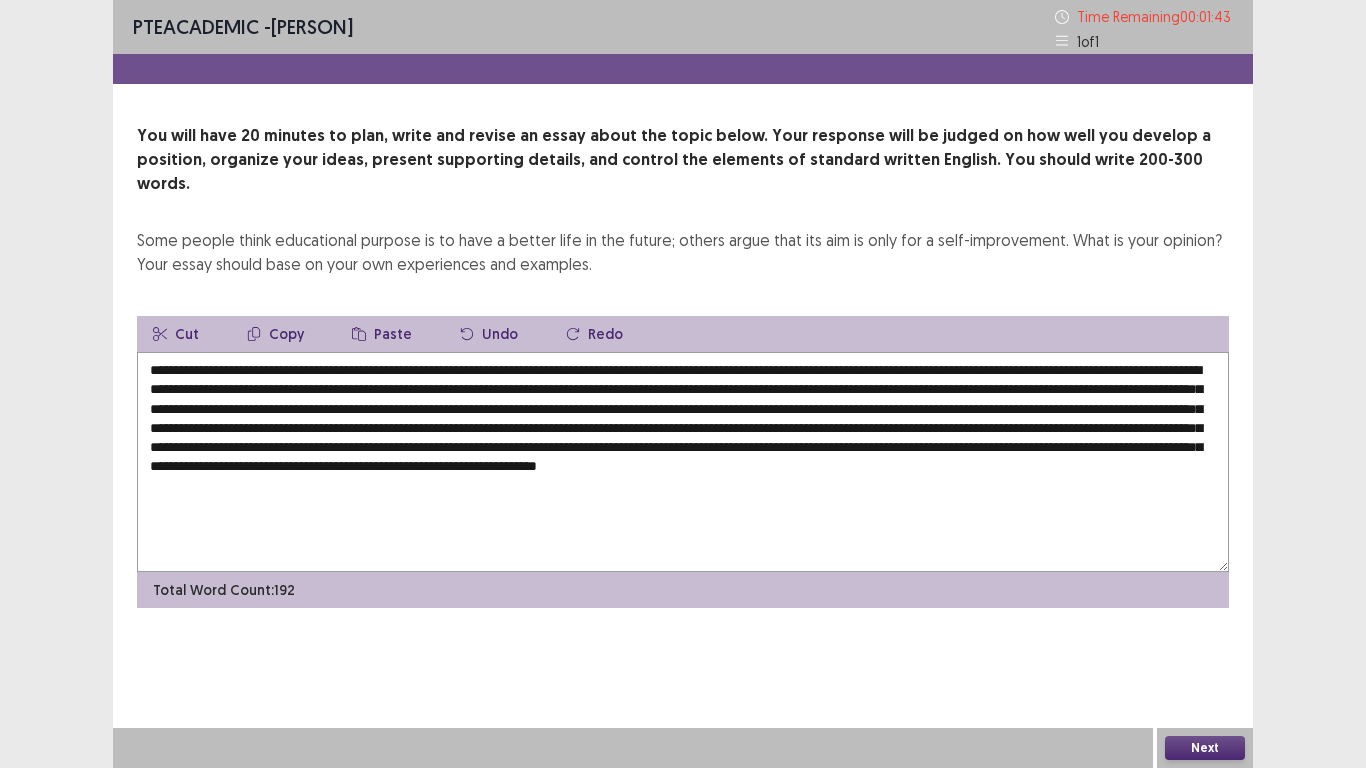 click at bounding box center (683, 462) 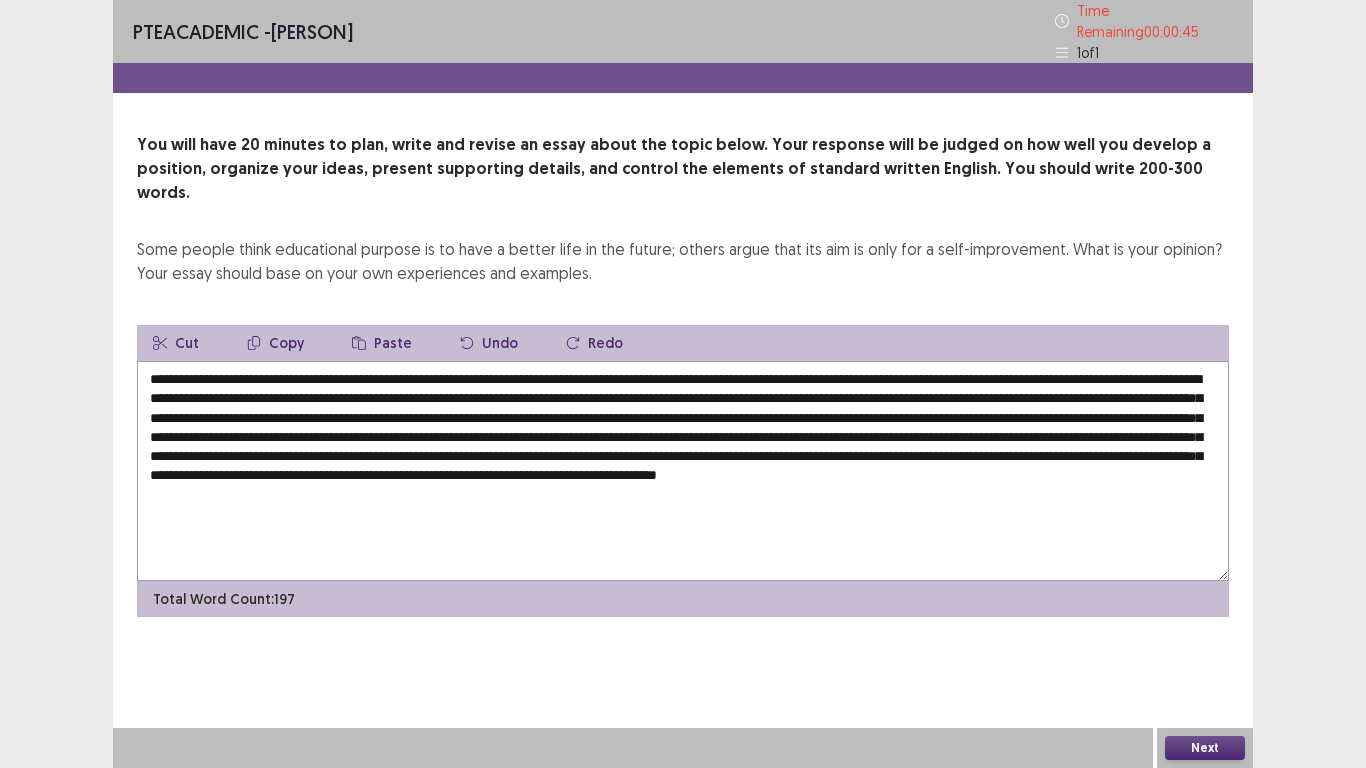 click at bounding box center (683, 471) 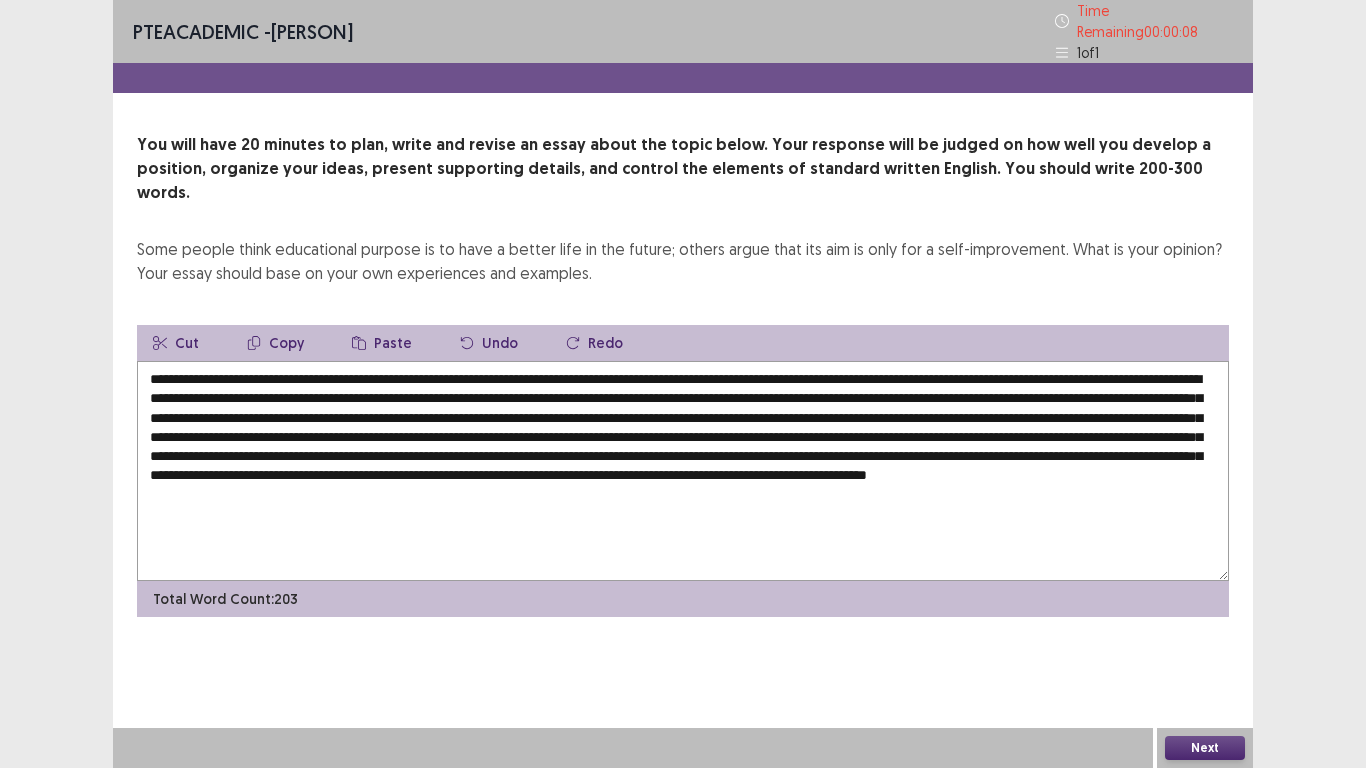 type on "**********" 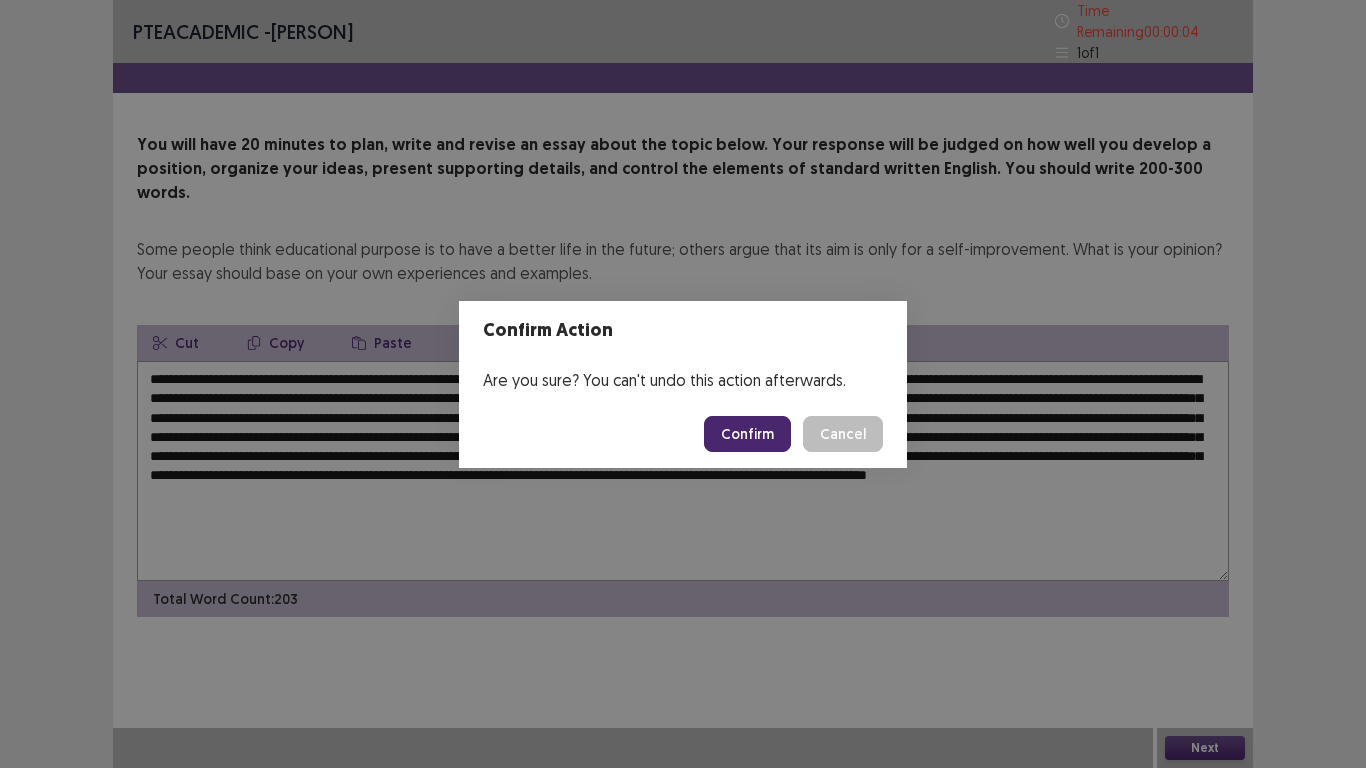 click on "Confirm" at bounding box center [747, 434] 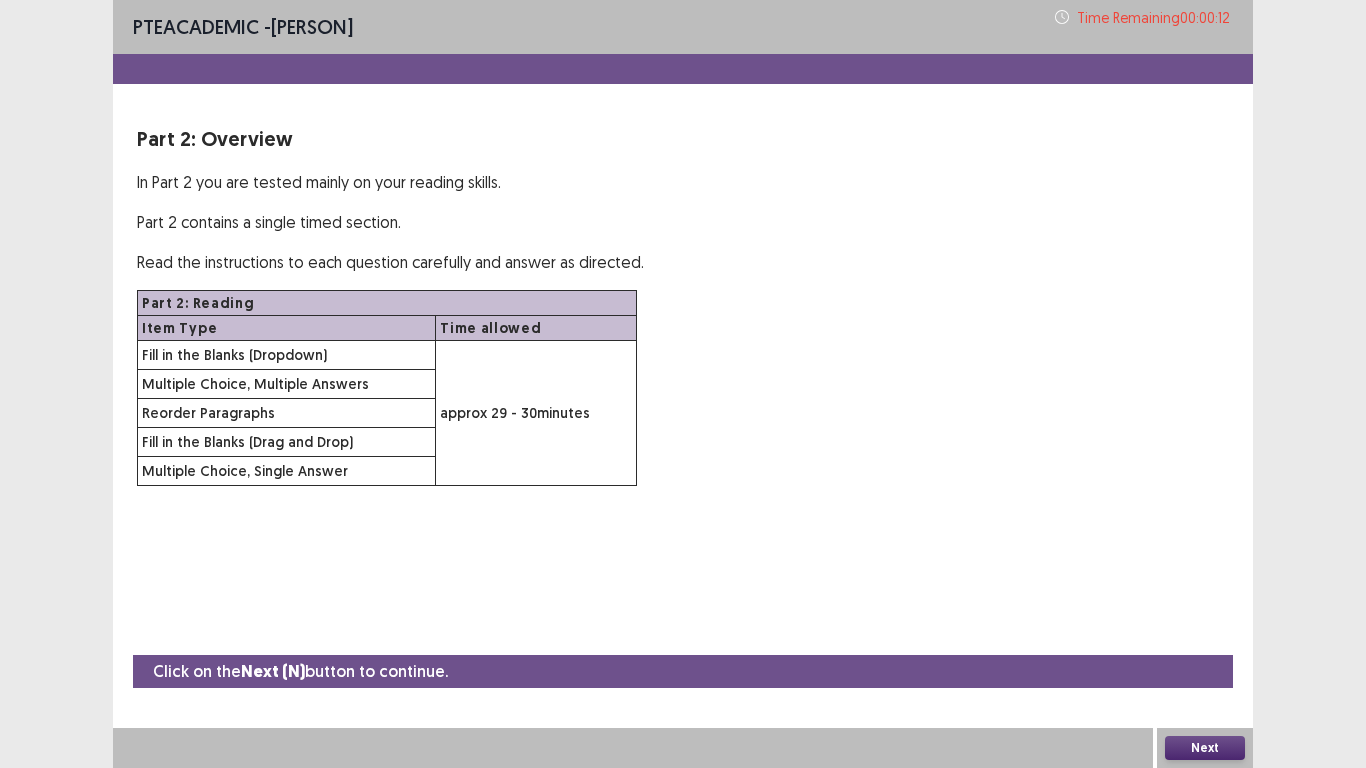 click on "Next" at bounding box center (1205, 748) 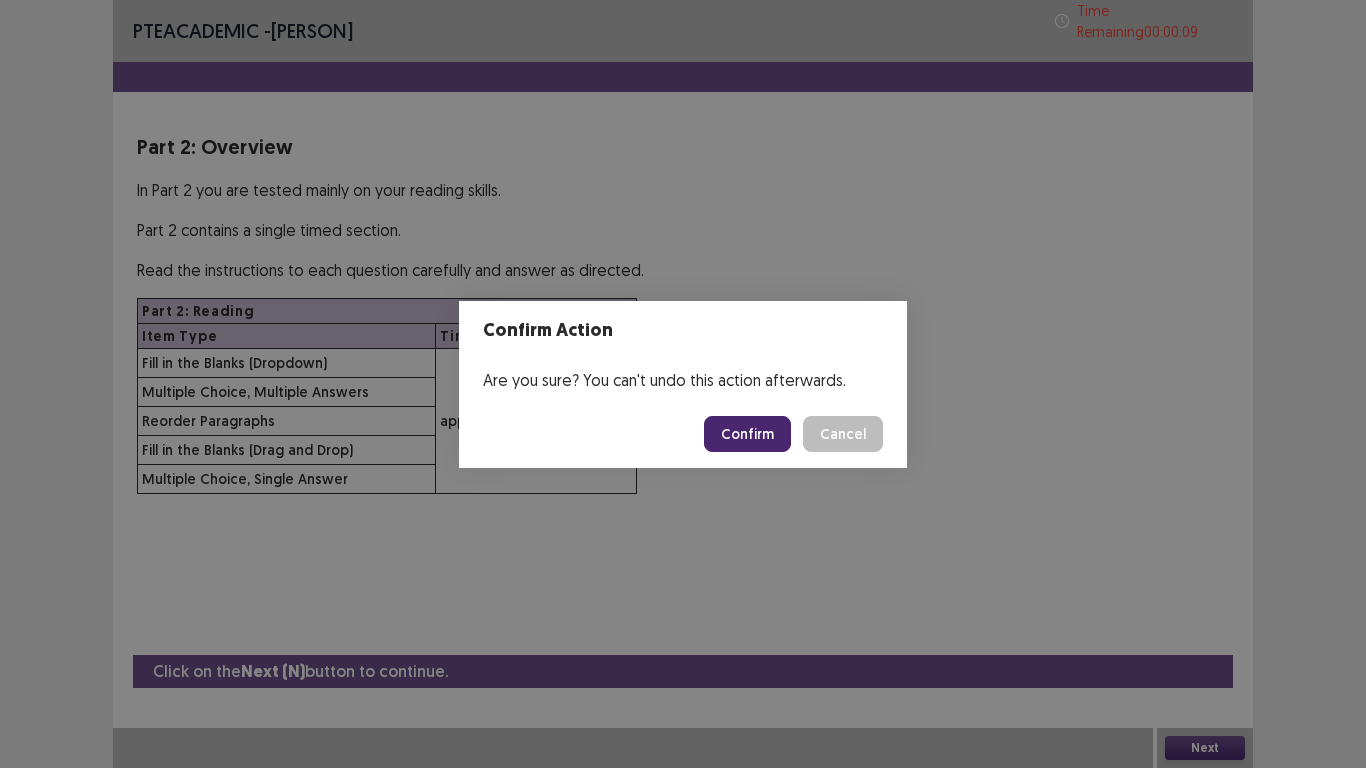 click on "Confirm" at bounding box center [747, 434] 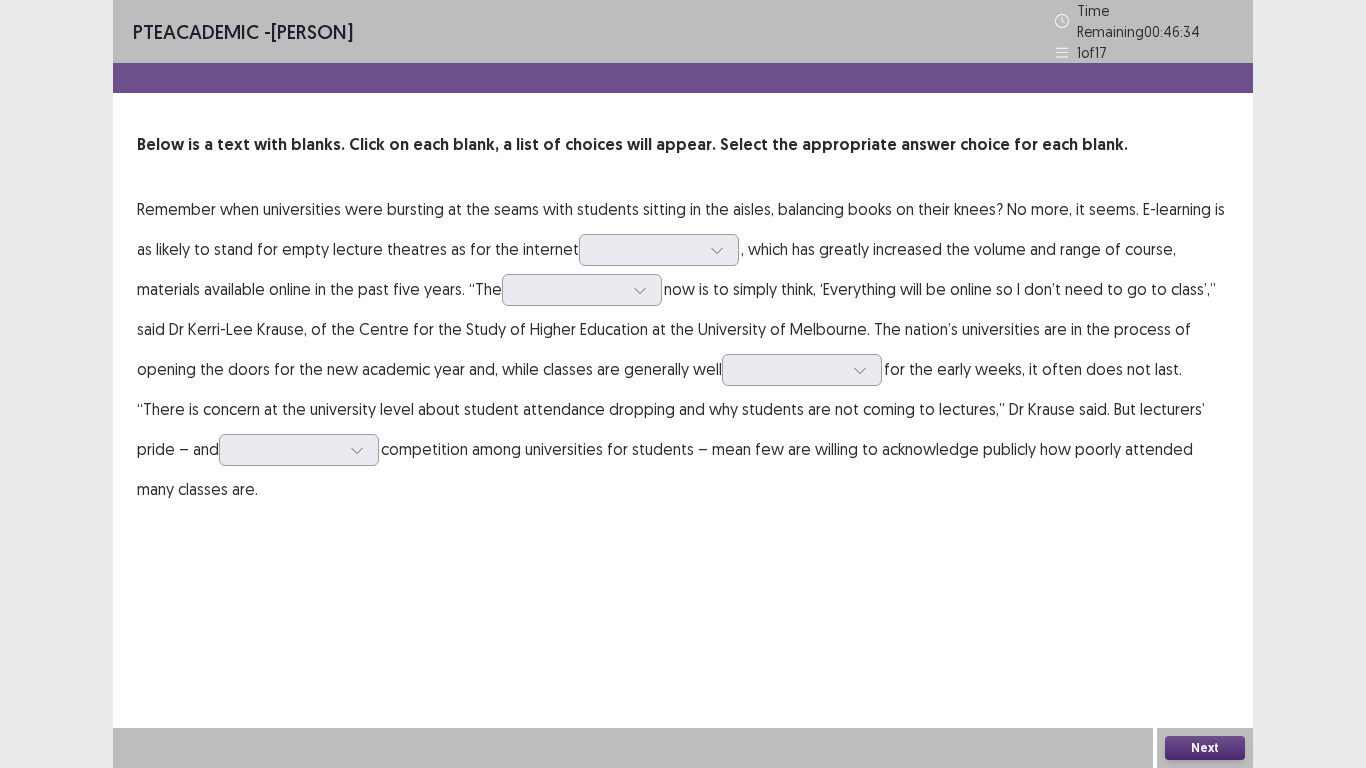 click on "Remember when universities were bursting at the seams with students sitting in the aisles, balancing books on their knees? No more, it seems. E-learning is as likely to stand for empty lecture theatres as for the internet  , which has greatly increased the volume and range of course, materials available online in the past five years. “The   now is to simply think, ‘Everything will be online so I don’t need to go to class’,” said Dr Kerri-Lee Krause, of the Centre for the Study of Higher Education at the University of Melbourne. The nation’s universities are in the process of opening the doors for the new academic year and, while classes are generally well   for the early weeks, it often does not last. “There is concern at the university level about student attendance dropping and why students are not coming to lectures,” Dr Krause said. But lecturers’ pride – and" at bounding box center (683, 349) 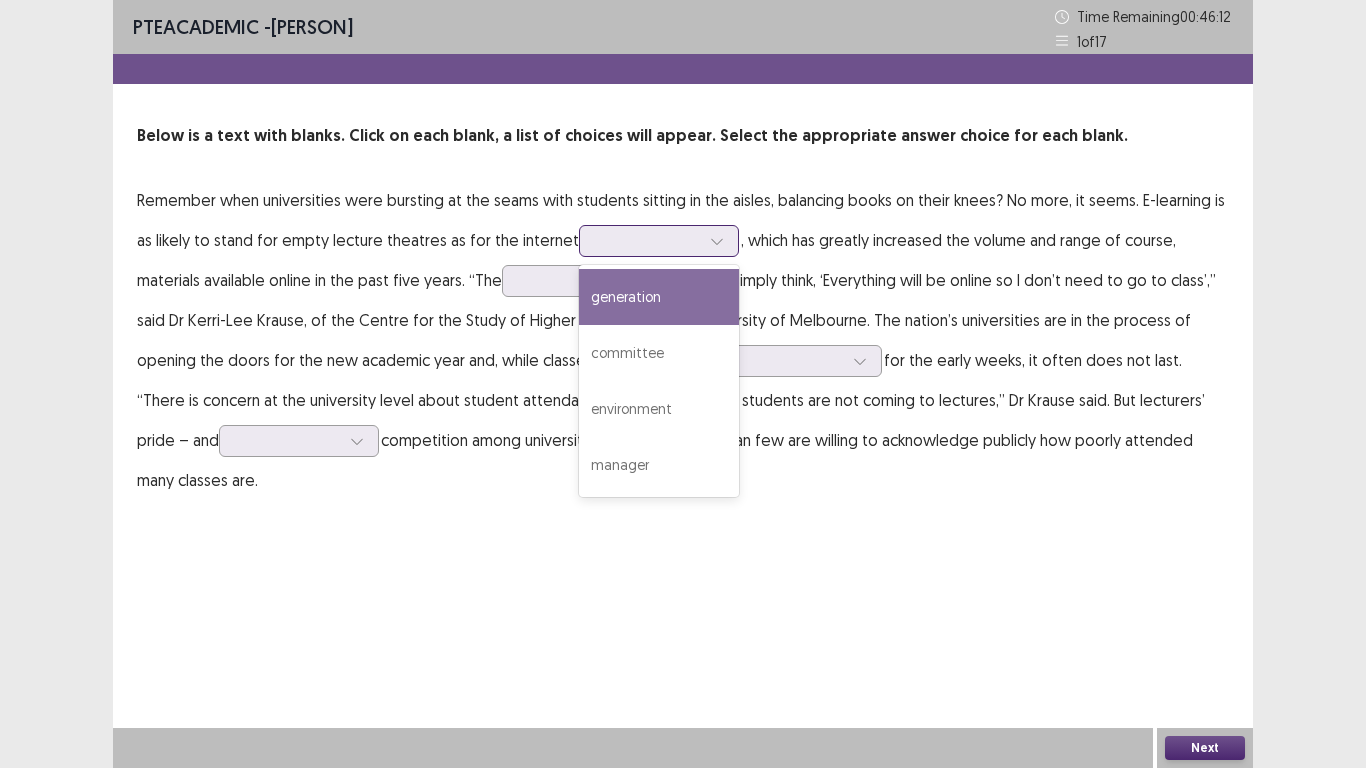 click at bounding box center [648, 240] 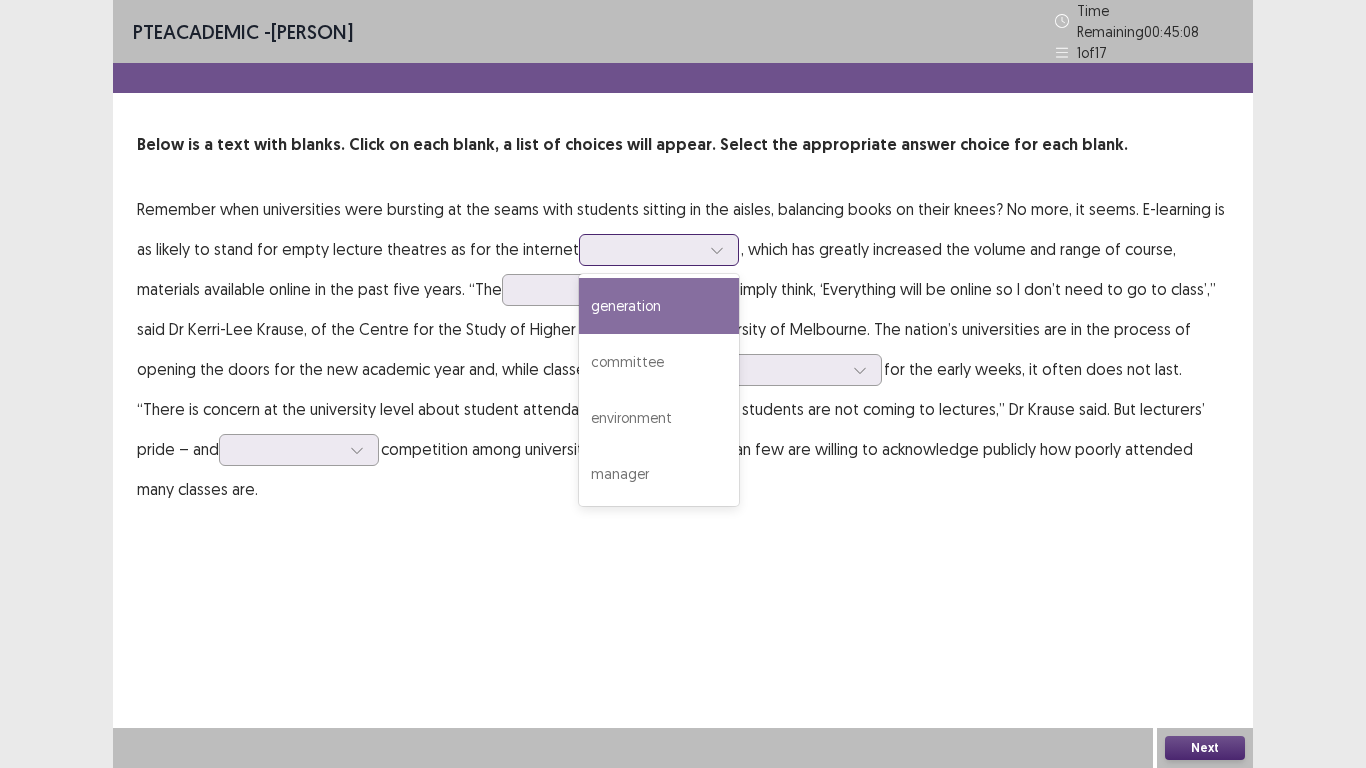 click on "generation" at bounding box center (659, 306) 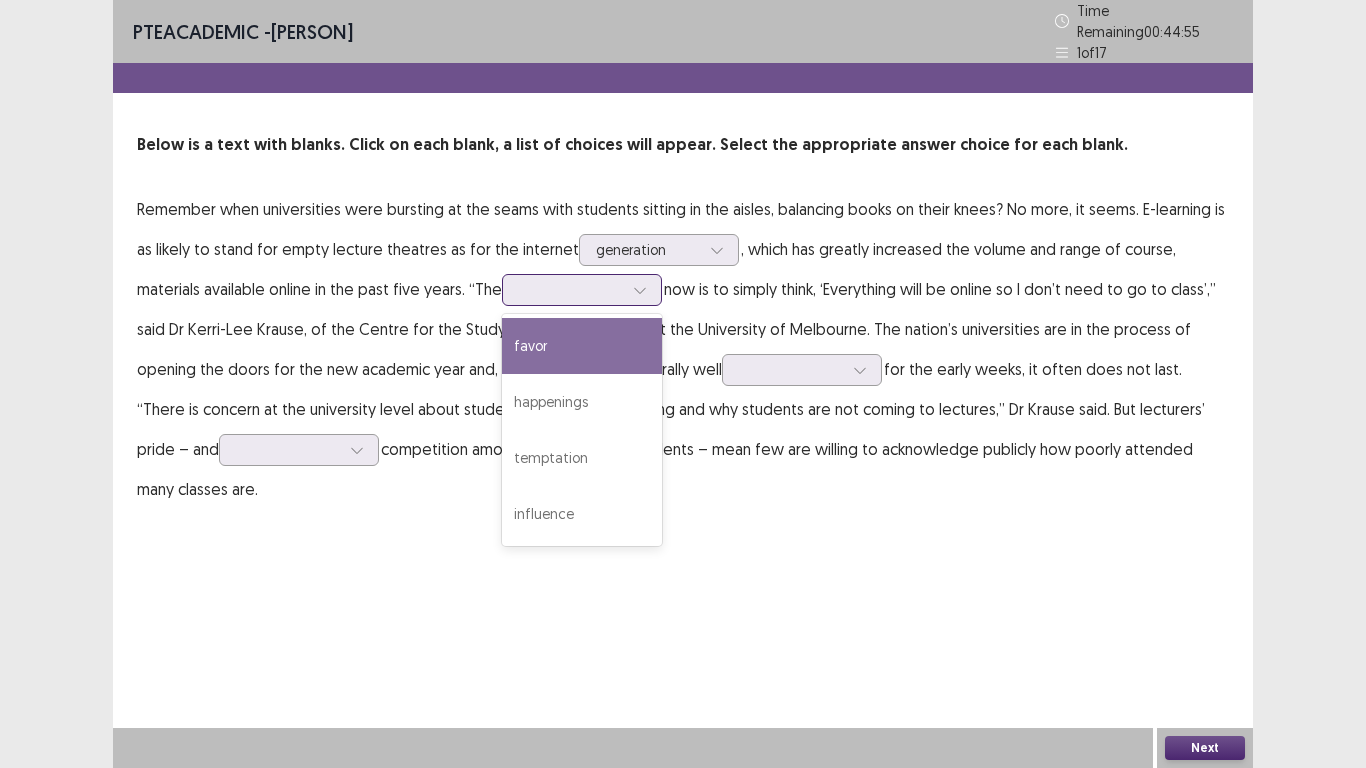 click at bounding box center (571, 289) 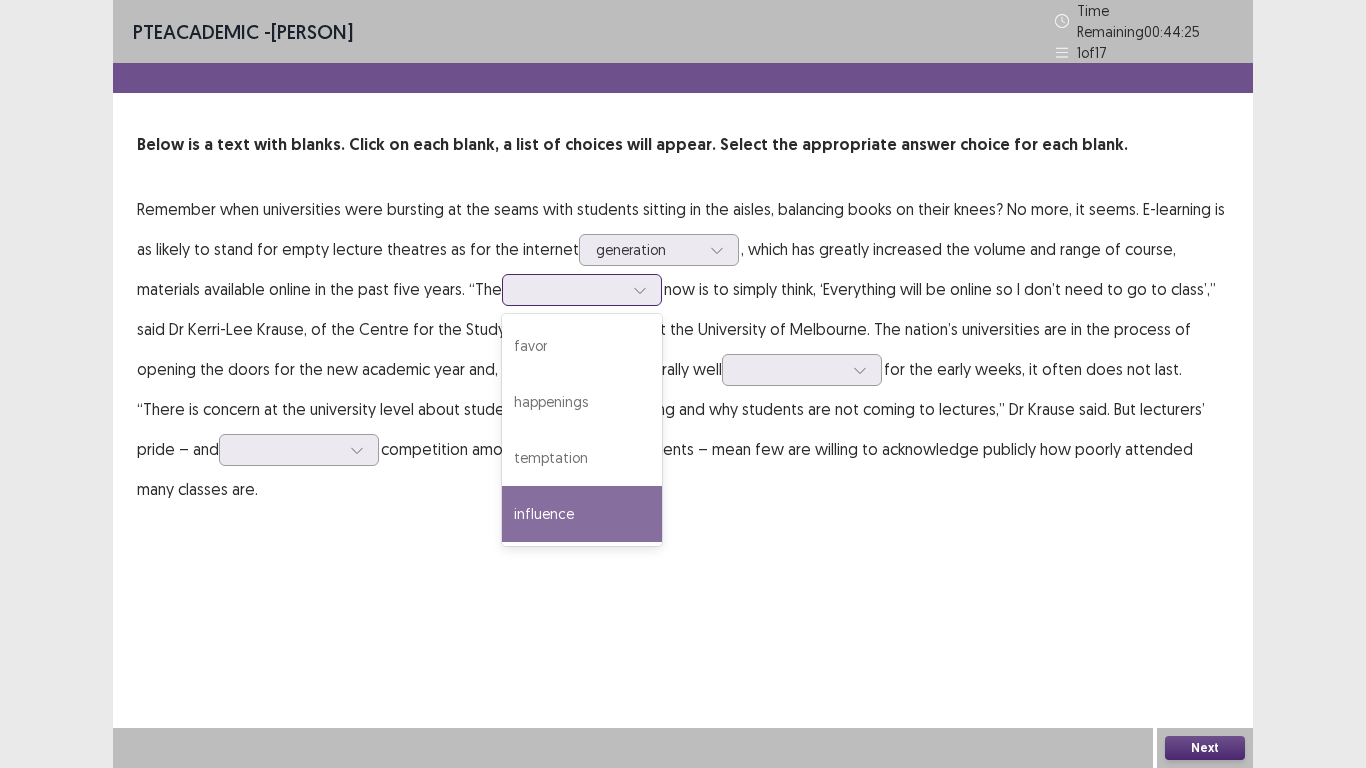 click on "influence" at bounding box center [582, 514] 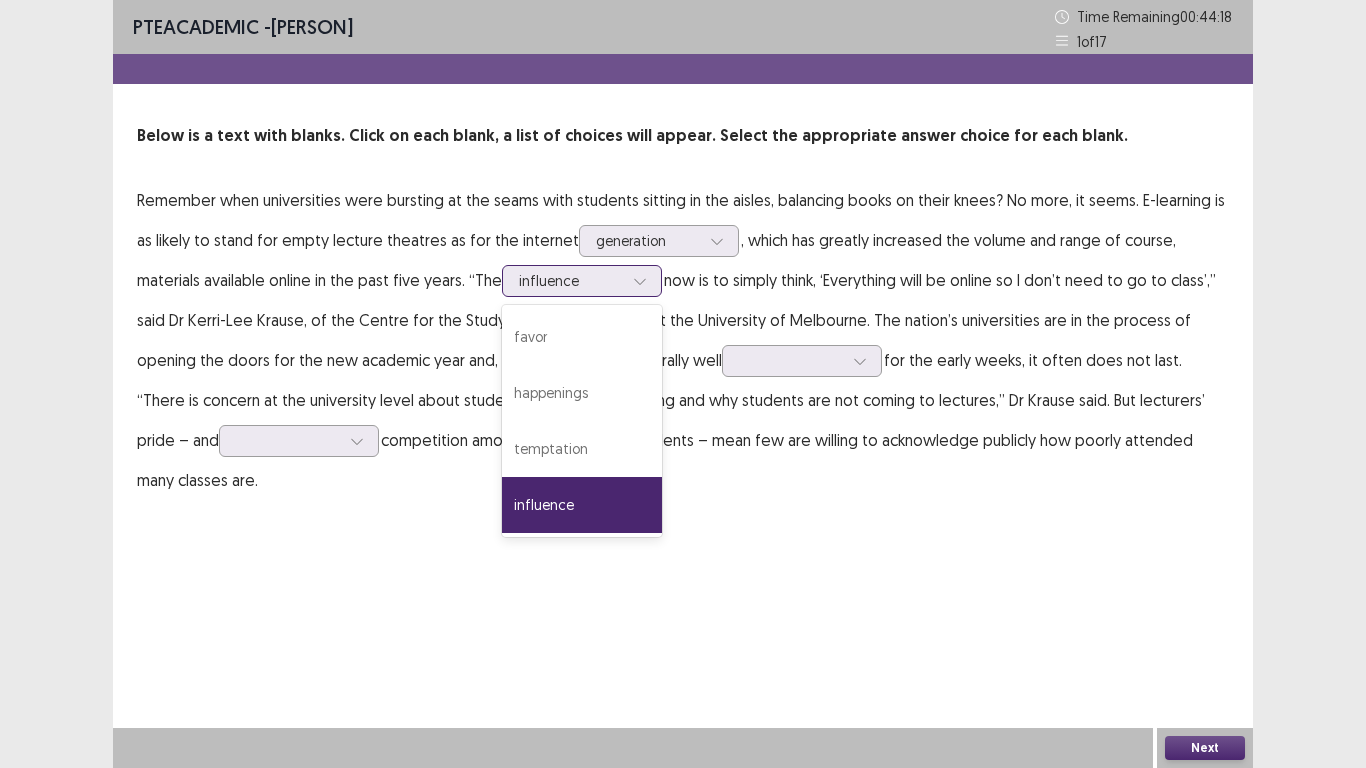 click at bounding box center (571, 280) 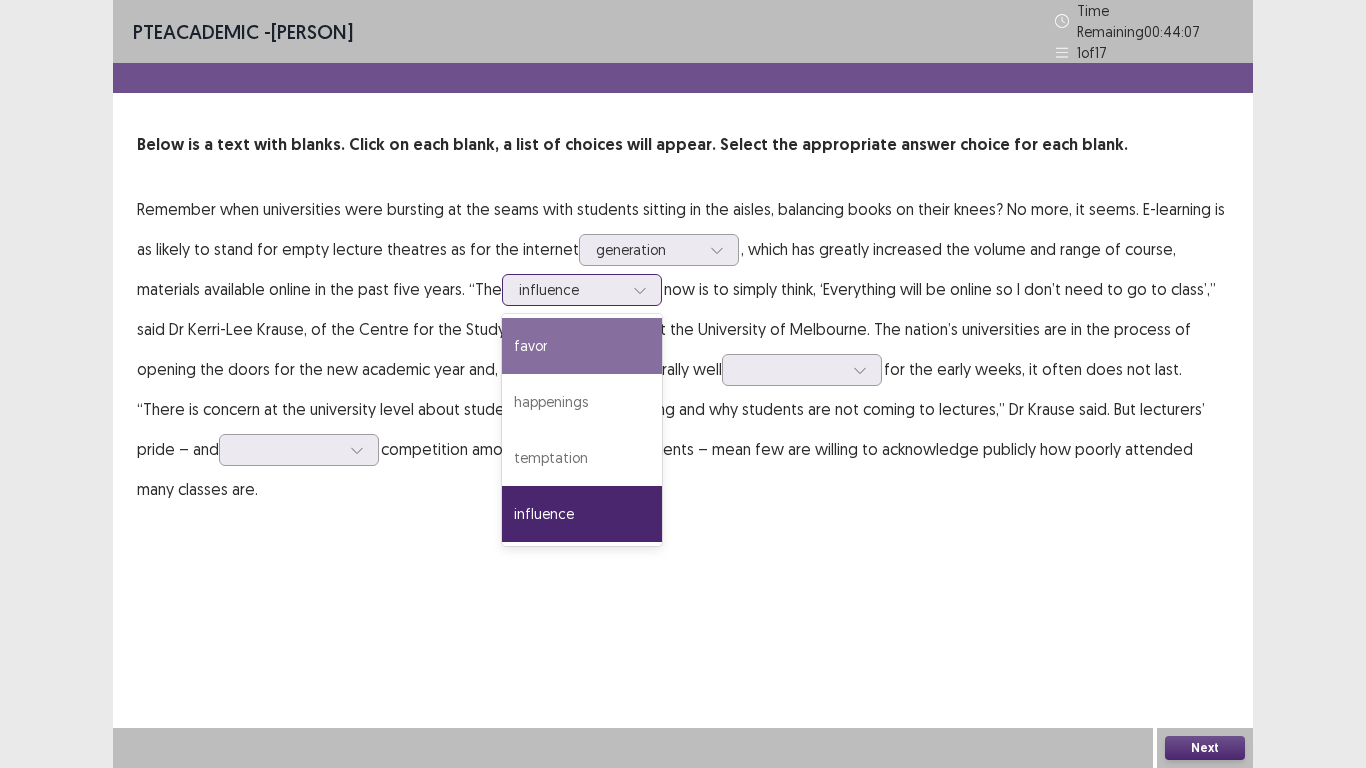 click on "favor" at bounding box center (582, 346) 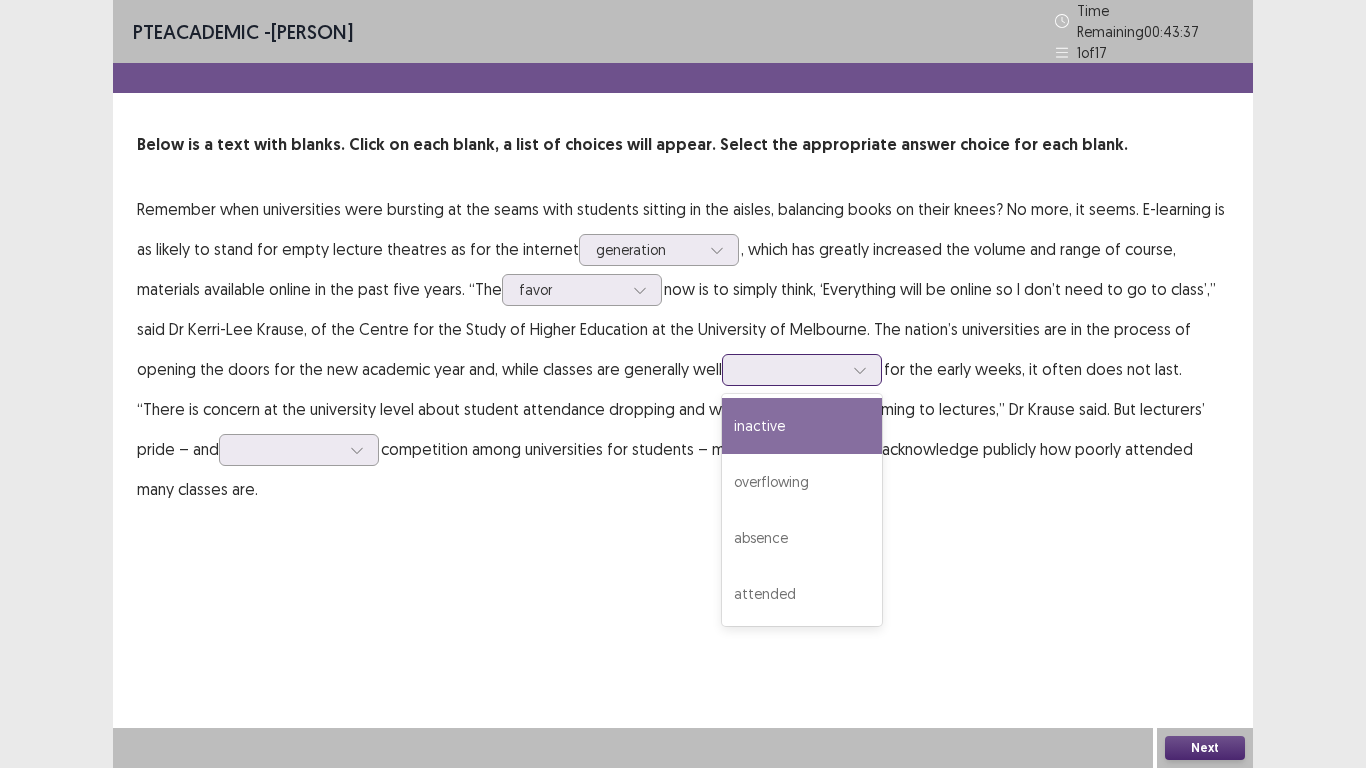 click at bounding box center [791, 369] 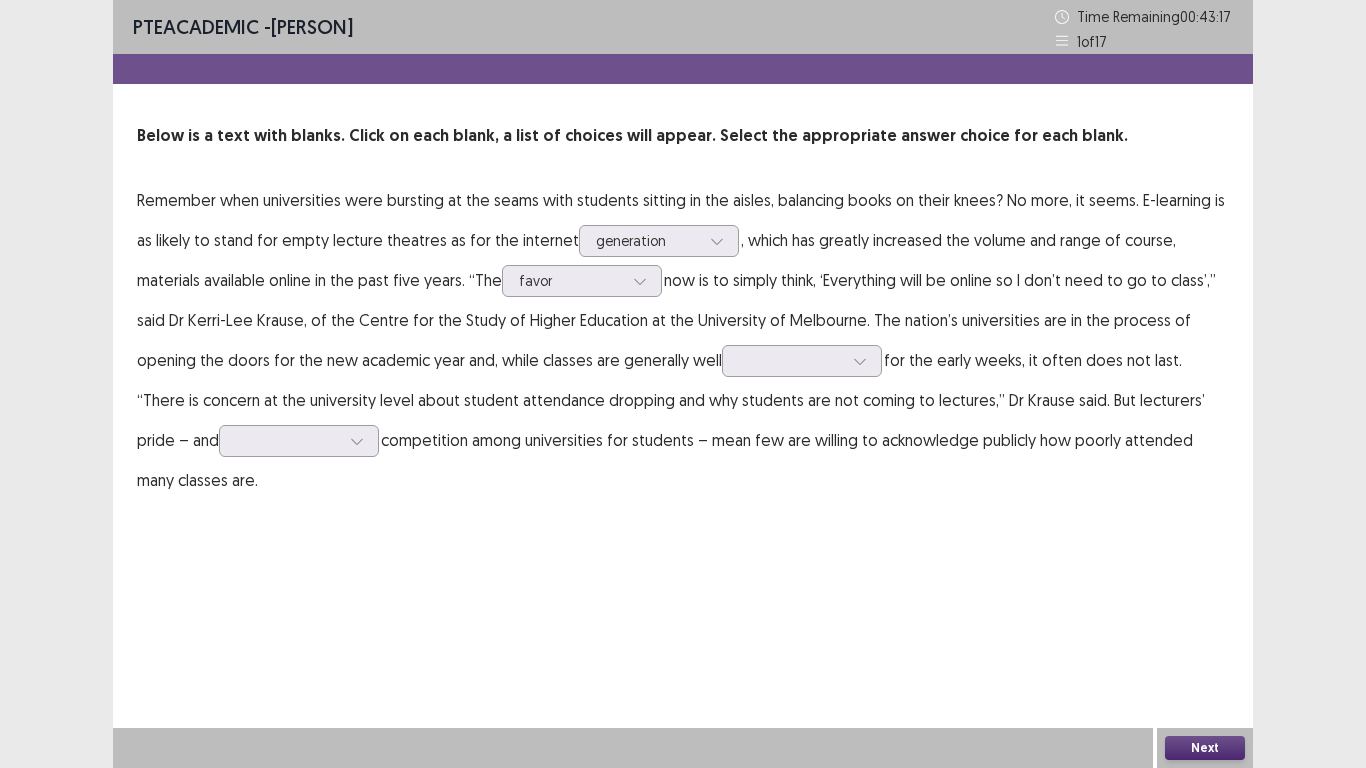 click on "Remember when universities were bursting at the seams with students sitting in the aisles, balancing books on their knees? No more, it seems. E-learning is as likely to stand for empty lecture theatres as for the internet  generation , which has greatly increased the volume and range of course, materials available online in the past five years. “The  favor  now is to simply think, ‘Everything will be online so I don’t need to go to class’,” said Dr Kerri-Lee Krause, of the Centre for the Study of Higher Education at the University of Melbourne. The nation’s universities are in the process of opening the doors for the new academic year and, while classes are generally well   for the early weeks, it often does not last. “There is concern at the university level about student attendance dropping and why students are not coming to lectures,” Dr Krause said. But lecturers’ pride – and" at bounding box center [683, 340] 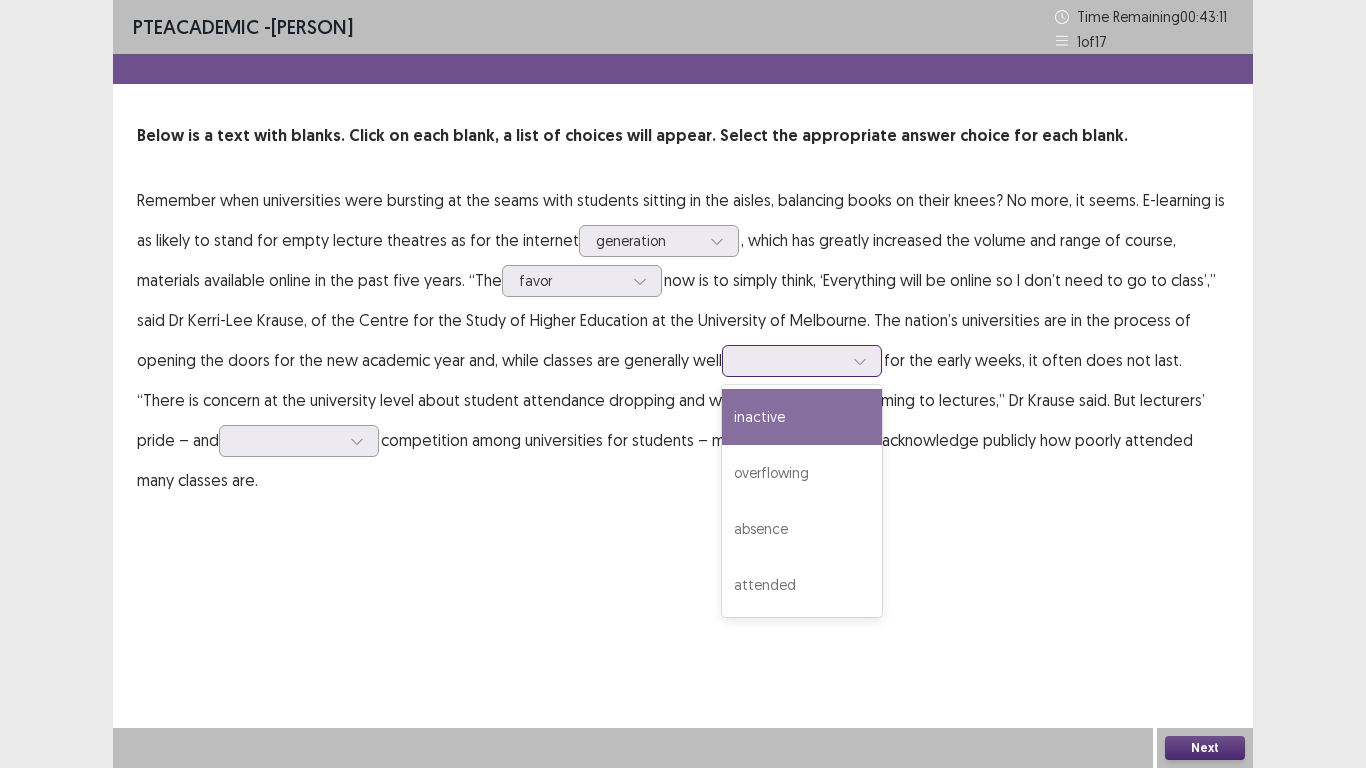 click at bounding box center [791, 360] 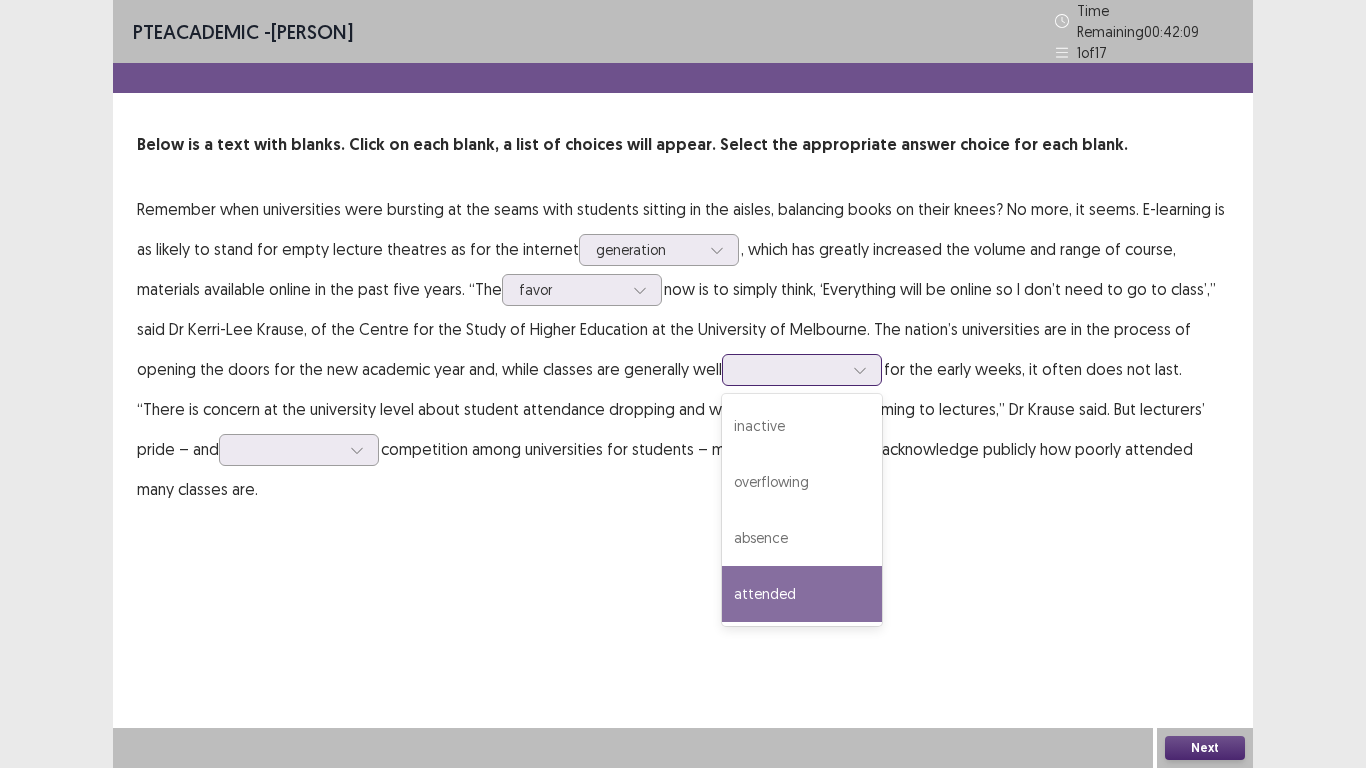 click on "attended" at bounding box center [802, 594] 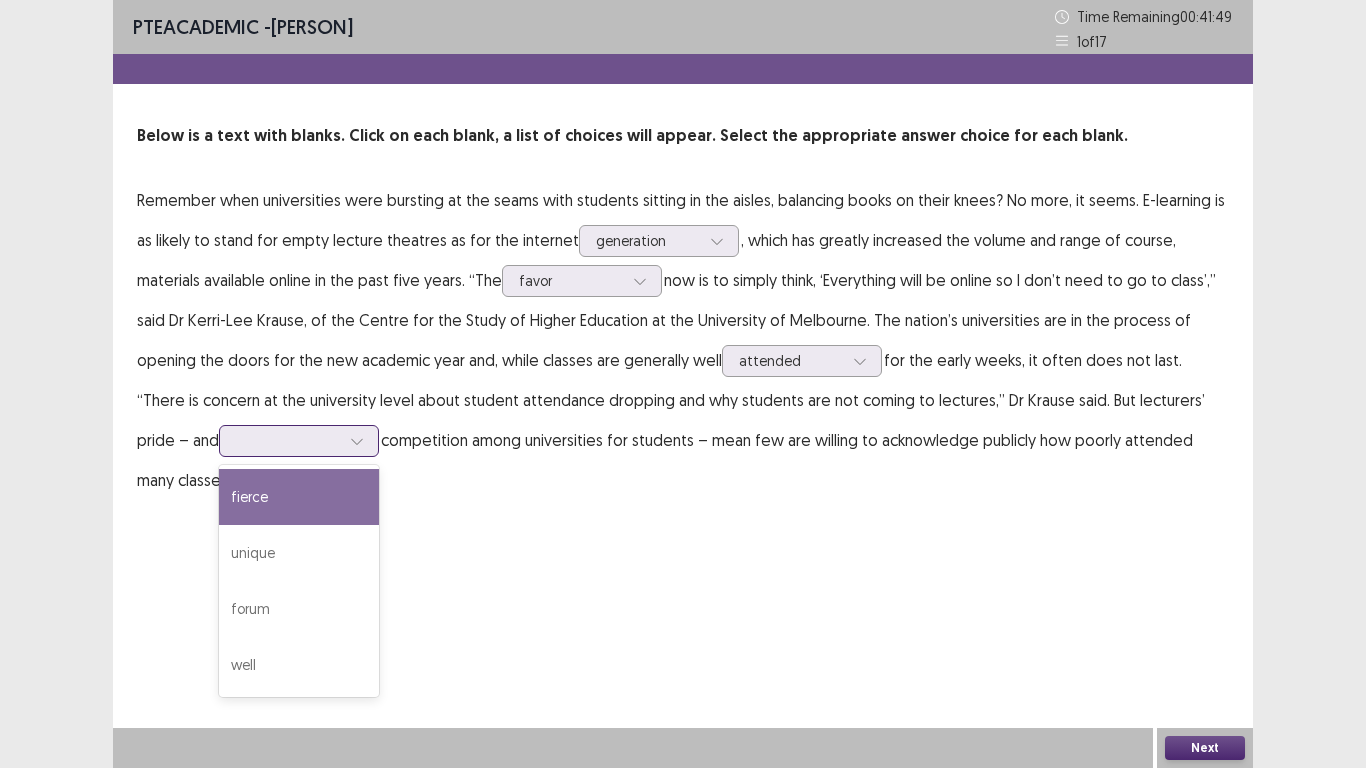 click at bounding box center [288, 440] 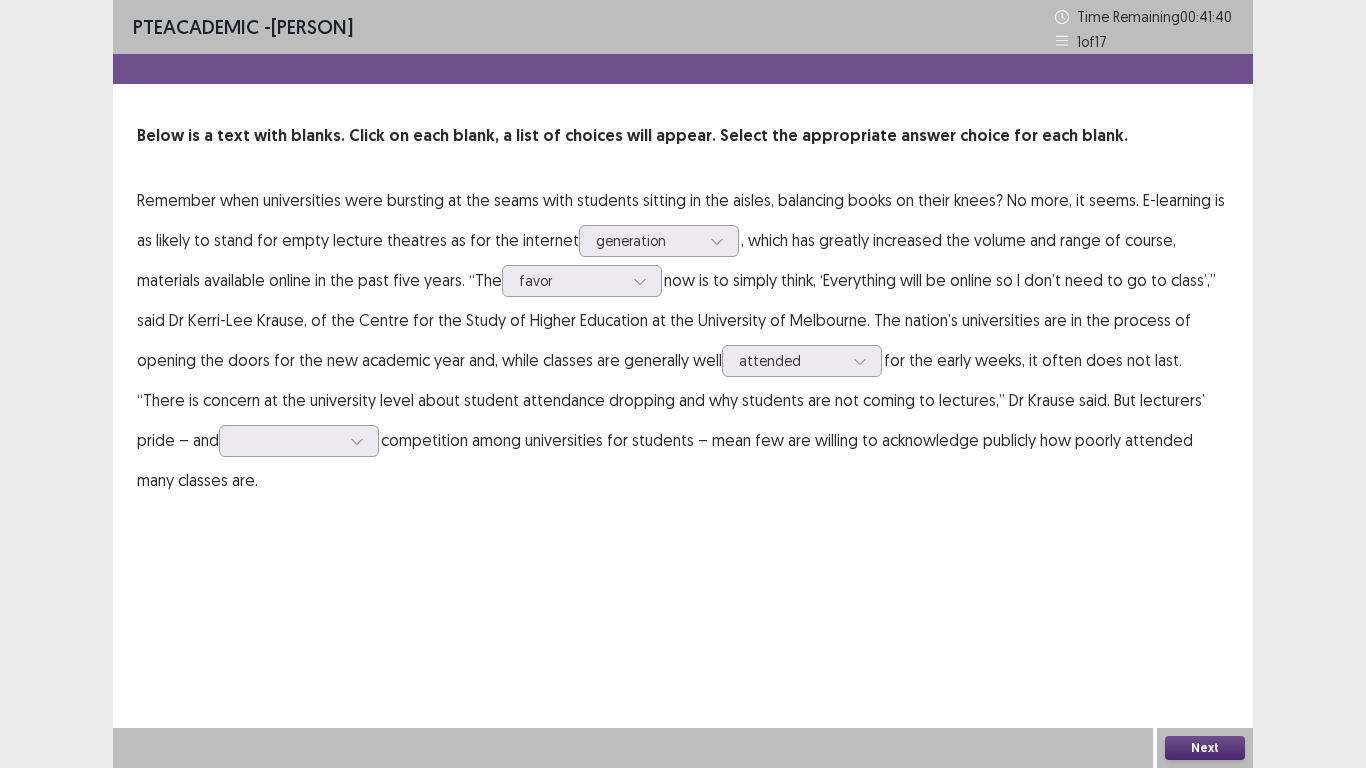 click on "PTE  academic   -  Joselito Asok Time Remaining  00 : 41 : 40 1  of  17 Below is a text with blanks. Click on each blank, a list of choices will appear. Select the appropriate answer choice for each blank. Remember when universities were bursting at the seams with students sitting in the aisles, balancing books on their knees? No more, it seems. E-learning is as likely to stand for empty lecture theatres as for the internet  generation , which has greatly increased the volume and range of course, materials available online in the past five years. “The  favor  now is to simply think, ‘Everything will be online so I don’t need to go to class’,” said Dr Kerri-Lee Krause, of the Centre for the Study of Higher Education at the University of Melbourne. The nation’s universities are in the process of opening the doors for the new academic year and, while classes are generally well  attended Next" at bounding box center (683, 384) 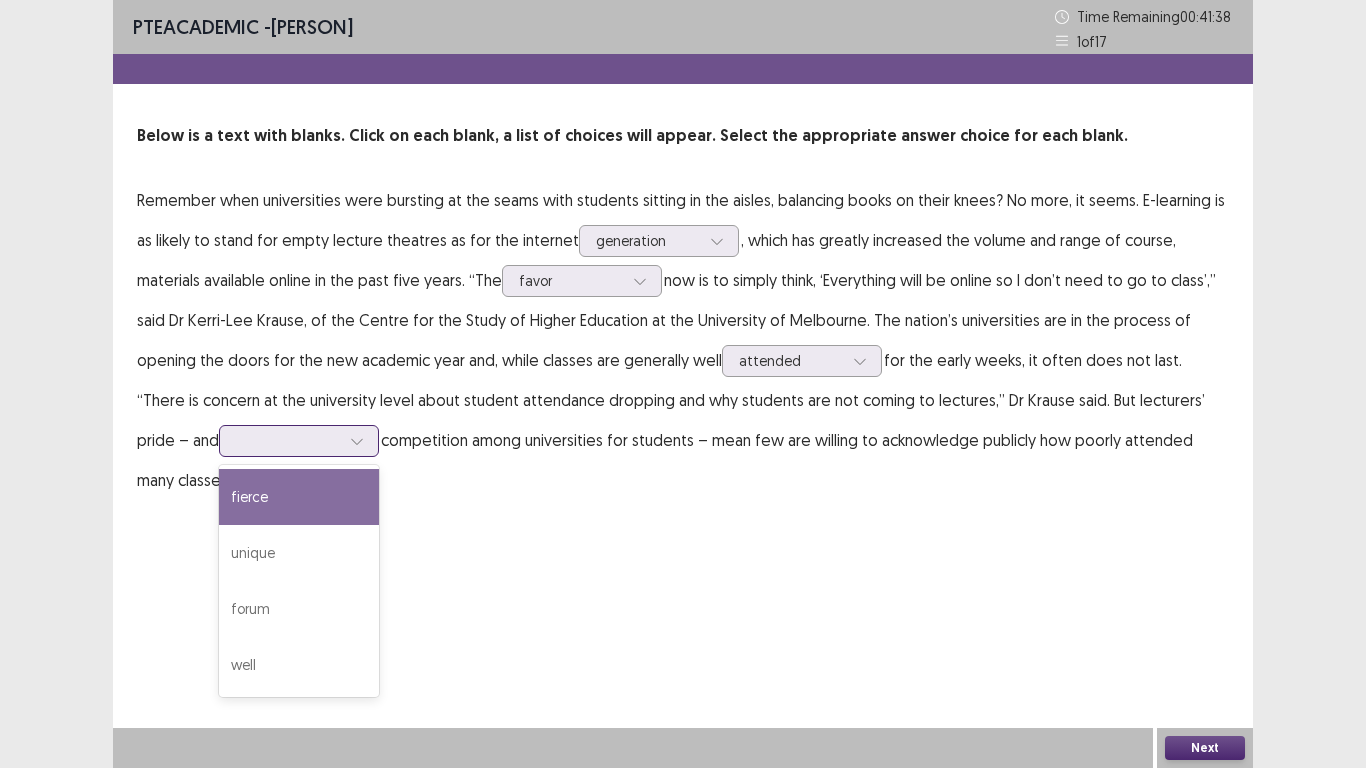 click at bounding box center (357, 441) 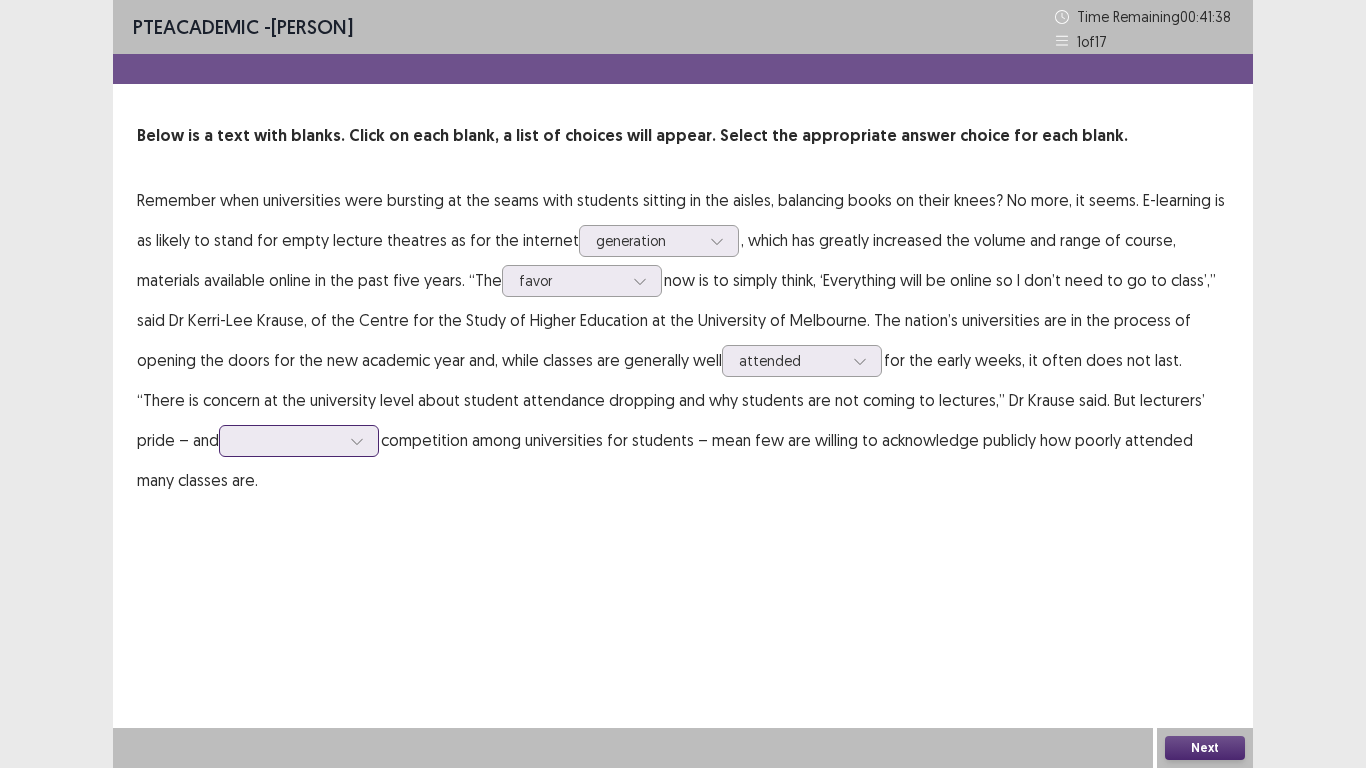 click at bounding box center [357, 441] 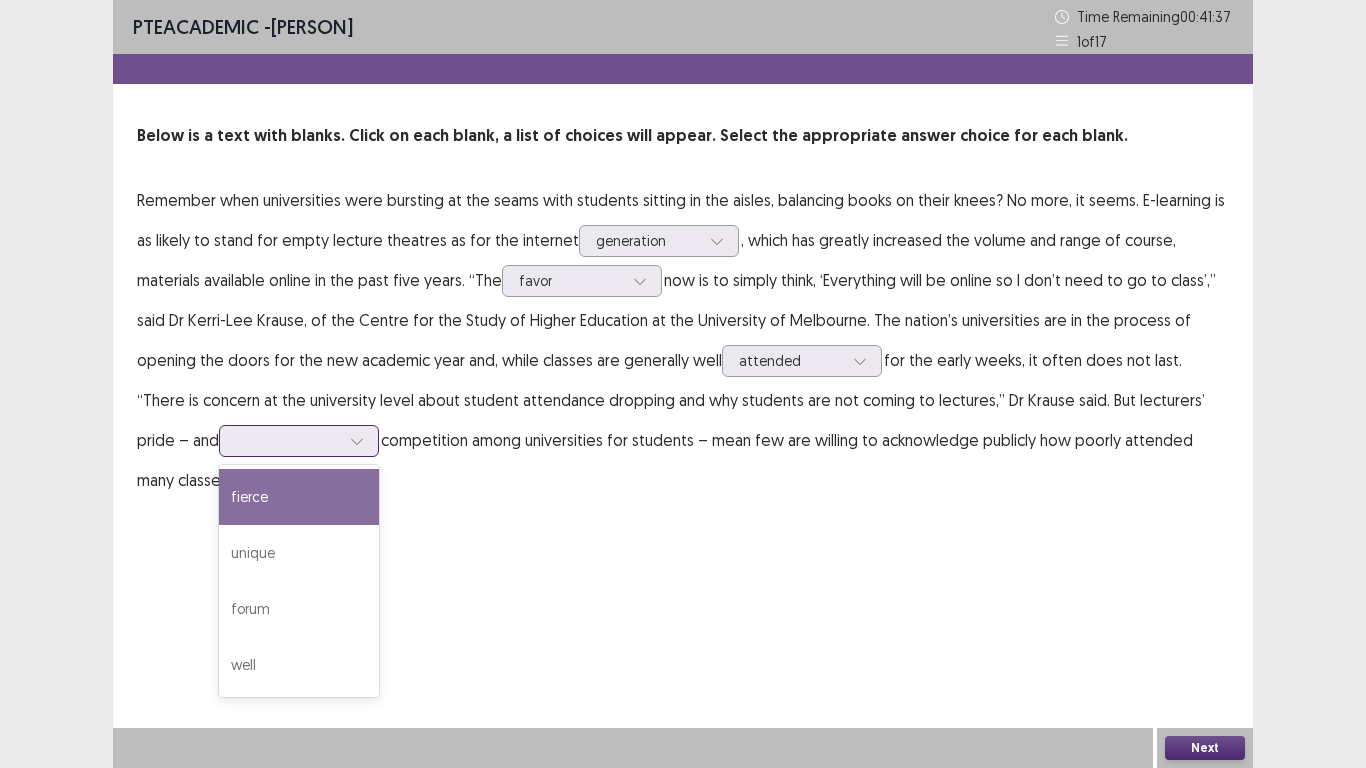 click at bounding box center (357, 441) 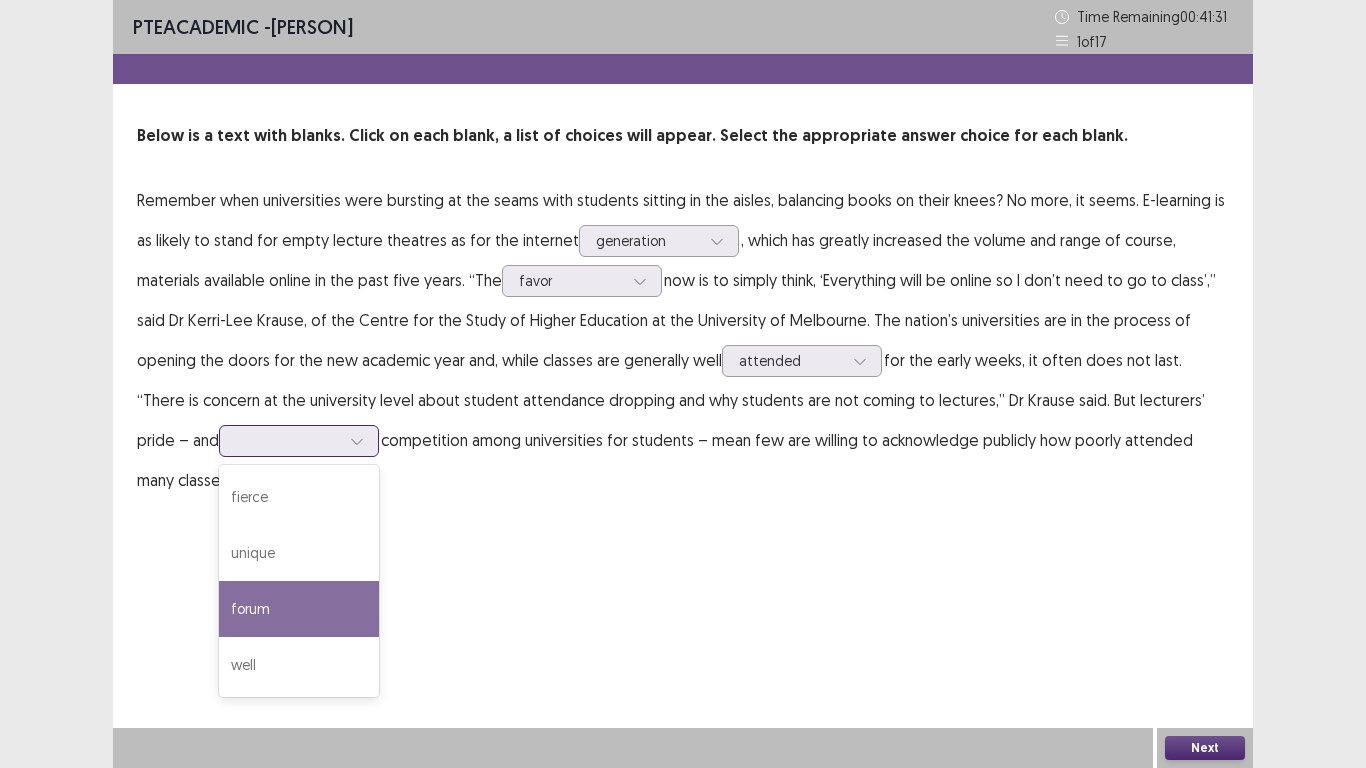 click on "forum" at bounding box center (299, 609) 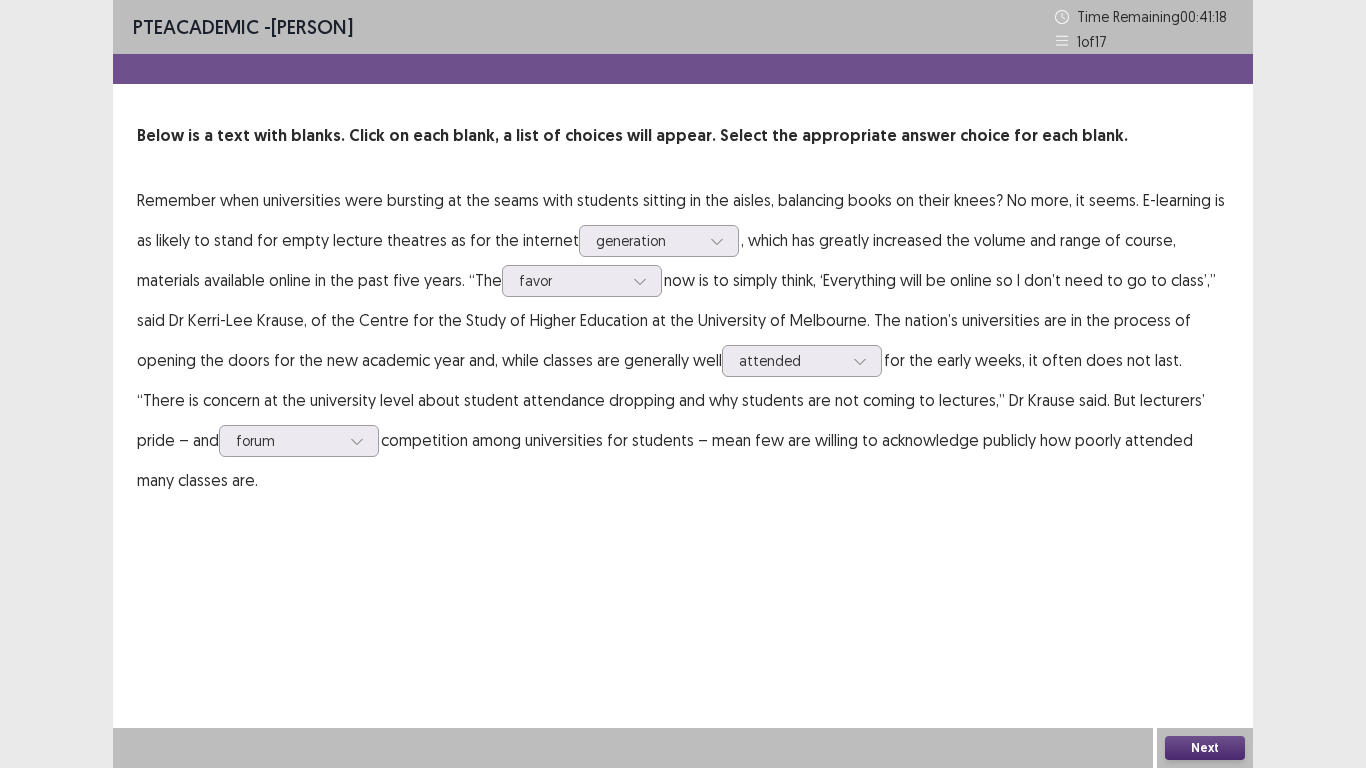 click on "Next" at bounding box center (1205, 748) 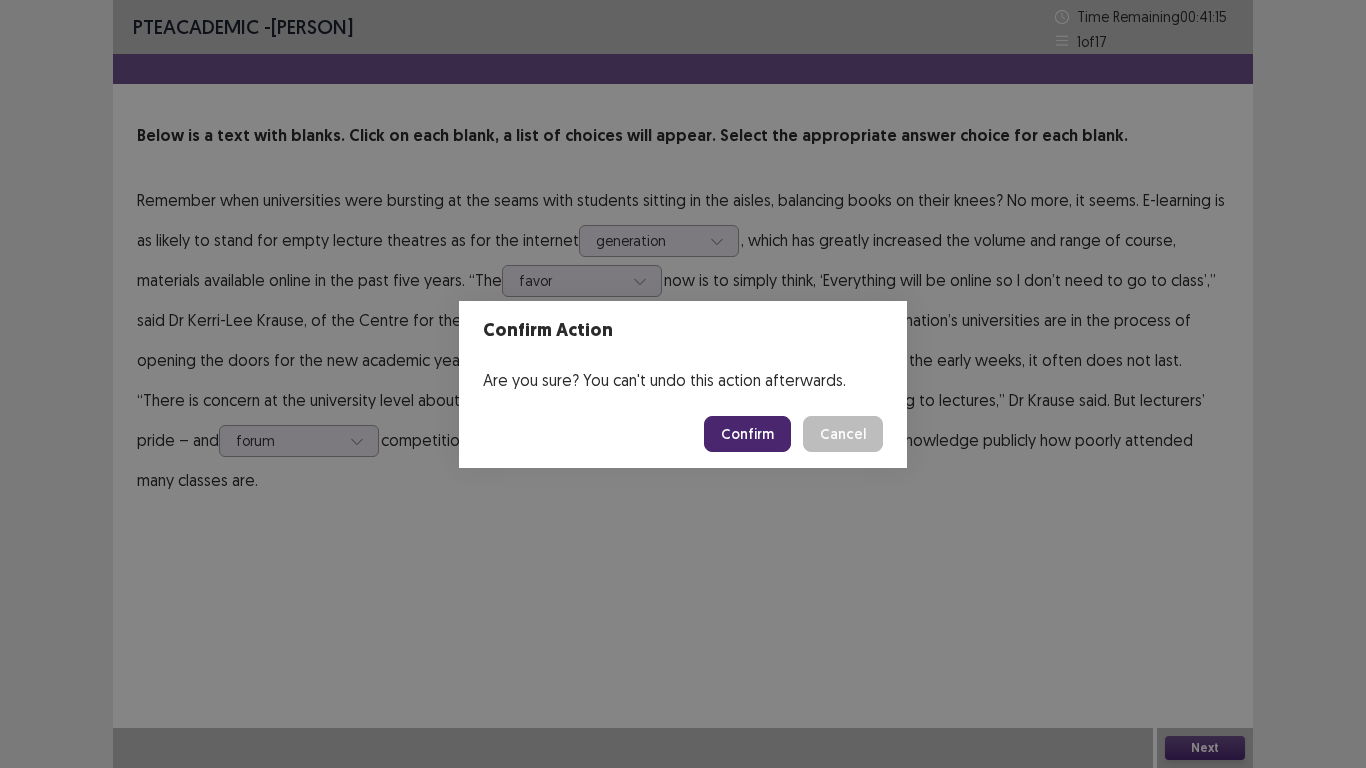 click on "Confirm" at bounding box center [747, 434] 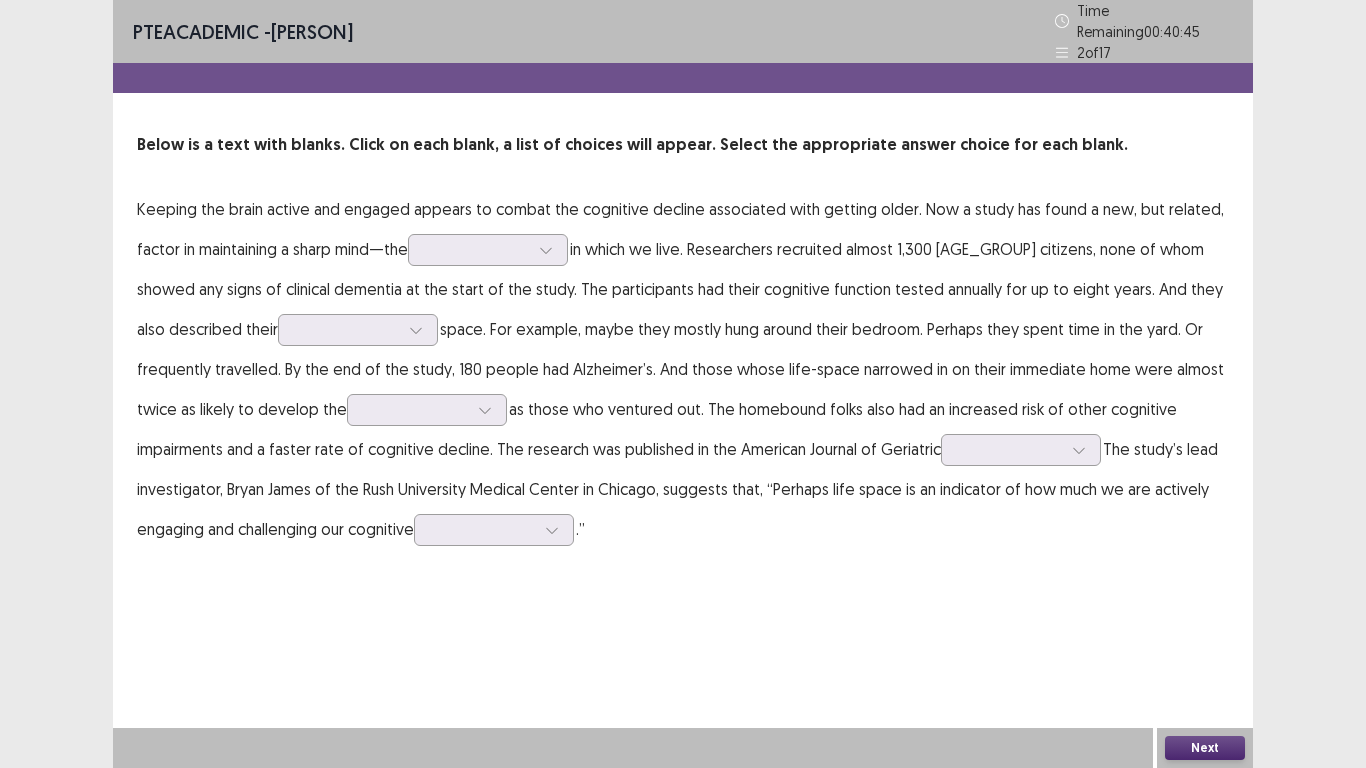 click on "Keeping the brain active and engaged appears to combat the cognitive decline associated with getting older. Now a study has found a new, but related, factor in maintaining a sharp mind—the   in which we live. Researchers recruited almost 1,300 senior citizens, none of whom showed any signs of clinical dementia at the start of the study. The participants had their cognitive function tested annually for up to eight years. And they also described their   space. For example, maybe they mostly hung around their bedroom. Perhaps they spent time in the yard. Or frequently travelled. By the end of the study, 180 people had Alzheimer’s. And those whose life-space narrowed in on their immediate home were almost twice as likely to develop the   as those who ventured out. The homebound folks also had an increased risk of other cognitive impairments and a faster rate of cognitive decline. The research was published in the American Journal of Geriatric  .”" at bounding box center (683, 369) 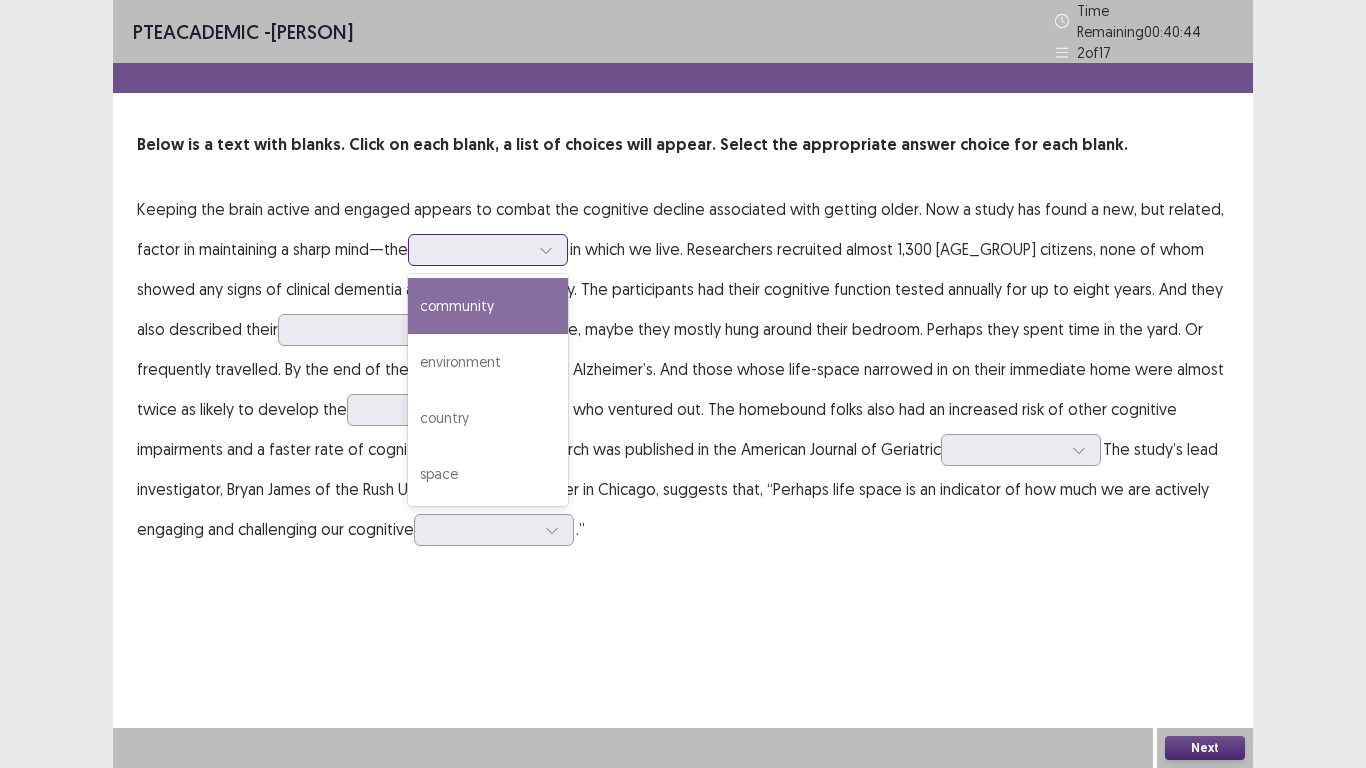 click at bounding box center [477, 249] 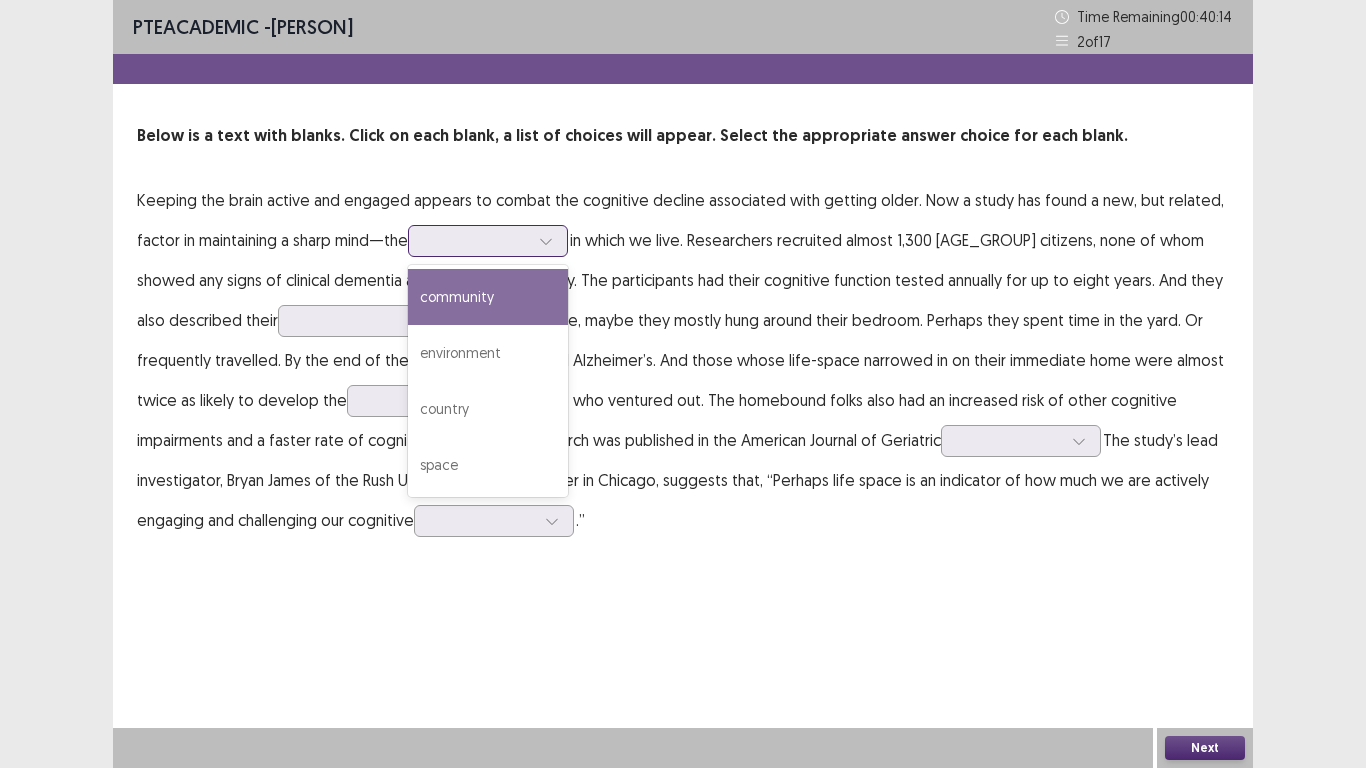 click on "community" at bounding box center [488, 297] 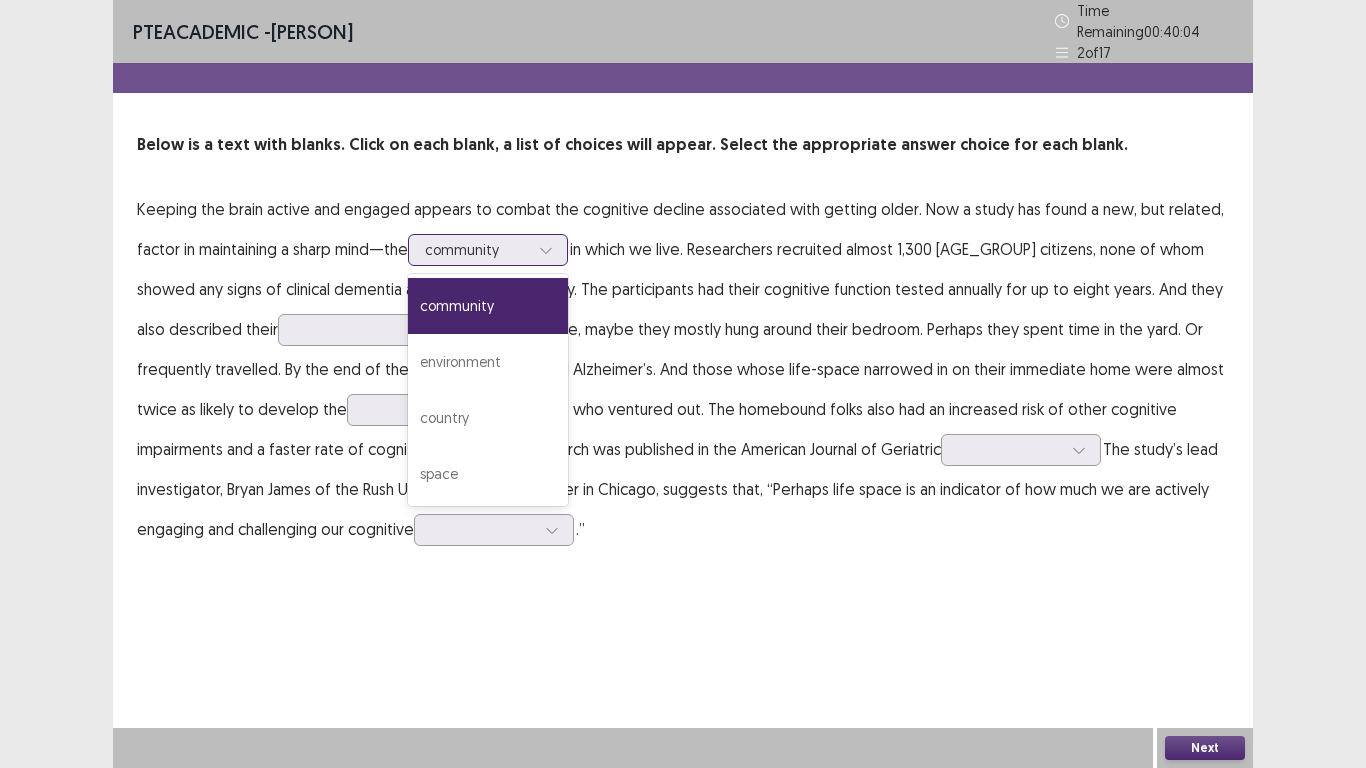 click at bounding box center (546, 250) 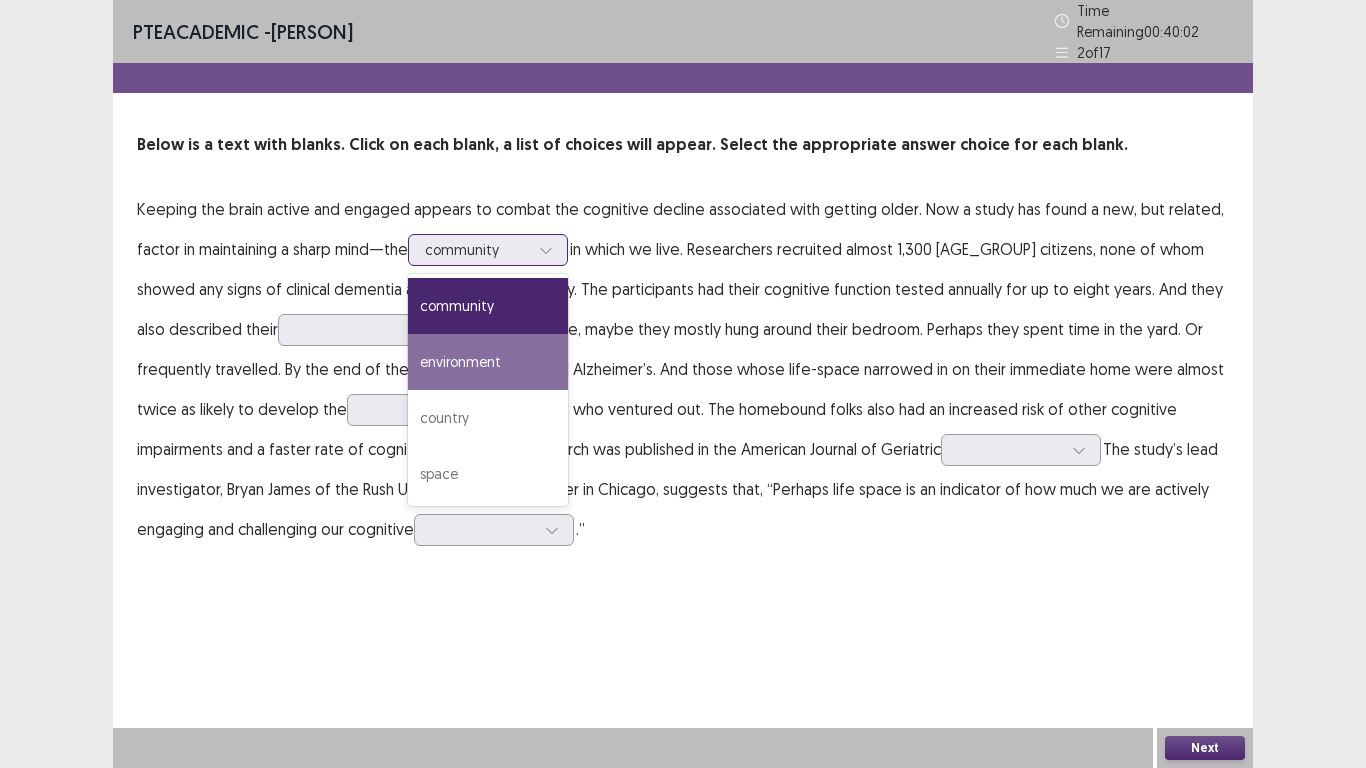 click on "environment" at bounding box center (488, 362) 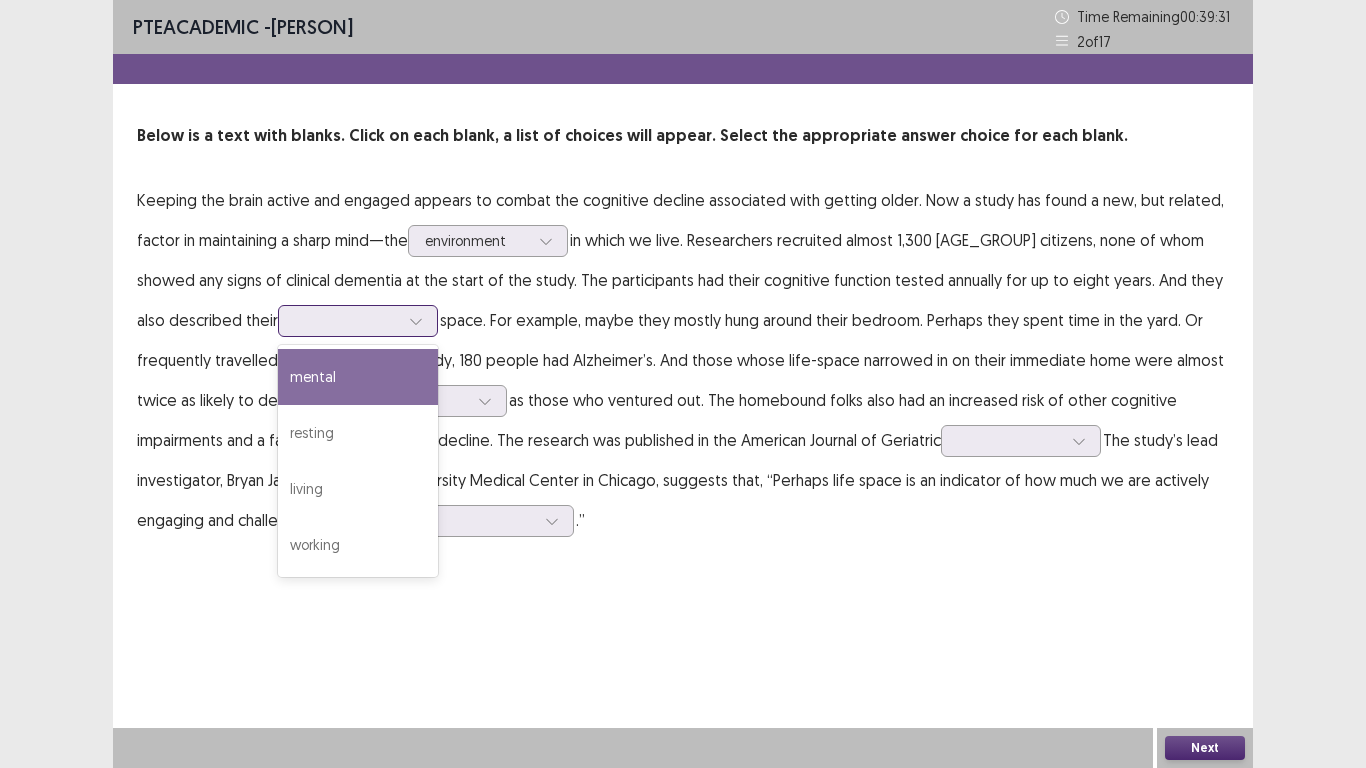 click at bounding box center (347, 320) 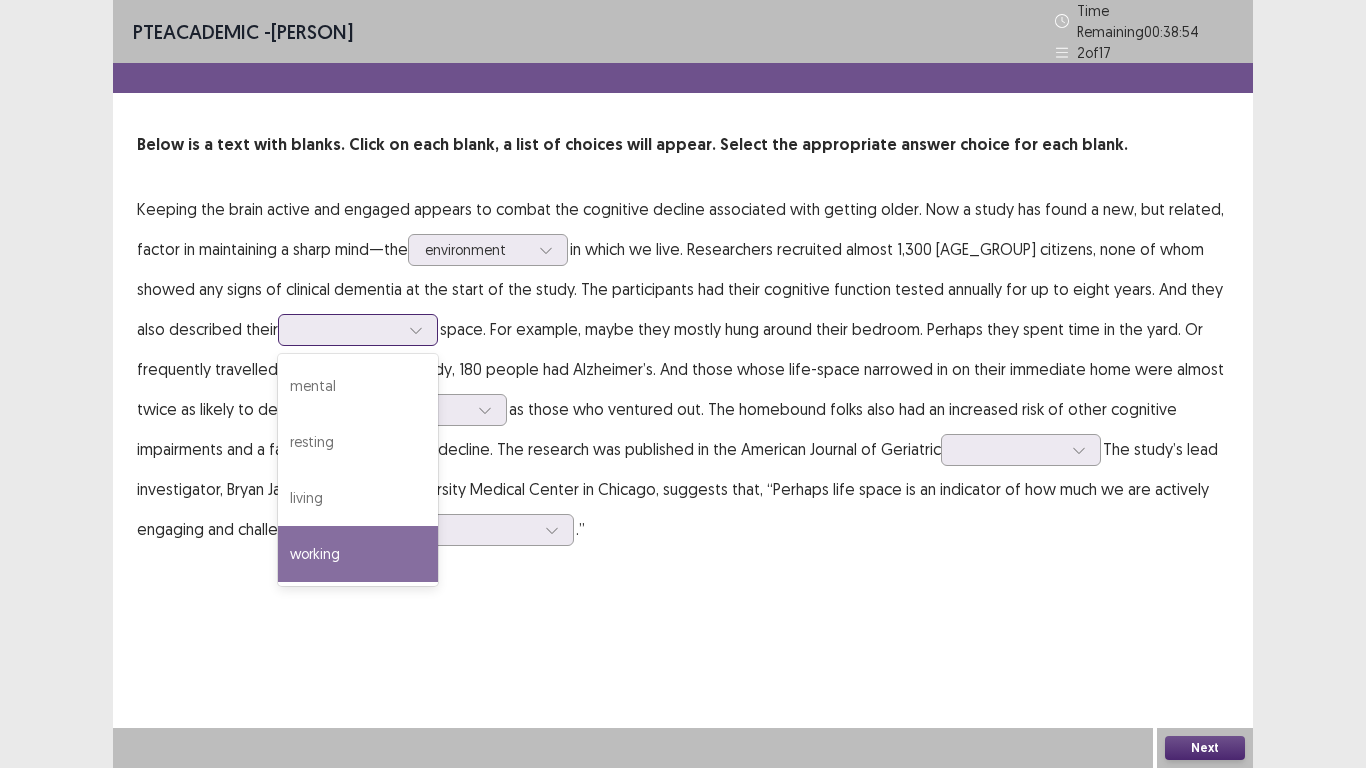 click on "working" at bounding box center [358, 554] 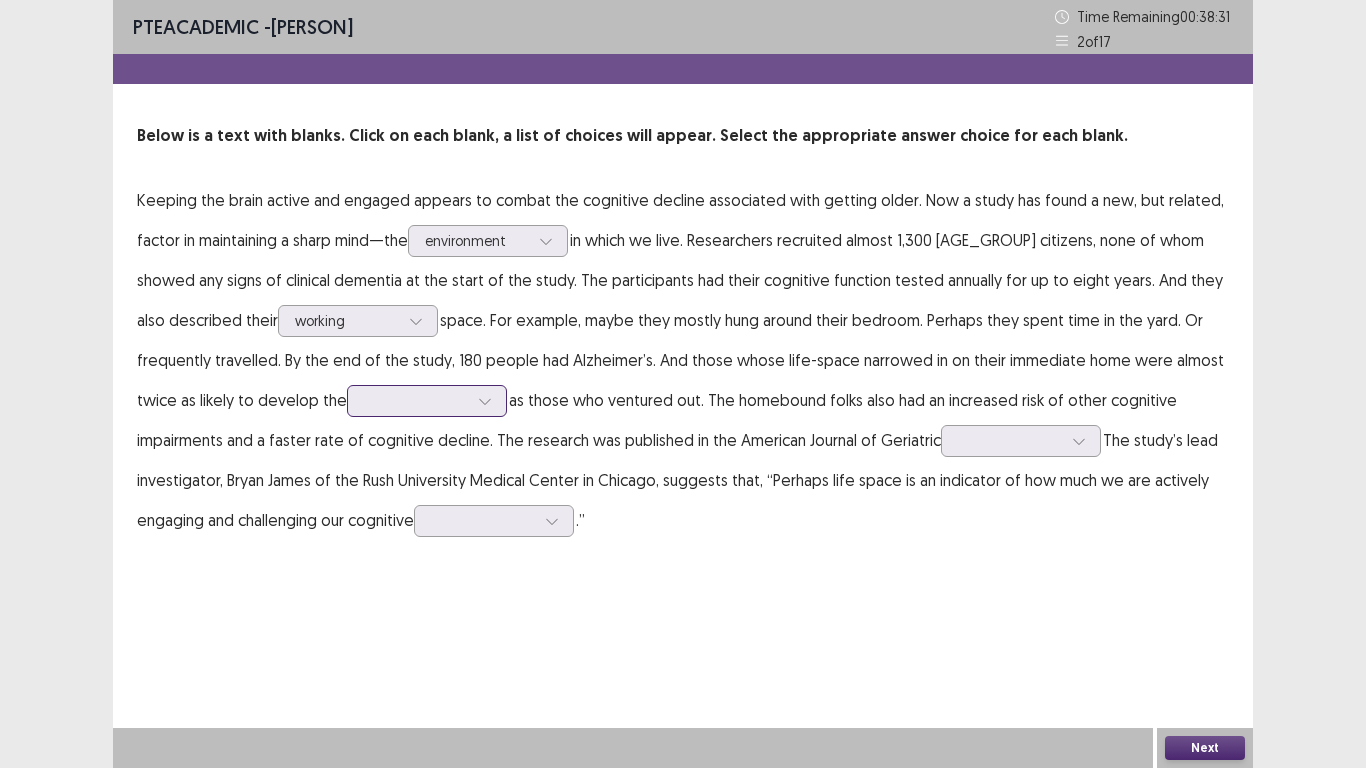 click at bounding box center [416, 400] 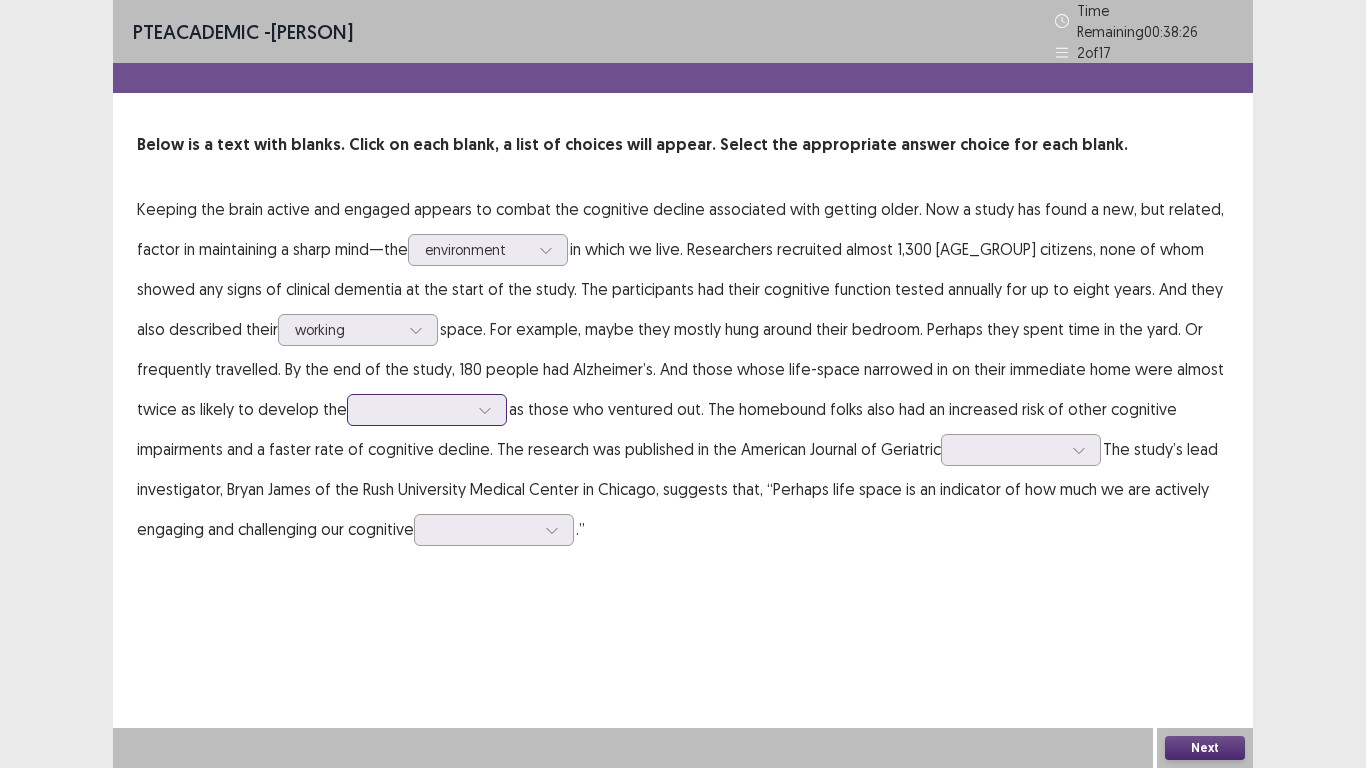drag, startPoint x: 414, startPoint y: 402, endPoint x: 639, endPoint y: 414, distance: 225.31978 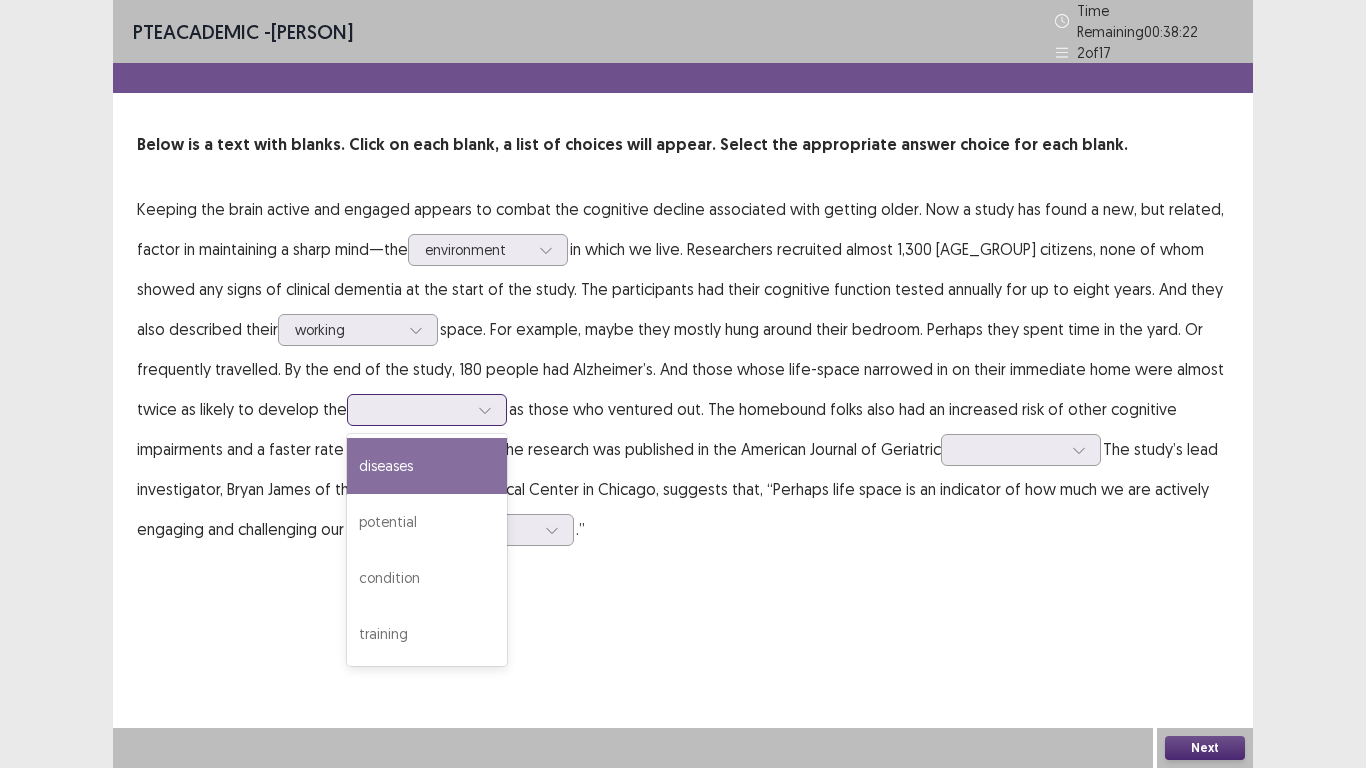 click at bounding box center [416, 409] 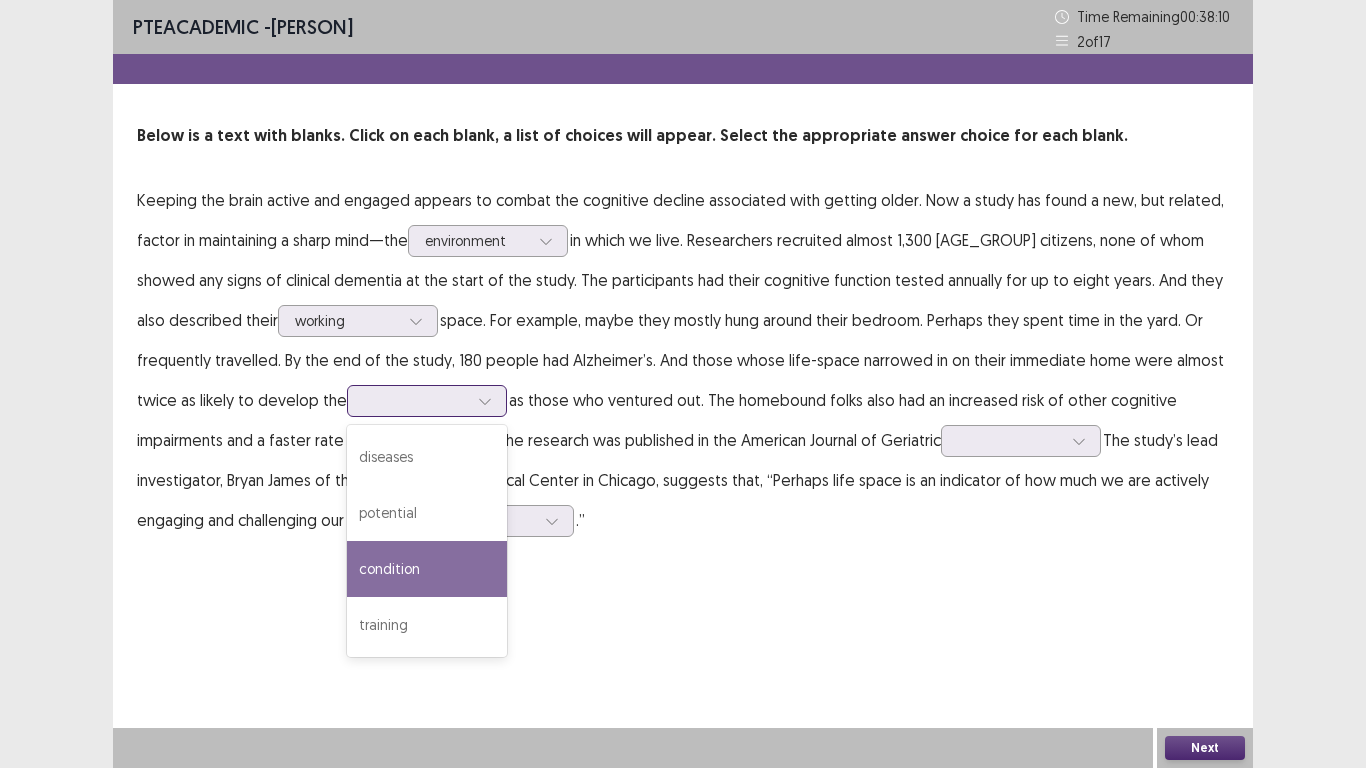 click on "condition" at bounding box center (427, 569) 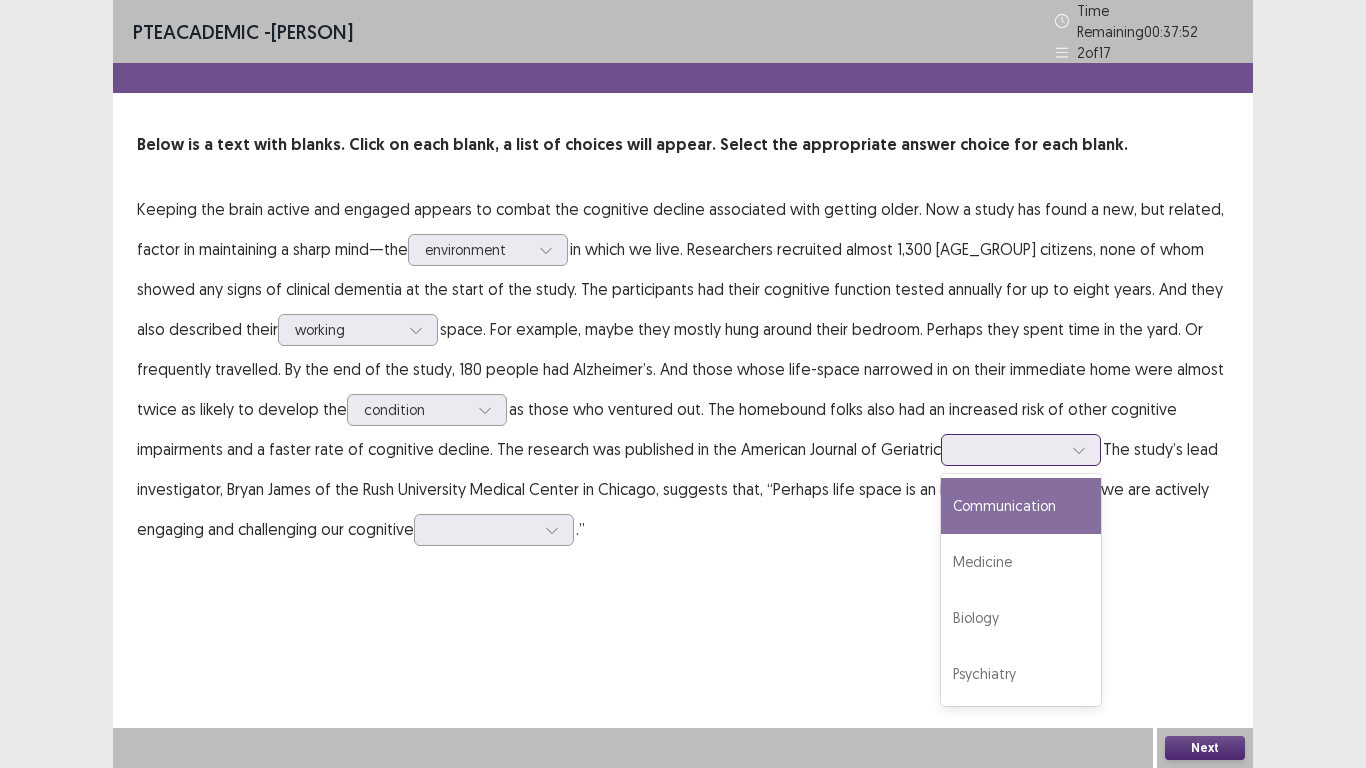 click at bounding box center (1010, 449) 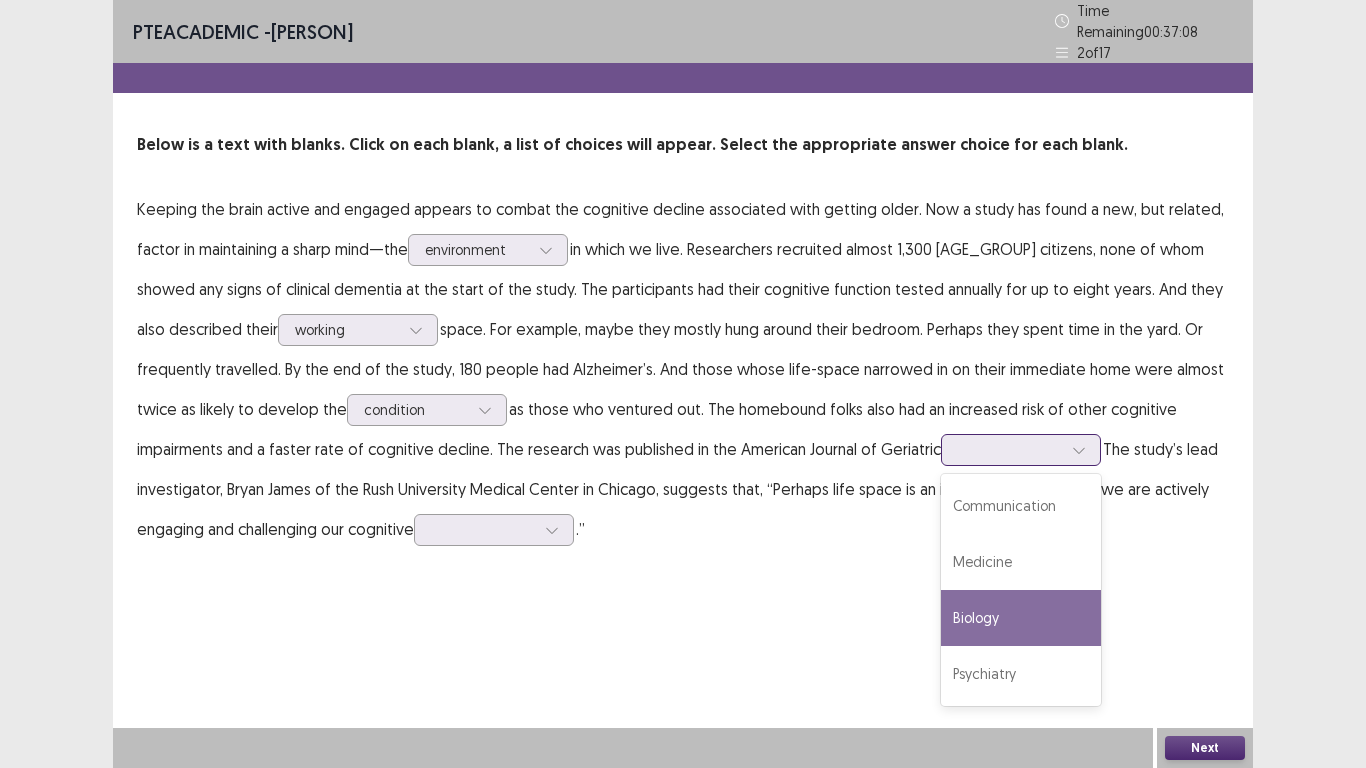 click on "Biology" at bounding box center [1021, 618] 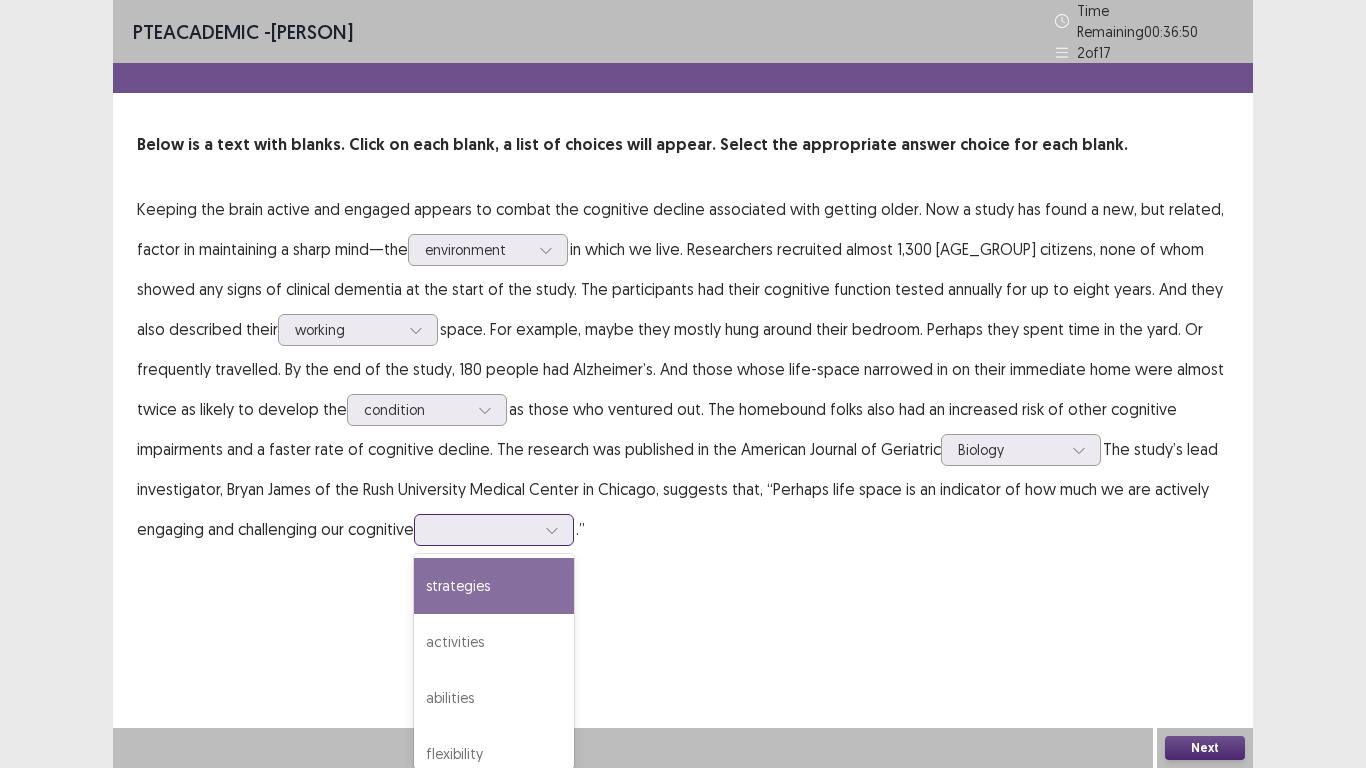 click at bounding box center (483, 529) 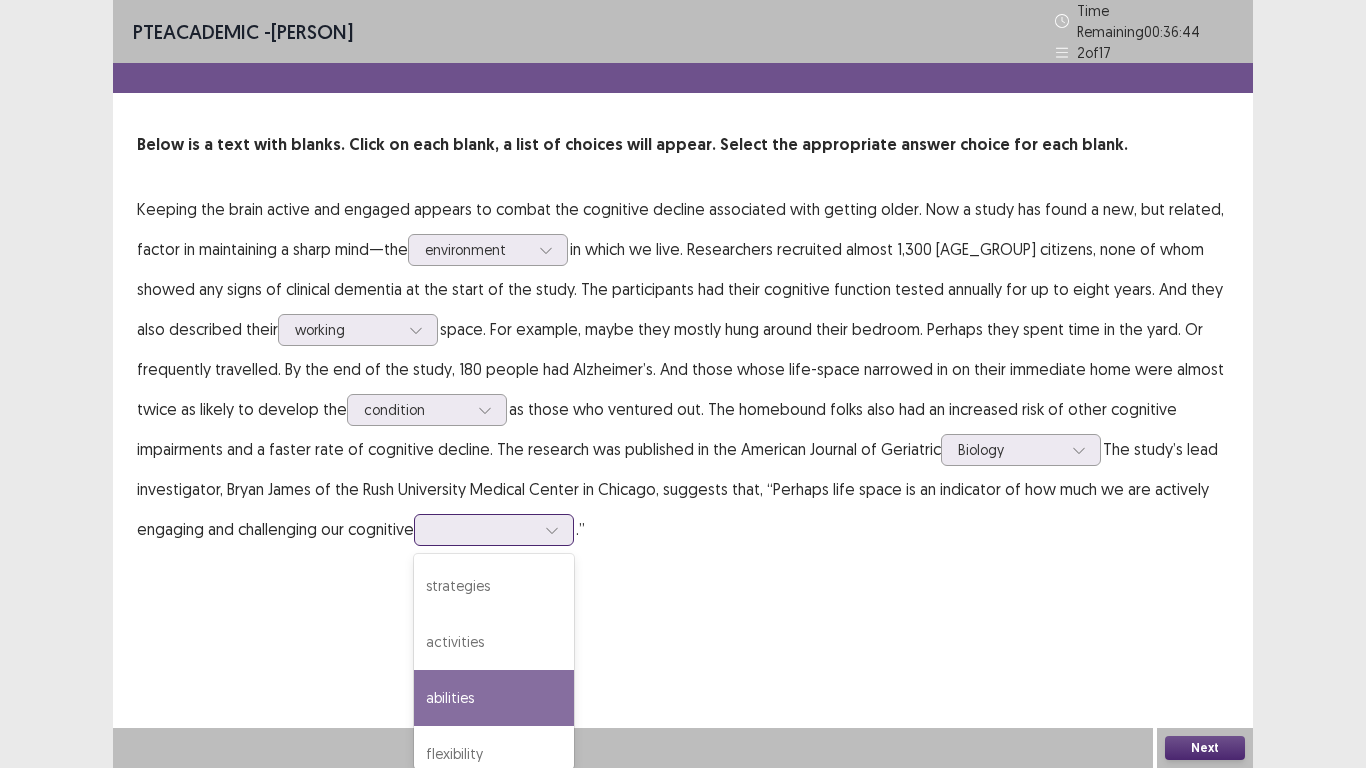 click on "abilities" at bounding box center [494, 698] 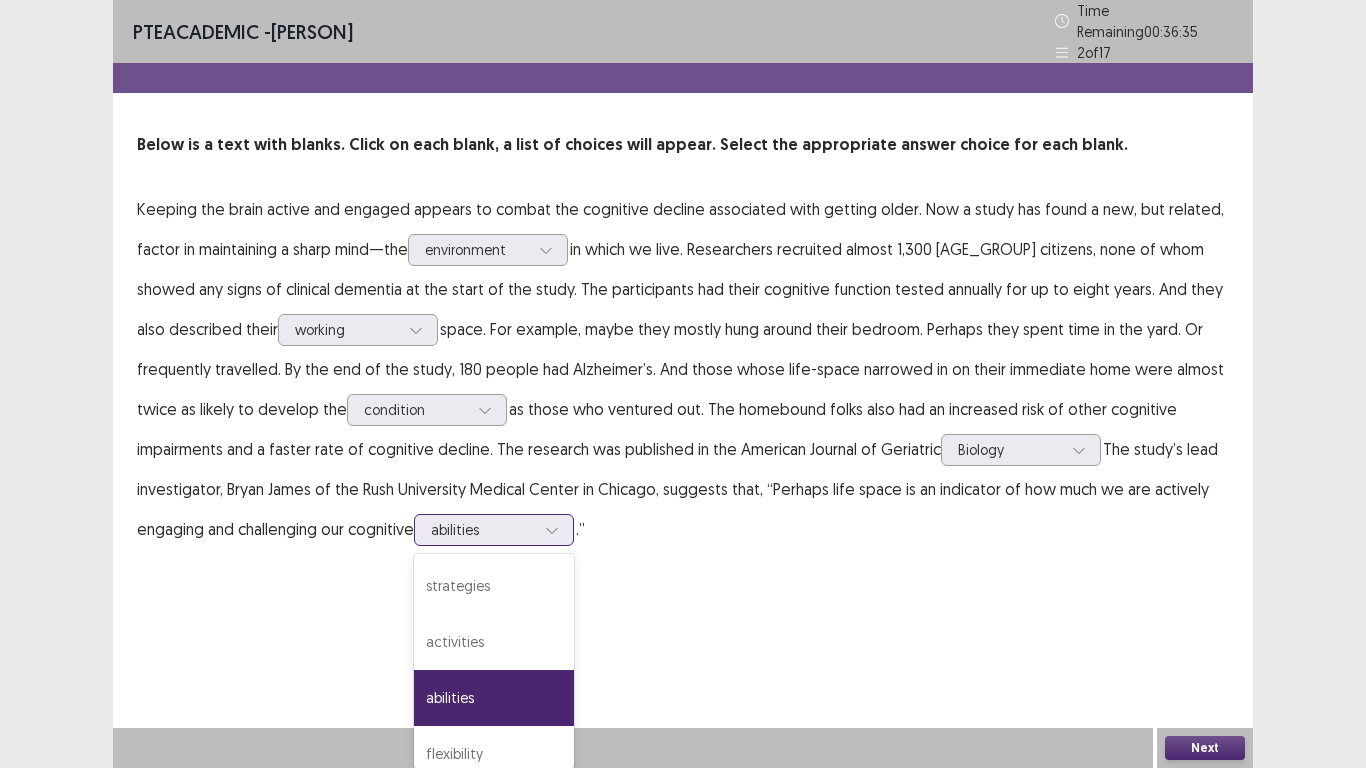 click at bounding box center [483, 529] 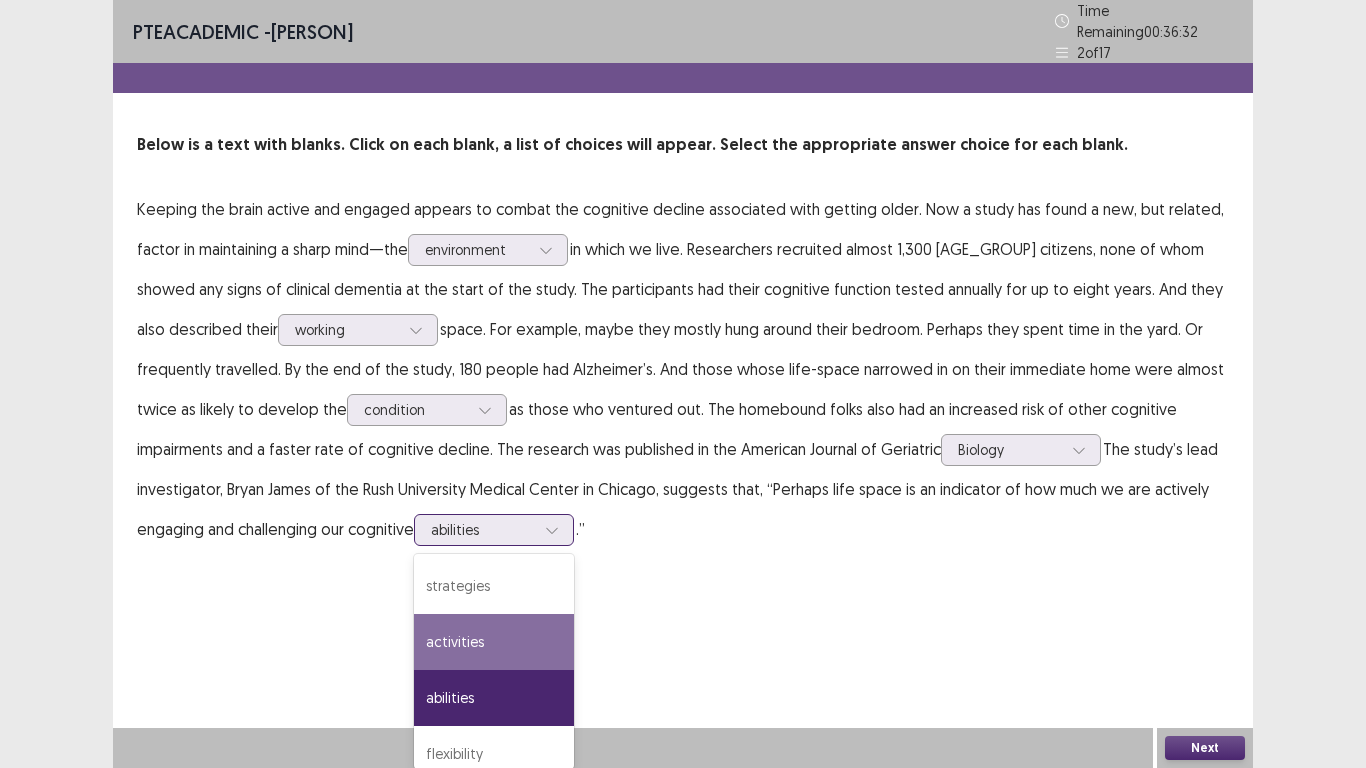 click on "activities" at bounding box center [494, 642] 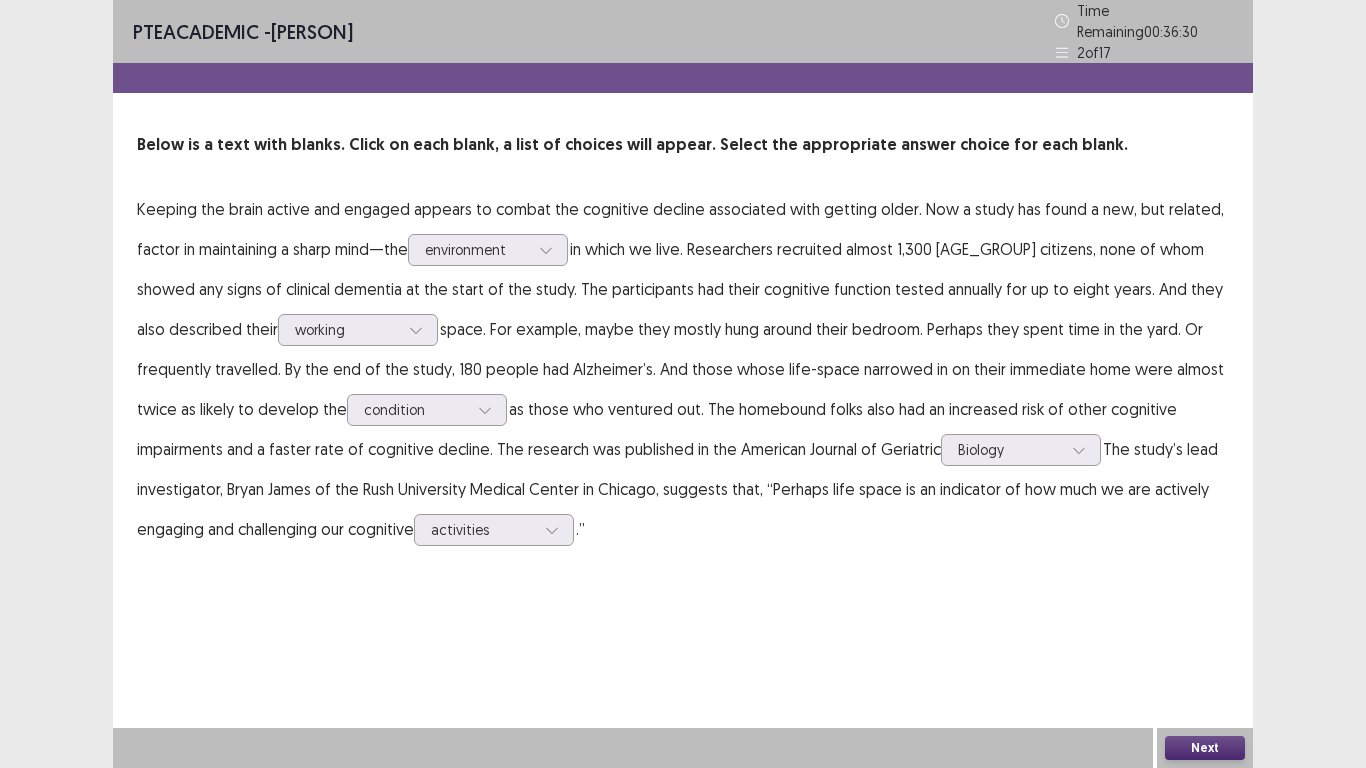 click on "Next" at bounding box center (1205, 748) 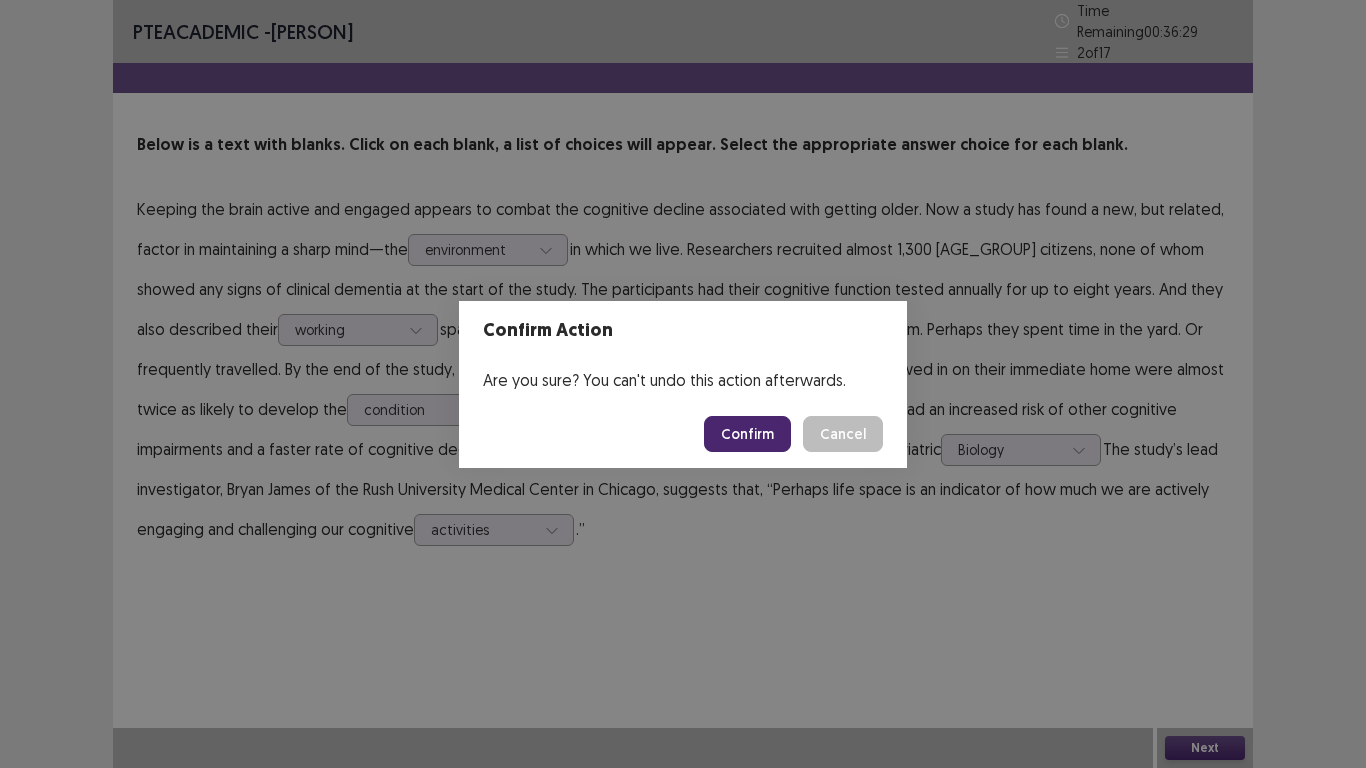 click on "Confirm Action Are you sure? You can't undo this action afterwards. Confirm Cancel" at bounding box center [683, 384] 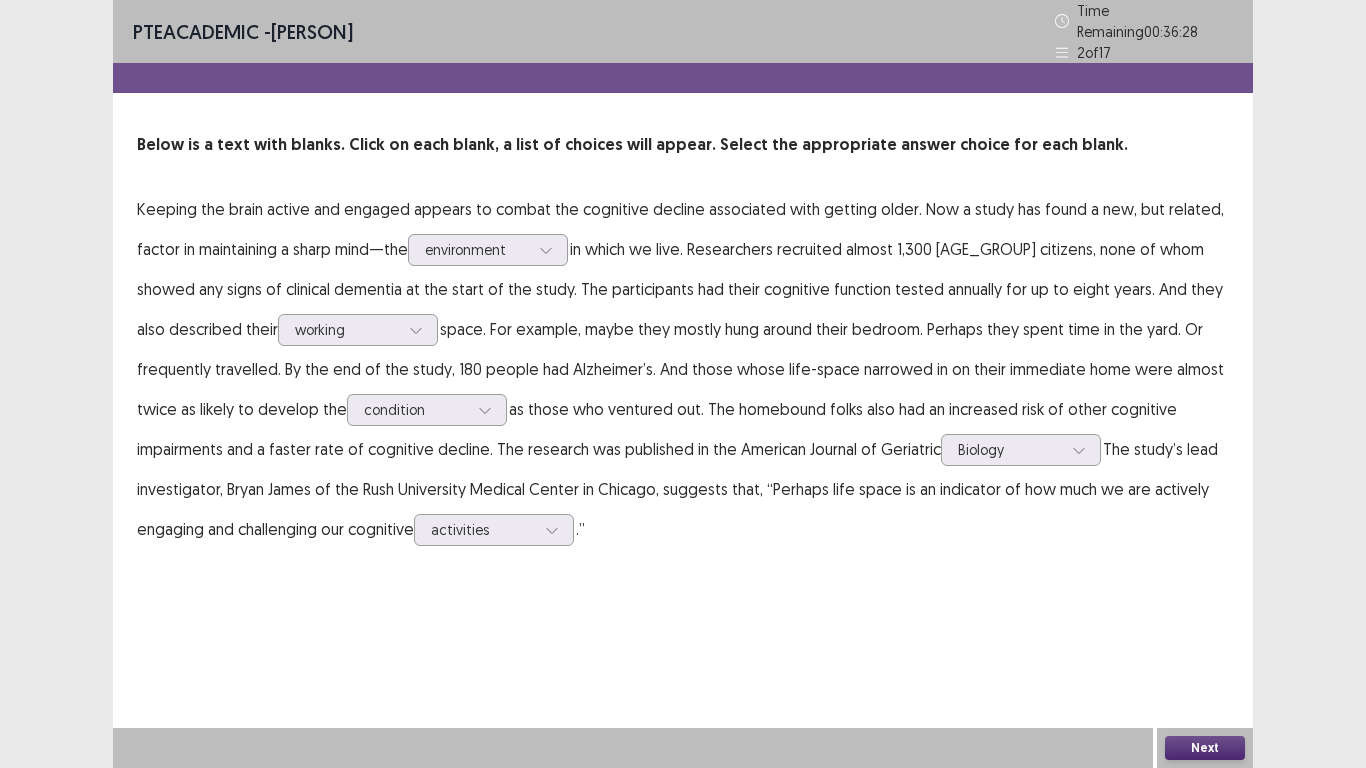 click on "Next" at bounding box center [1205, 748] 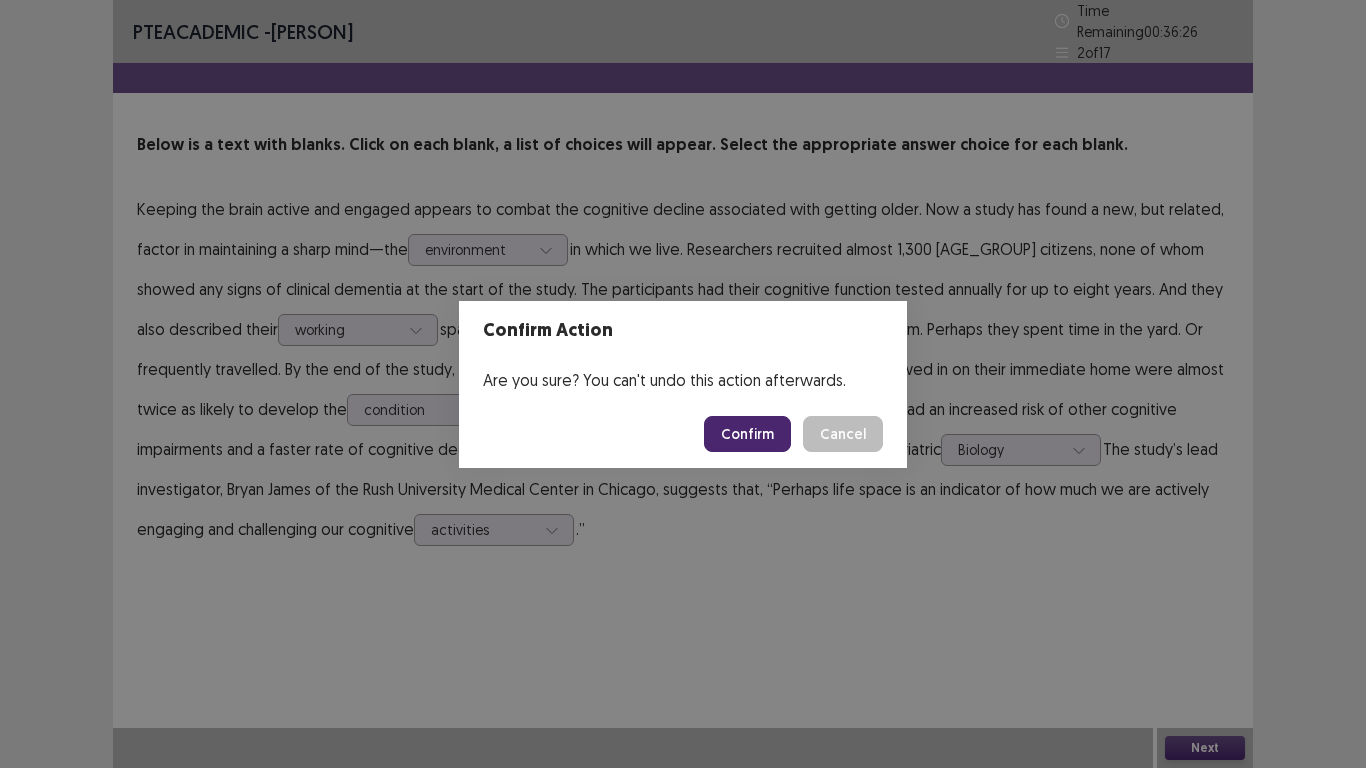 click on "Confirm" at bounding box center (747, 434) 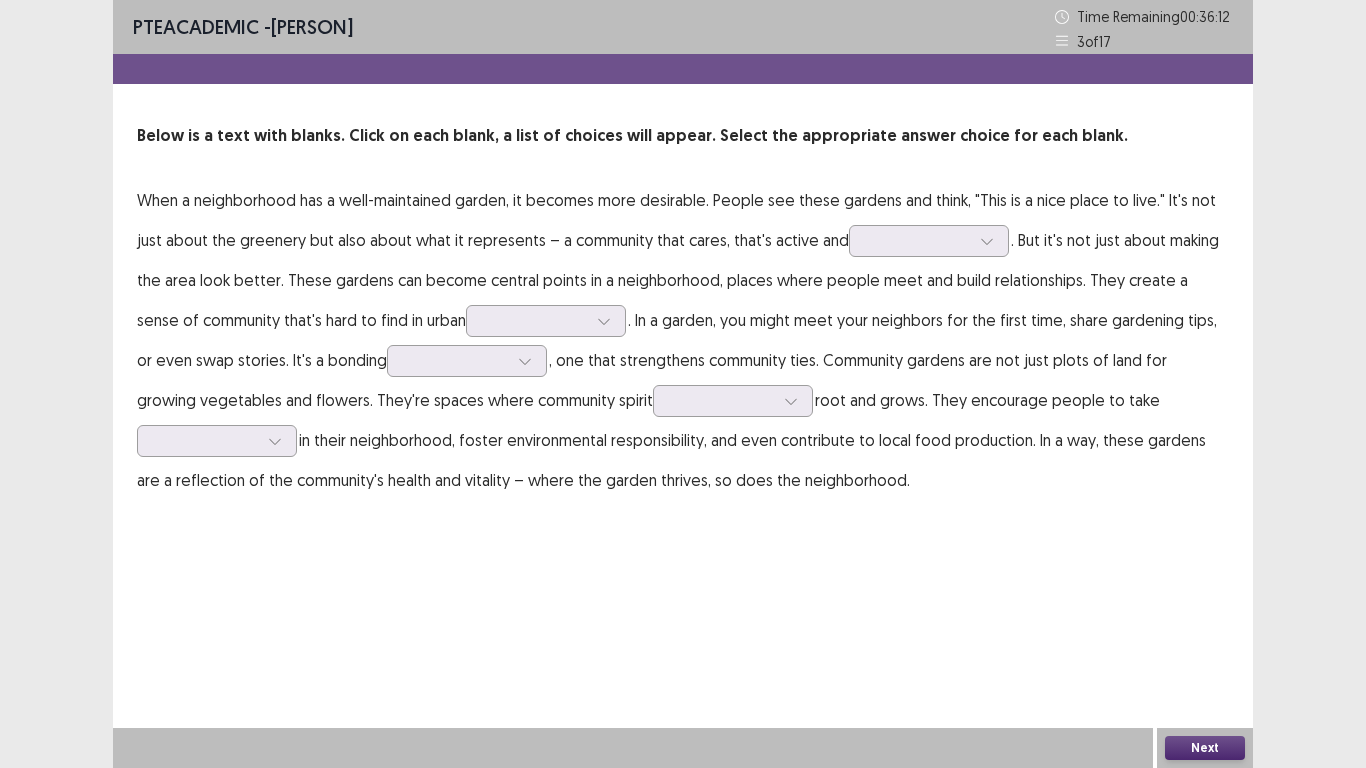 drag, startPoint x: 877, startPoint y: 215, endPoint x: 1002, endPoint y: 201, distance: 125.781555 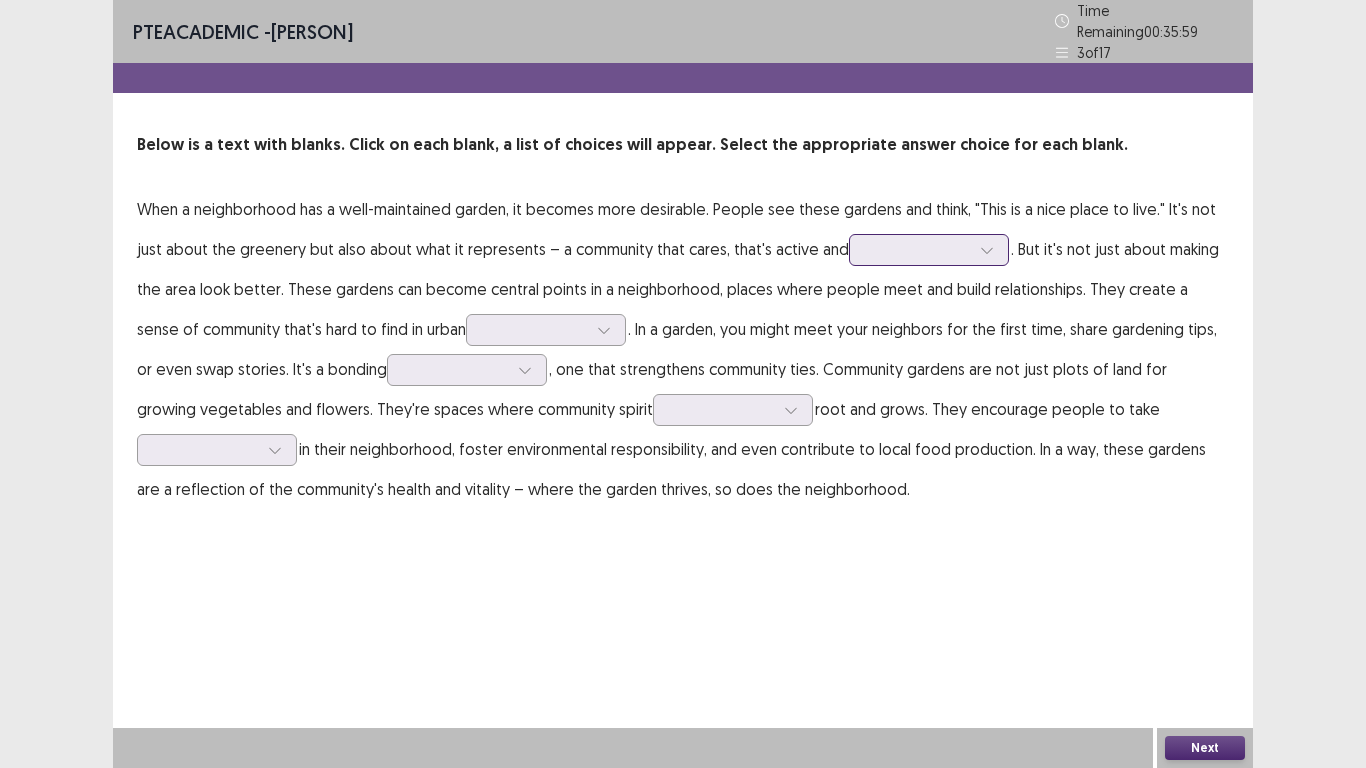 click at bounding box center [918, 249] 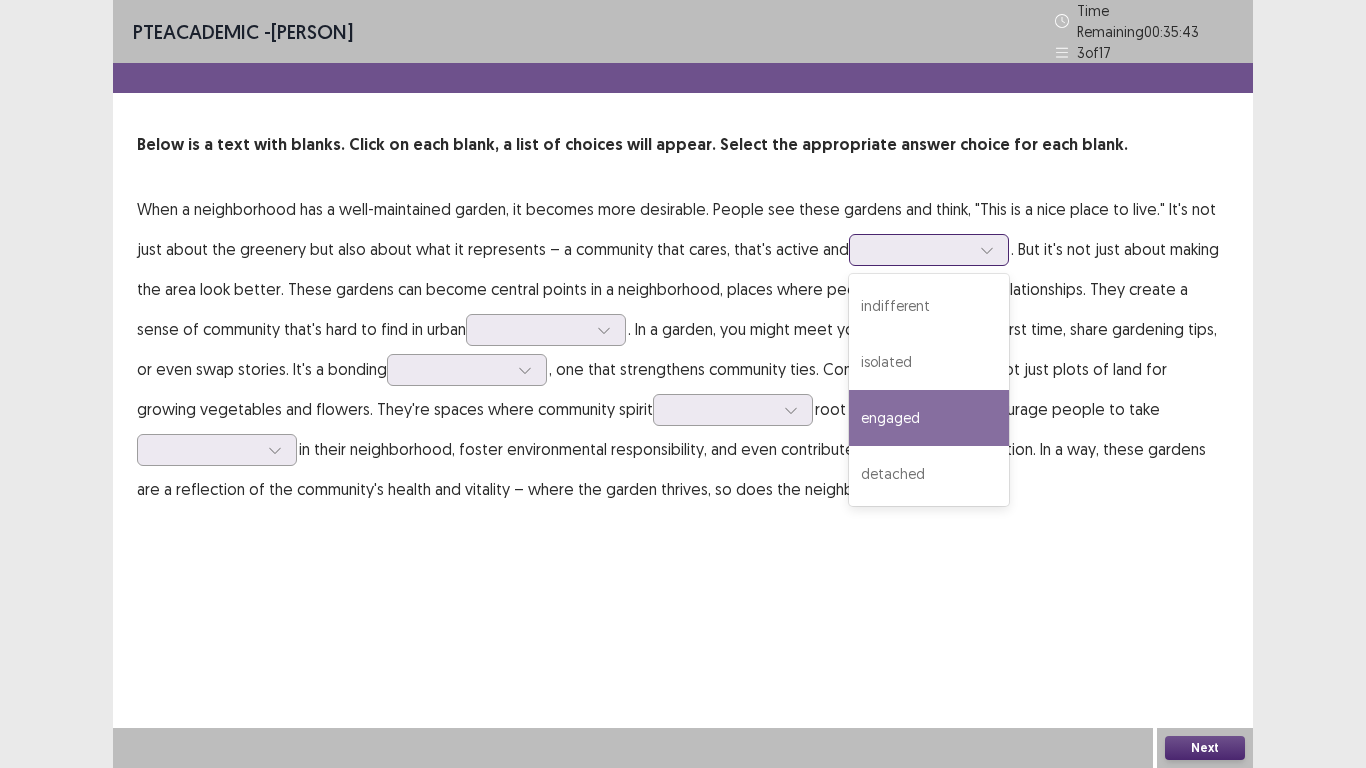 click on "engaged" at bounding box center (929, 418) 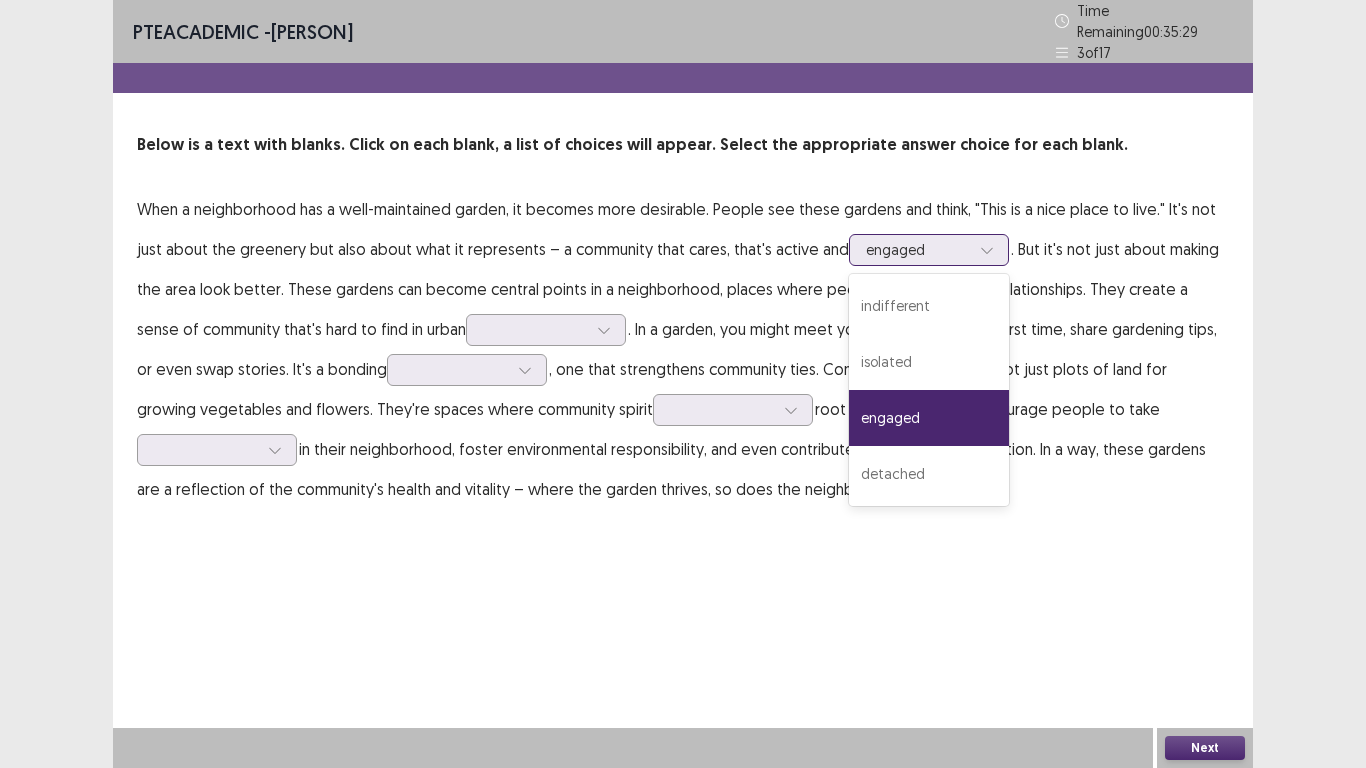 click on "engaged" at bounding box center [929, 250] 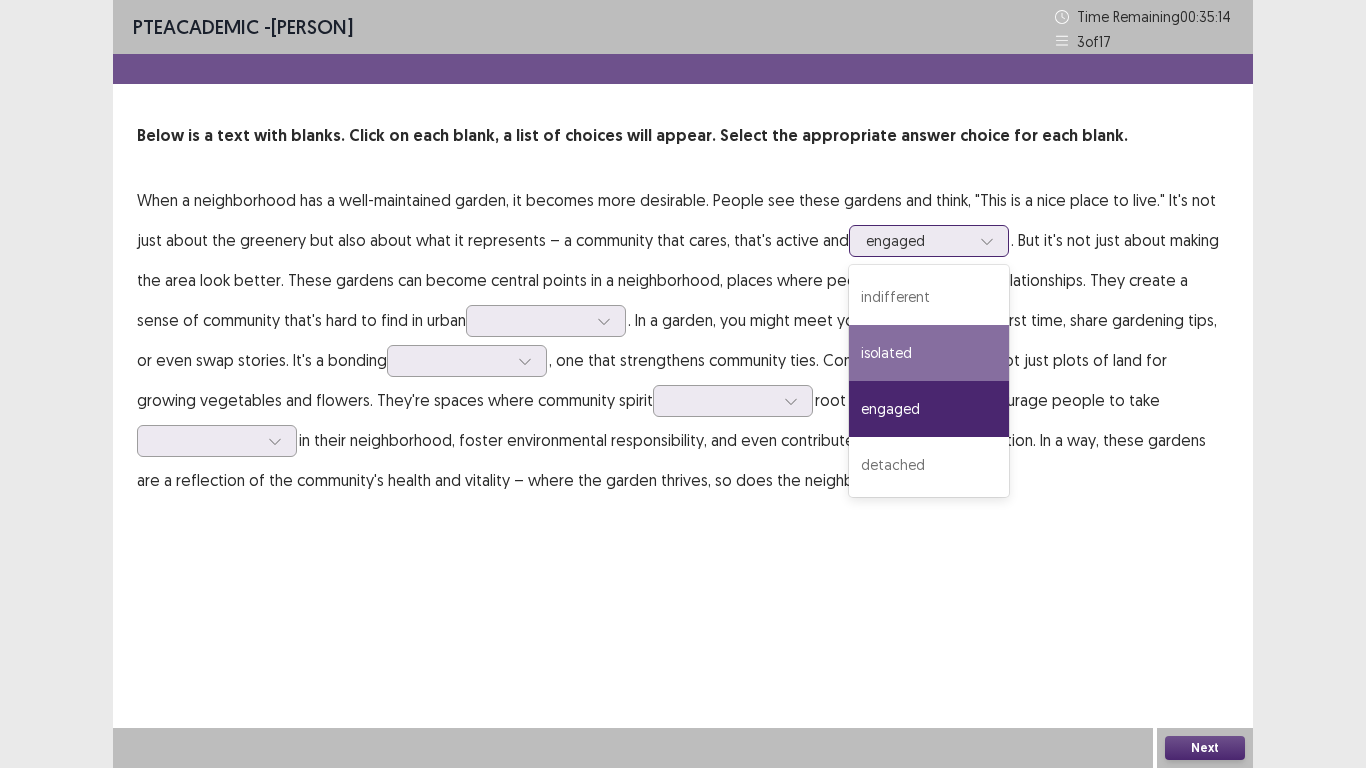 click on "isolated" at bounding box center (929, 353) 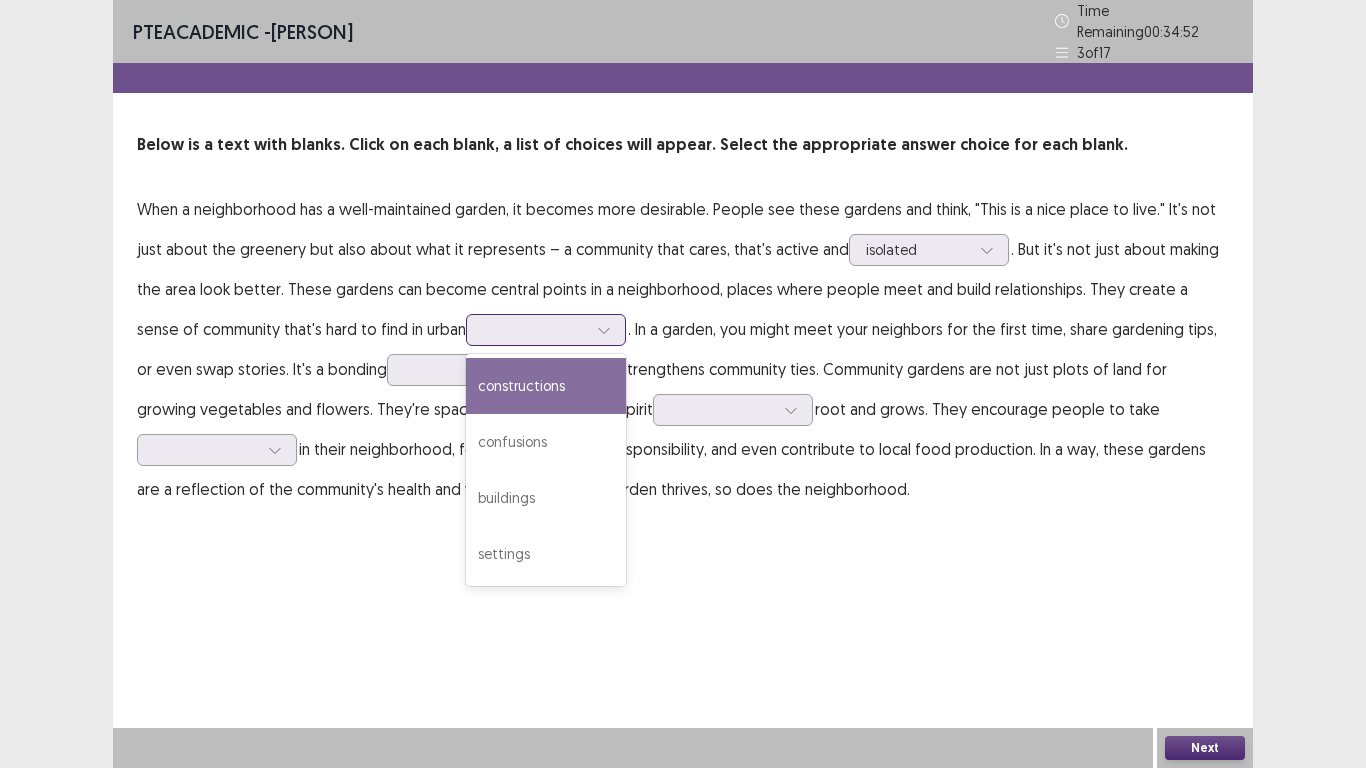 click at bounding box center [546, 330] 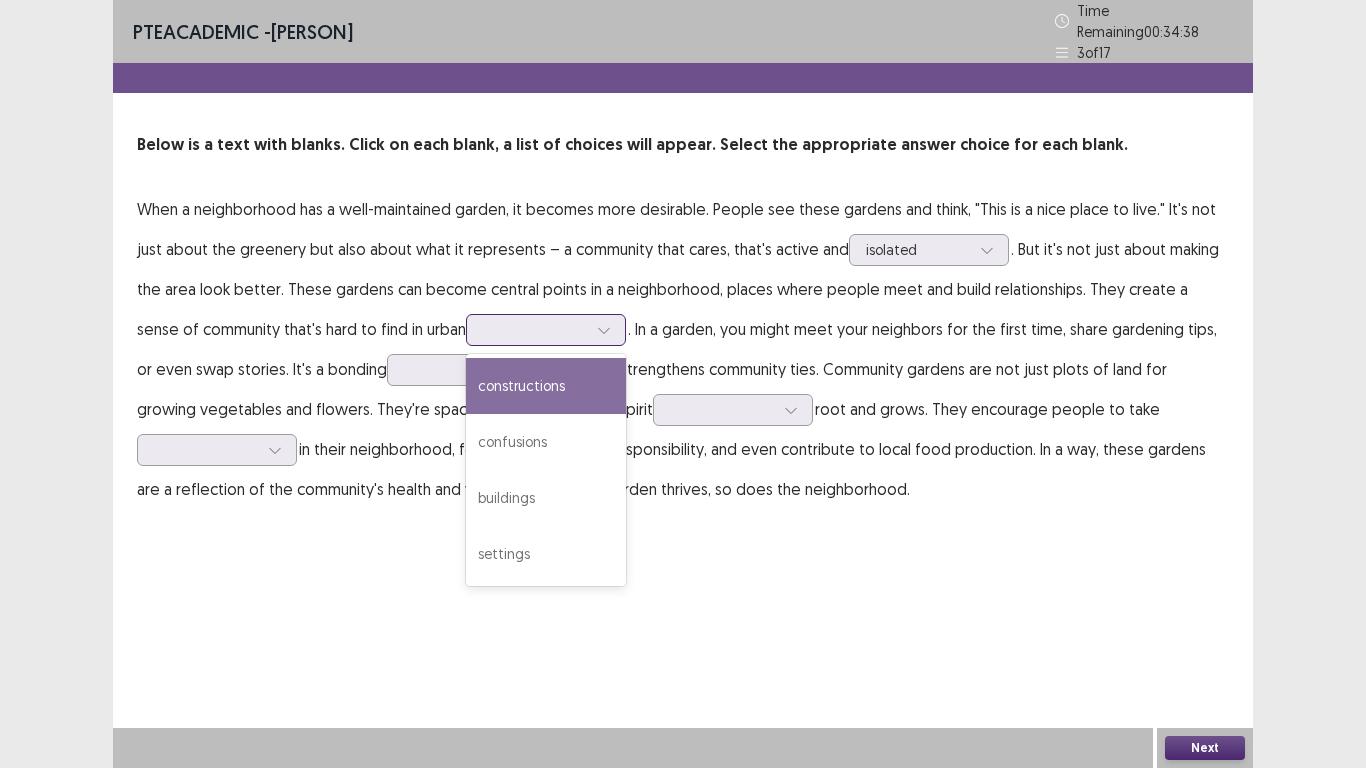 click on "constructions" at bounding box center (546, 386) 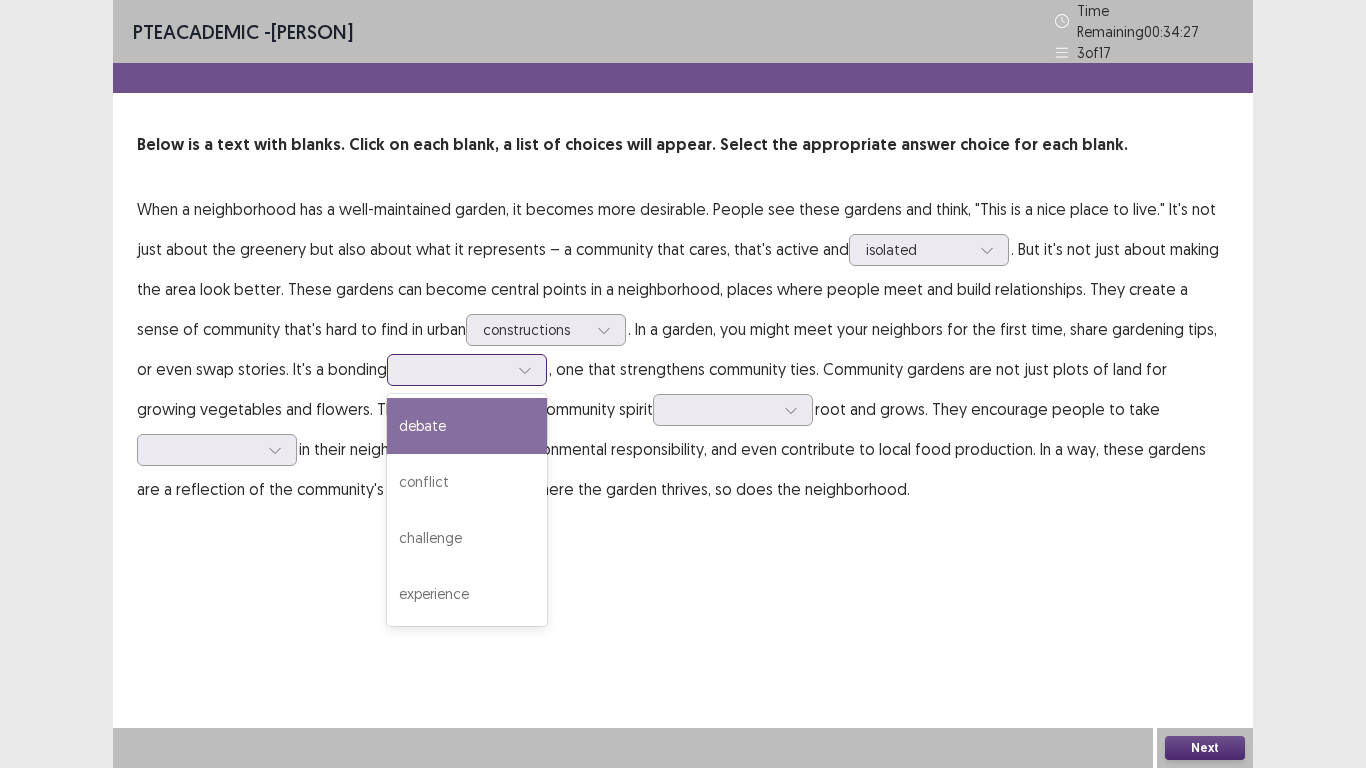 click at bounding box center [456, 369] 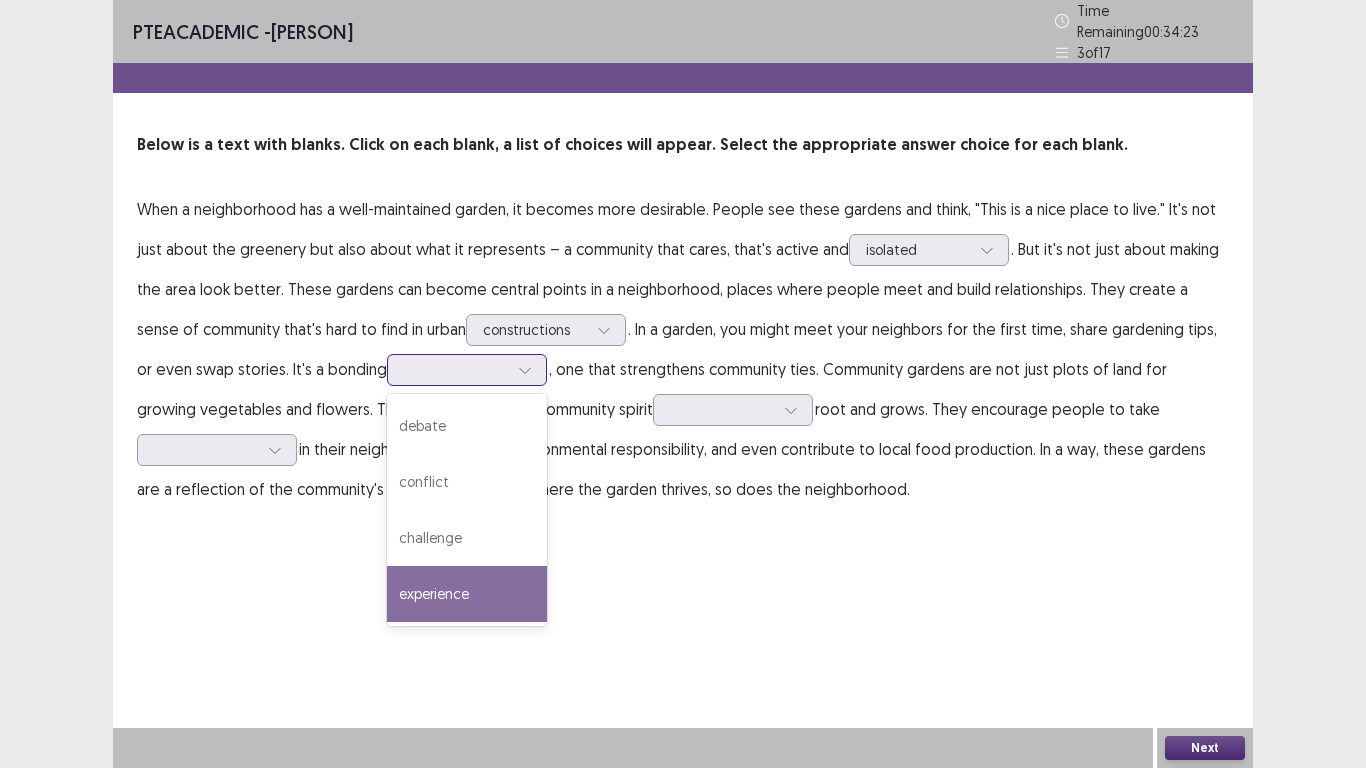 click on "experience" at bounding box center [467, 594] 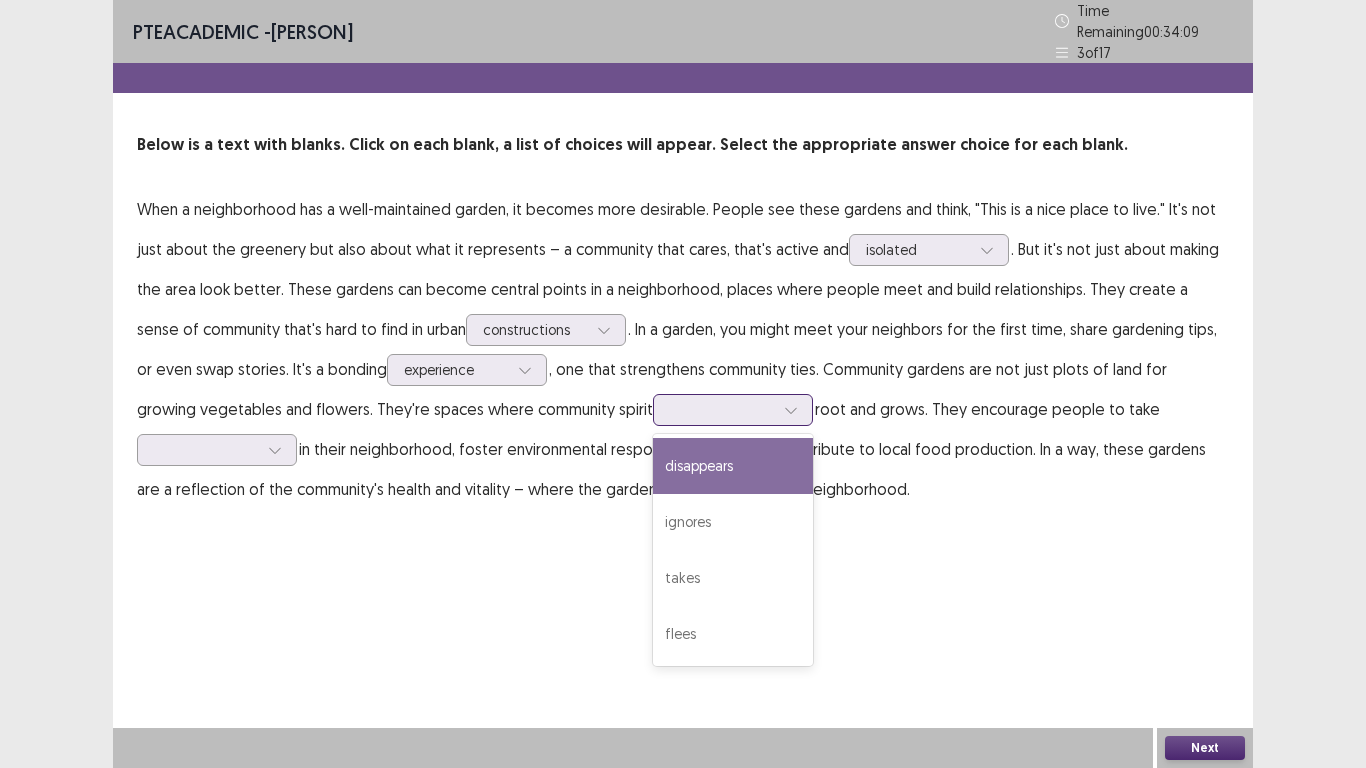 click at bounding box center (722, 409) 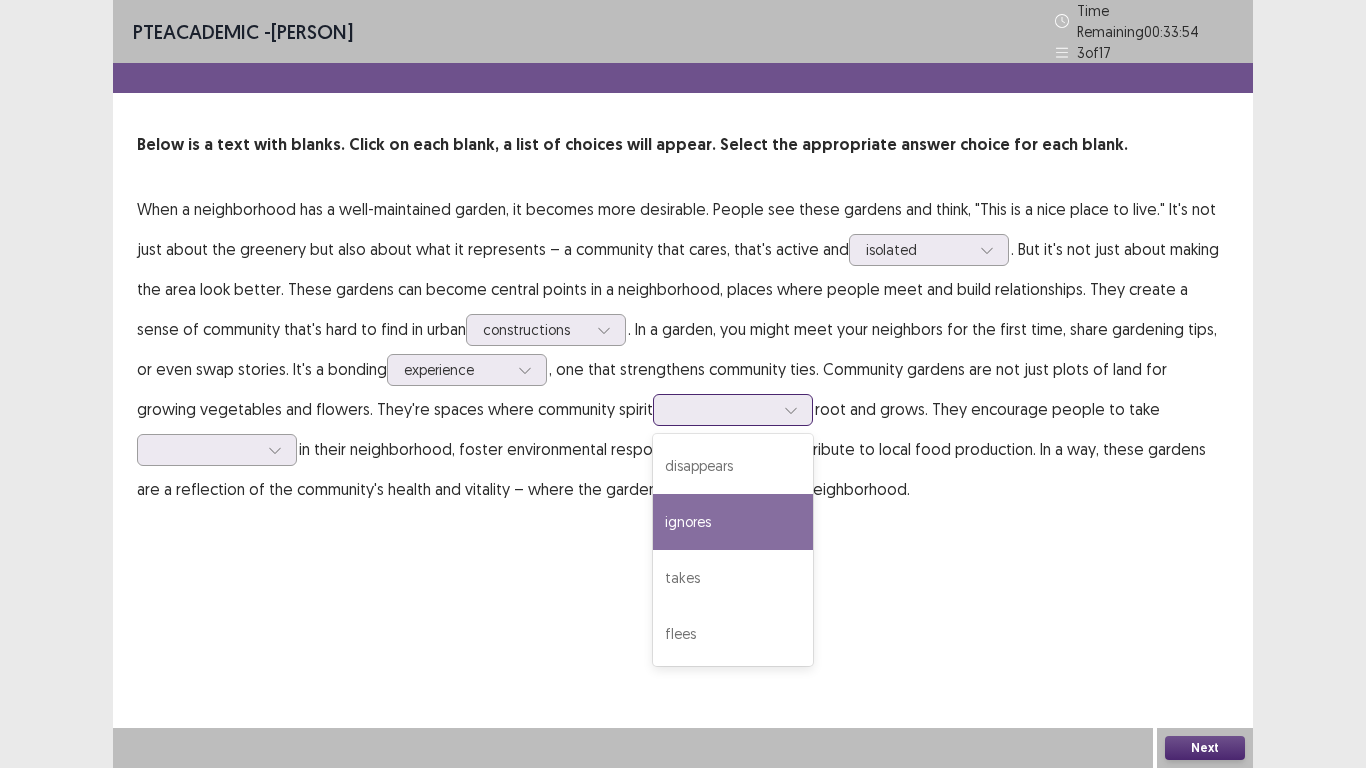click on "ignores" at bounding box center (733, 522) 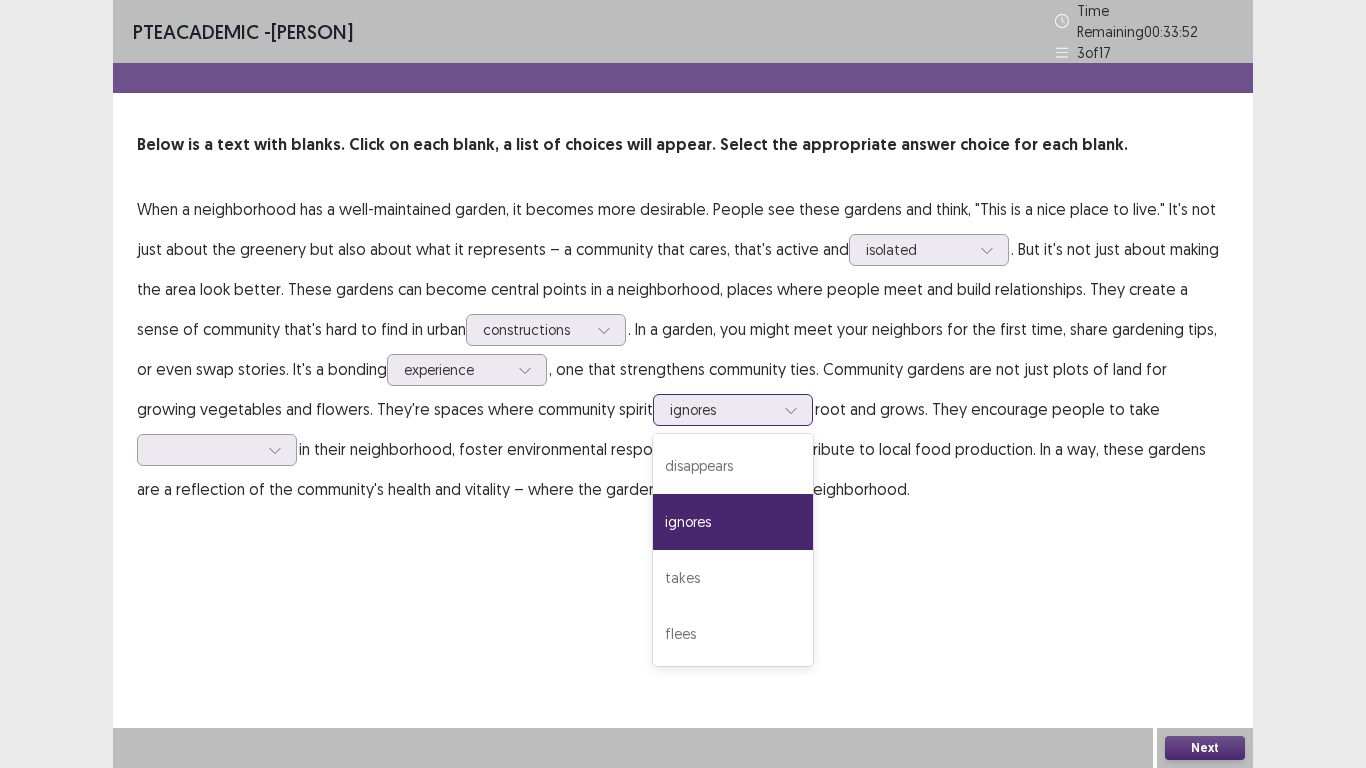click on "ignores" at bounding box center (722, 410) 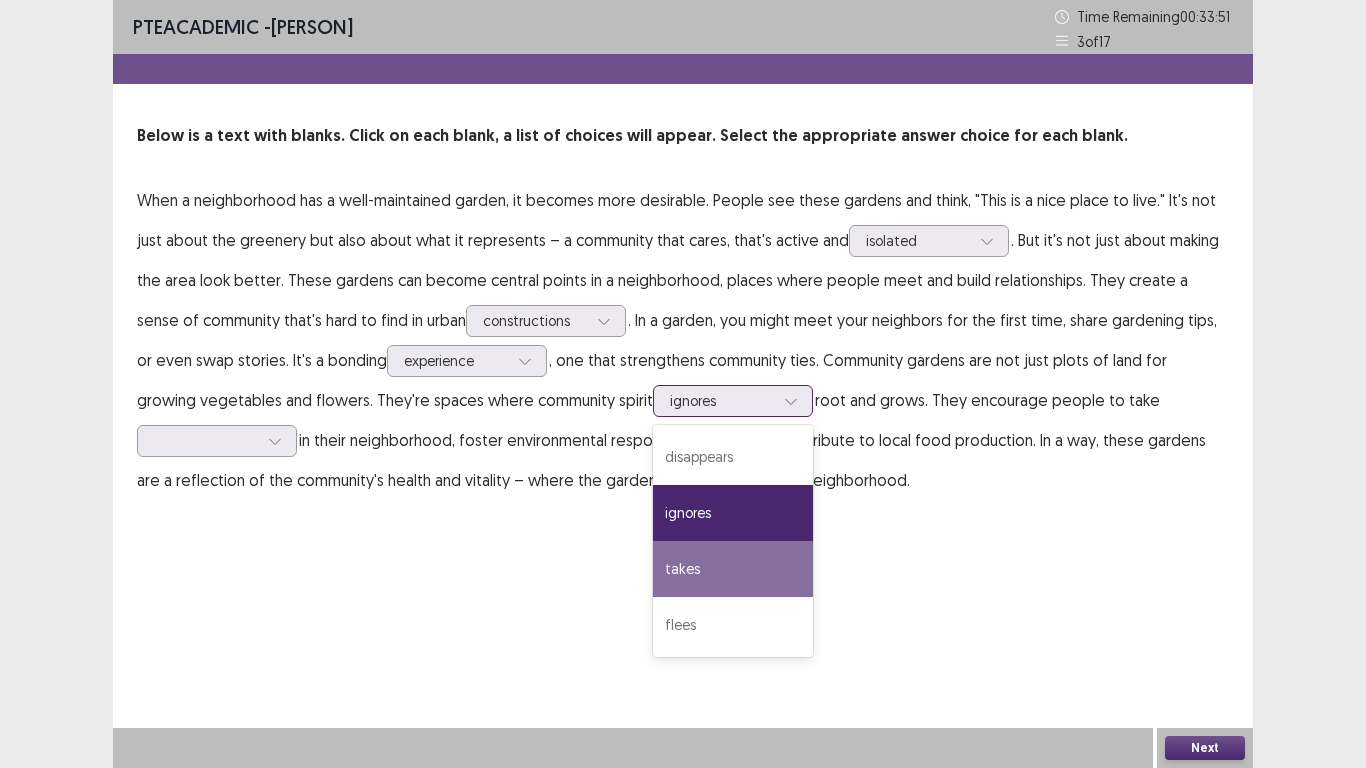 click on "takes" at bounding box center (733, 569) 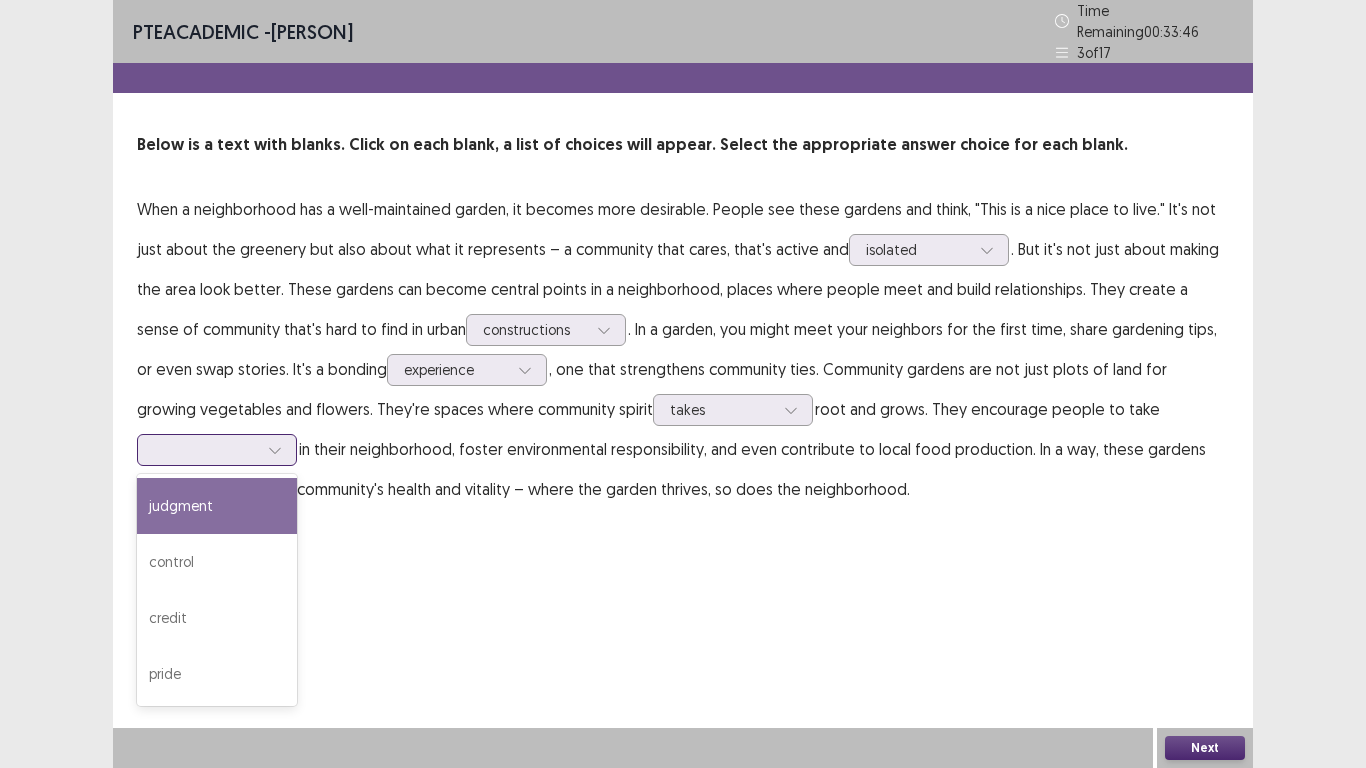 click at bounding box center [206, 449] 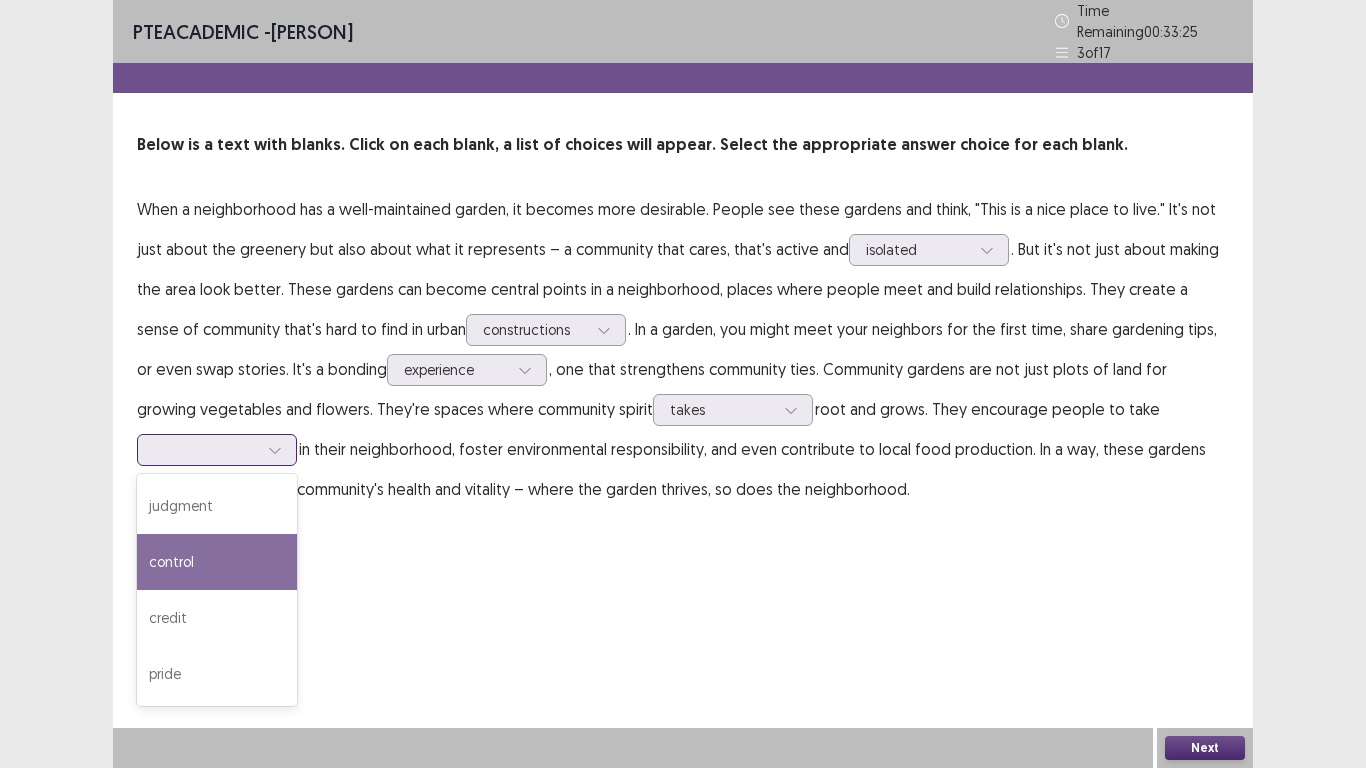 click on "control" at bounding box center [217, 562] 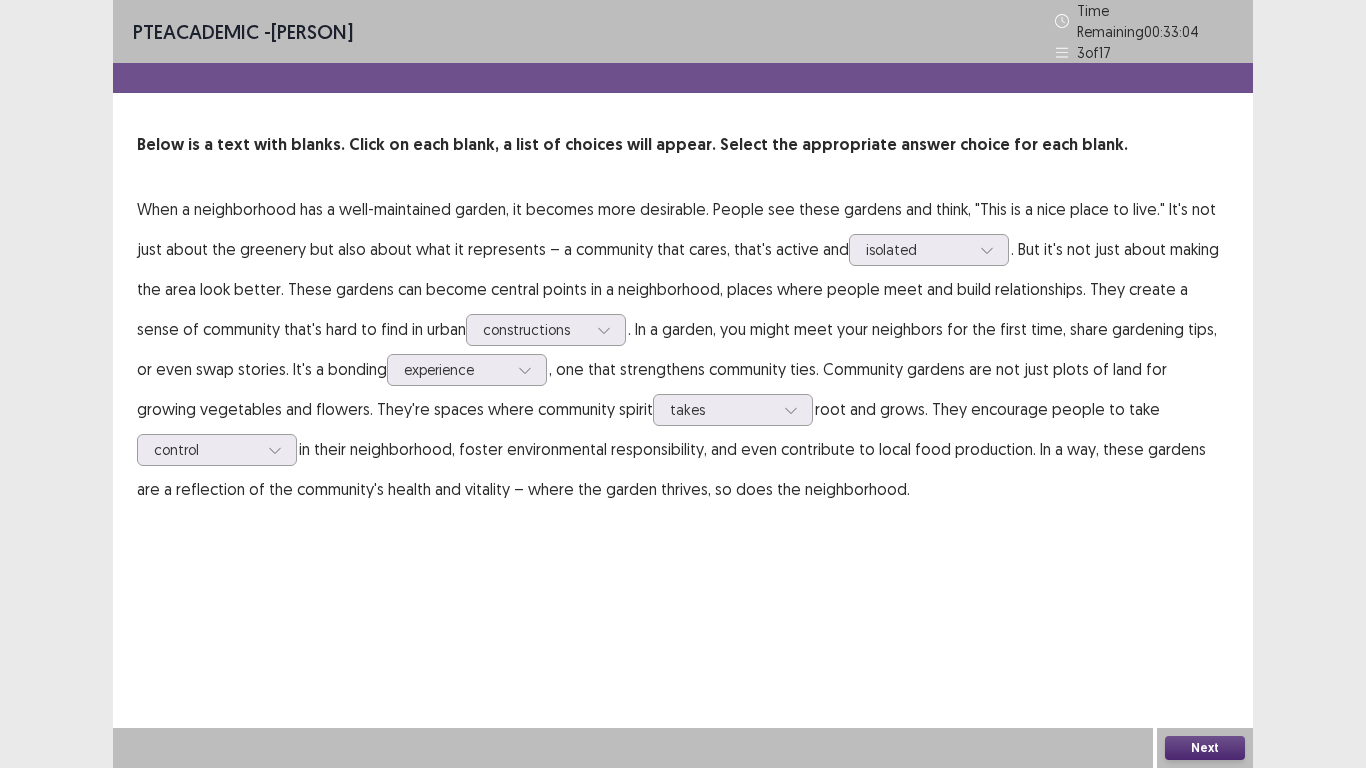 click on "Next" at bounding box center (1205, 748) 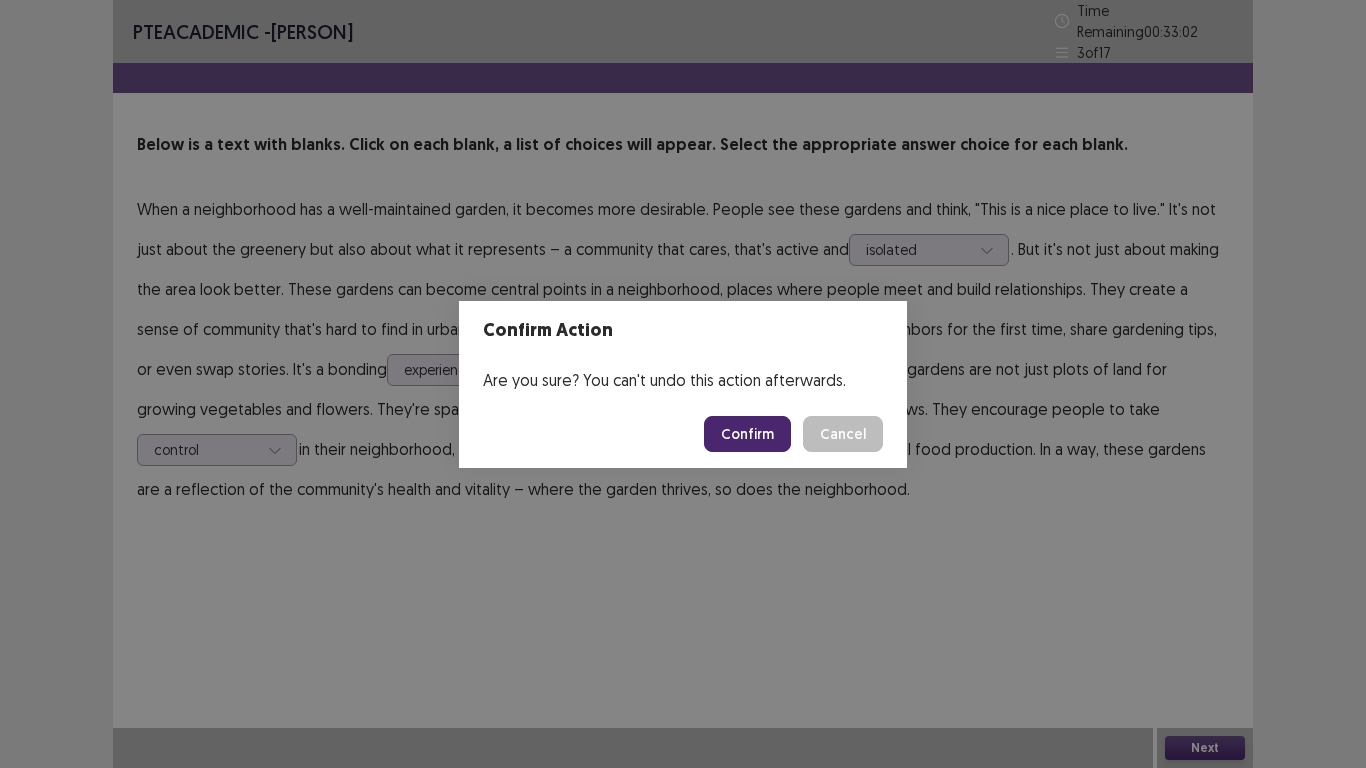 click on "Confirm" at bounding box center [747, 434] 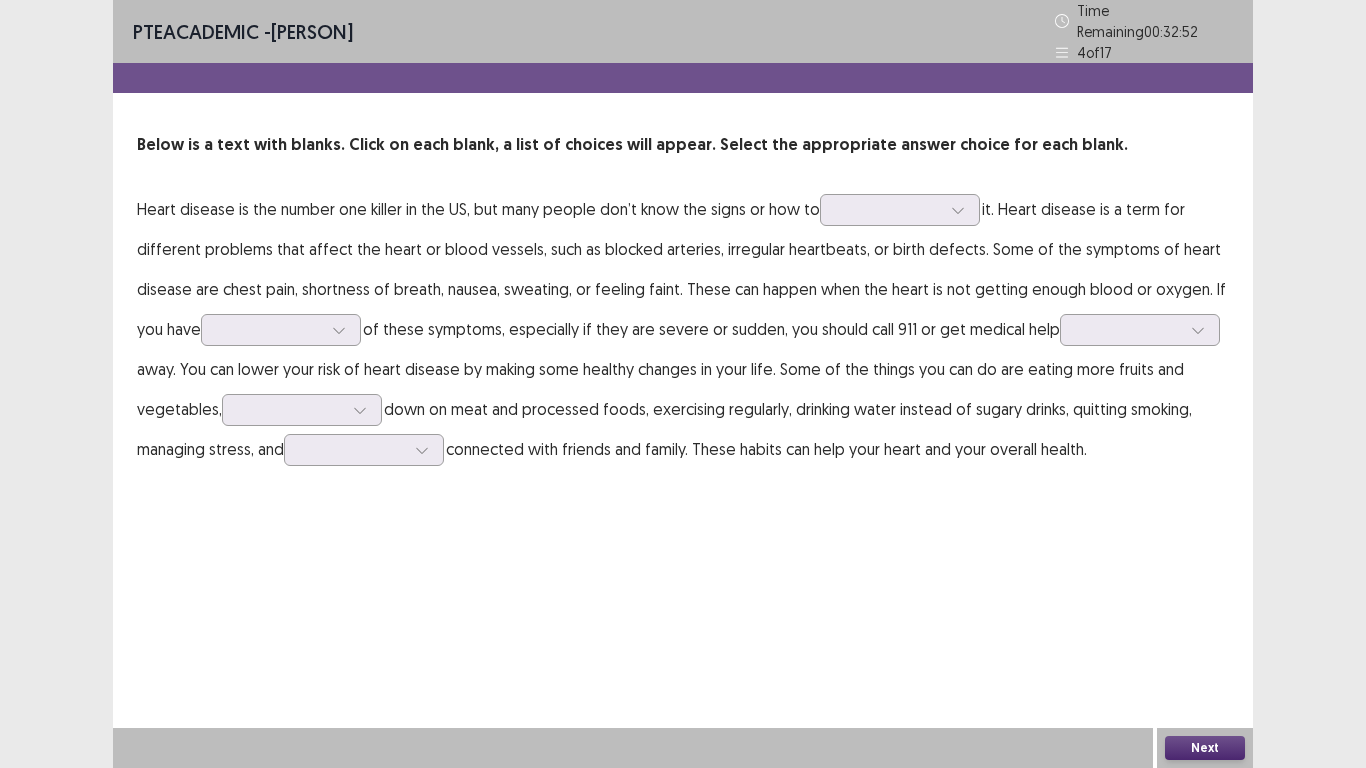 click on "Below is a text with blanks. Click on each blank, a list of choices will appear. Select the appropriate answer choice for each blank. Heart disease is the number one killer in the US, but many people don’t know the signs or how to   it. Heart disease is a term for different problems that affect the heart or blood vessels, such as blocked arteries, irregular heartbeats, or birth defects. Some of the symptoms of heart disease are chest pain, shortness of breath, nausea, sweating, or feeling faint. These can happen when the heart is not getting enough blood or oxygen. If you have   of these symptoms, especially if they are severe or sudden, you should call 911 or get medical help   away. You can lower your risk of heart disease by making some healthy changes in your life. Some of the things you can do are eating more fruits and vegetables,   down on meat and processed foods, exercising regularly, drinking water instead of sugary drinks, quitting smoking, managing stress, and" at bounding box center (683, 301) 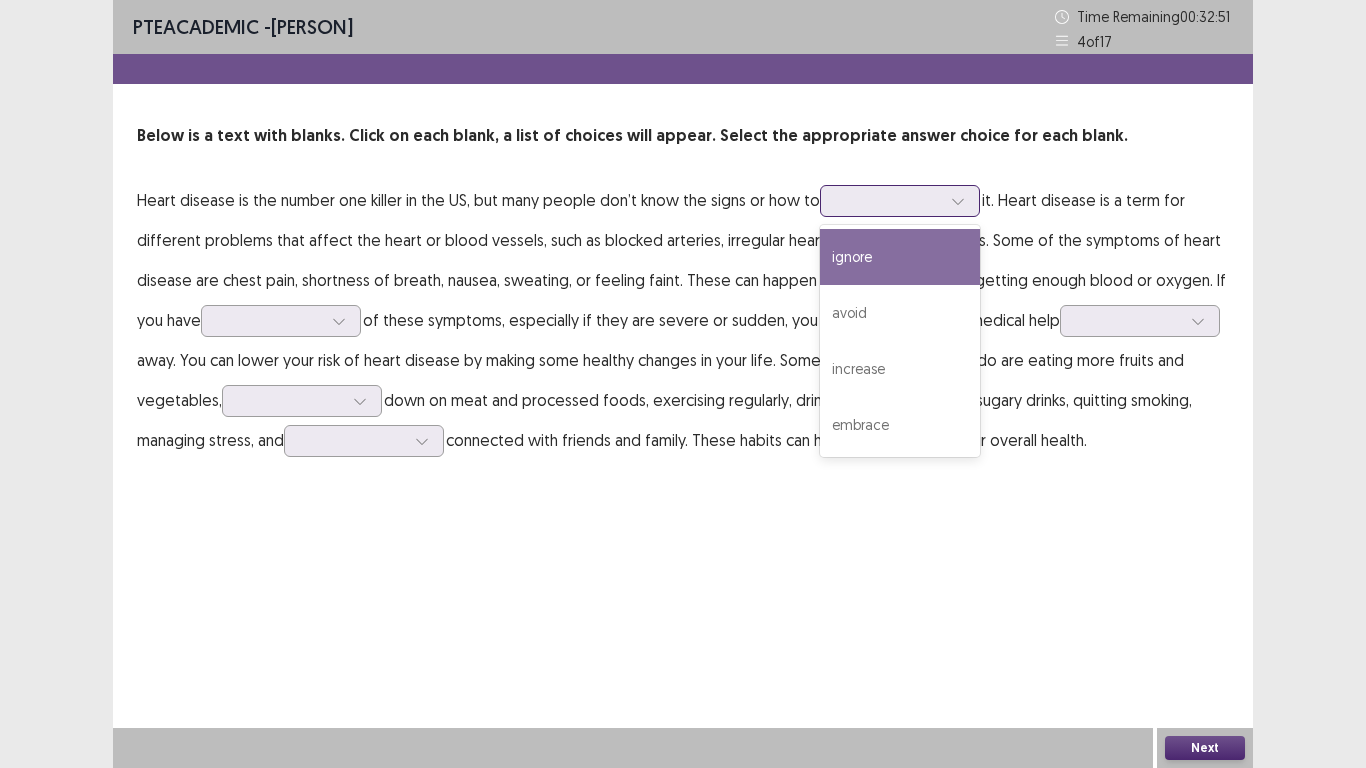 click at bounding box center [889, 200] 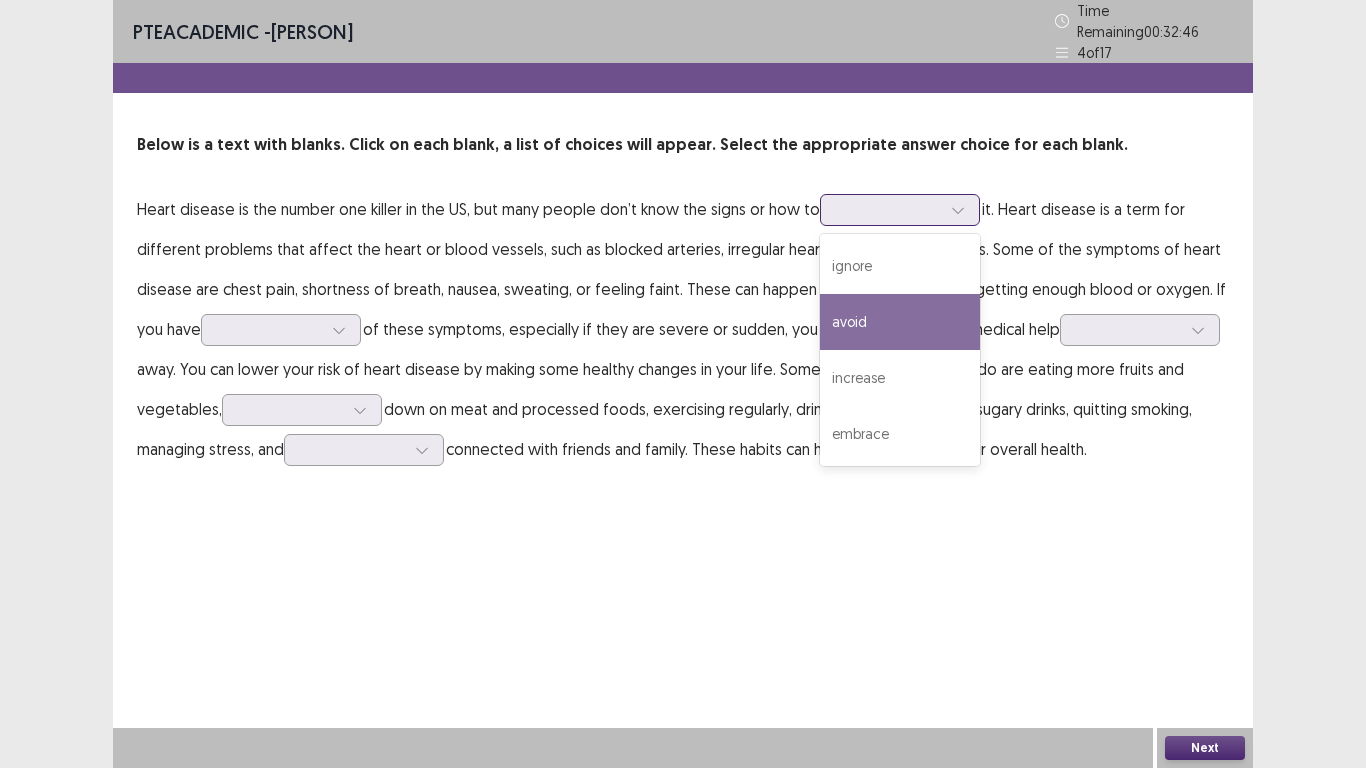 click on "avoid" at bounding box center [900, 322] 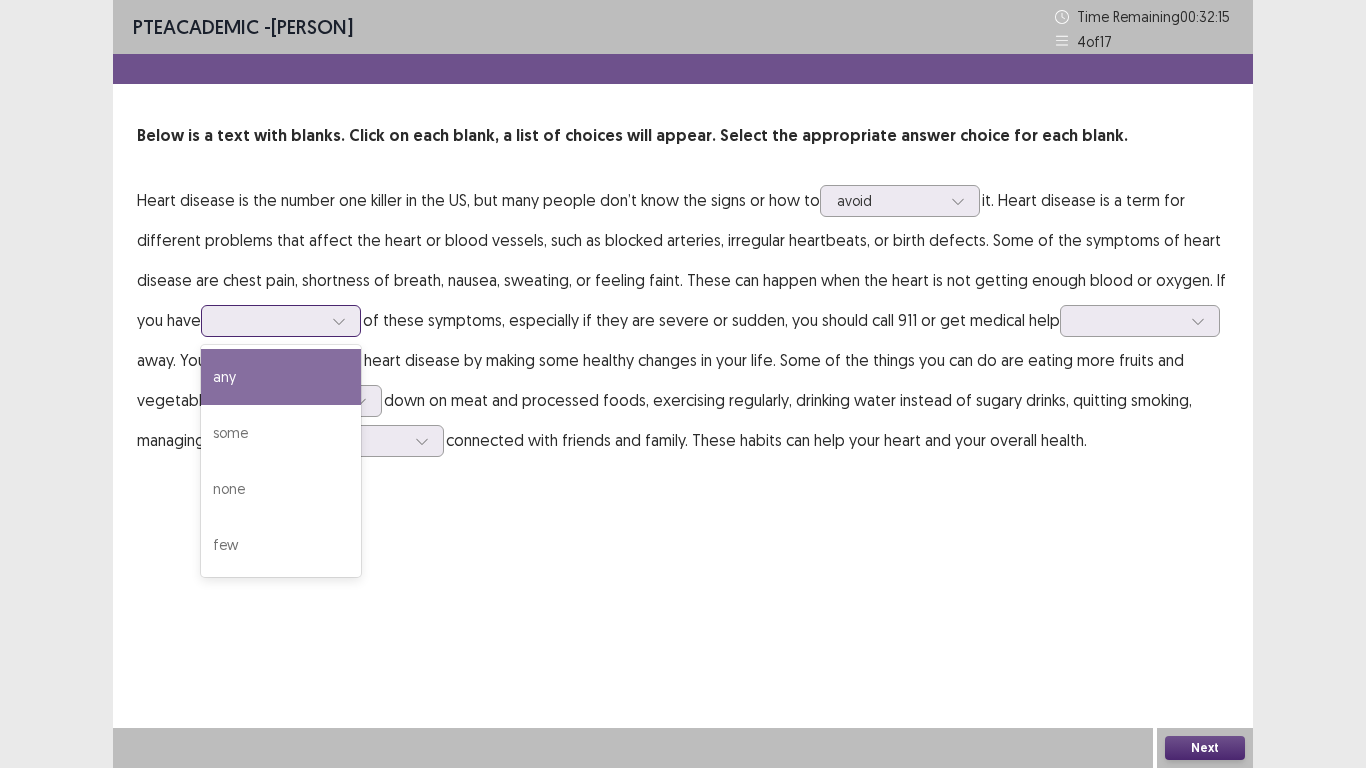 click at bounding box center (270, 320) 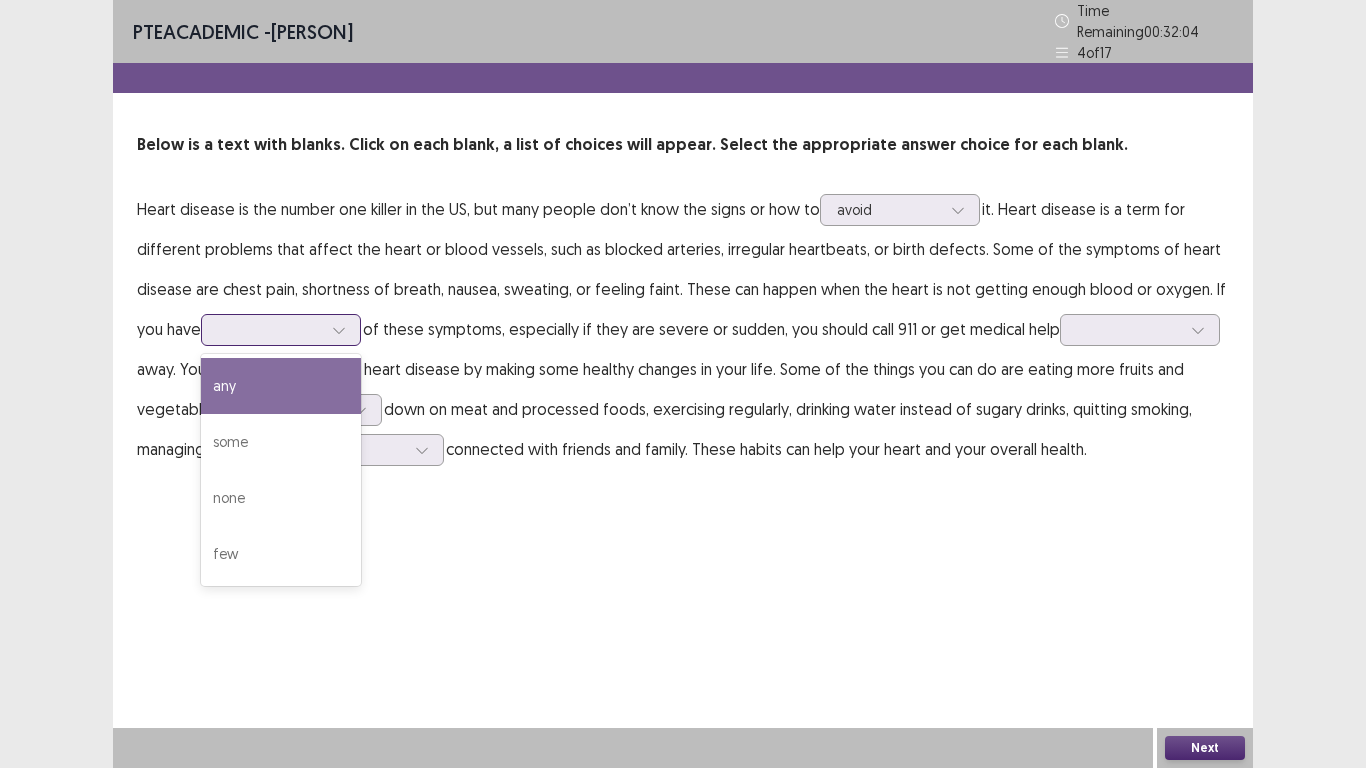 click on "any" at bounding box center [281, 386] 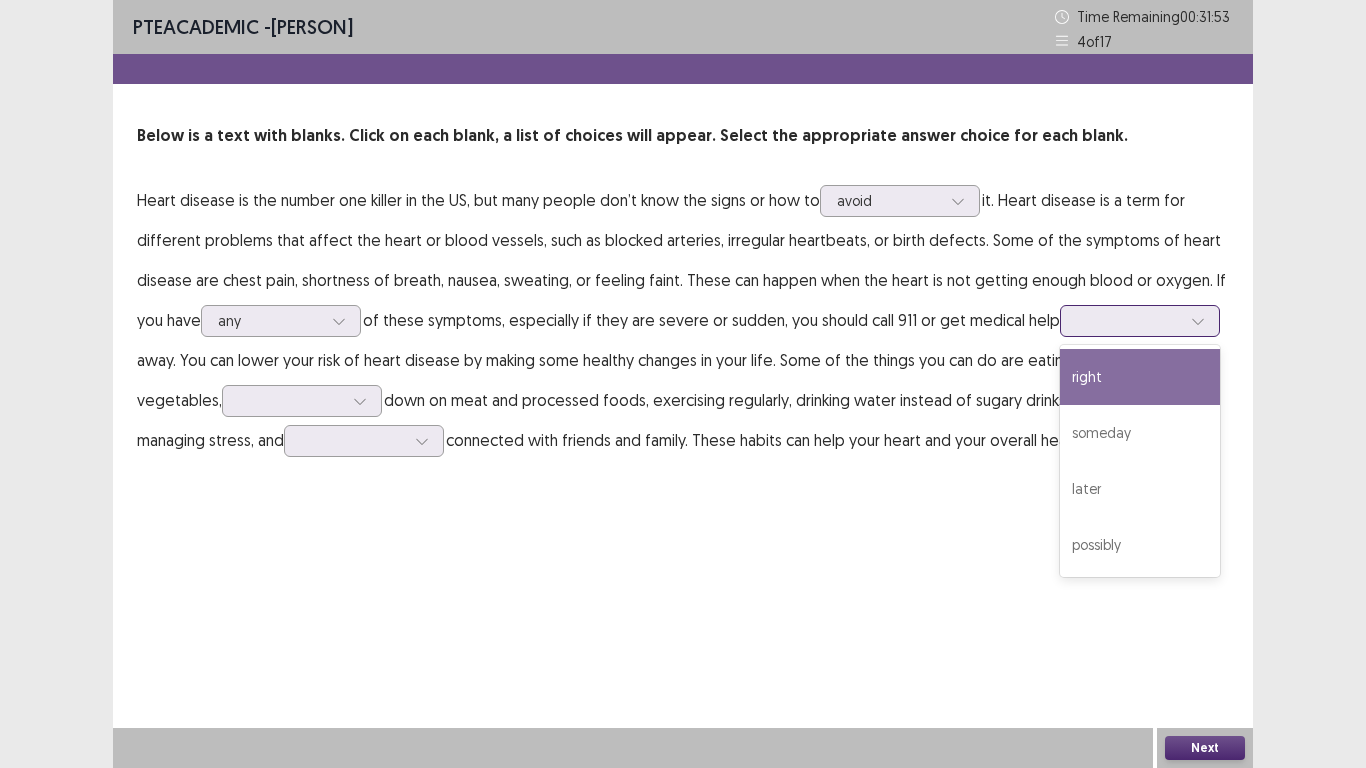 click at bounding box center (1129, 320) 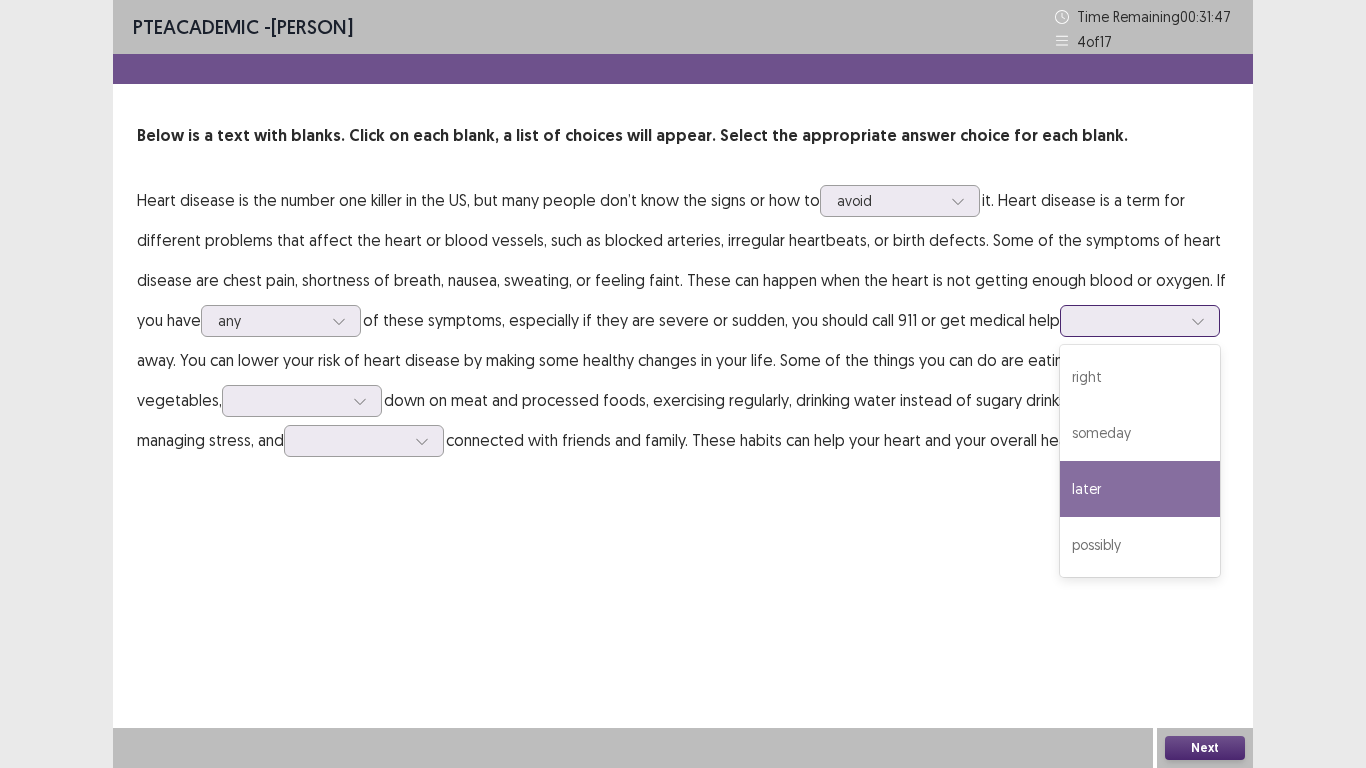 click on "later" at bounding box center [1140, 489] 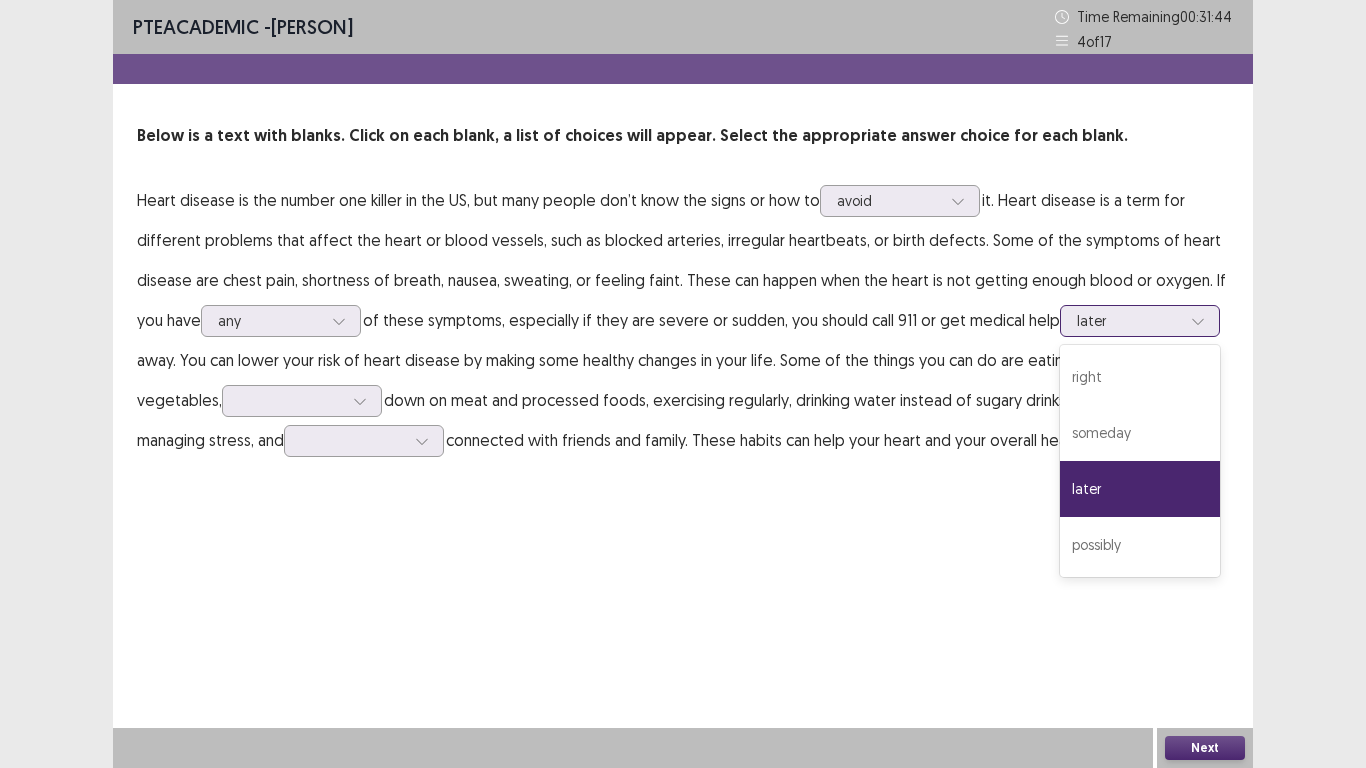 click on "later" at bounding box center [1129, 321] 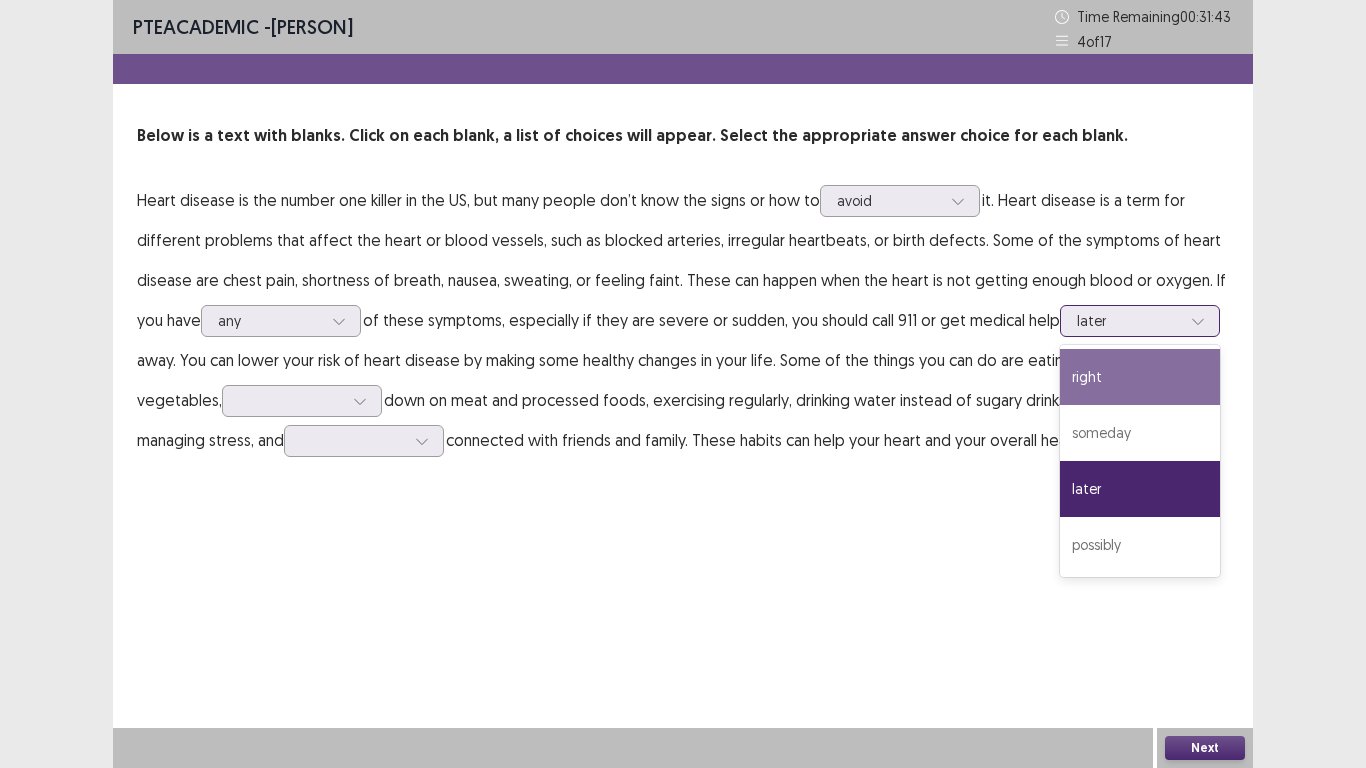click on "right" at bounding box center (1140, 377) 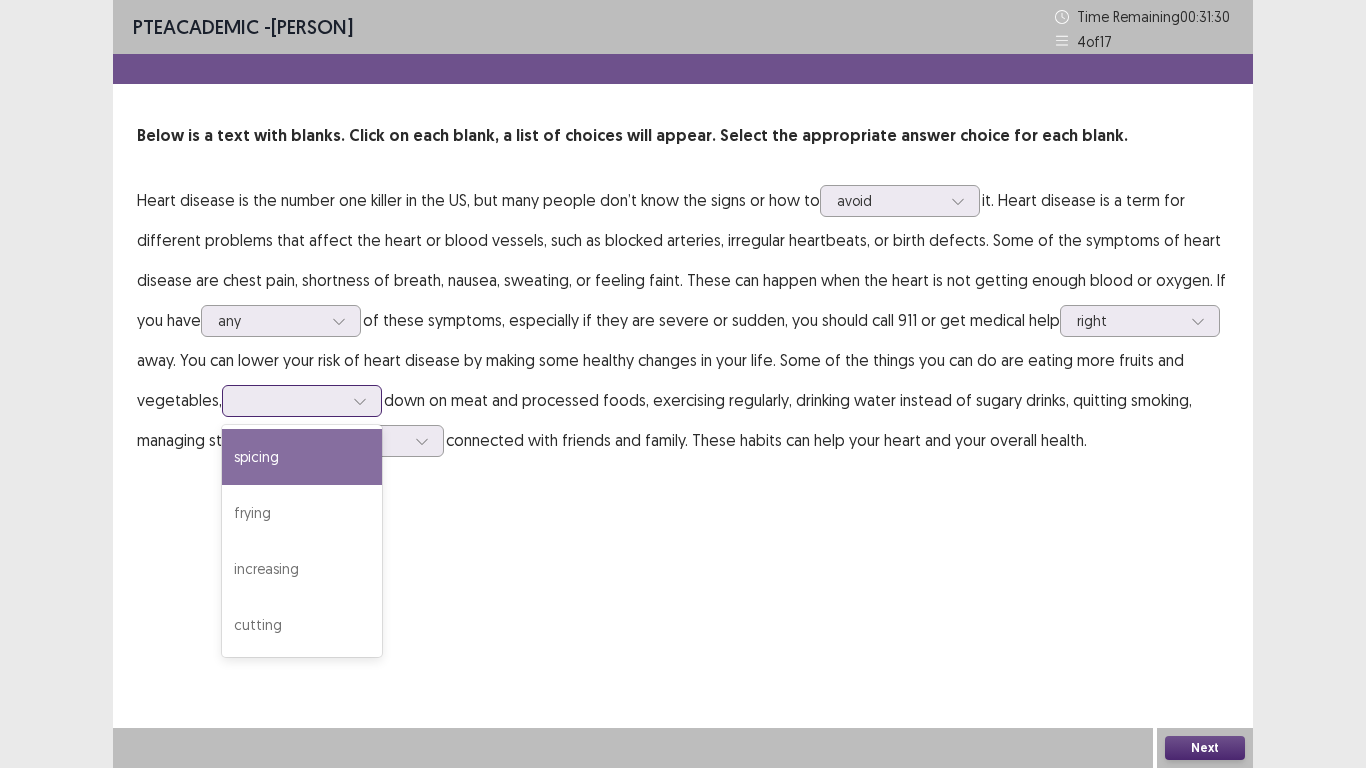click at bounding box center (291, 400) 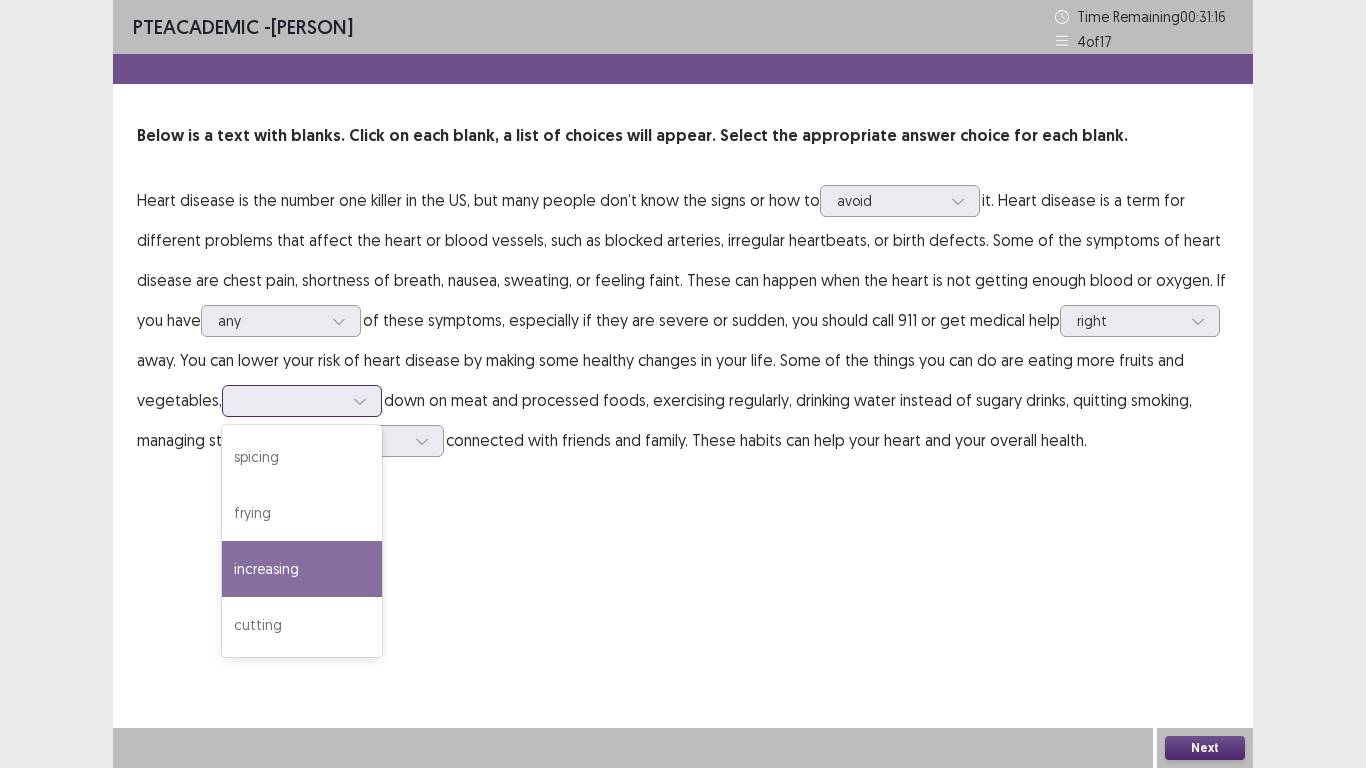 click on "increasing" at bounding box center (302, 569) 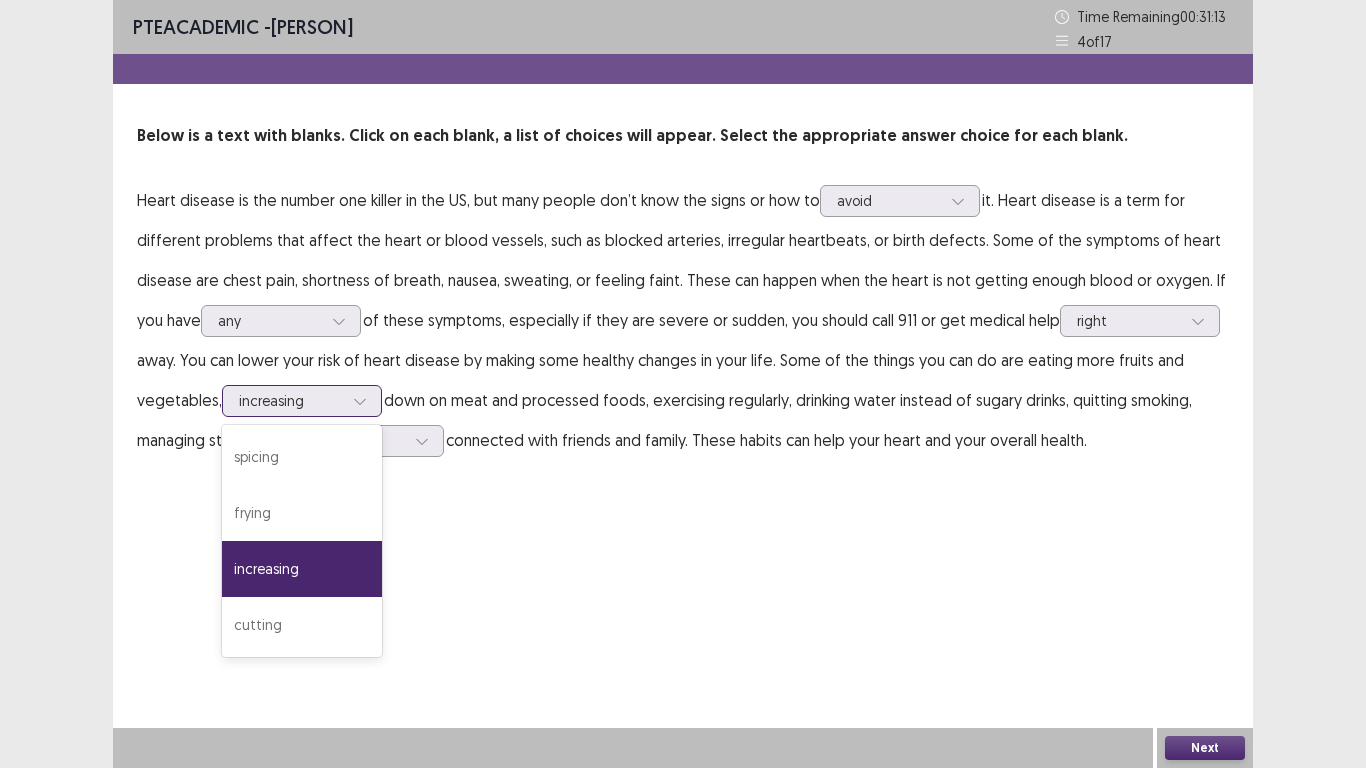 click at bounding box center (291, 400) 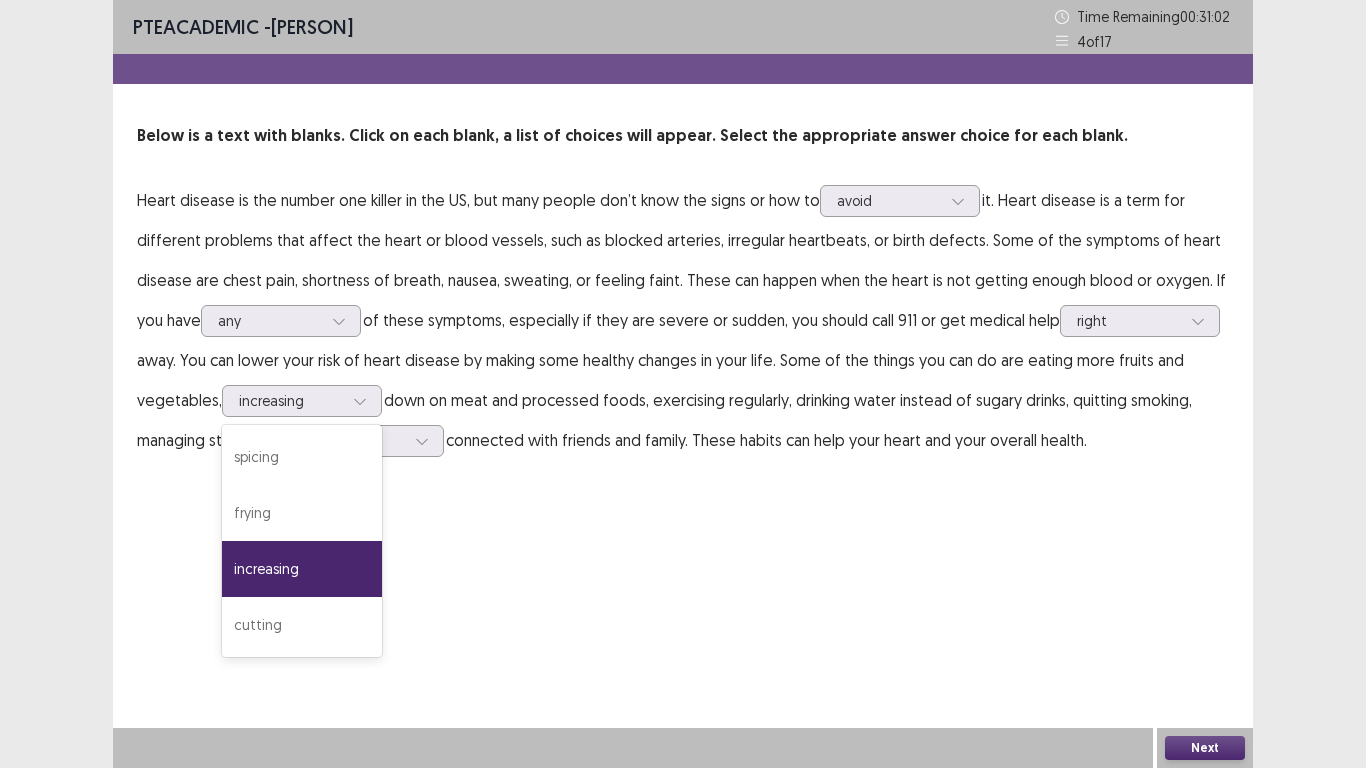 click on "Heart disease is the number one killer in the US, but many people don’t know the signs or how to  avoid  it. Heart disease is a term for different problems that affect the heart or blood vessels, such as blocked arteries, irregular heartbeats, or birth defects. Some of the symptoms of heart disease are chest pain, shortness of breath, nausea, sweating, or feeling faint. These can happen when the heart is not getting enough blood or oxygen. If you have  any  of these symptoms, especially if they are severe or sudden, you should call 911 or get medical help  right  away. You can lower your risk of heart disease by making some healthy changes in your life. Some of the things you can do are eating more fruits and vegetables,  option increasing, selected. 4 results available. Use Up and Down to choose options, press Enter to select the currently focused option, press Escape to exit the menu, press Tab to select the option and exit the menu. increasing spicing frying increasing cutting" at bounding box center [683, 320] 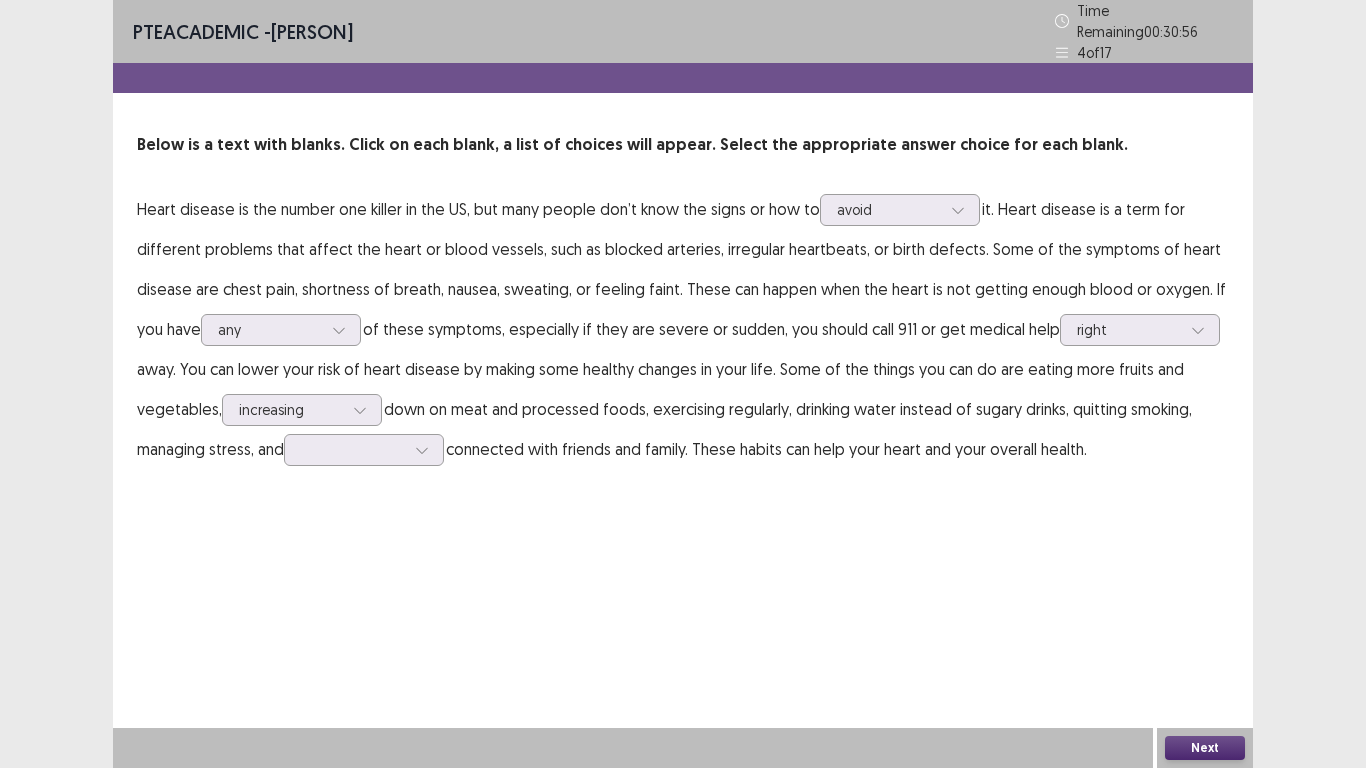 click on "Heart disease is the number one killer in the US, but many people don’t know the signs or how to  avoid  it. Heart disease is a term for different problems that affect the heart or blood vessels, such as blocked arteries, irregular heartbeats, or birth defects. Some of the symptoms of heart disease are chest pain, shortness of breath, nausea, sweating, or feeling faint. These can happen when the heart is not getting enough blood or oxygen. If you have  any  of these symptoms, especially if they are severe or sudden, you should call 911 or get medical help  right  away. You can lower your risk of heart disease by making some healthy changes in your life. Some of the things you can do are eating more fruits and vegetables,  increasing  down on meat and processed foods, exercising regularly, drinking water instead of sugary drinks, quitting smoking, managing stress, and   connected with friends and family. These habits can help your heart and your overall health." at bounding box center [683, 329] 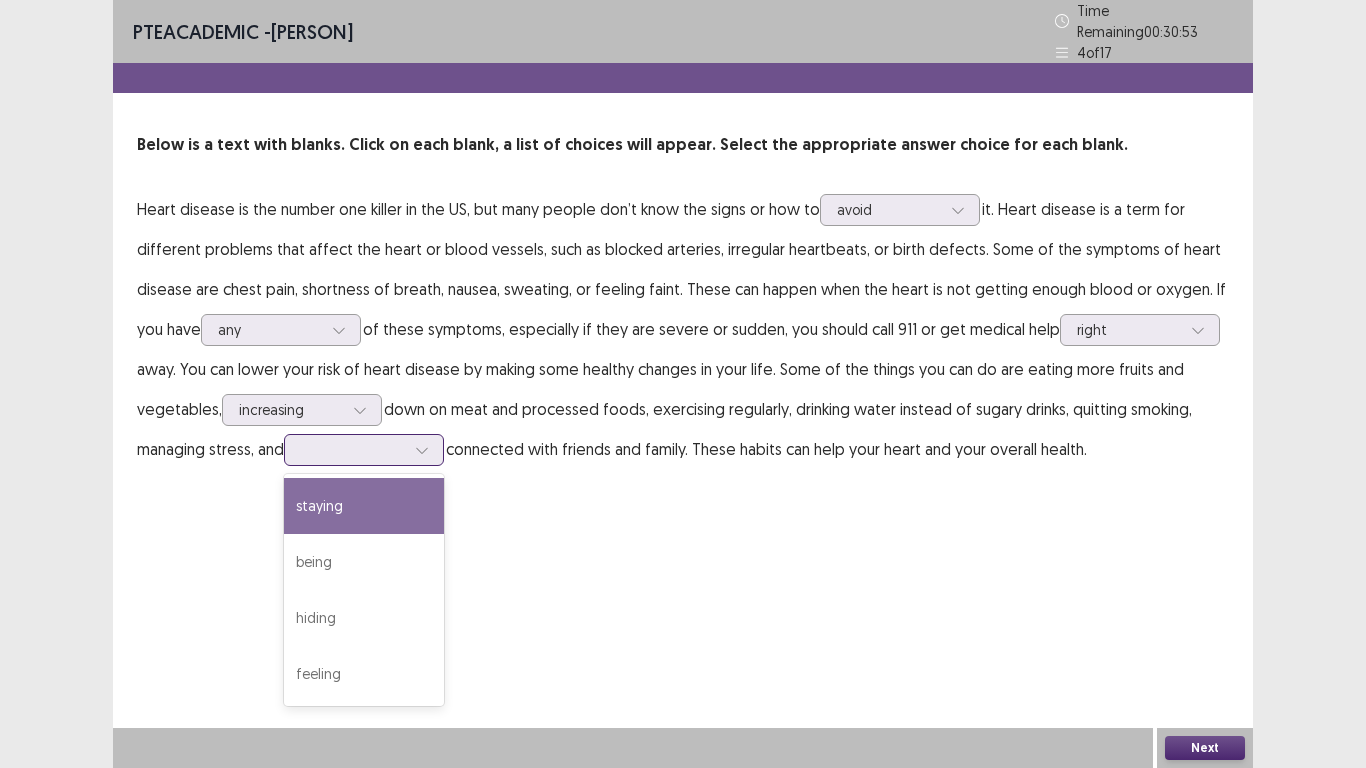 click at bounding box center (353, 449) 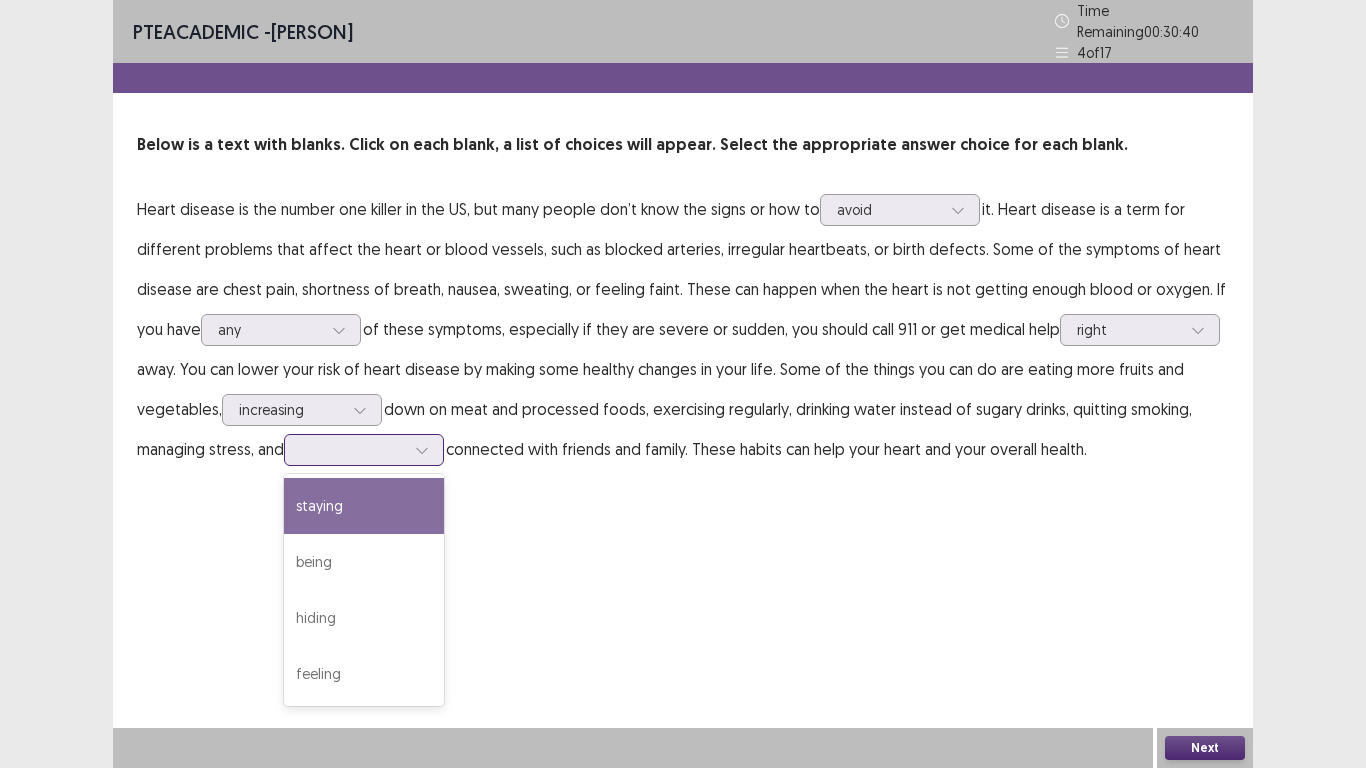 click on "staying" at bounding box center [364, 506] 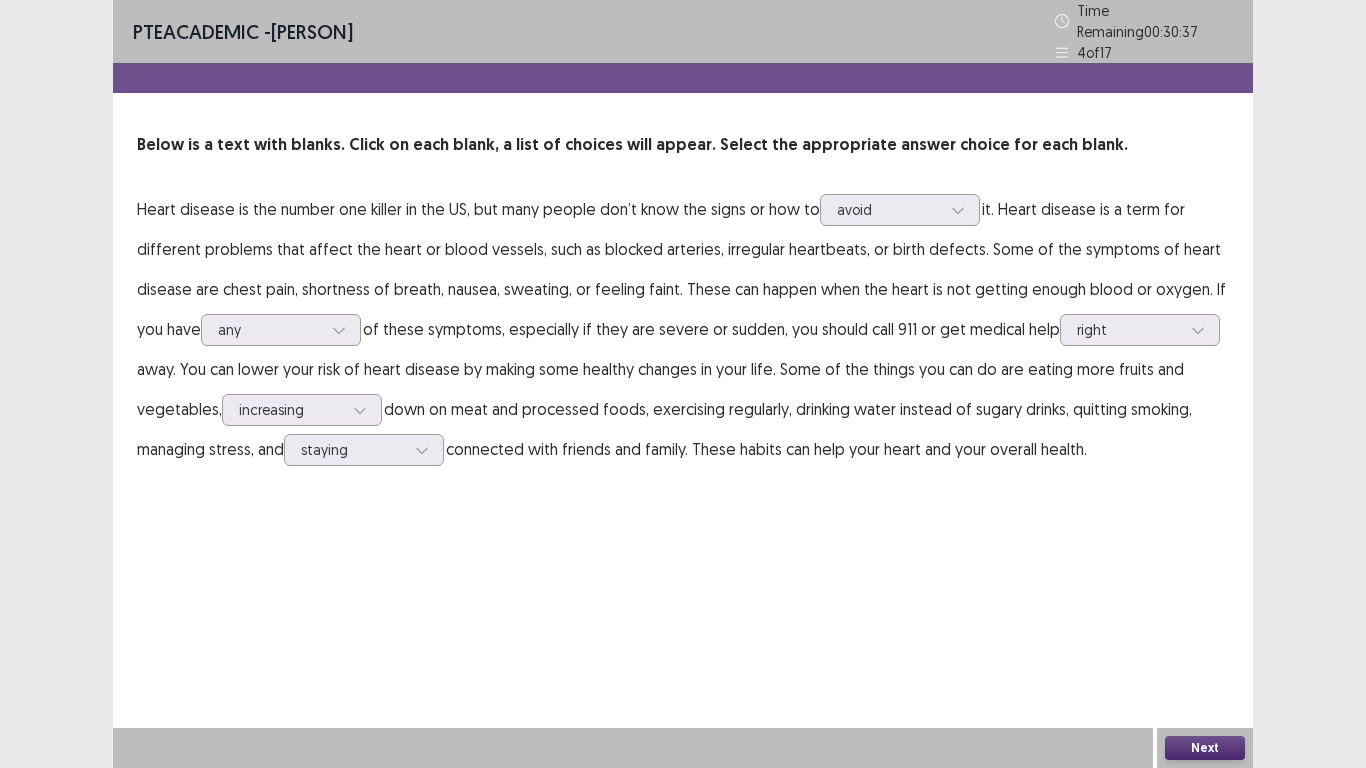 click on "Next" at bounding box center [1205, 748] 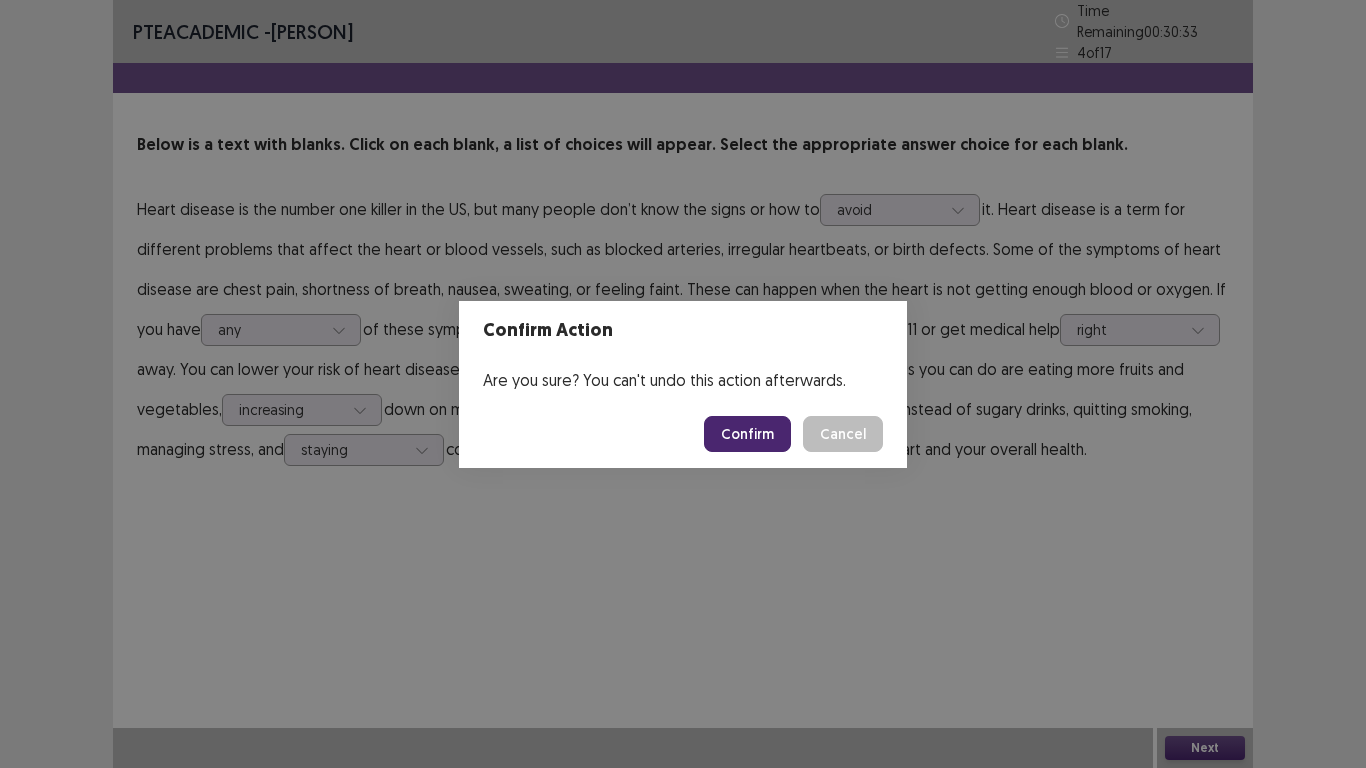 click on "Confirm" at bounding box center (747, 434) 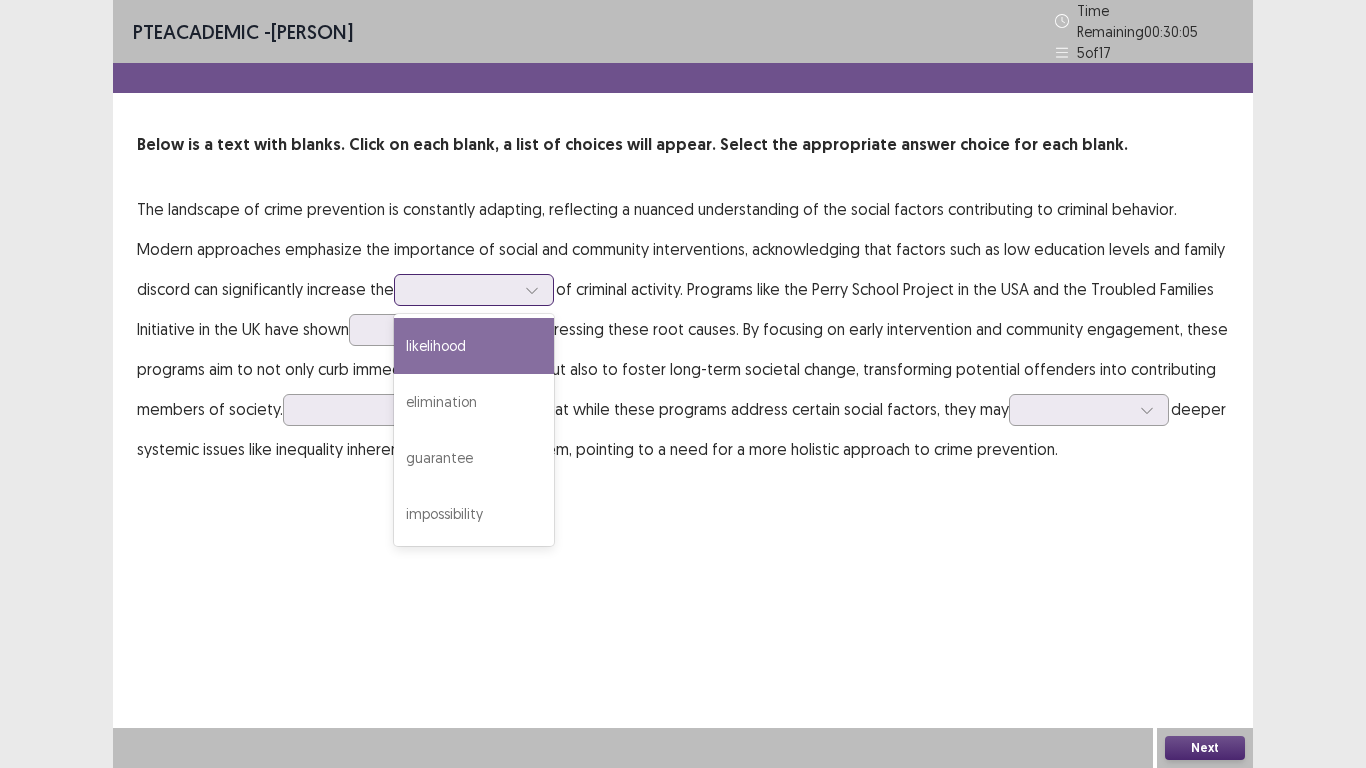 click at bounding box center [463, 289] 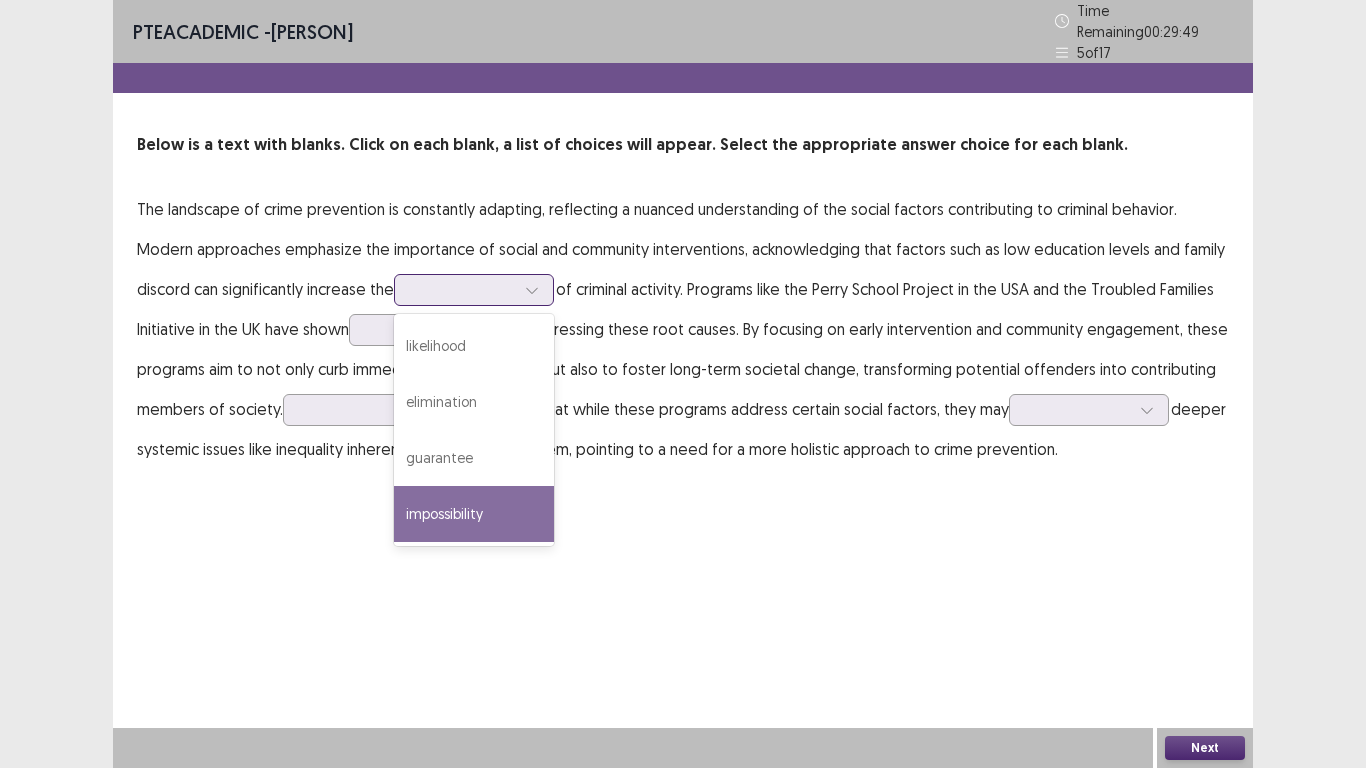 click on "impossibility" at bounding box center (474, 514) 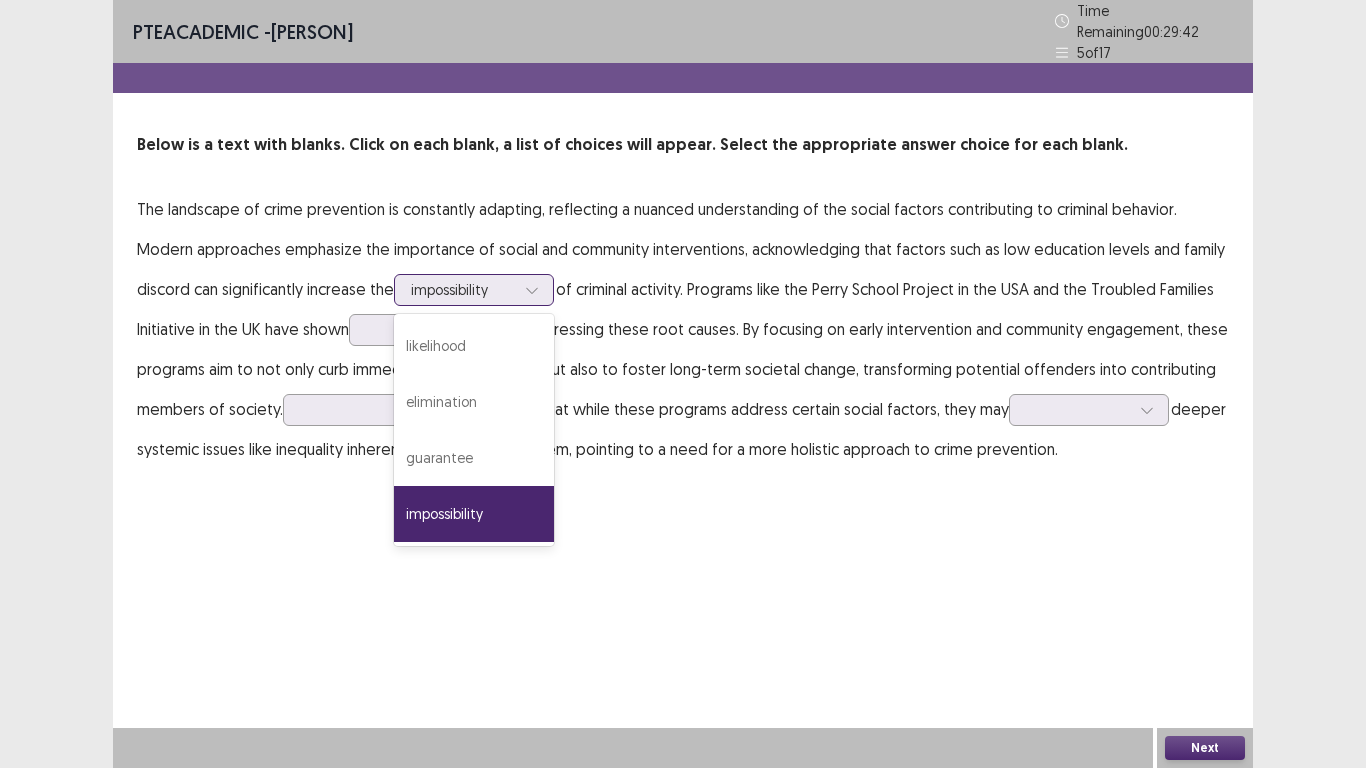 click on "impossibility" at bounding box center (463, 290) 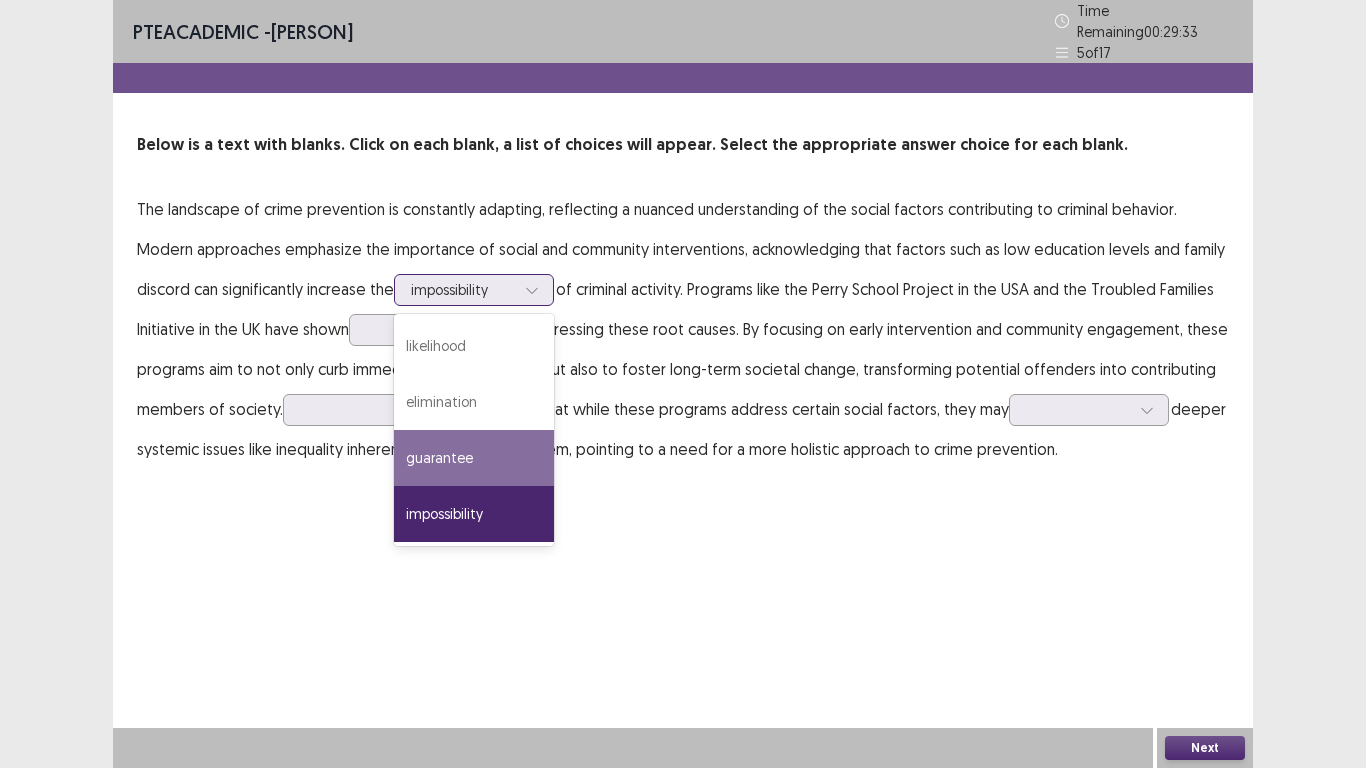 click on "guarantee" at bounding box center (474, 458) 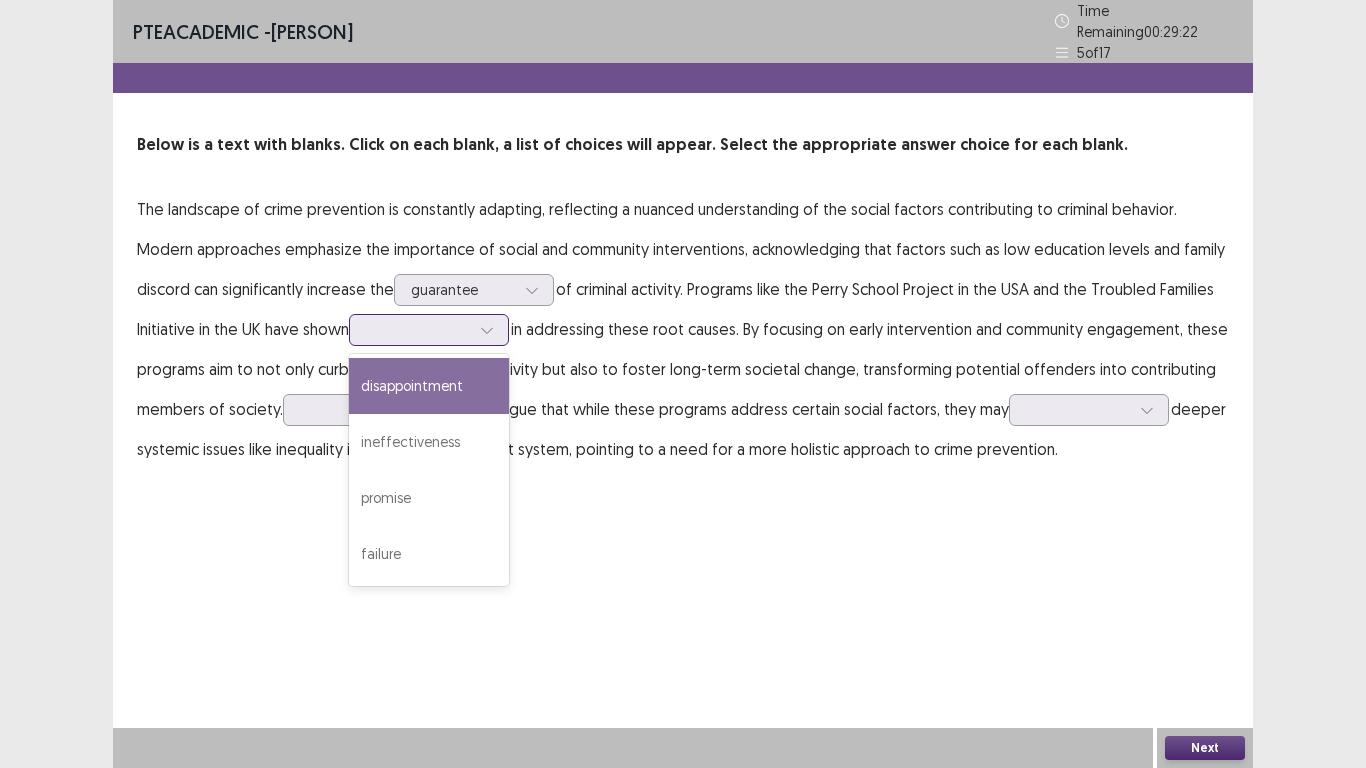 click at bounding box center (418, 329) 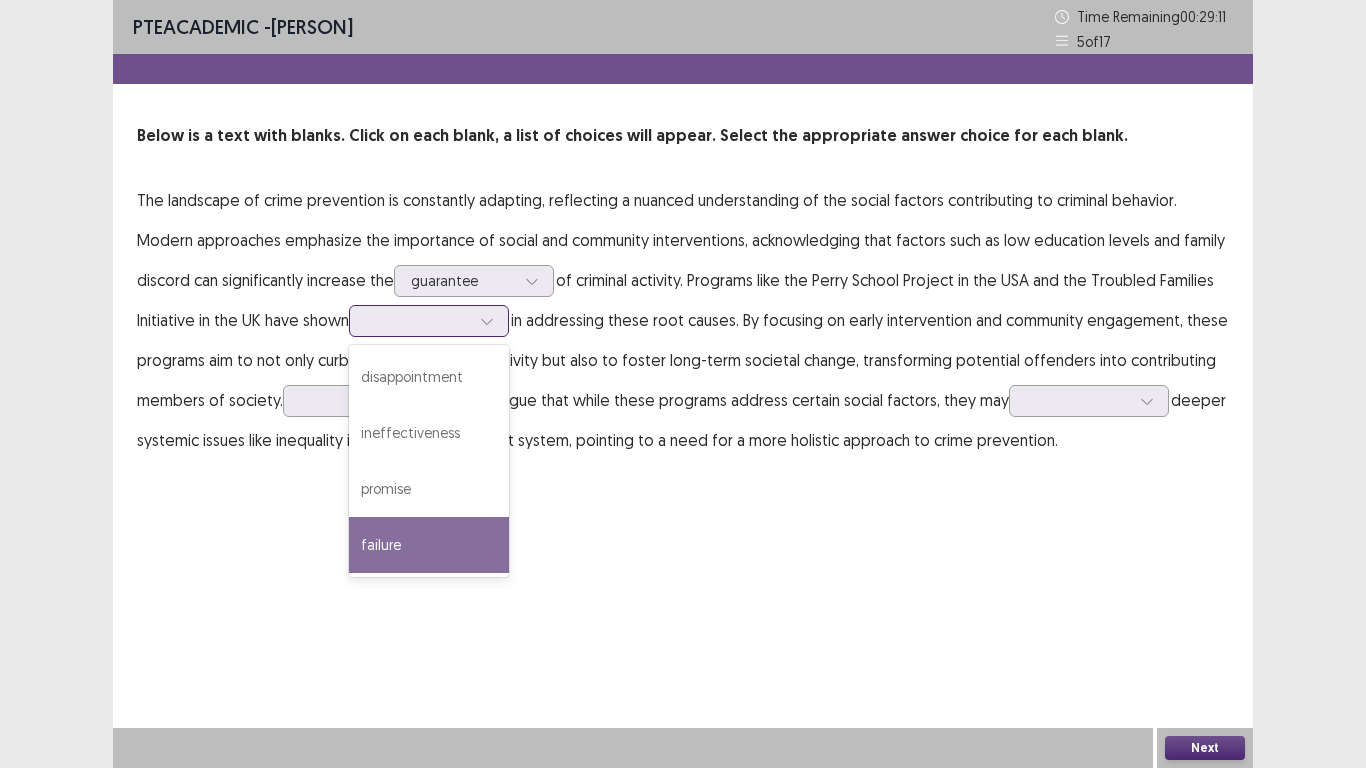 click on "failure" at bounding box center (429, 545) 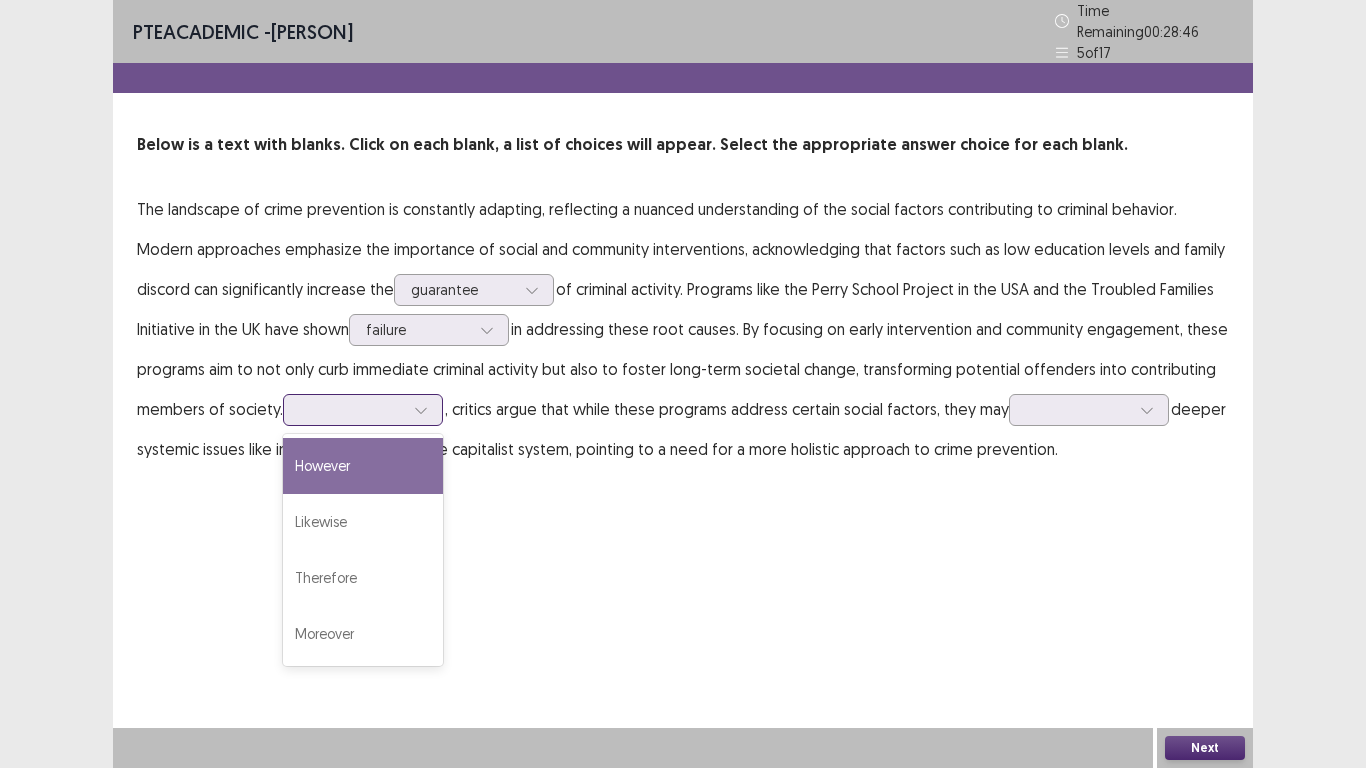 click at bounding box center [352, 409] 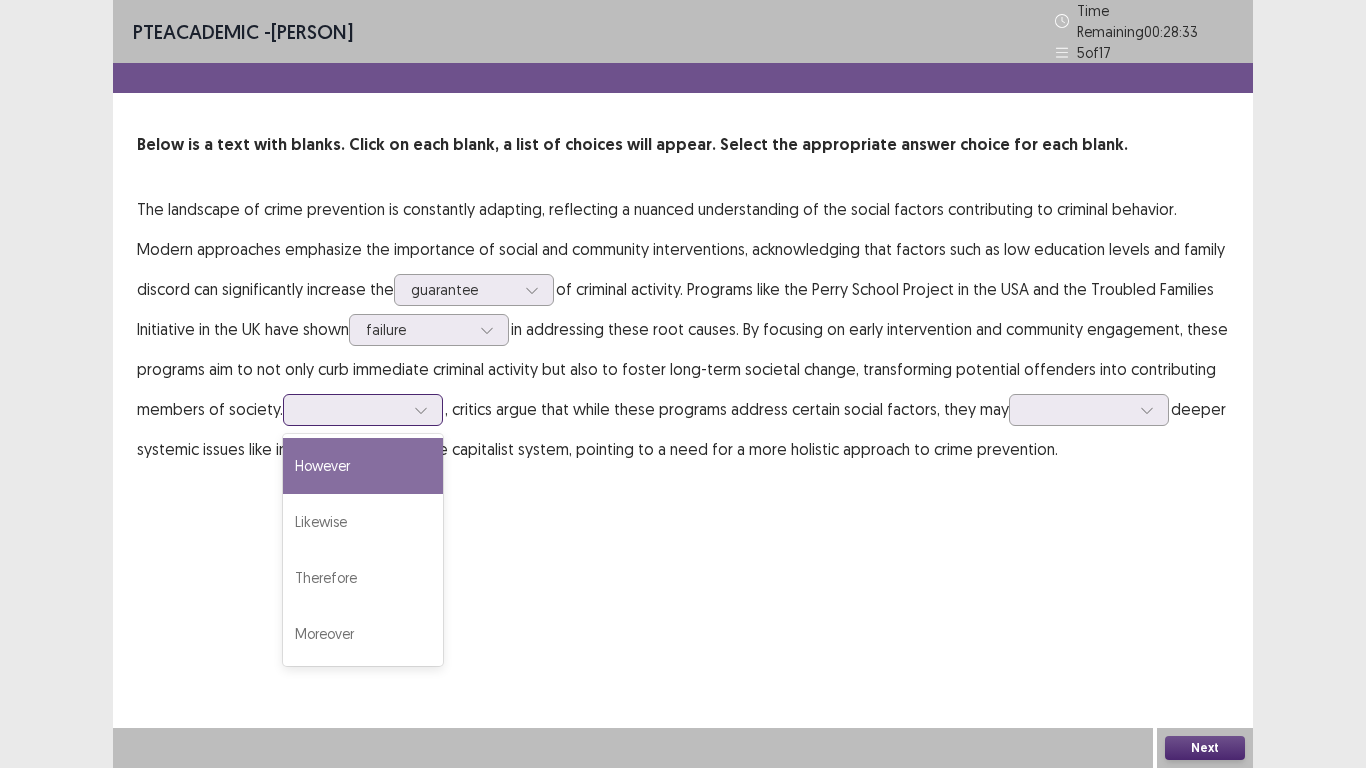 click on "However" at bounding box center (363, 466) 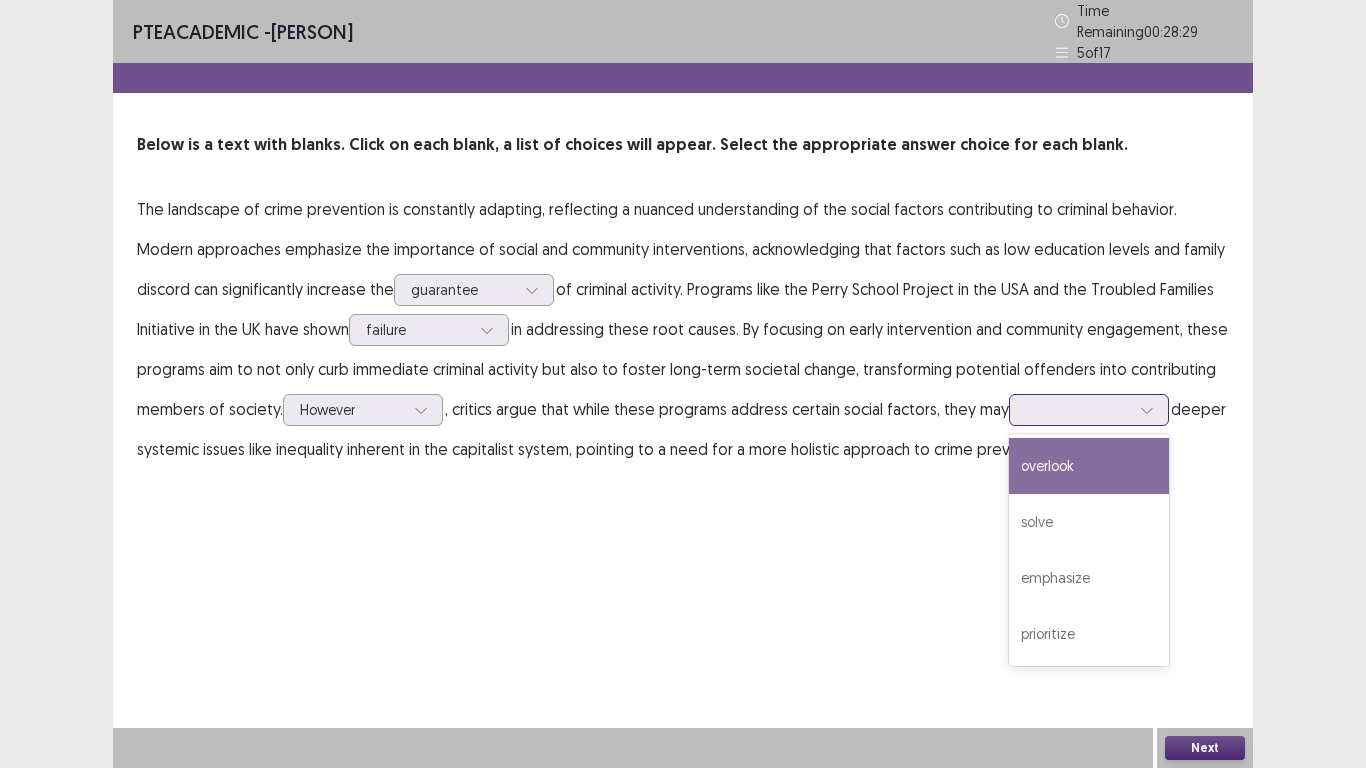 click at bounding box center (1078, 409) 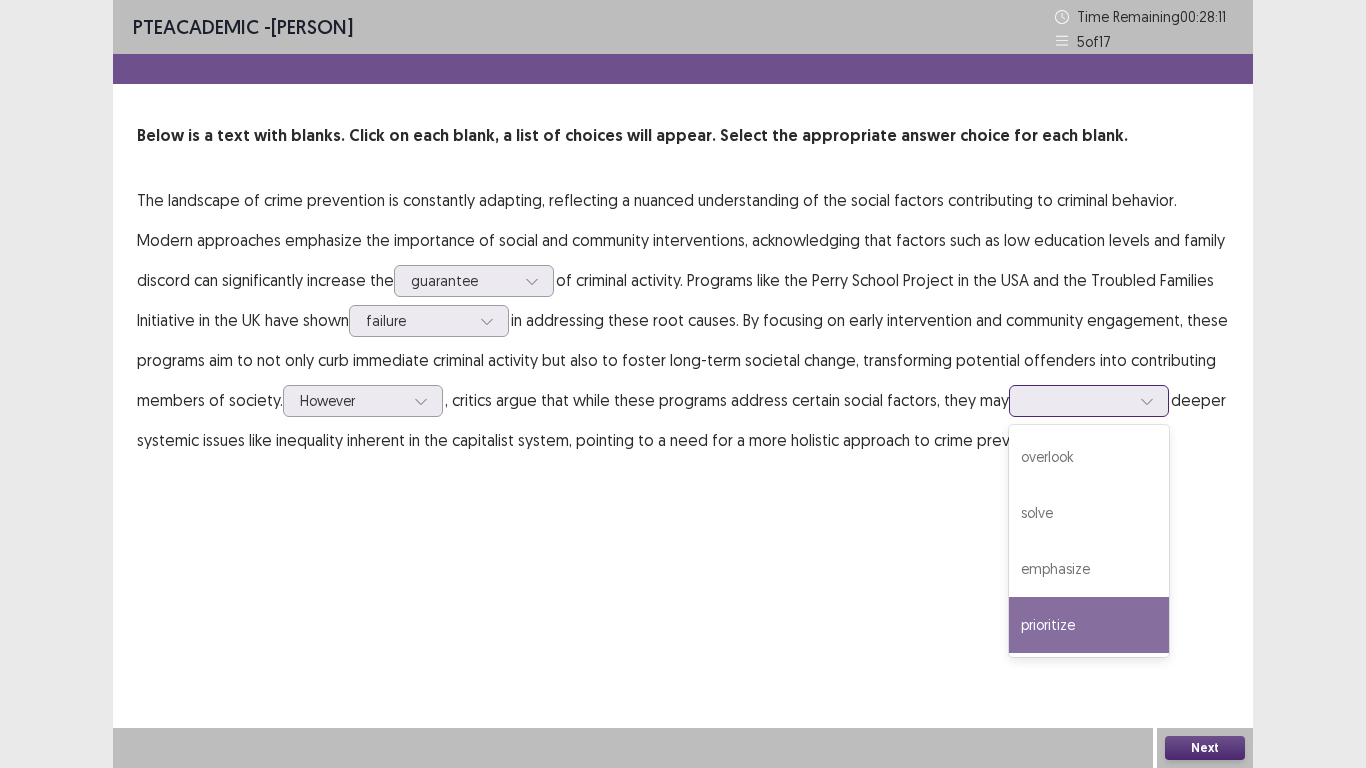 click on "prioritize" at bounding box center (1089, 625) 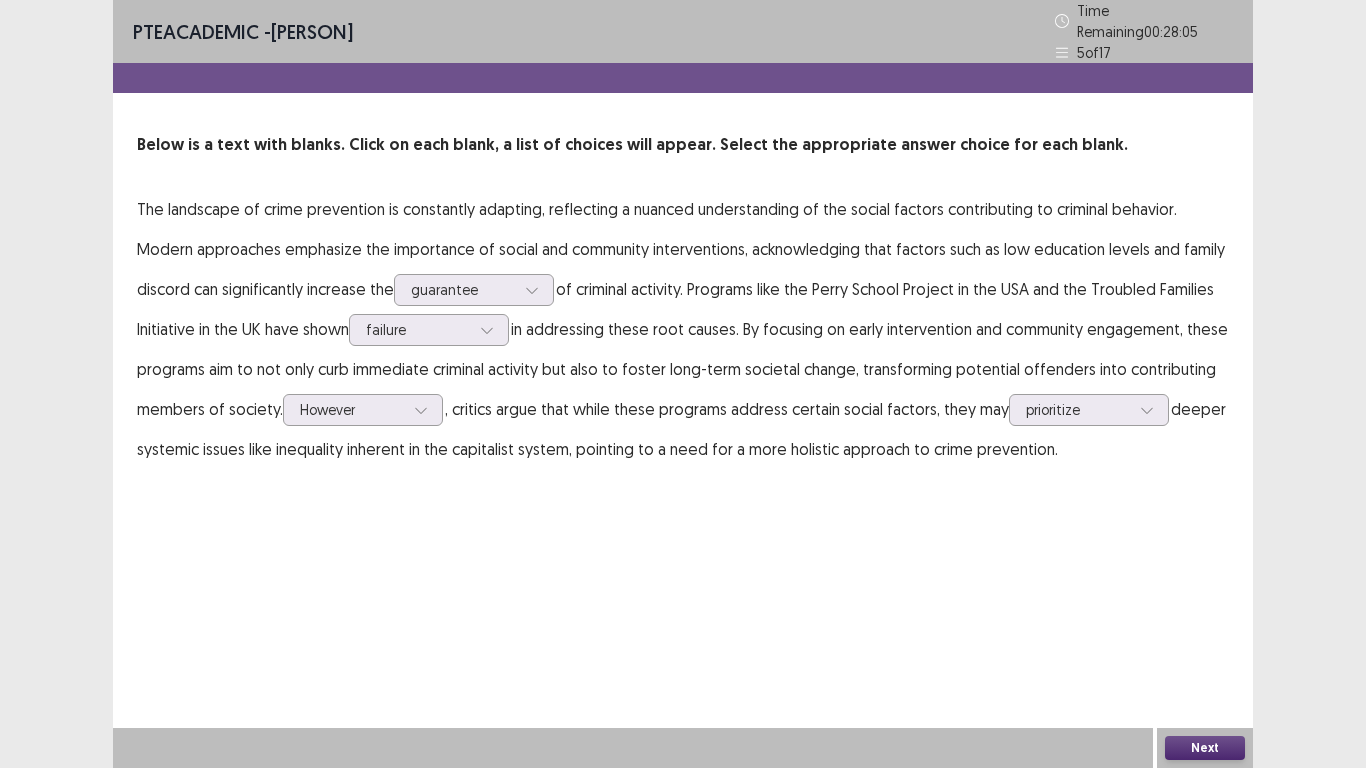click on "Next" at bounding box center [1205, 748] 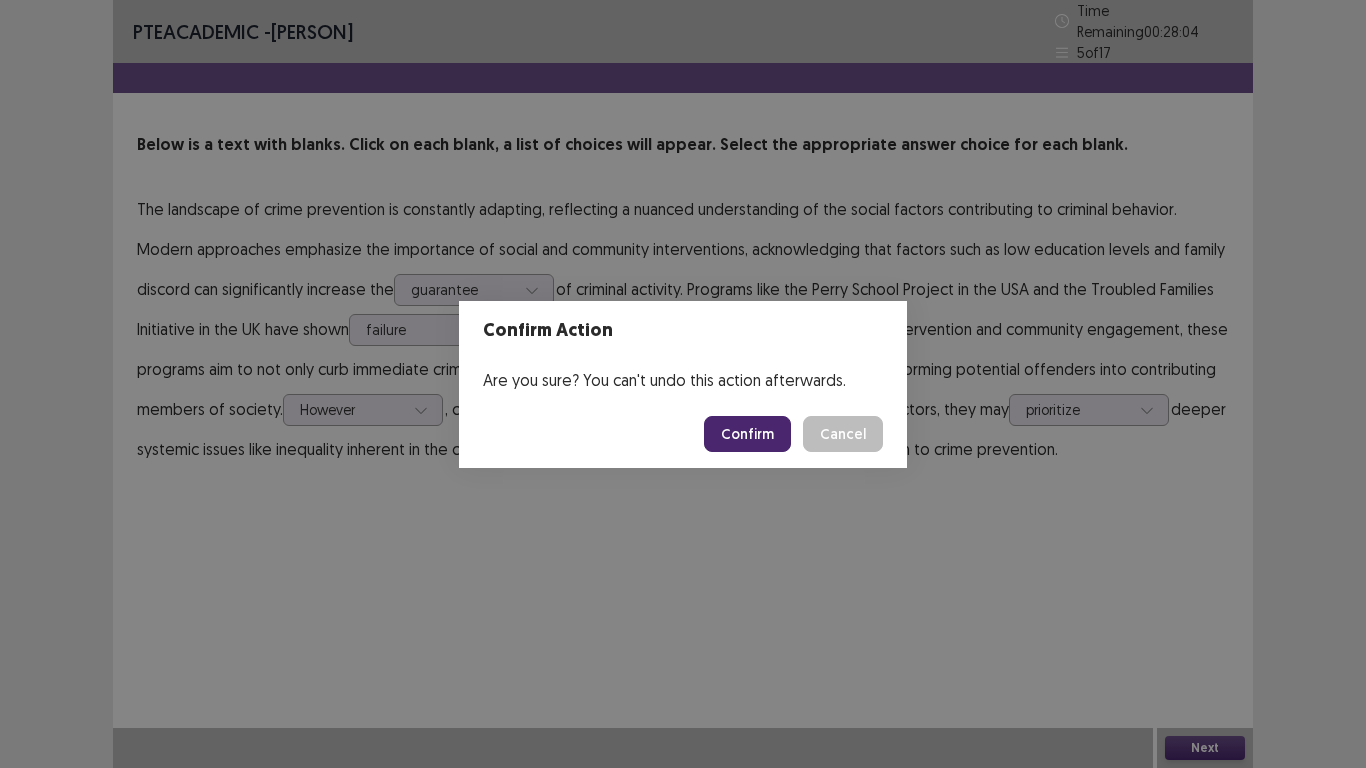 click on "Confirm" at bounding box center (747, 434) 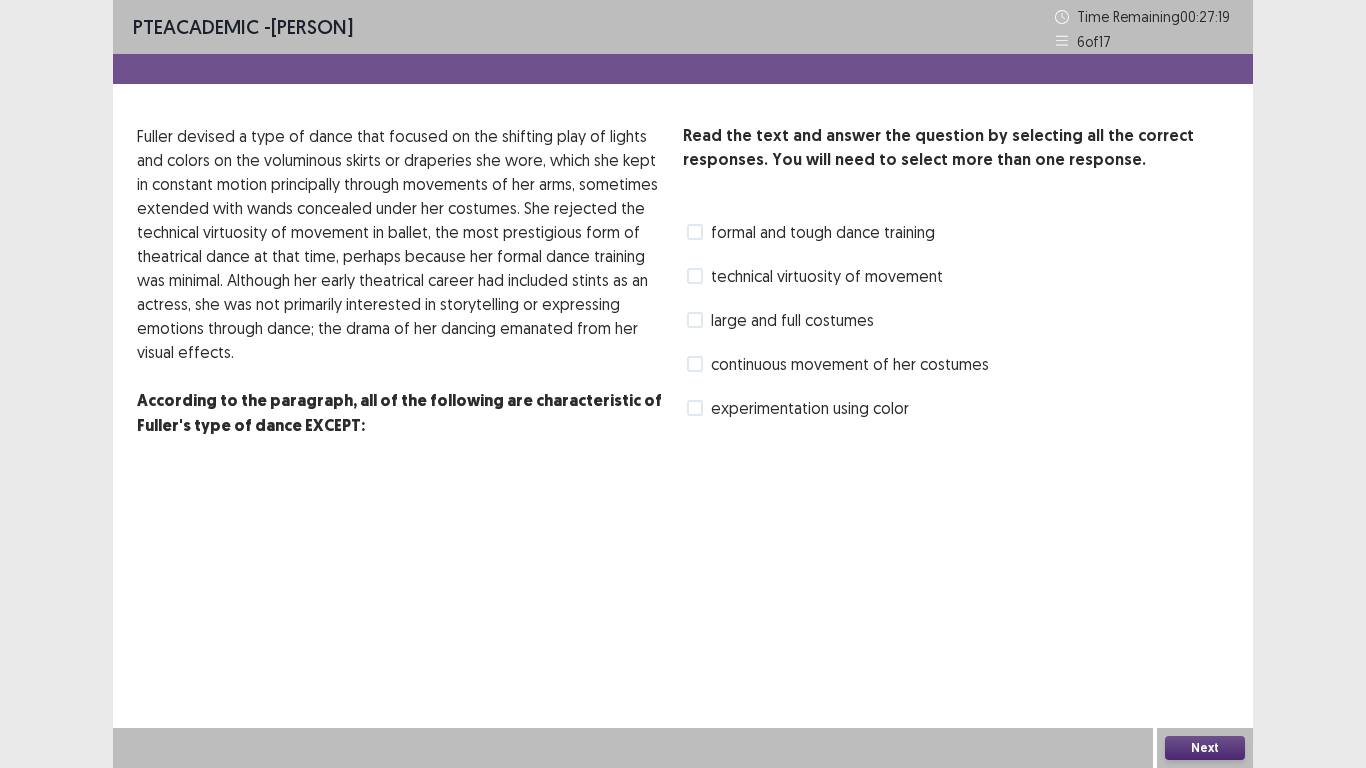 click at bounding box center [695, 276] 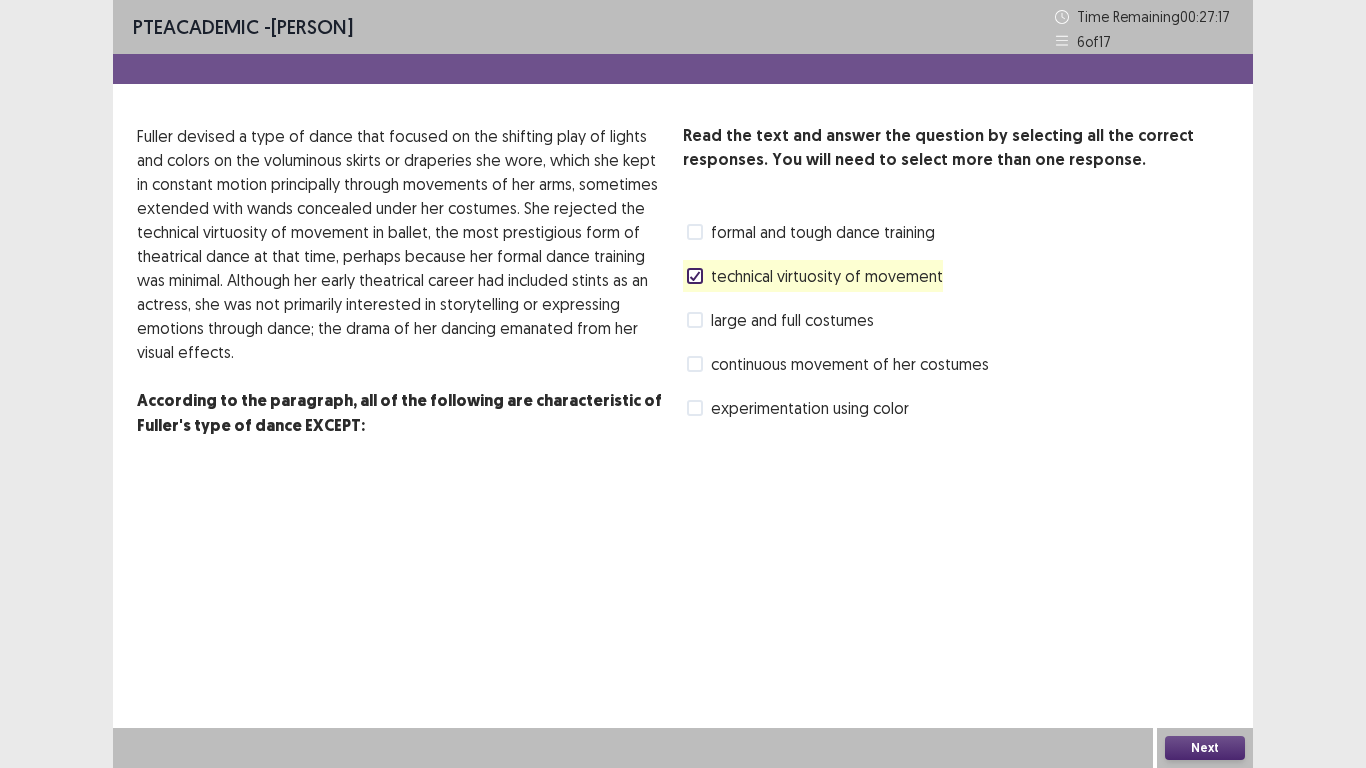 click on "Next" at bounding box center (1205, 748) 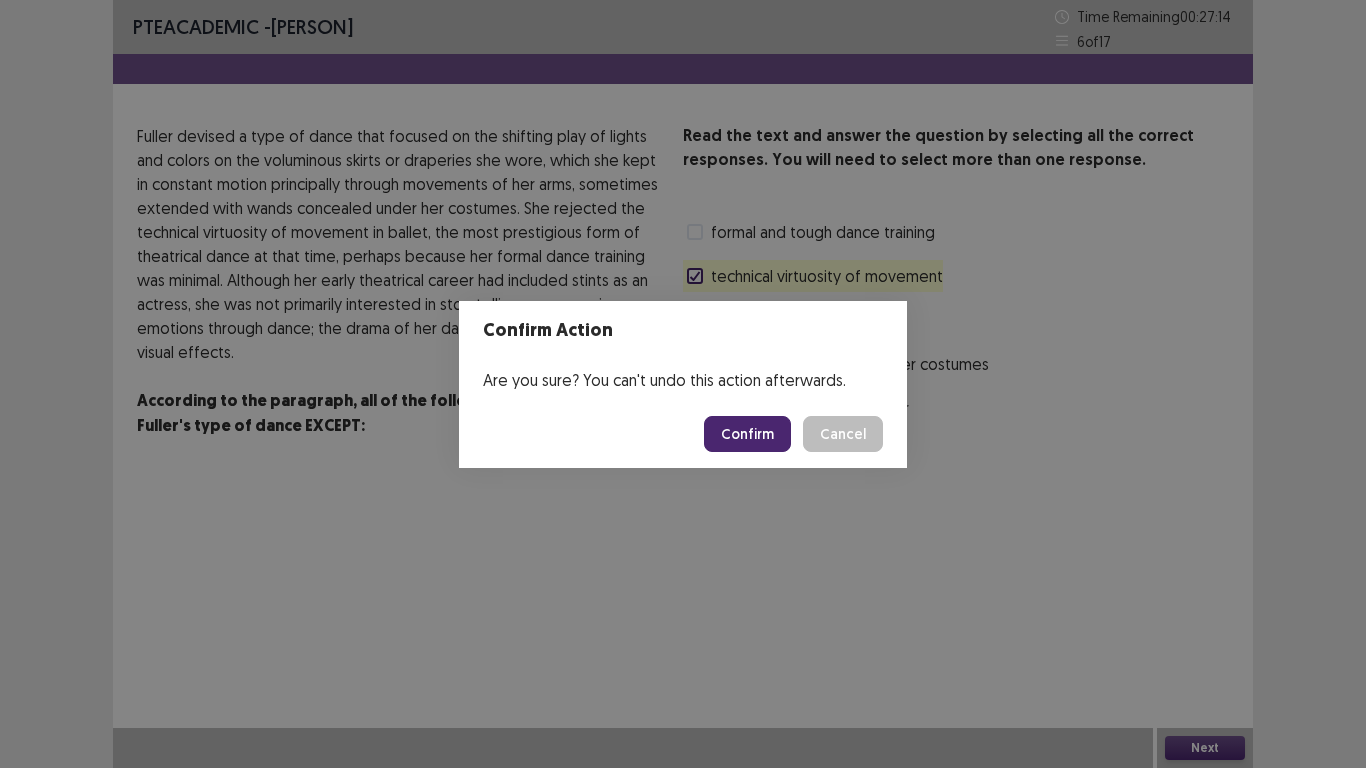 click on "Confirm" at bounding box center [747, 434] 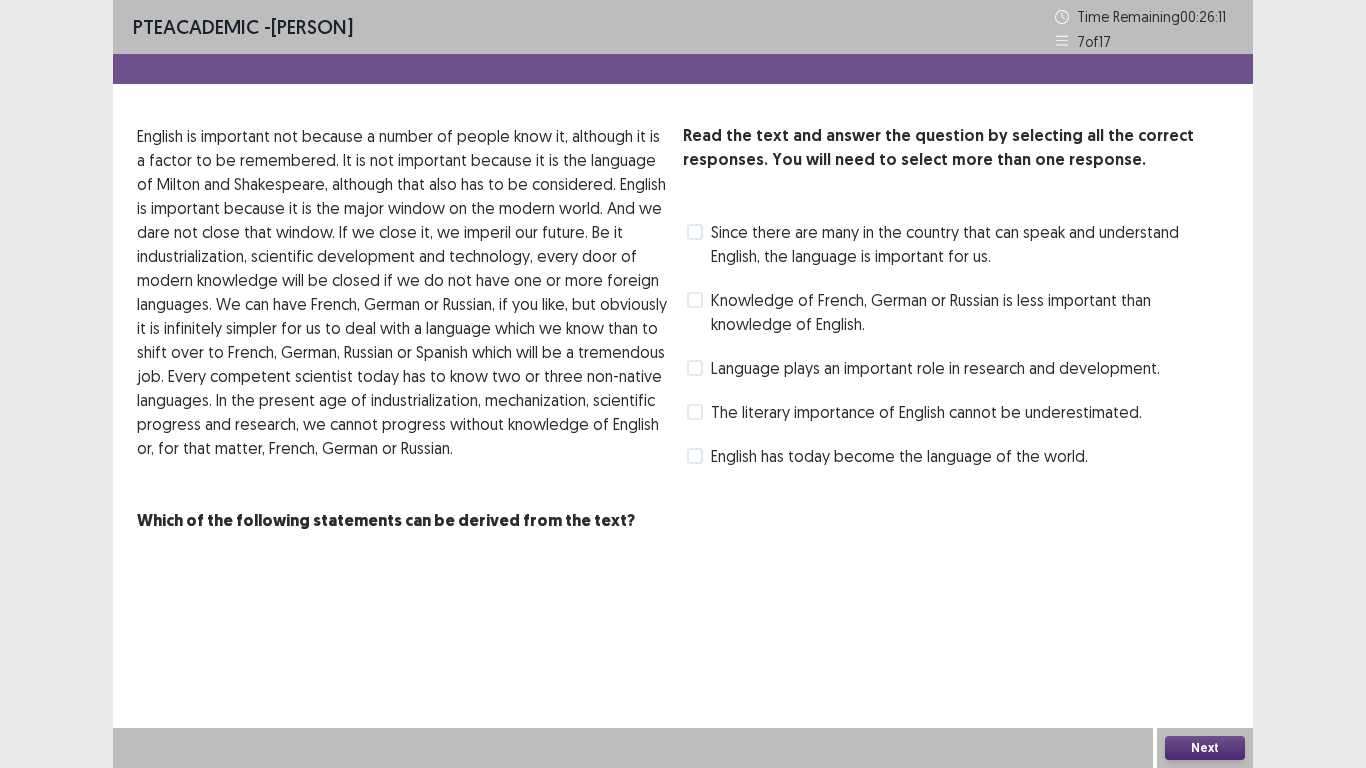 click at bounding box center [695, 300] 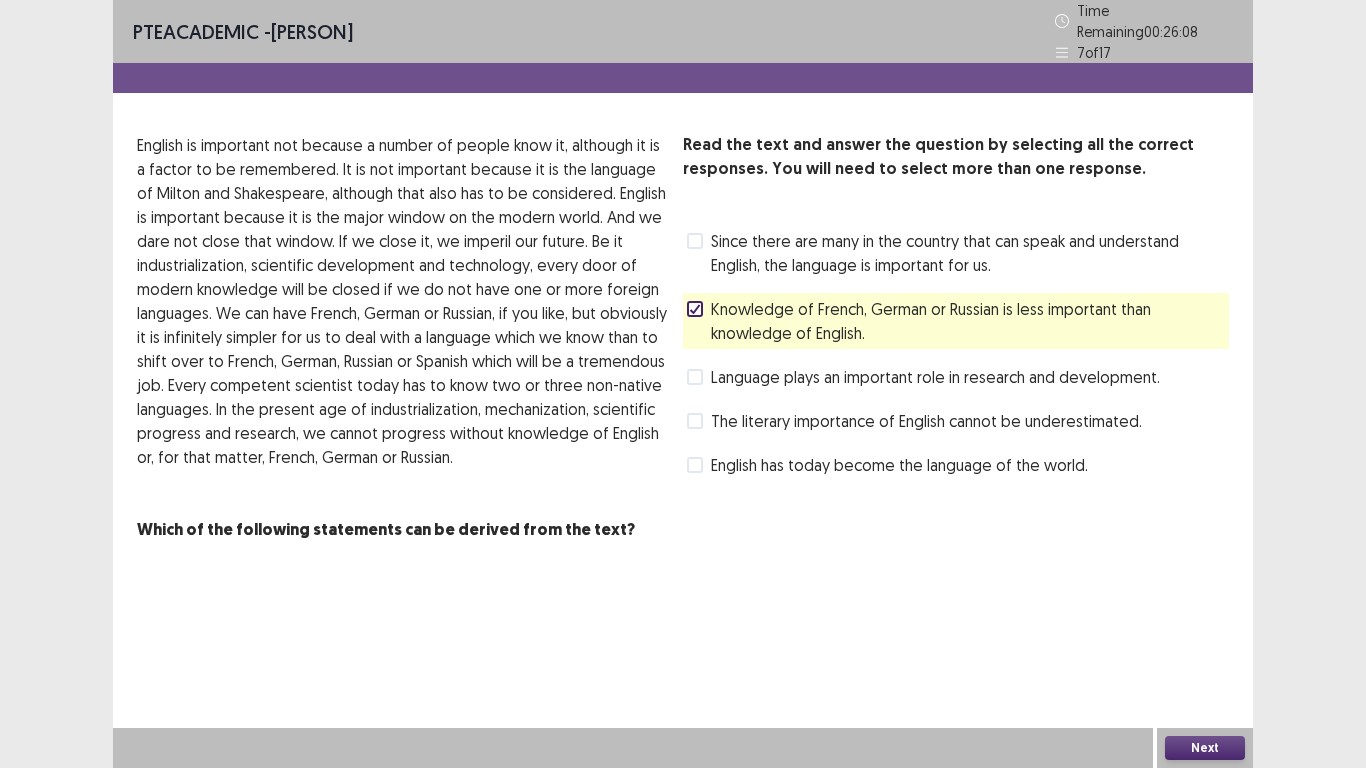 click on "Next" at bounding box center (1205, 748) 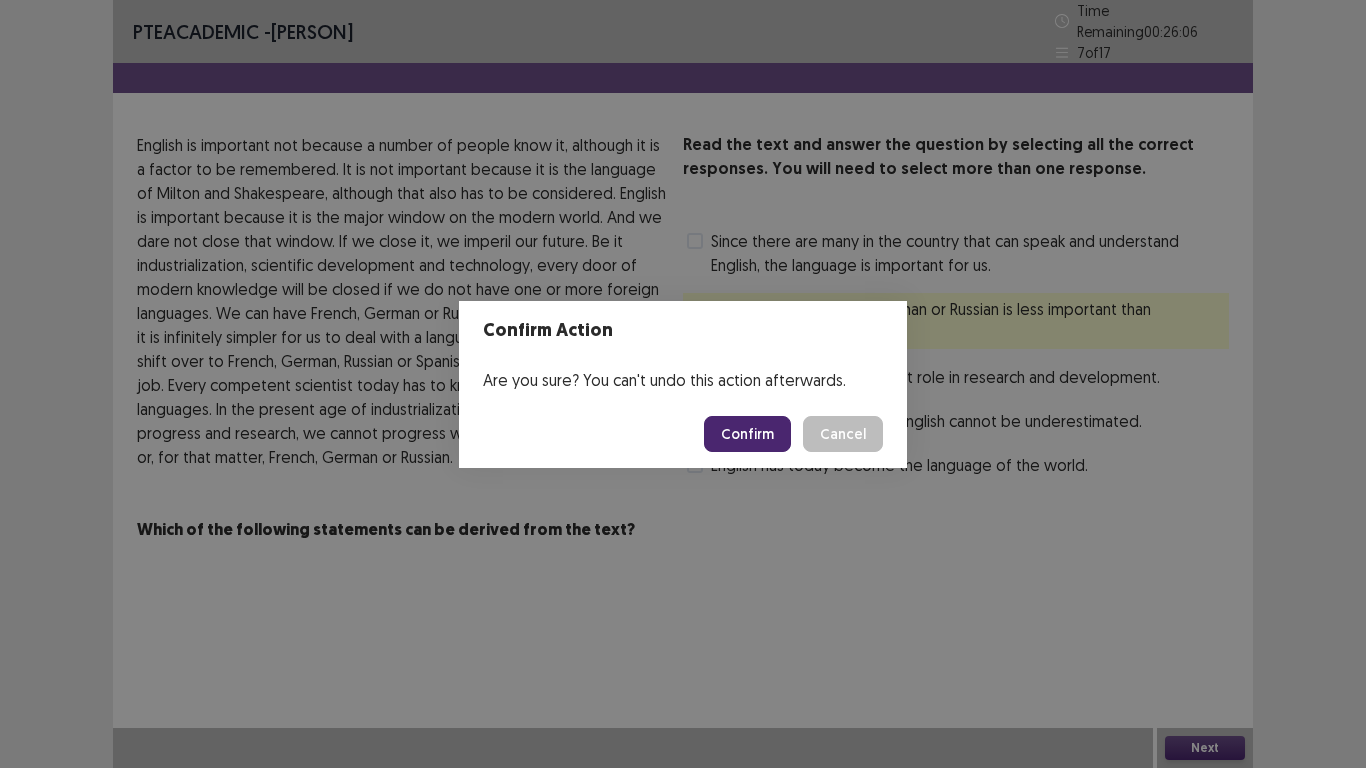 click on "Confirm" at bounding box center [747, 434] 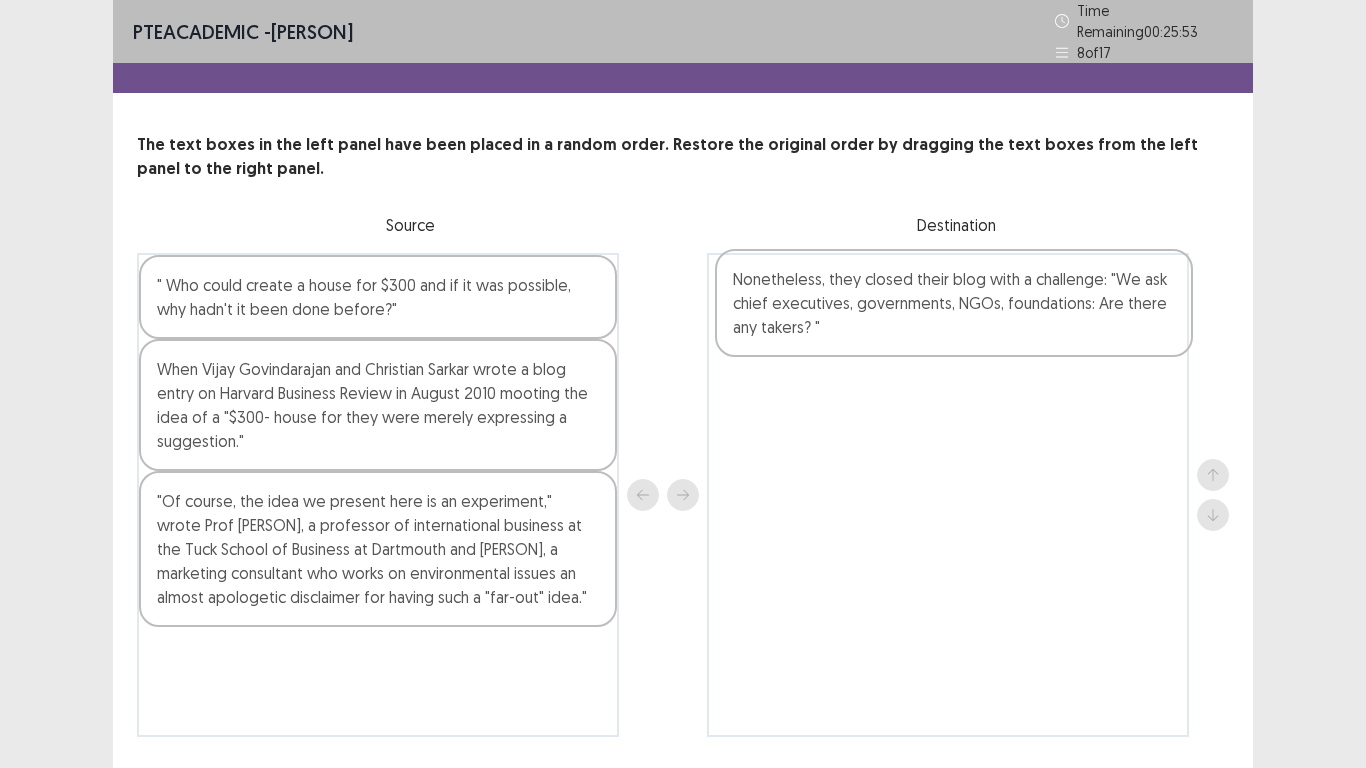 drag, startPoint x: 227, startPoint y: 280, endPoint x: 822, endPoint y: 286, distance: 595.0303 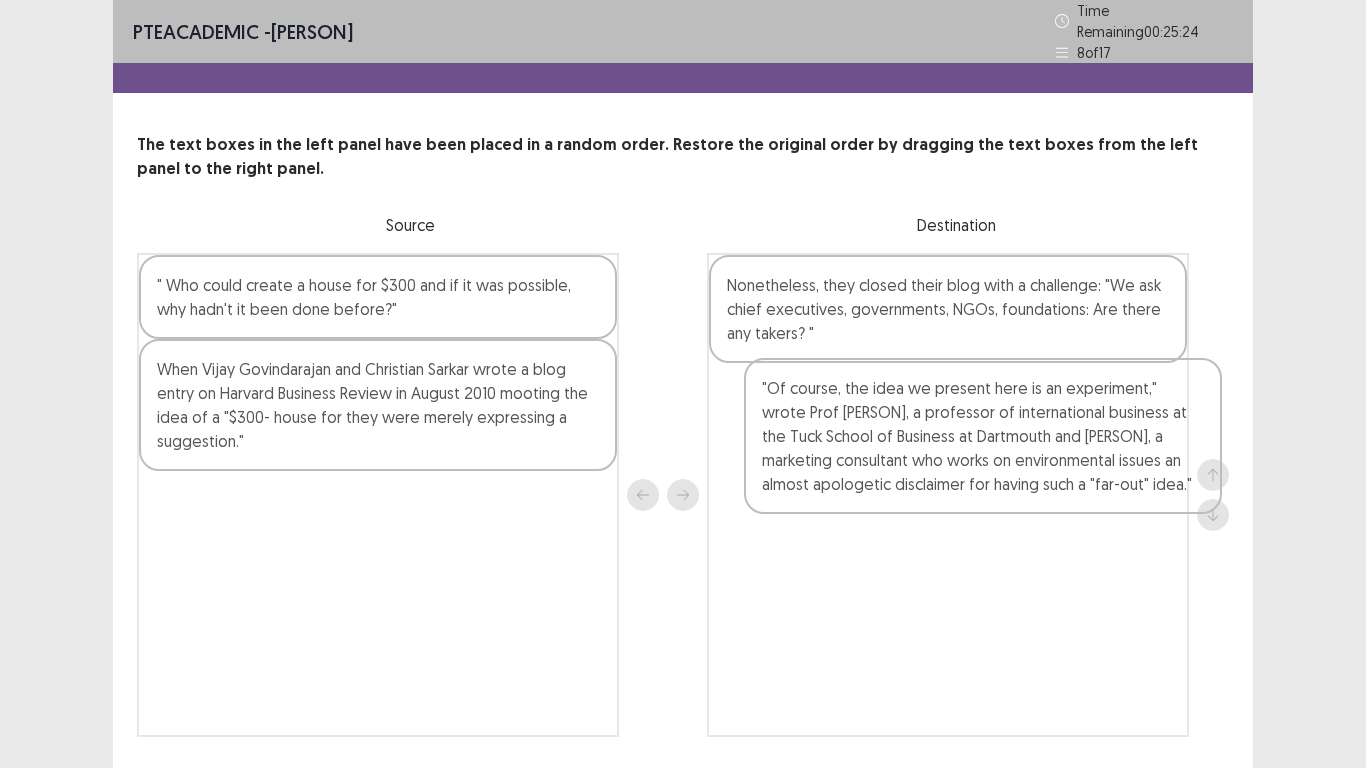 drag, startPoint x: 348, startPoint y: 543, endPoint x: 975, endPoint y: 435, distance: 636.23346 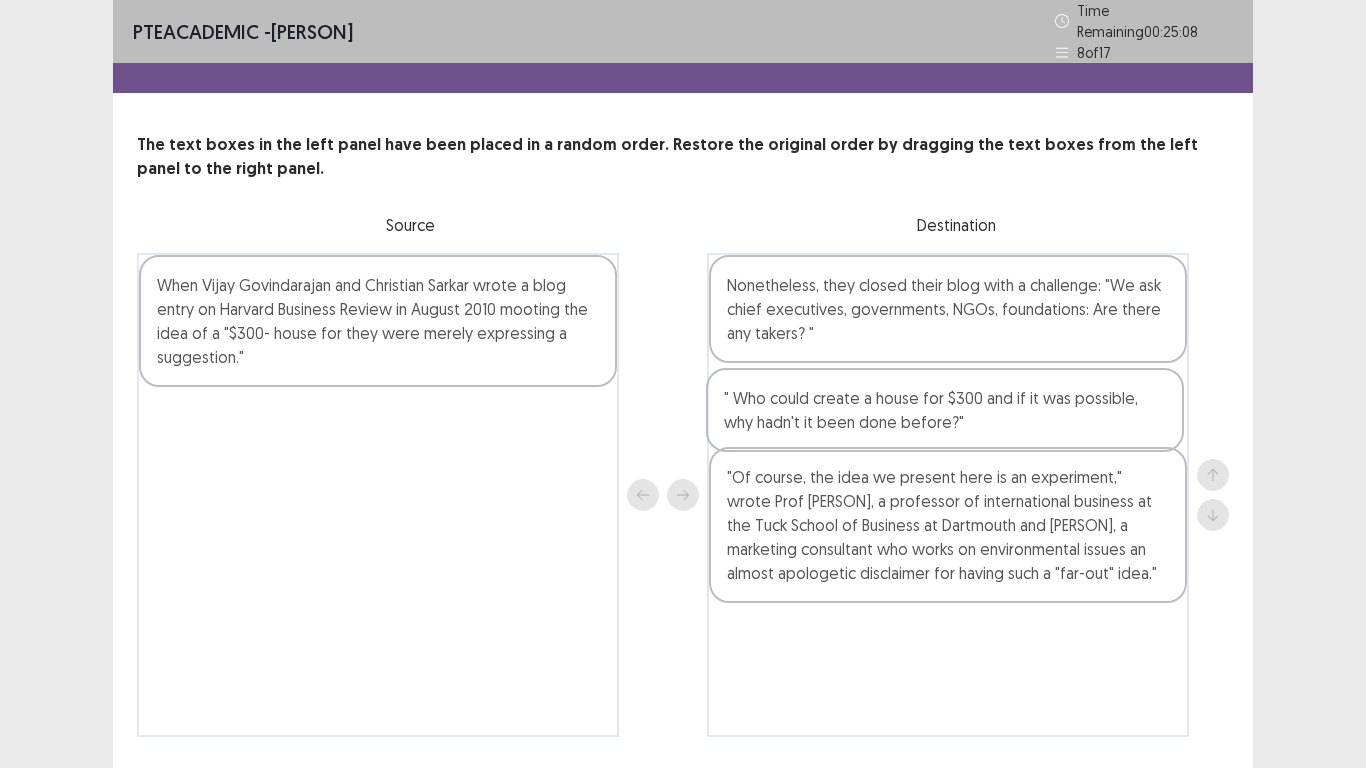 drag, startPoint x: 304, startPoint y: 317, endPoint x: 896, endPoint y: 433, distance: 603.2578 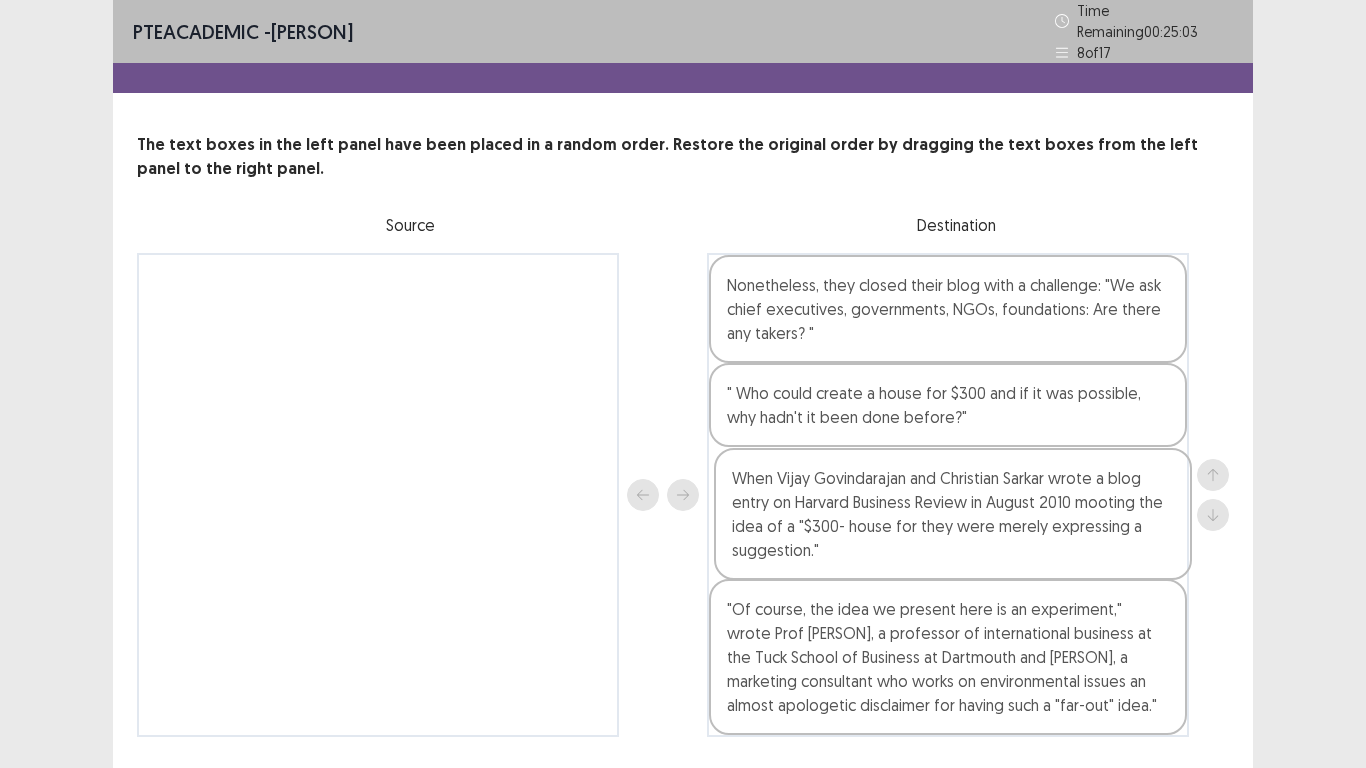 drag, startPoint x: 294, startPoint y: 295, endPoint x: 880, endPoint y: 506, distance: 622.82983 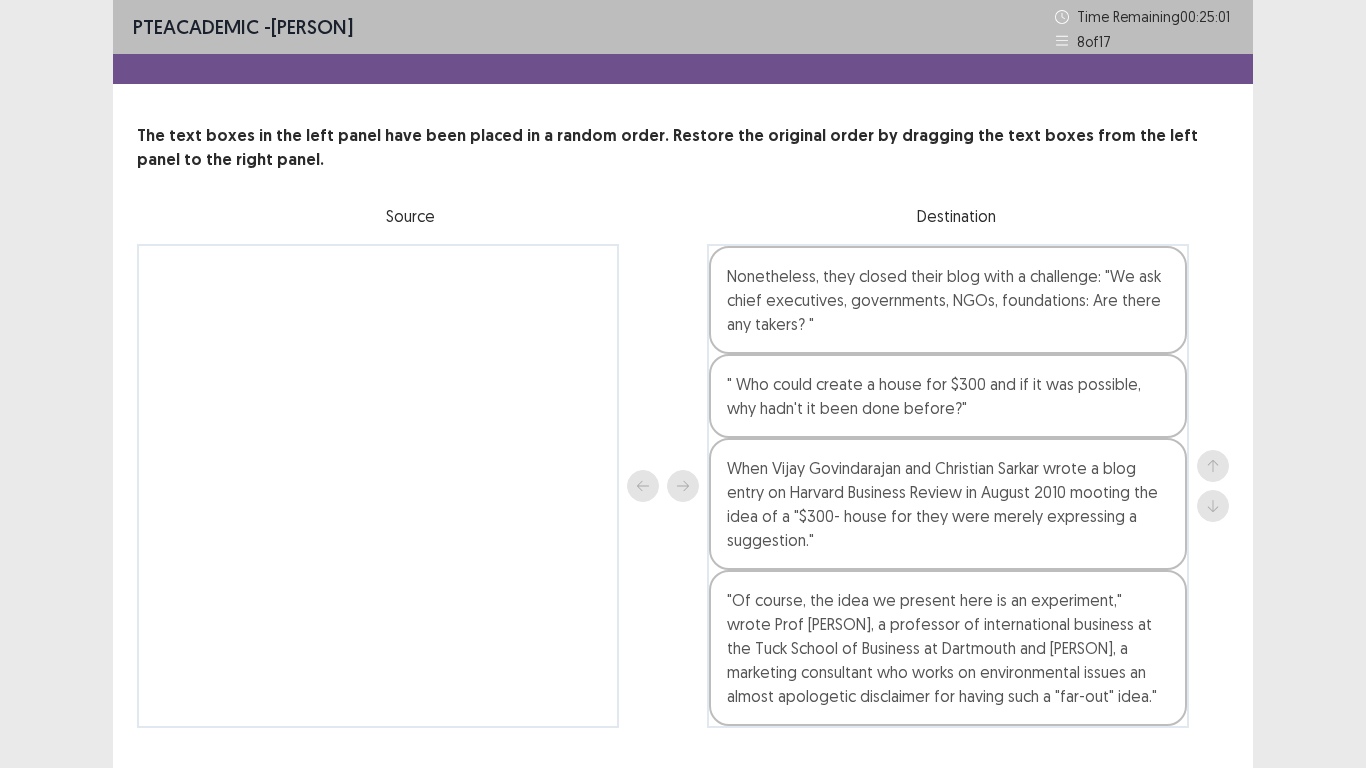 click on "PTE  academic   -  Joselito Asok Time Remaining  00 : 25 : 01 8  of  17 The text boxes in the left panel have been placed in a random order. Restore the original order by dragging the text boxes from the left panel to the right panel. Source Destination Nonetheless, they closed their blog with a challenge: "We ask chief executives, governments, NGOs, foundations: Are there any takers? " " Who could create a house for $300 and if it was possible, why hadn't it been done before?" When Vijay Govindarajan and Christian Sarkar wrote a blog entry on Harvard Business Review in August 2010 mooting the idea of a "$300- house for they were merely expressing a suggestion."  "Of course, the idea we present here is an experiment," wrote Prof Govindarajan, a professor of international business at the Tuck School of Business at Dartmouth and Mr. Sarkar, a marketing consultant who works on environmental issues an almost apologetic disclaimer for having such a "far-out" idea." Next" at bounding box center [683, 408] 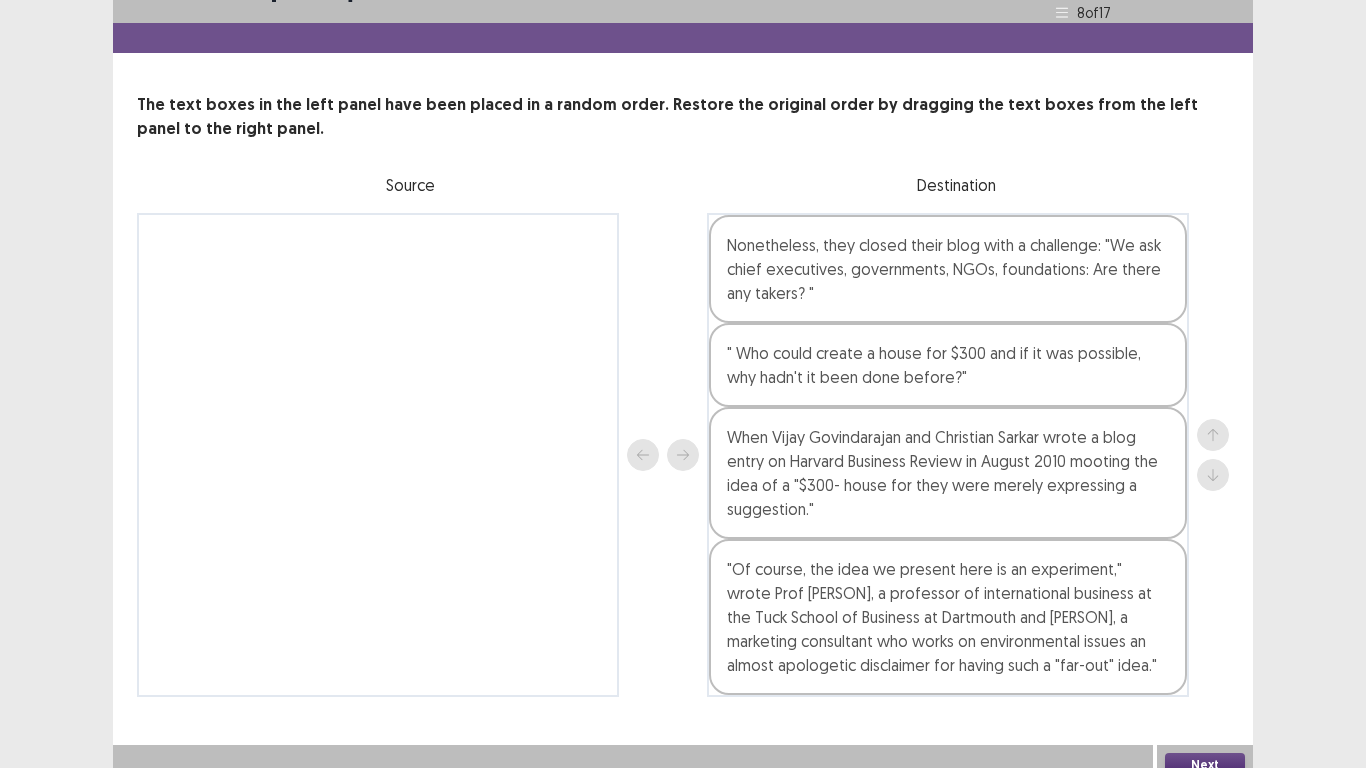 scroll, scrollTop: 48, scrollLeft: 0, axis: vertical 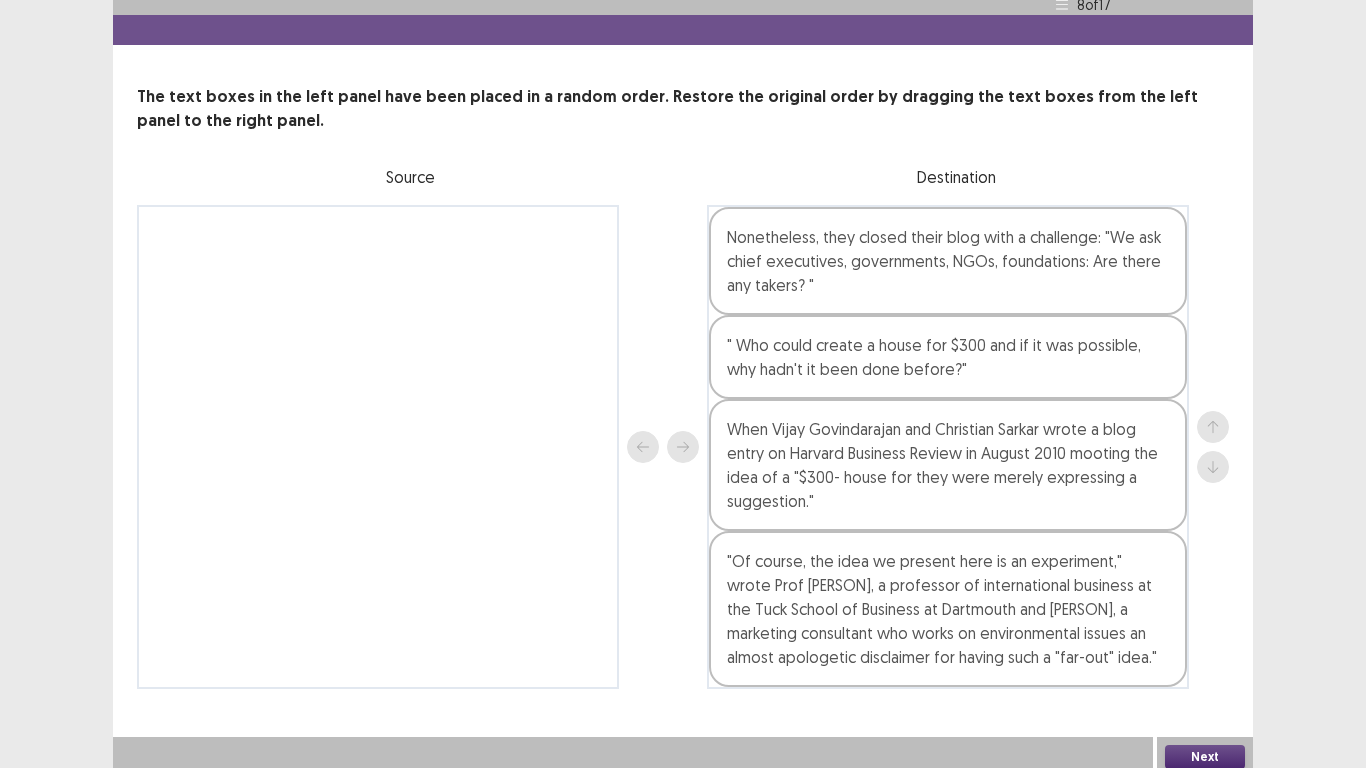 click on "Next" at bounding box center [1205, 757] 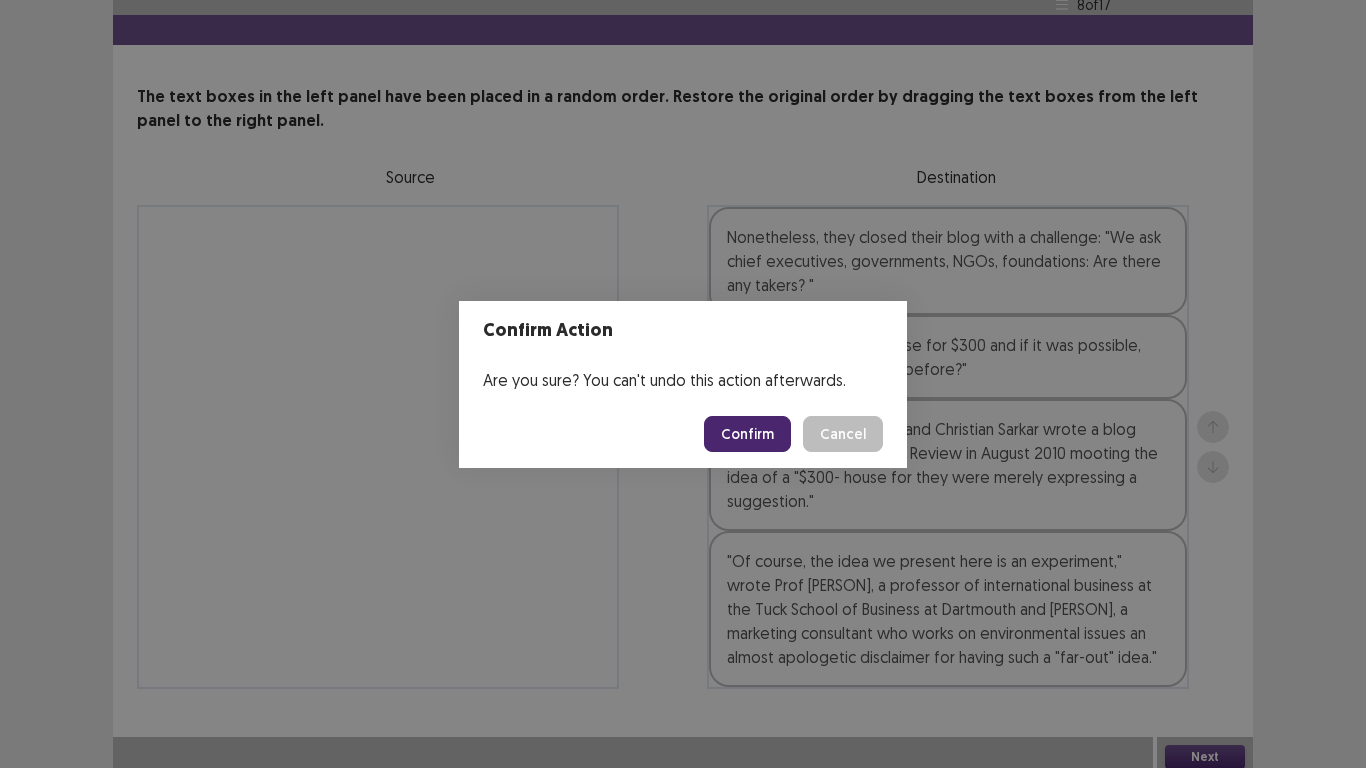 click on "Confirm" at bounding box center [747, 434] 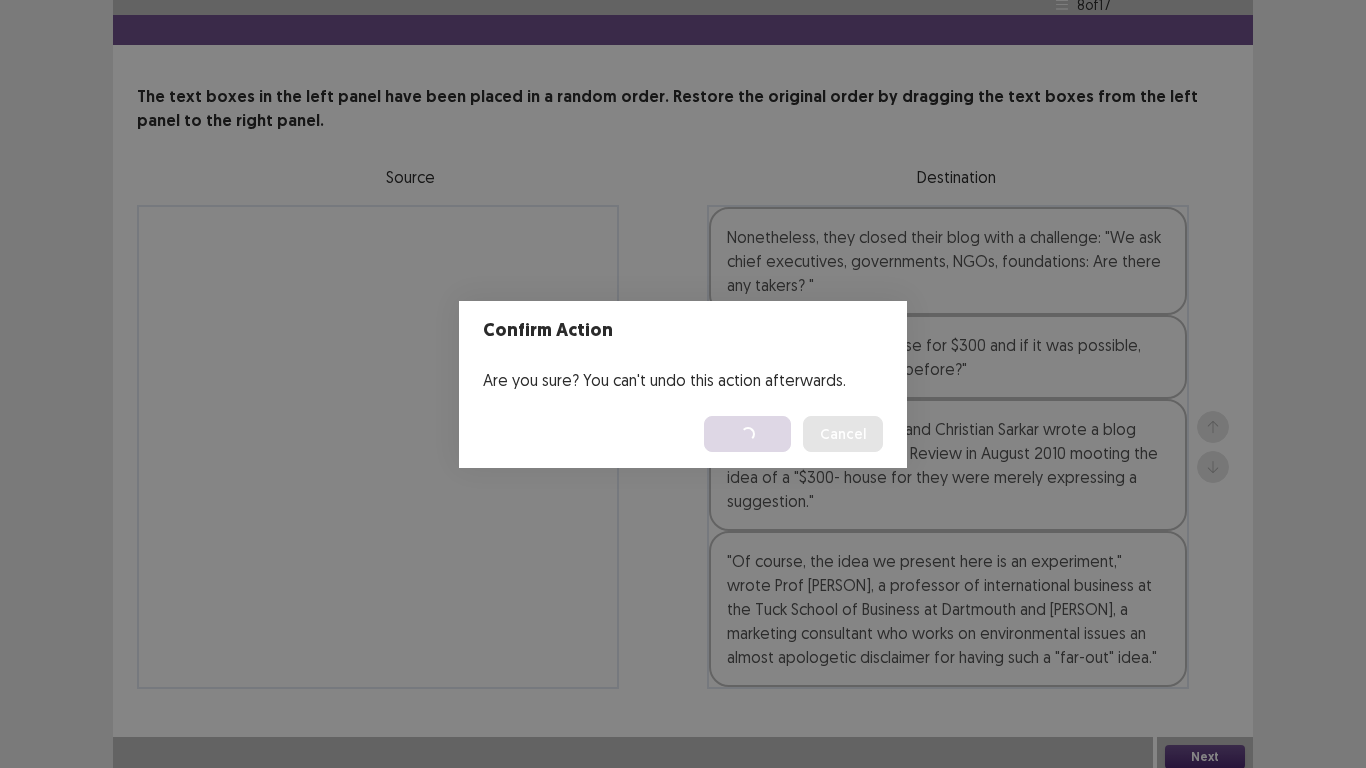 scroll, scrollTop: 0, scrollLeft: 0, axis: both 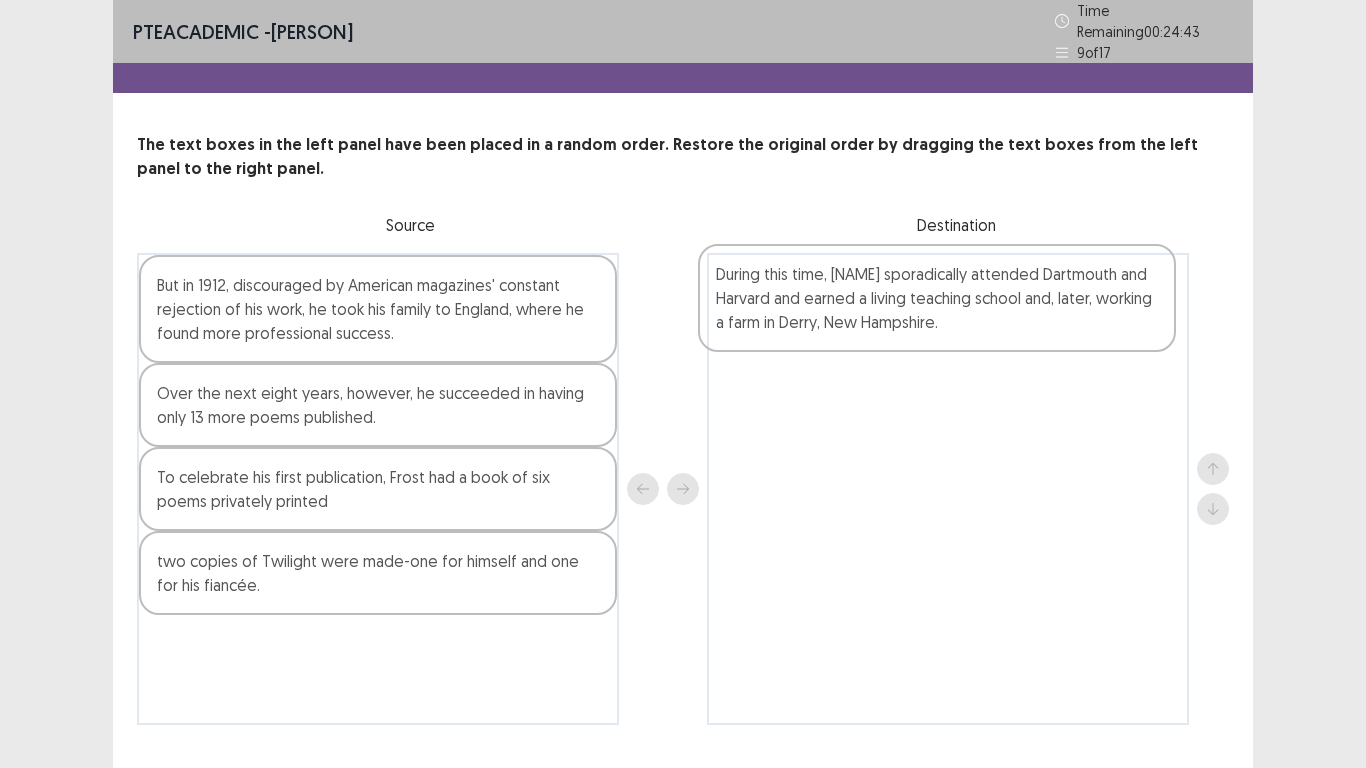 drag, startPoint x: 351, startPoint y: 330, endPoint x: 939, endPoint y: 329, distance: 588.00085 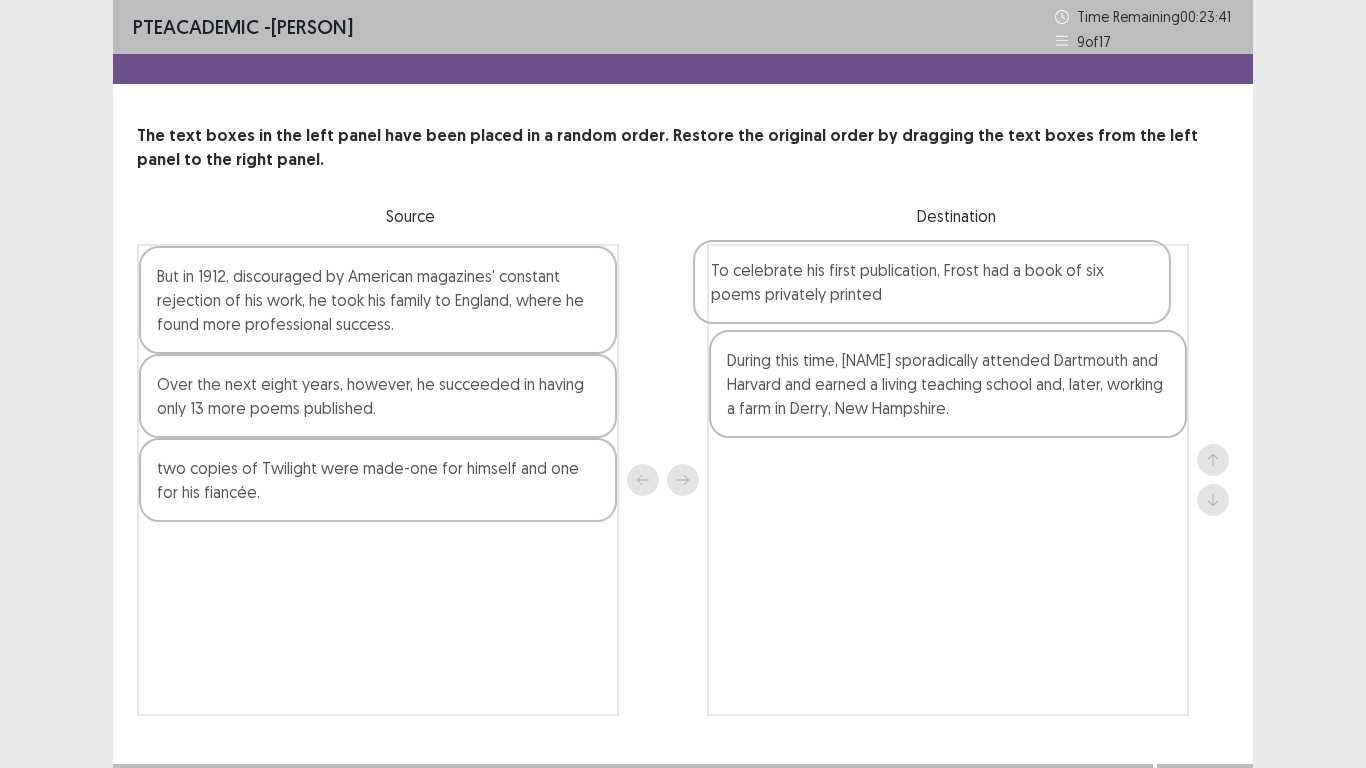 drag, startPoint x: 531, startPoint y: 464, endPoint x: 1085, endPoint y: 266, distance: 588.31964 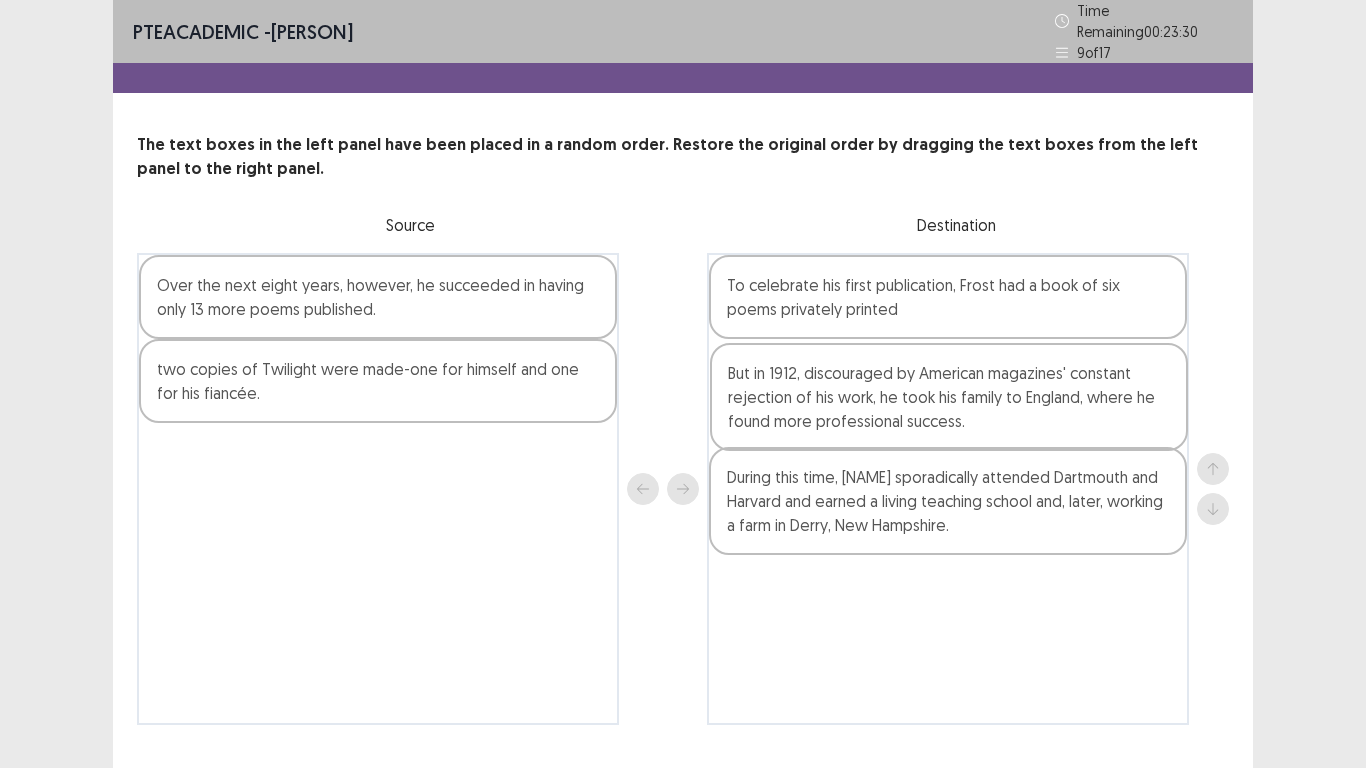 drag, startPoint x: 416, startPoint y: 288, endPoint x: 1044, endPoint y: 398, distance: 637.561 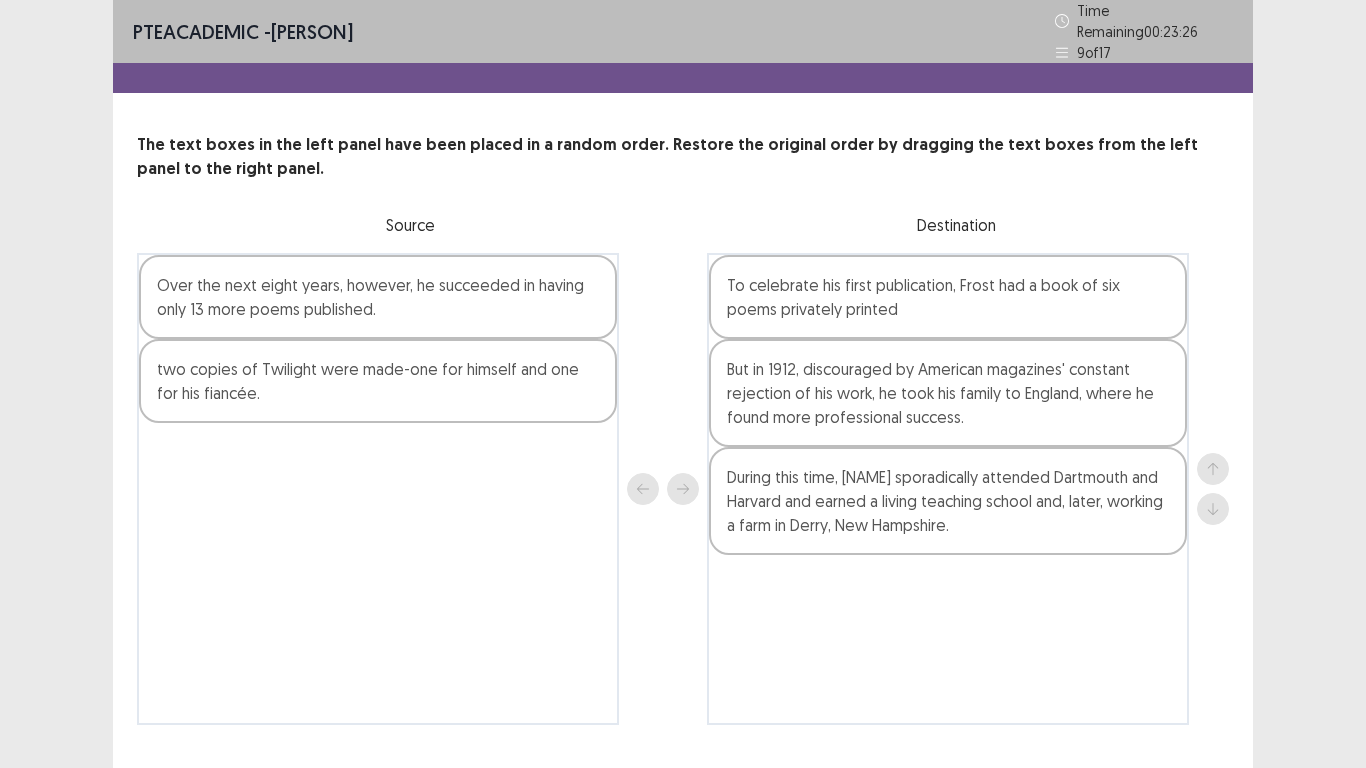 click on "Over the next eight years, however, he succeeded in having only 13 more poems published." at bounding box center (378, 297) 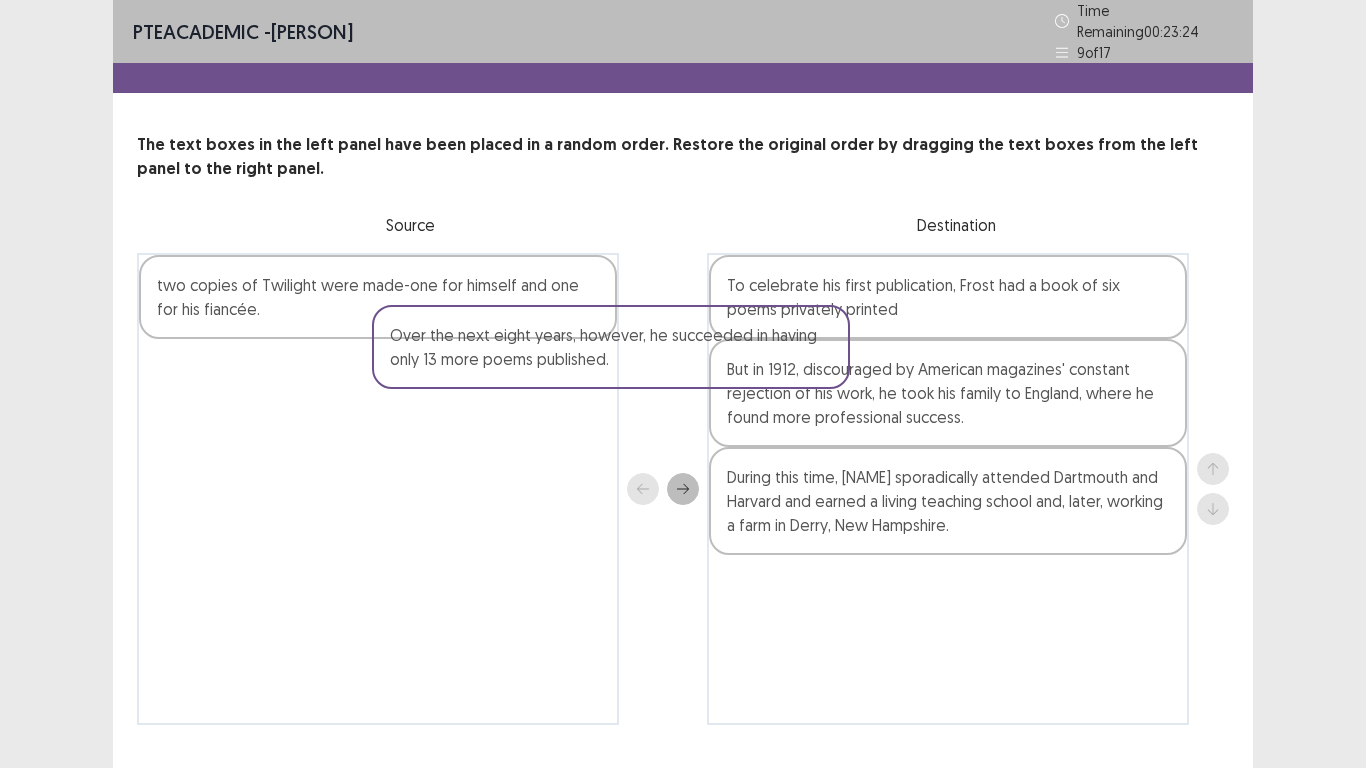 drag, startPoint x: 280, startPoint y: 291, endPoint x: 664, endPoint y: 388, distance: 396.06186 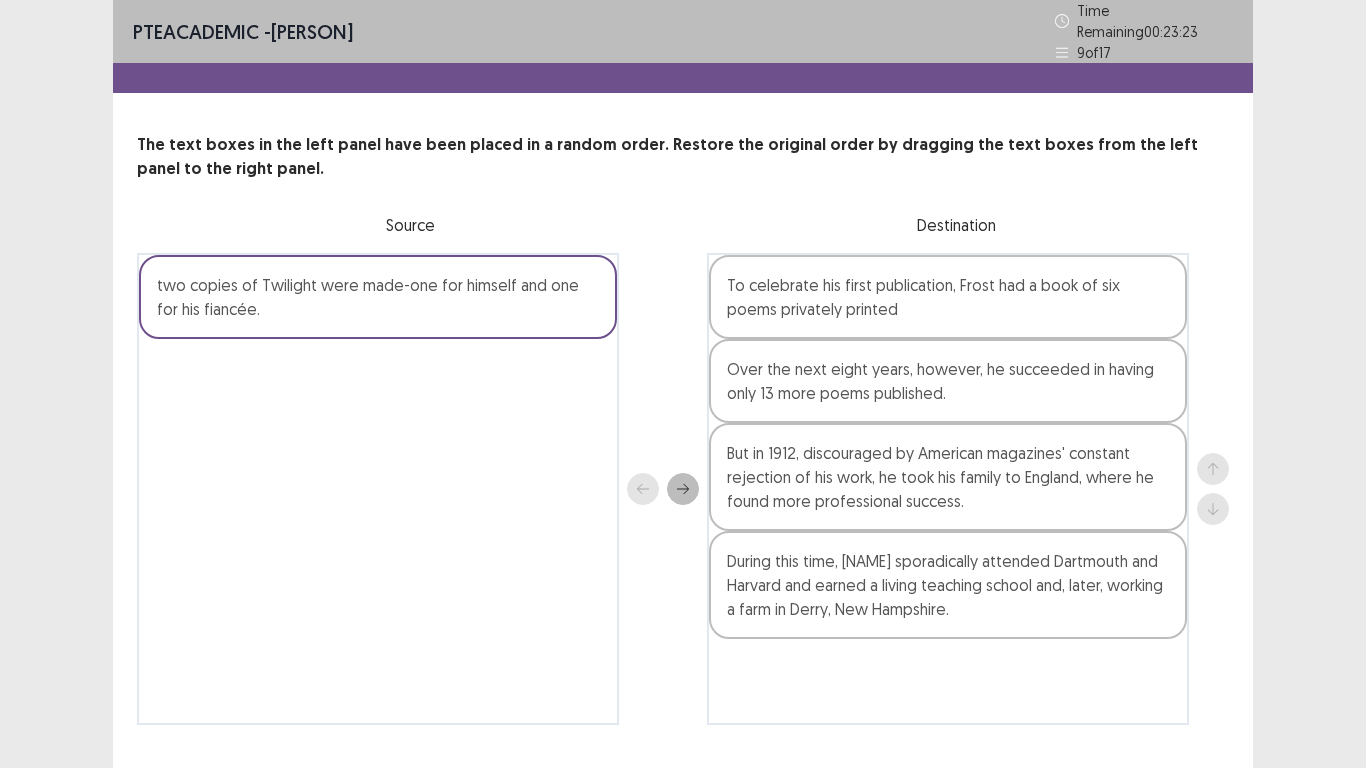 click on "Over the next eight years, however, he succeeded in having only 13 more poems published." at bounding box center (948, 381) 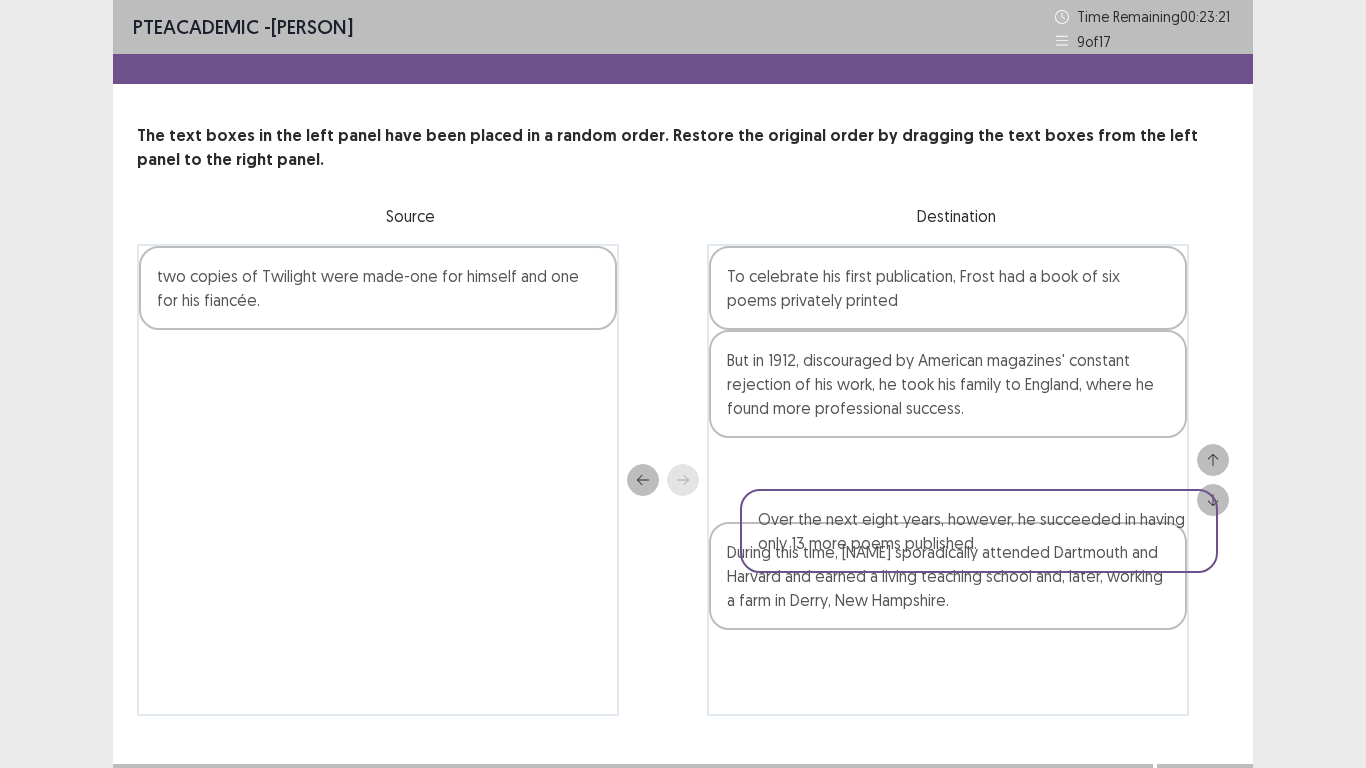 drag, startPoint x: 748, startPoint y: 386, endPoint x: 781, endPoint y: 558, distance: 175.13708 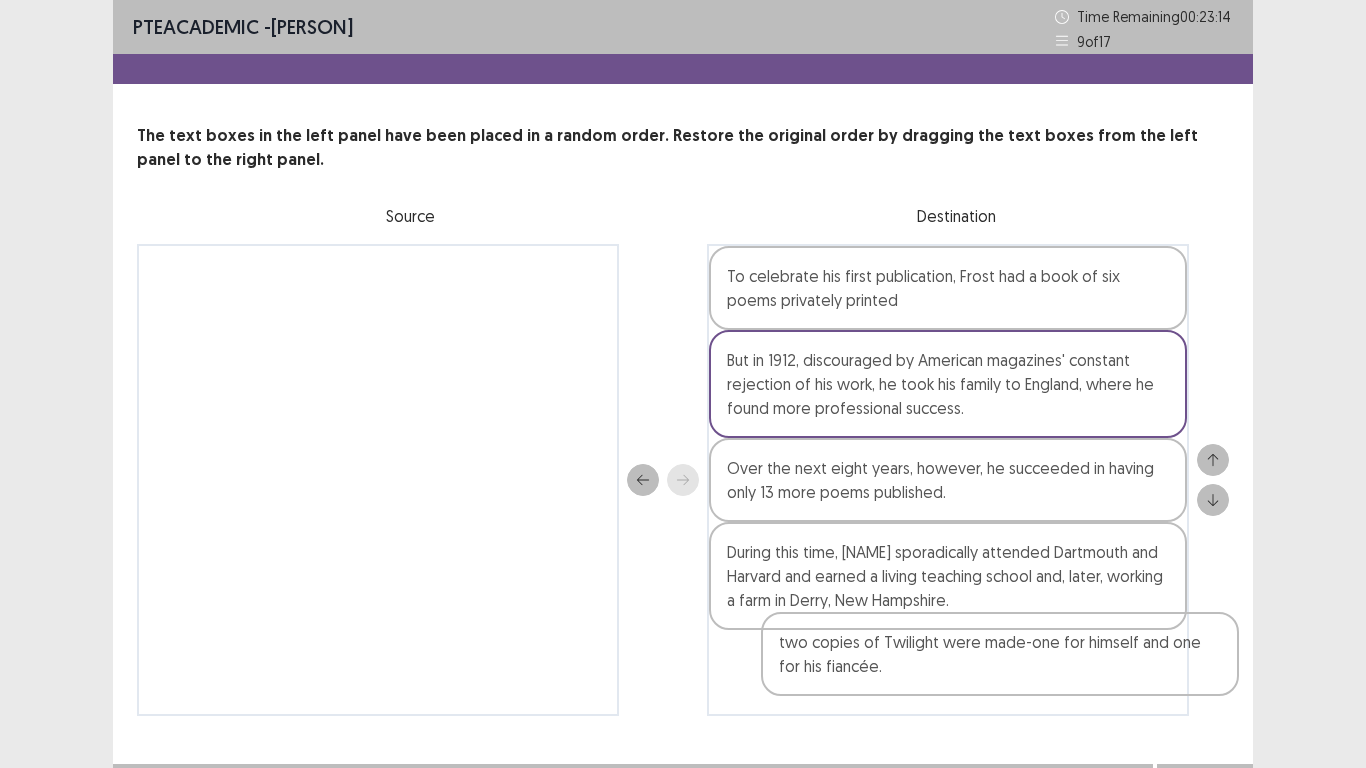 scroll, scrollTop: 36, scrollLeft: 0, axis: vertical 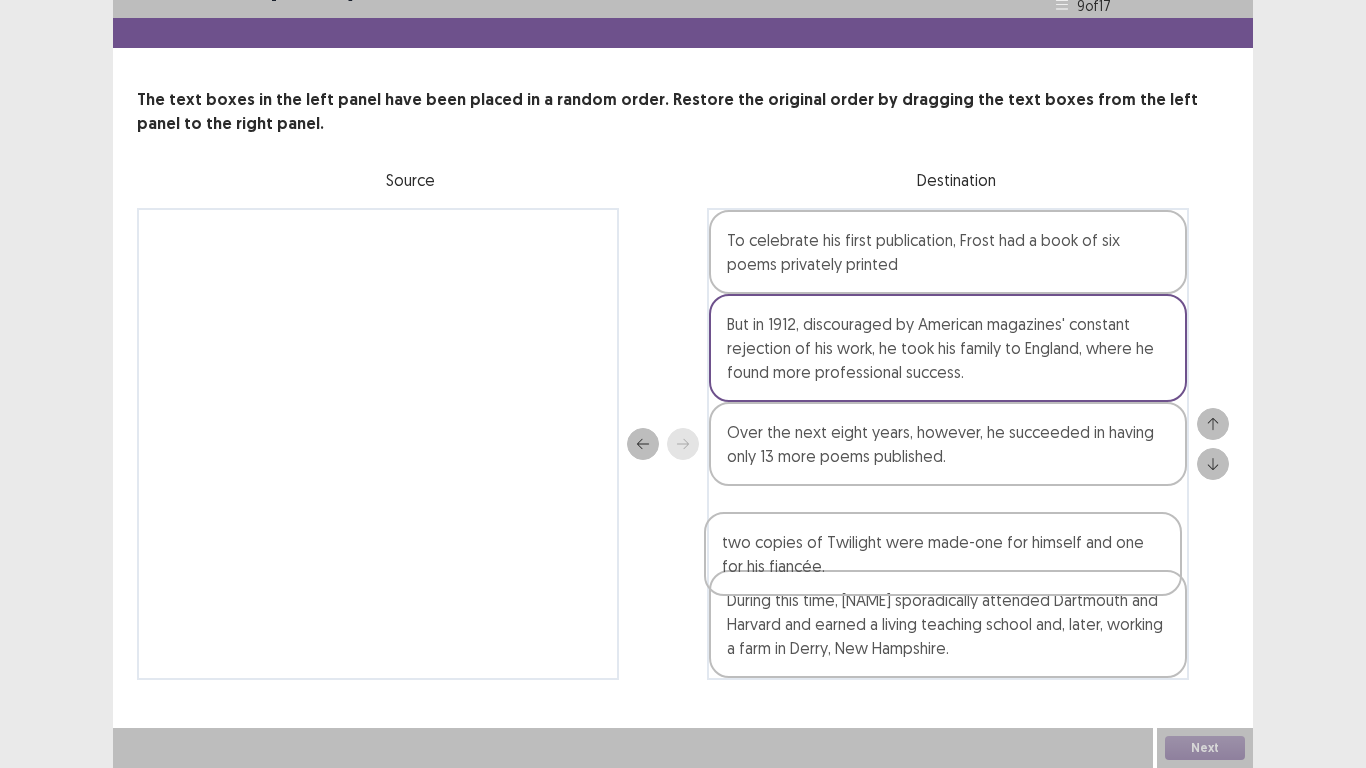 drag, startPoint x: 209, startPoint y: 318, endPoint x: 796, endPoint y: 587, distance: 645.7012 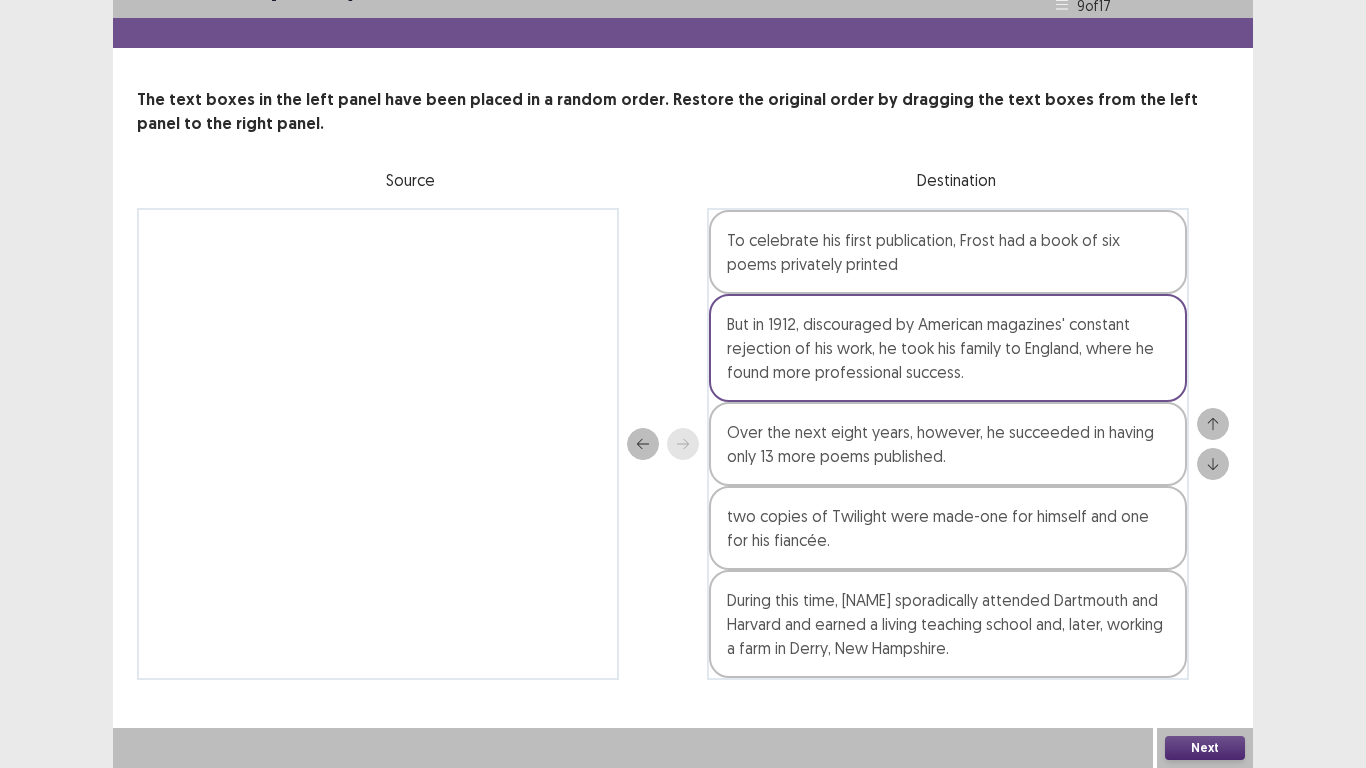 click on "Next" at bounding box center (1205, 748) 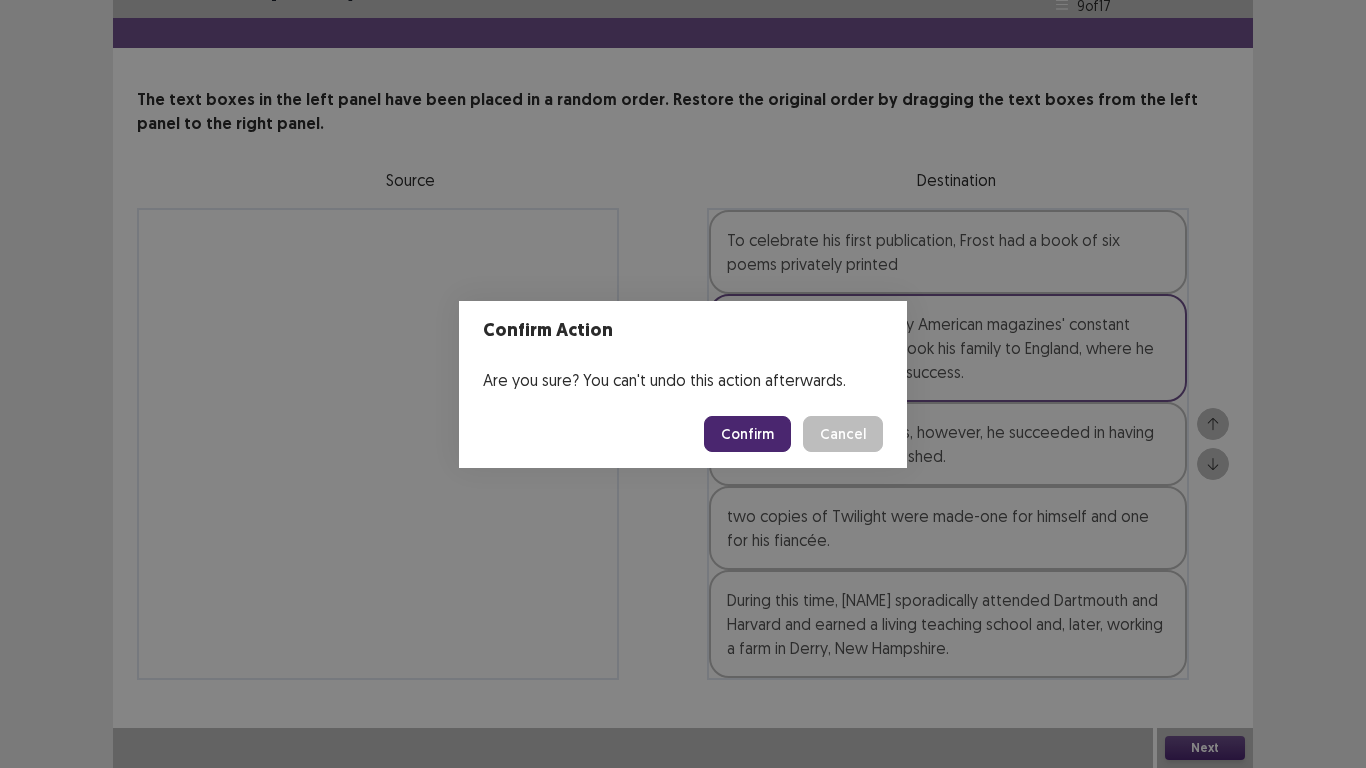 click on "Confirm" at bounding box center (747, 434) 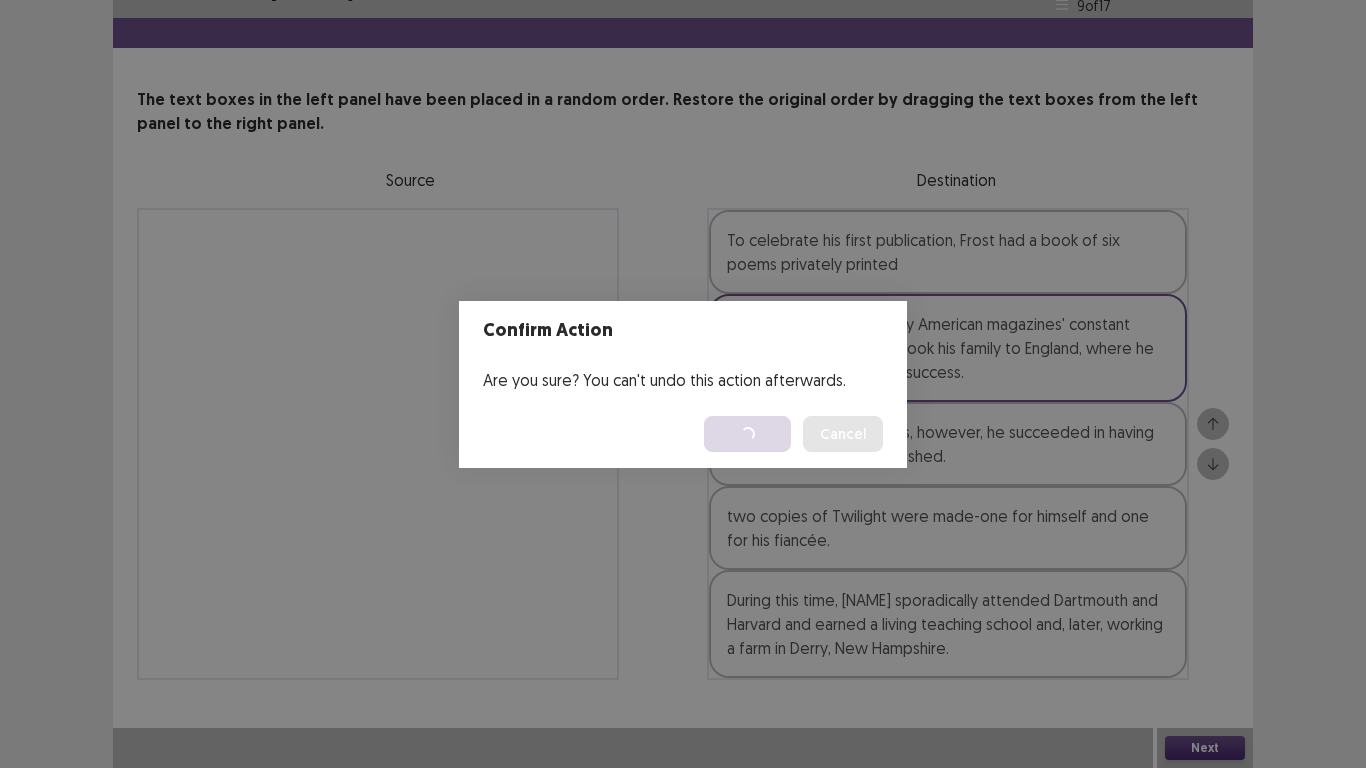 scroll, scrollTop: 0, scrollLeft: 0, axis: both 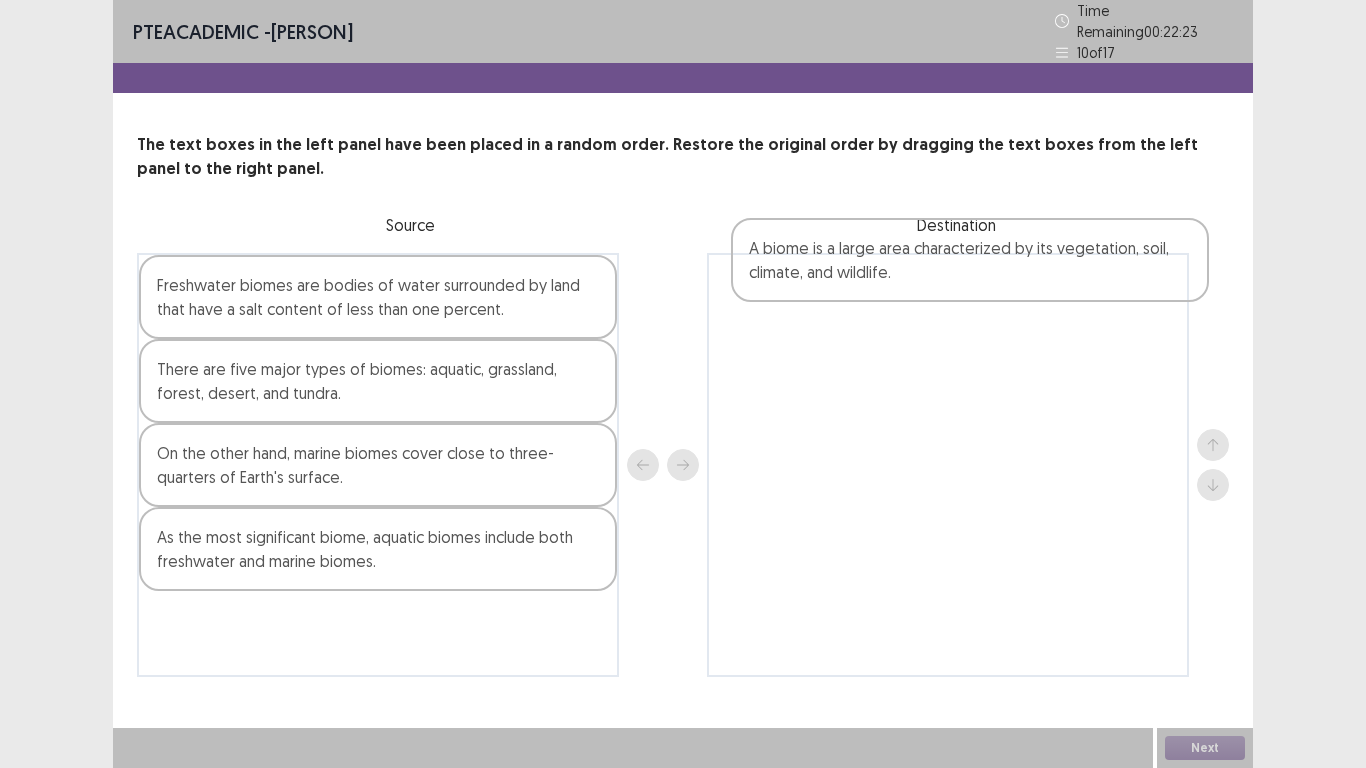 drag, startPoint x: 267, startPoint y: 460, endPoint x: 875, endPoint y: 264, distance: 638.8114 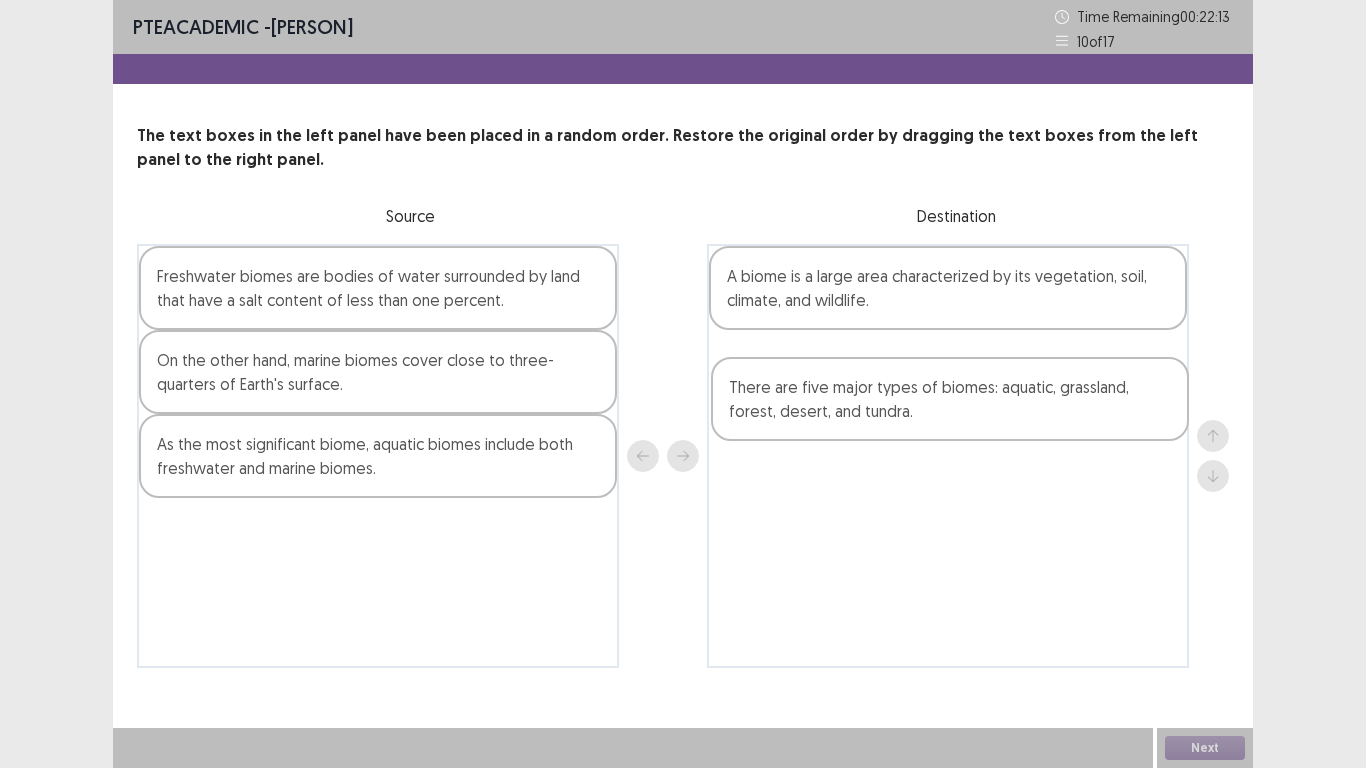 drag, startPoint x: 355, startPoint y: 373, endPoint x: 938, endPoint y: 401, distance: 583.672 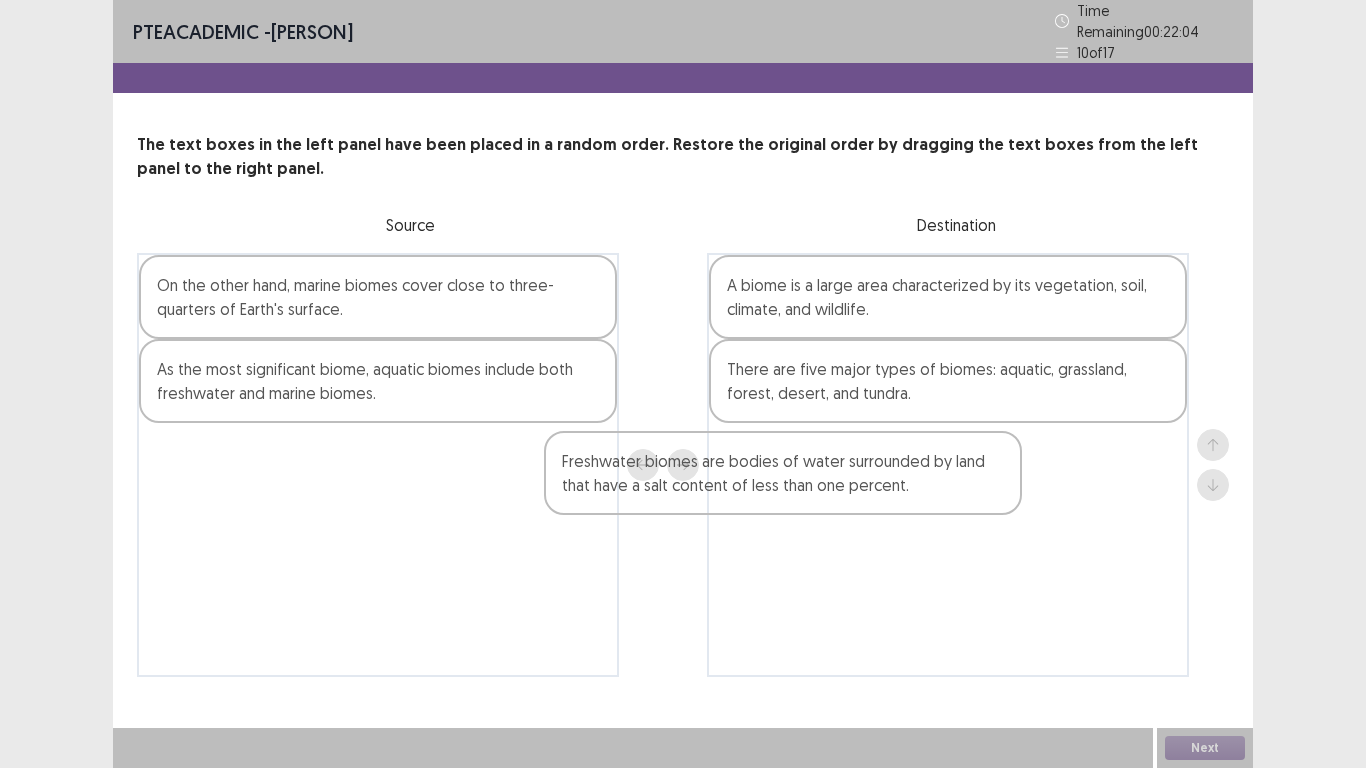 drag, startPoint x: 306, startPoint y: 301, endPoint x: 764, endPoint y: 514, distance: 505.10693 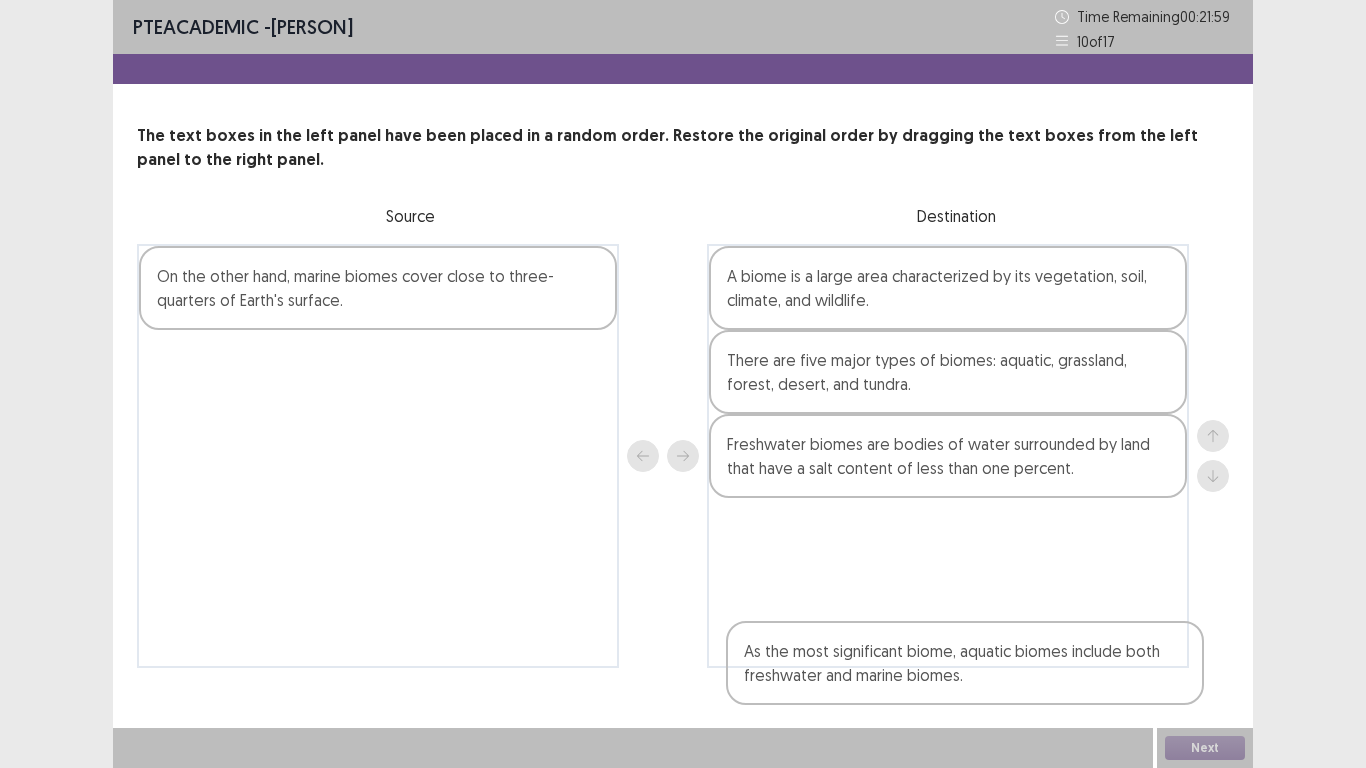 drag, startPoint x: 372, startPoint y: 364, endPoint x: 974, endPoint y: 671, distance: 675.76105 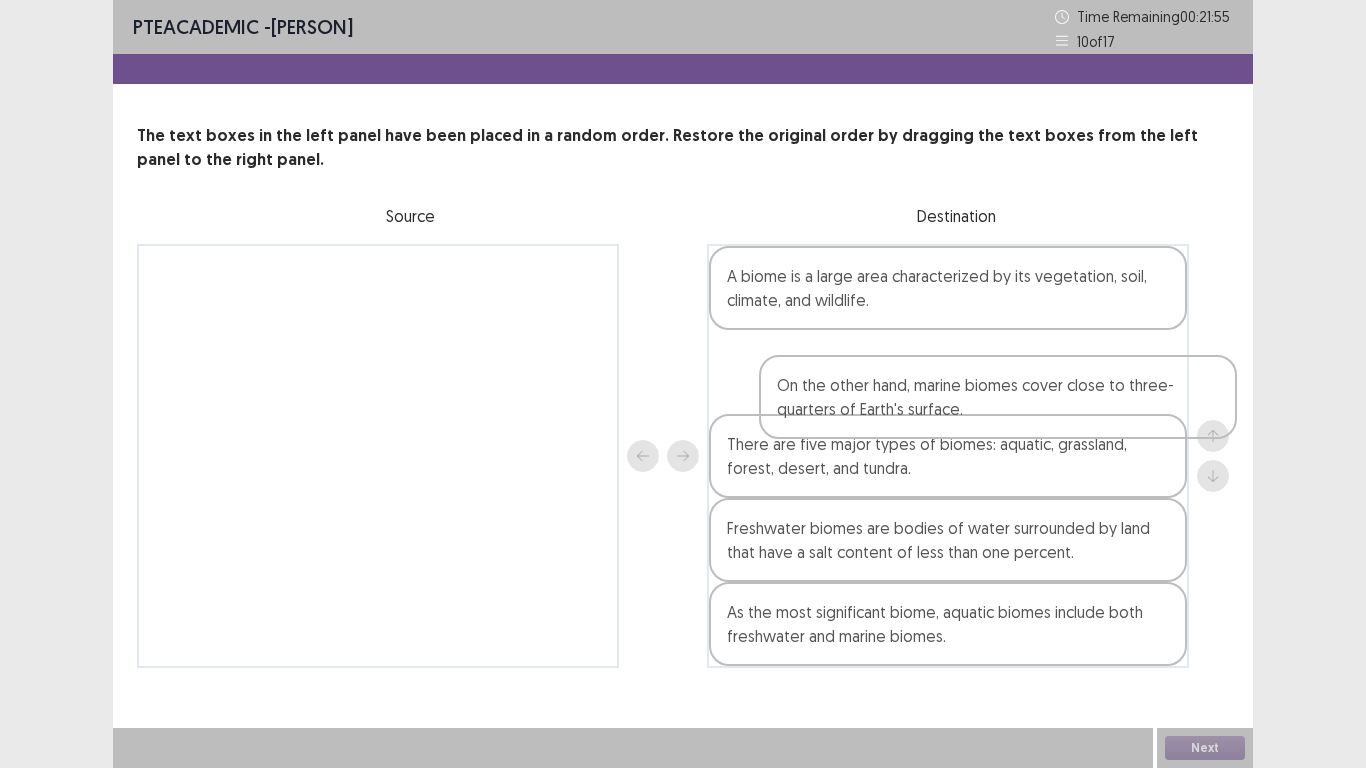 drag, startPoint x: 342, startPoint y: 306, endPoint x: 976, endPoint y: 418, distance: 643.8168 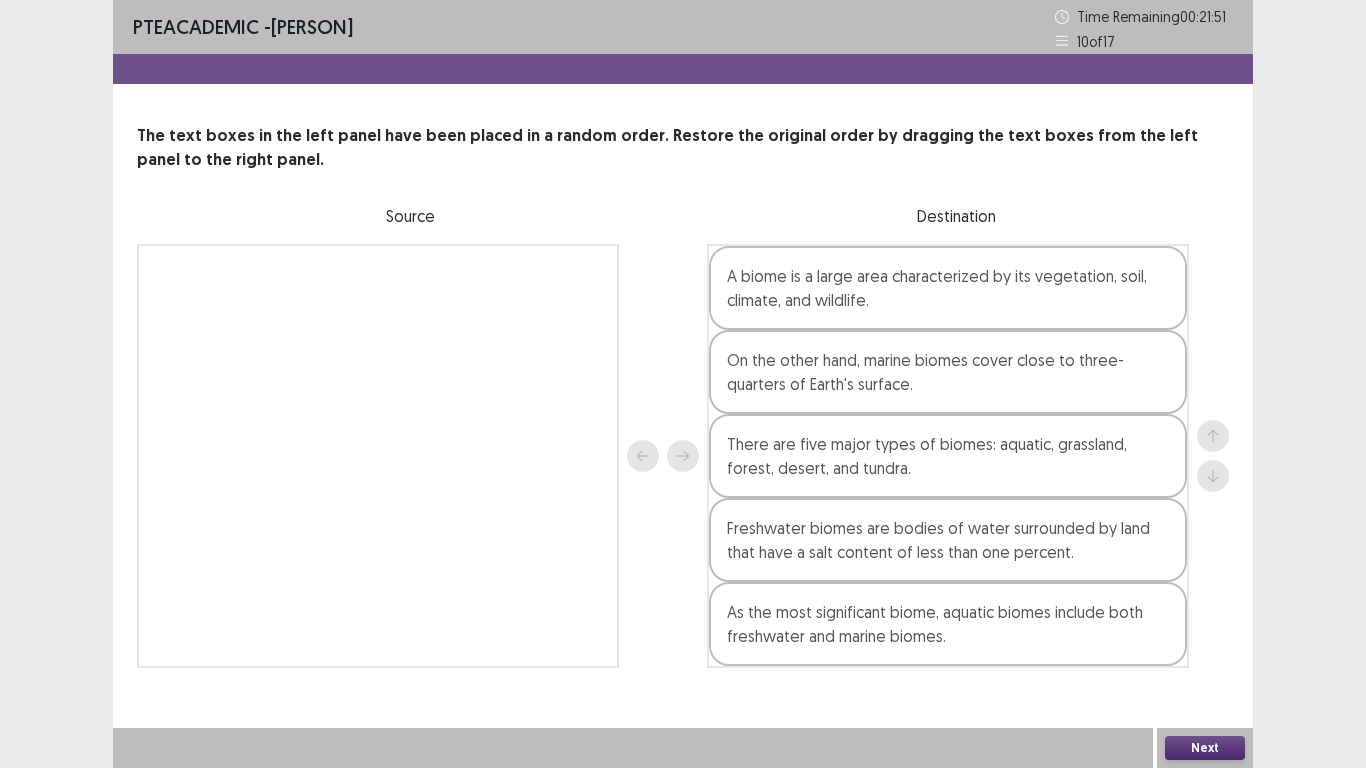 drag, startPoint x: 1224, startPoint y: 745, endPoint x: 966, endPoint y: 688, distance: 264.2215 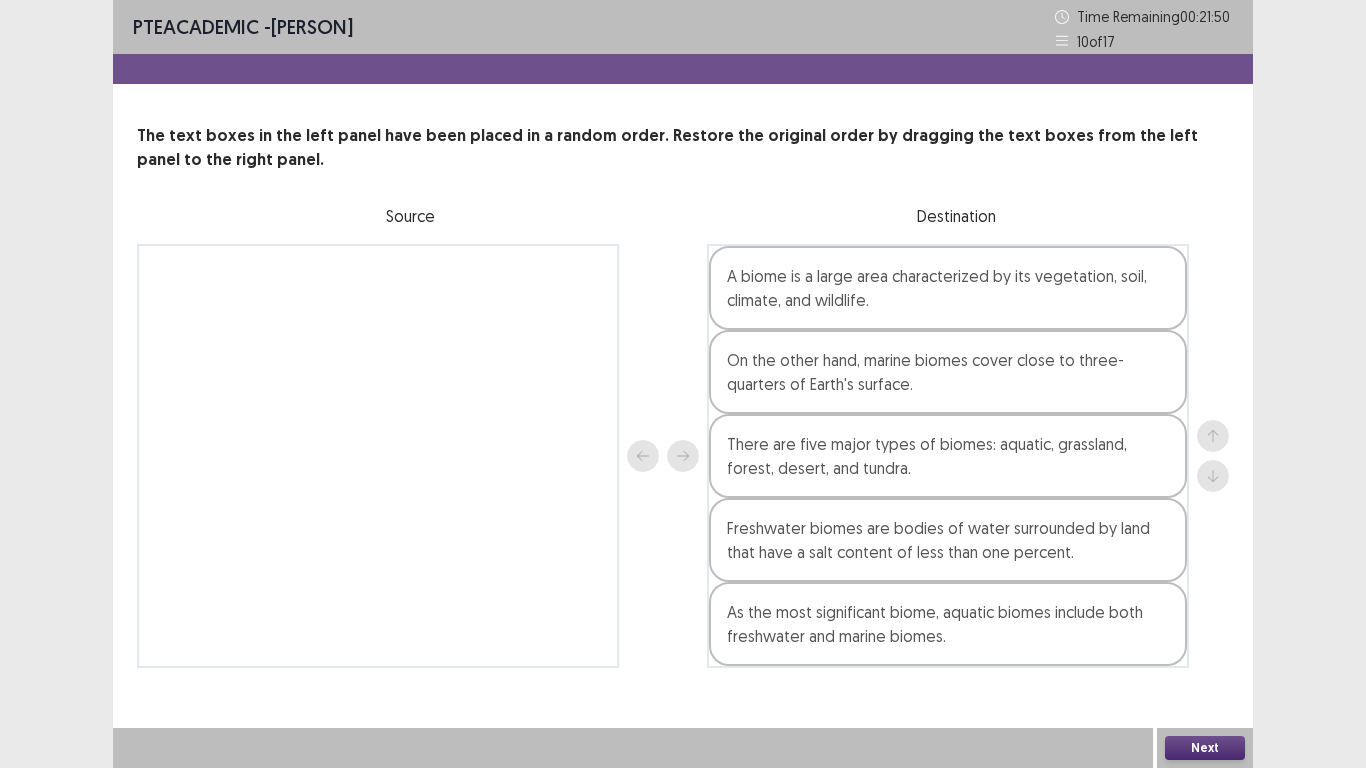 drag, startPoint x: 966, startPoint y: 688, endPoint x: 1202, endPoint y: 738, distance: 241.23846 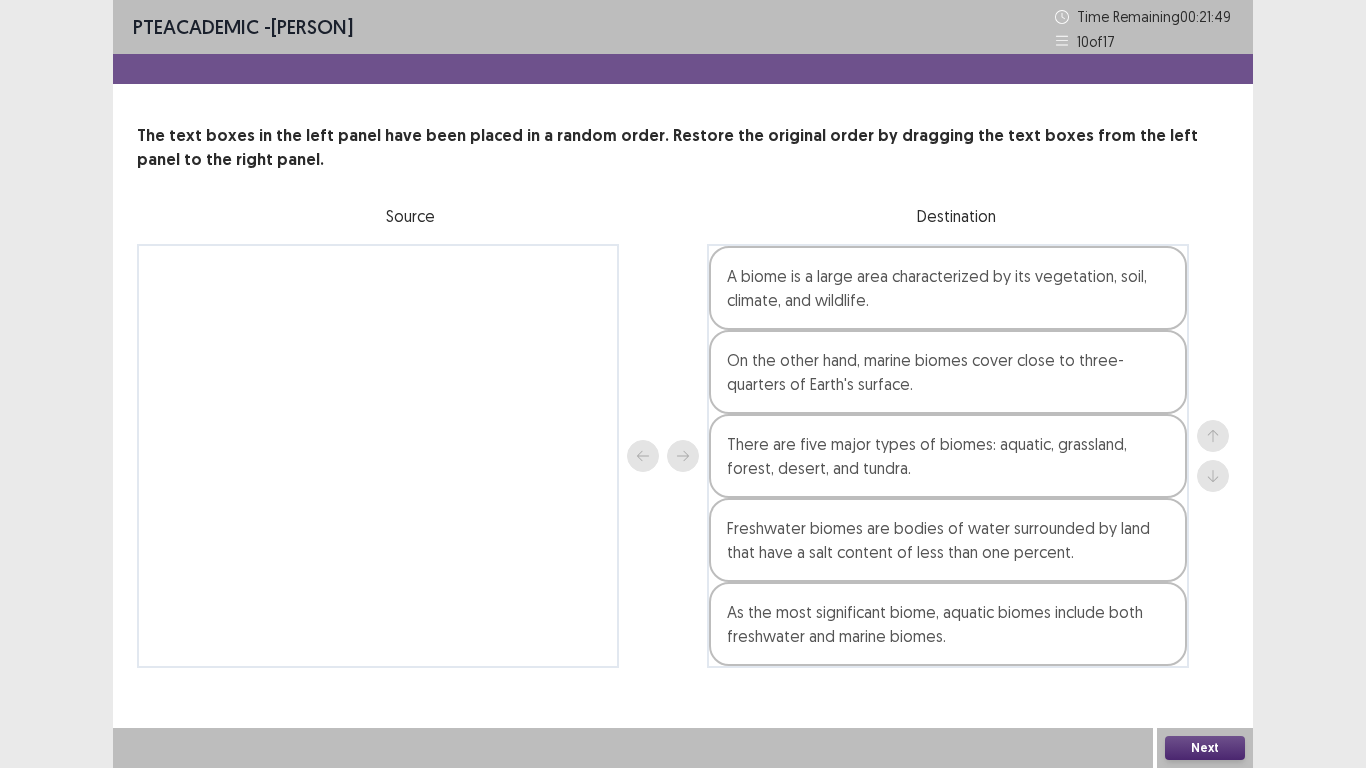 click on "Next" at bounding box center (1205, 748) 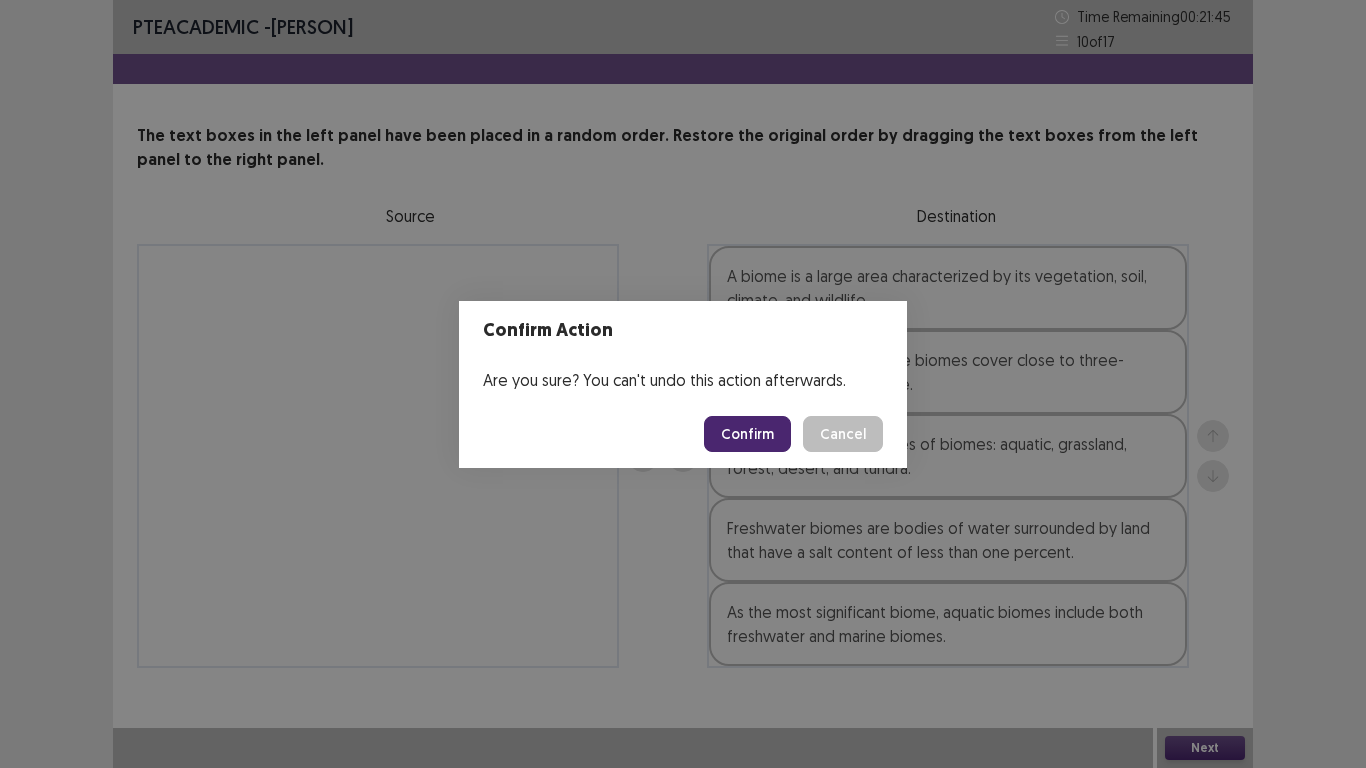 drag, startPoint x: 754, startPoint y: 445, endPoint x: 728, endPoint y: 437, distance: 27.202942 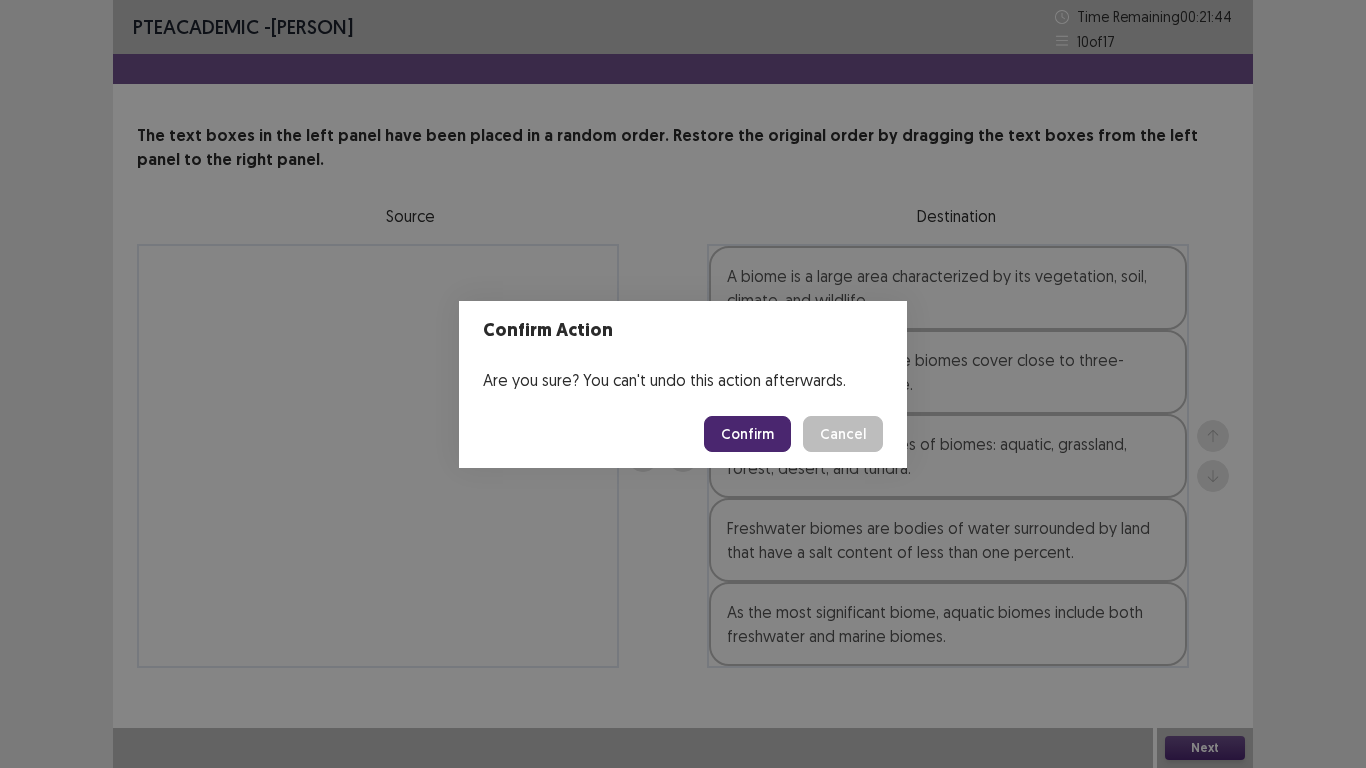 drag, startPoint x: 728, startPoint y: 437, endPoint x: 690, endPoint y: 508, distance: 80.529495 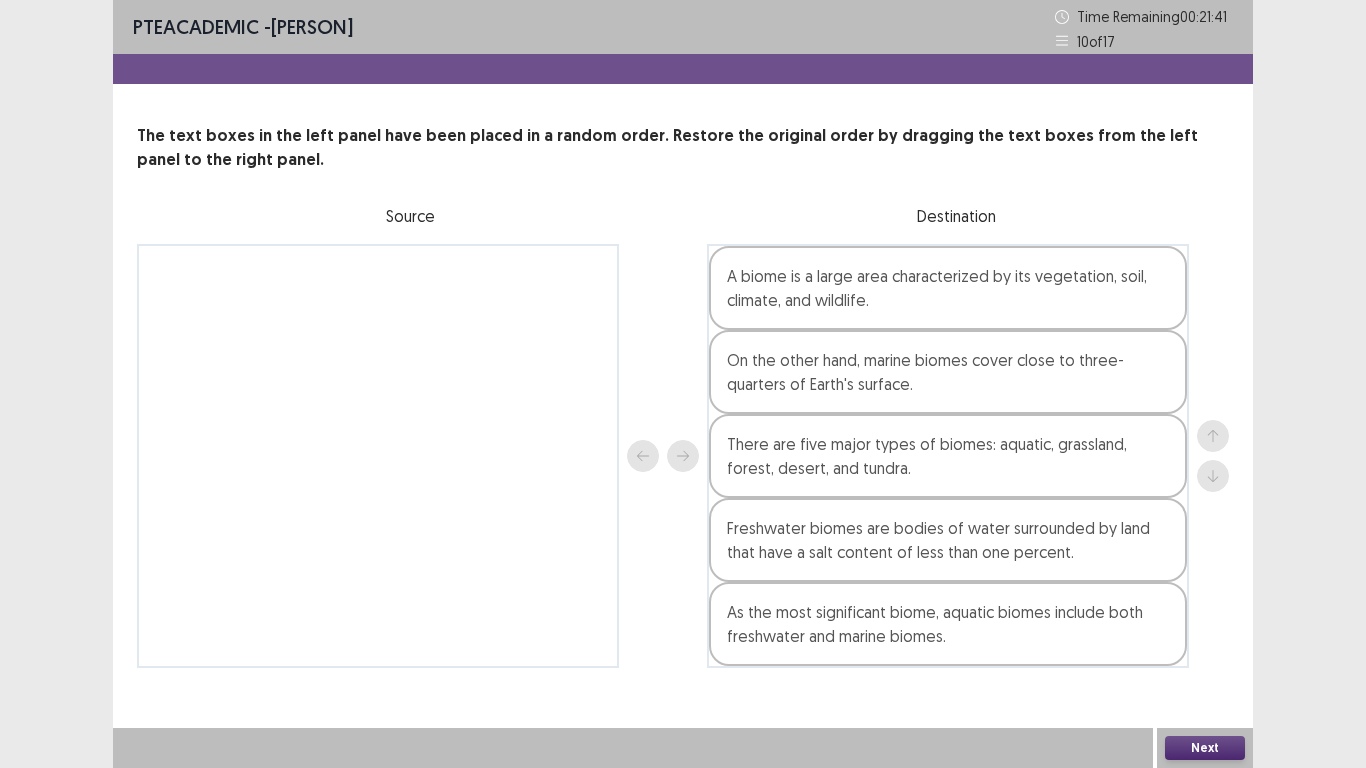 click on "Next" at bounding box center (1205, 748) 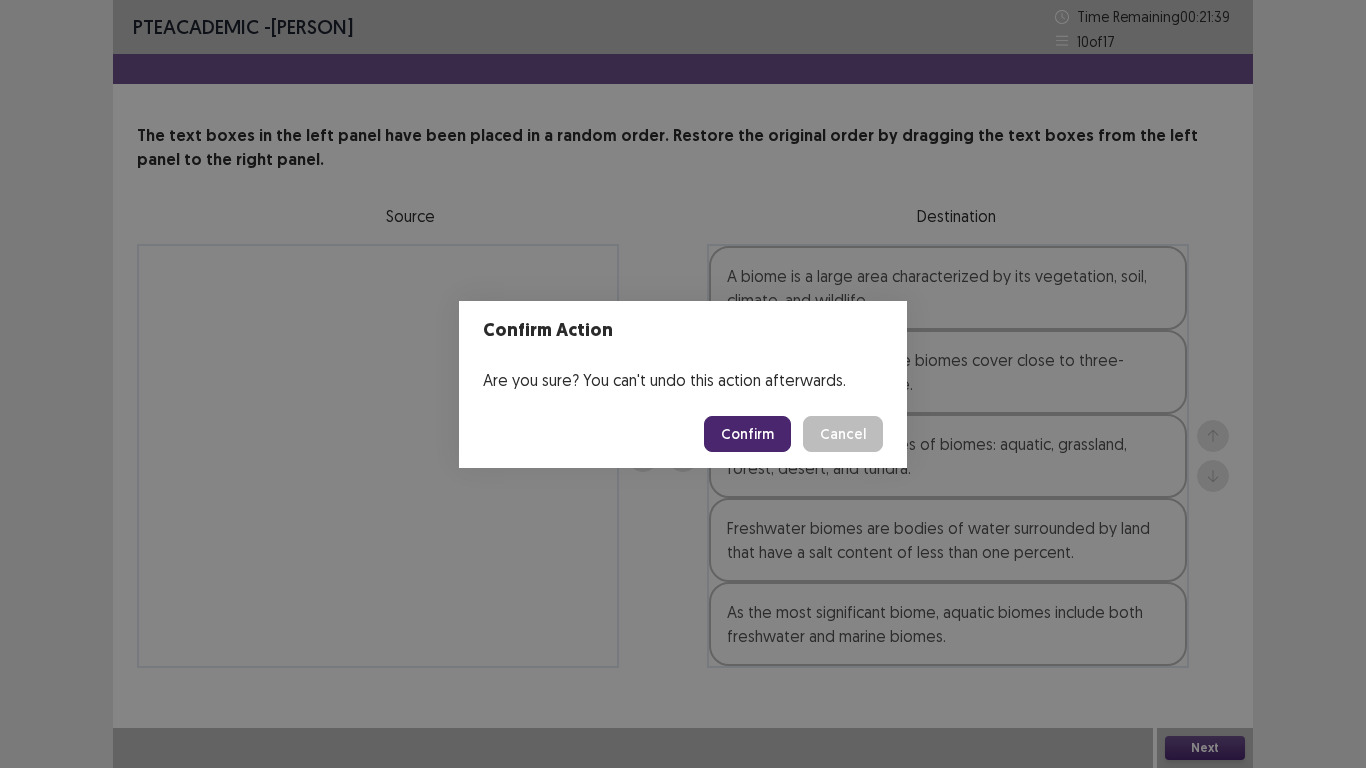 click on "Confirm" at bounding box center (747, 434) 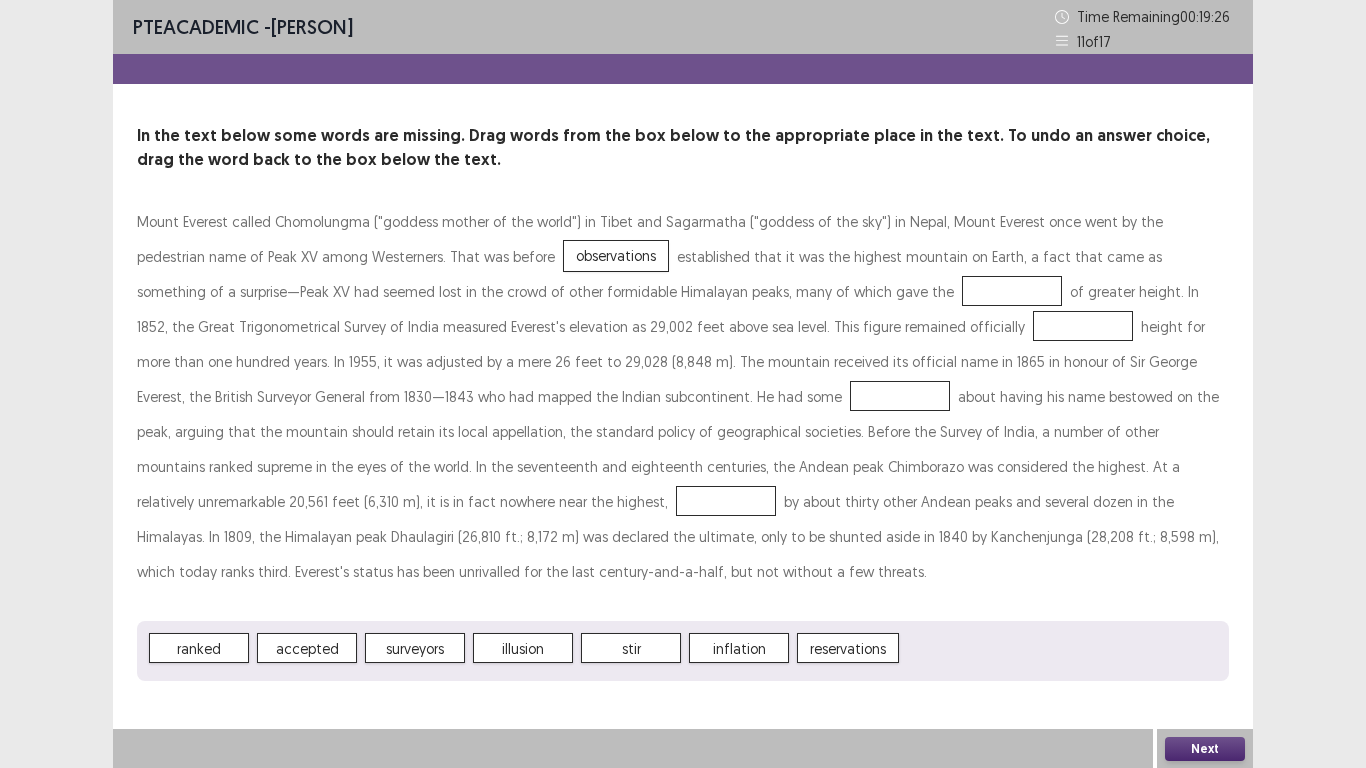 click on "Mount Everest called Chomolungma ("goddess mother of the world") in Tibet and Sagarmatha ("goddess of the sky") in Nepal, Mount Everest once went by the pedestrian name of Peak XV among Westerners. That was before  observations  established that it was the highest mountain on Earth, a fact that came as something of a surprise—Peak XV had seemed lost in the crowd of other formidable Himalayan peaks, many of which gave the   of greater height.
In 1852, the Great Trigonometrical Survey of India measured Everest's elevation as 29,002 feet above sea level. This figure remained officially   height for more than one hundred years. In 1955, it was adjusted by a mere 26 feet to 29,028 (8,848 m). The mountain received its official name in 1865 in honour of Sir George Everest, the British Surveyor General from 1830—1843 who had mapped the Indian subcontinent. He had some" at bounding box center (683, 396) 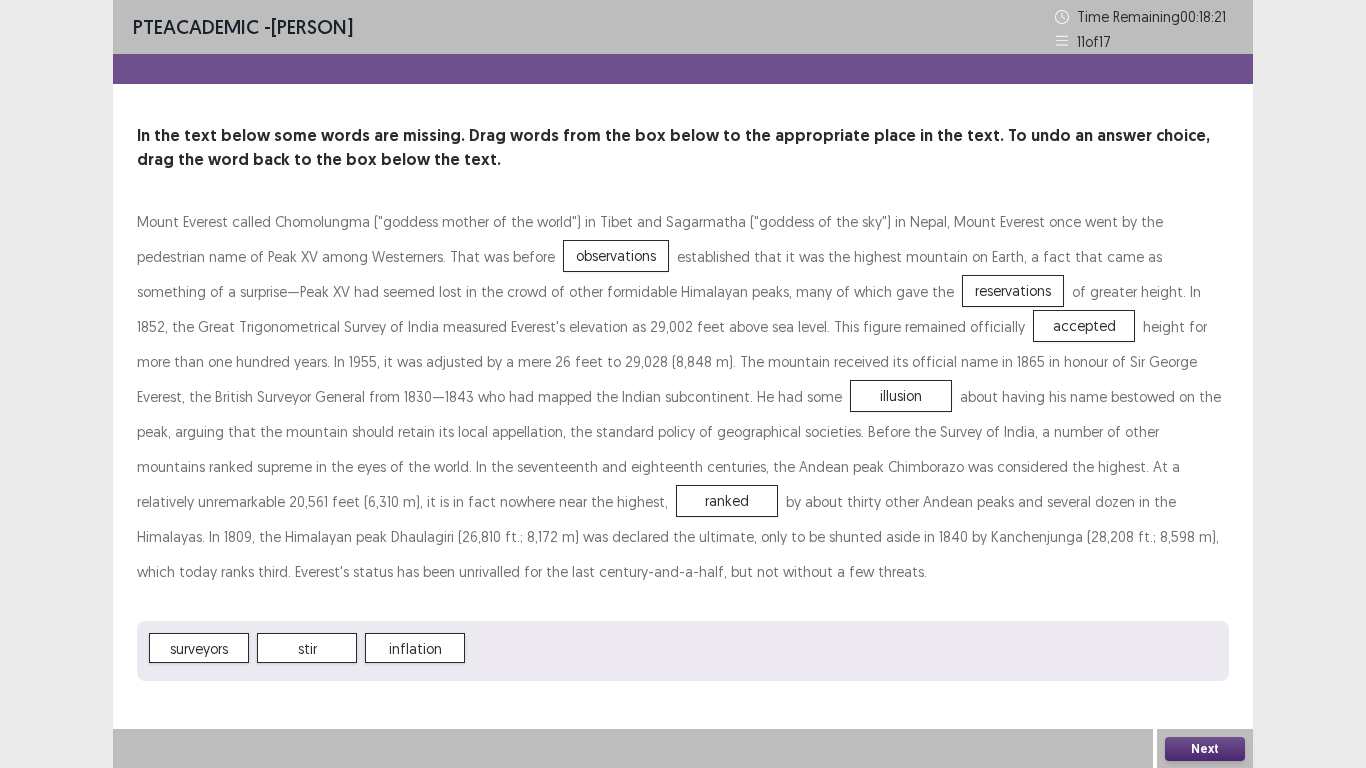 click on "Next" at bounding box center (1205, 749) 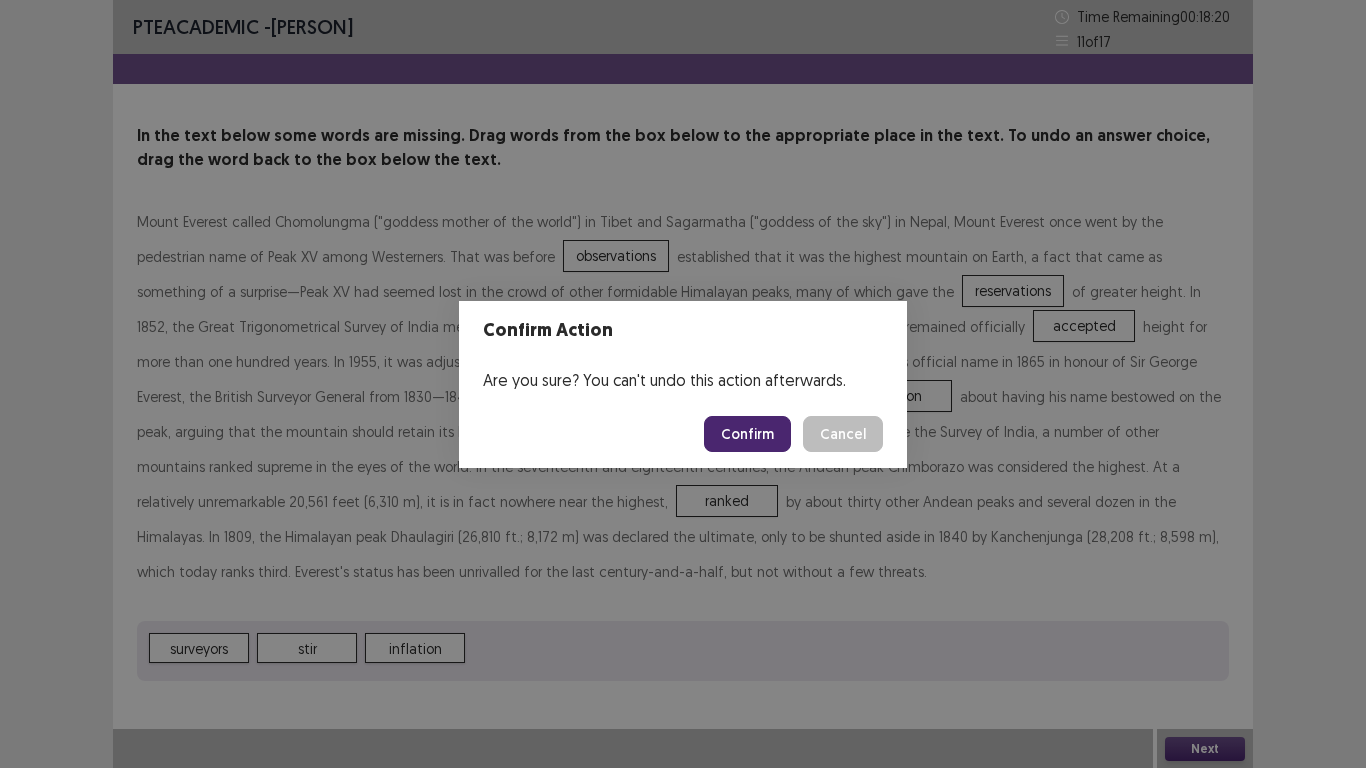 click on "Confirm" at bounding box center [747, 434] 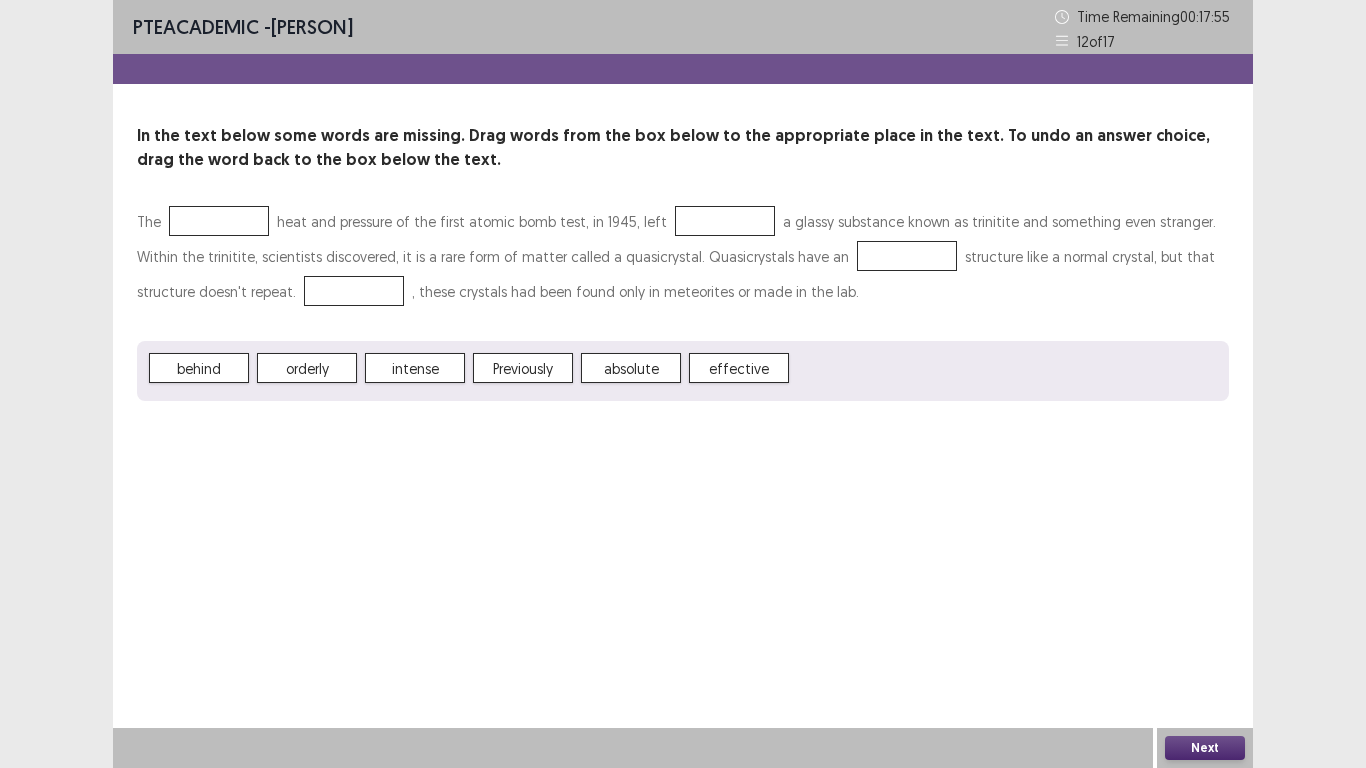 click on "effective" at bounding box center [739, 368] 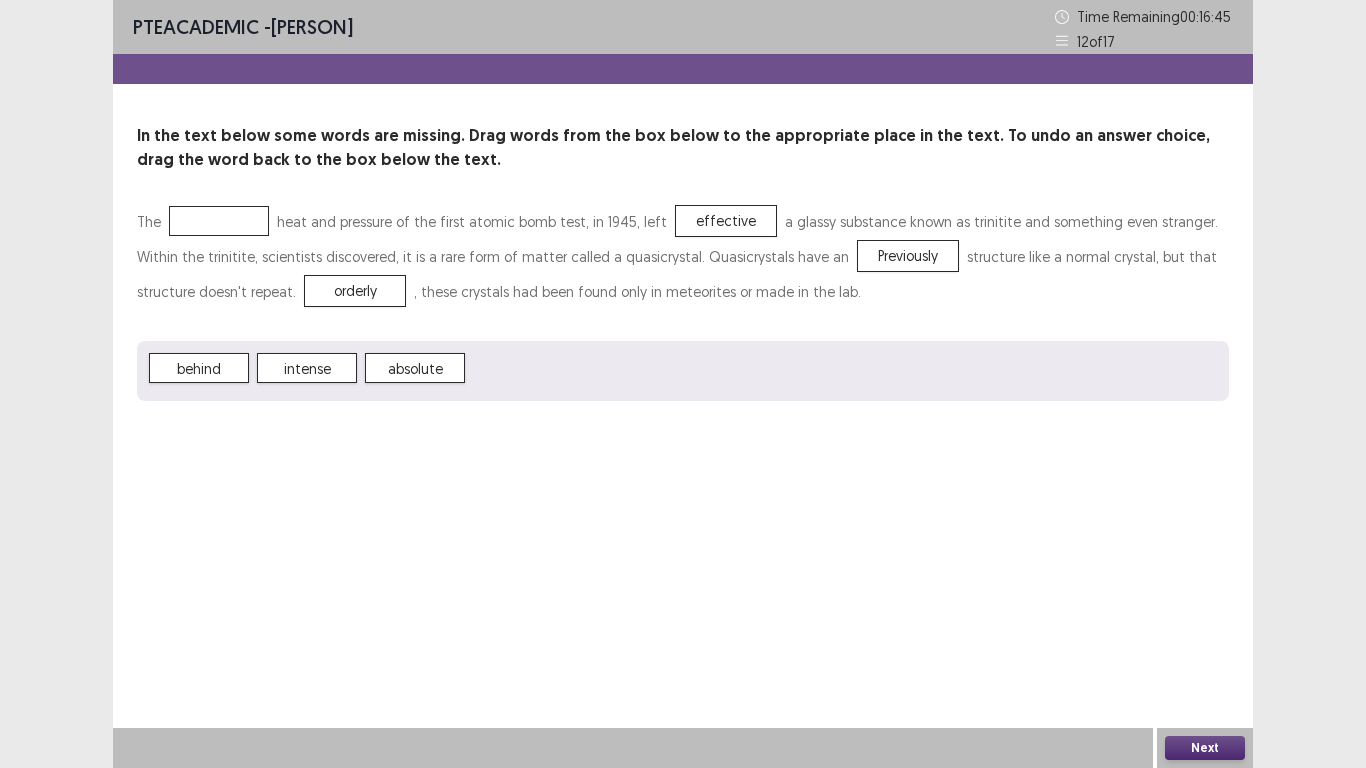 click on "intense" at bounding box center [307, 368] 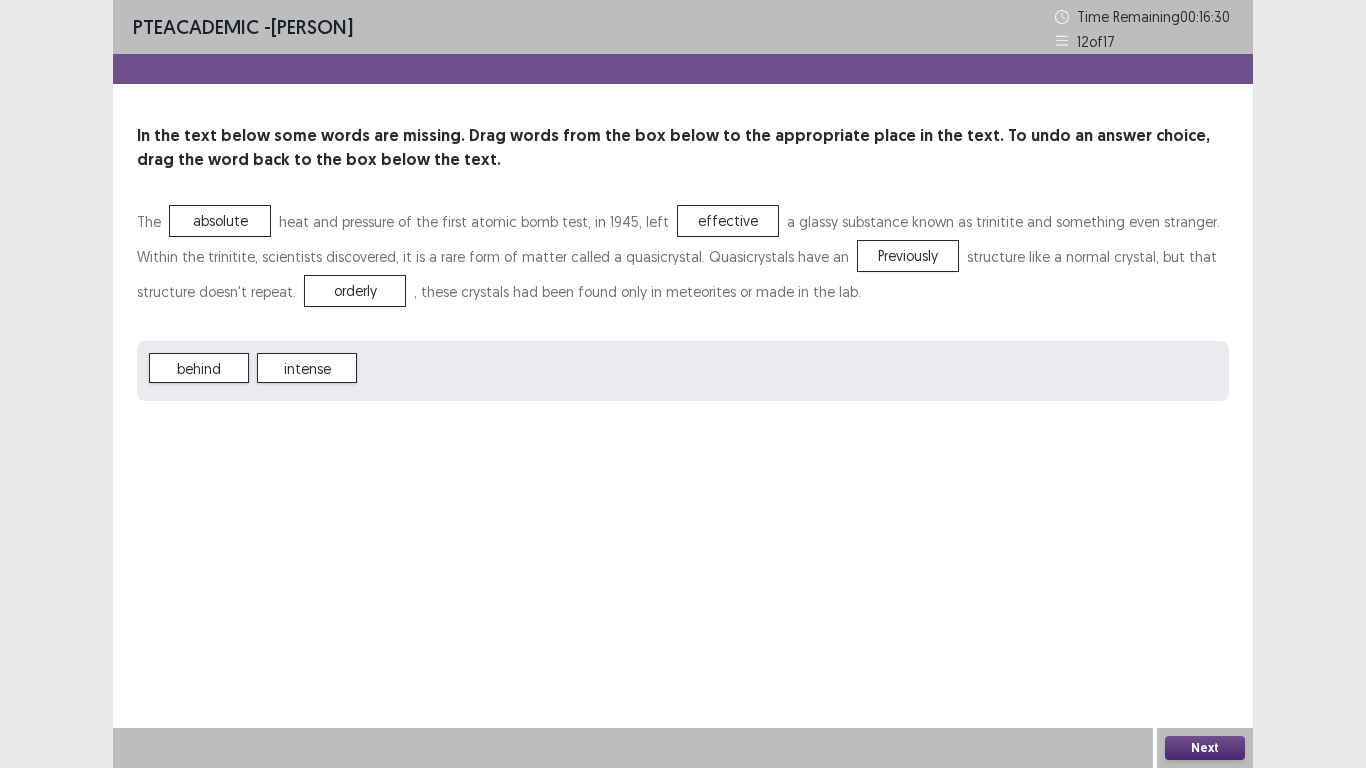 click on "Next" at bounding box center [1205, 748] 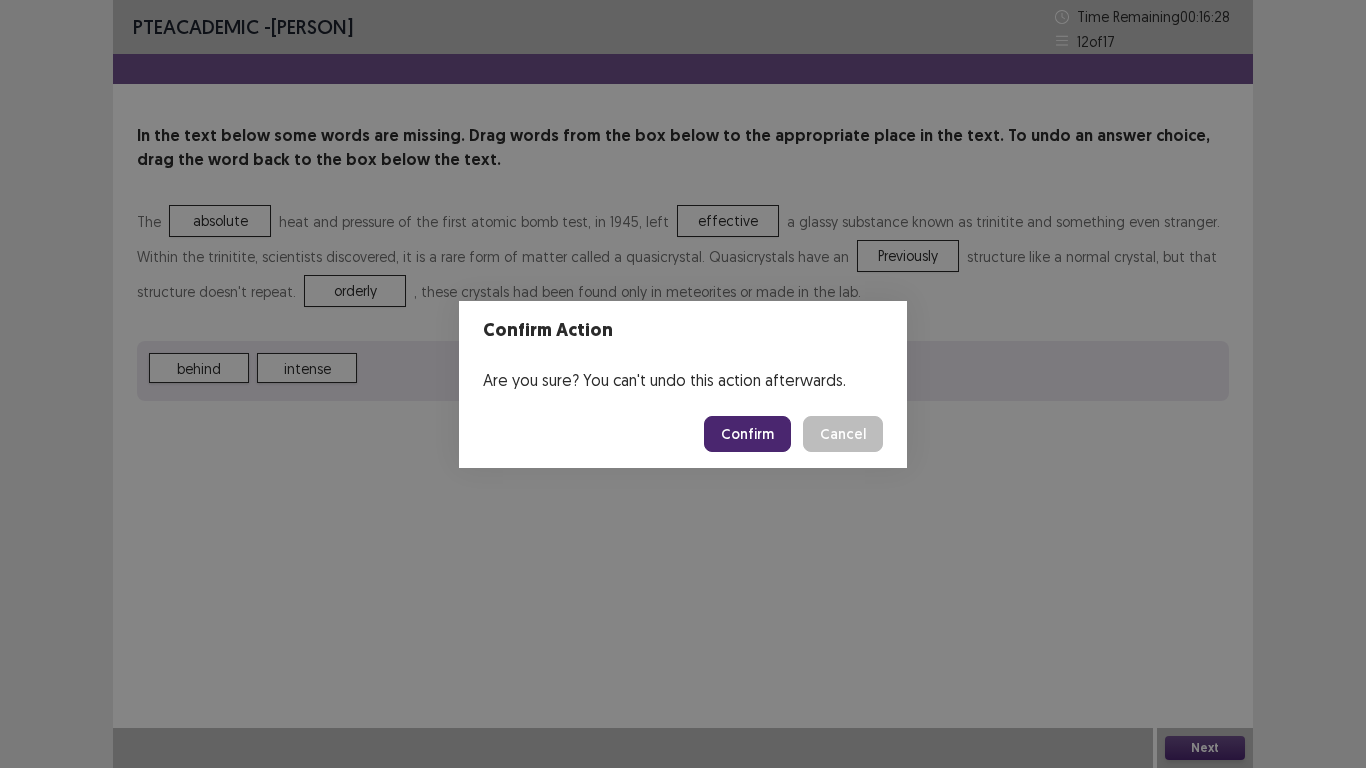 click on "Confirm" at bounding box center [747, 434] 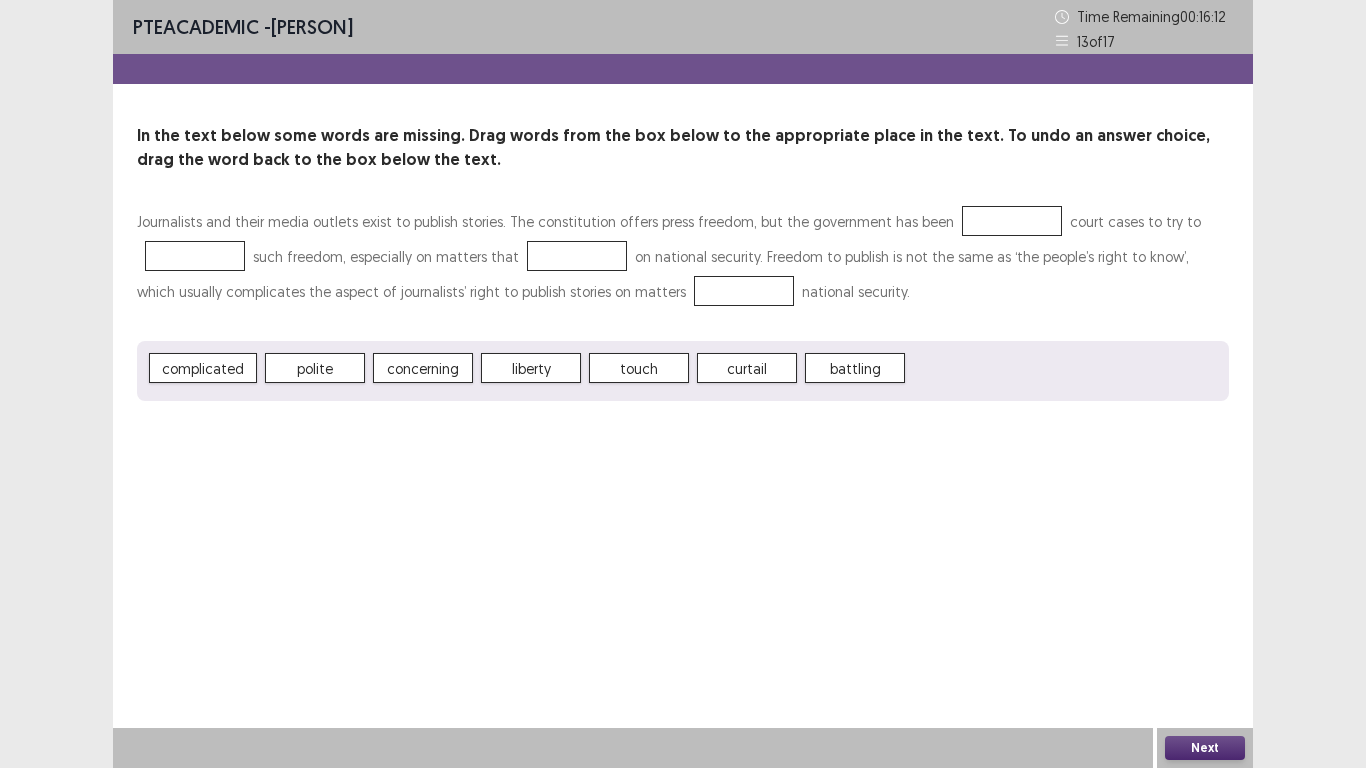 click at bounding box center [1012, 221] 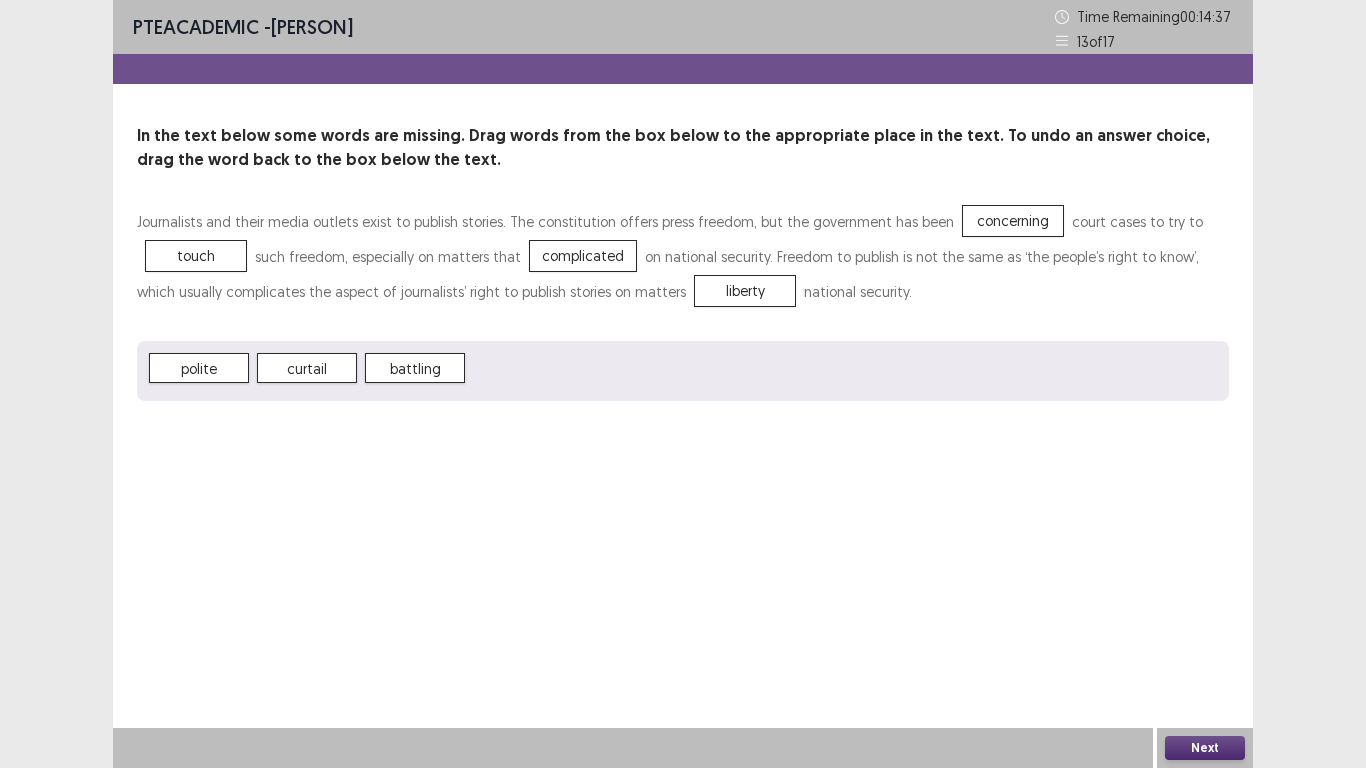 click on "Next" at bounding box center [1205, 748] 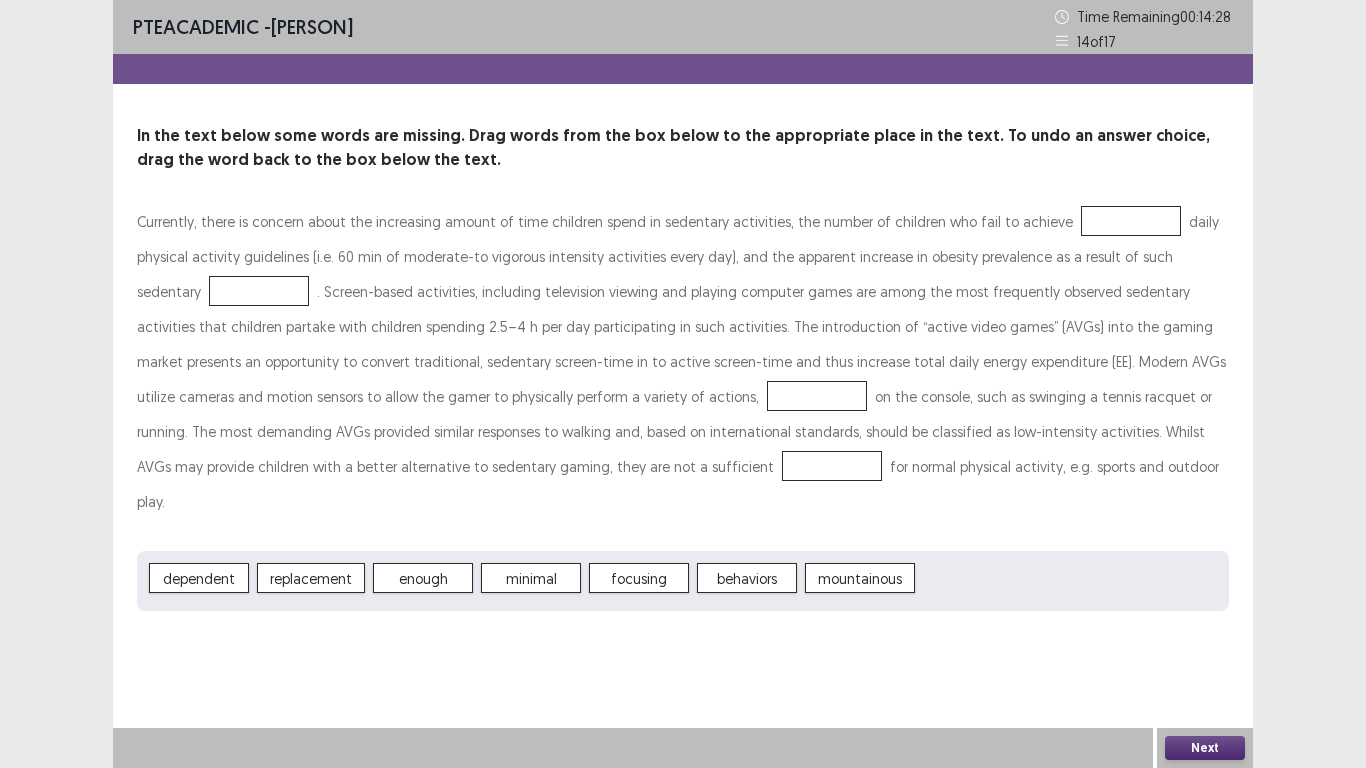 click at bounding box center [1131, 221] 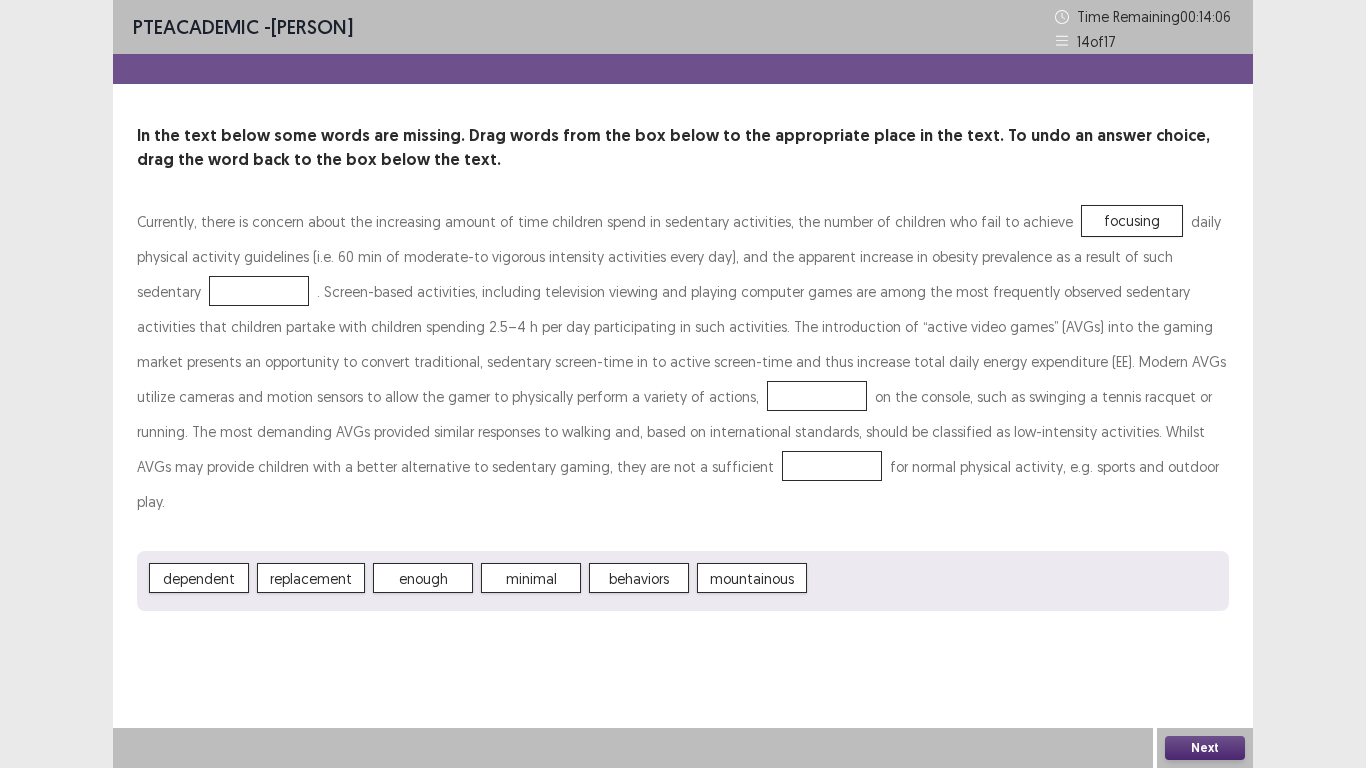 click on "focusing" at bounding box center [1132, 221] 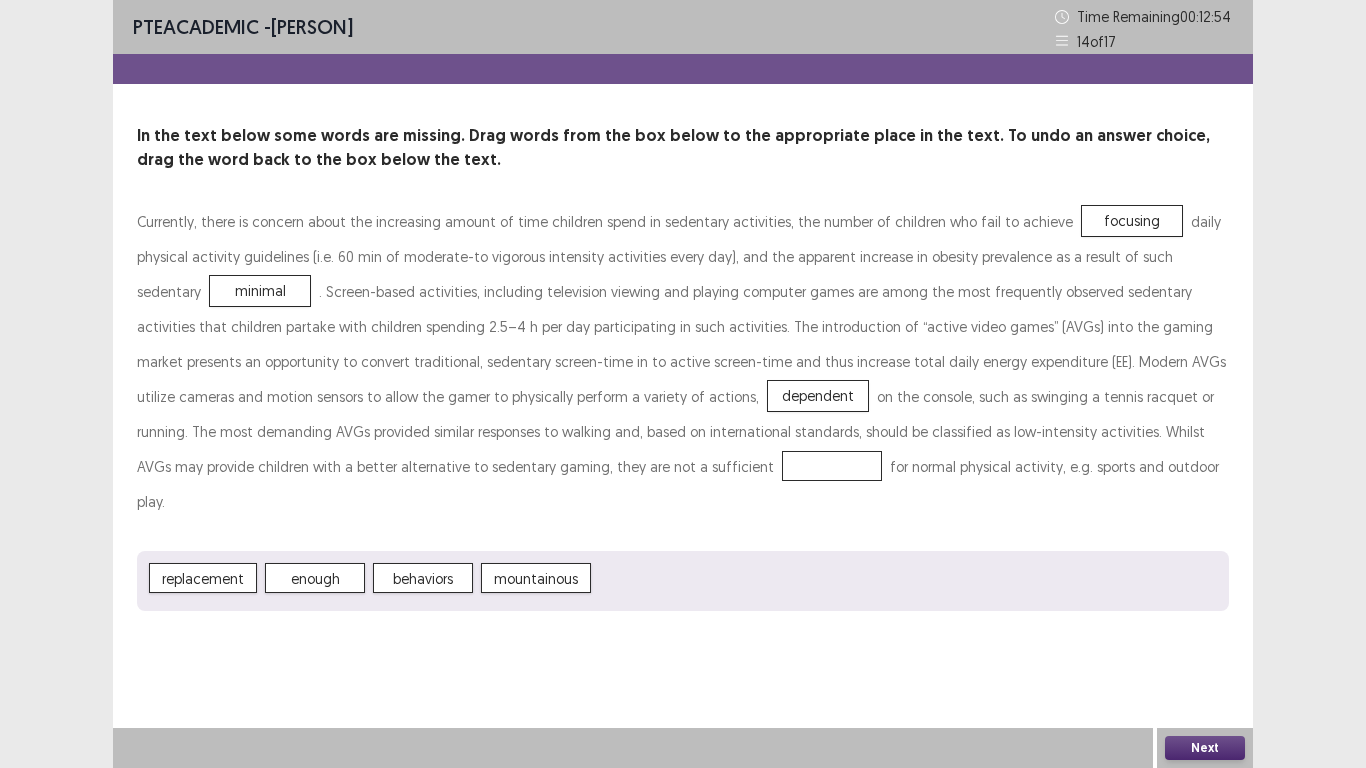 click on "replacement" at bounding box center [203, 578] 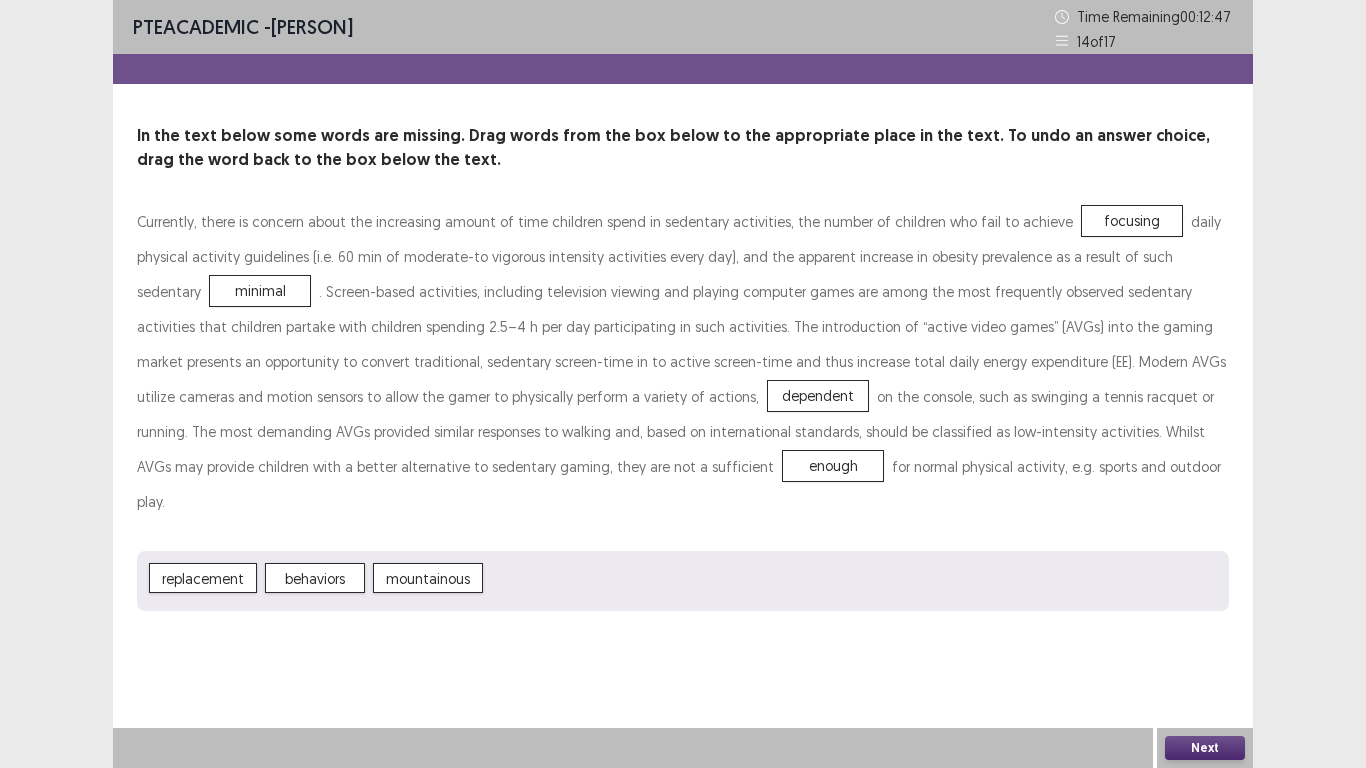 click on "Next" at bounding box center [1205, 748] 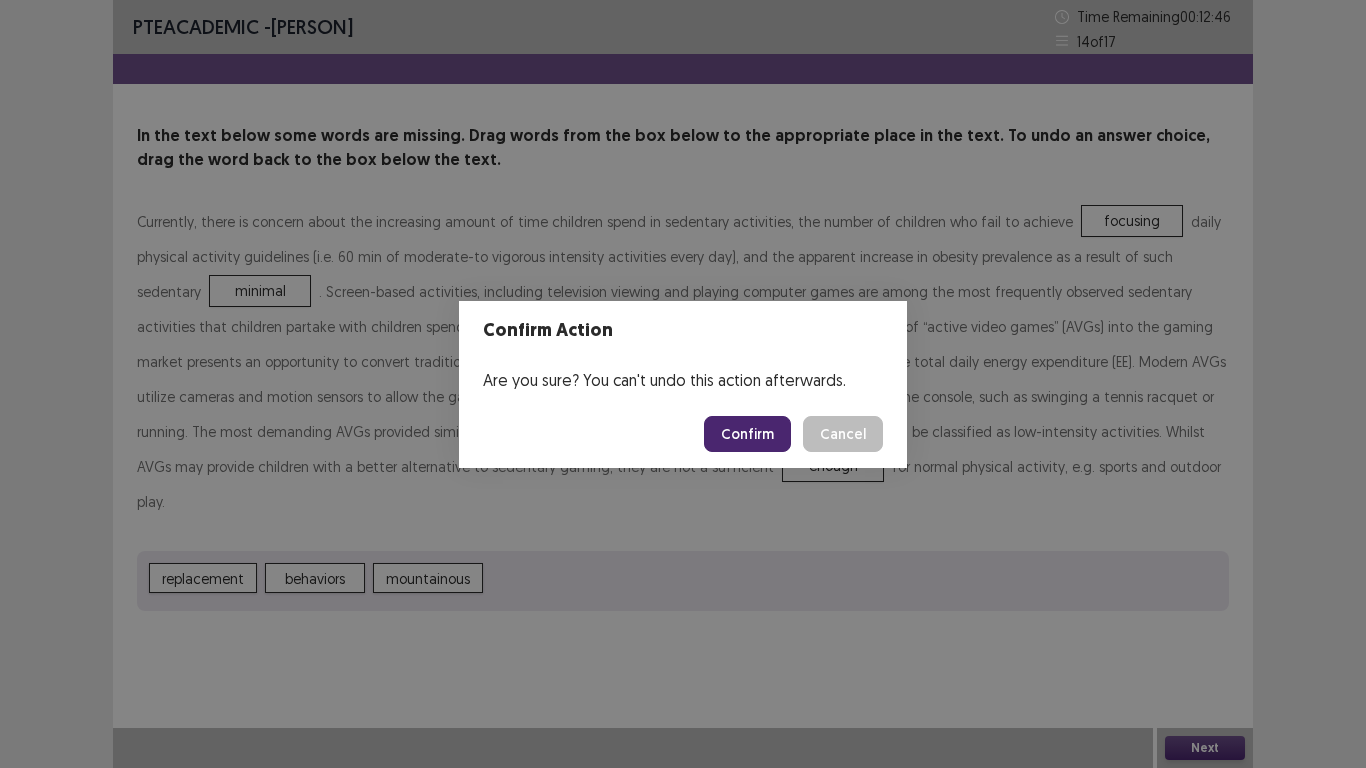 click on "Confirm" at bounding box center (747, 434) 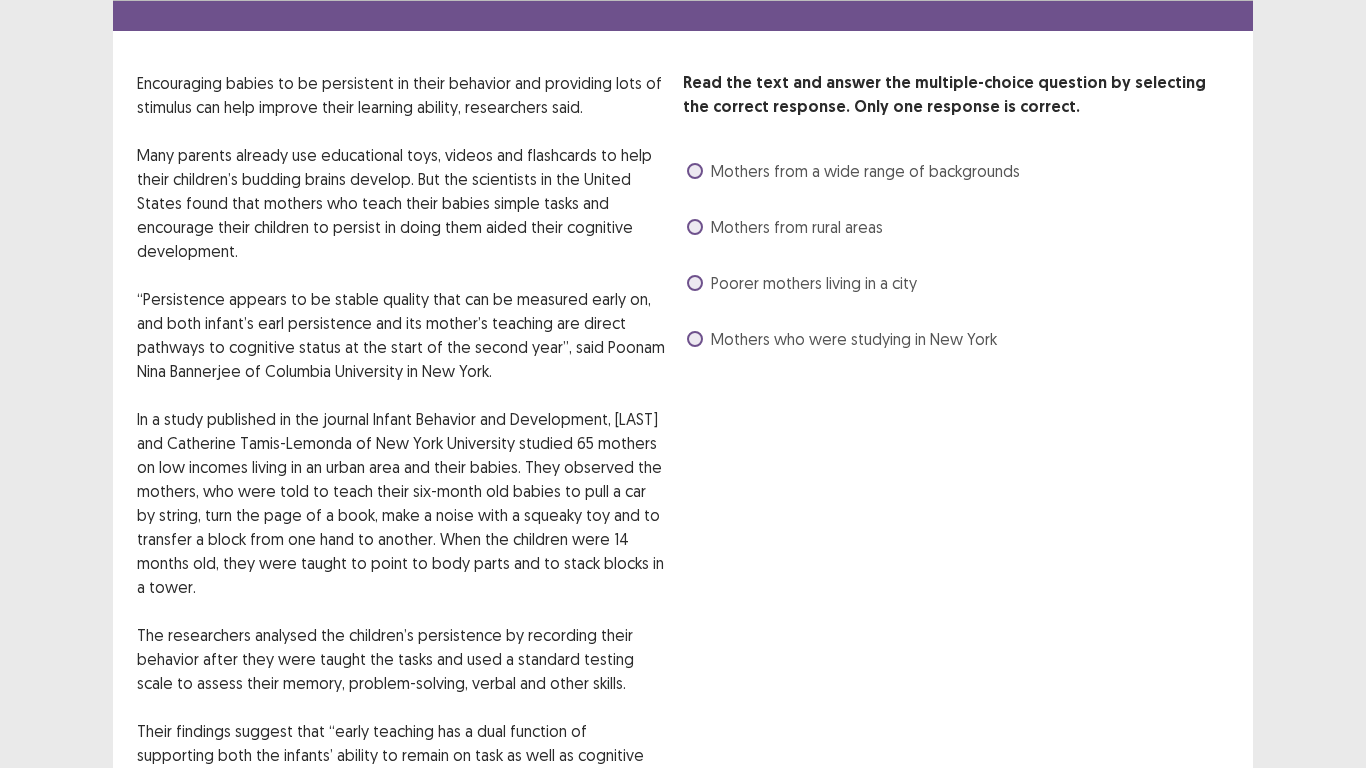 scroll, scrollTop: 13, scrollLeft: 0, axis: vertical 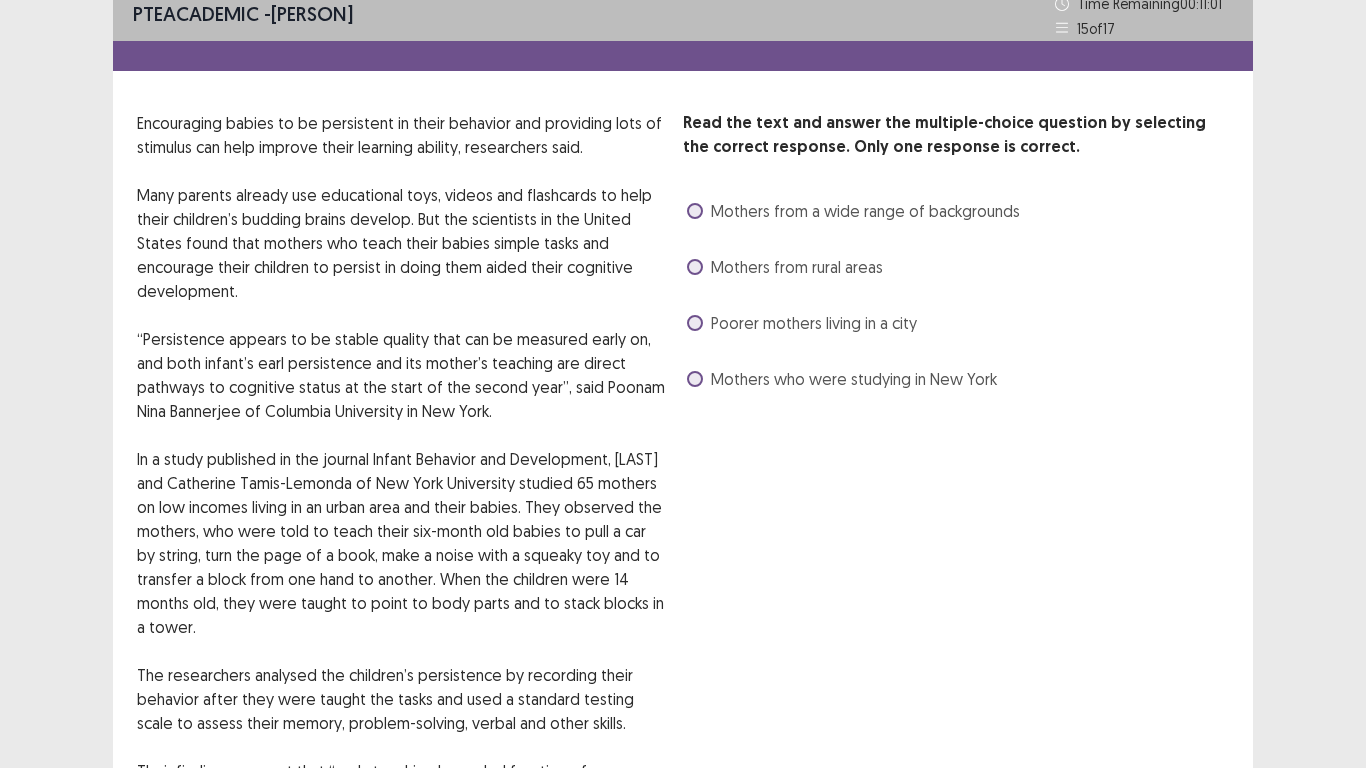 click on "Mothers from a wide range of backgrounds" at bounding box center (853, 211) 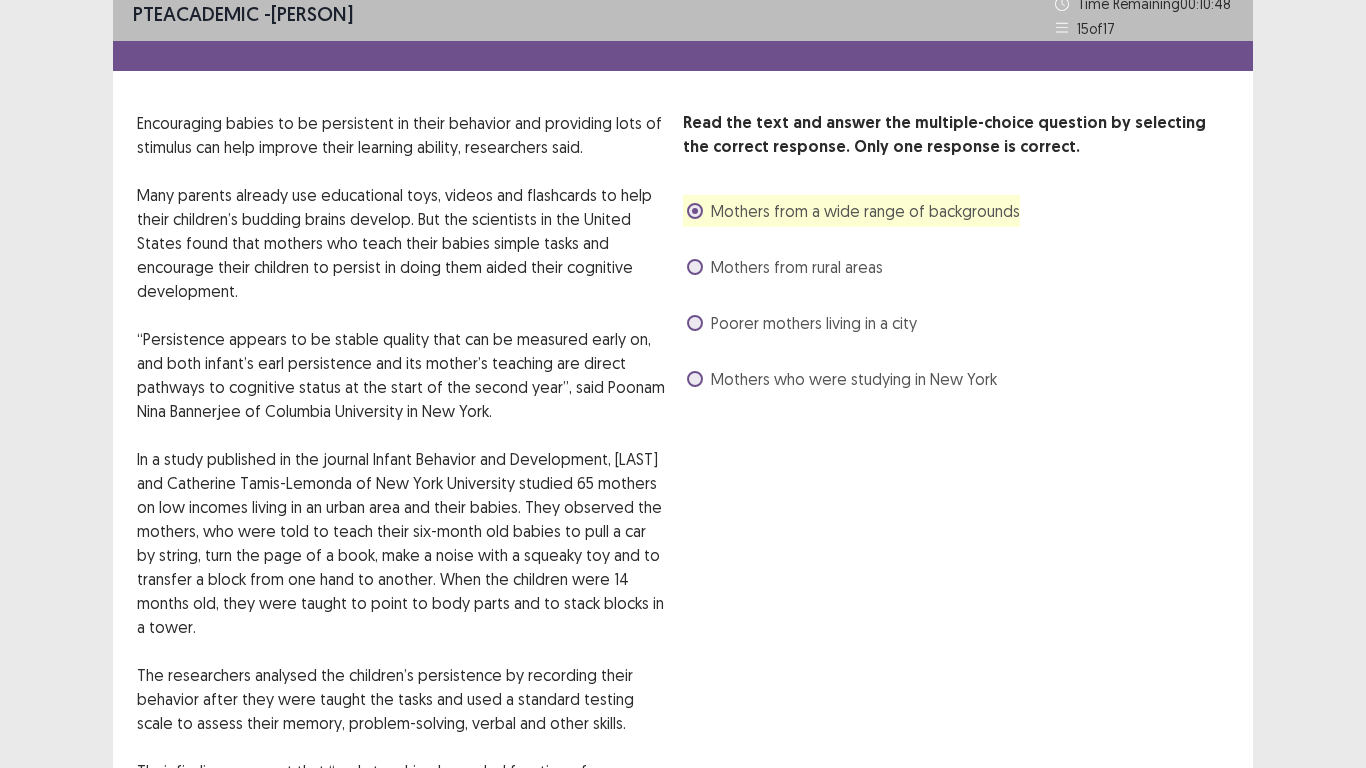 click on "PTE  academic   -  Joselito Asok Time Remaining  00 : 10 : 48 15  of  17 Read the text and answer the multiple-choice question by selecting the correct response. Only one response is correct. Encouraging babies to be persistent in their behavior and providing lots of stimulus can help improve their learning ability, researchers said. Many parents already use educational toys, videos and flashcards to help their children’s budding brains develop. But the scientists in the United States found that mothers who teach their babies simple tasks and encourage their children to persist in doing them aided their cognitive development. “Persistence appears to be stable quality that can be measured early on, and both infant’s earl persistence and its mother’s teaching are direct pathways to cognitive status at the start of the second year”, said Poonam Nina Bannerjee of Columbia University in New York. What kind mothers did the study investigate? Mothers from a wide range of backgrounds Next" at bounding box center (683, 489) 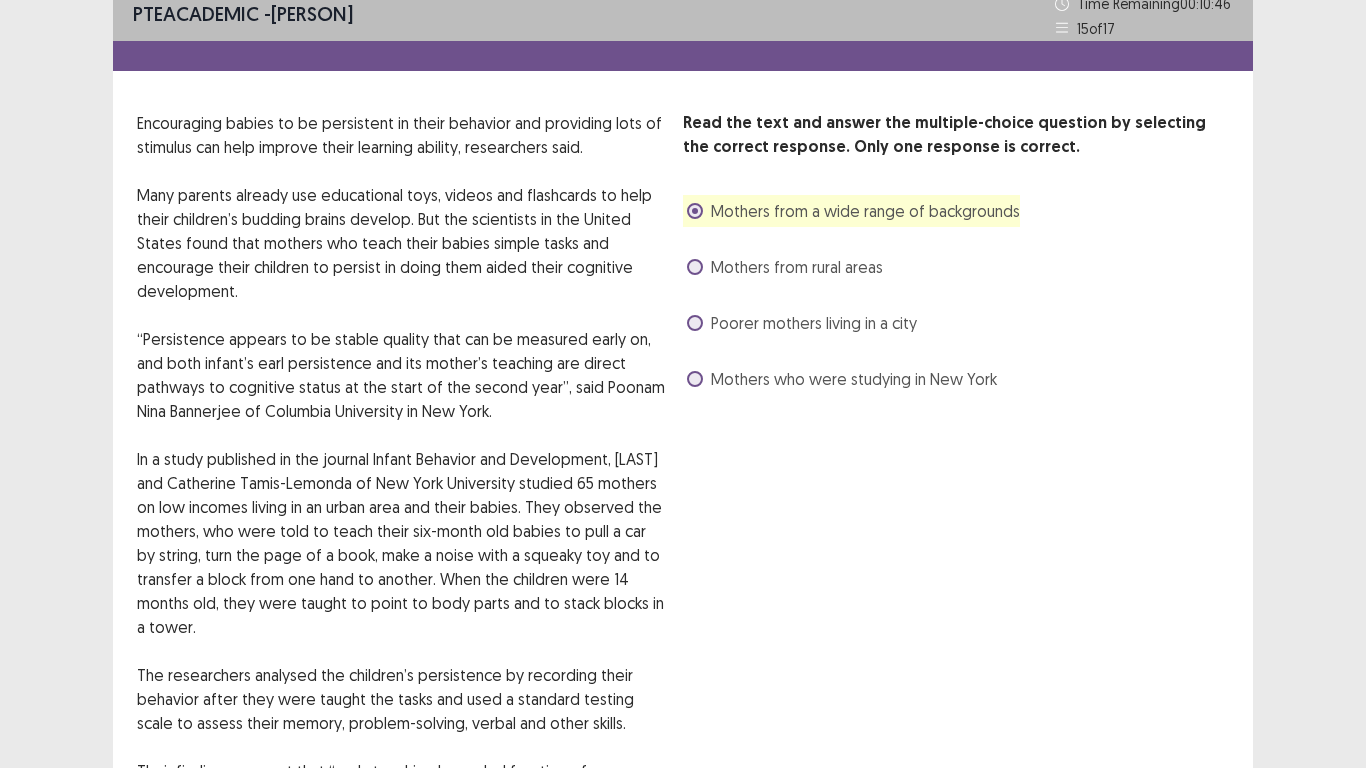 scroll, scrollTop: 213, scrollLeft: 0, axis: vertical 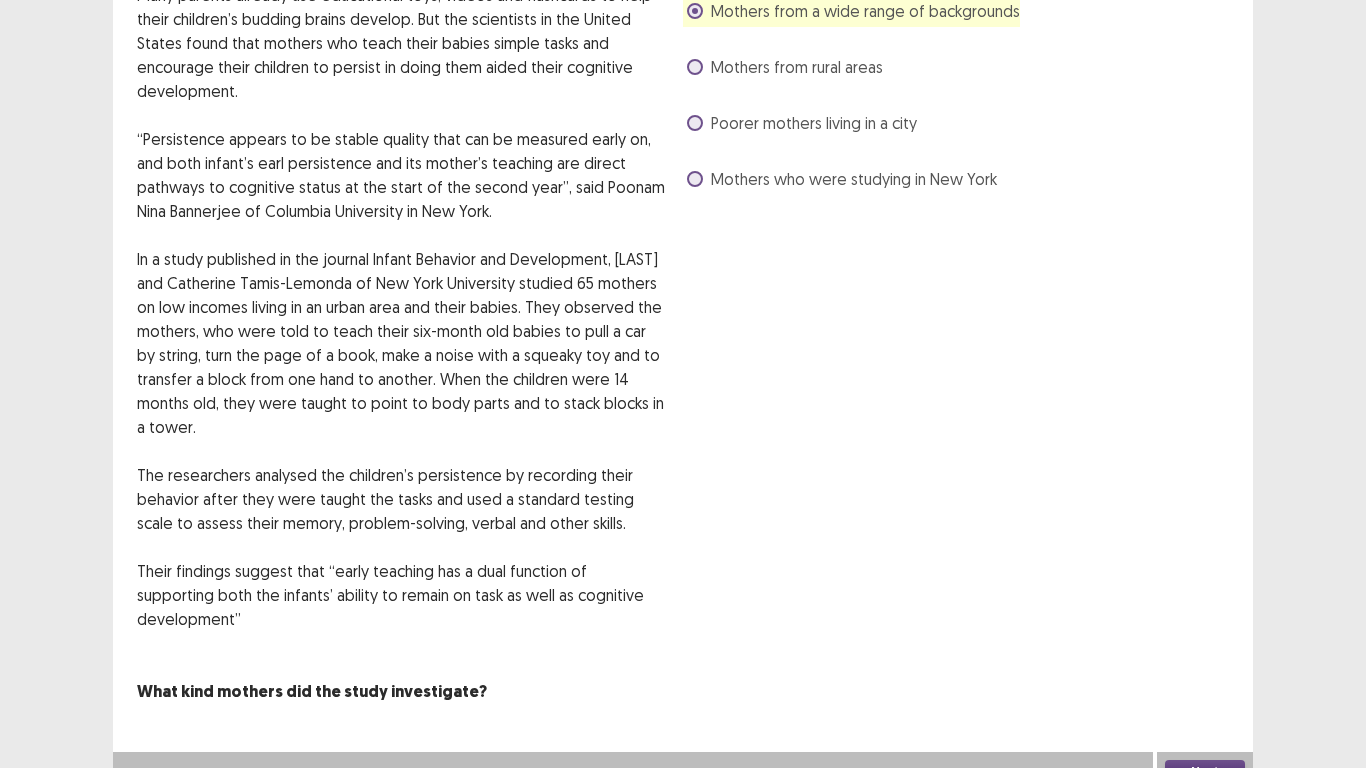 click on "Next" at bounding box center (1205, 772) 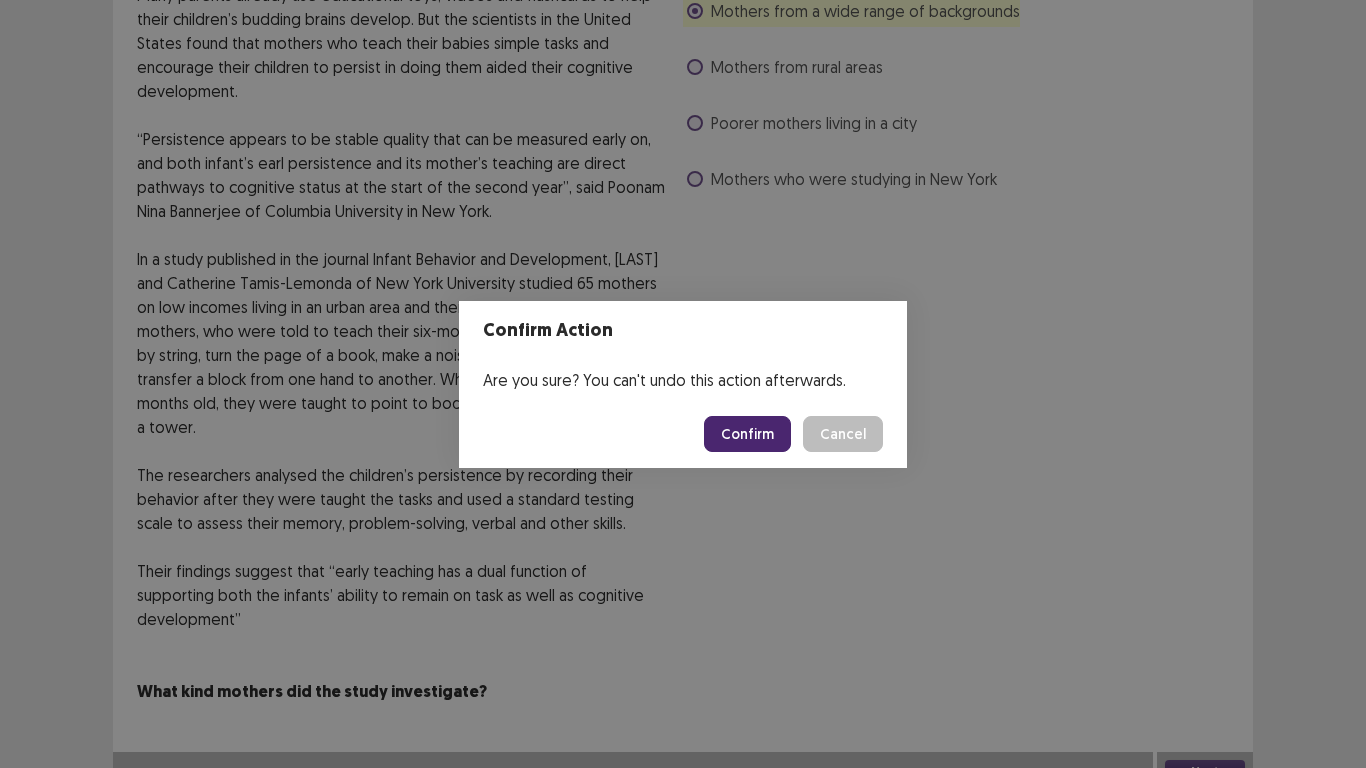 click on "Confirm" at bounding box center (747, 434) 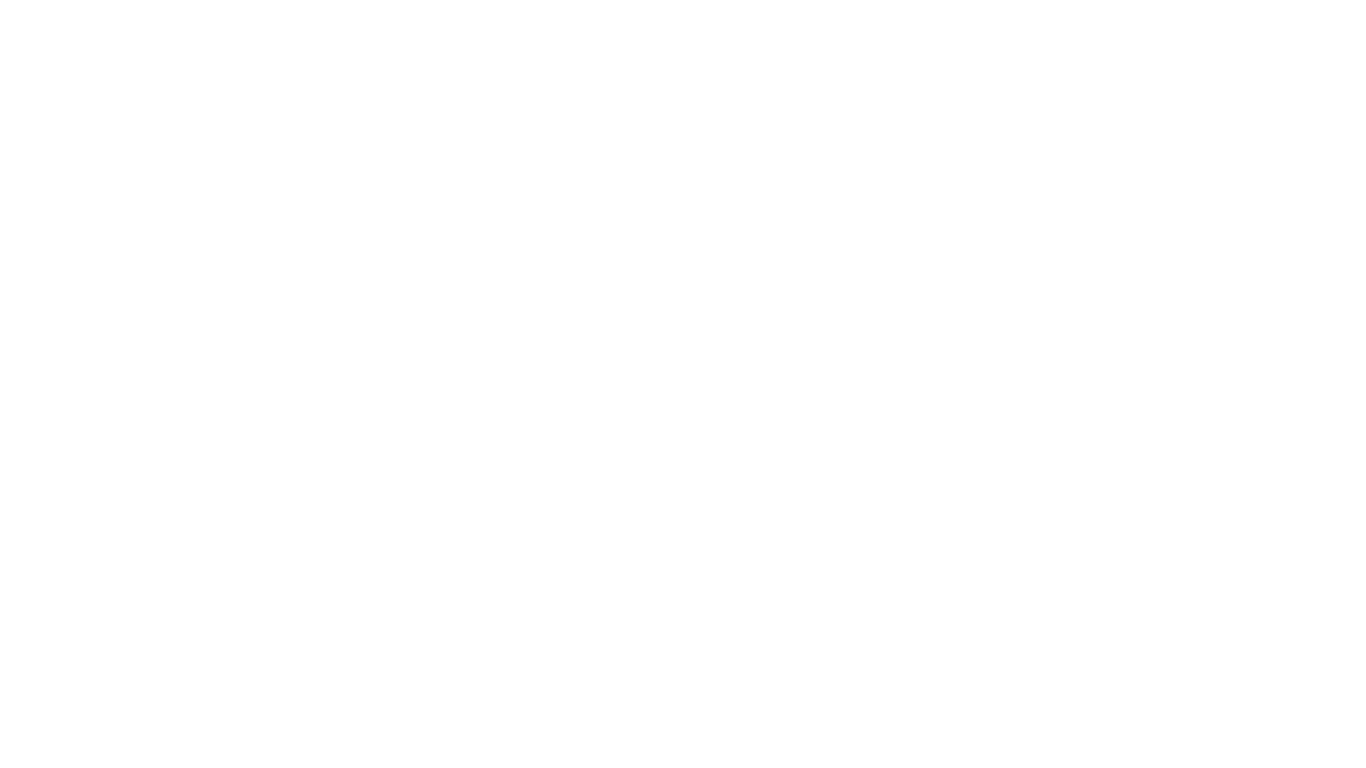 scroll, scrollTop: 0, scrollLeft: 0, axis: both 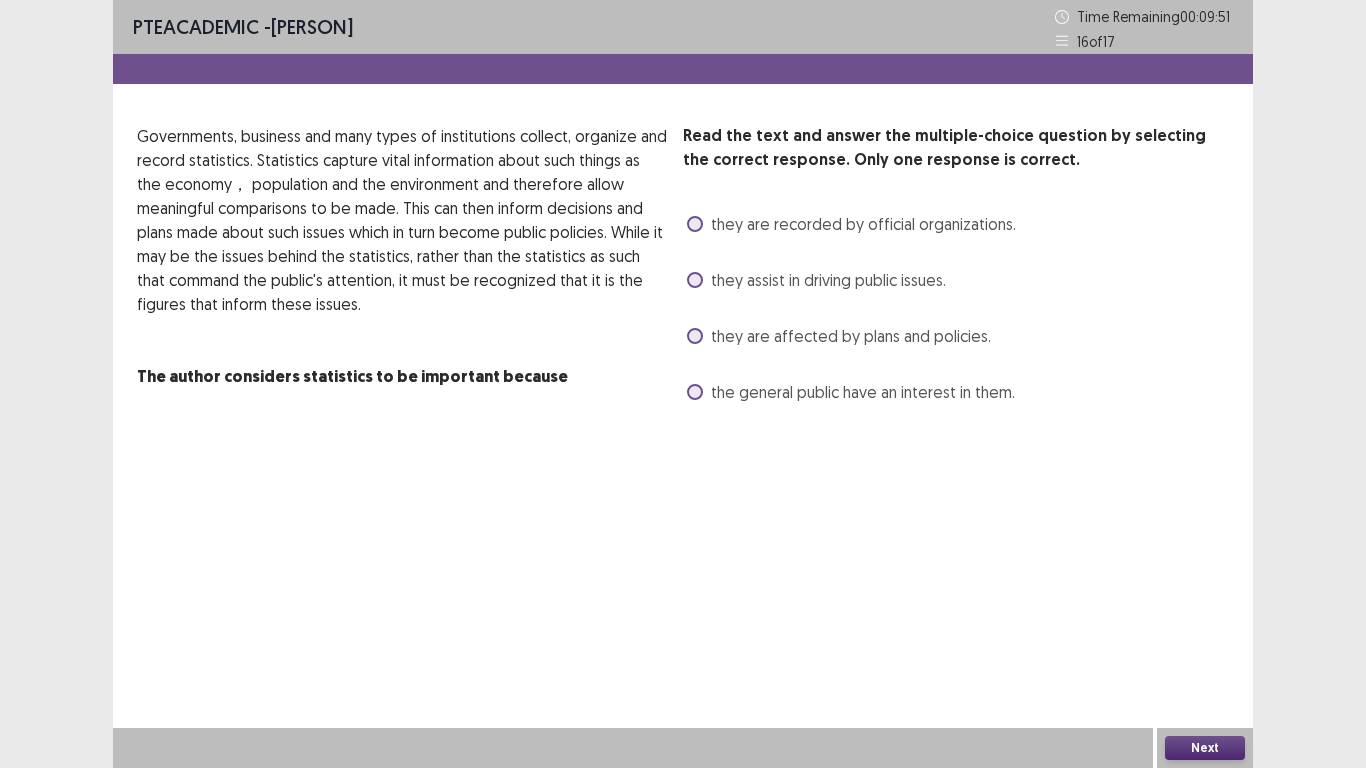 click at bounding box center [695, 224] 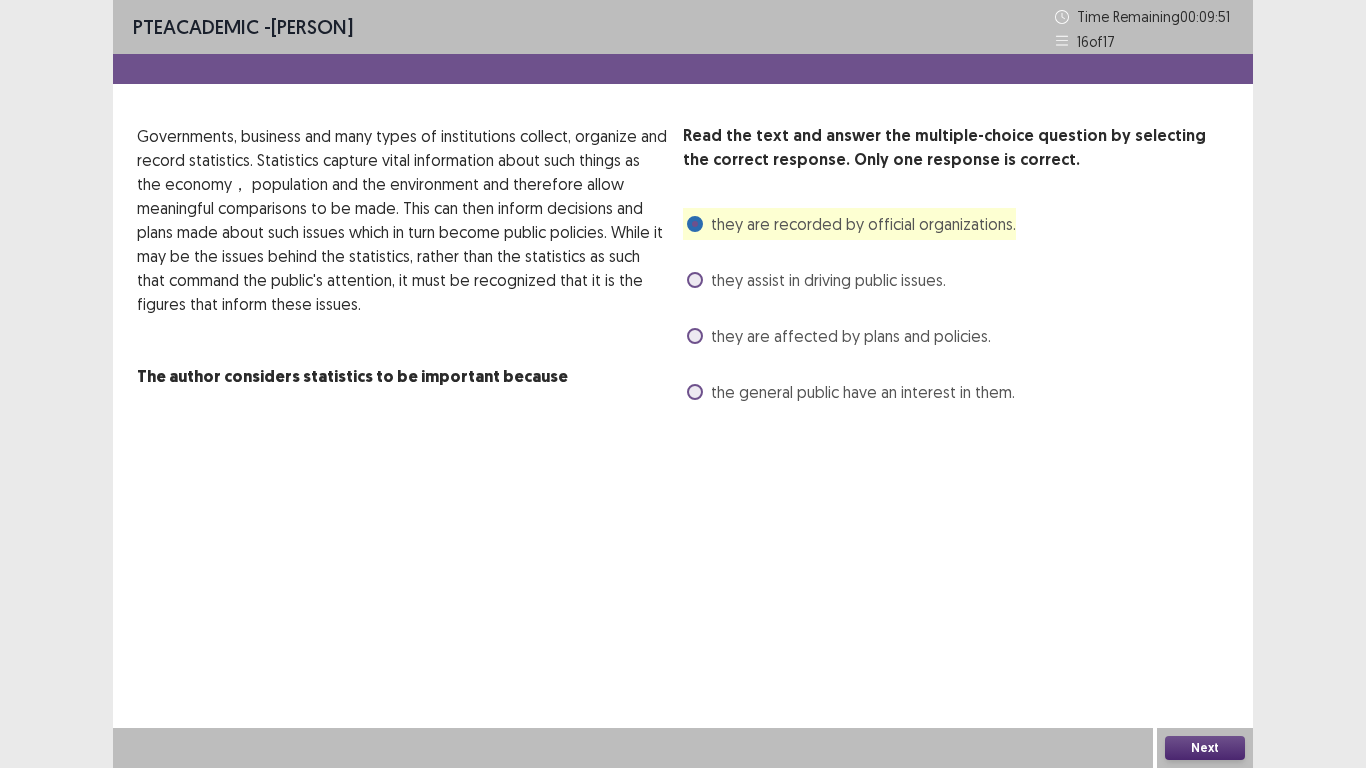 click on "Next" at bounding box center (1205, 748) 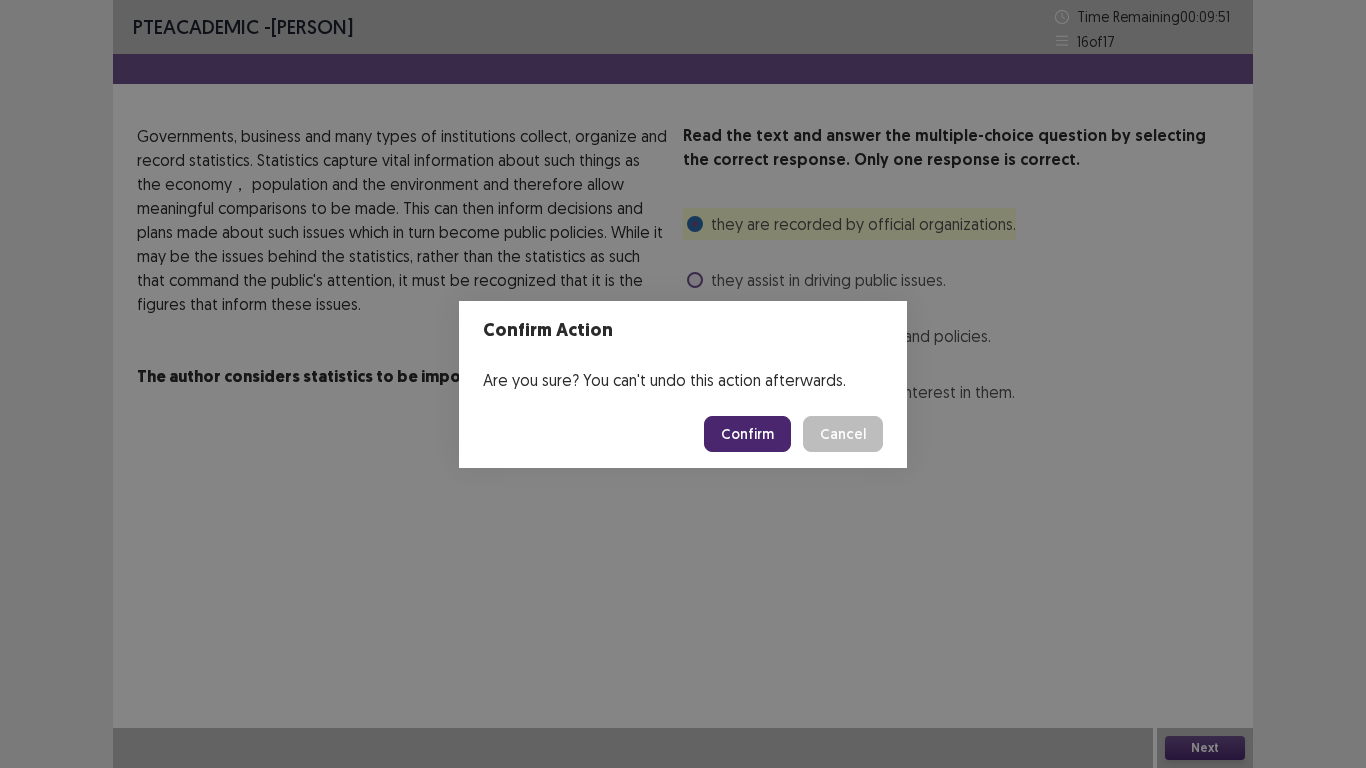 click on "Confirm" at bounding box center [747, 434] 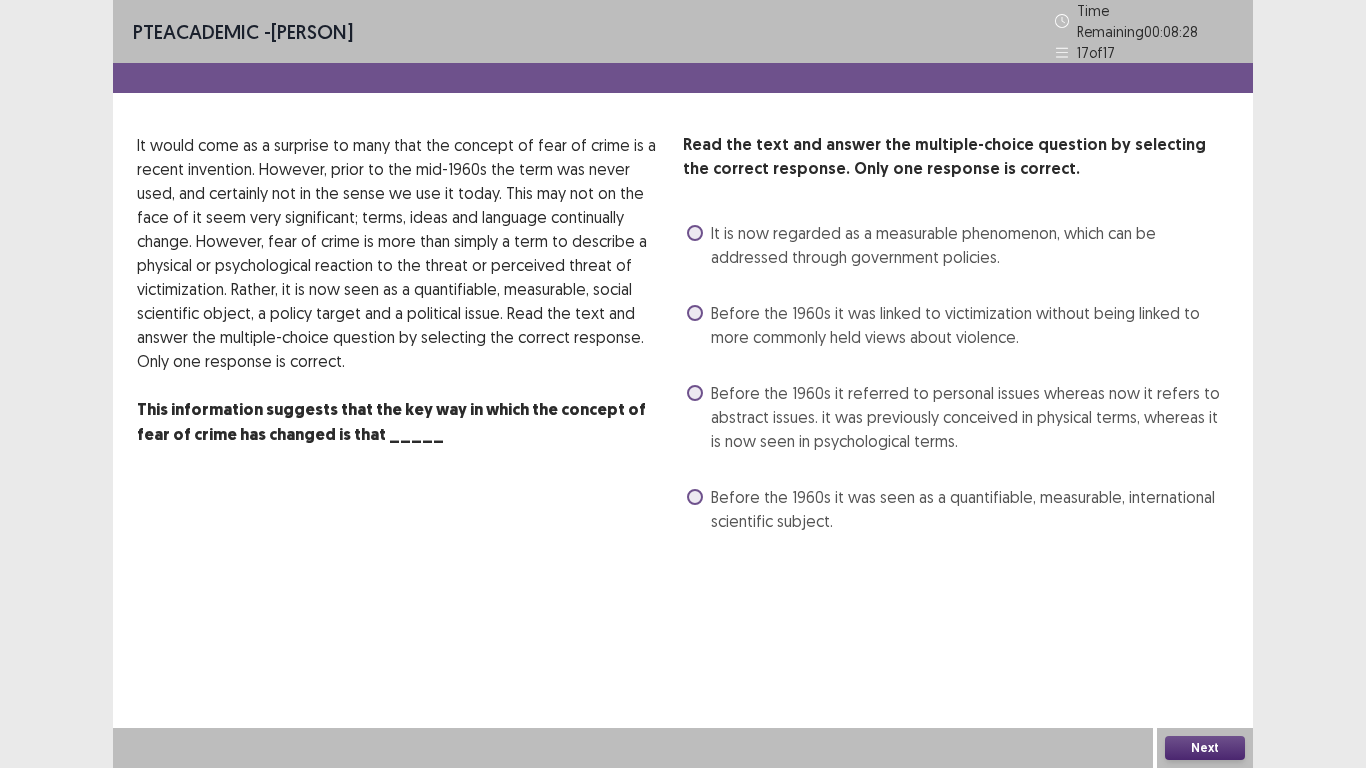 click at bounding box center [695, 393] 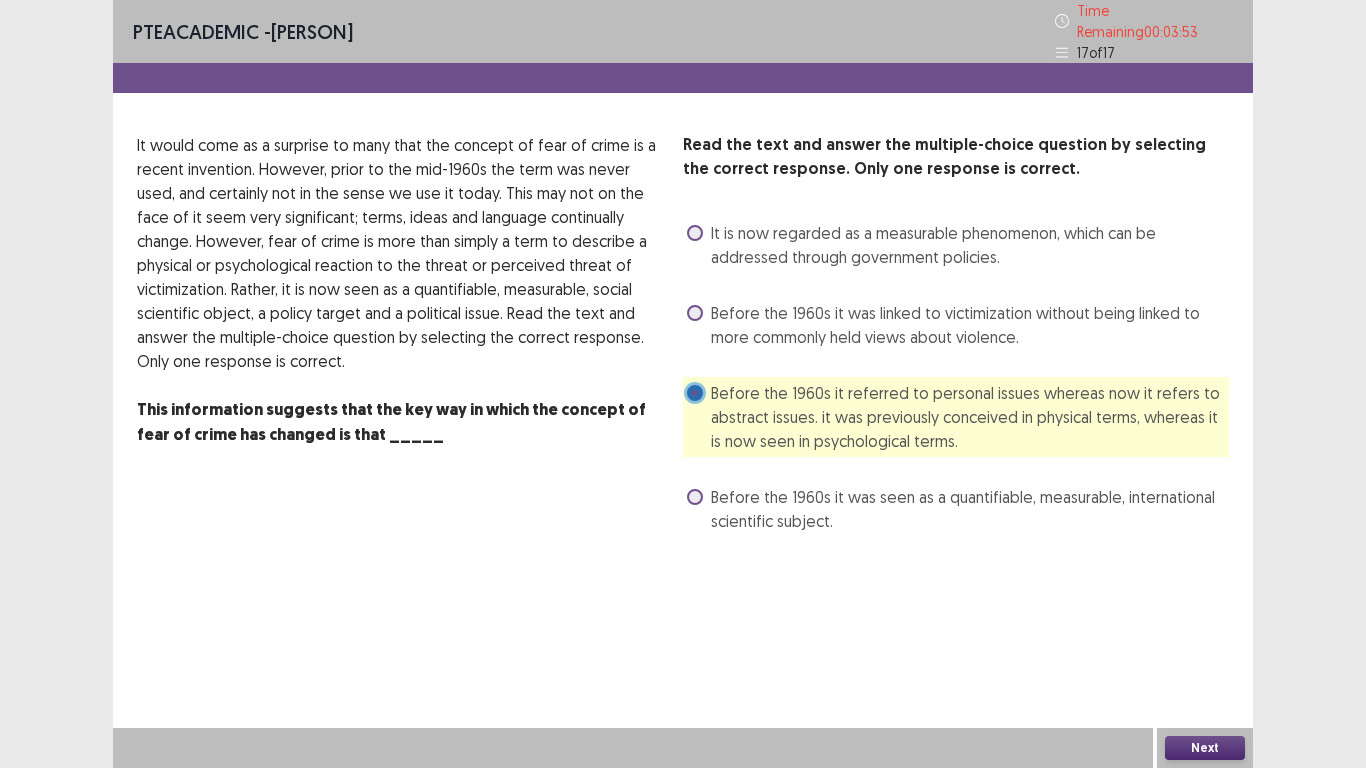 click on "Next" at bounding box center [1205, 748] 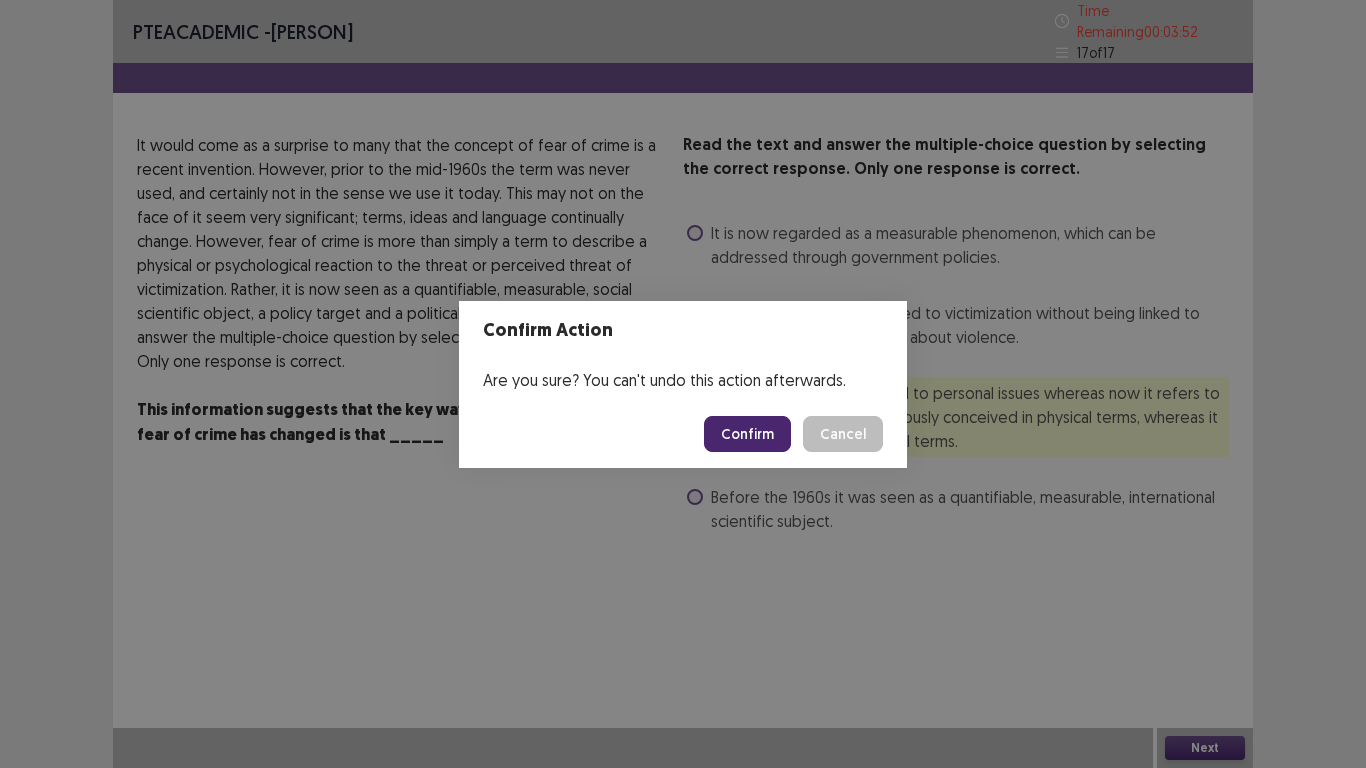 click on "Confirm" at bounding box center (747, 434) 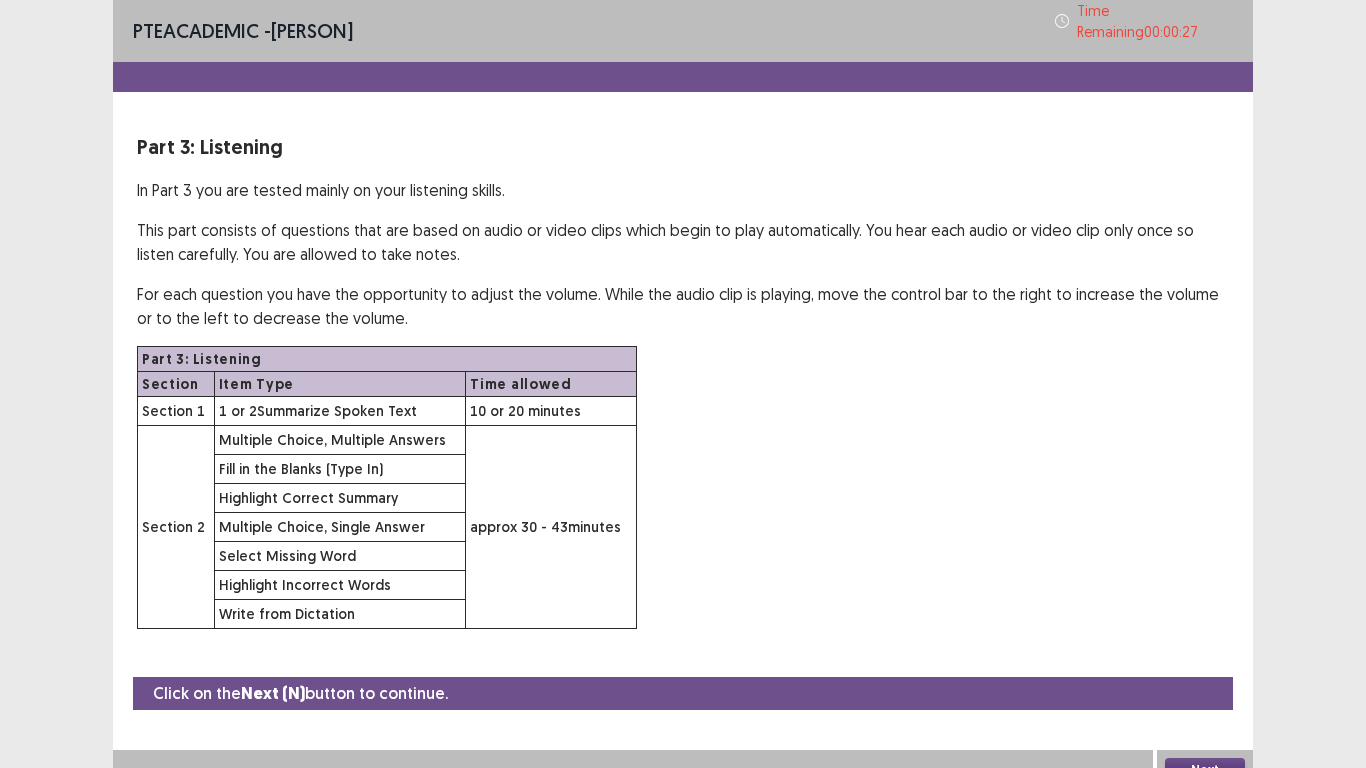 click on "Next" at bounding box center [1205, 770] 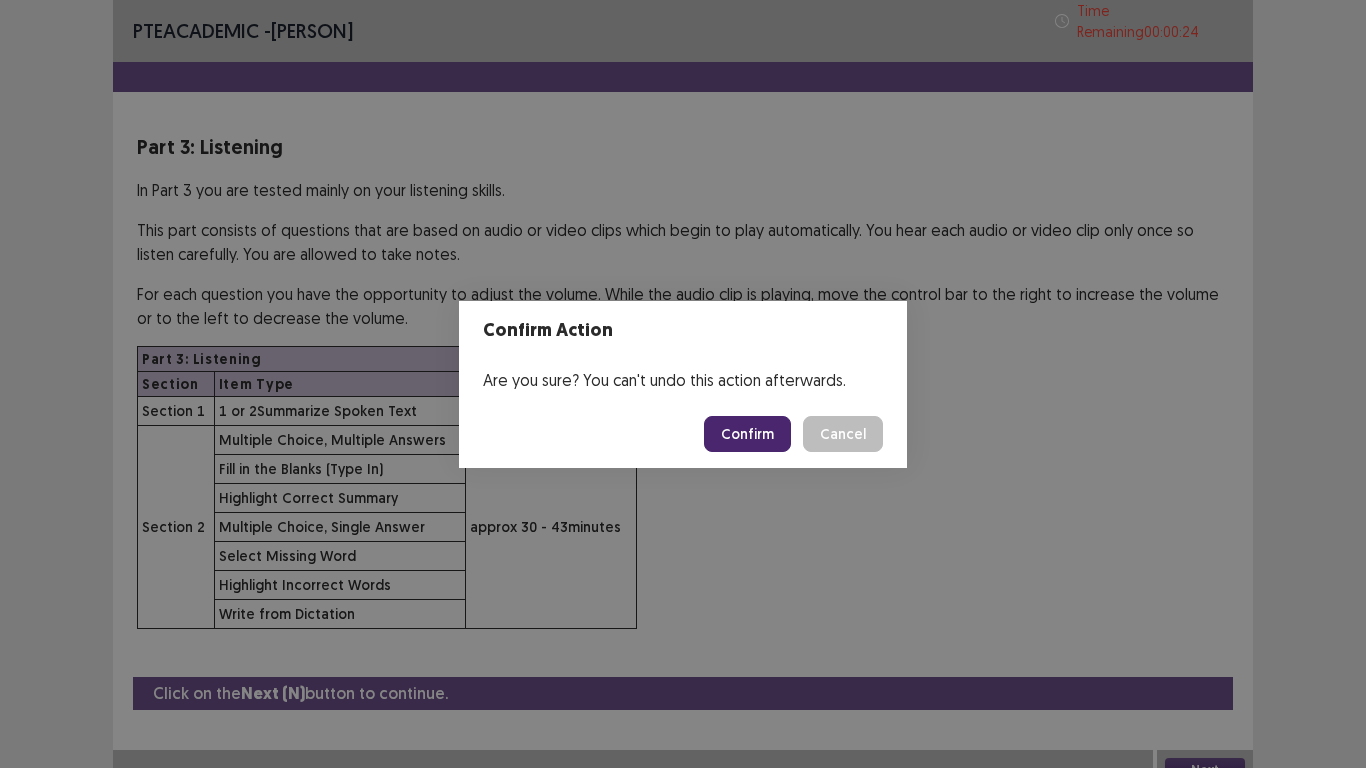 click on "Confirm" at bounding box center [747, 434] 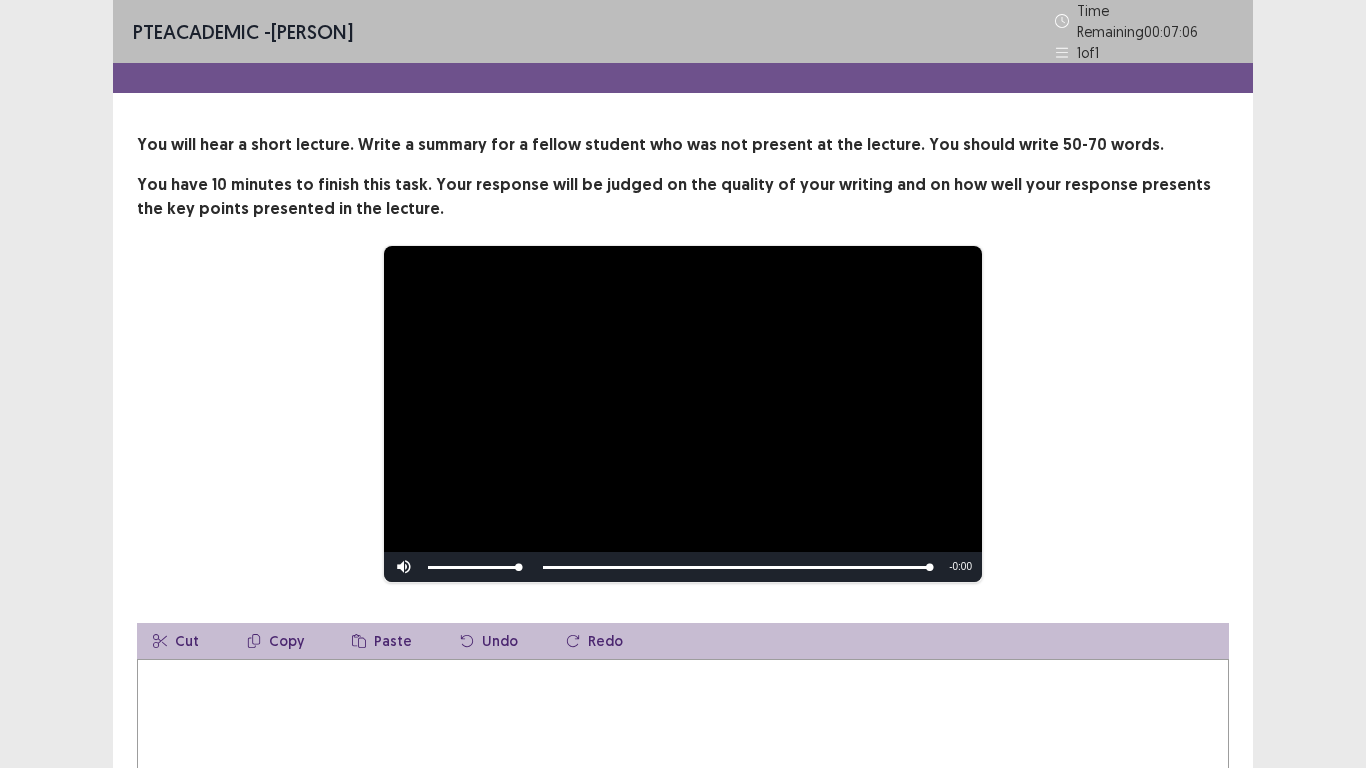 click at bounding box center [683, 769] 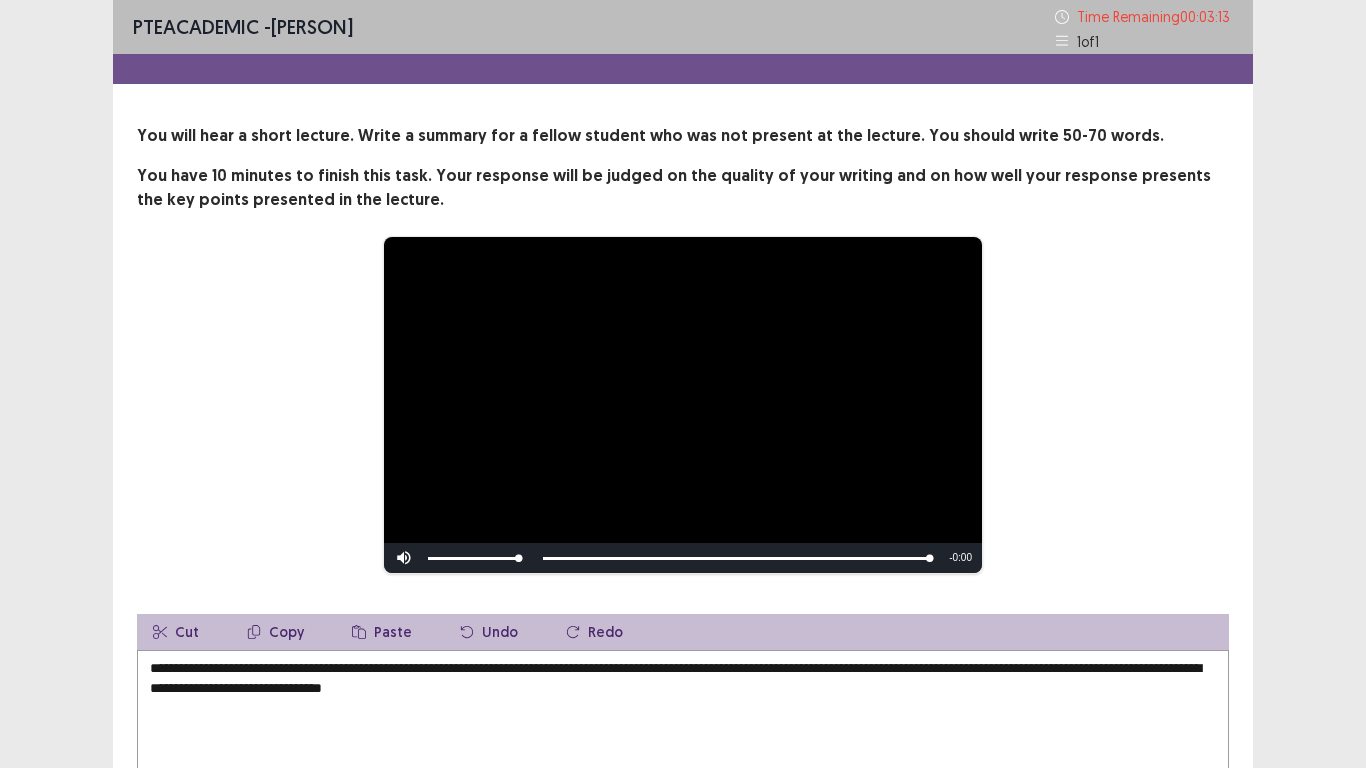 type on "**********" 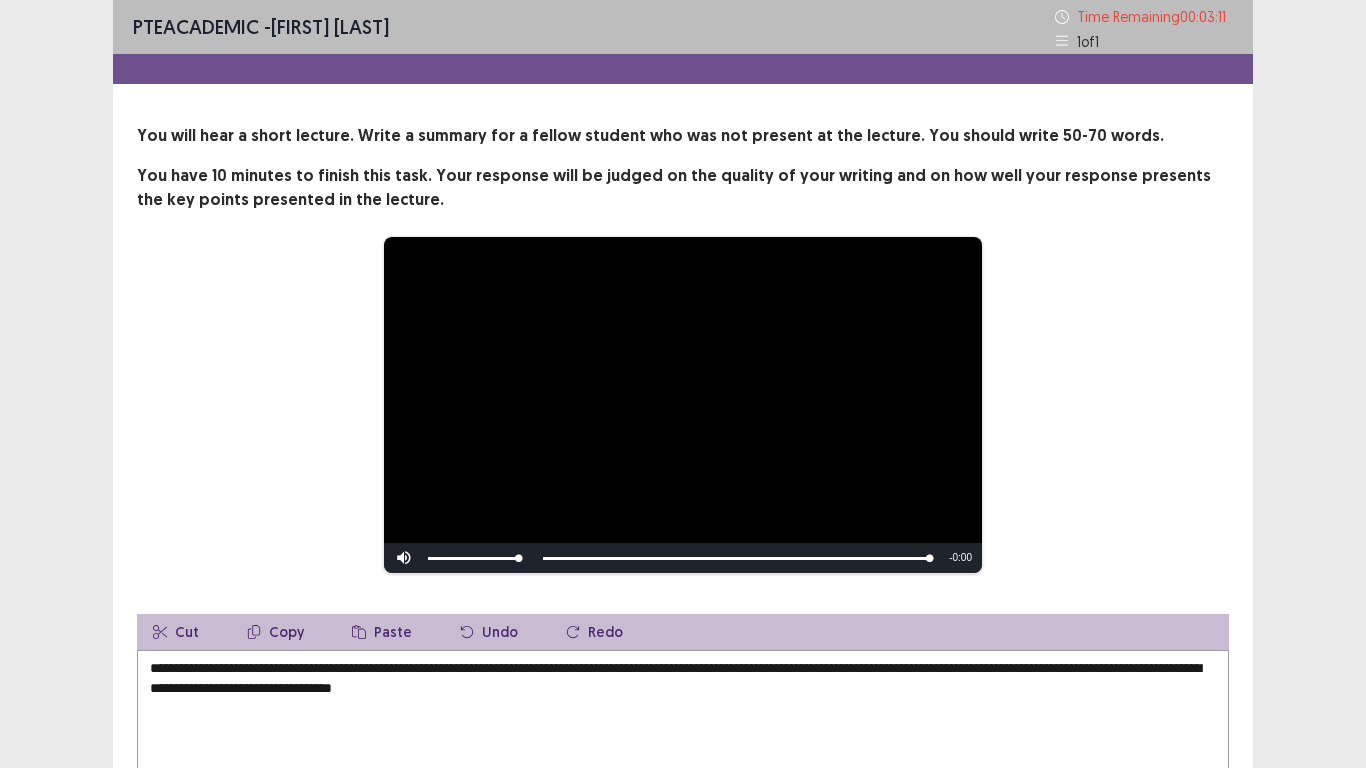 scroll, scrollTop: 0, scrollLeft: 0, axis: both 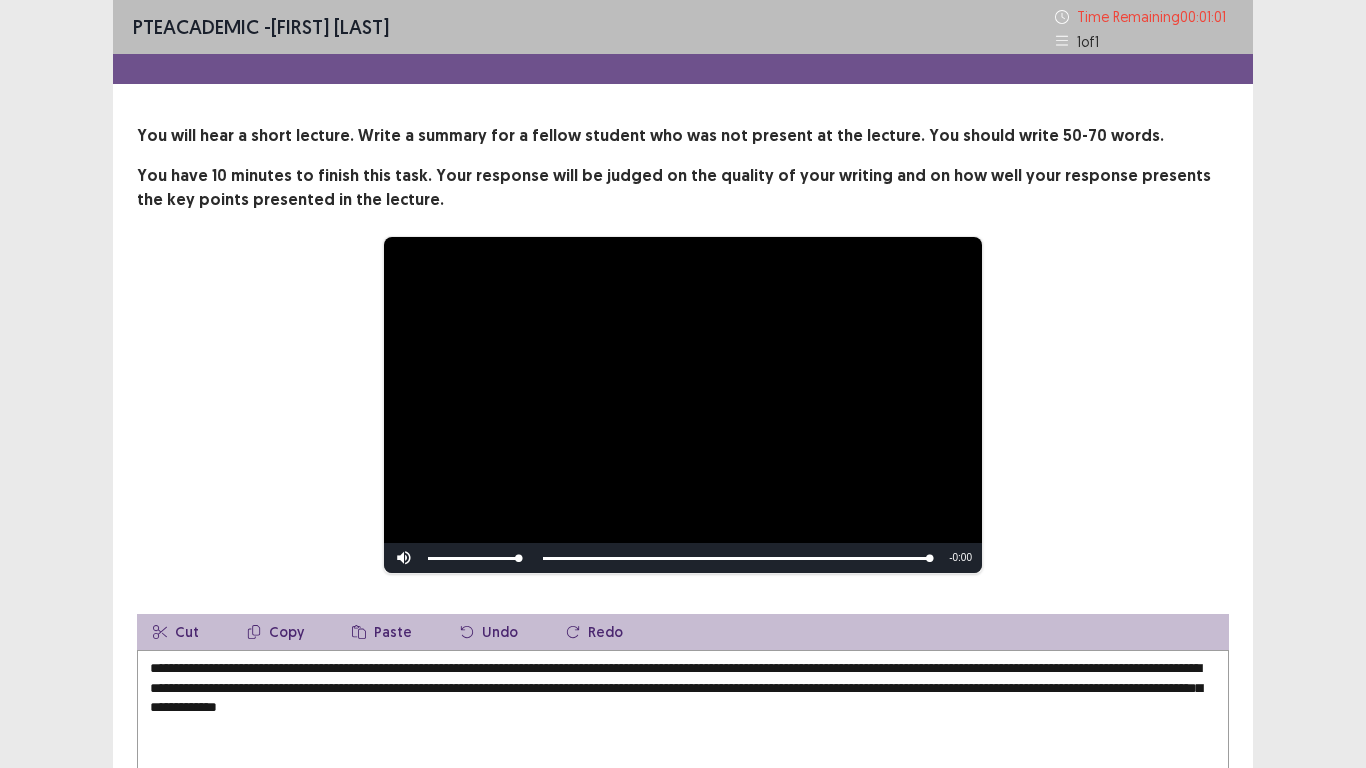 click on "**********" at bounding box center [683, 497] 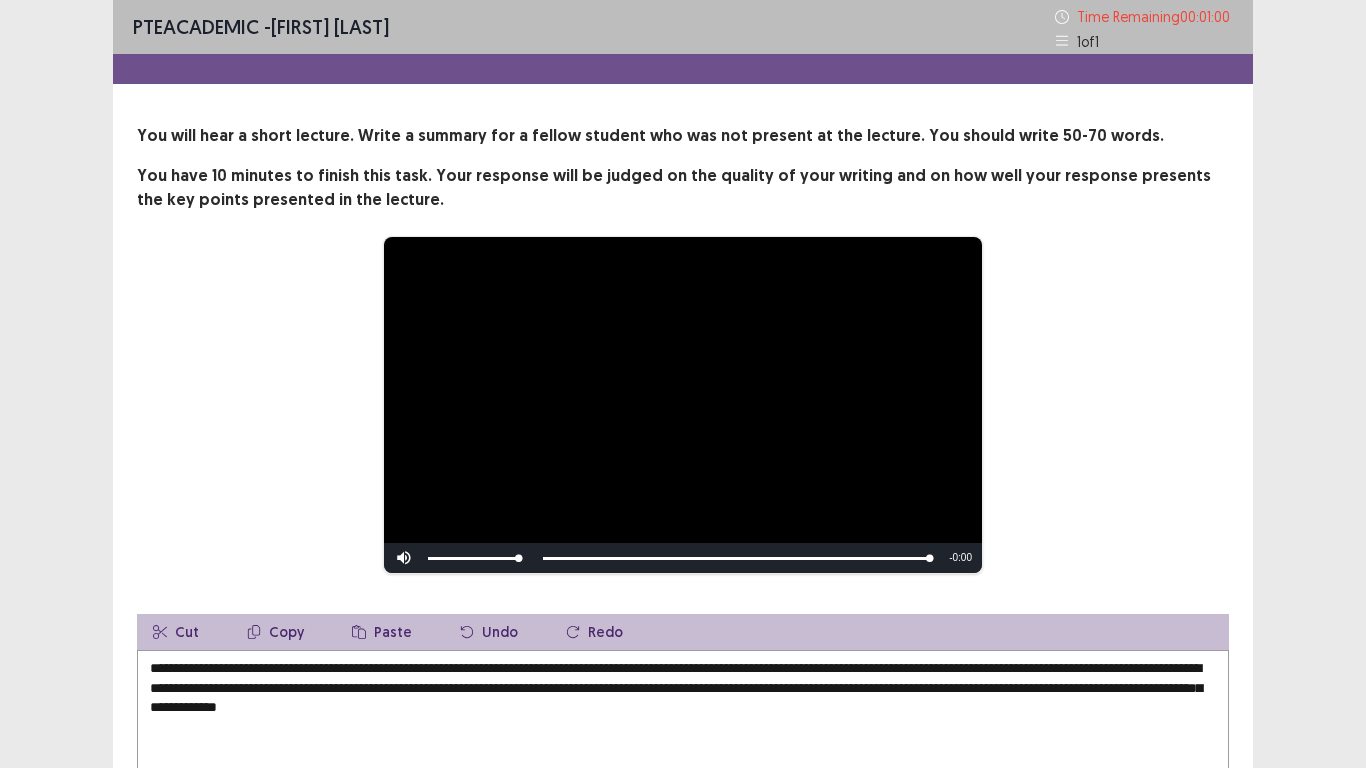 click on "**********" at bounding box center [683, 760] 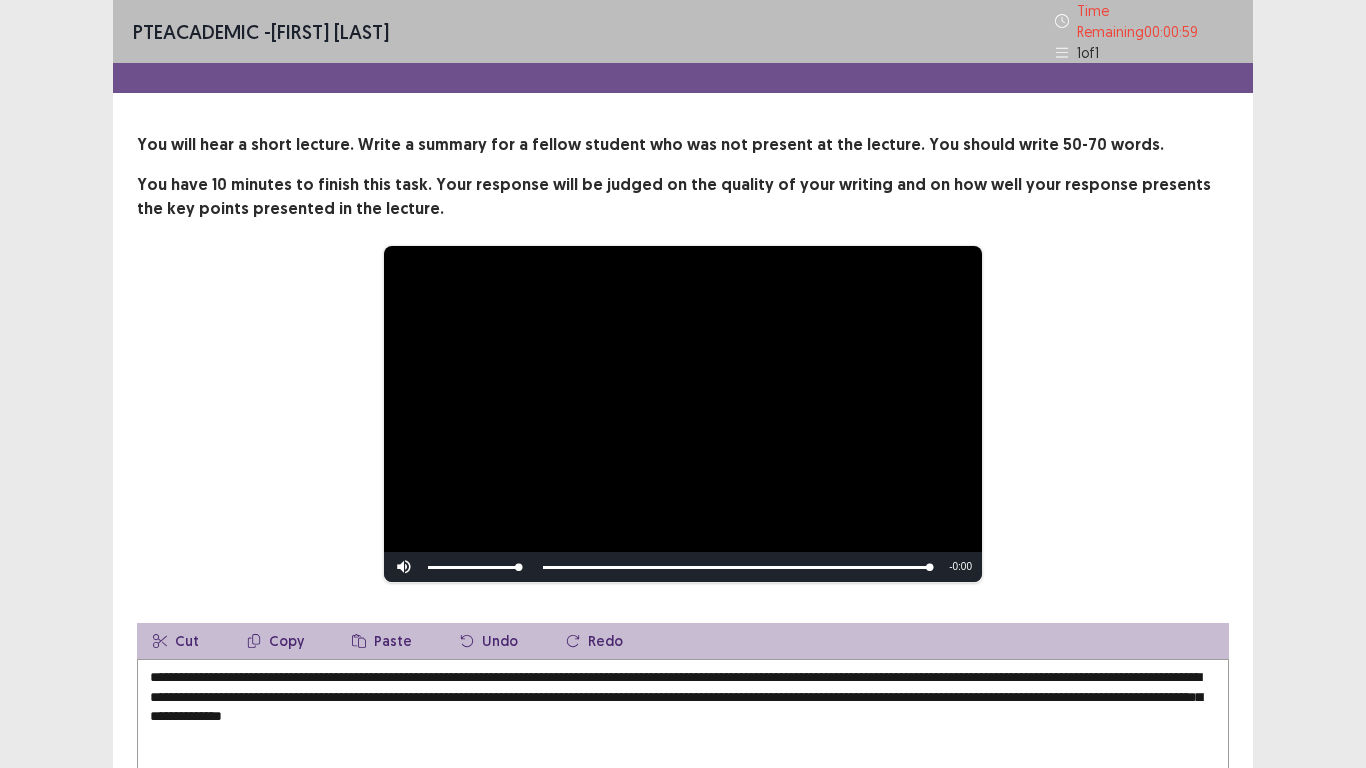 scroll, scrollTop: 200, scrollLeft: 0, axis: vertical 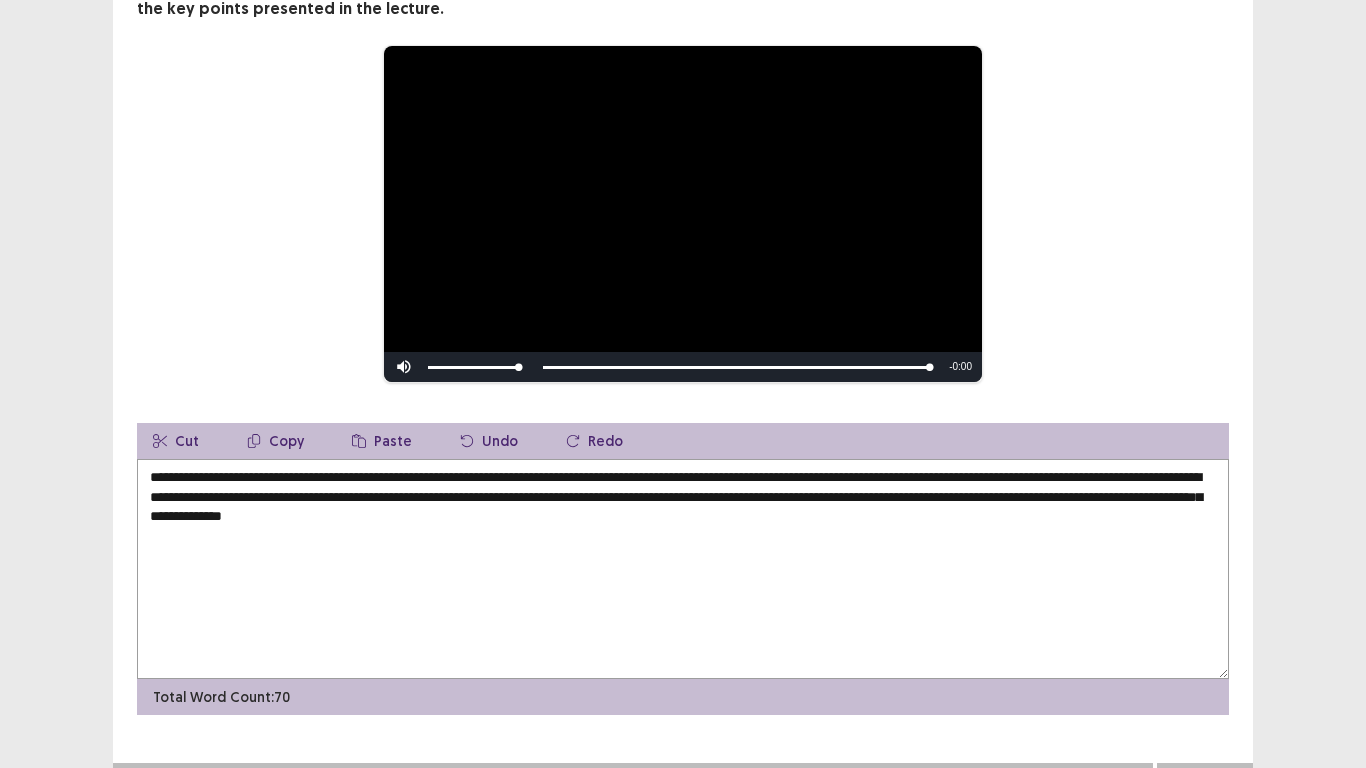 type on "**********" 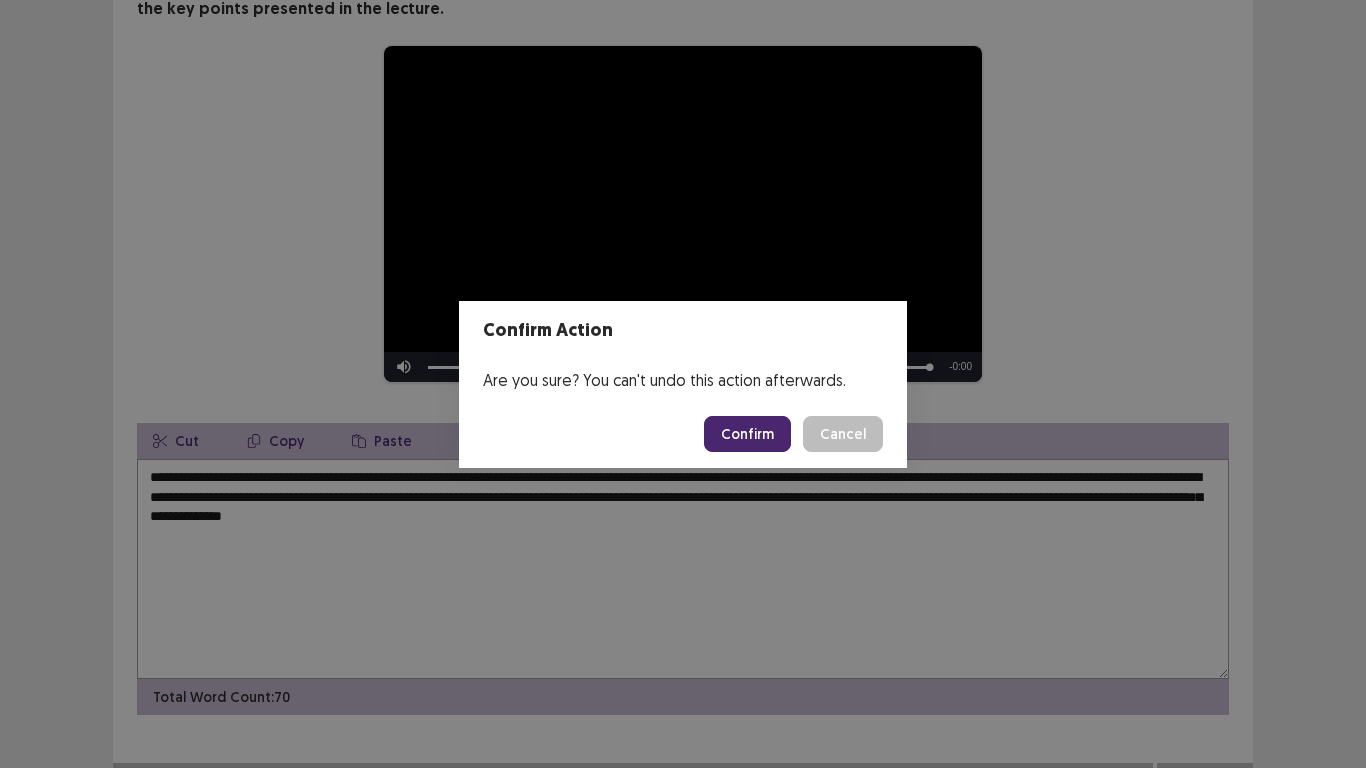 click on "Confirm" at bounding box center [747, 434] 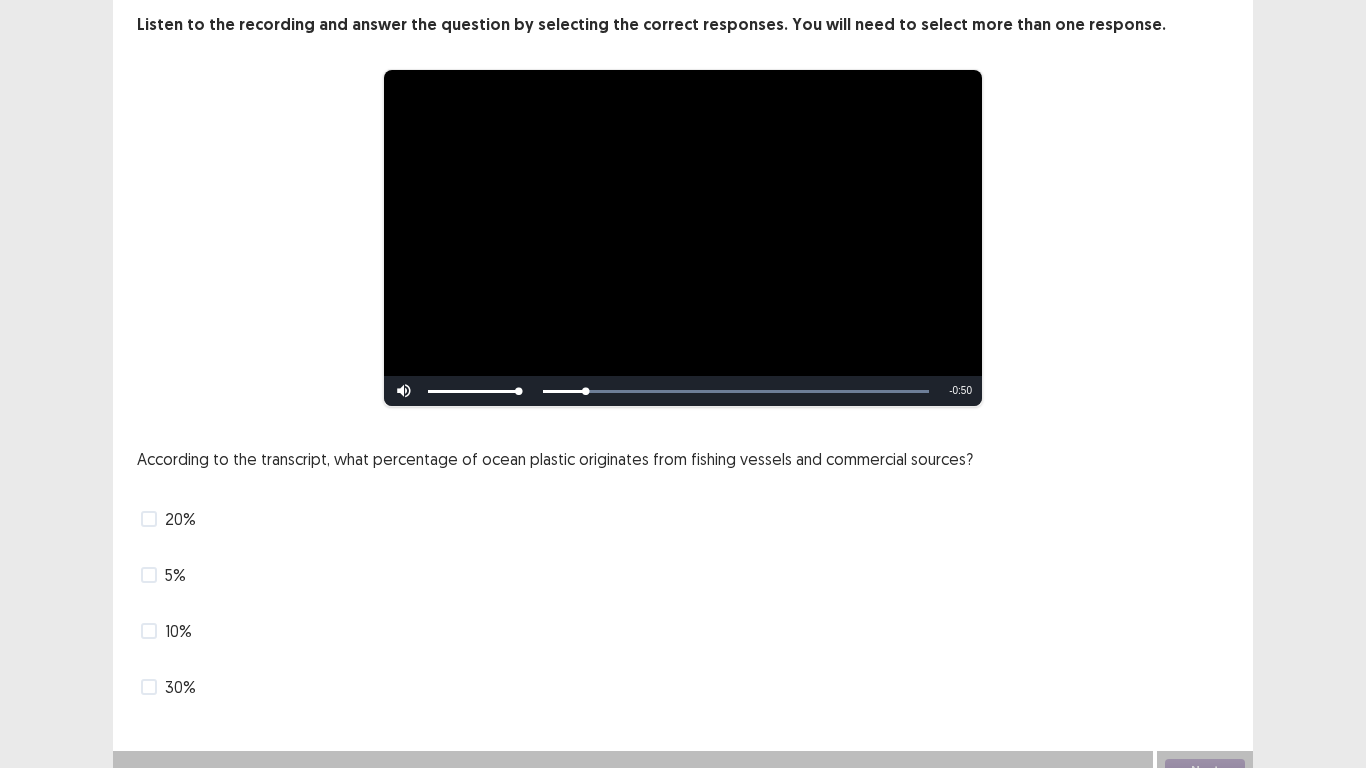 scroll, scrollTop: 134, scrollLeft: 0, axis: vertical 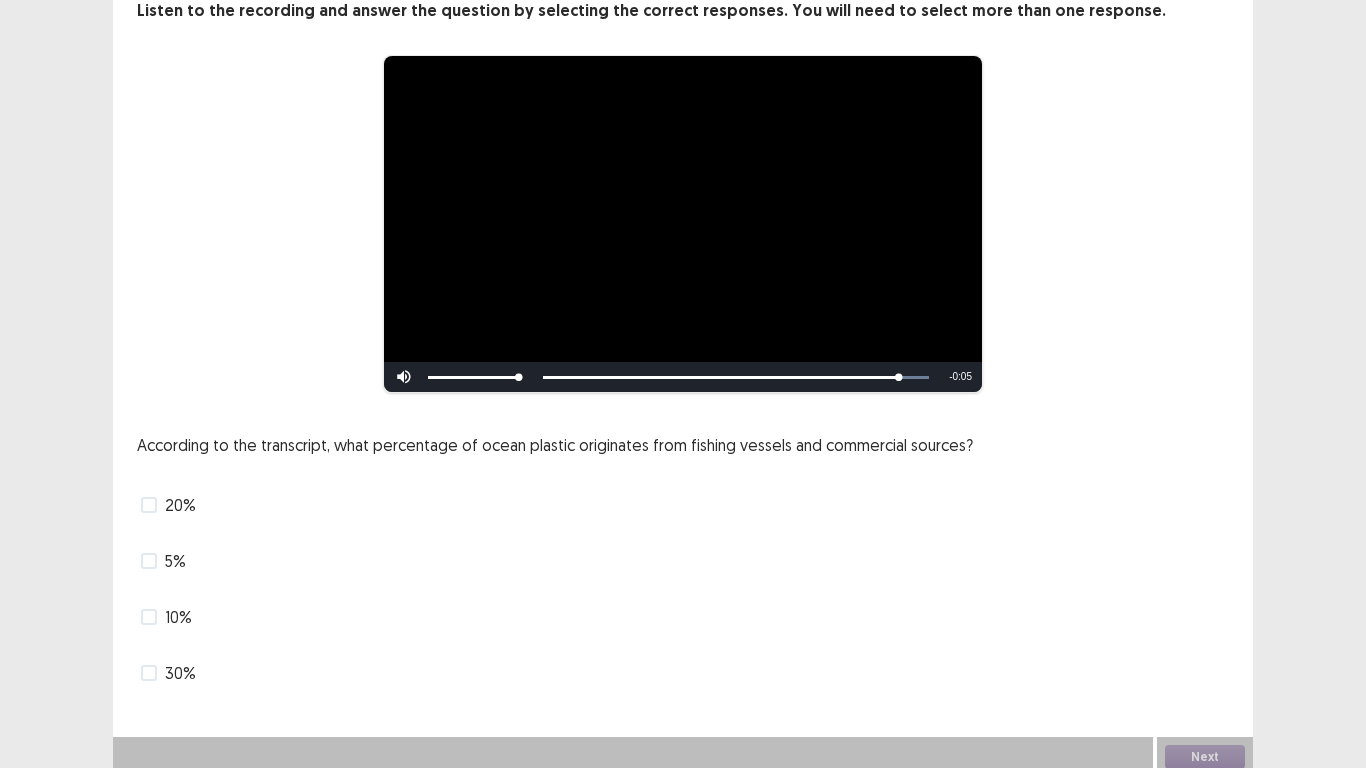 click at bounding box center (149, 617) 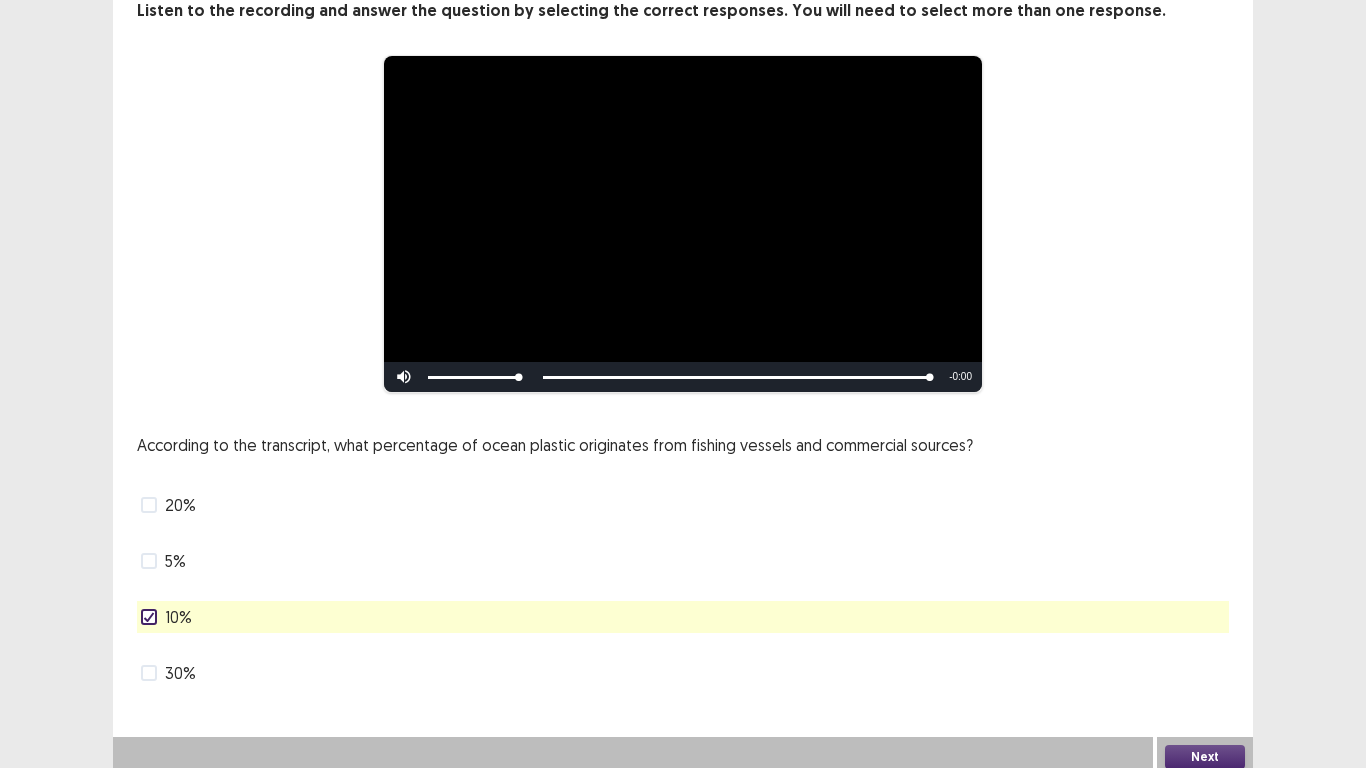 click on "Next" at bounding box center (1205, 757) 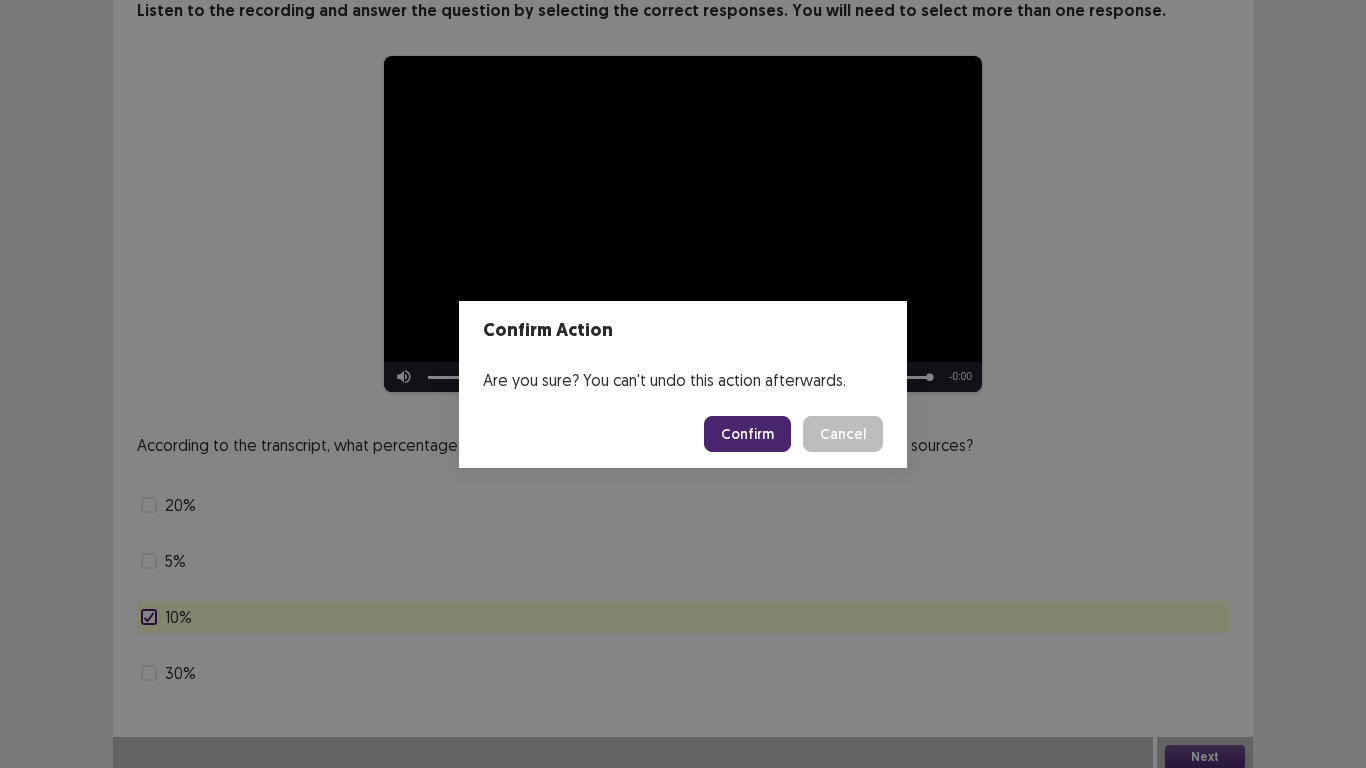 click on "Confirm" at bounding box center [747, 434] 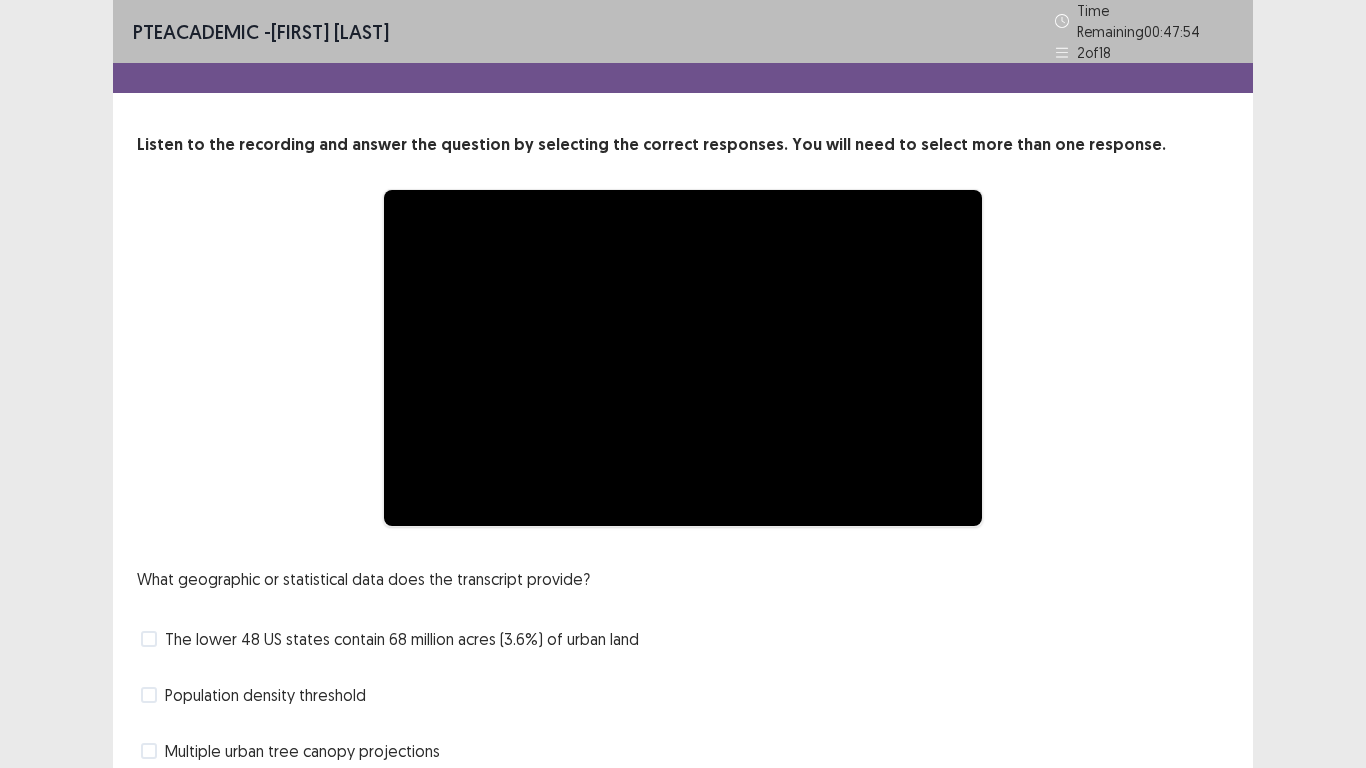 scroll, scrollTop: 134, scrollLeft: 0, axis: vertical 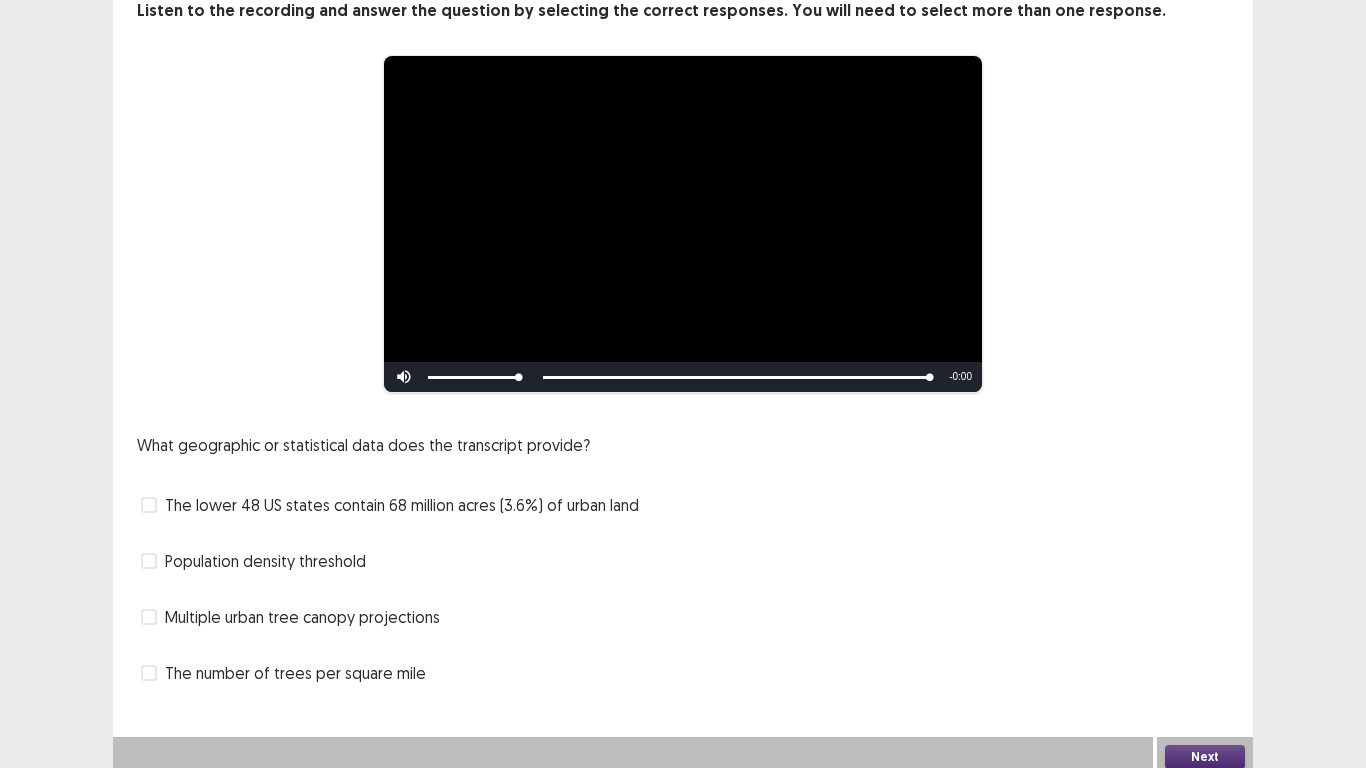 click at bounding box center [149, 561] 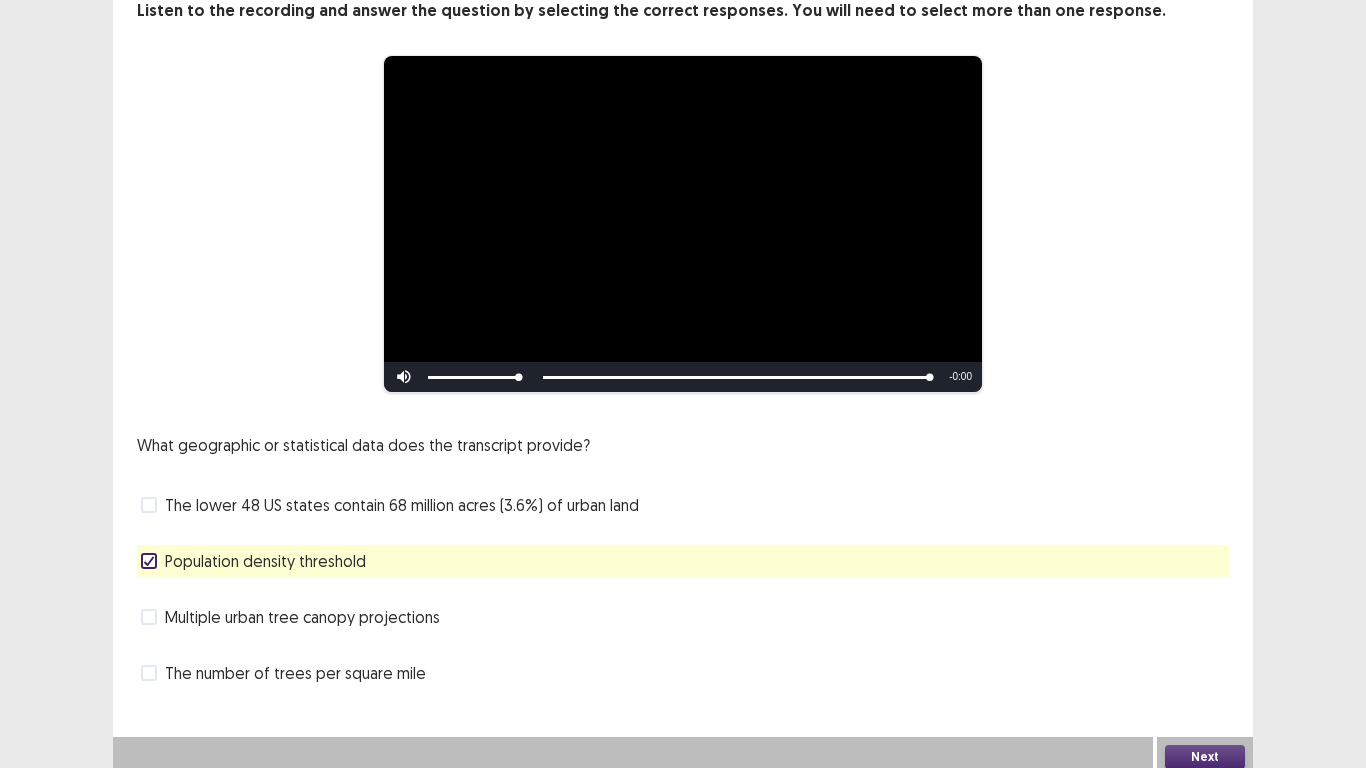click on "Next" at bounding box center (1205, 757) 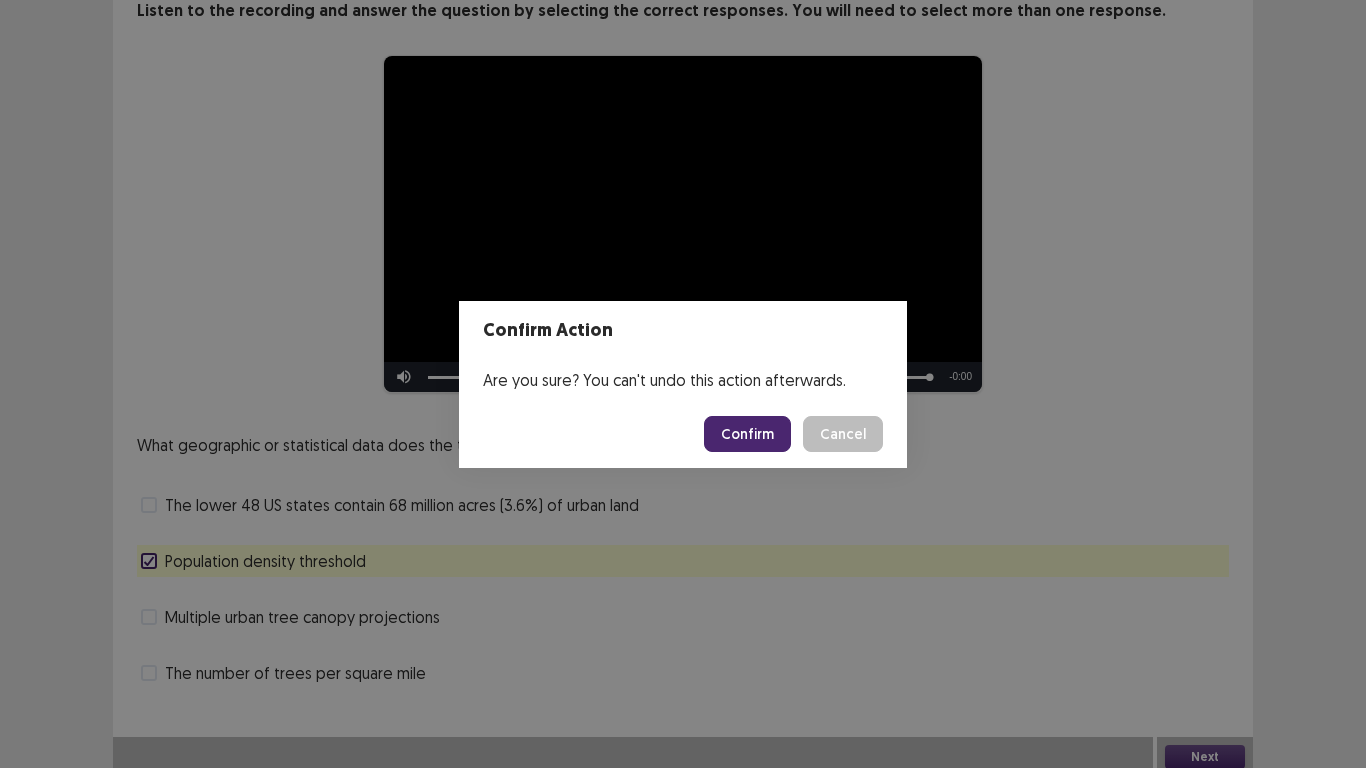 click on "Confirm" at bounding box center [747, 434] 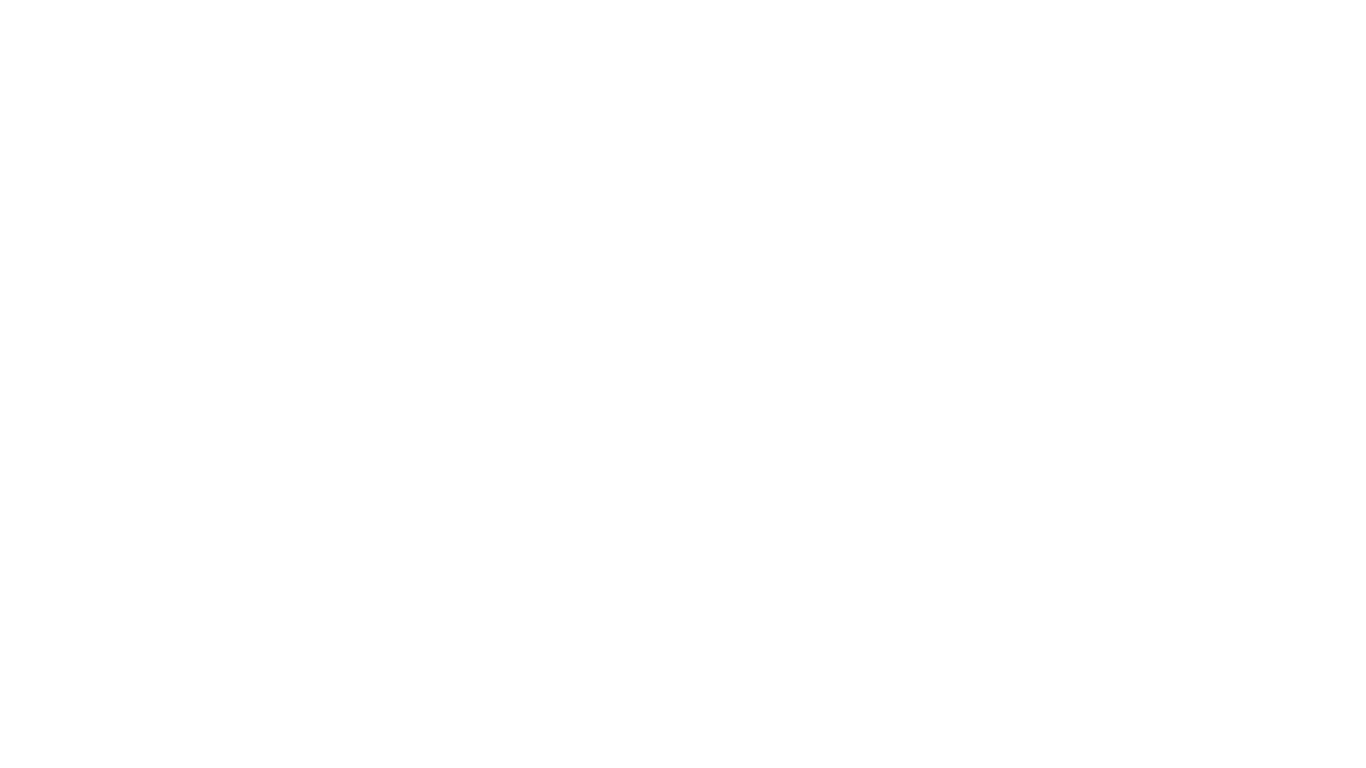 scroll, scrollTop: 0, scrollLeft: 0, axis: both 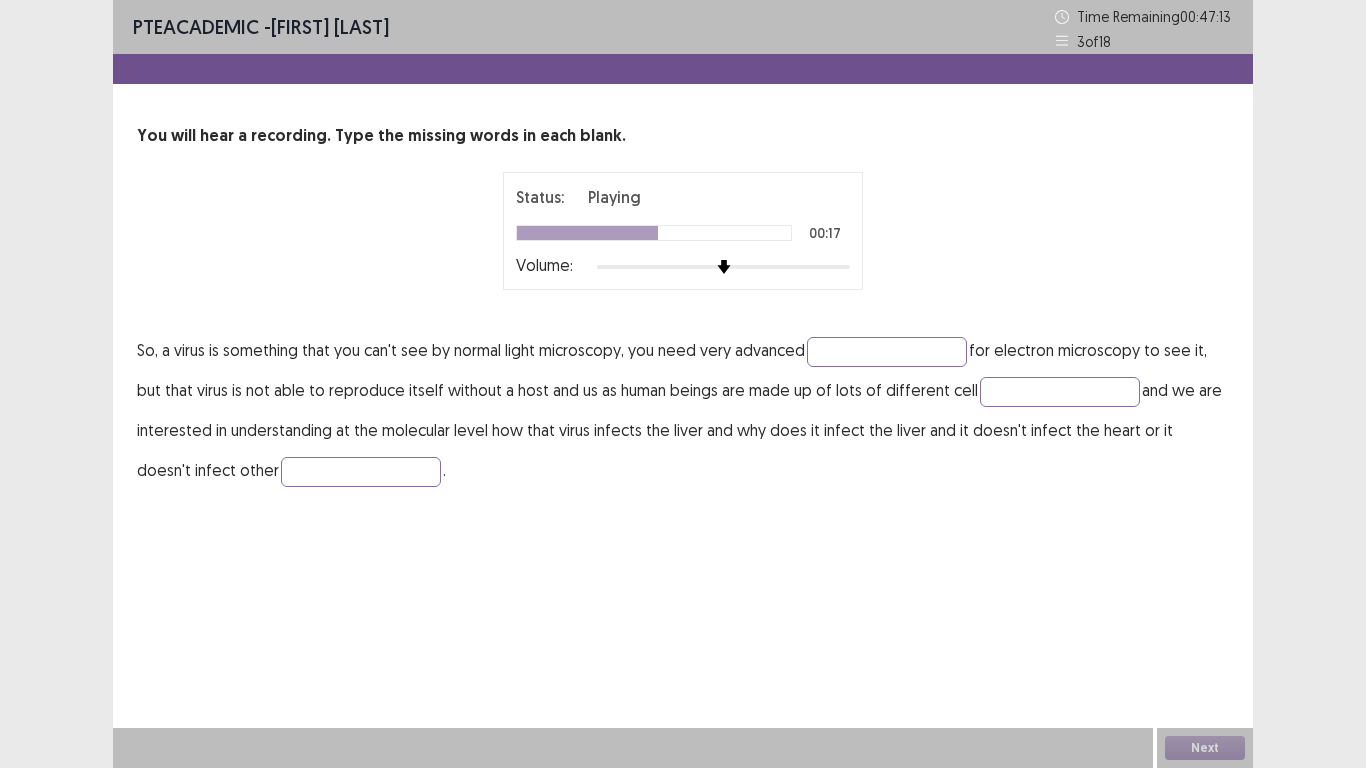 click at bounding box center (723, 267) 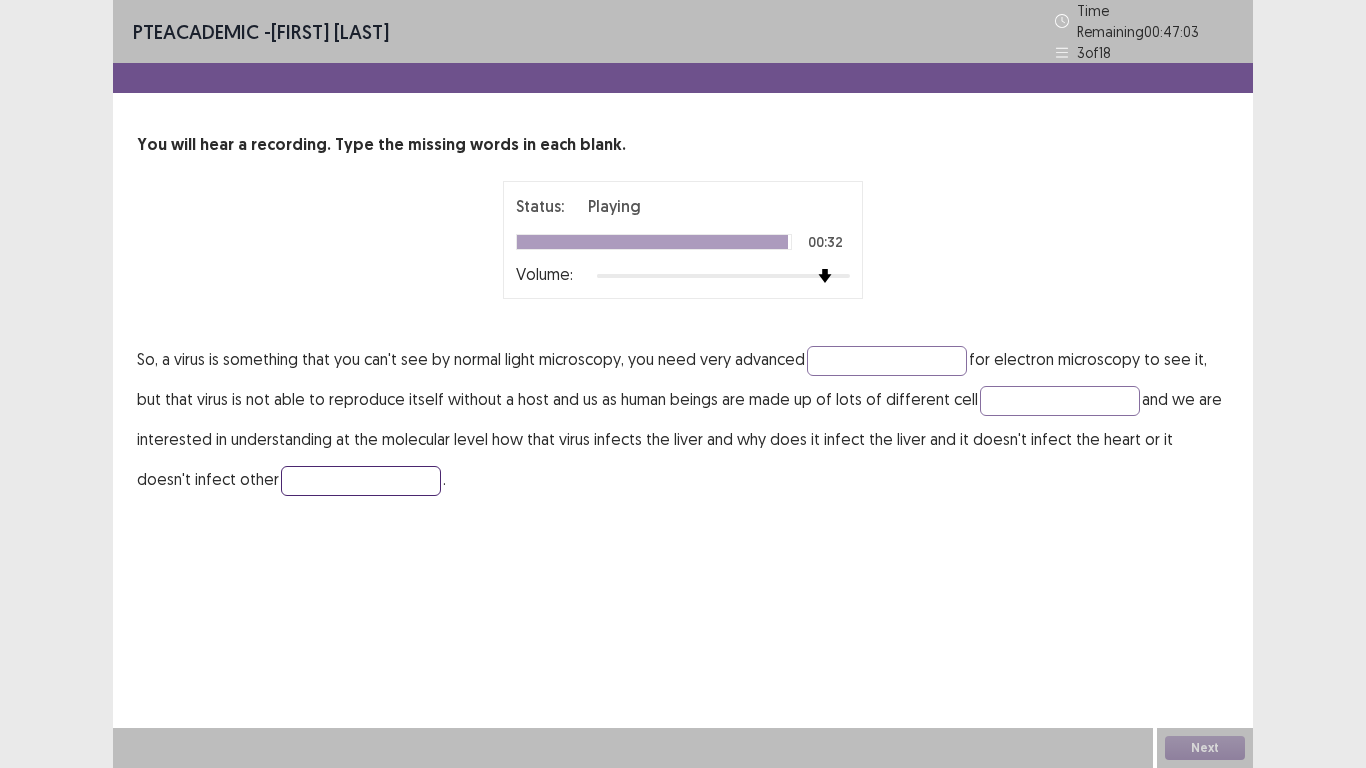 click at bounding box center (361, 481) 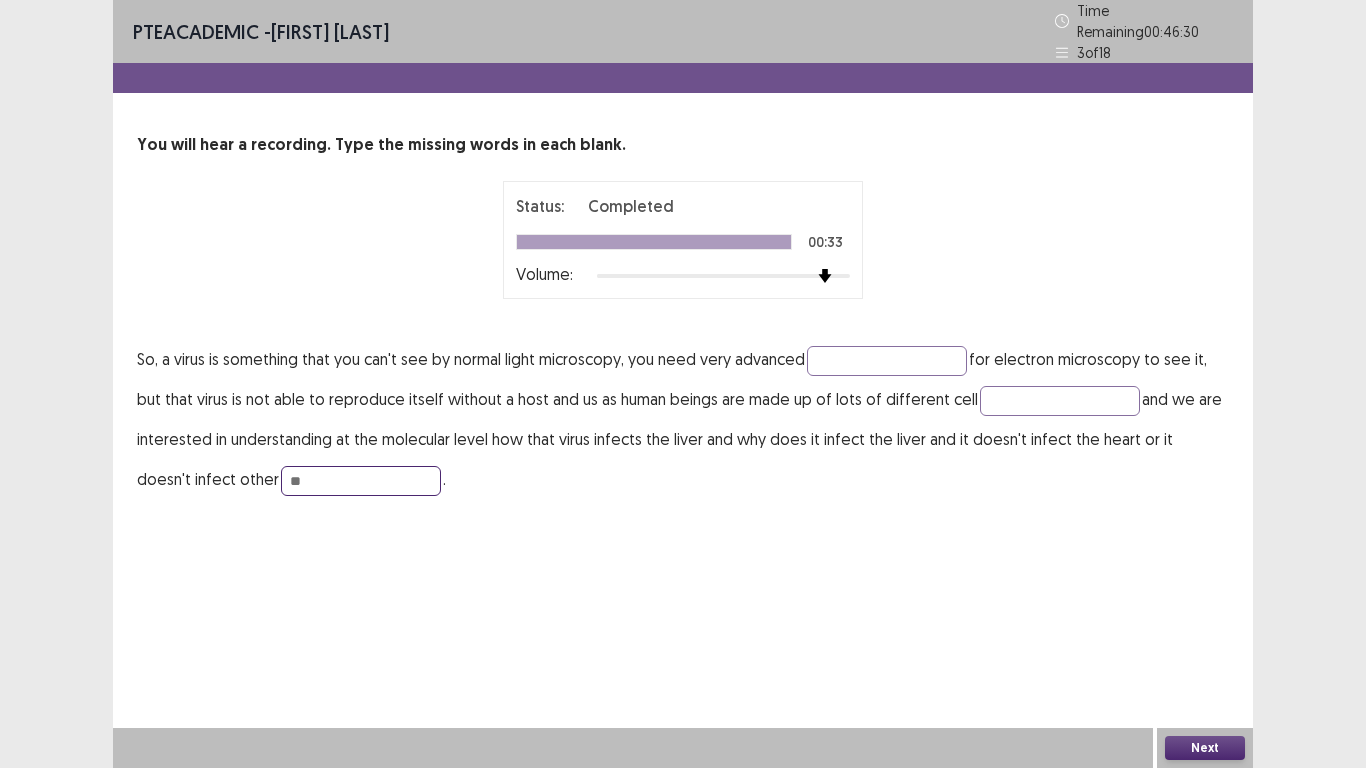 type on "*" 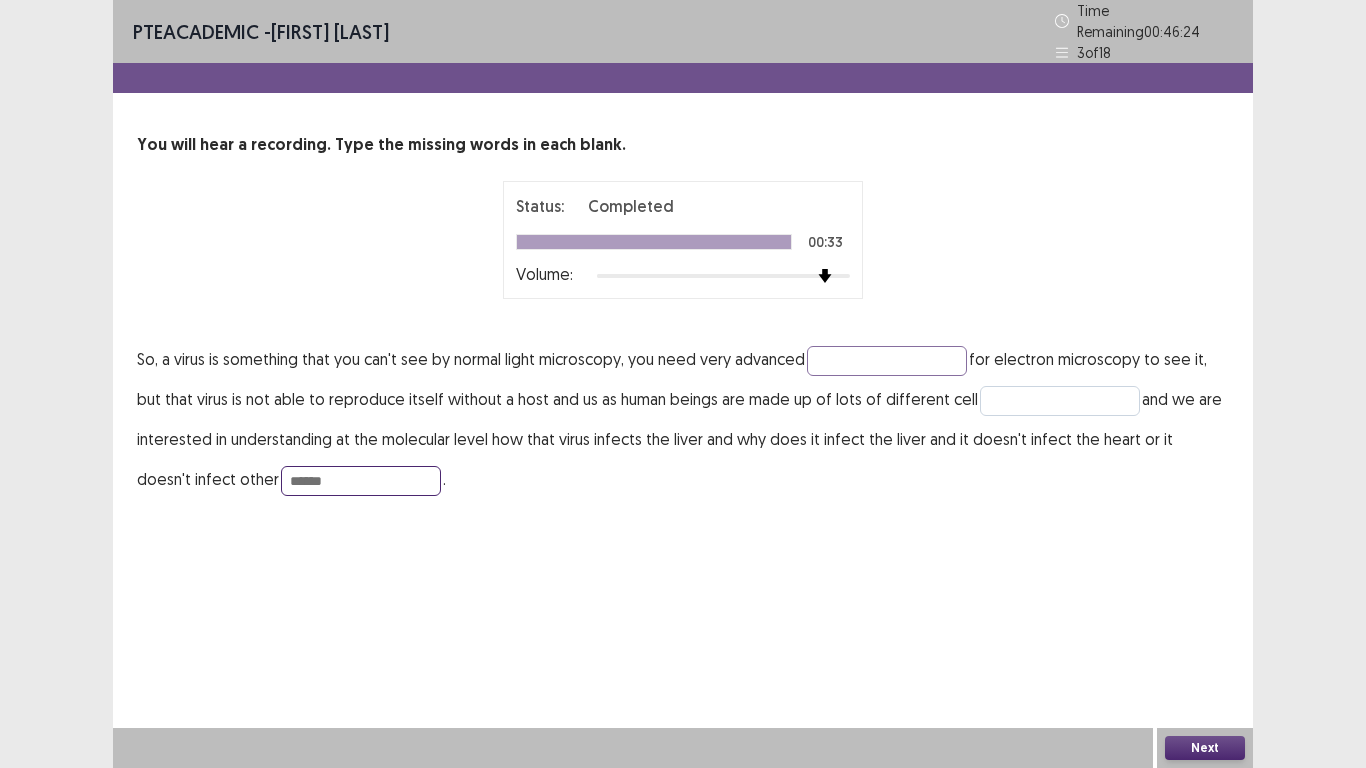 type on "******" 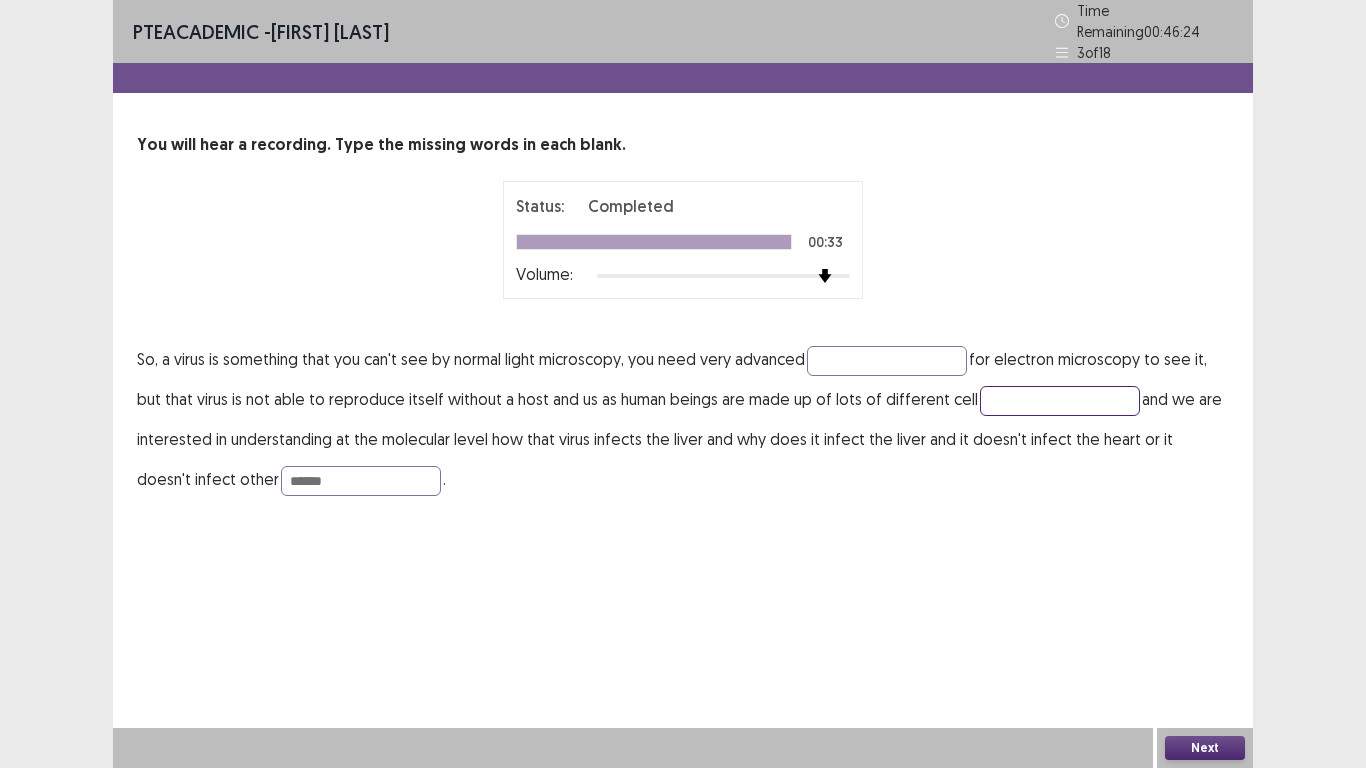 click at bounding box center [1060, 401] 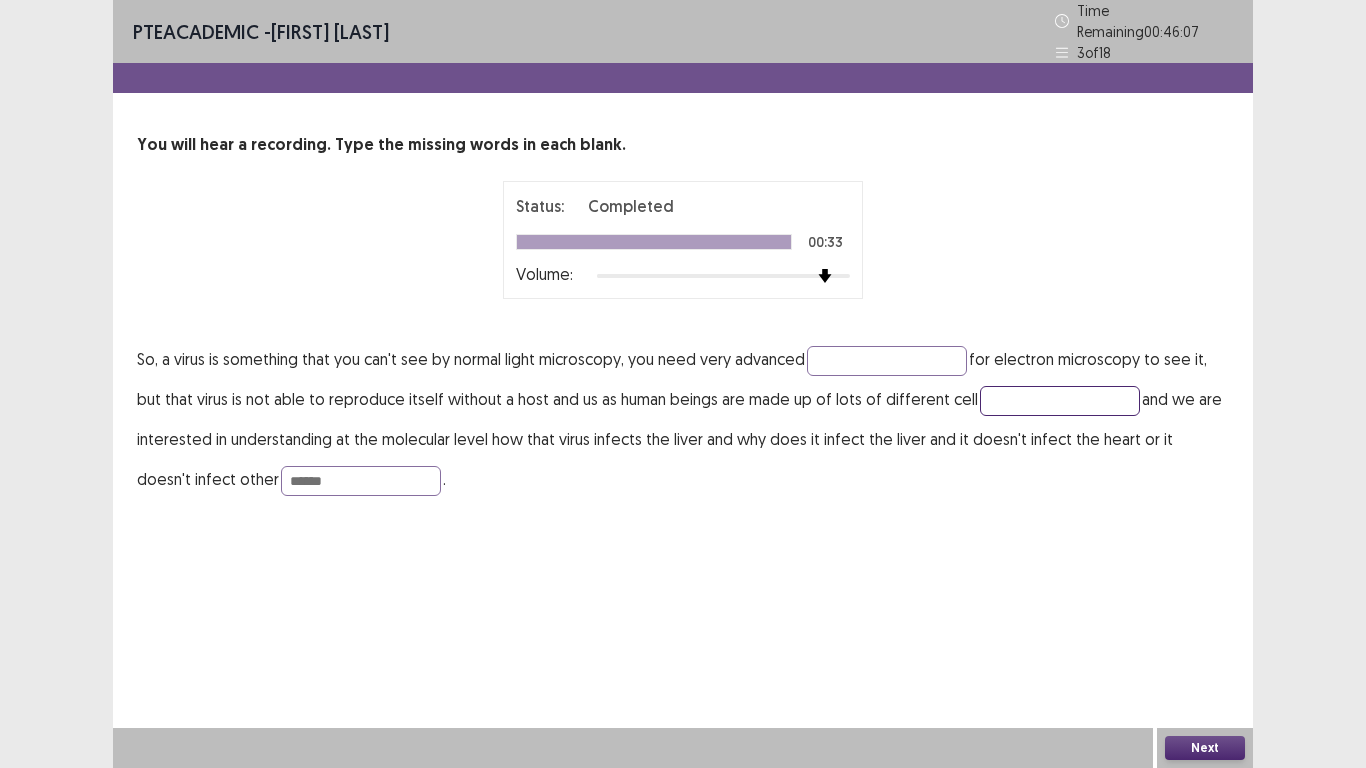 type on "*" 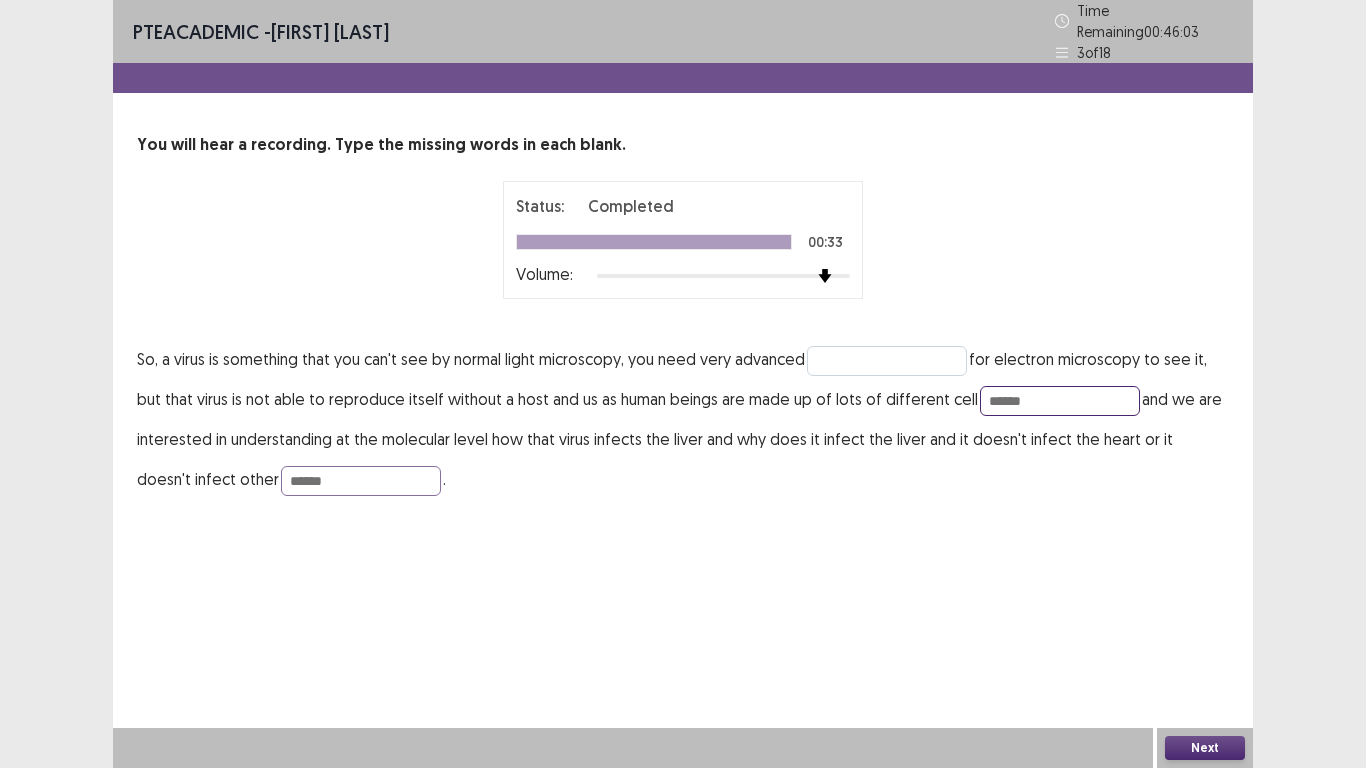 type on "*****" 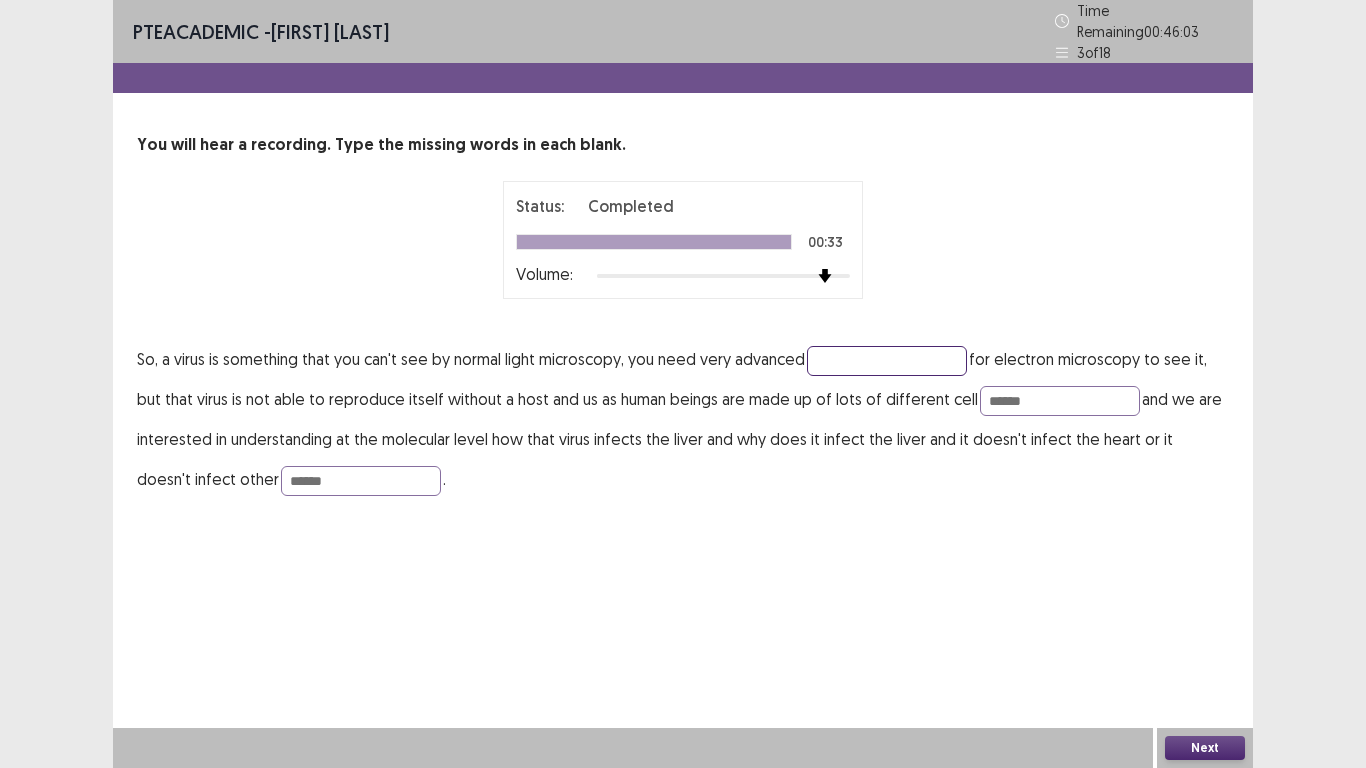 click at bounding box center [887, 361] 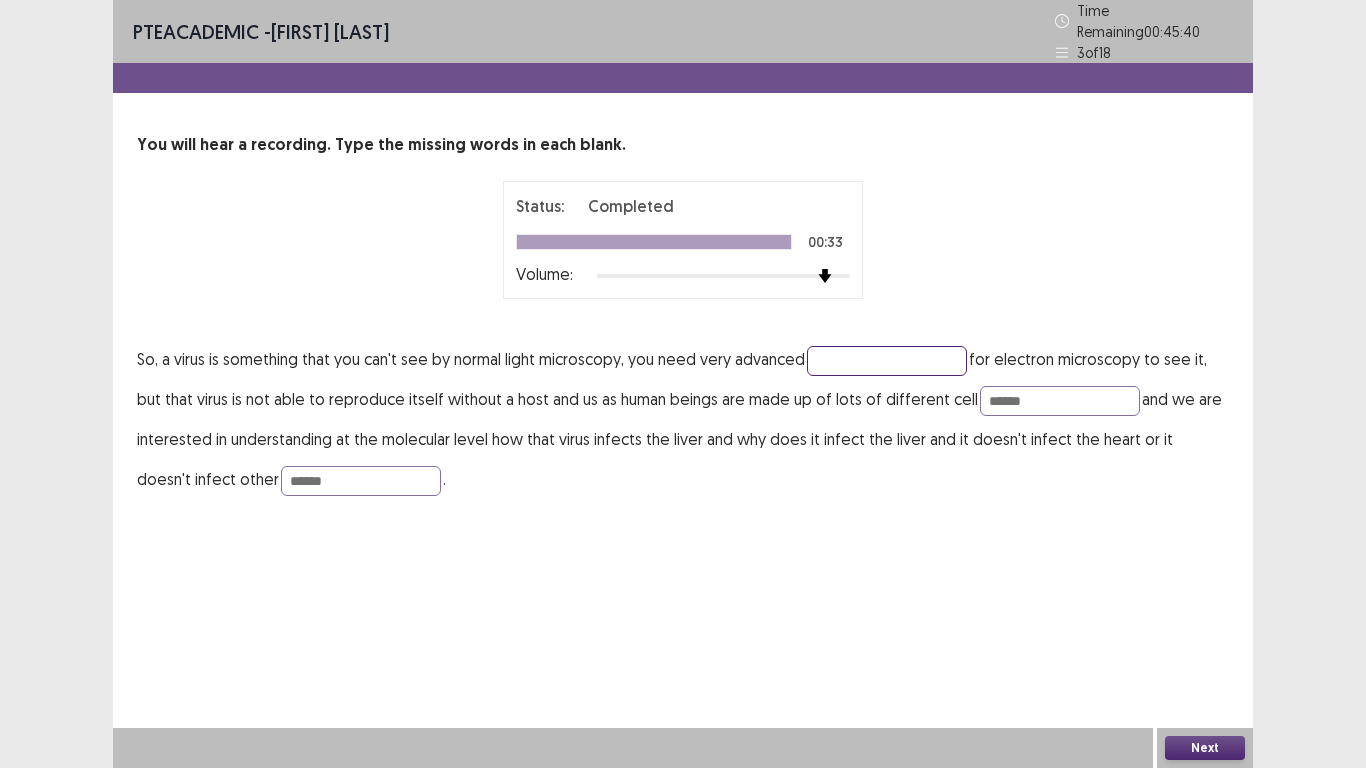 click at bounding box center (887, 361) 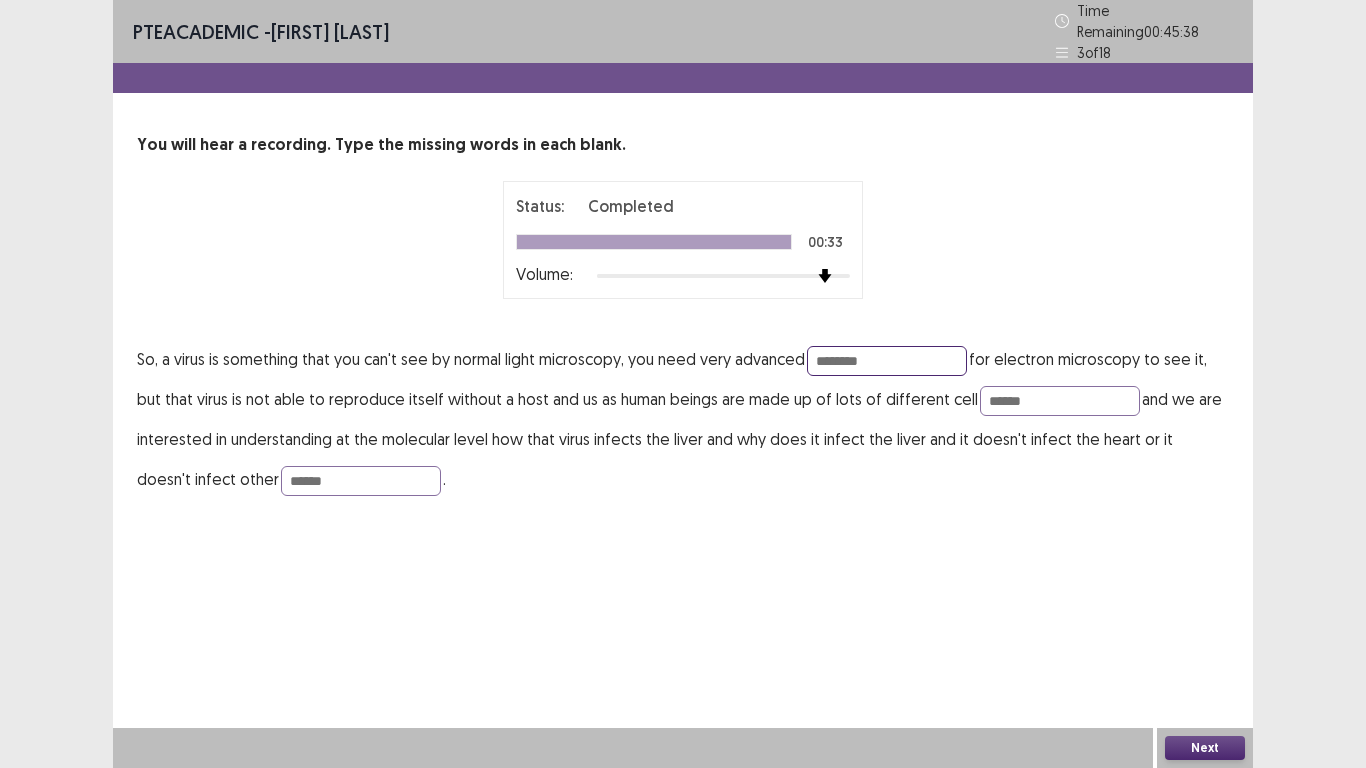 type on "********" 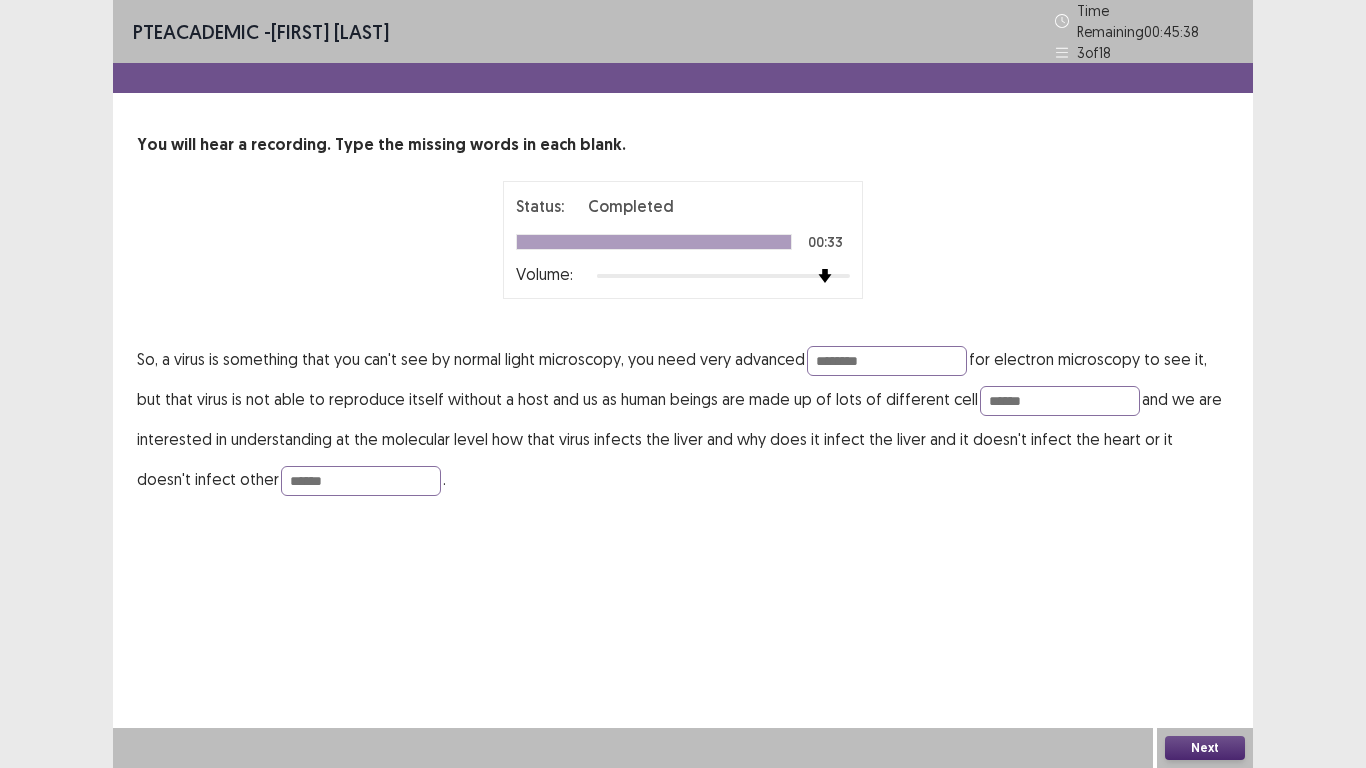 click on "Next" at bounding box center [1205, 748] 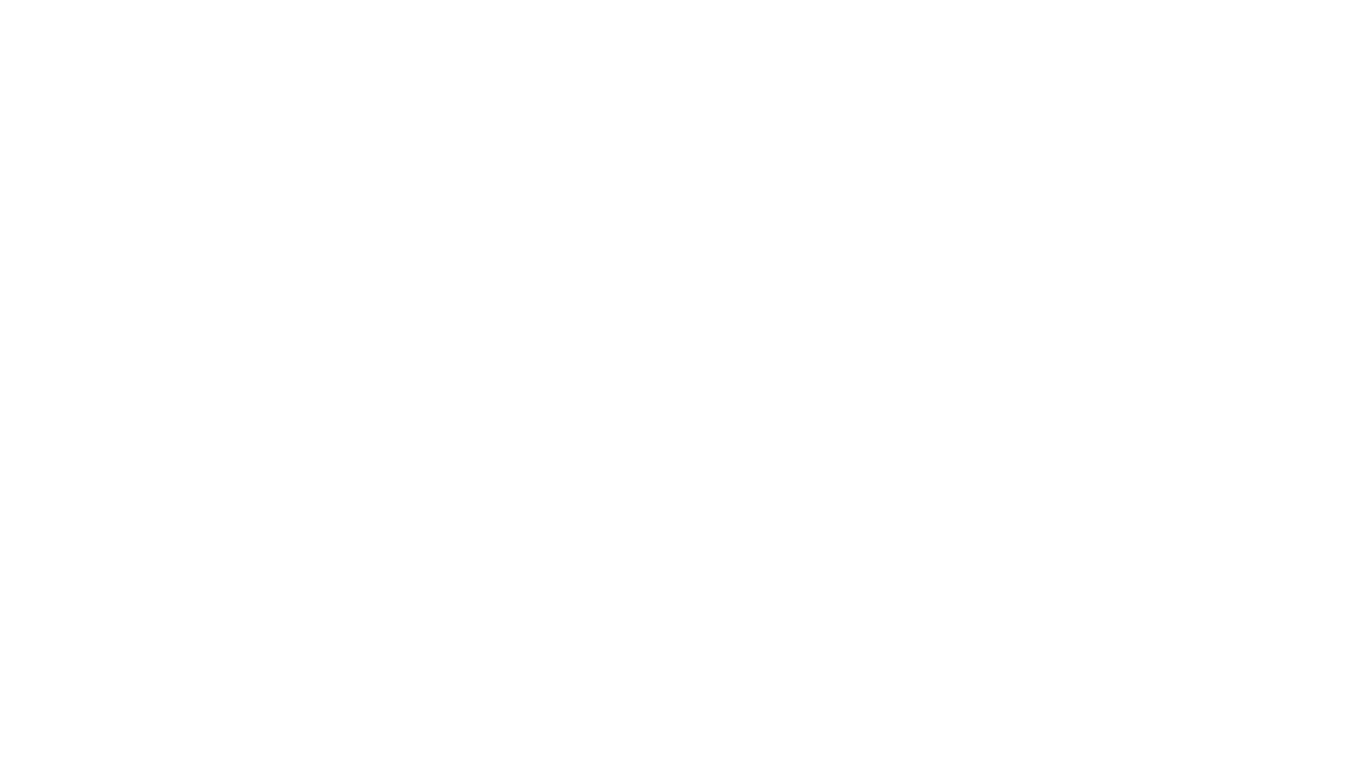click on "PTE Academic Mock — Flowy by FastFlowUp Jul 31 2025, 10:00 AM" at bounding box center [683, 0] 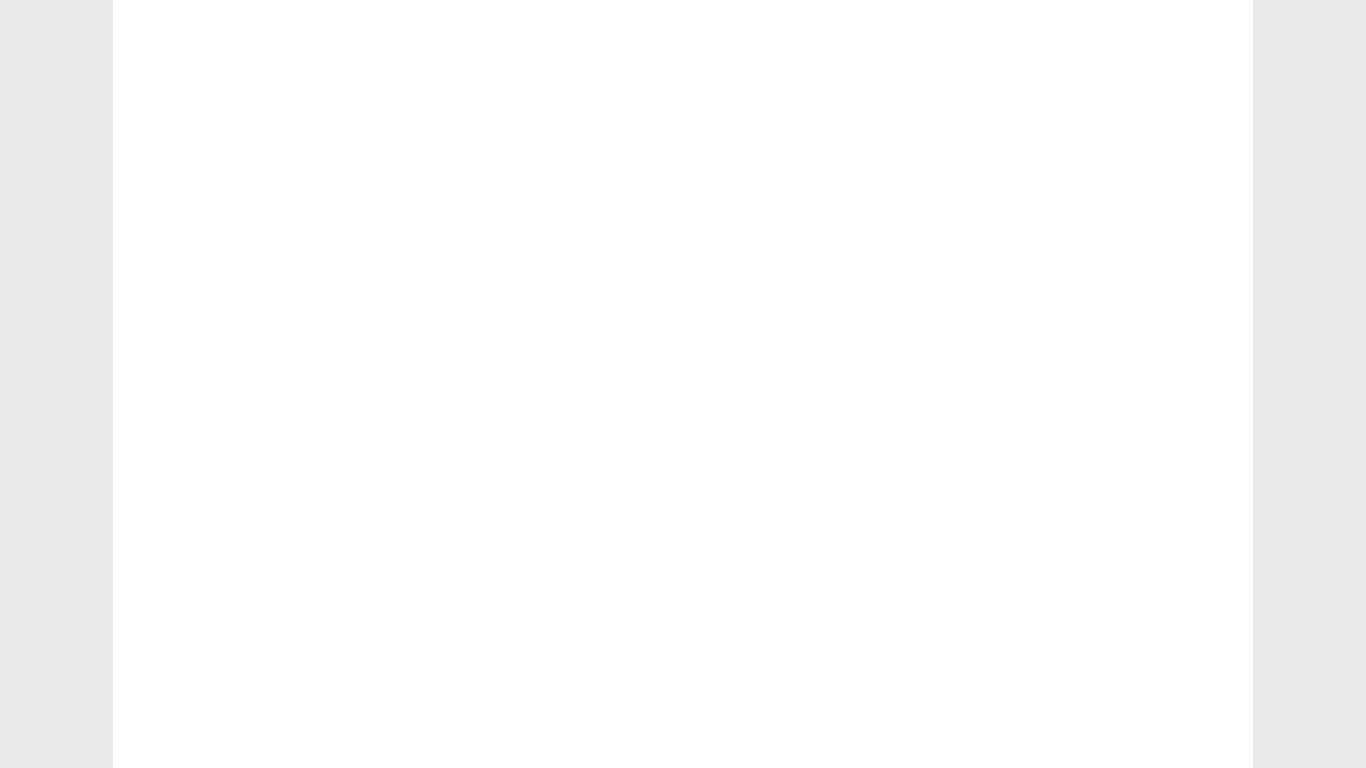 click at bounding box center [683, 384] 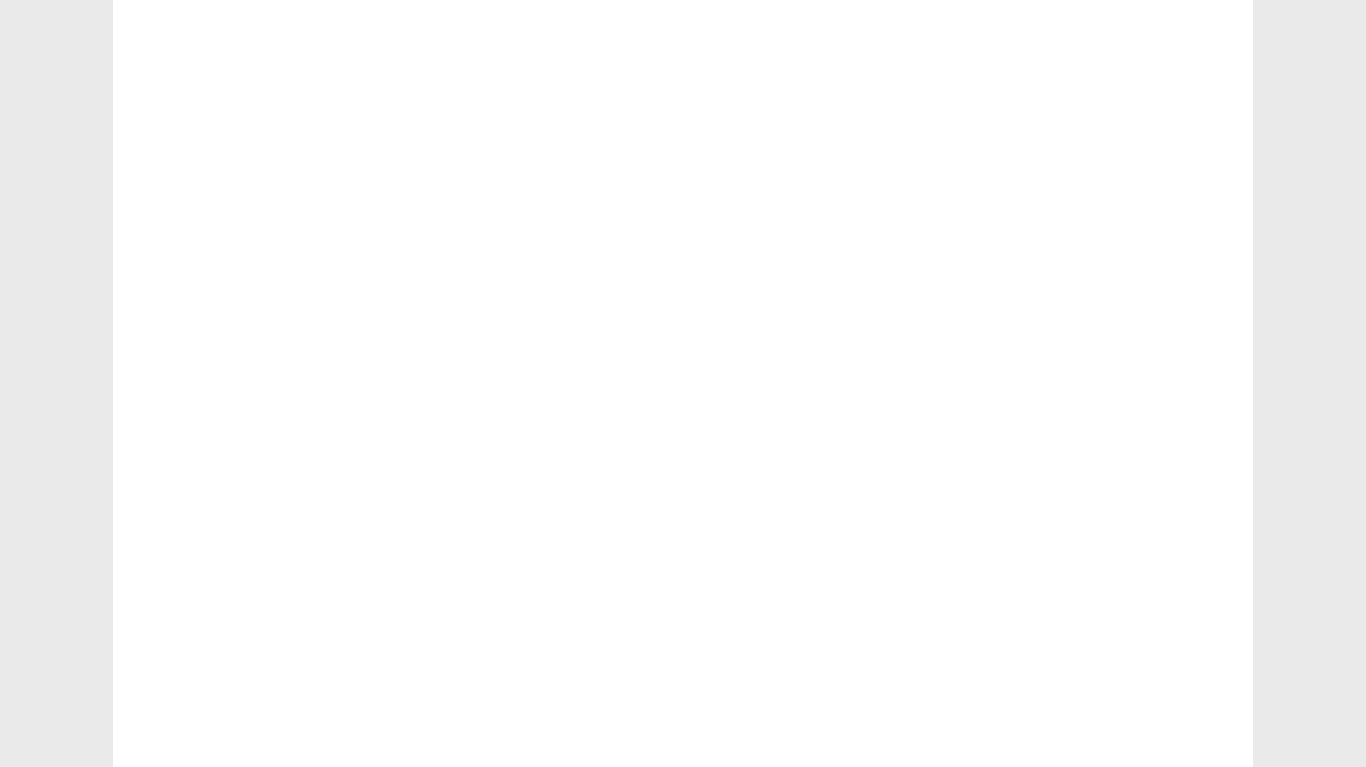 click at bounding box center (683, 383) 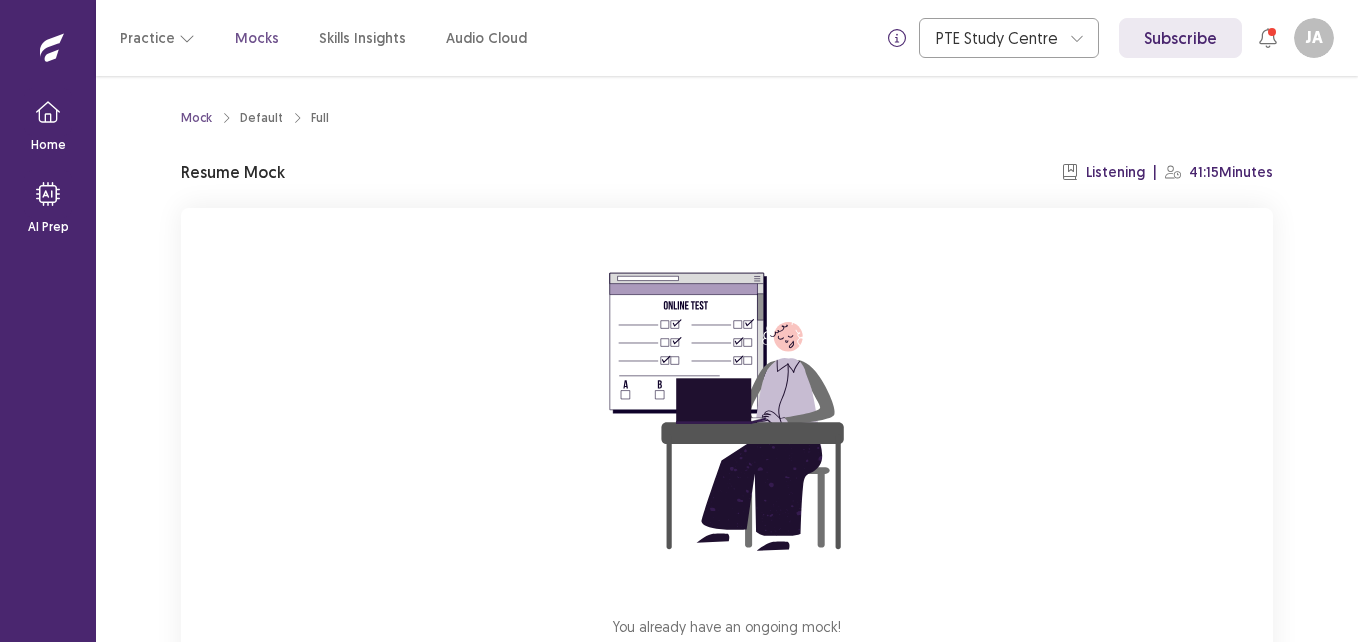 scroll, scrollTop: 0, scrollLeft: 0, axis: both 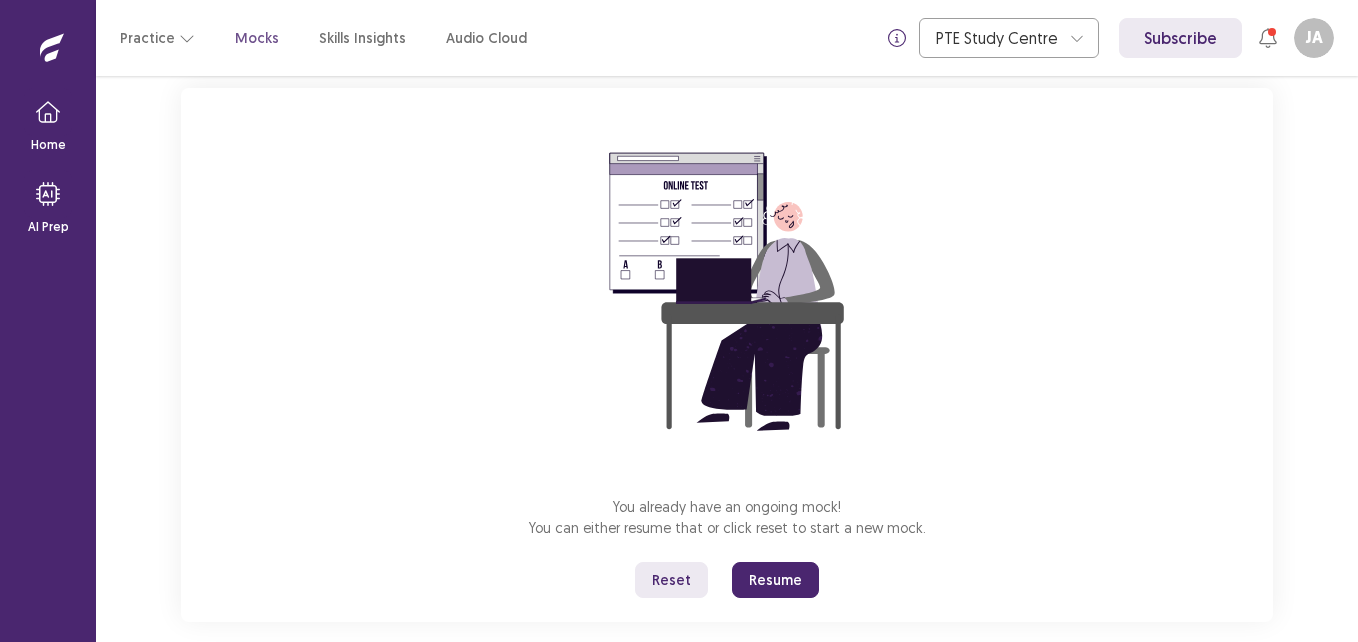 click on "Resume" at bounding box center (775, 580) 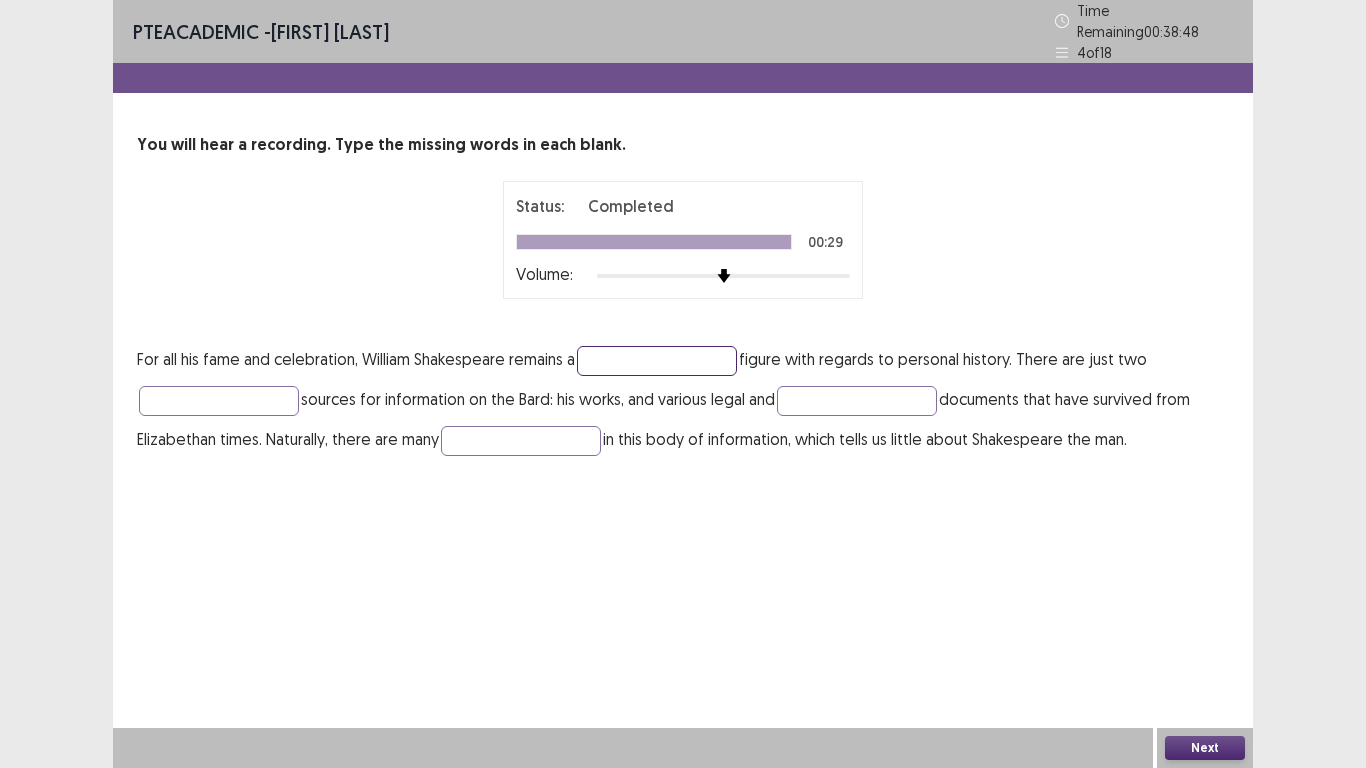 click at bounding box center [657, 361] 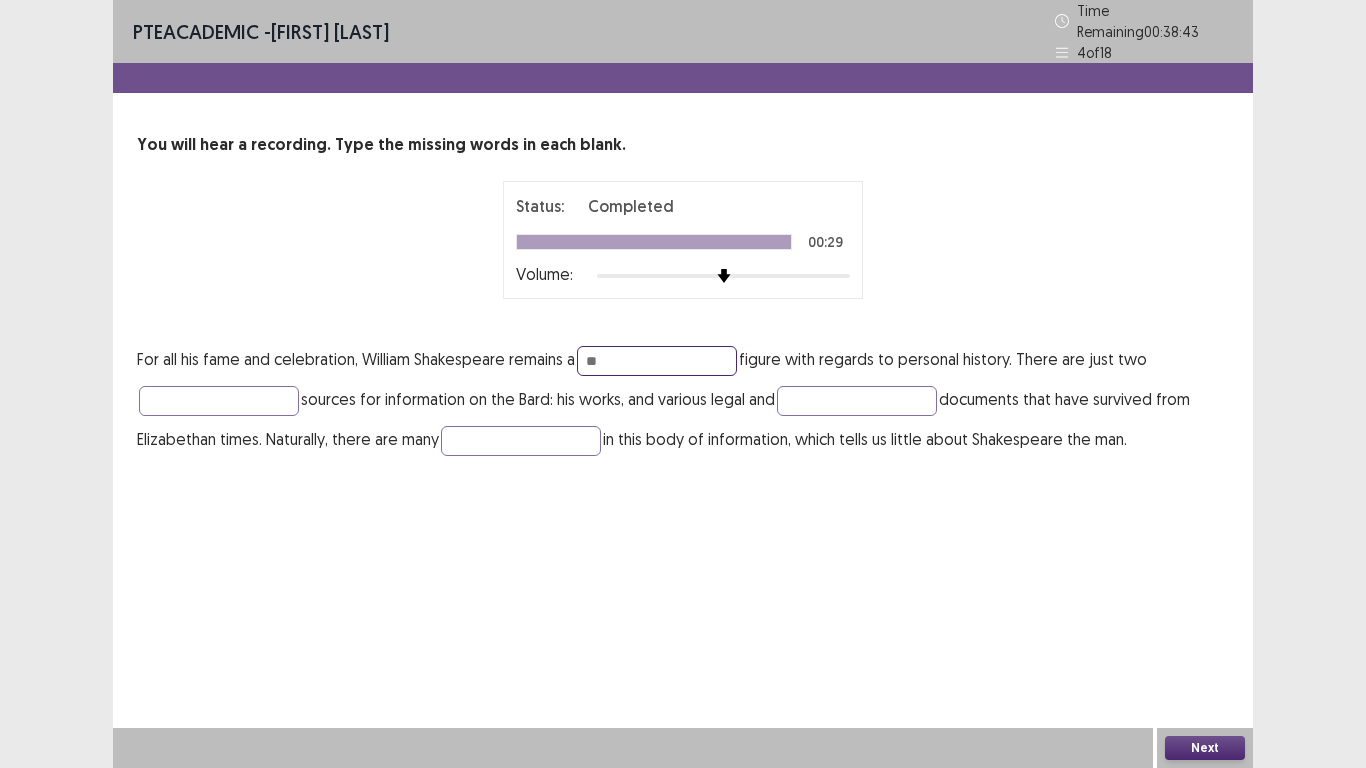 type on "*" 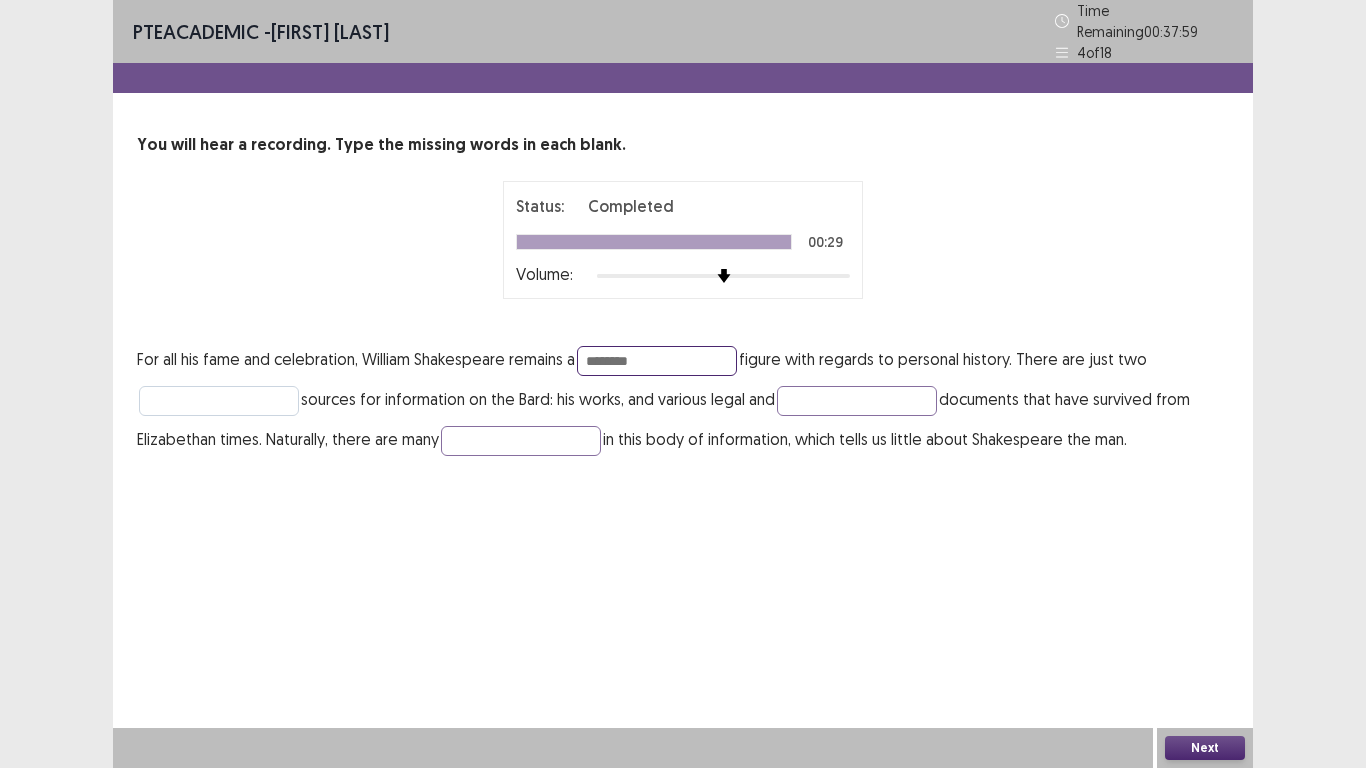 type on "********" 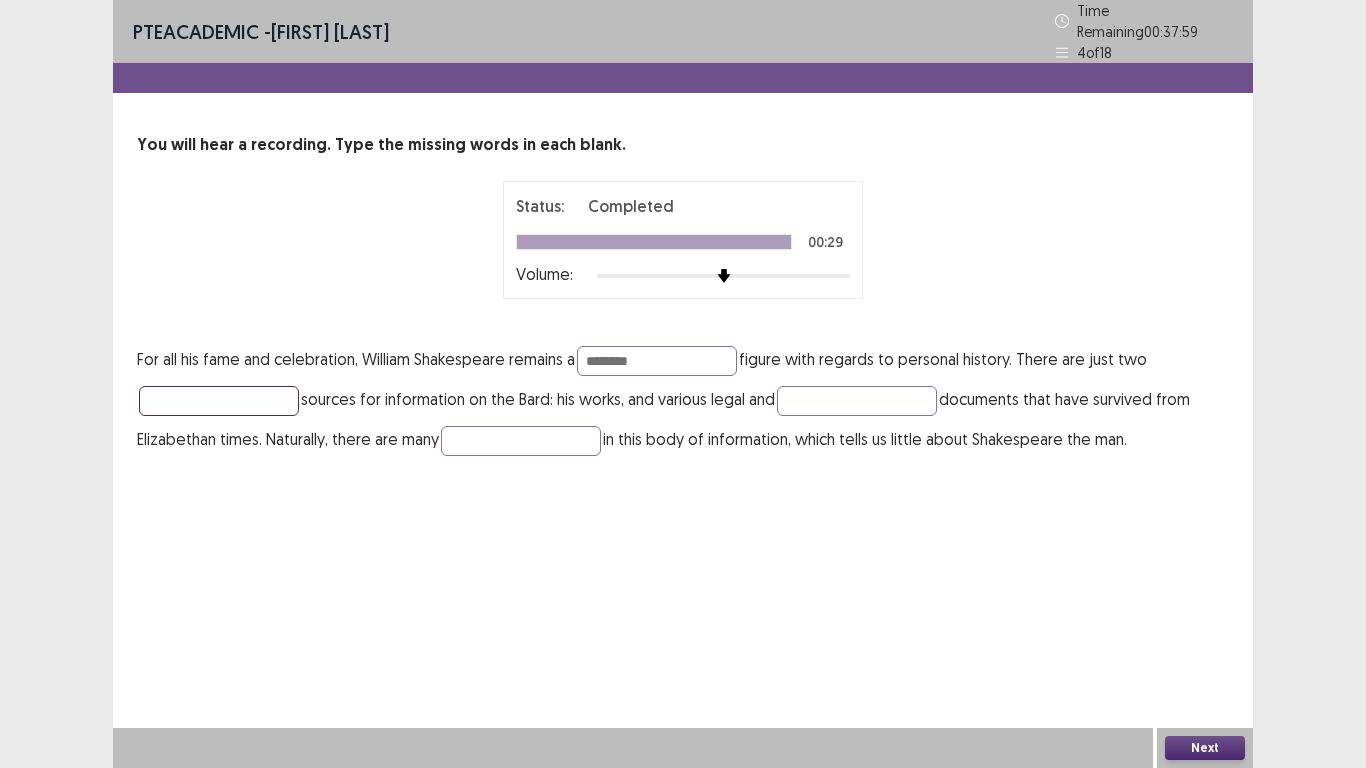 click at bounding box center (219, 401) 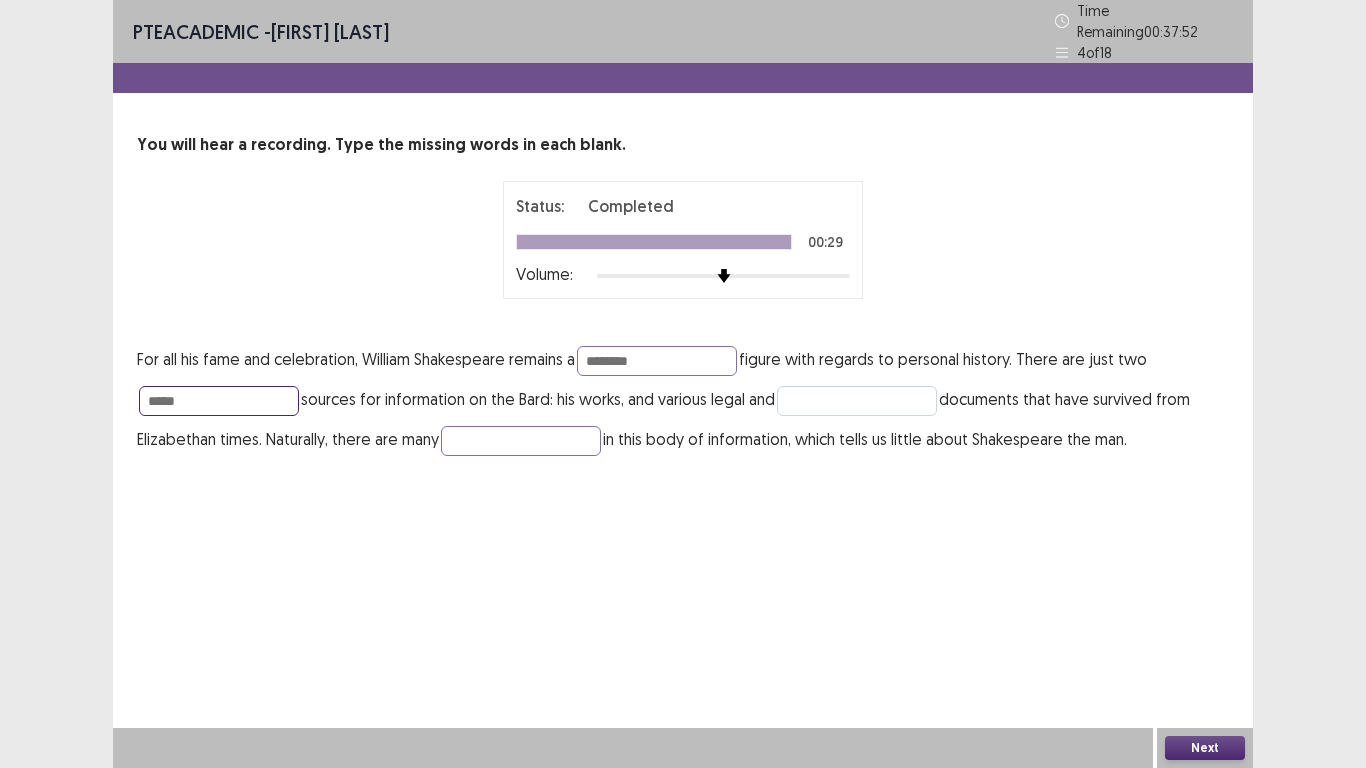type on "*****" 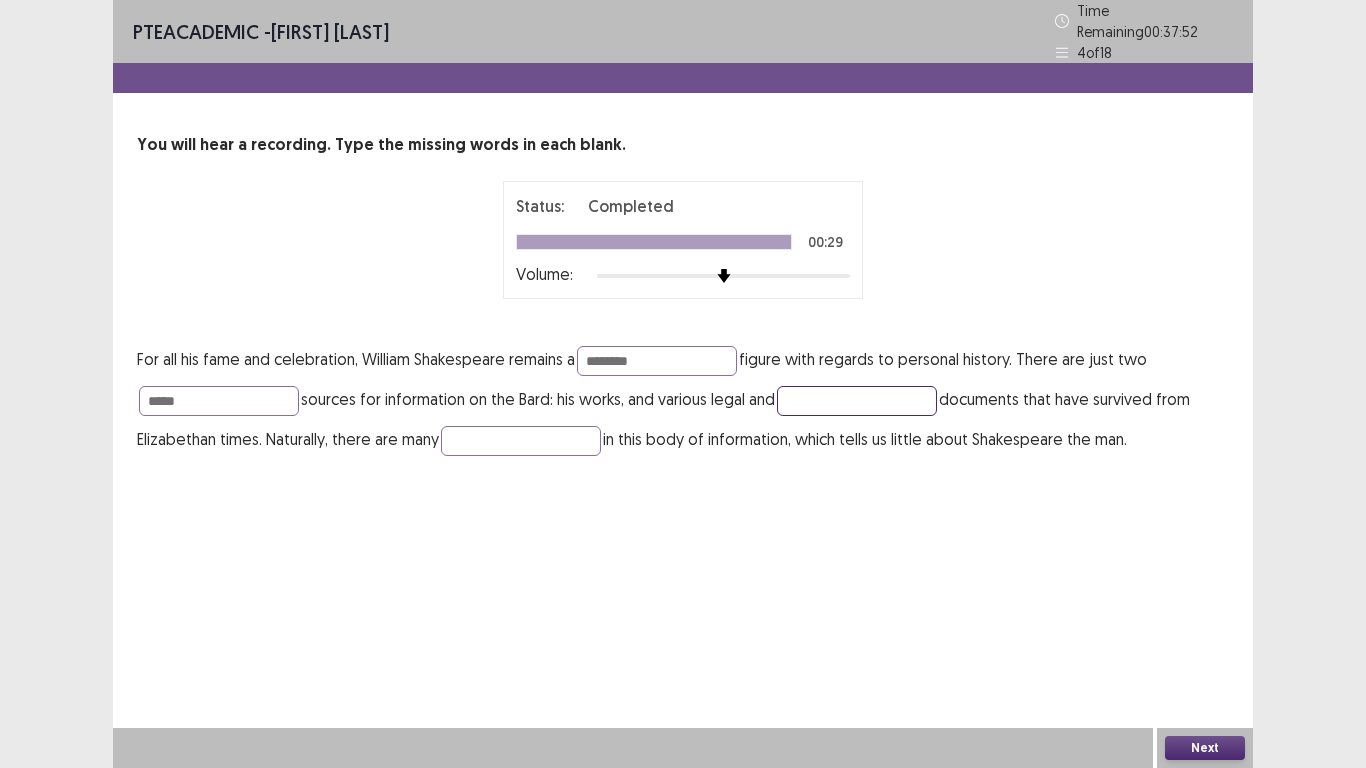 click at bounding box center [857, 401] 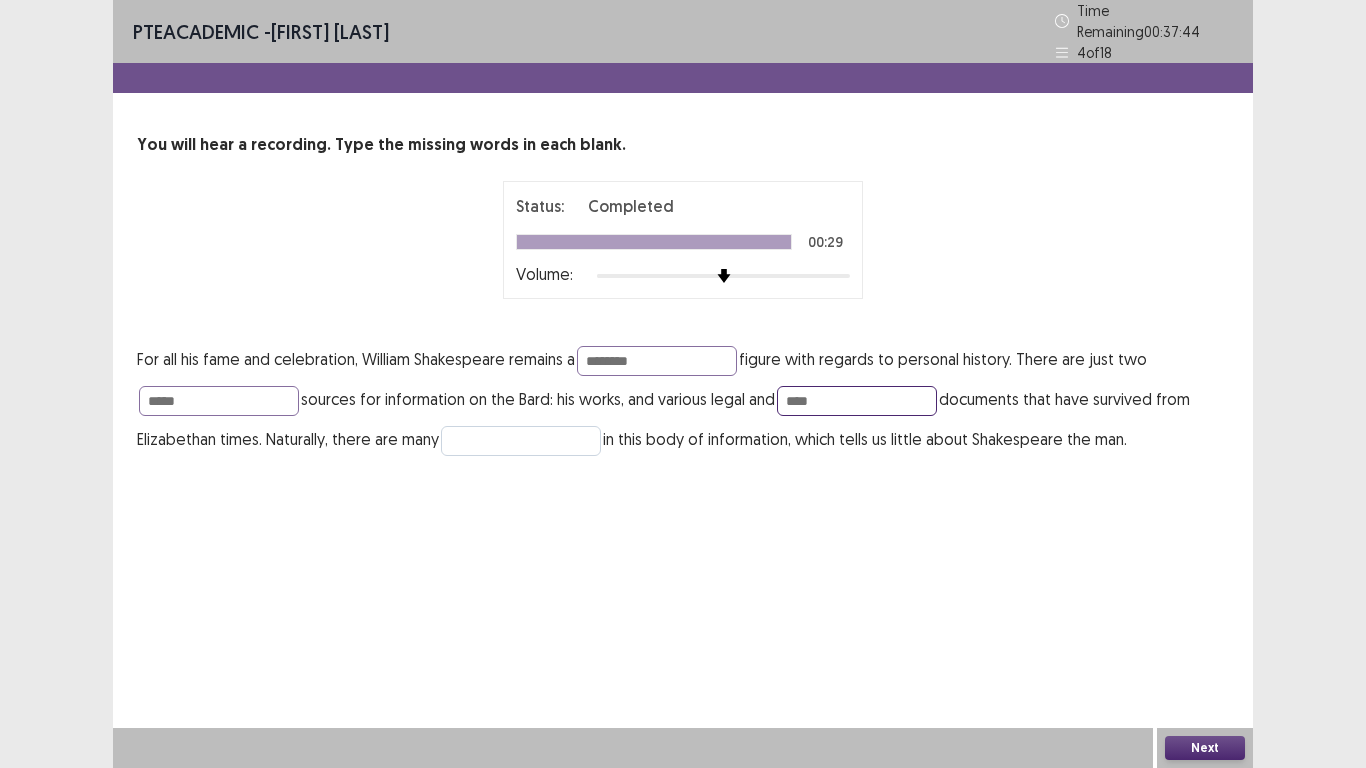 type on "****" 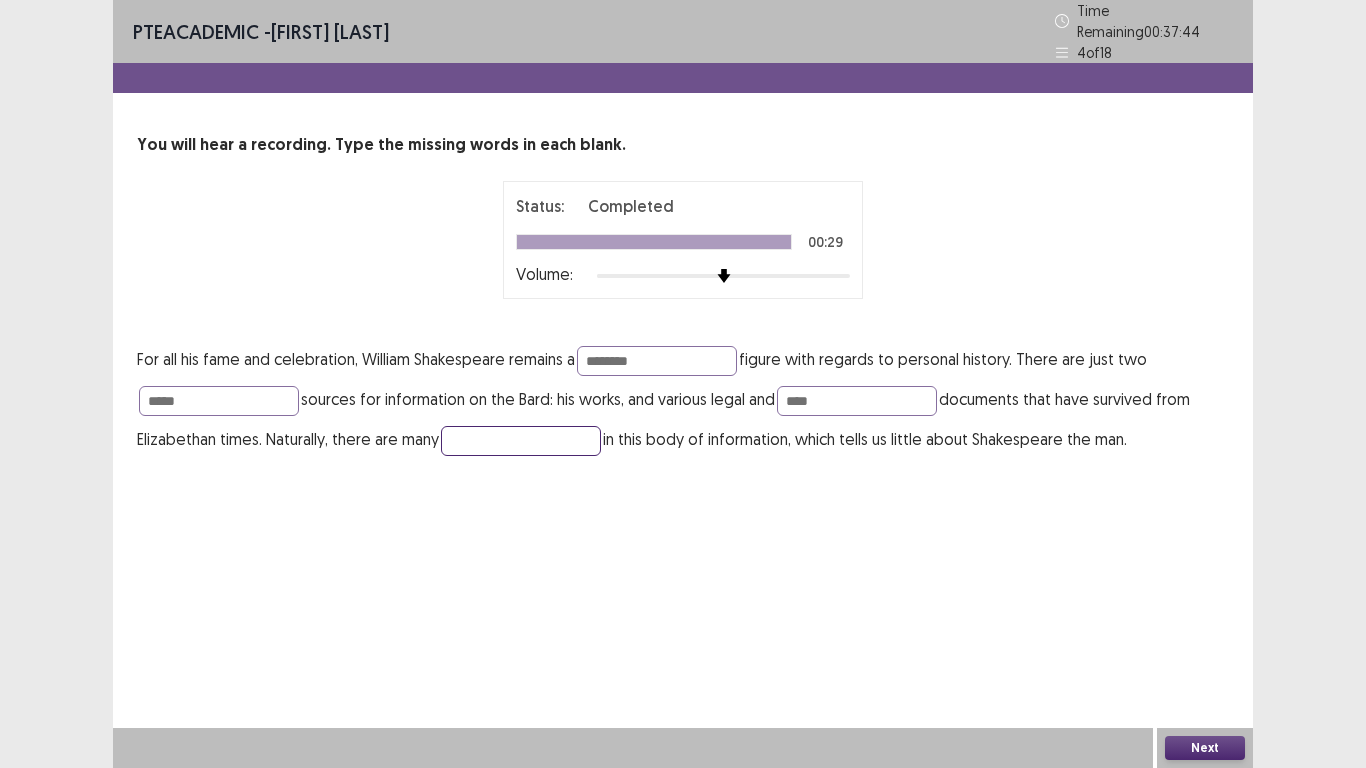 click at bounding box center [521, 441] 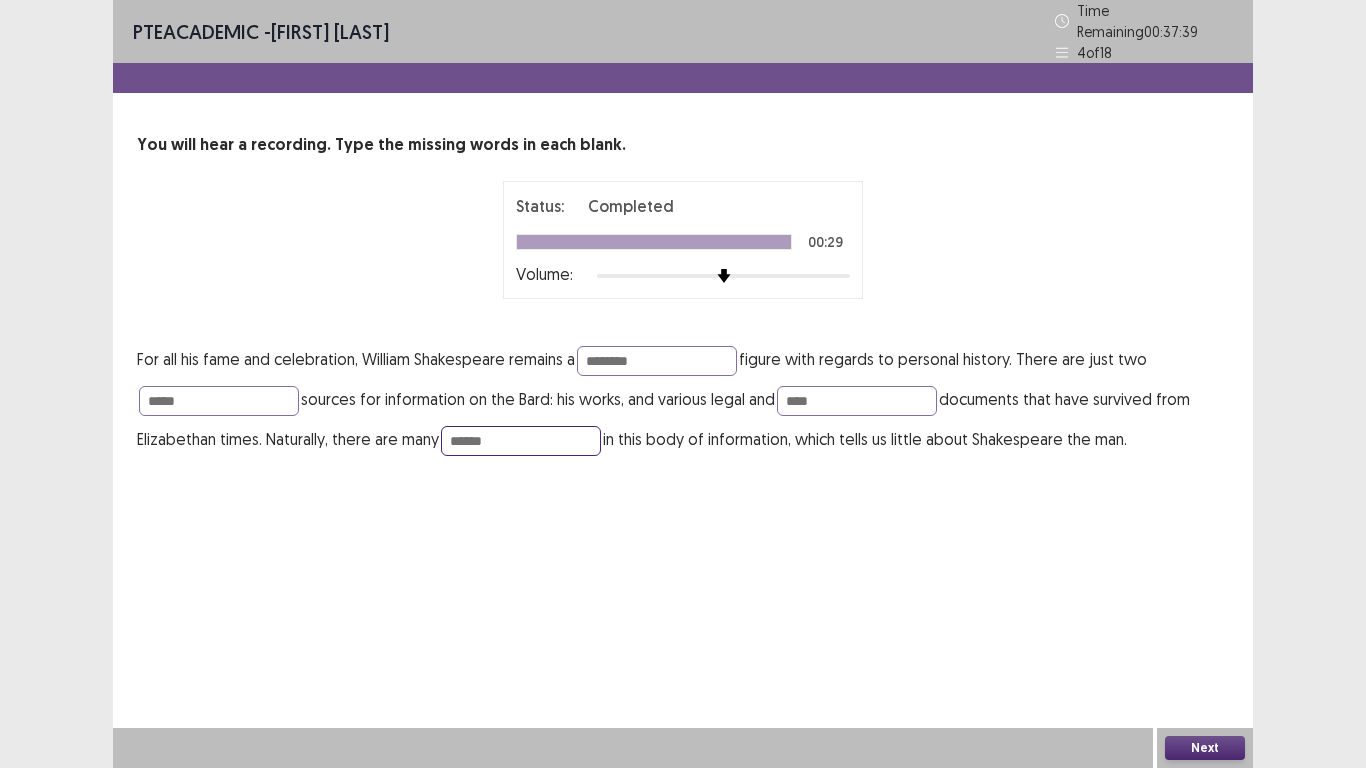 type on "******" 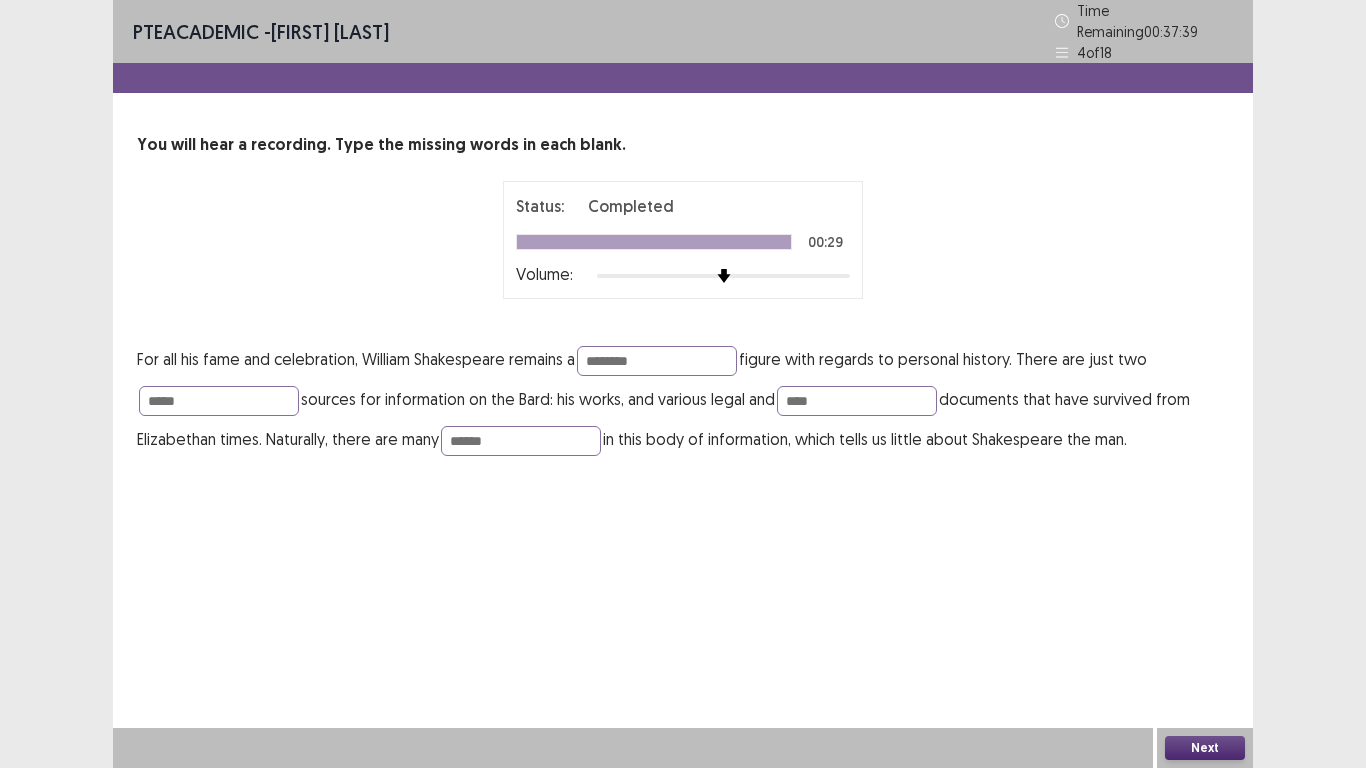 click on "Next" at bounding box center [1205, 748] 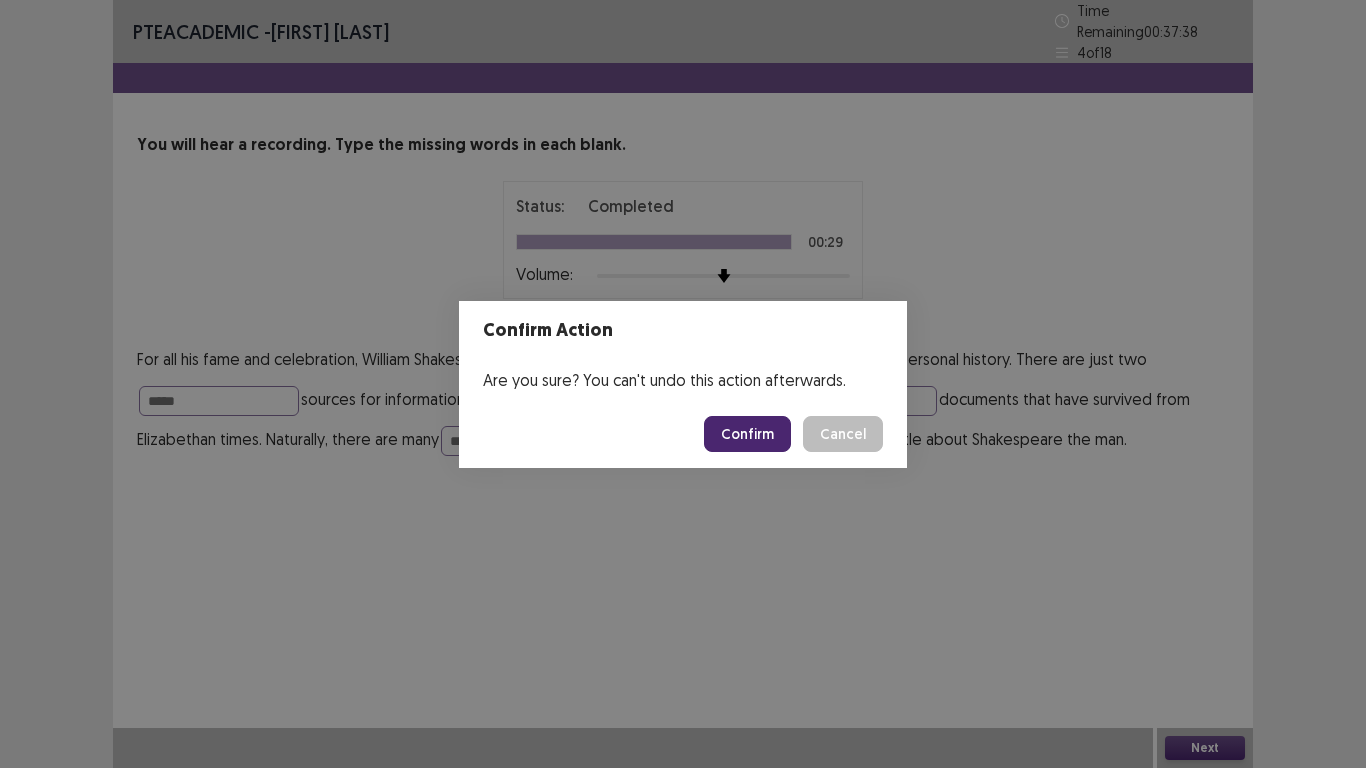 click on "Confirm" at bounding box center (747, 434) 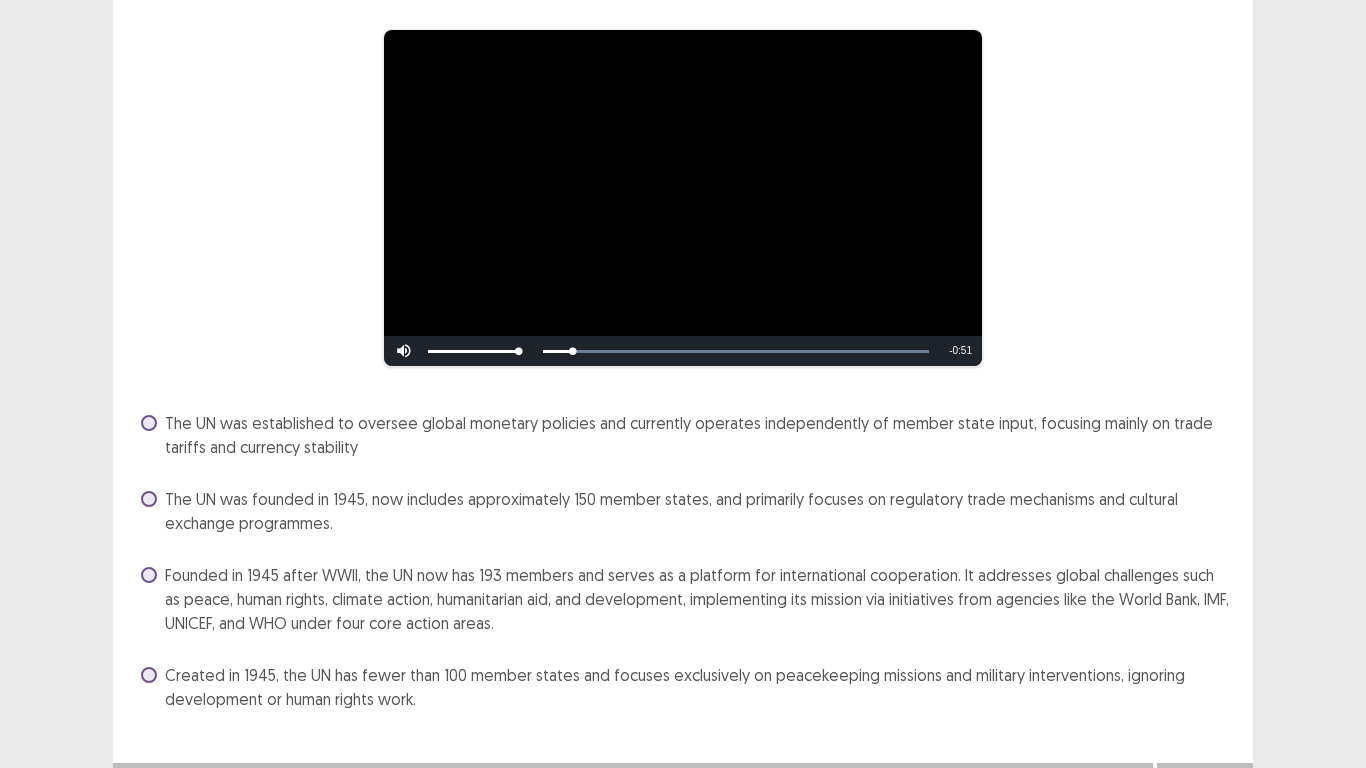 scroll, scrollTop: 186, scrollLeft: 0, axis: vertical 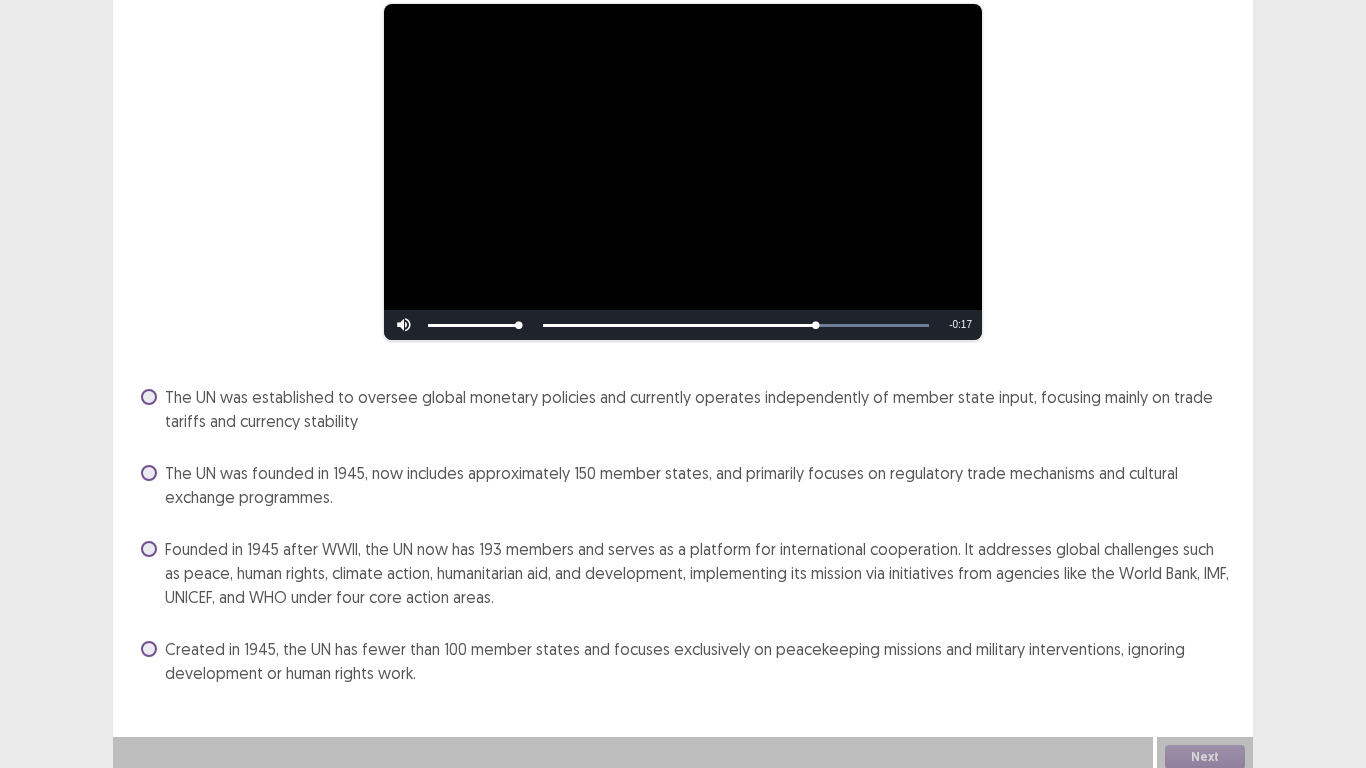 click on "Founded in 1945 after WWII, the UN now has 193 members and serves as a platform for international cooperation. It addresses global challenges such as peace, human rights, climate action, humanitarian aid, and development, implementing its mission via initiatives from agencies like the World Bank, IMF, UNICEF, and WHO under four core action areas." at bounding box center (685, 573) 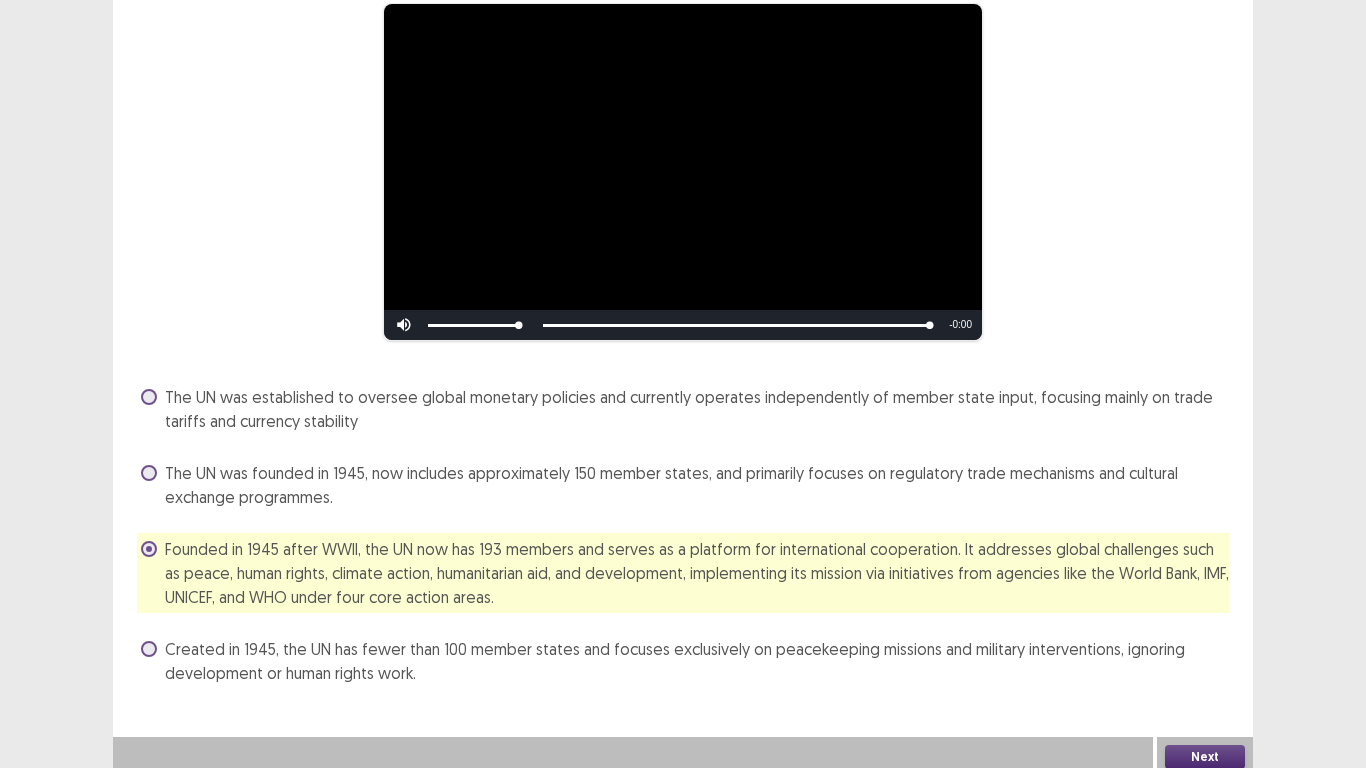 click on "Next" at bounding box center [1205, 757] 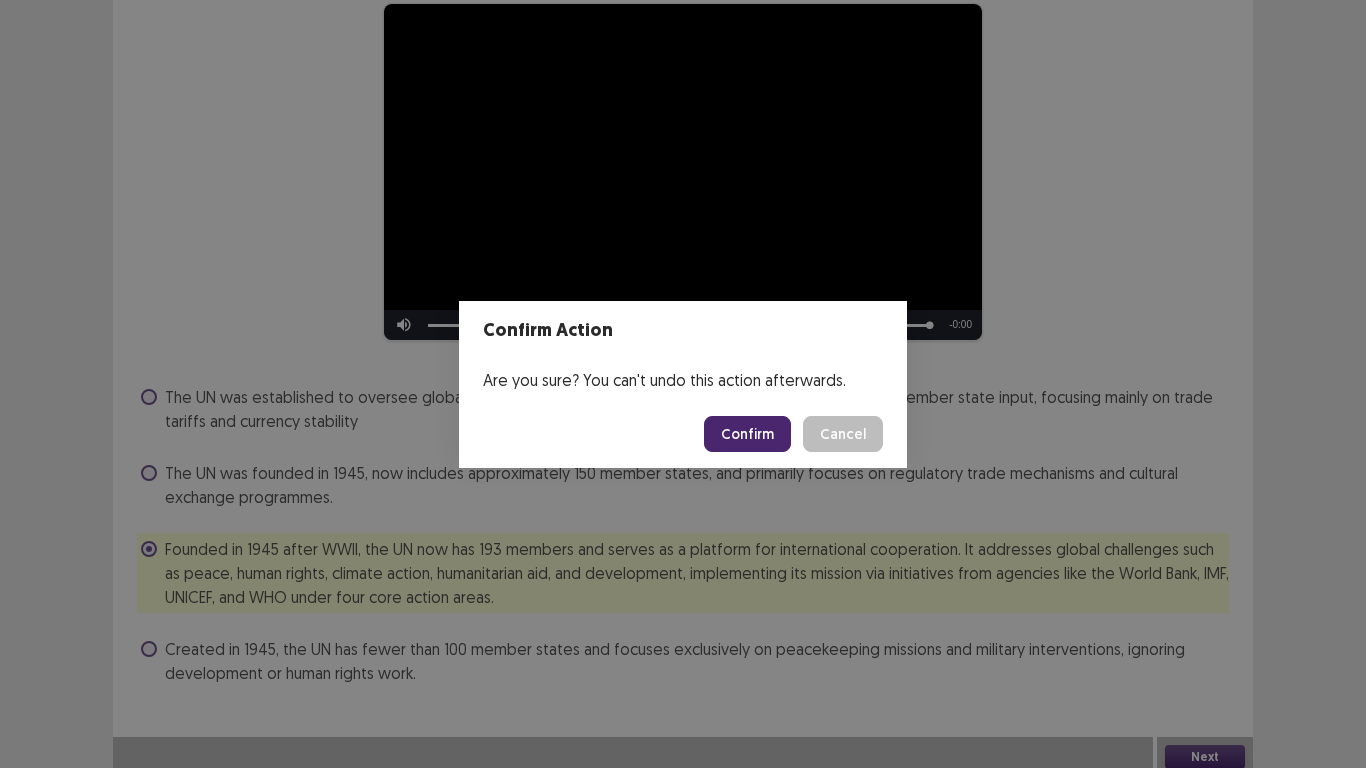 click on "Confirm" at bounding box center (747, 434) 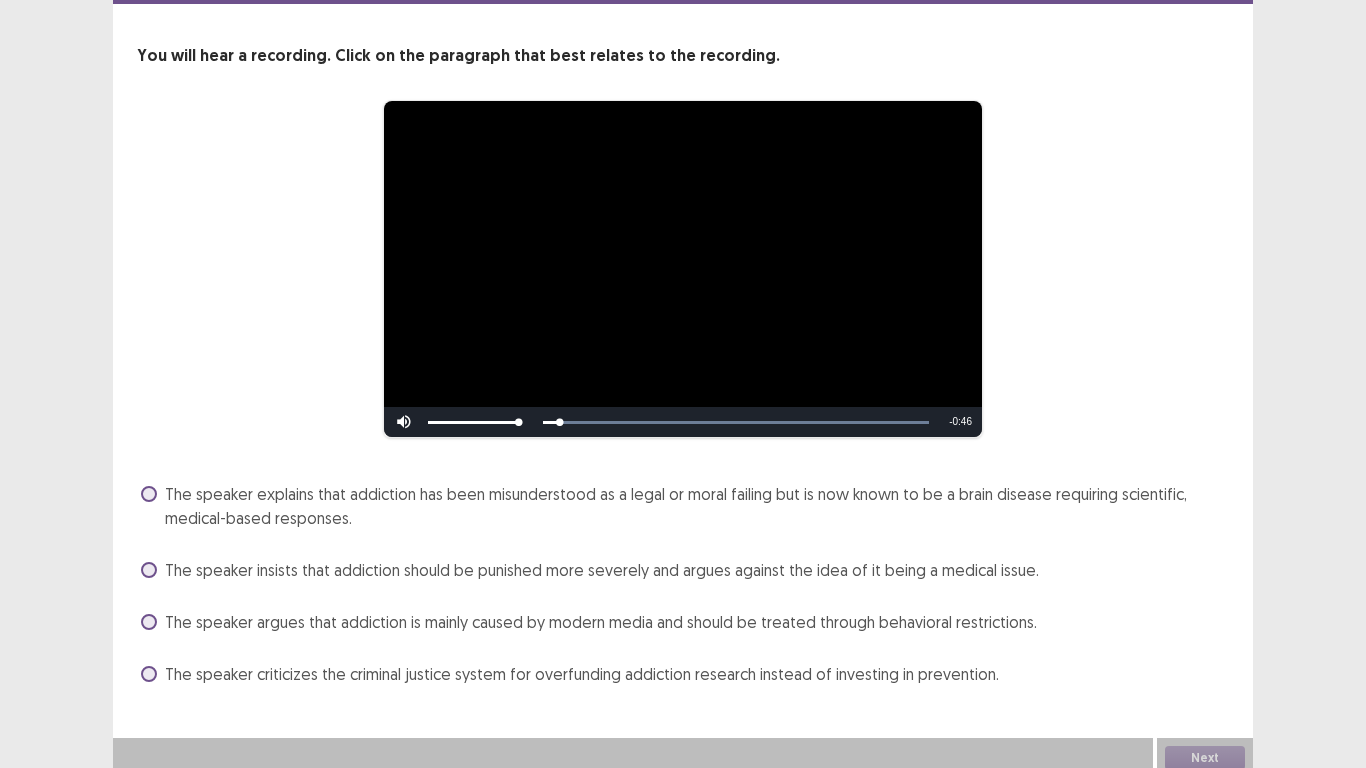 scroll, scrollTop: 90, scrollLeft: 0, axis: vertical 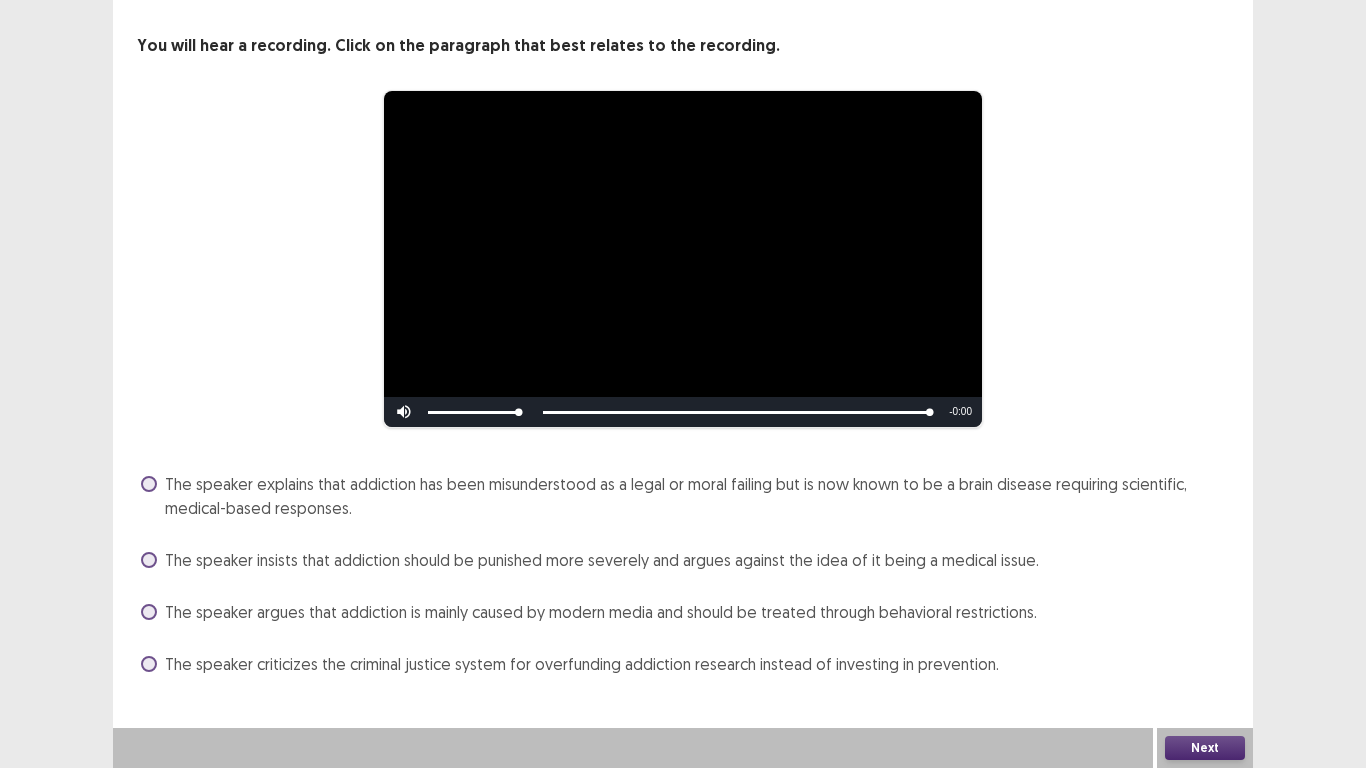 click on "The speaker explains that addiction has been misunderstood as a legal or moral failing but is now known to be a brain disease requiring scientific, medical-based responses." at bounding box center [685, 496] 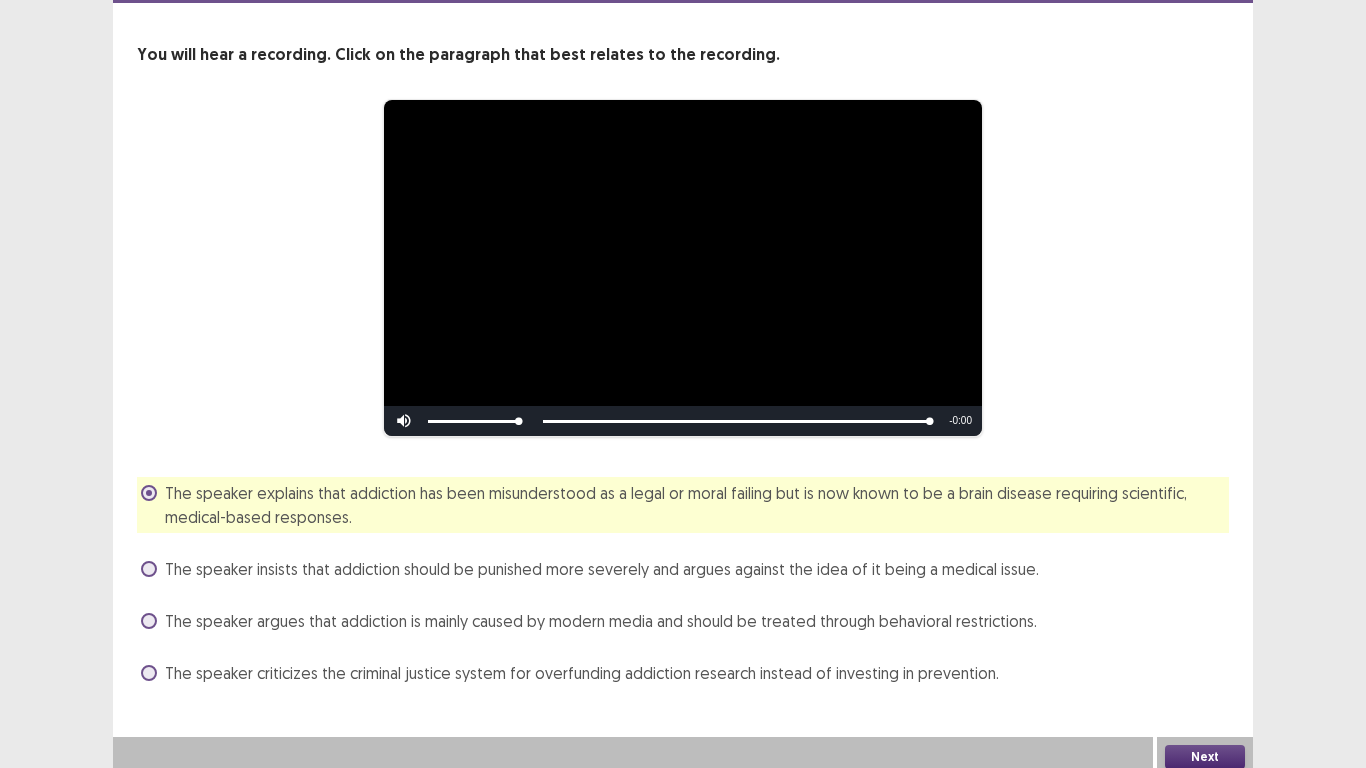 click on "Next" at bounding box center (1205, 757) 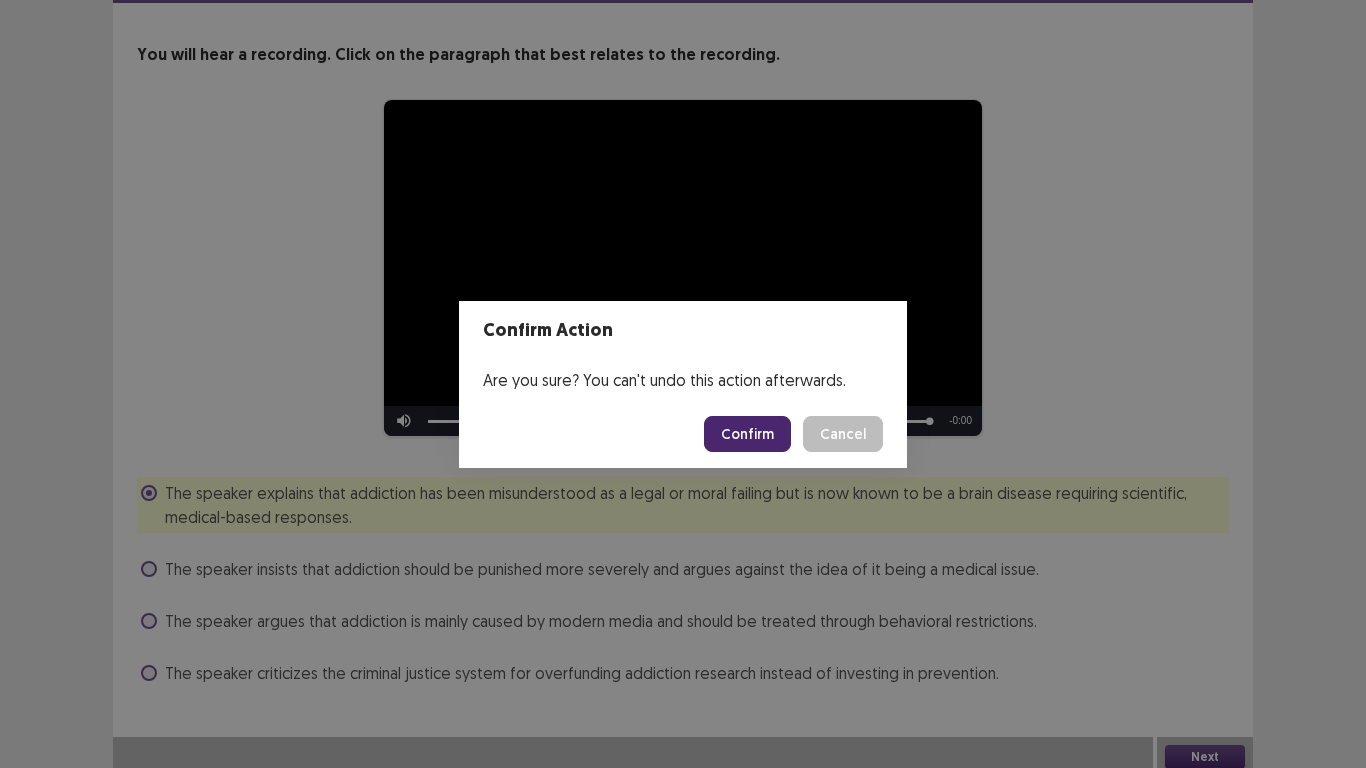 click on "Confirm" at bounding box center (747, 434) 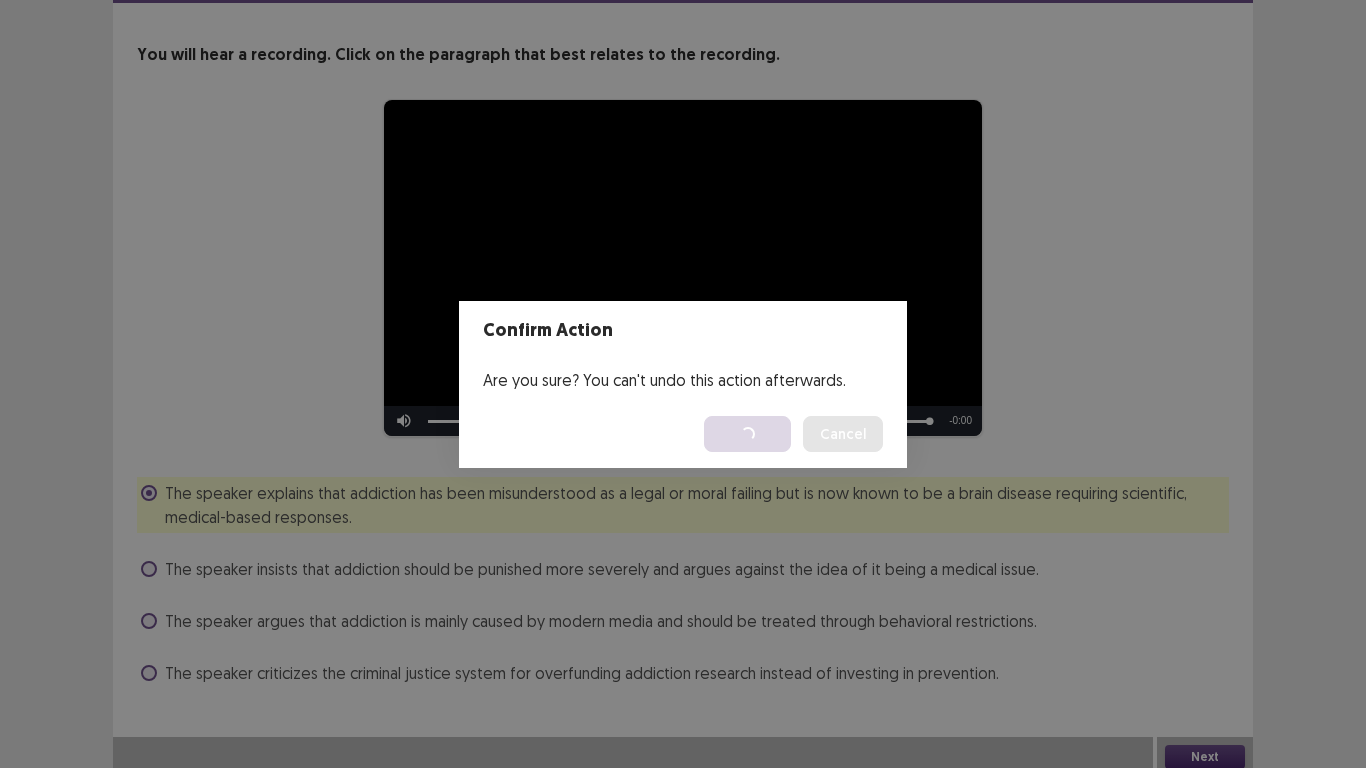 scroll, scrollTop: 0, scrollLeft: 0, axis: both 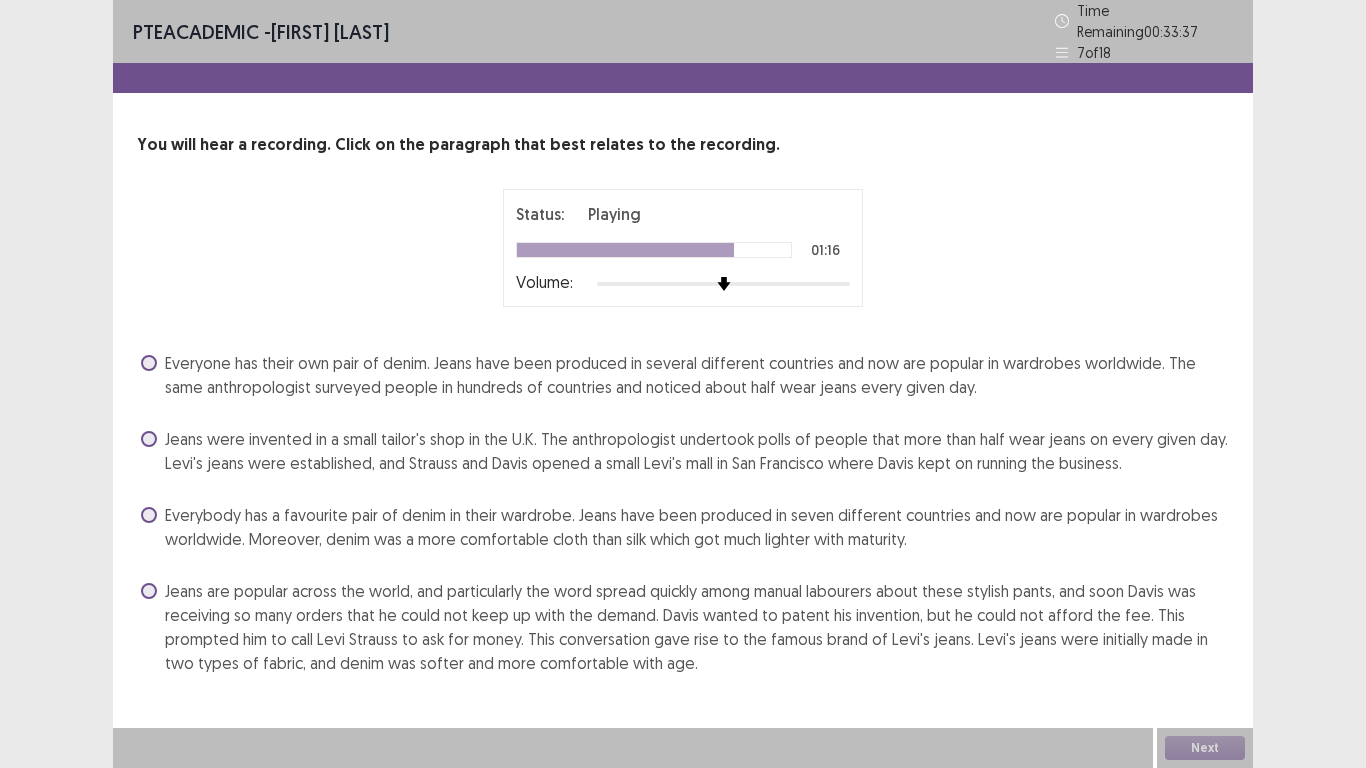 click at bounding box center [149, 591] 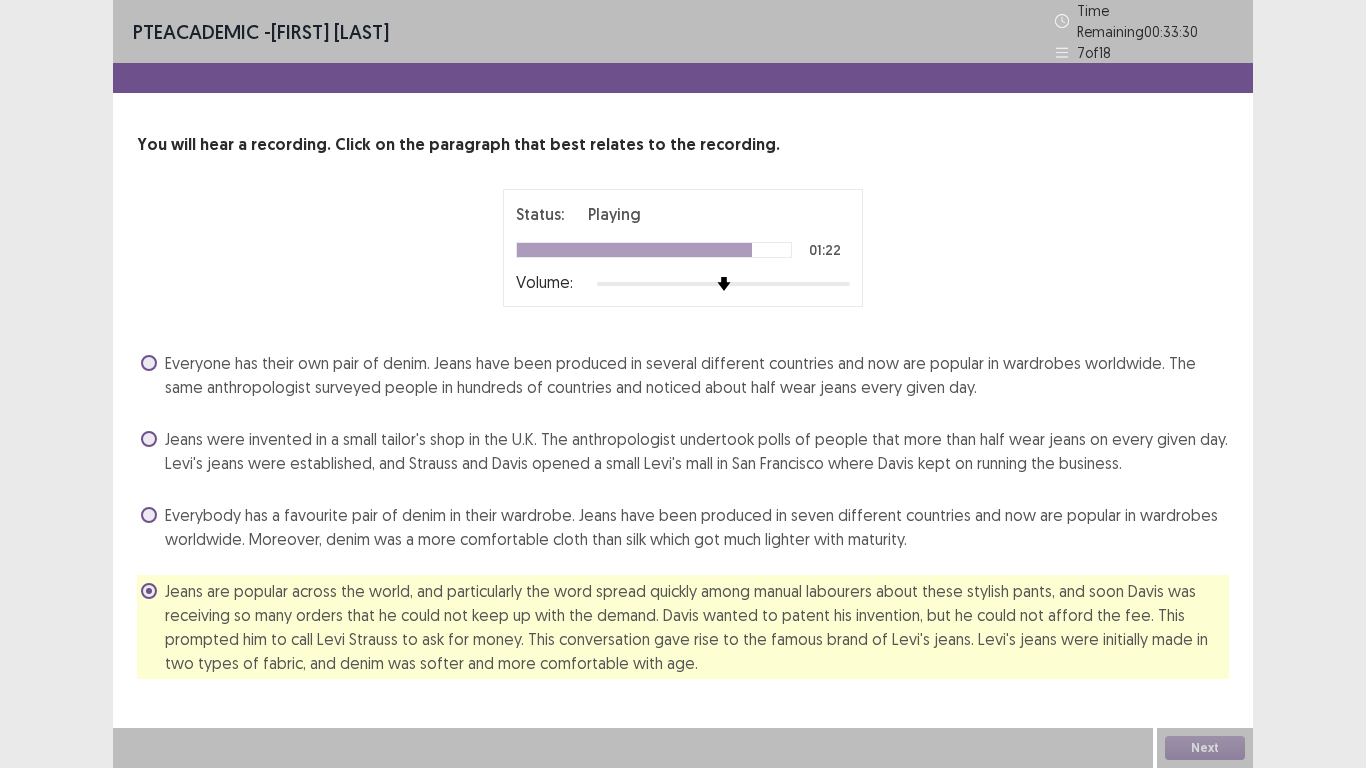 click at bounding box center [149, 439] 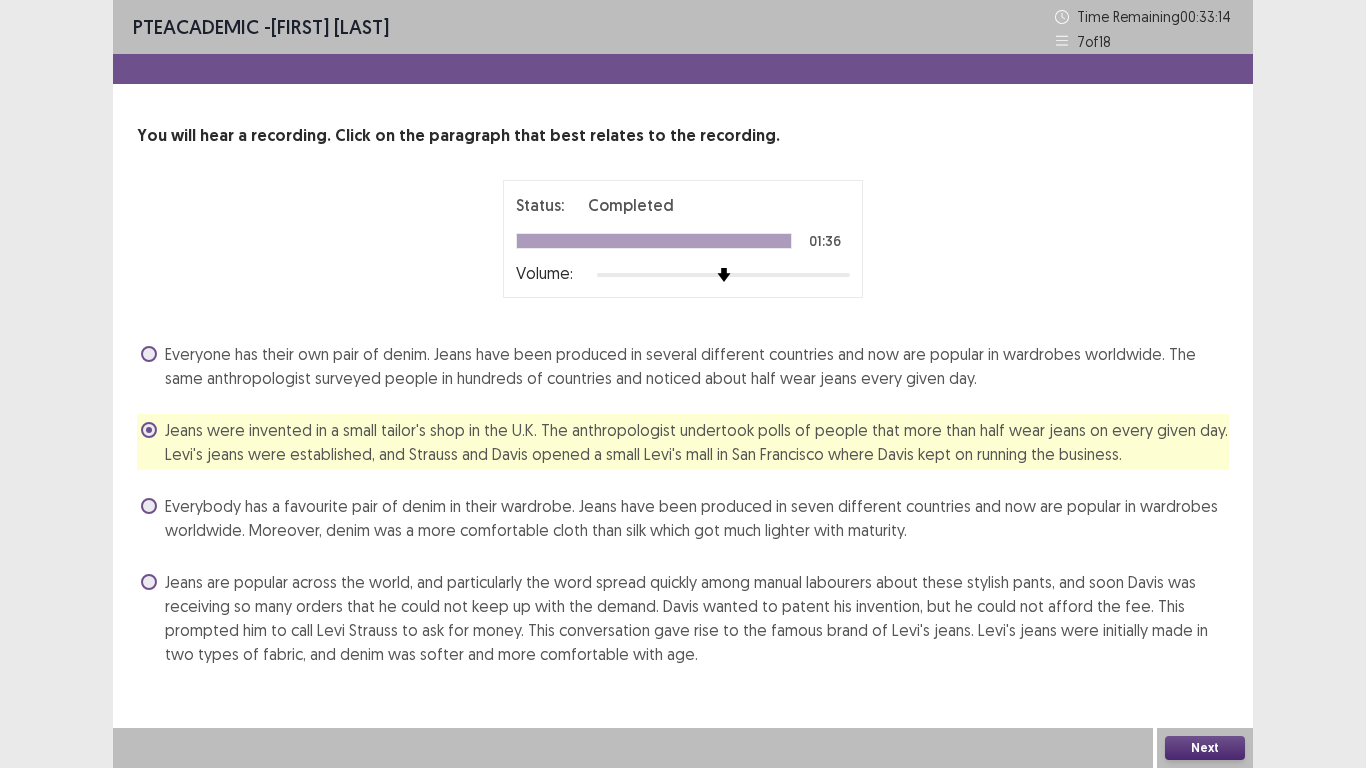 click at bounding box center (149, 582) 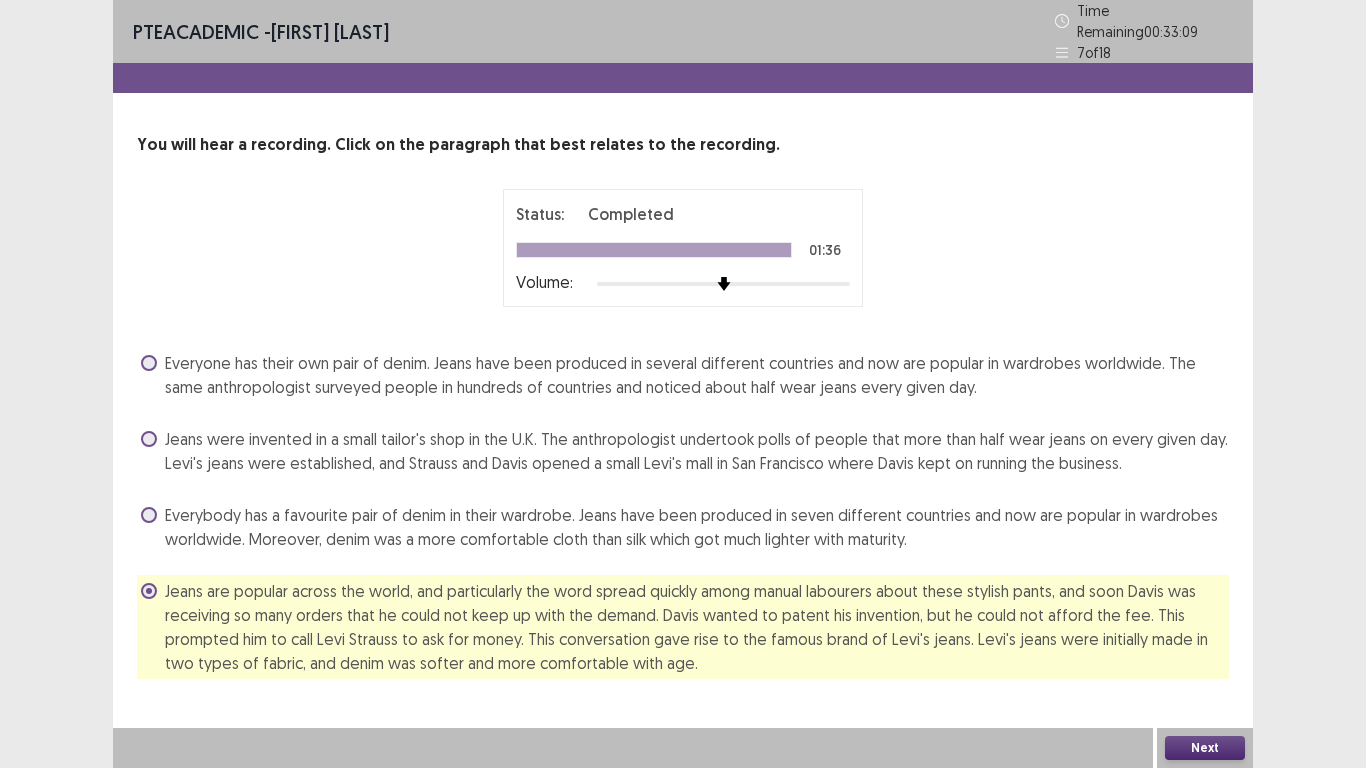 click on "Next" at bounding box center (1205, 748) 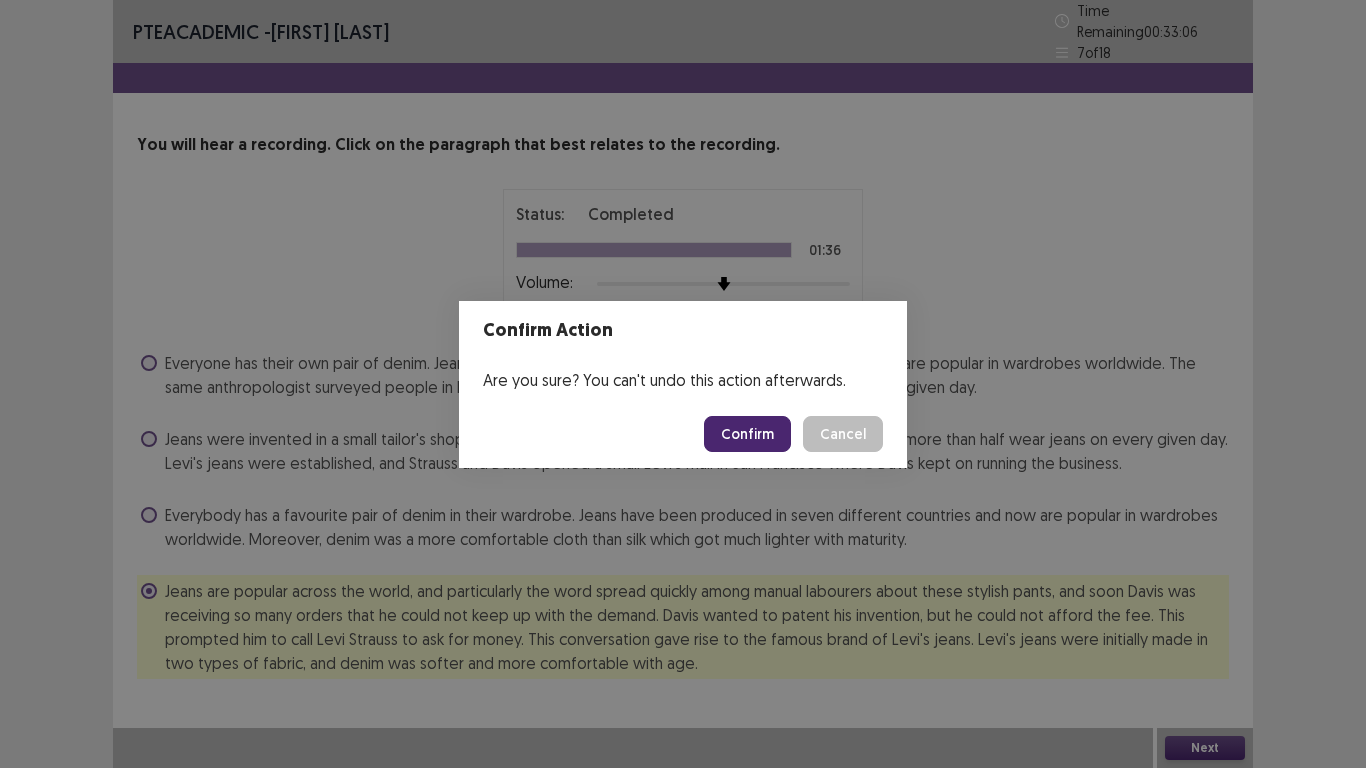 click on "Confirm" at bounding box center (747, 434) 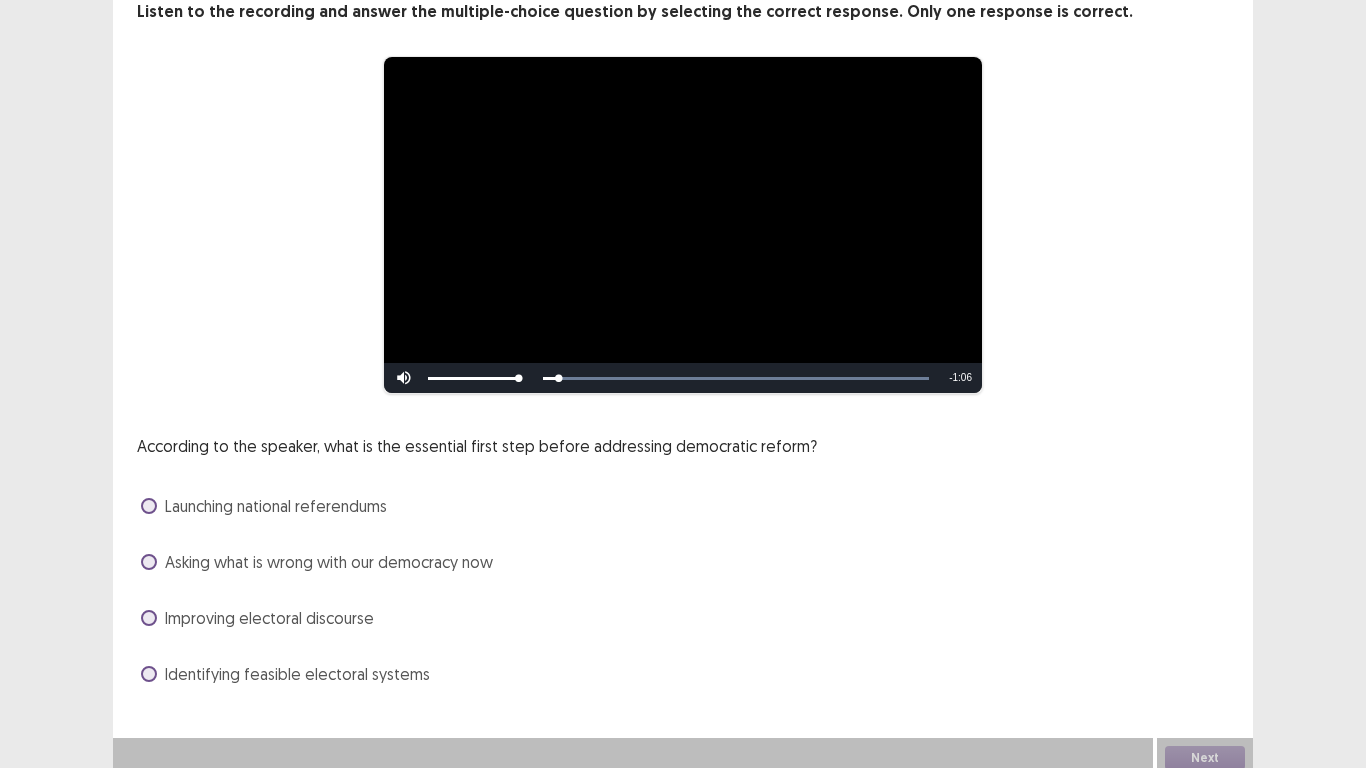 scroll, scrollTop: 134, scrollLeft: 0, axis: vertical 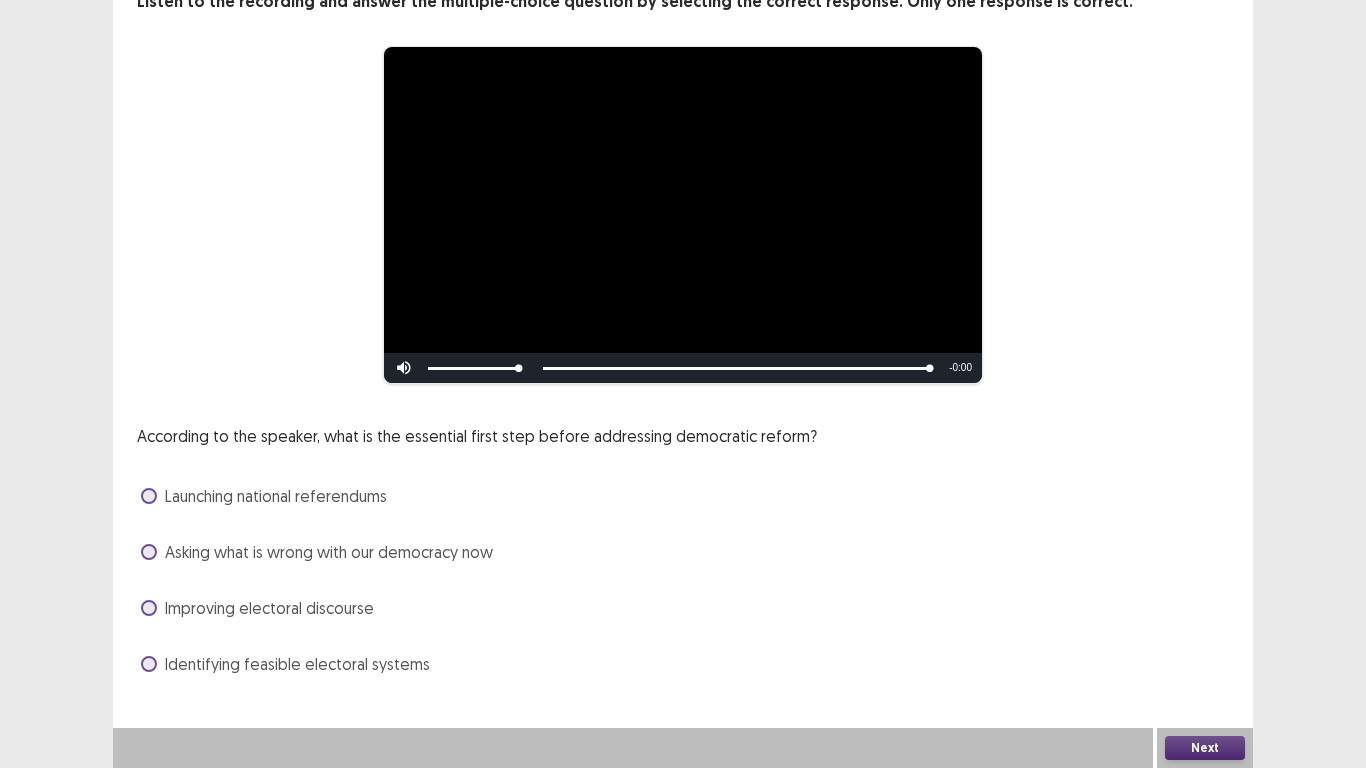click on "Launching national referendums" at bounding box center [683, 496] 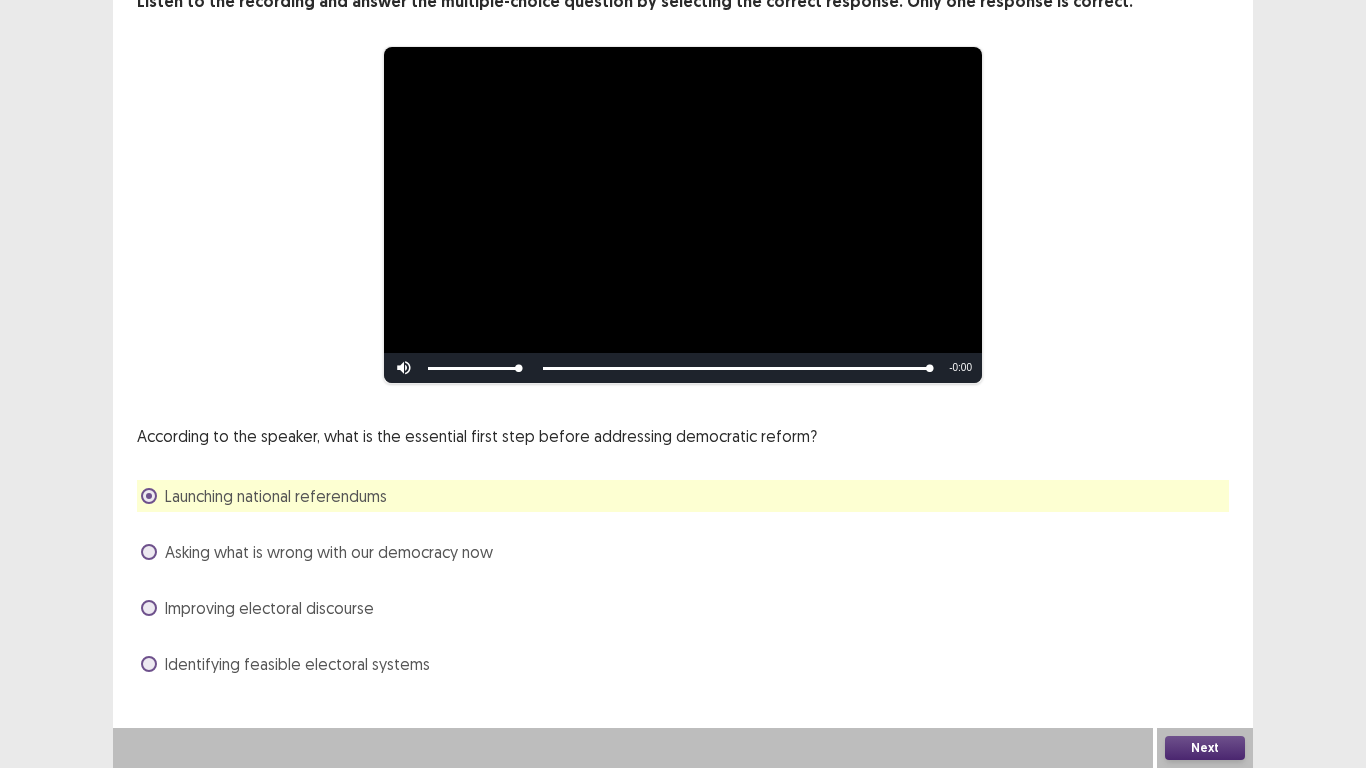 click at bounding box center (633, 748) 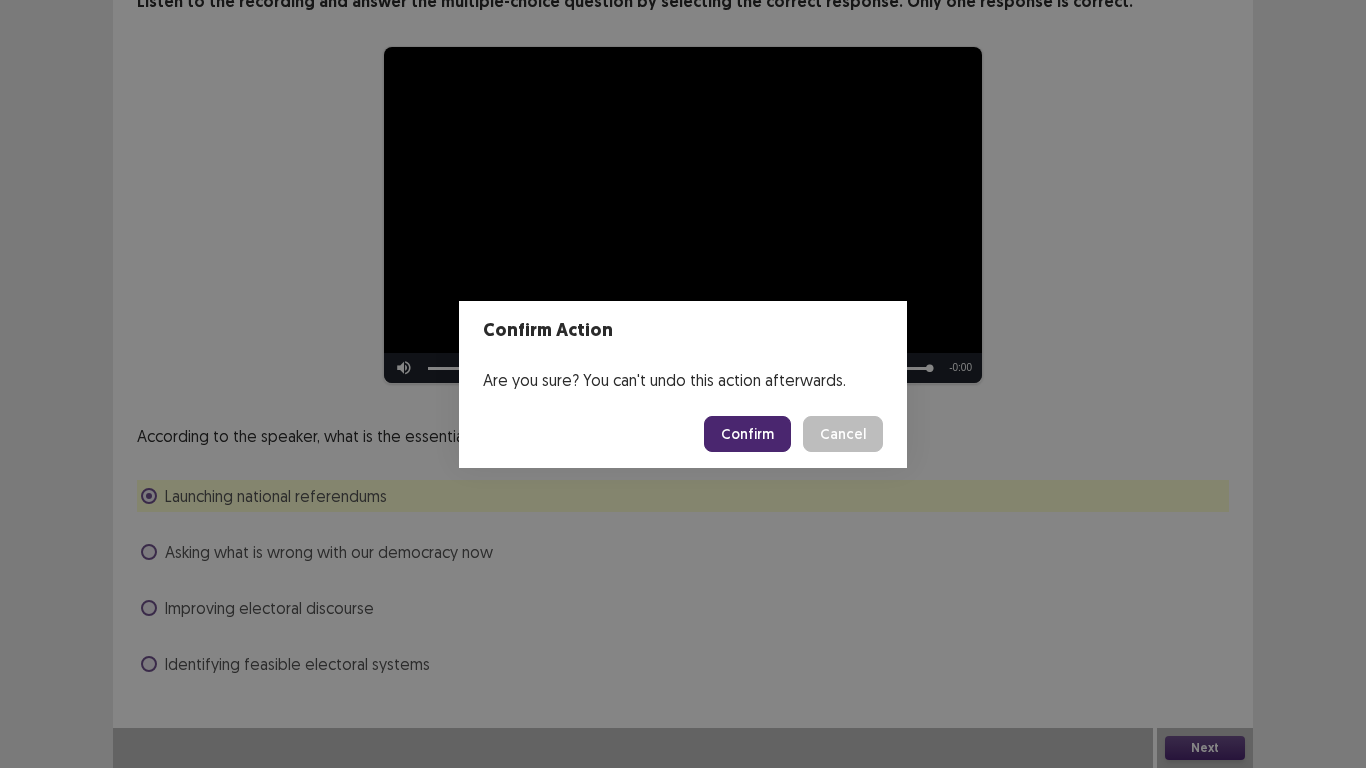 click on "Confirm" at bounding box center [747, 434] 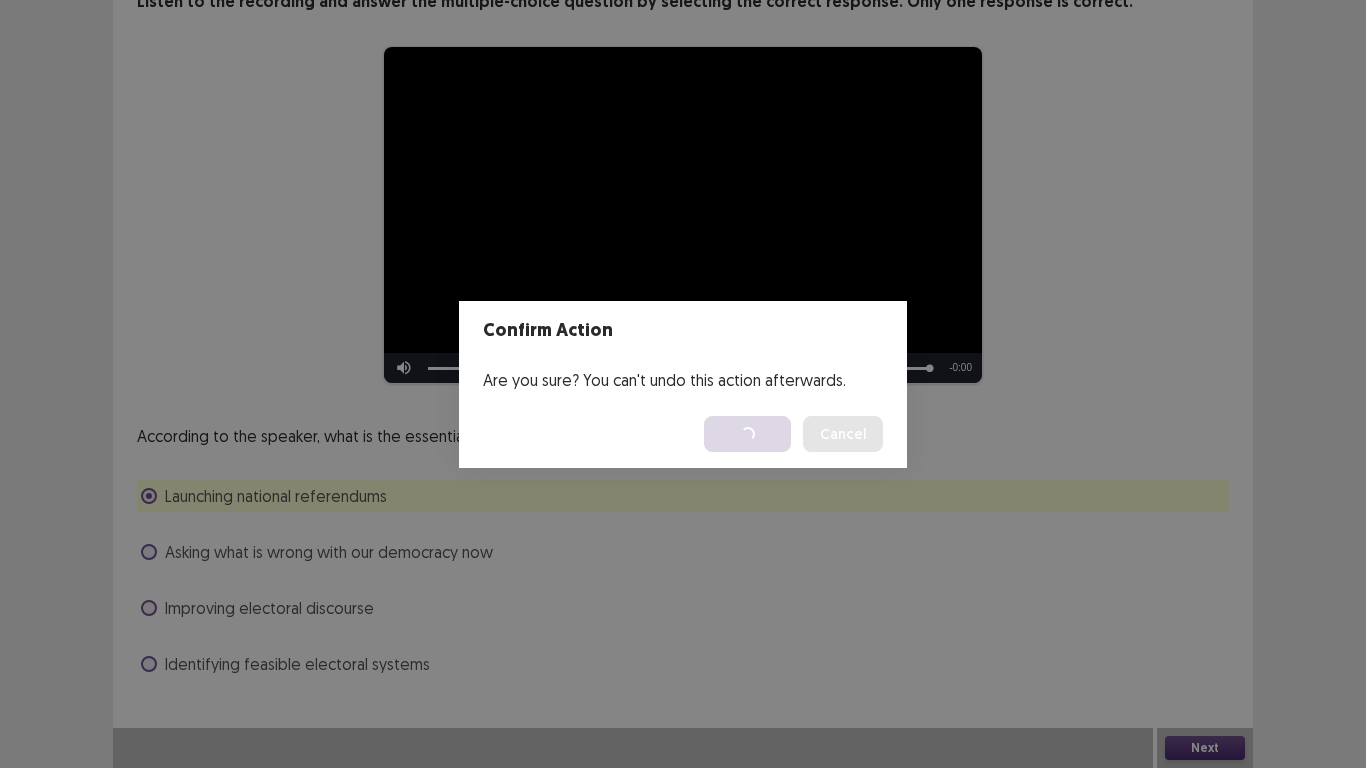 scroll, scrollTop: 0, scrollLeft: 0, axis: both 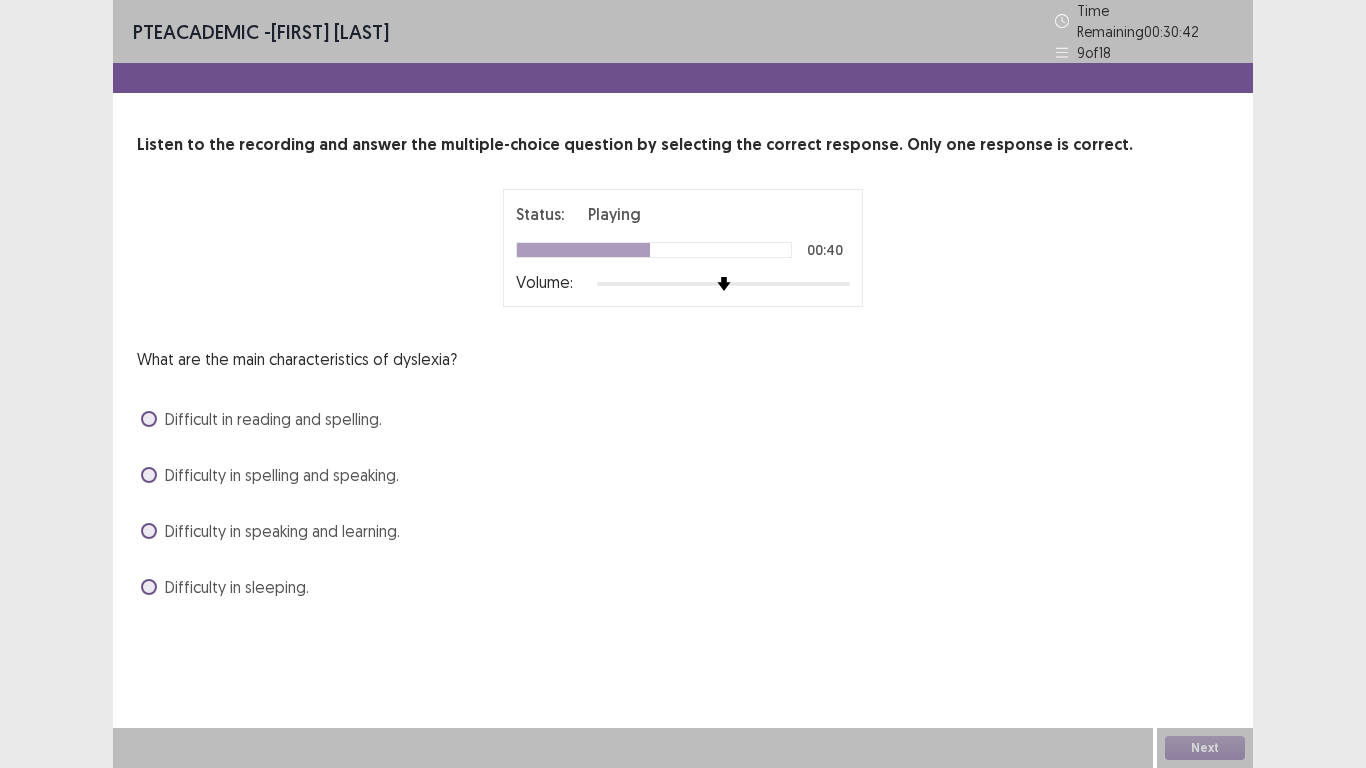click at bounding box center (149, 419) 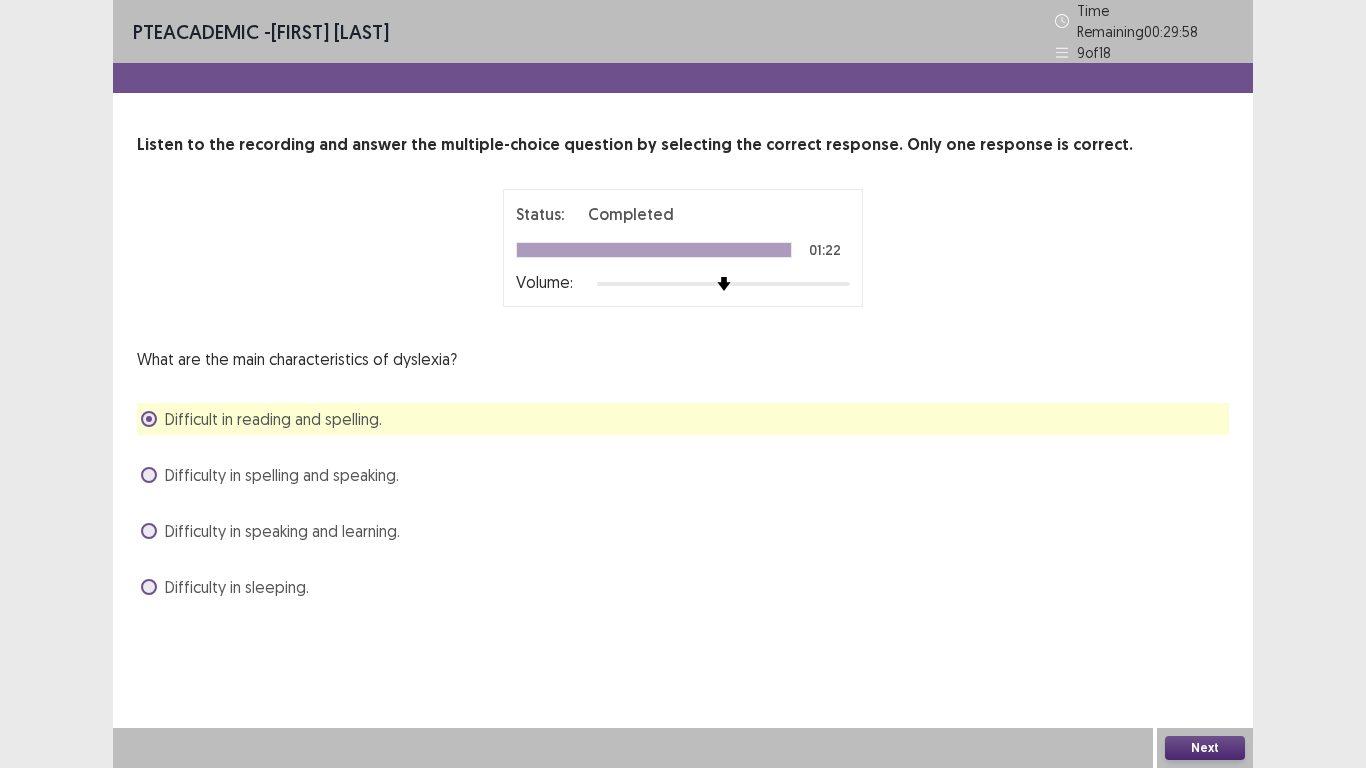 click on "Next" at bounding box center [1205, 748] 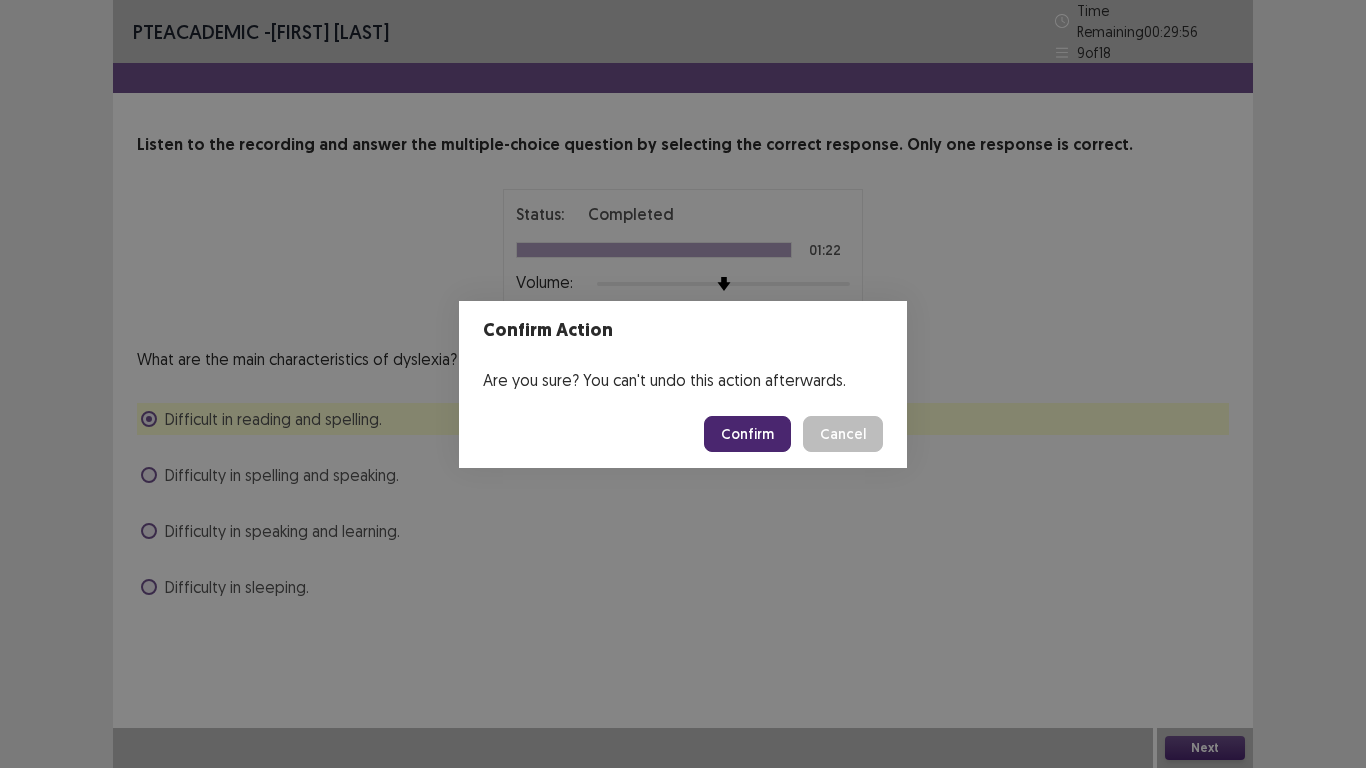 click on "Confirm" at bounding box center (747, 434) 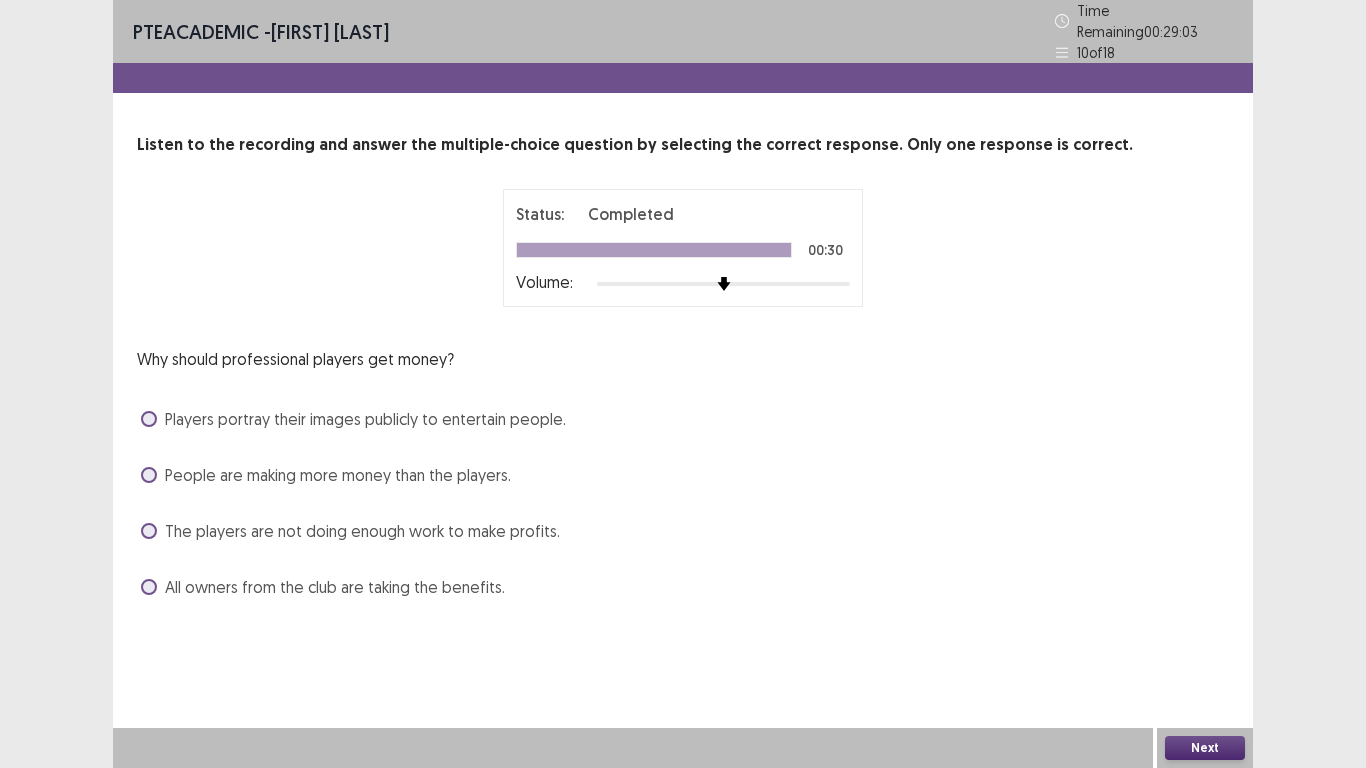 click at bounding box center [149, 531] 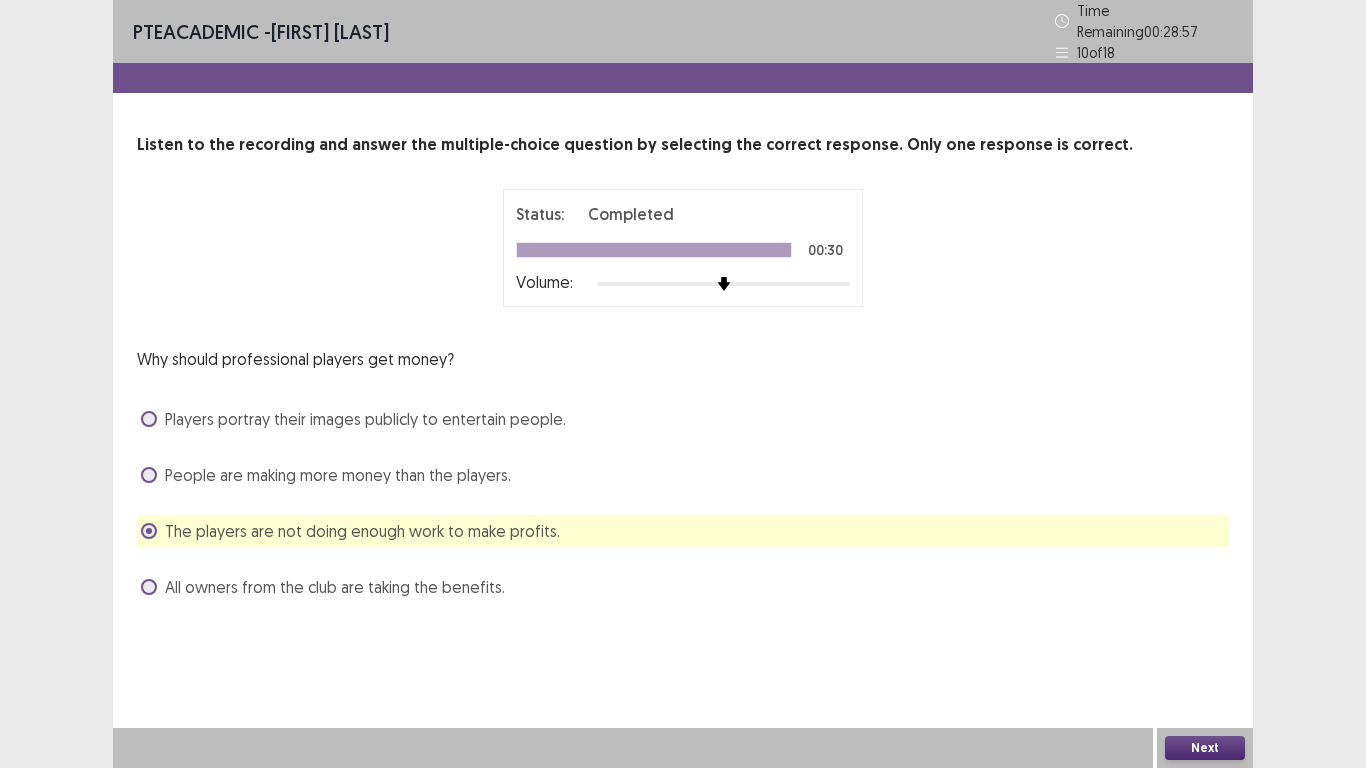 click on "Next" at bounding box center (1205, 748) 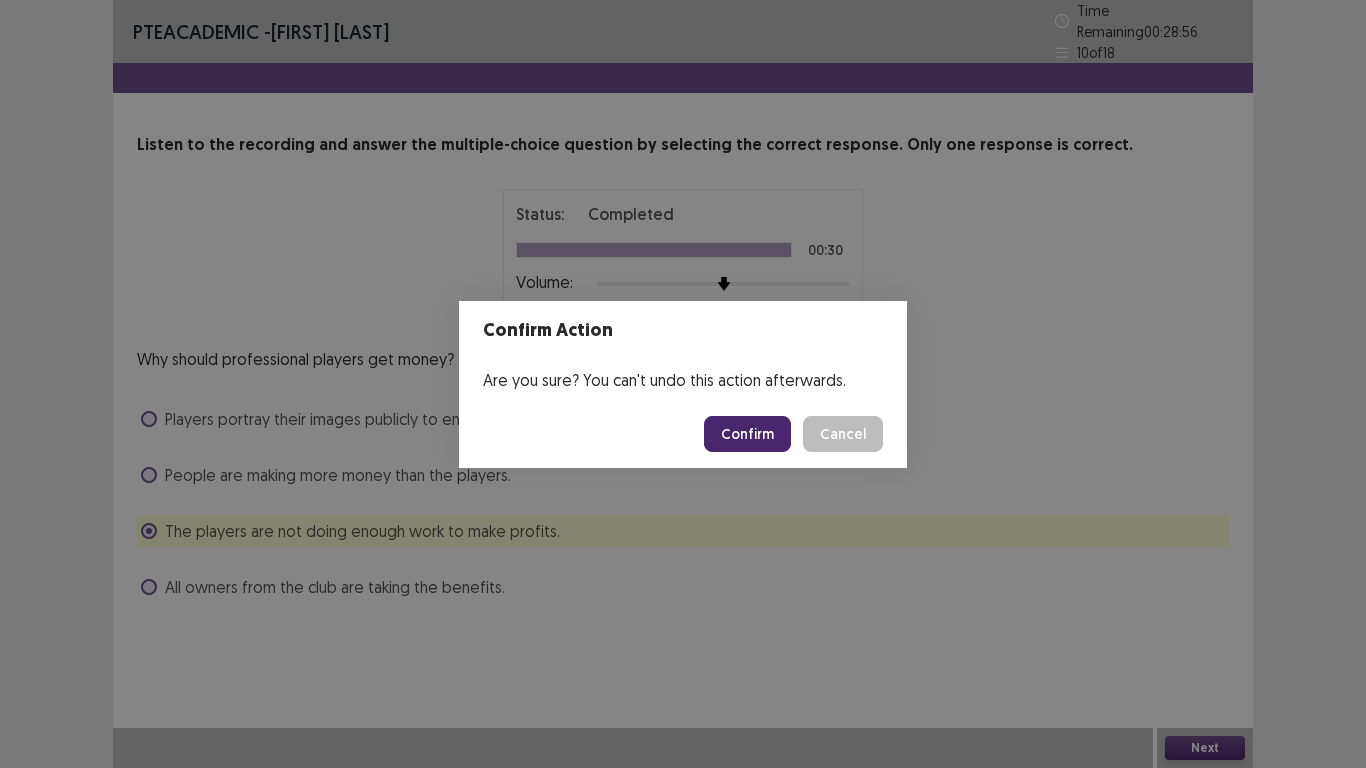 click on "Confirm" at bounding box center [747, 434] 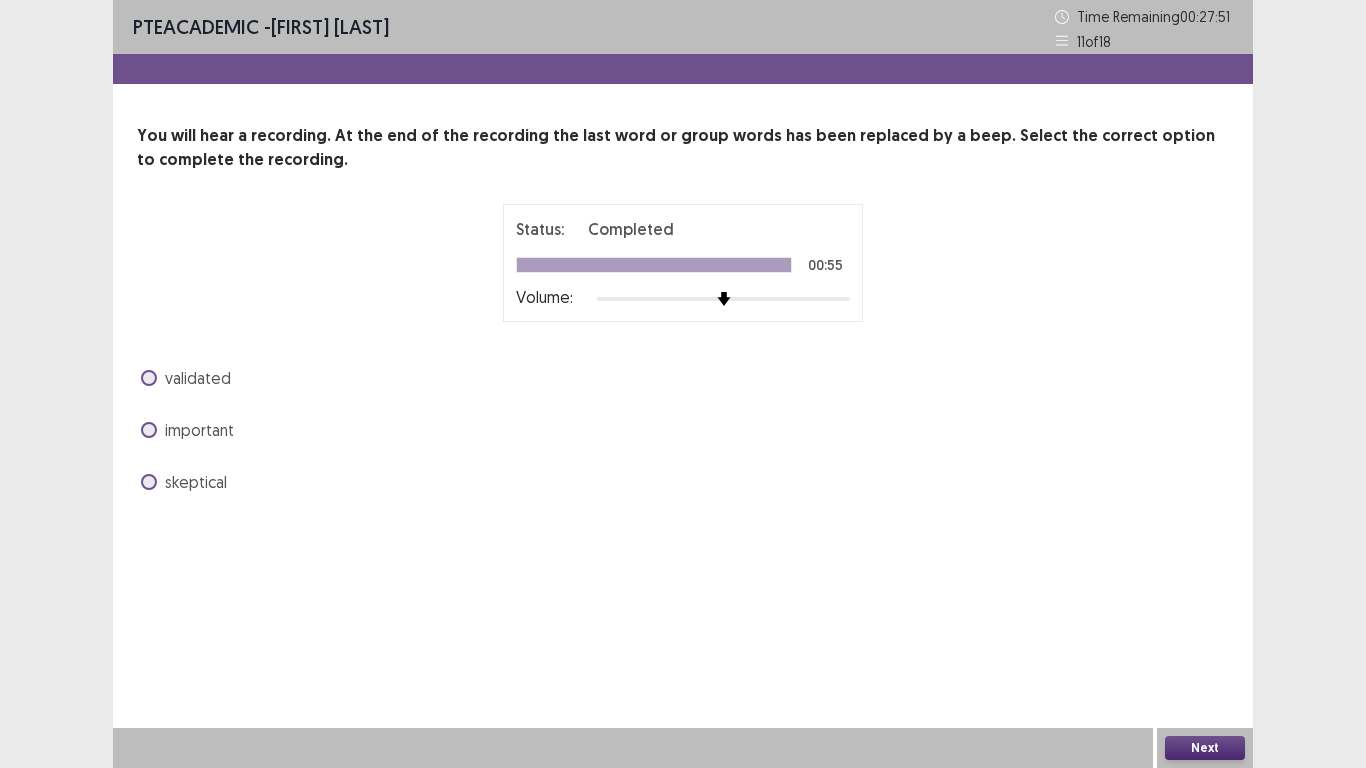 click on "You will hear a recording. At the end of the recording the last word or group words has been replaced by a beep. Select the correct option to complete the recording. Status: Completed 00:55 Volume: validated important skeptical" at bounding box center [683, 311] 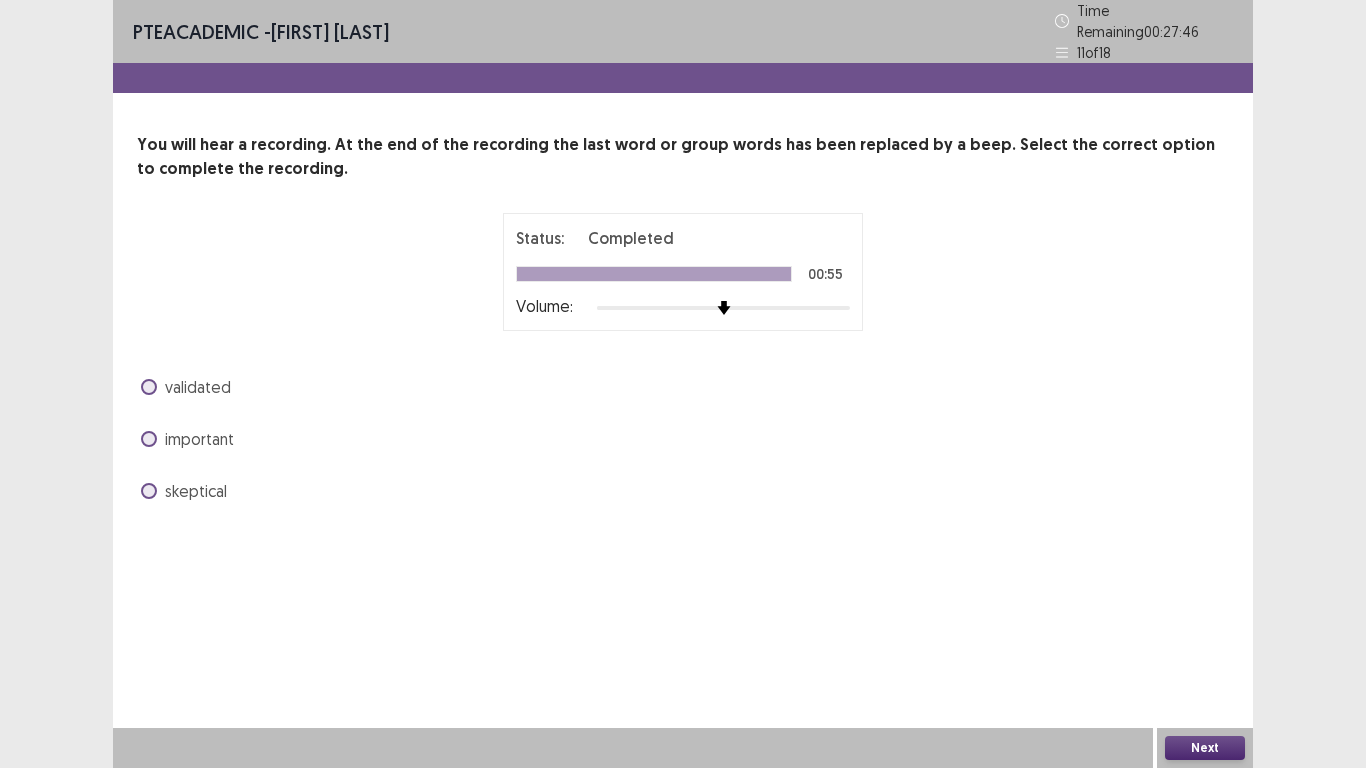 click at bounding box center [149, 439] 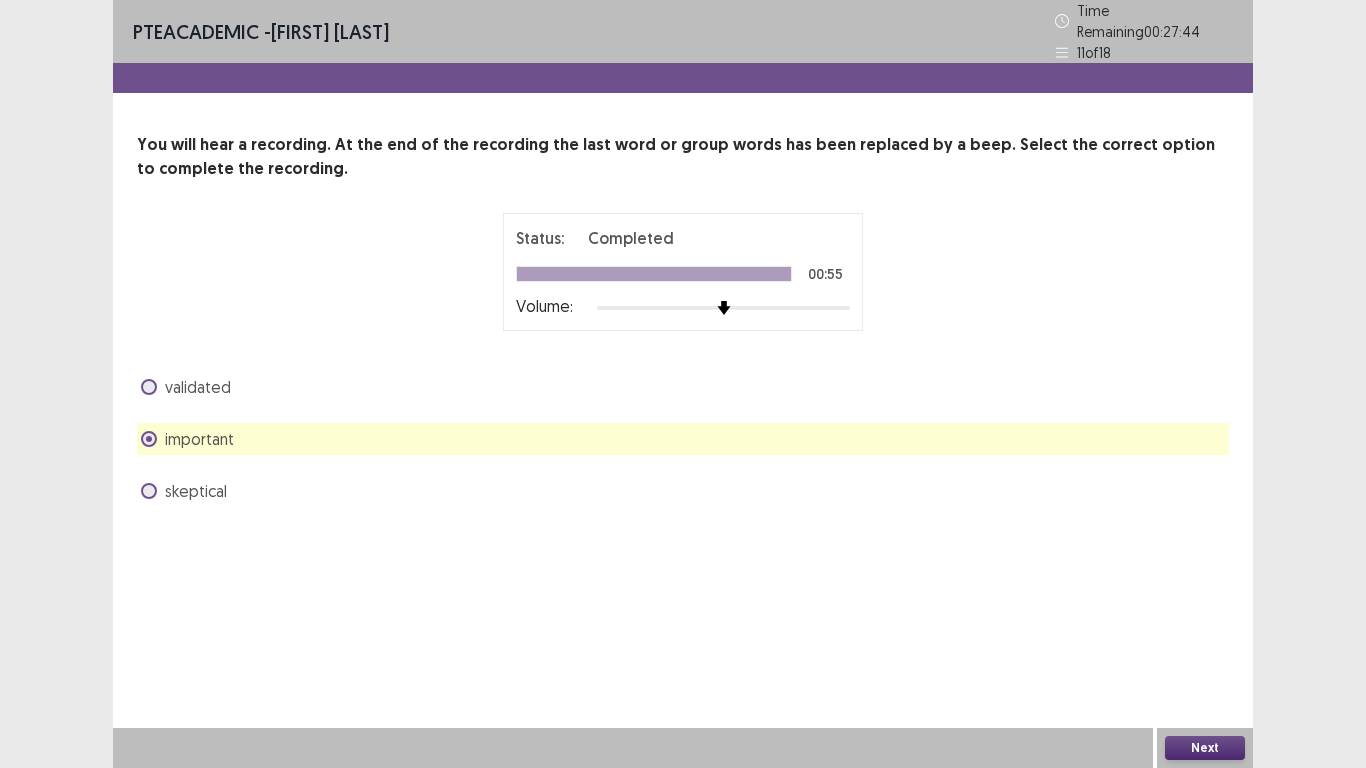 click on "Next" at bounding box center (1205, 748) 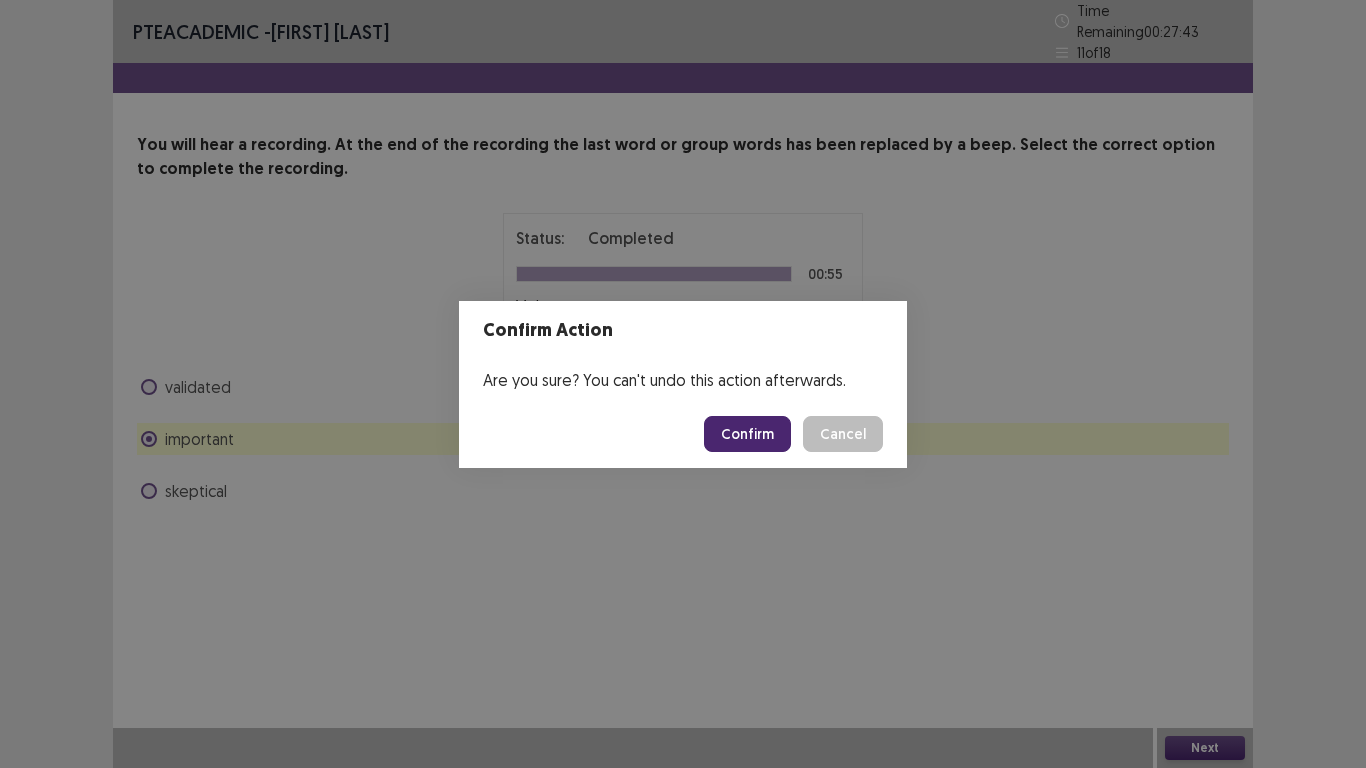 click on "Confirm" at bounding box center [747, 434] 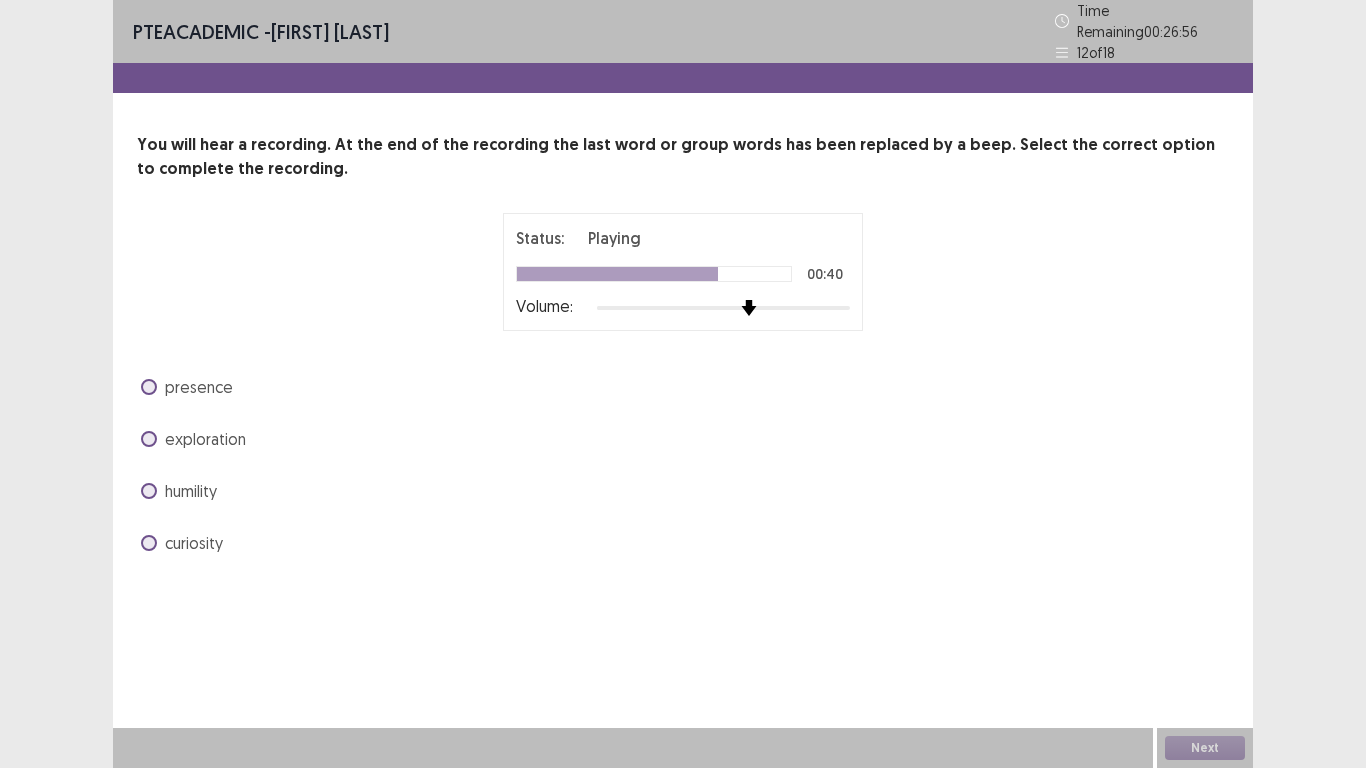 click at bounding box center [723, 308] 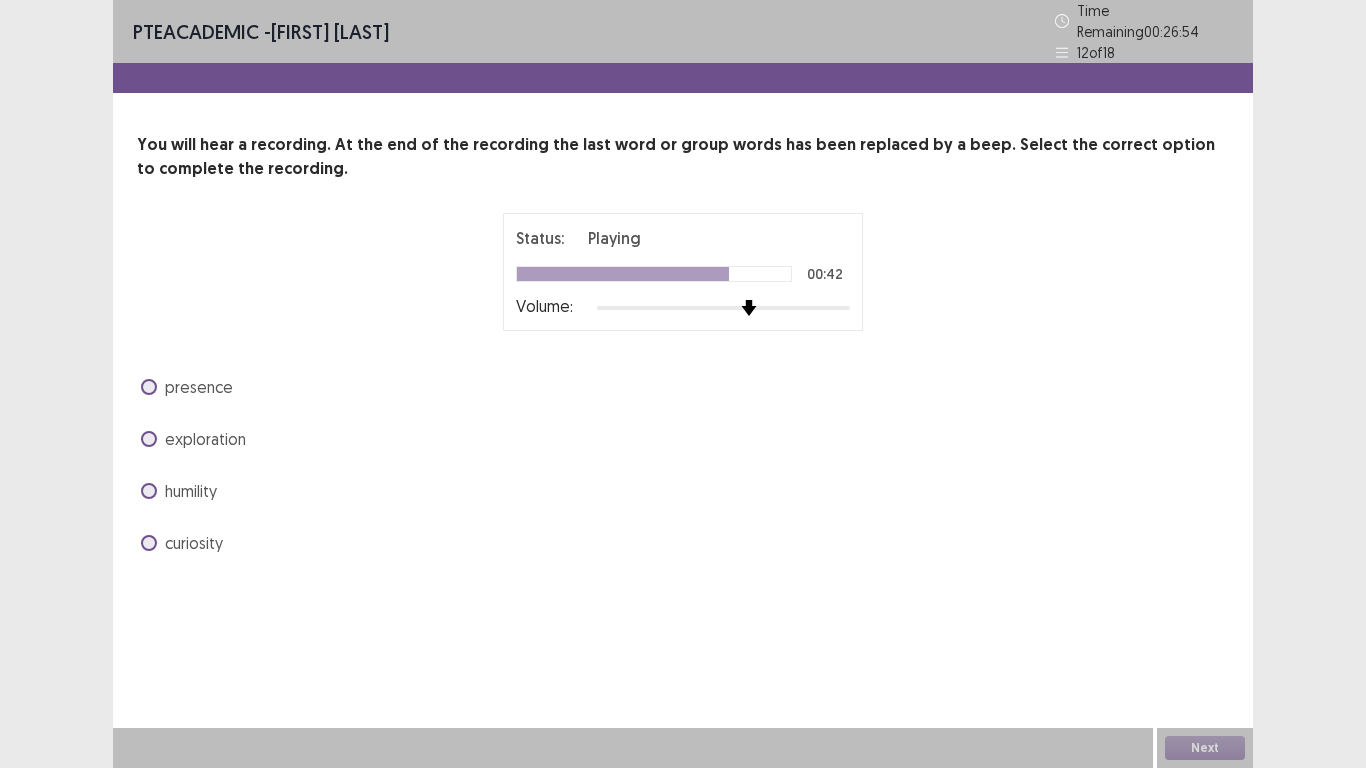 click at bounding box center [723, 308] 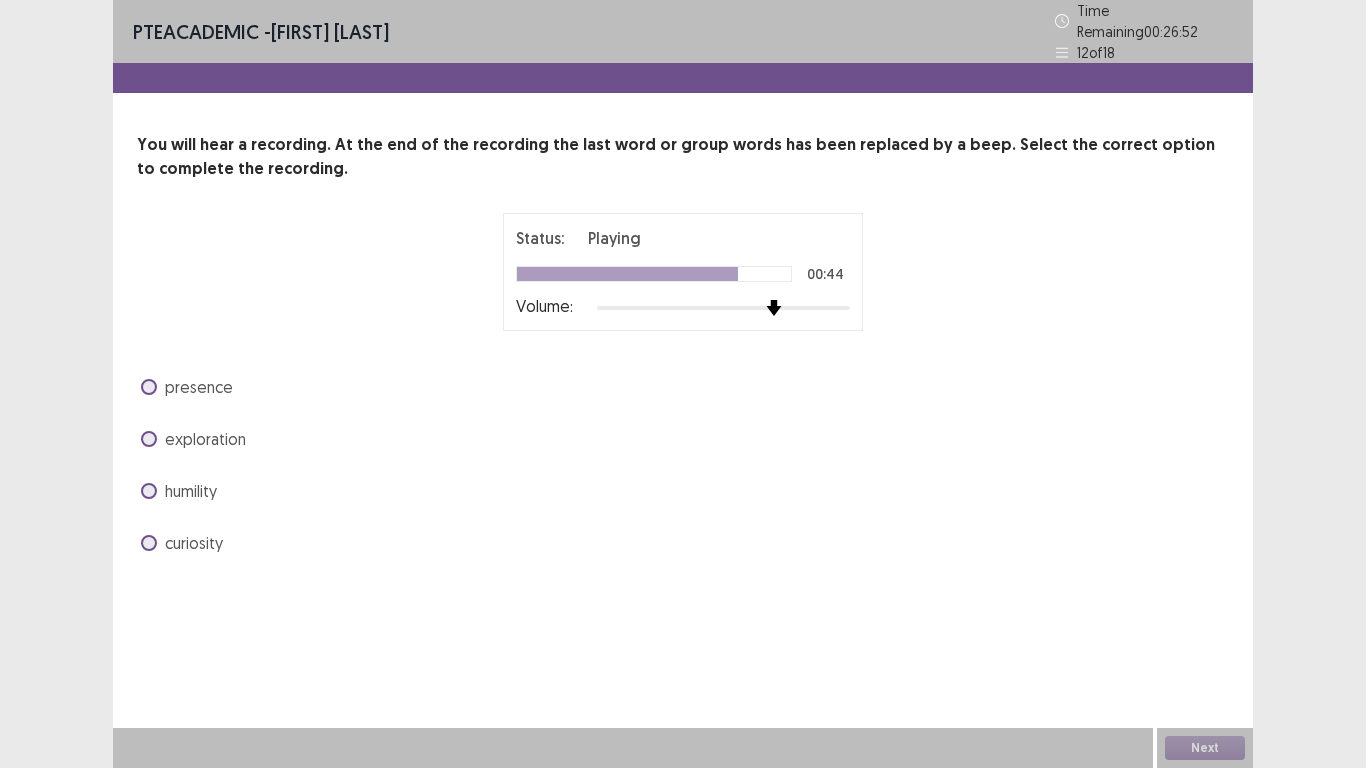 click at bounding box center (723, 308) 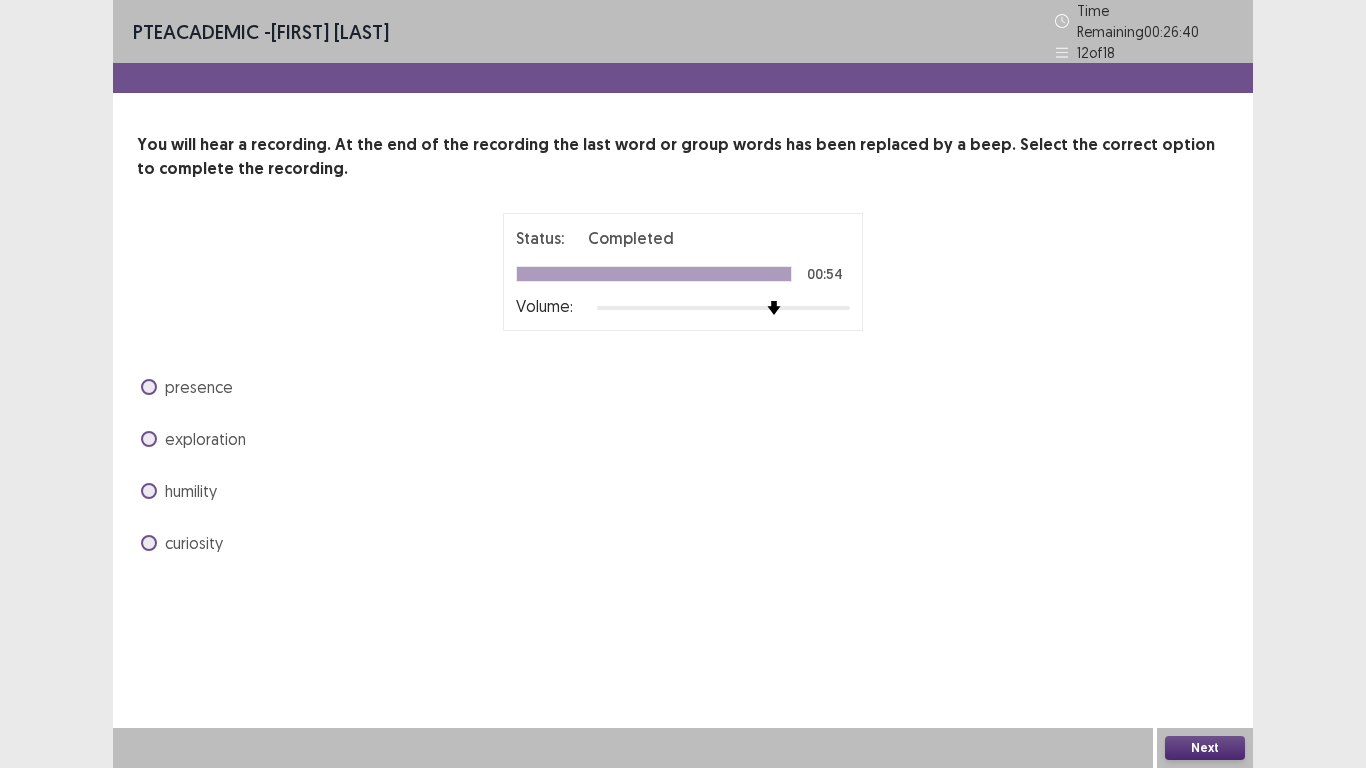 click at bounding box center (149, 491) 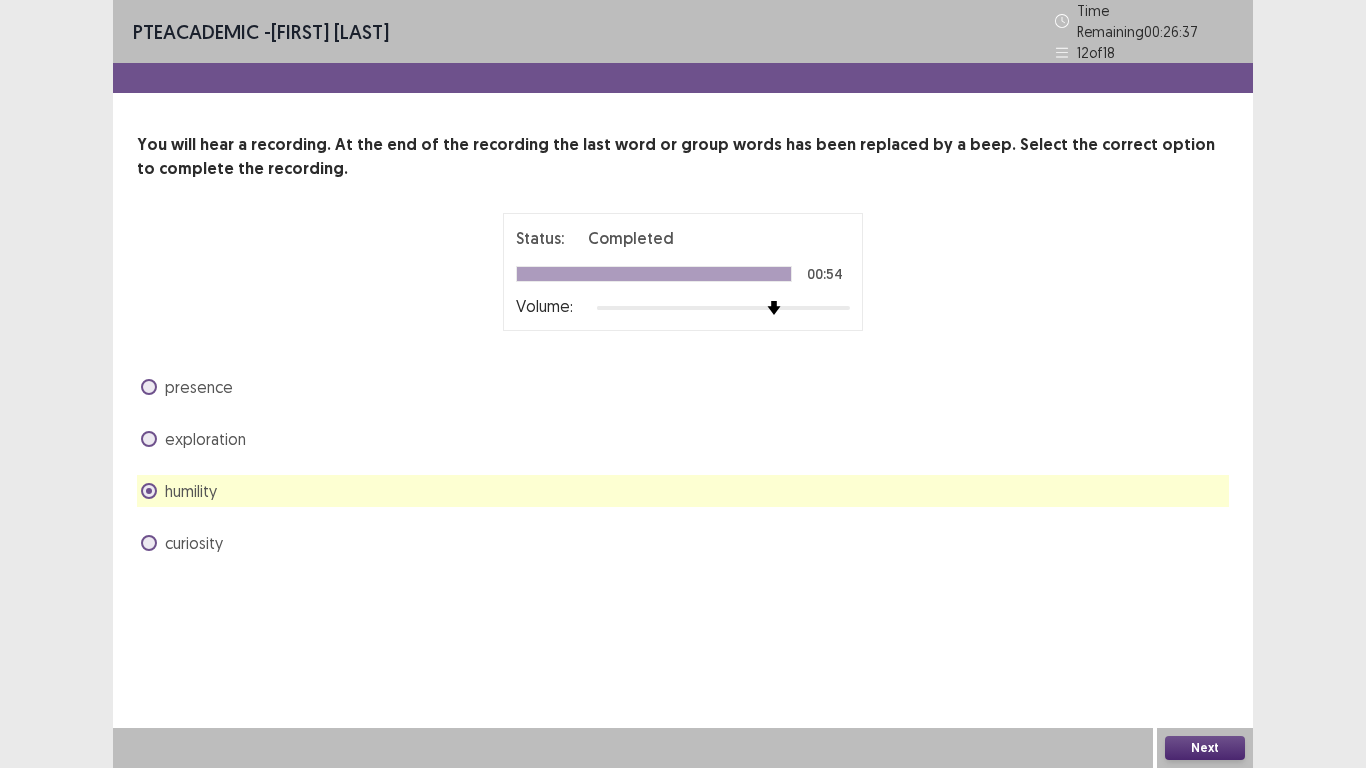 click on "Next" at bounding box center [1205, 748] 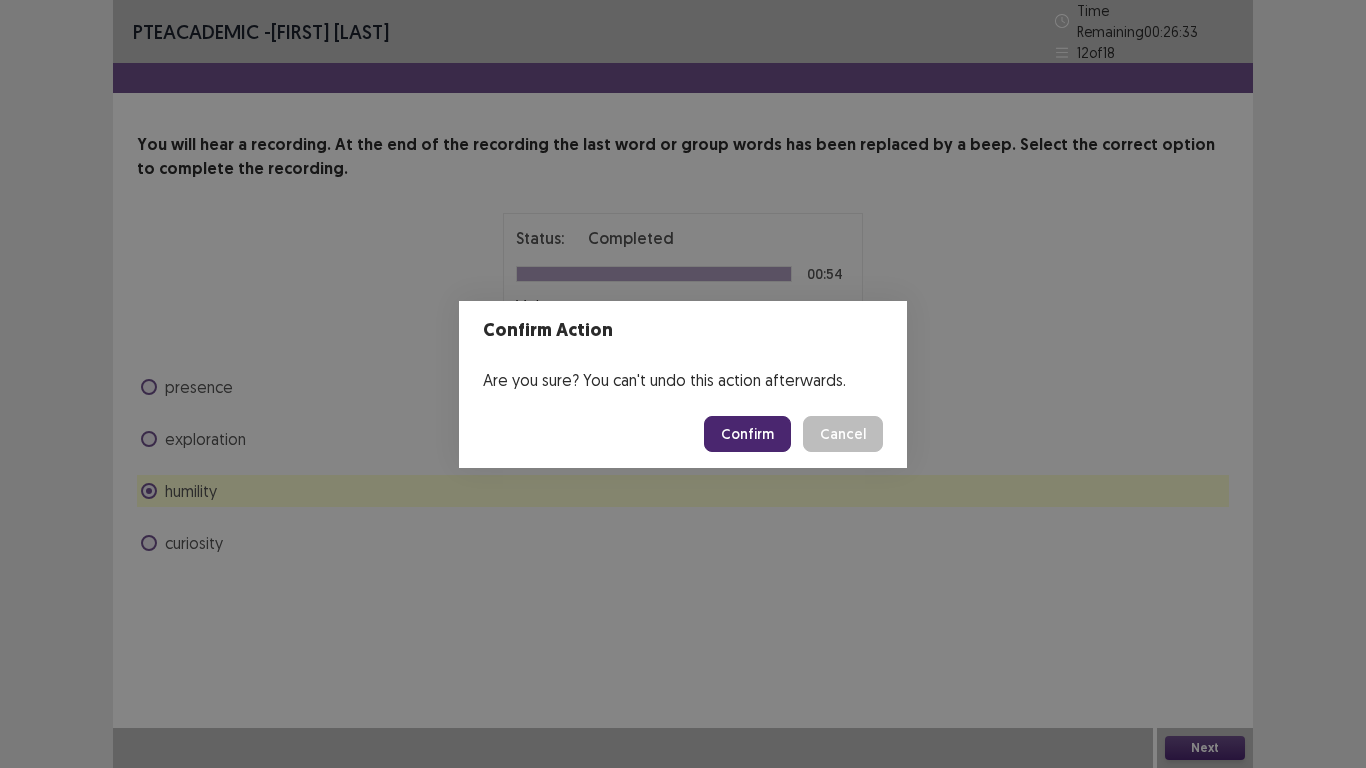 click on "Confirm" at bounding box center (747, 434) 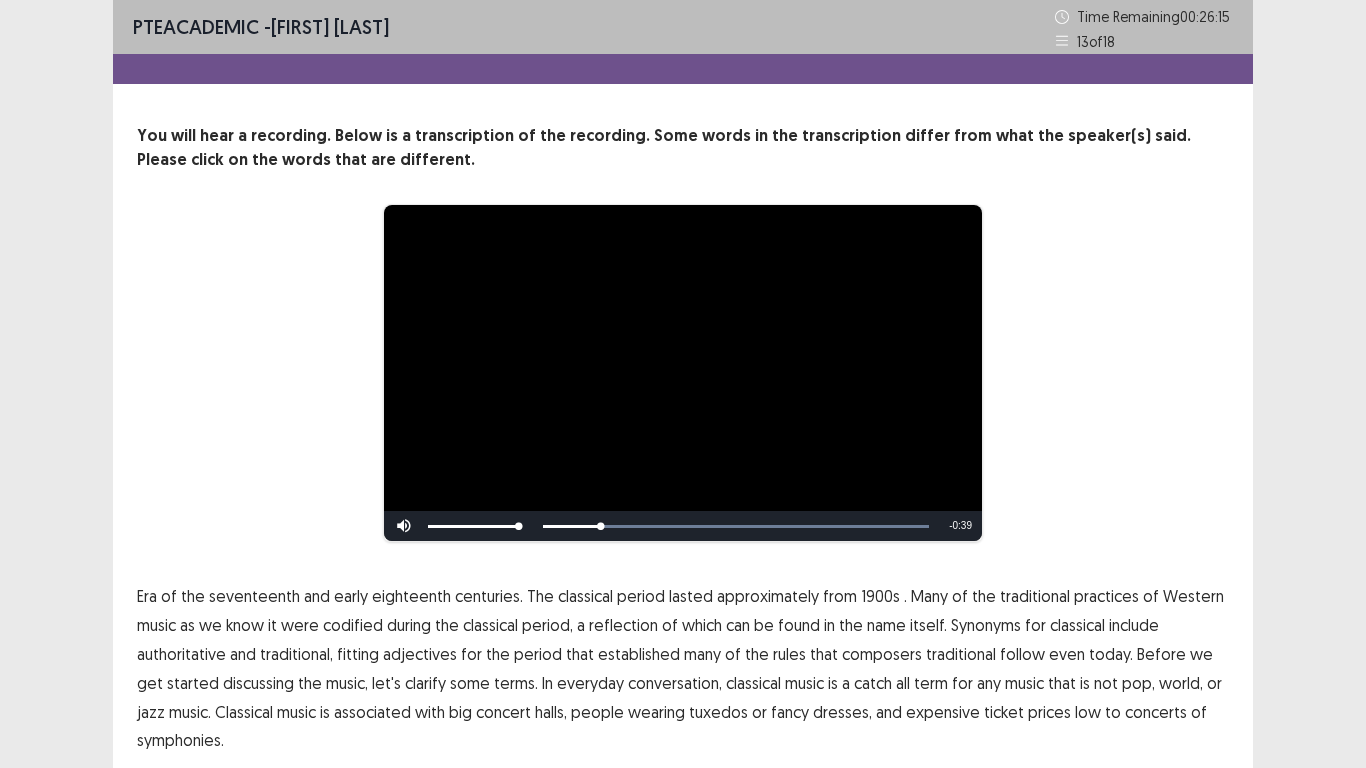 click on "1900s" at bounding box center [880, 596] 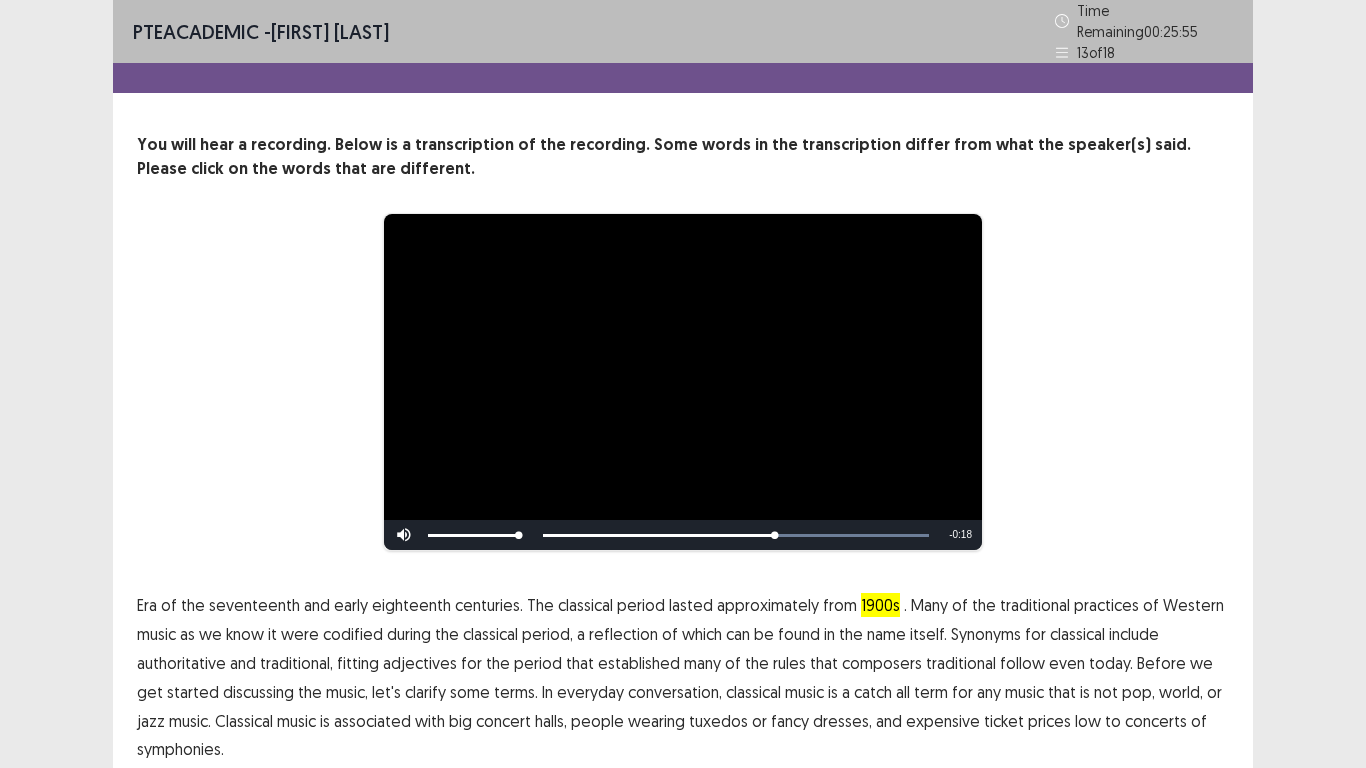 click on "Before" at bounding box center [1161, 663] 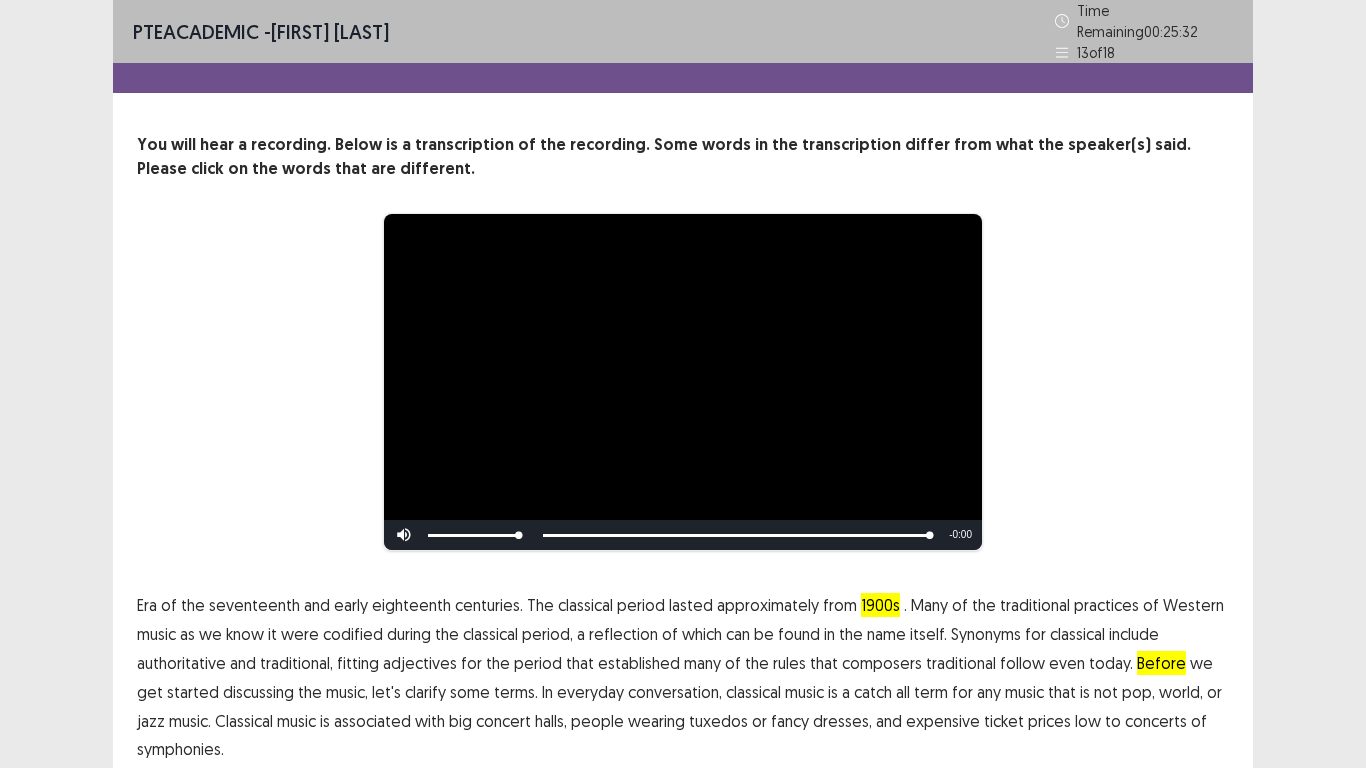 click on "concerts" at bounding box center [1156, 721] 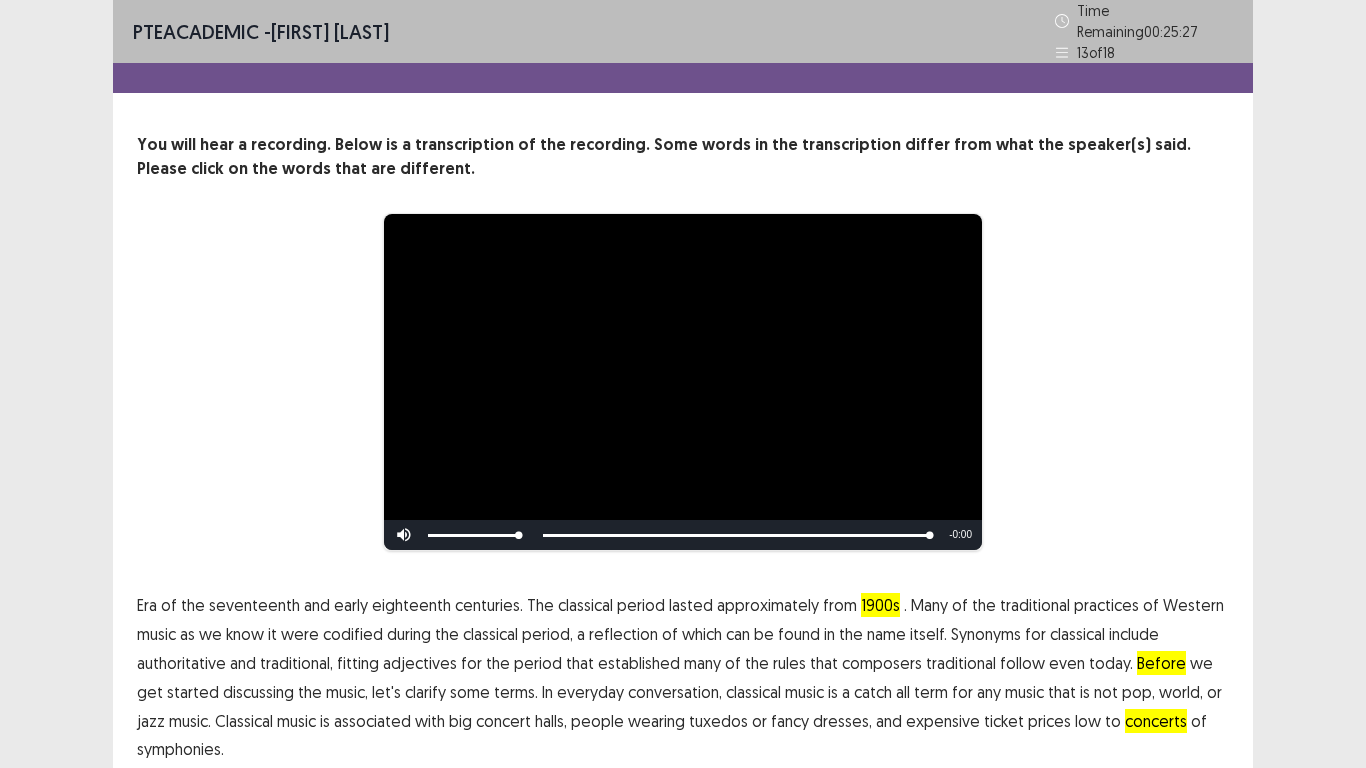 click on "symphonies." at bounding box center [180, 749] 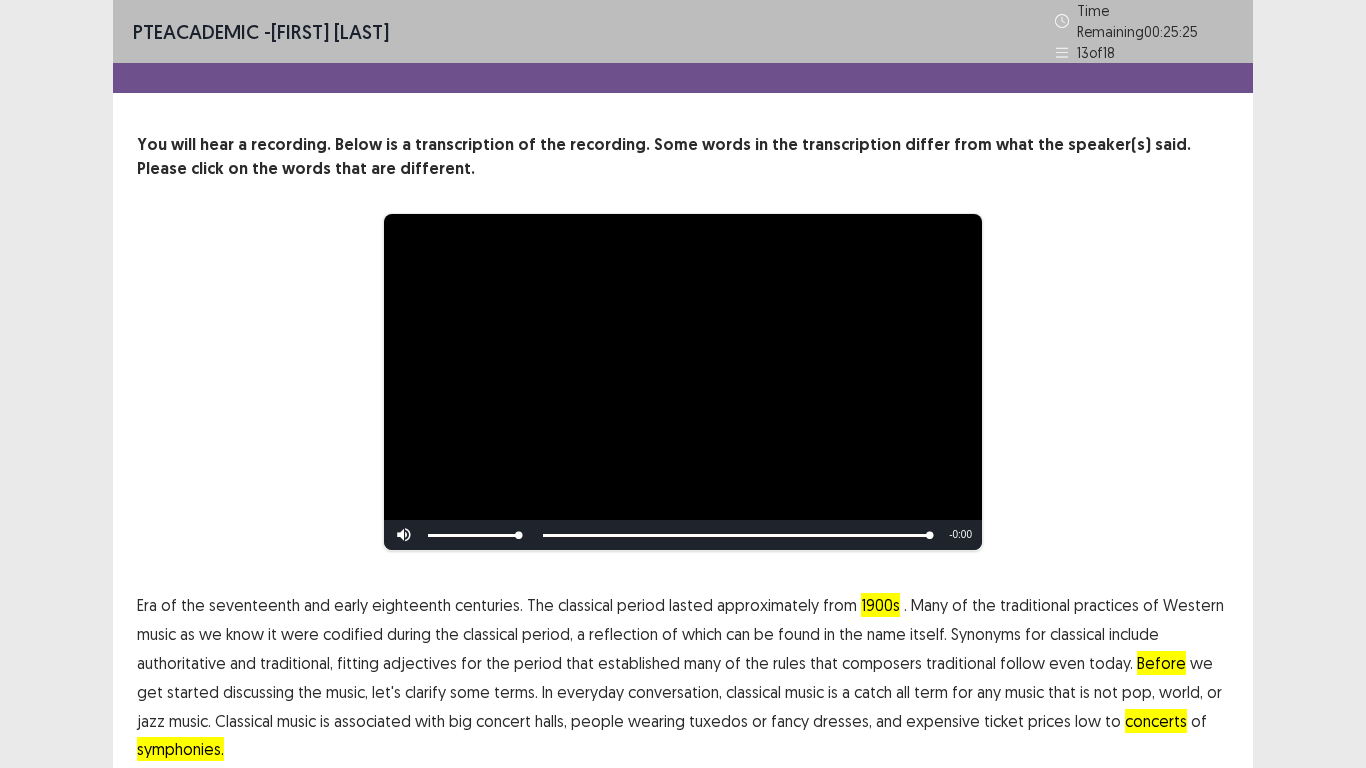 click on "Before" at bounding box center [1161, 663] 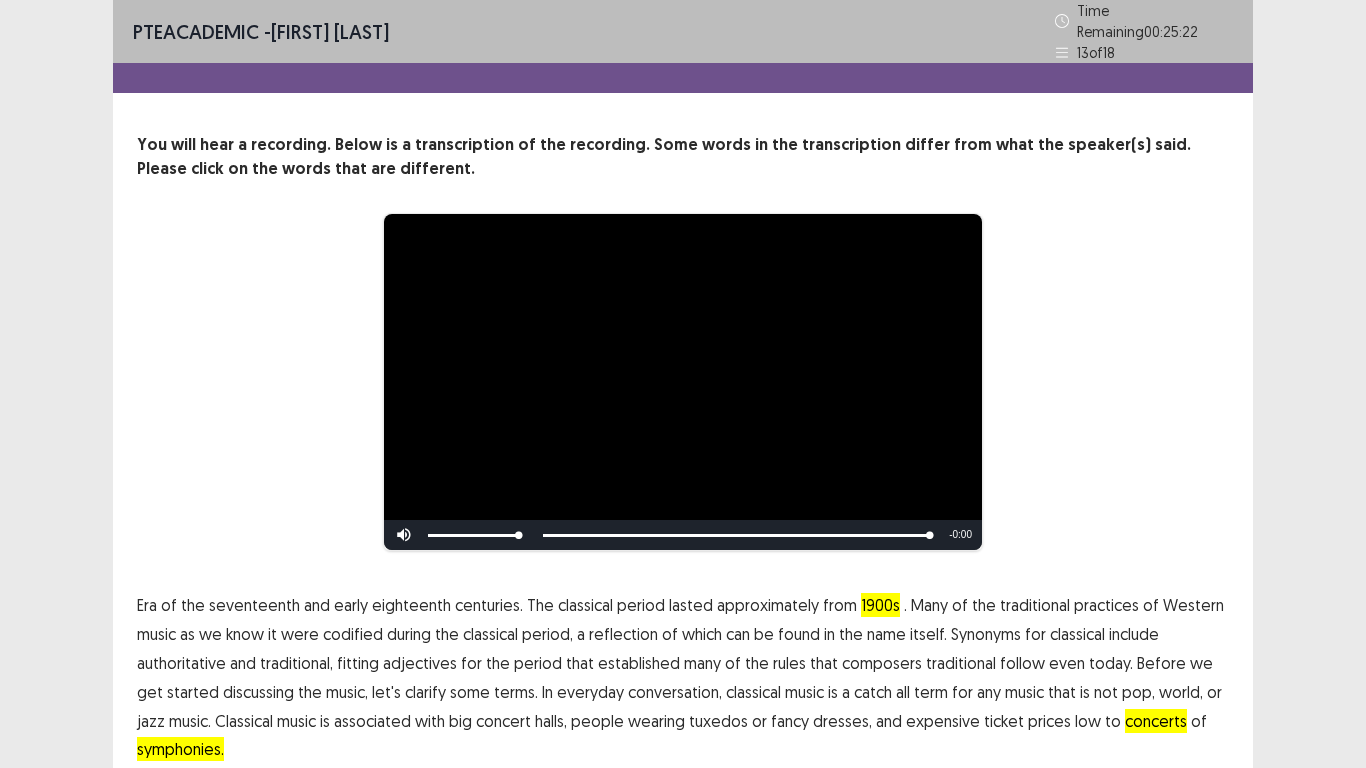 click on "**********" at bounding box center (683, 426) 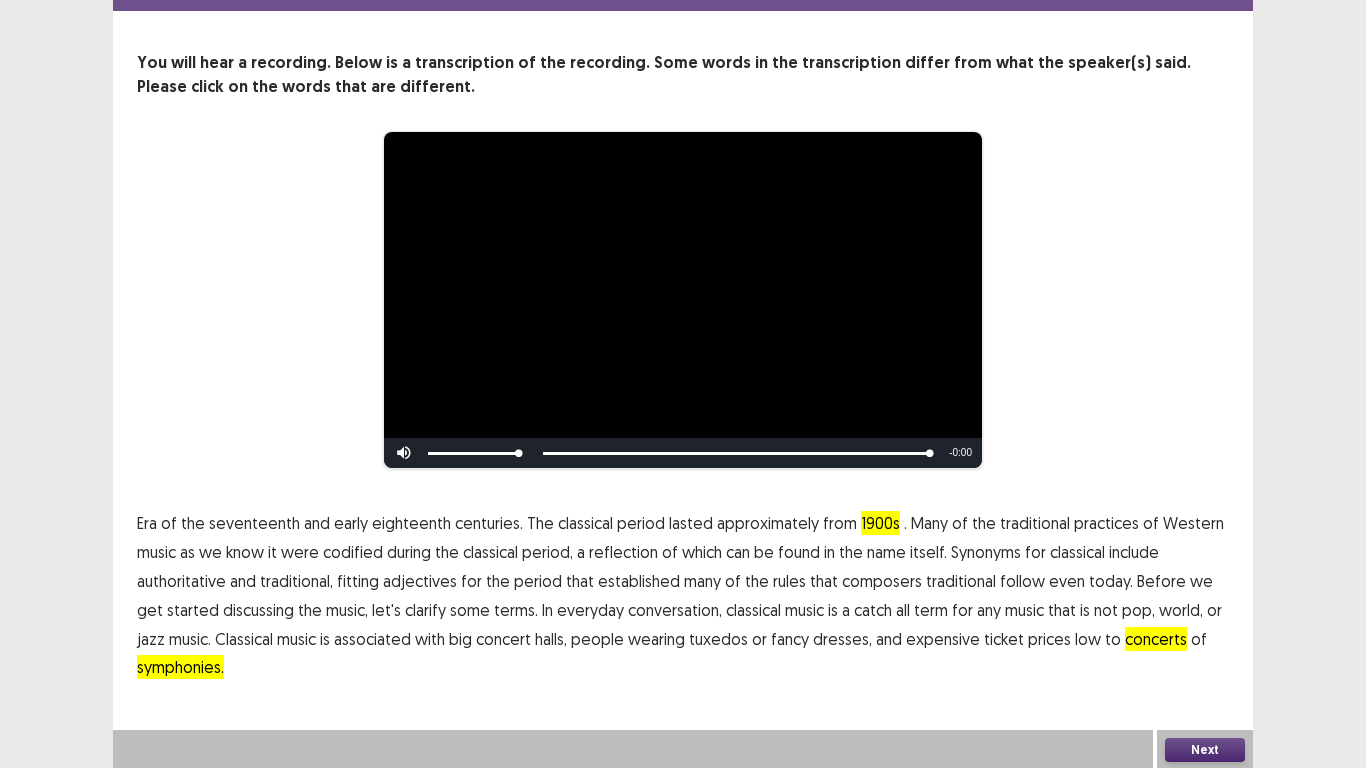 scroll, scrollTop: 75, scrollLeft: 0, axis: vertical 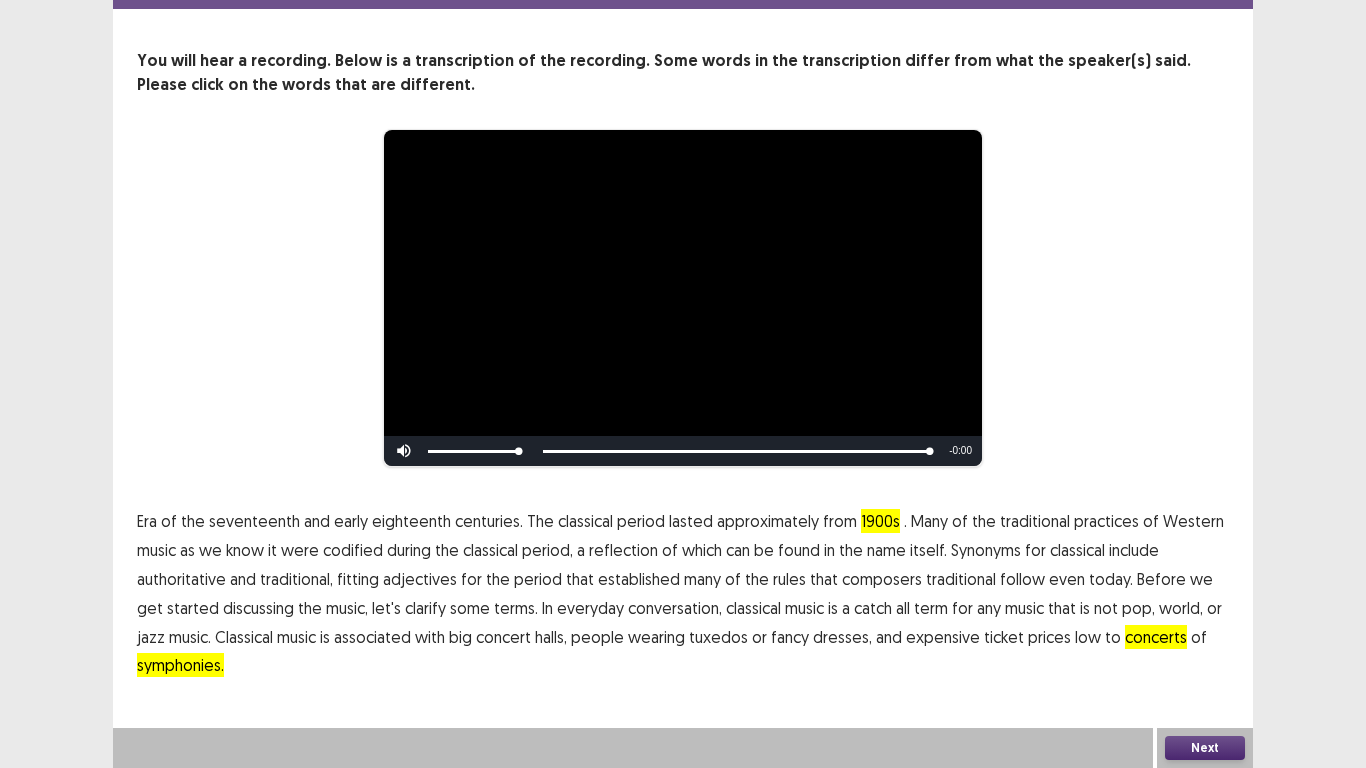 click on "Next" at bounding box center [1205, 748] 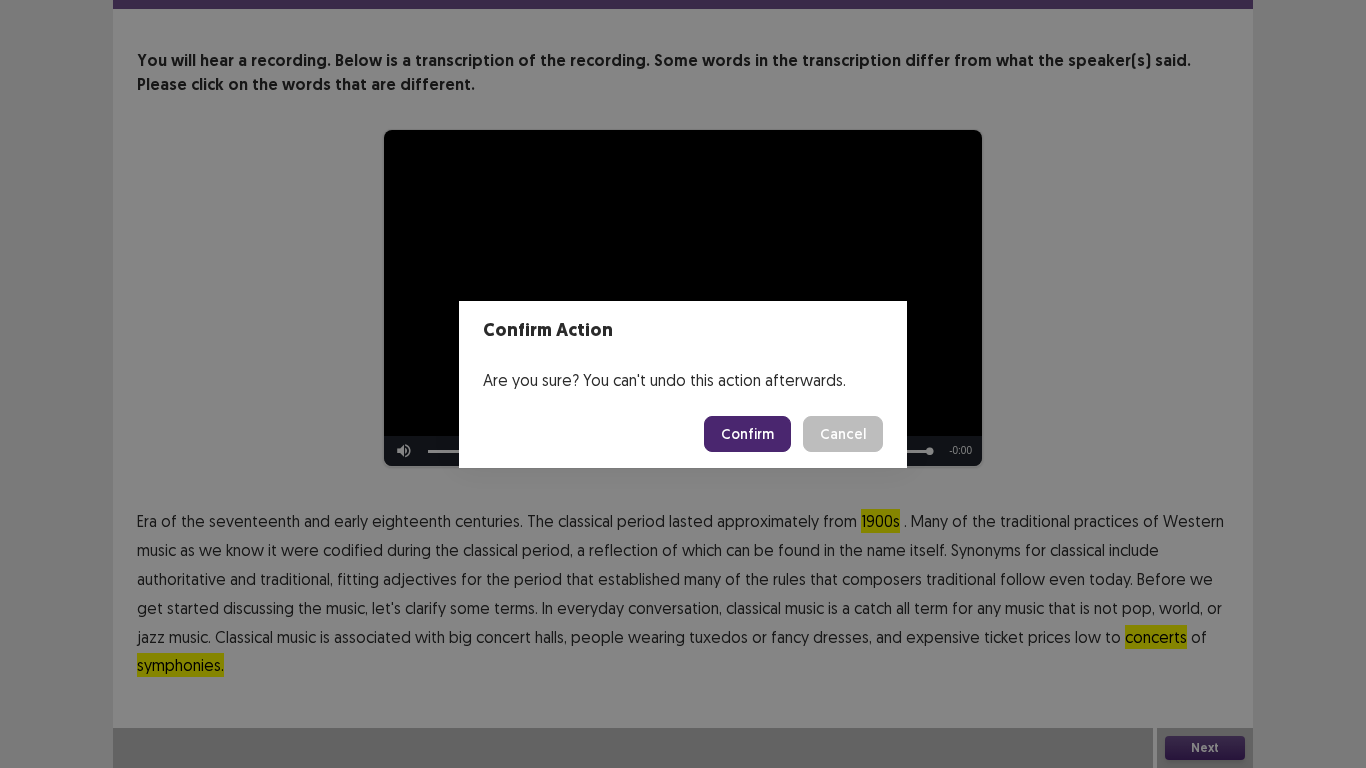 click on "Confirm" at bounding box center (747, 434) 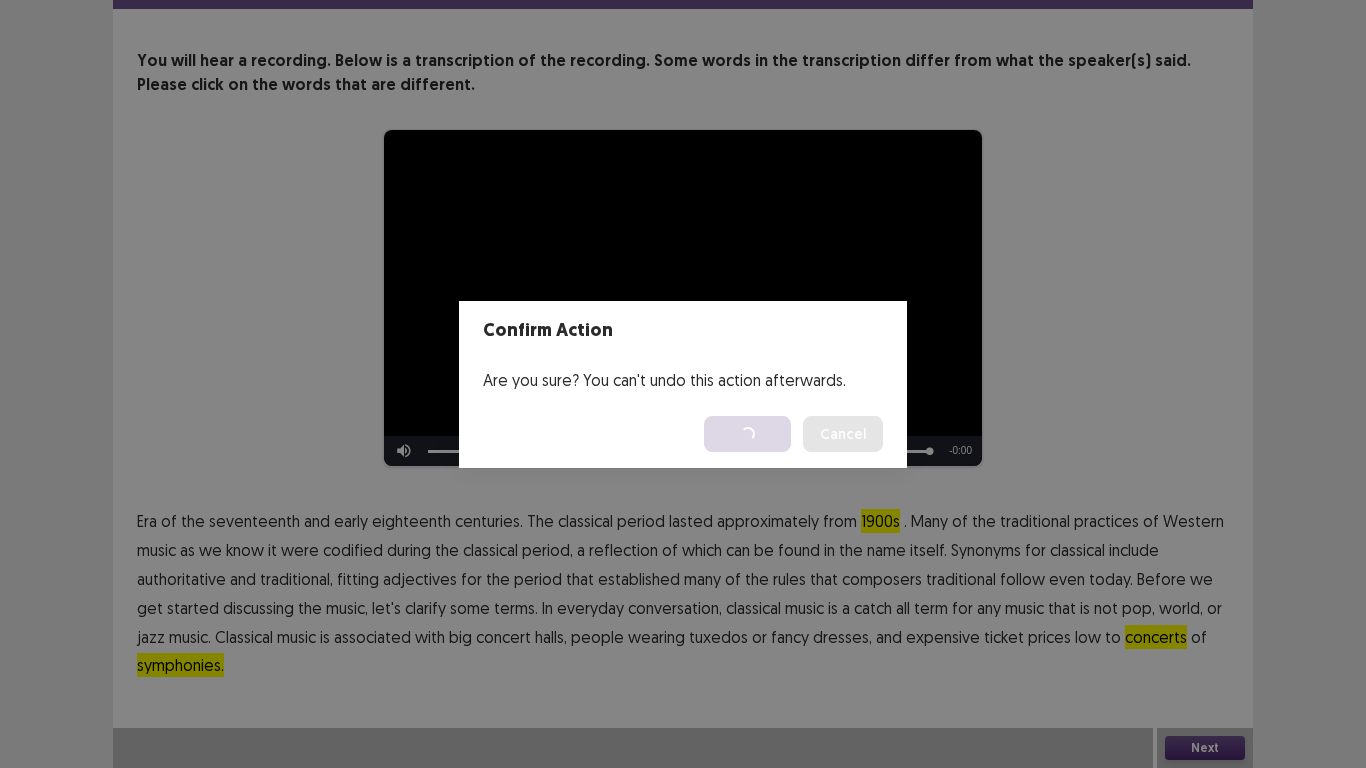 scroll, scrollTop: 0, scrollLeft: 0, axis: both 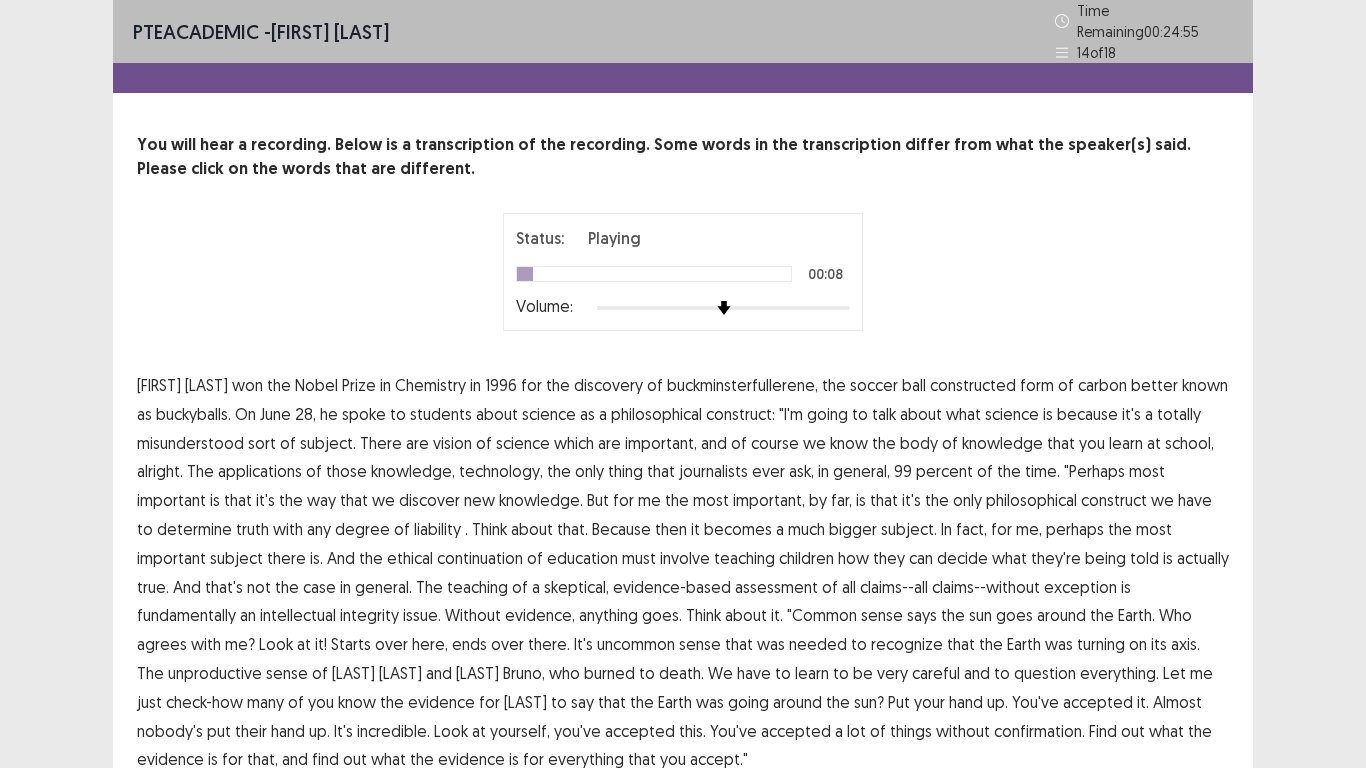 click on "constructed" at bounding box center [973, 385] 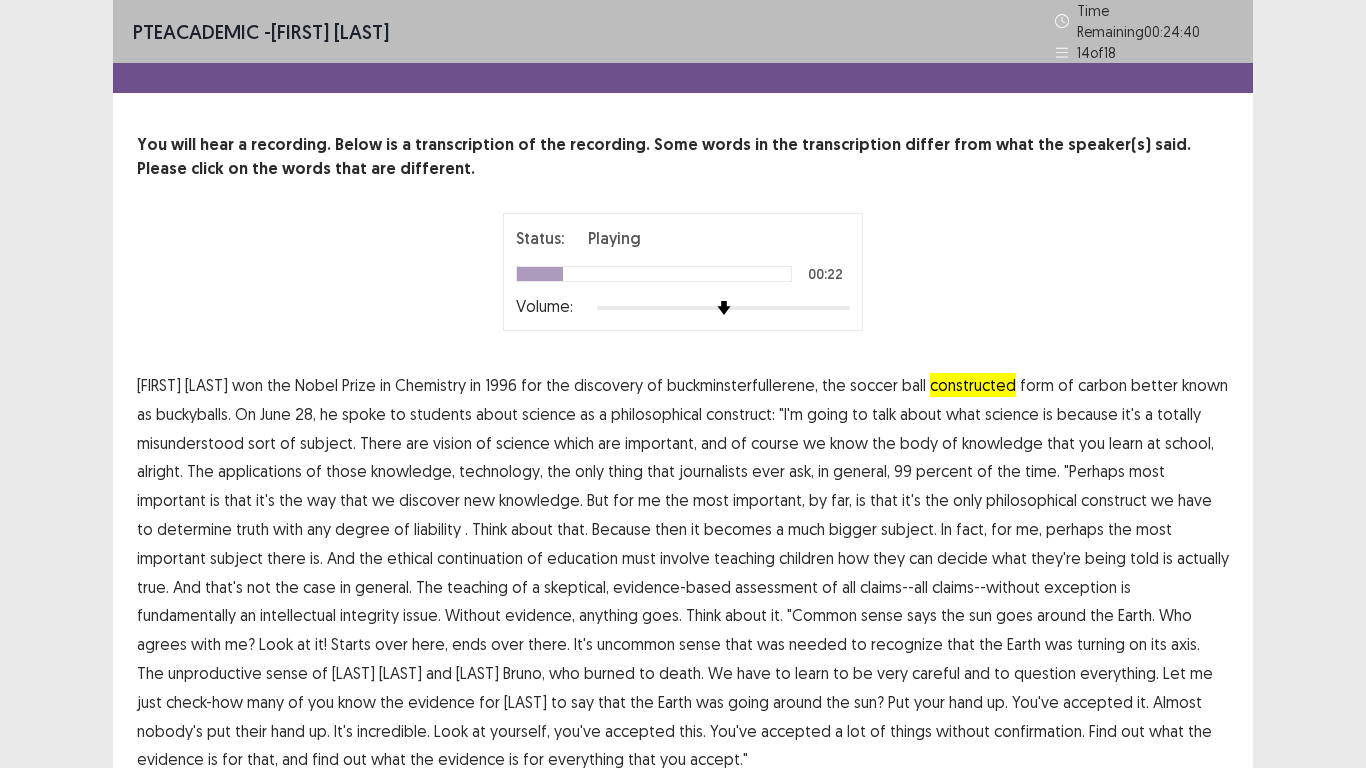 click on "vision" at bounding box center (452, 443) 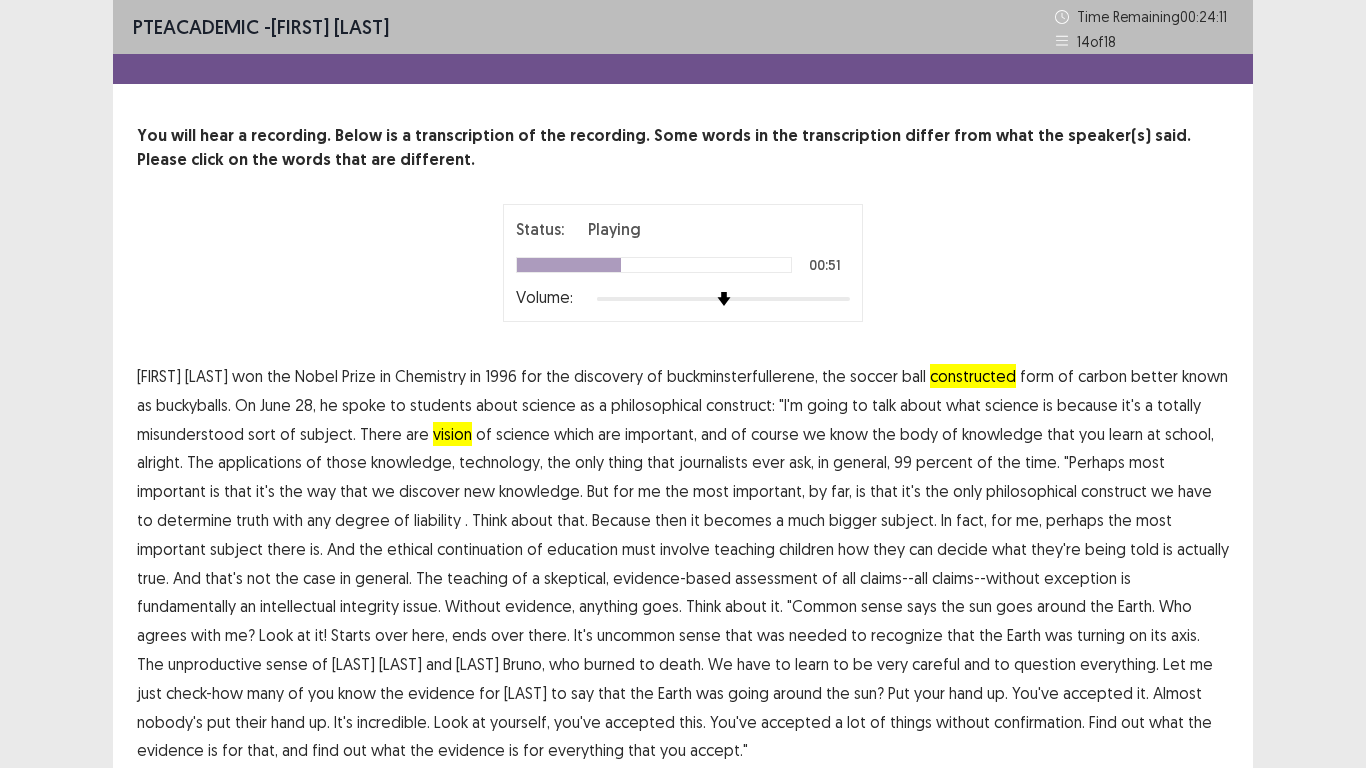 click on "liability" at bounding box center (437, 520) 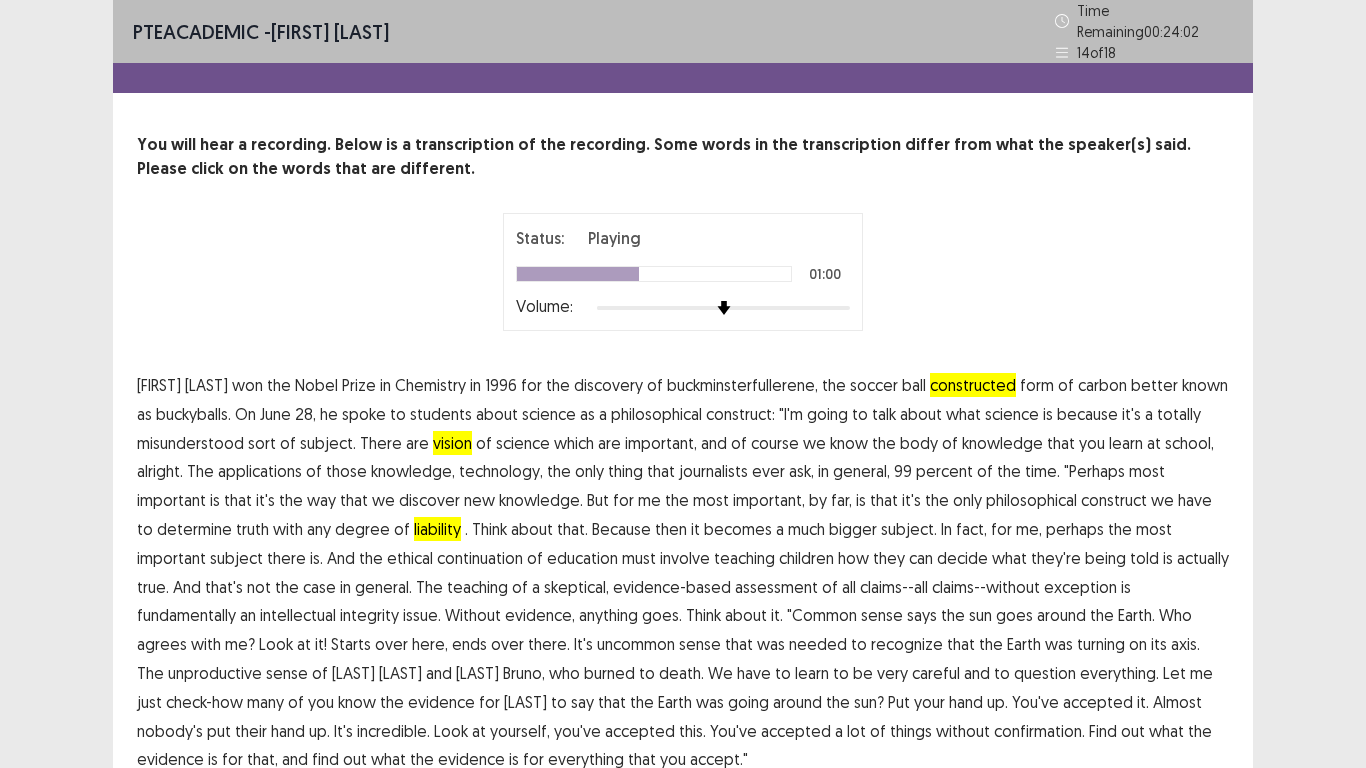 click on "continuation" at bounding box center (480, 558) 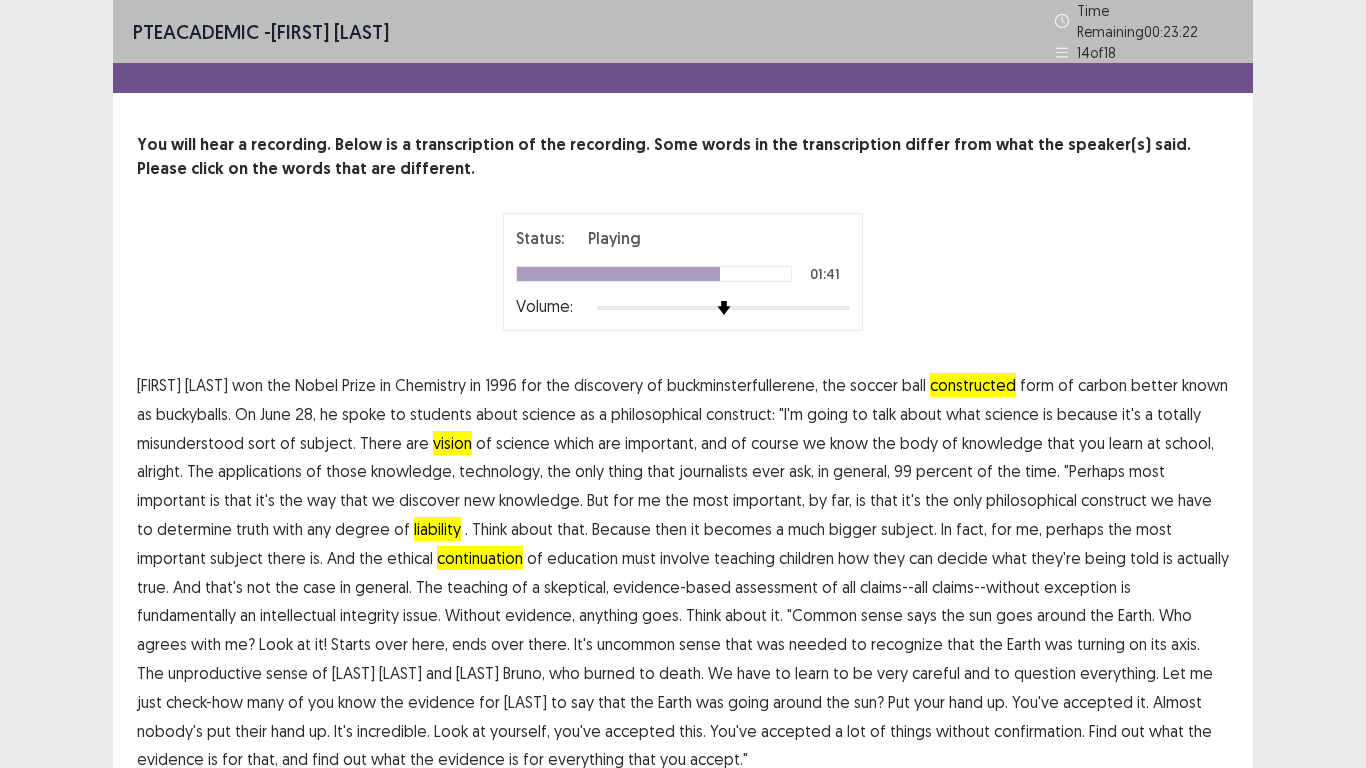 click on "unproductive" at bounding box center (215, 673) 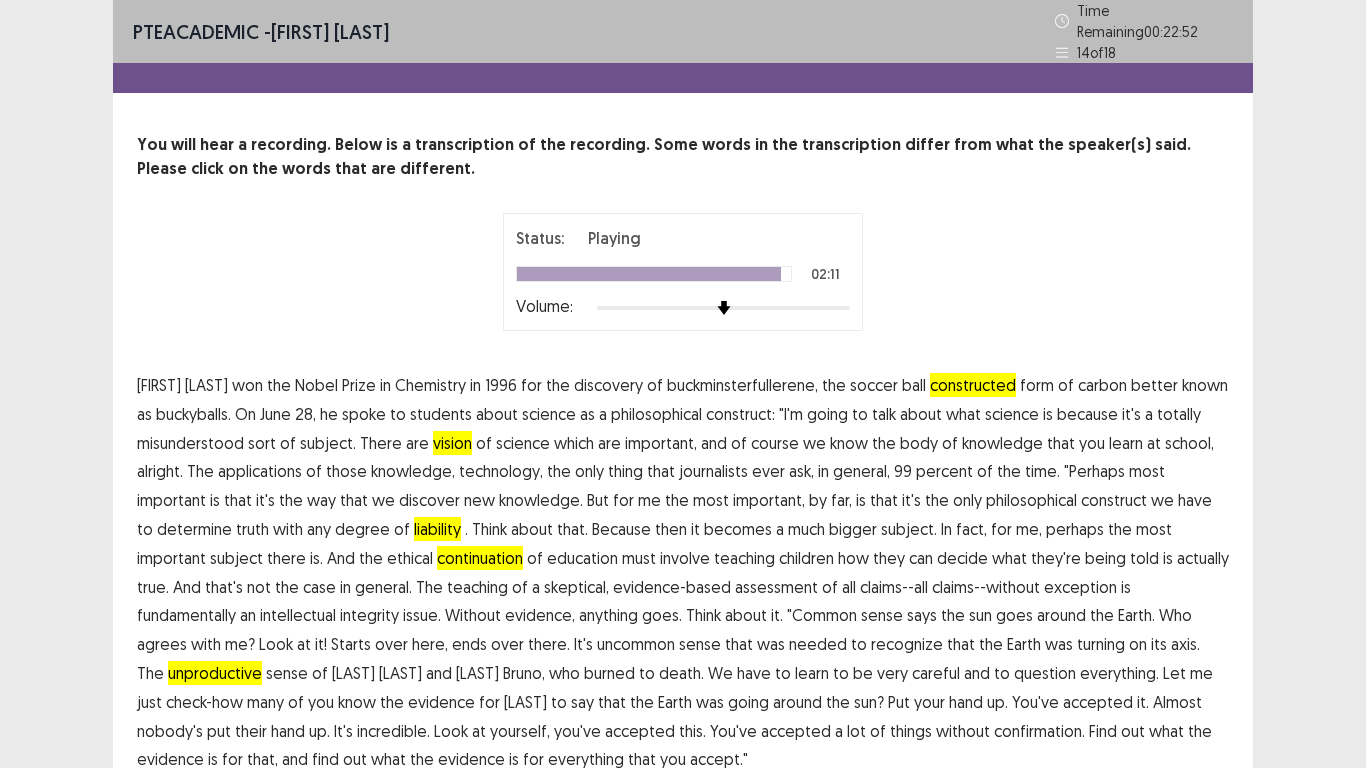 click on "Harold   Kroto   won   the   Nobel   Prize   in   Chemistry   in   1996   for   the   discovery   of   buckminsterfullerene,   the   soccer   ball   constructed   form   of   carbon   better   known   as   buckyballs.   On   June   28,   he   spoke   to   students   about   science   as   a   philosophical   construct:   "I'm   going   to   talk   about   what   science   is   because   it's   a   totally   misunderstood   sort   of   subject.   There   are   vision   of   science   which   are   important,   and   of   course   we   know   the   body   of   knowledge   that   you   learn   at   school,   alright.   The   applications   of   those   knowledge,   technology,   the   only   thing   that   journalists   ever   ask,   in   general,   99   percent   of   the   time.   "Perhaps   most   important   is   that   it's   the   way   that   we   discover   new   knowledge.   But   for   me   the   most   important,   by   far,   is   that   it's   the   only   philosophical   construct   we   have   to" at bounding box center [683, 572] 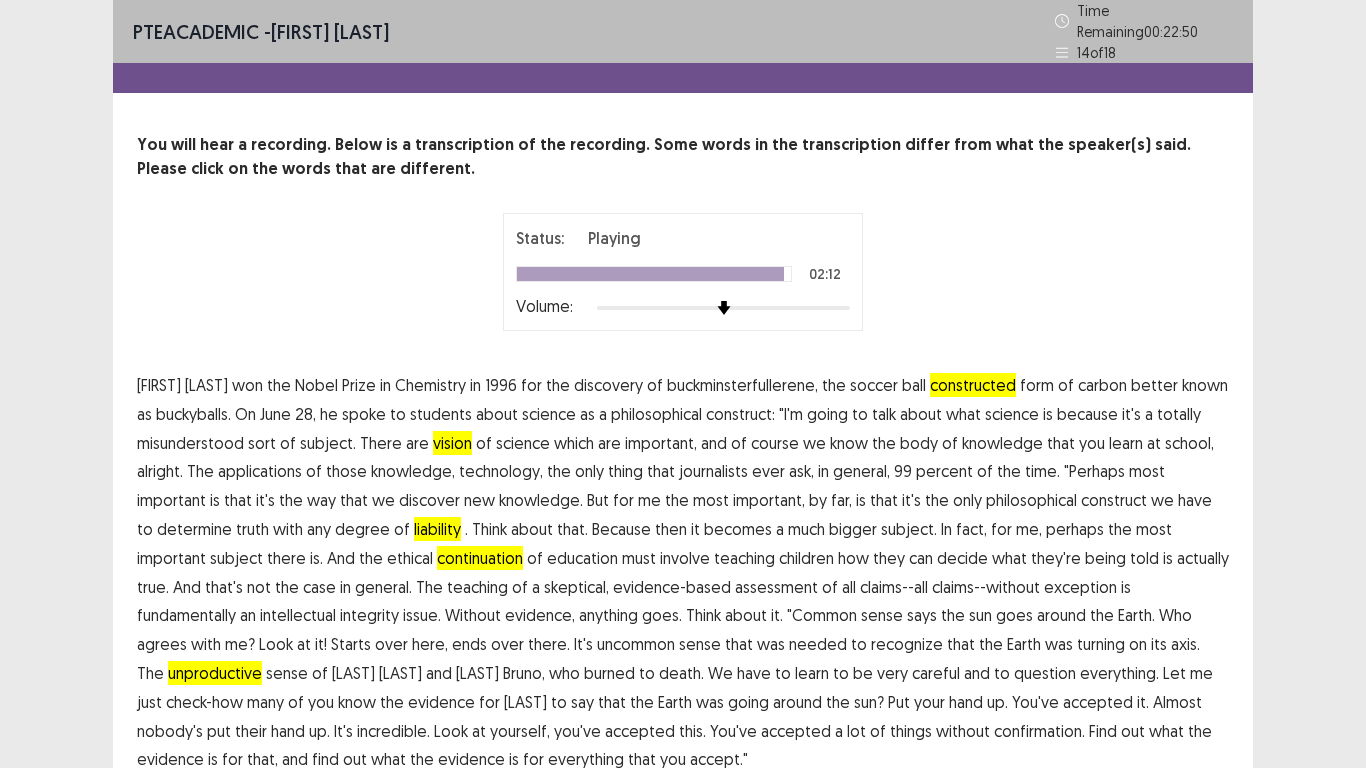 click on "confirmation." at bounding box center [1039, 731] 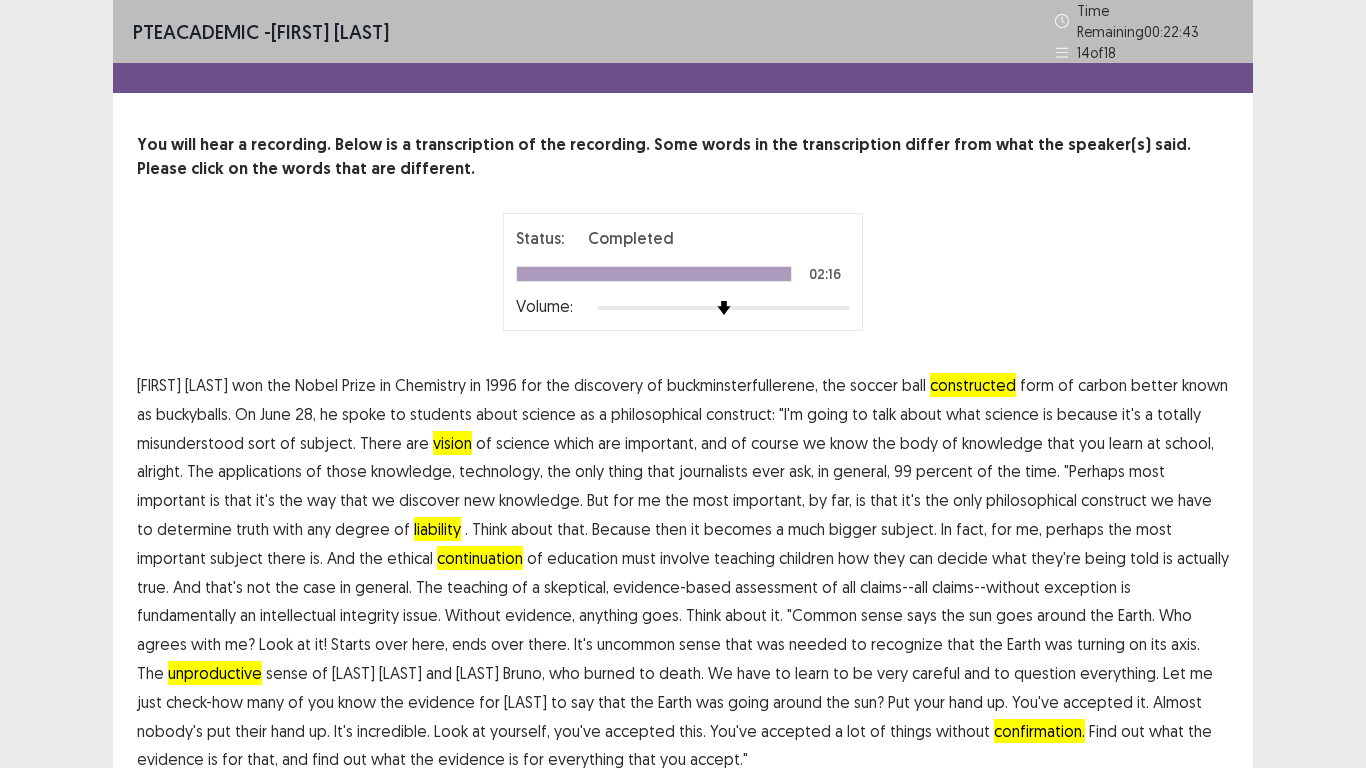 click on "liability" at bounding box center [437, 529] 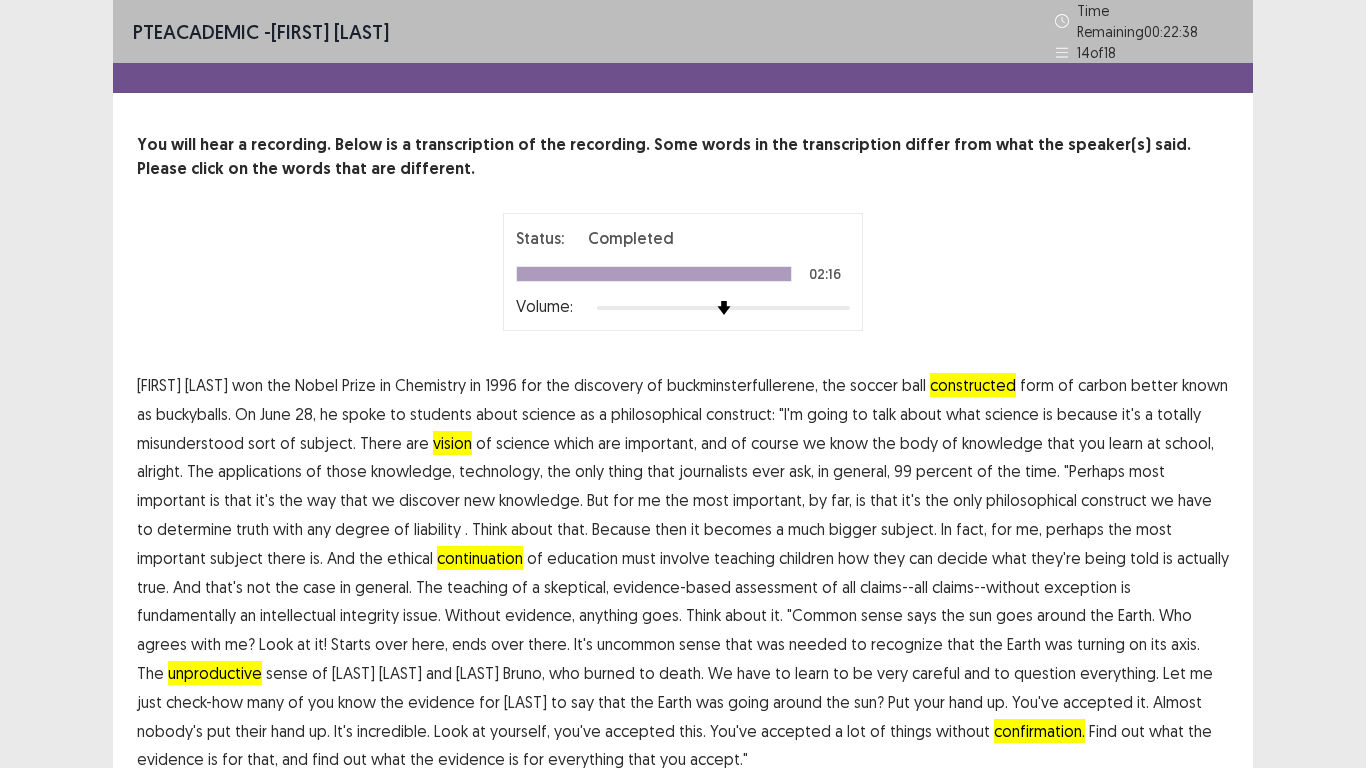 click on "PTE  academic   -  Joselito Asok Time Remaining  00 : 22 : 38 14  of  18 You will hear a recording. Below is a transcription of the recording. Some words in the transcription differ from what the speaker(s) said. Please click on the words that are different. Status: Completed 02:16 Volume: Harold   Kroto   won   the   Nobel   Prize   in   Chemistry   in   1996   for   the   discovery   of   buckminsterfullerene,   the   soccer   ball   constructed   form   of   carbon   better   known   as   buckyballs.   On   June   28,   he   spoke   to   students   about   science   as   a   philosophical   construct:   "I'm   going   to   talk   about   what   science   is   because   it's   a   totally   misunderstood   sort   of   subject.   There   are   vision   of   science   which   are   important,   and   of   course   we   know   the   body   of   knowledge   that   you   learn   at   school,   alright.   The   applications   of   those   knowledge,   technology,   the   only   thing   that   journalists   ever" at bounding box center [683, 431] 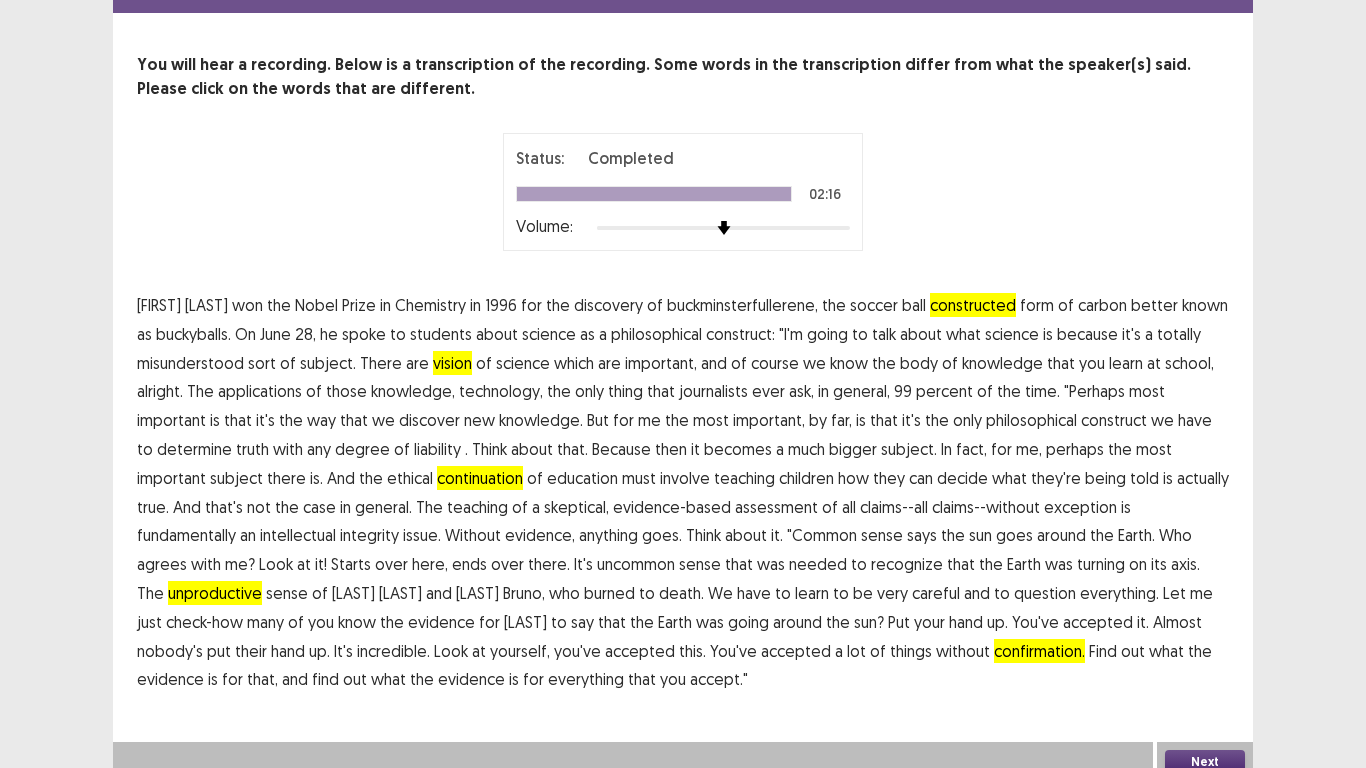scroll, scrollTop: 85, scrollLeft: 0, axis: vertical 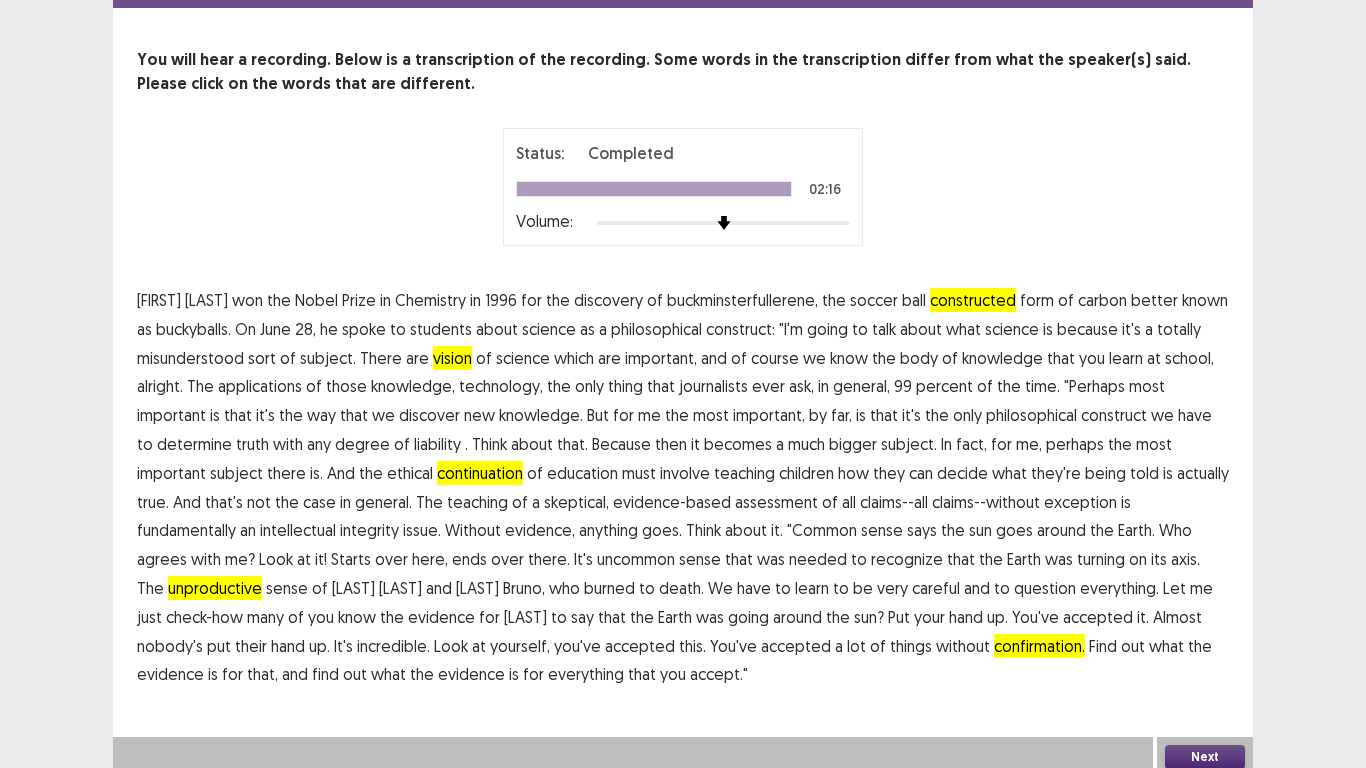 click on "Next" at bounding box center [1205, 757] 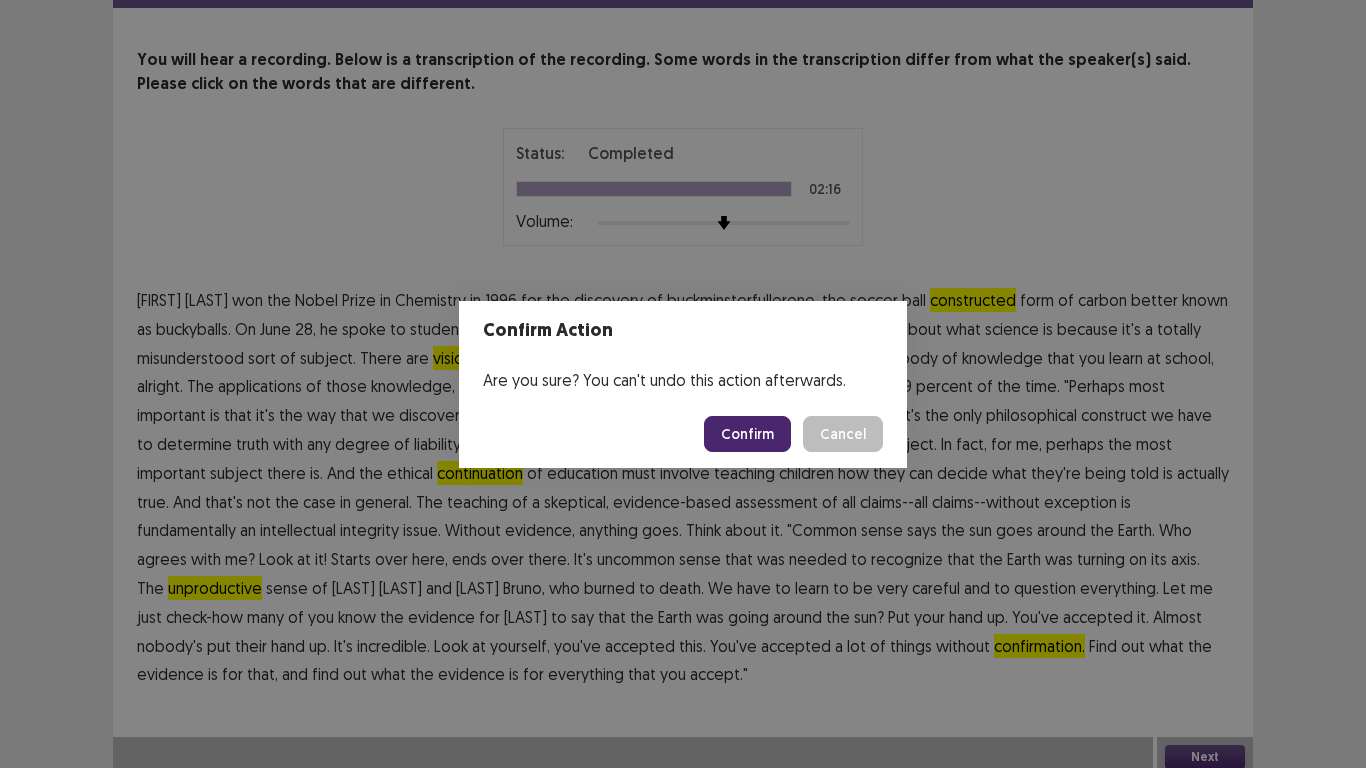 click on "Confirm" at bounding box center [747, 434] 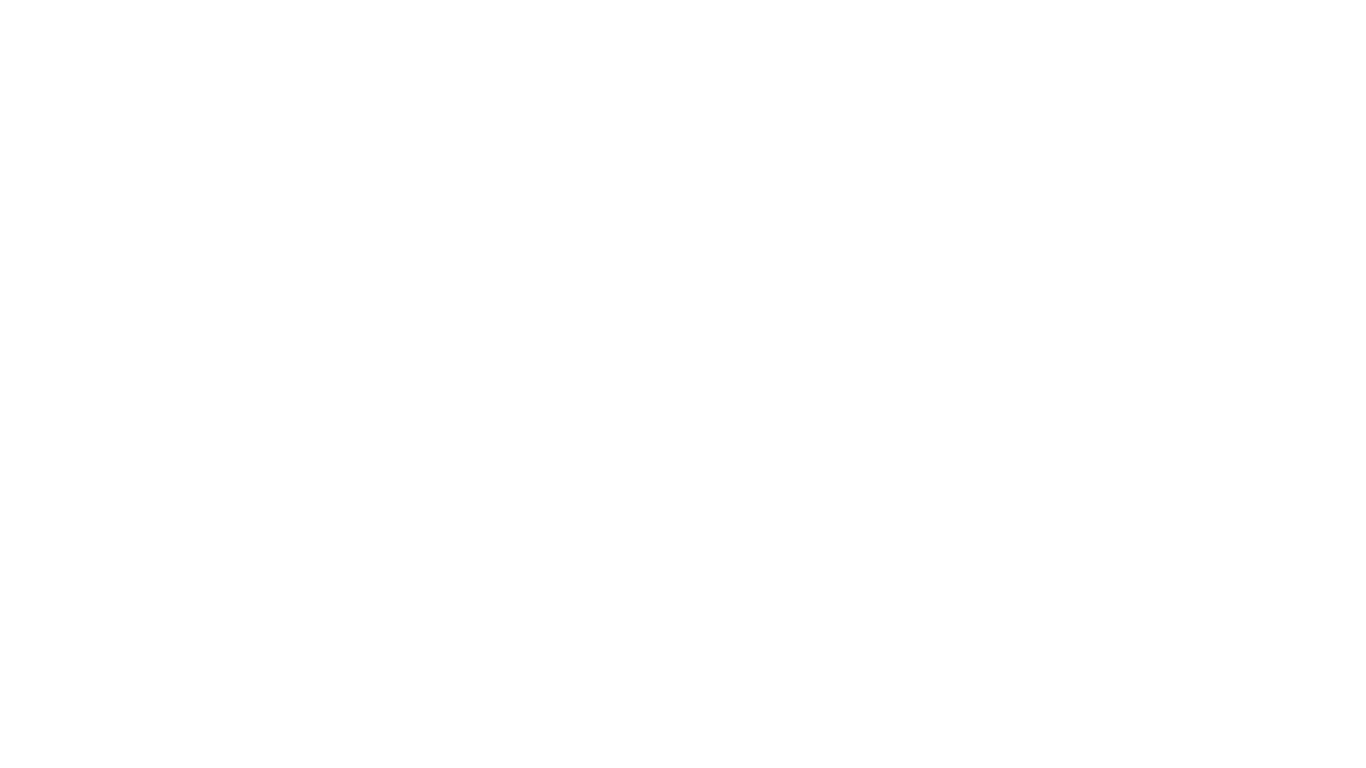scroll, scrollTop: 0, scrollLeft: 0, axis: both 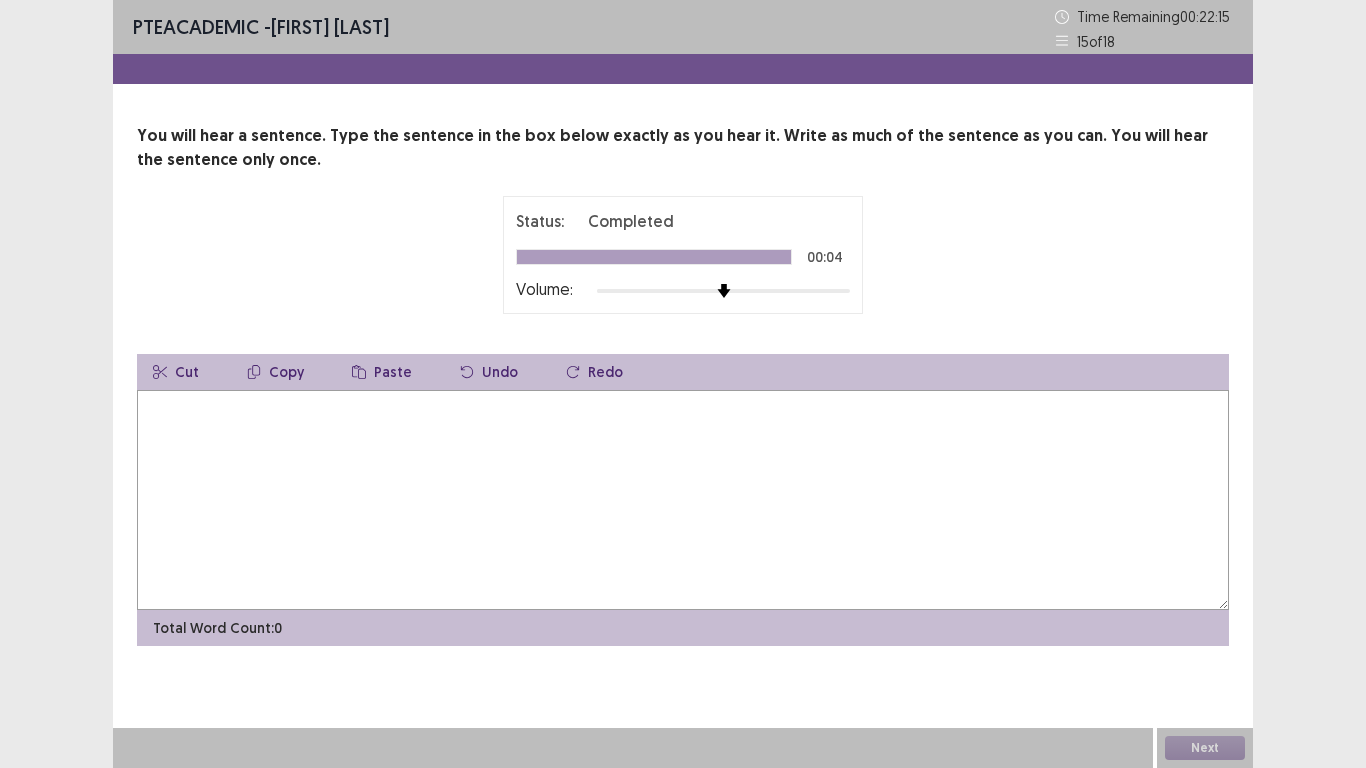 click at bounding box center (683, 500) 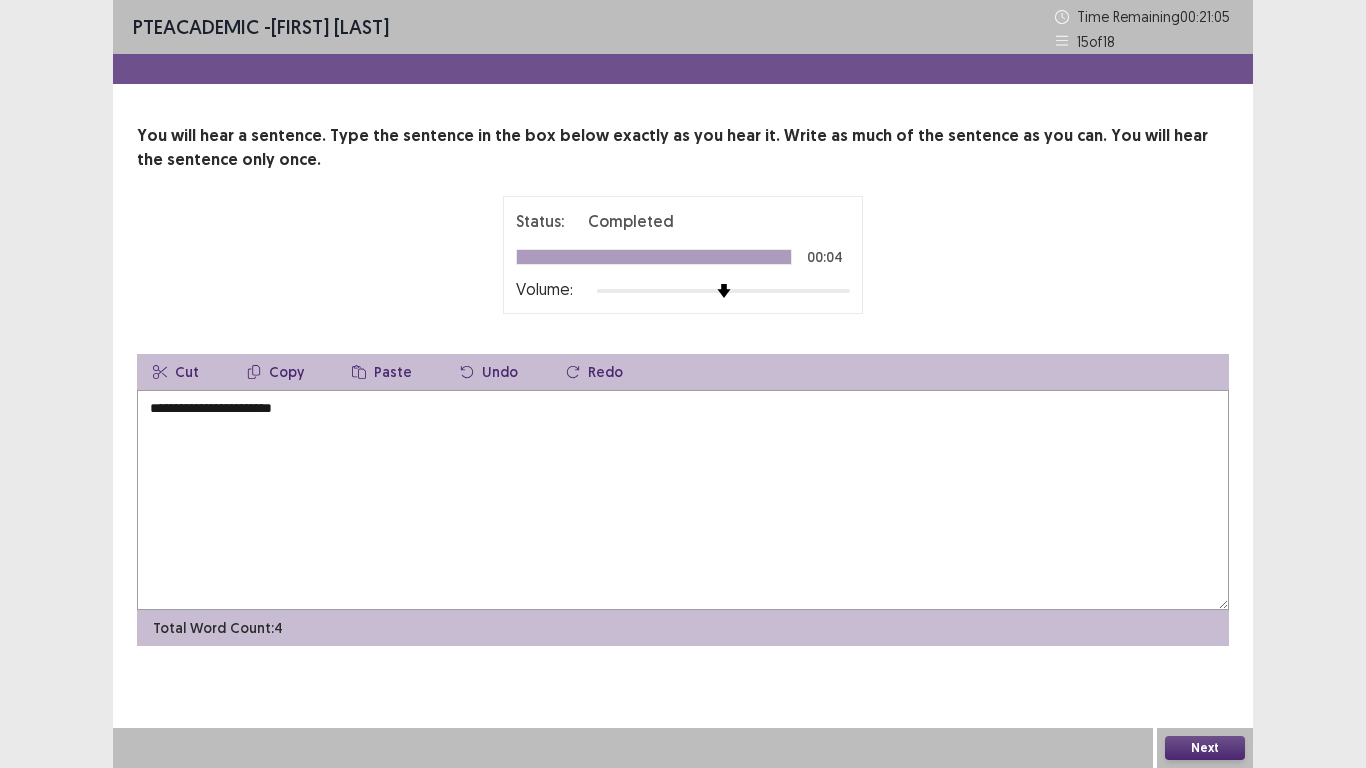 type on "**********" 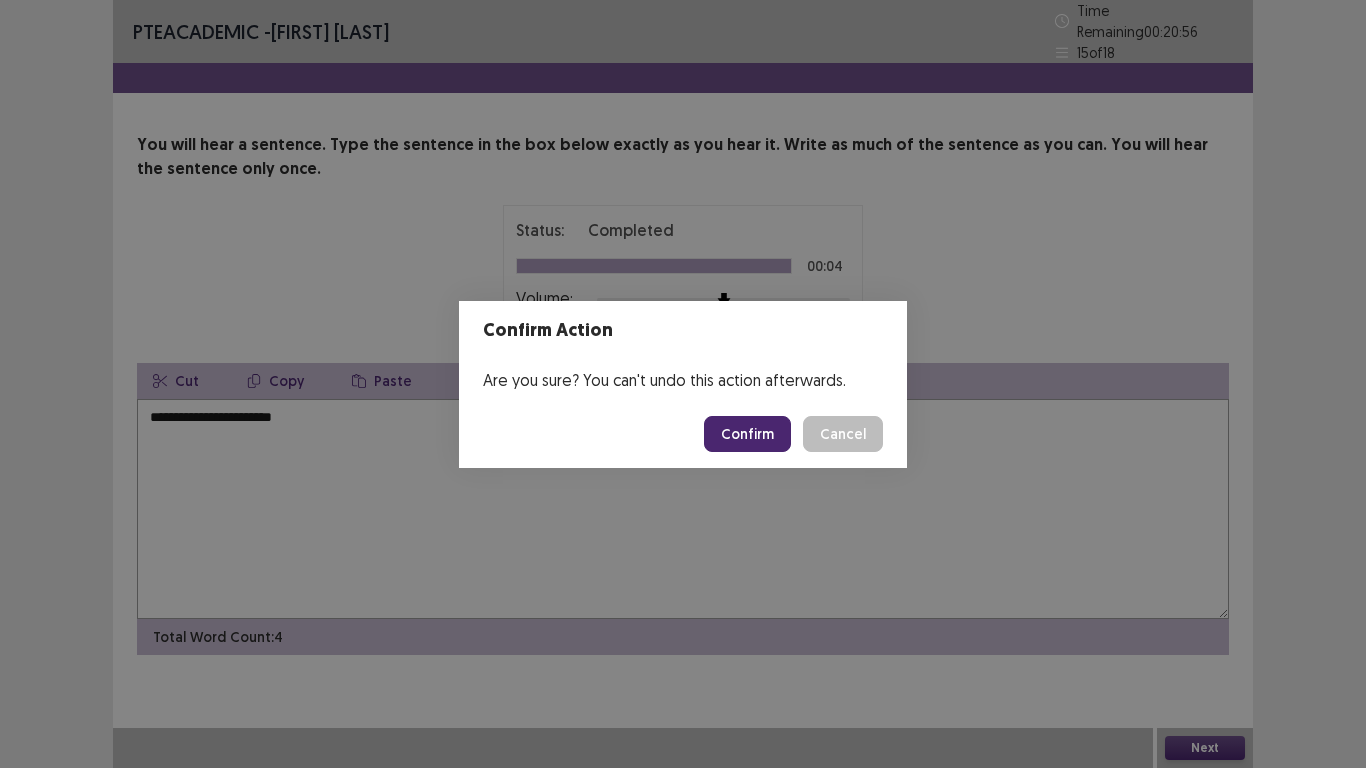click on "Confirm" at bounding box center [747, 434] 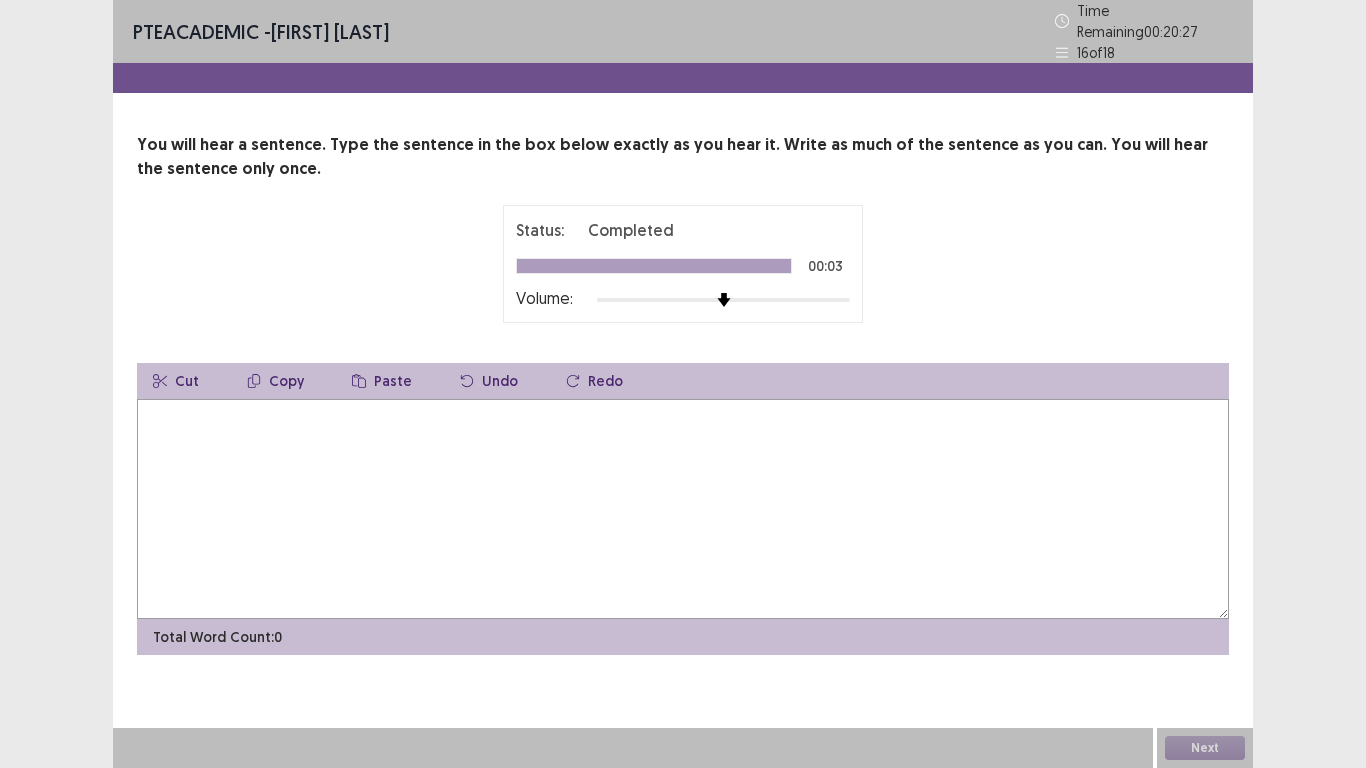 click at bounding box center [683, 509] 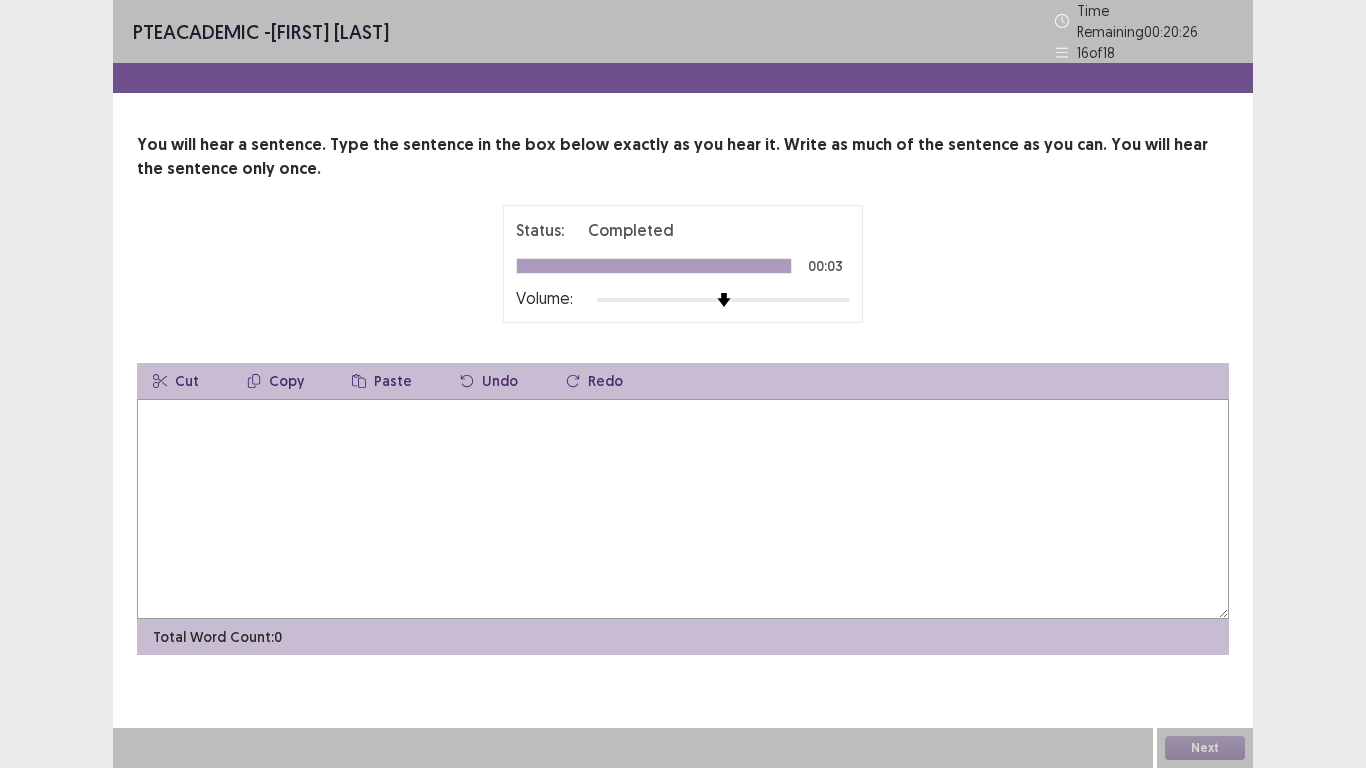 type on "*" 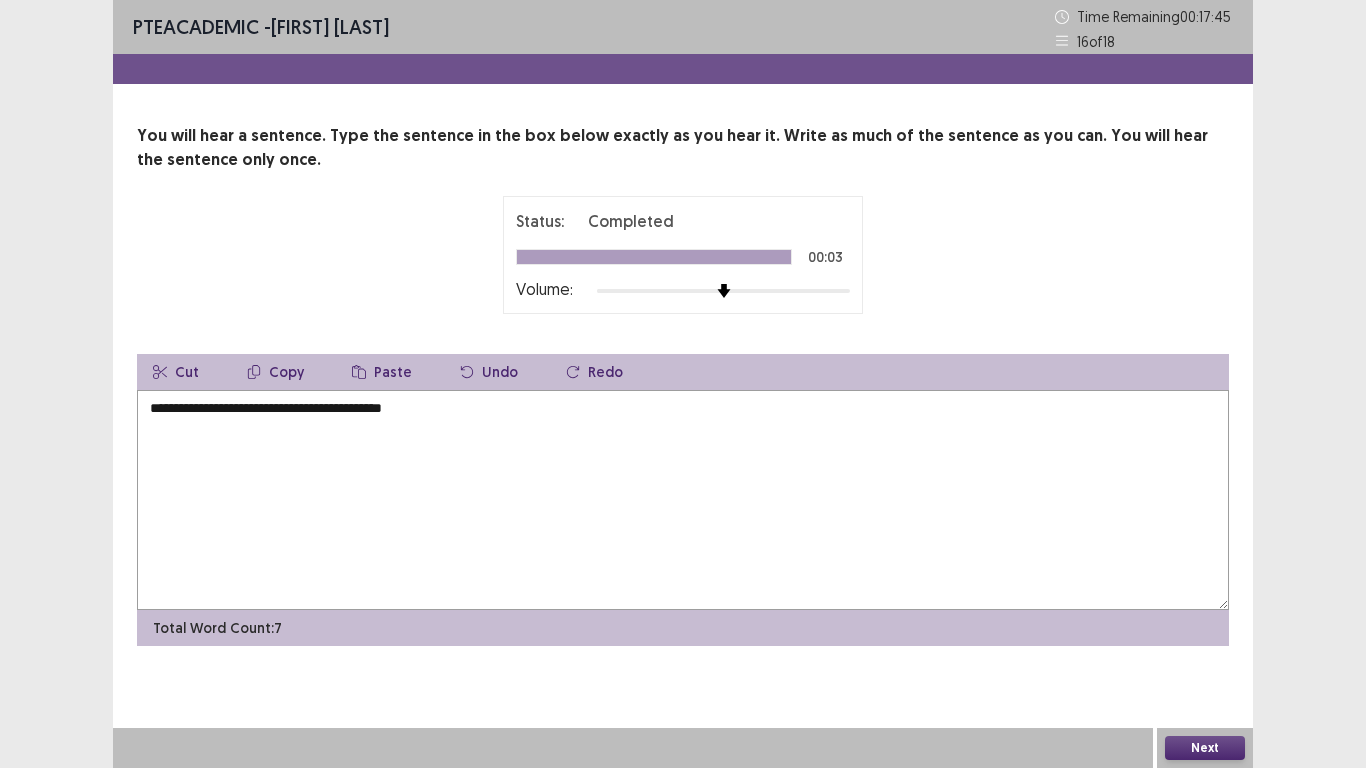 type on "**********" 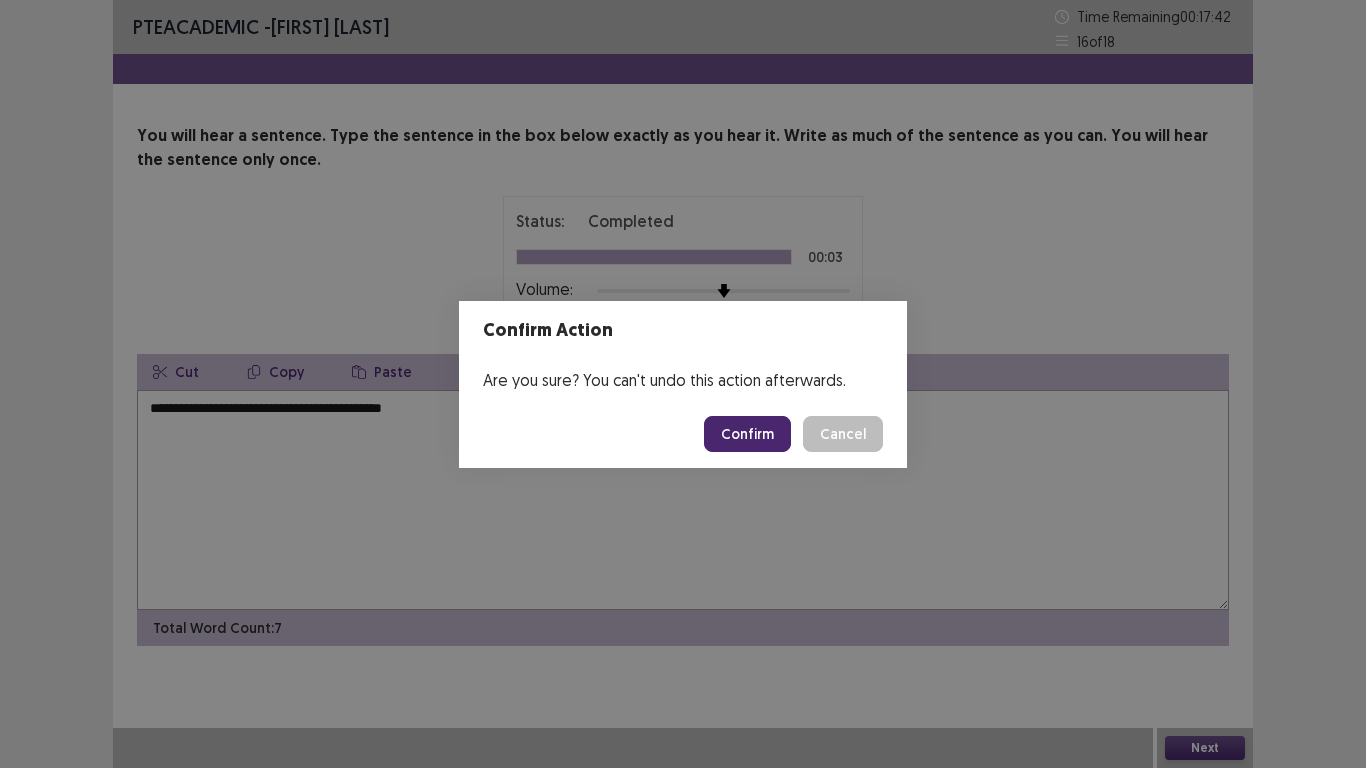 click on "Confirm" at bounding box center [747, 434] 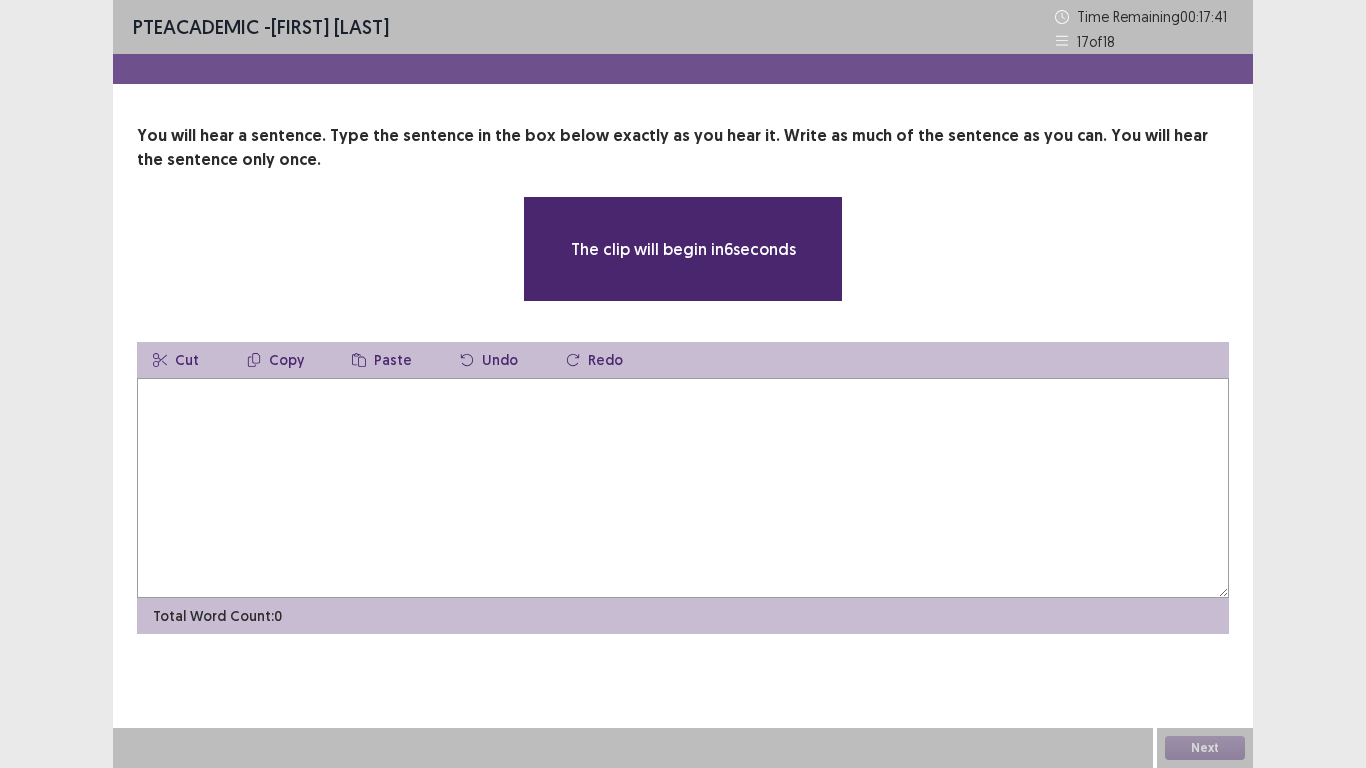 click at bounding box center (683, 488) 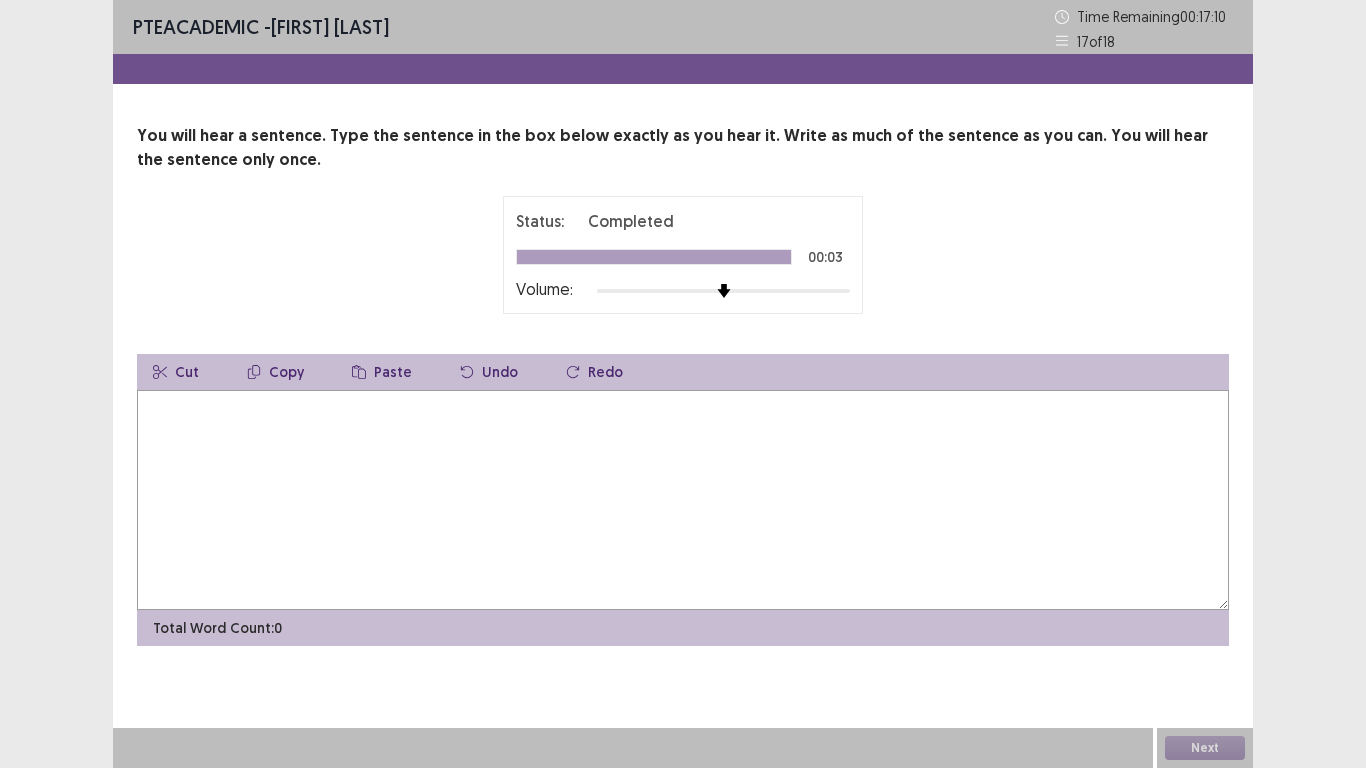 click at bounding box center (683, 500) 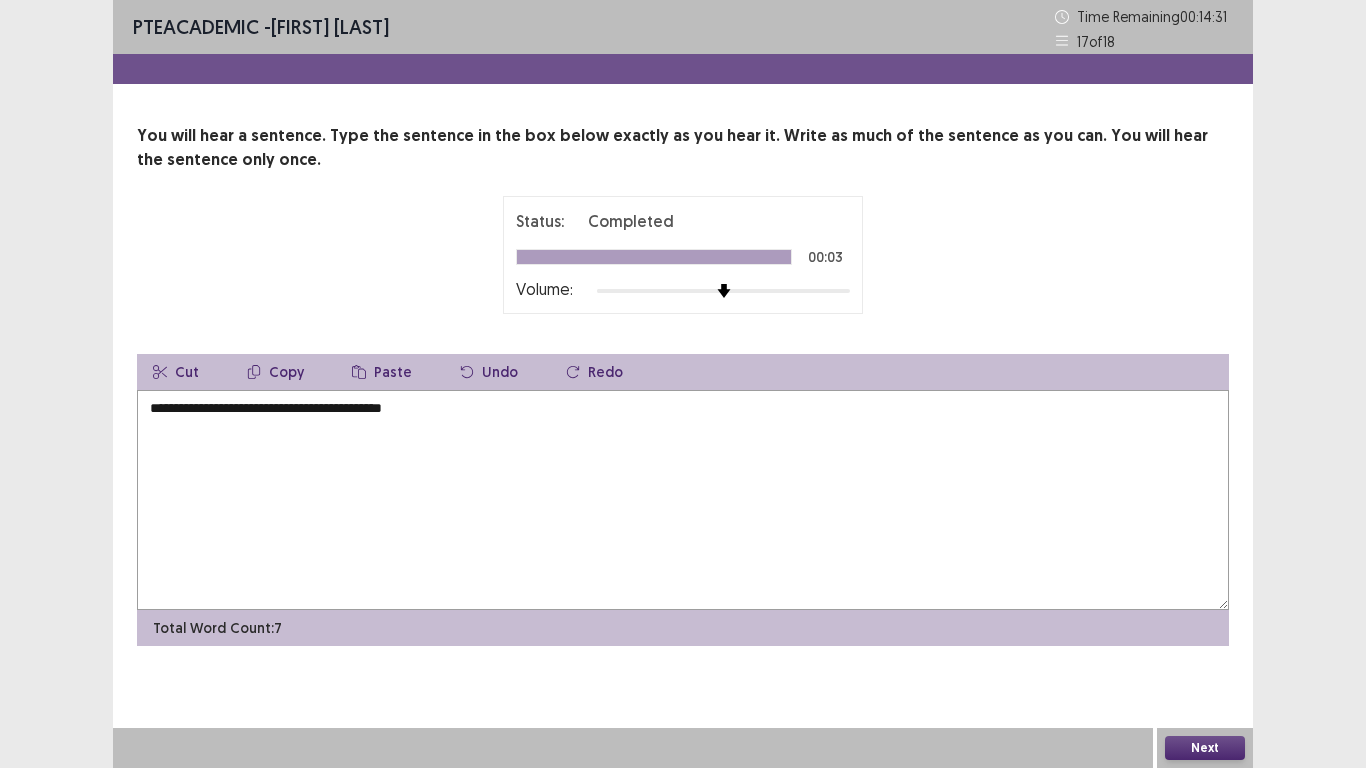 type on "**********" 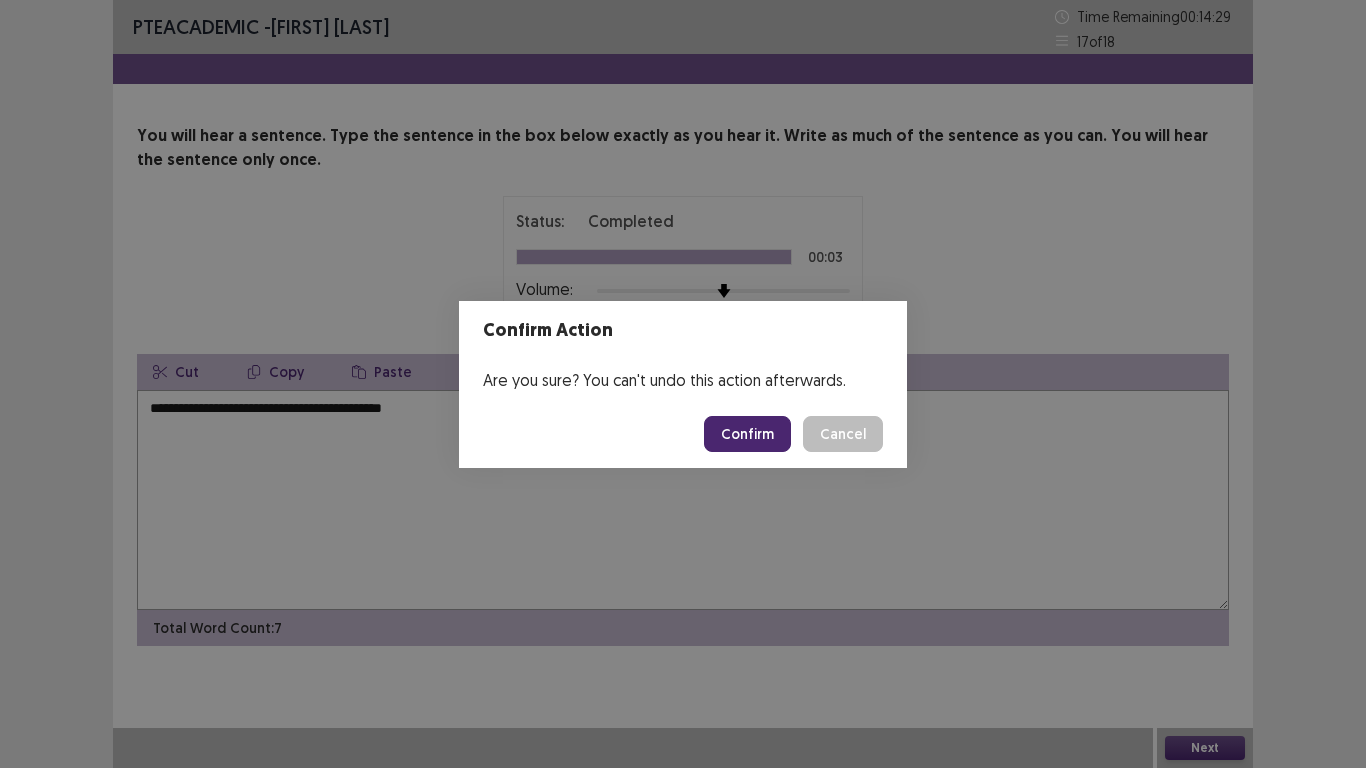 click on "Confirm" at bounding box center (747, 434) 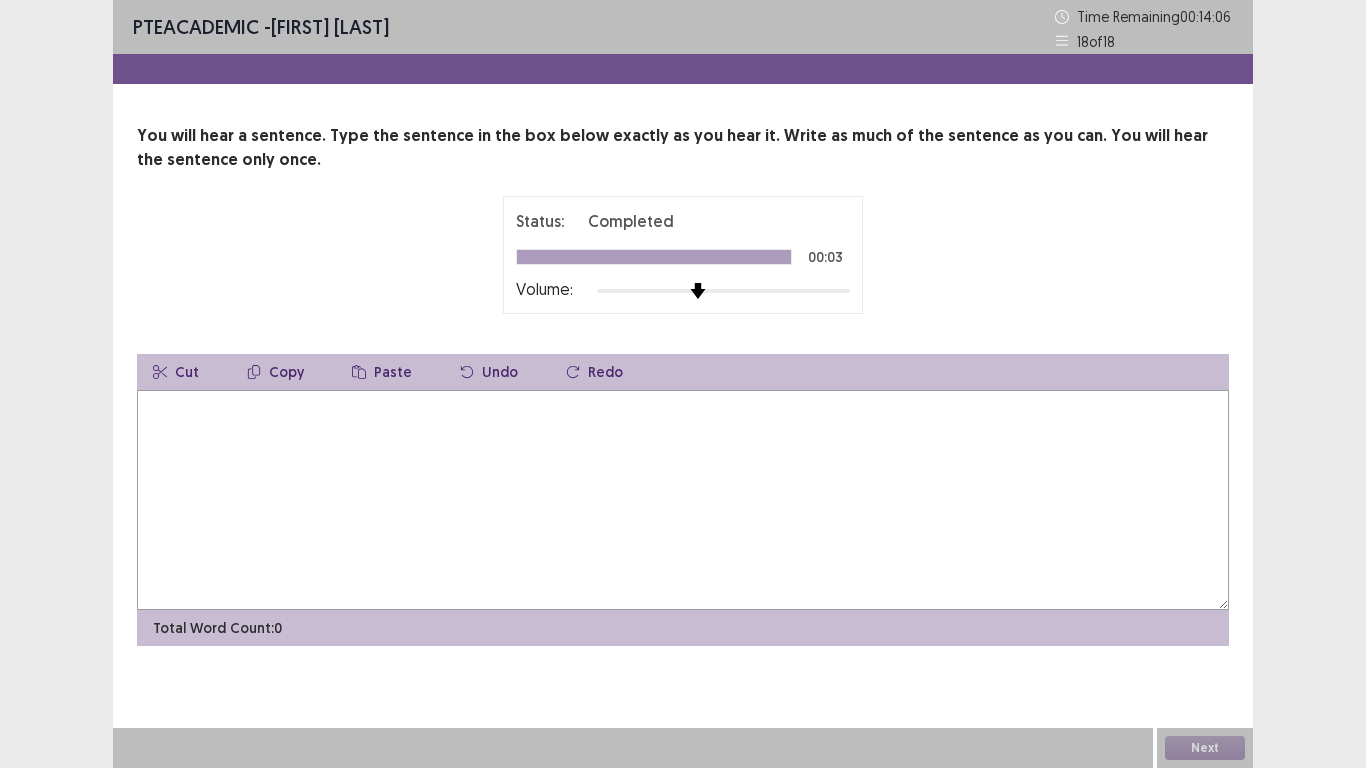 click at bounding box center (723, 291) 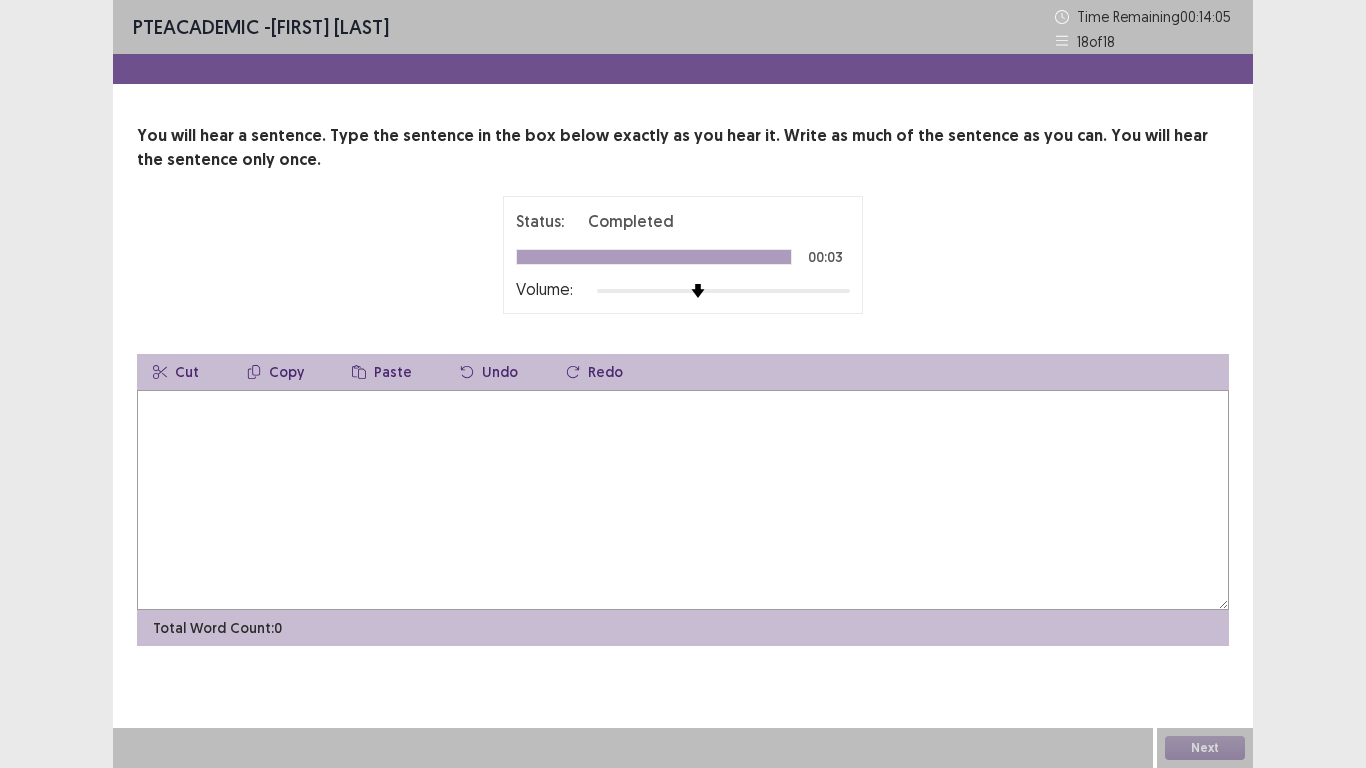 click at bounding box center (723, 291) 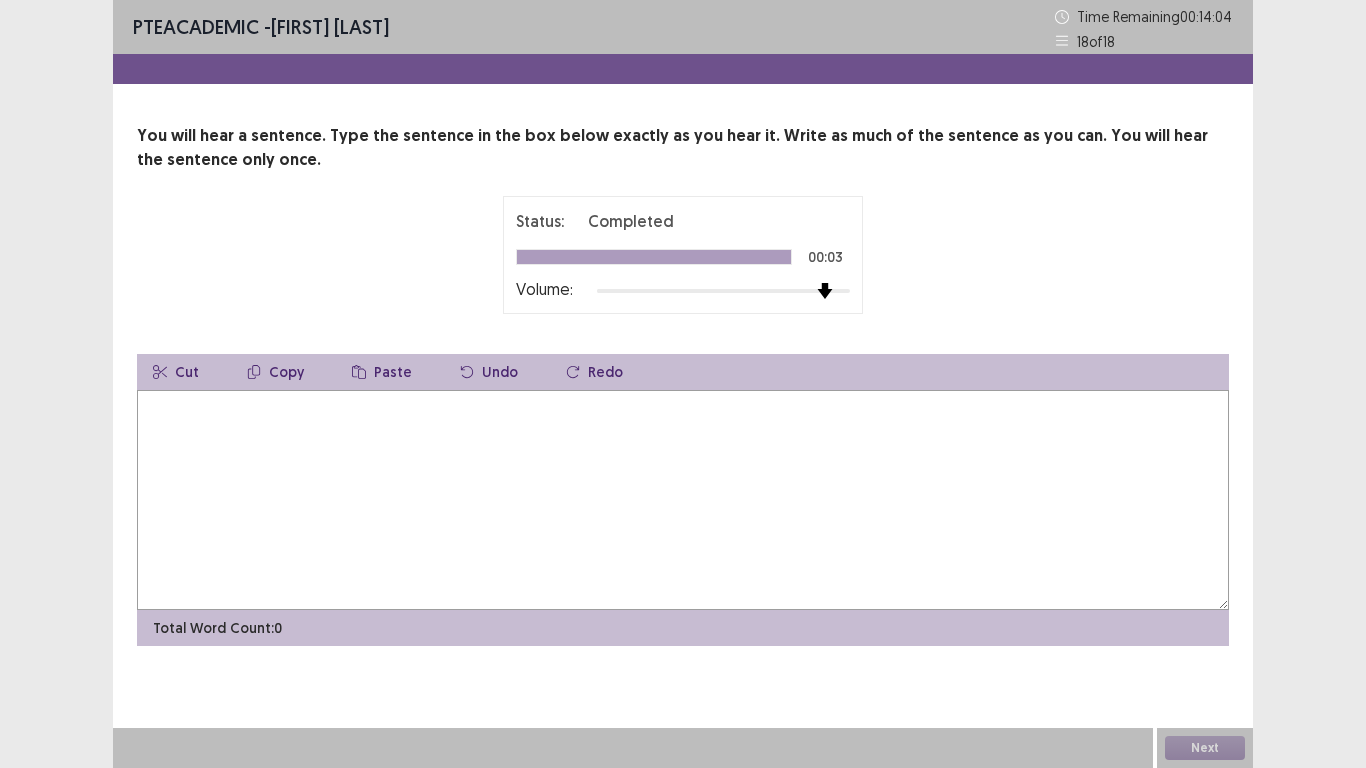 click at bounding box center (723, 291) 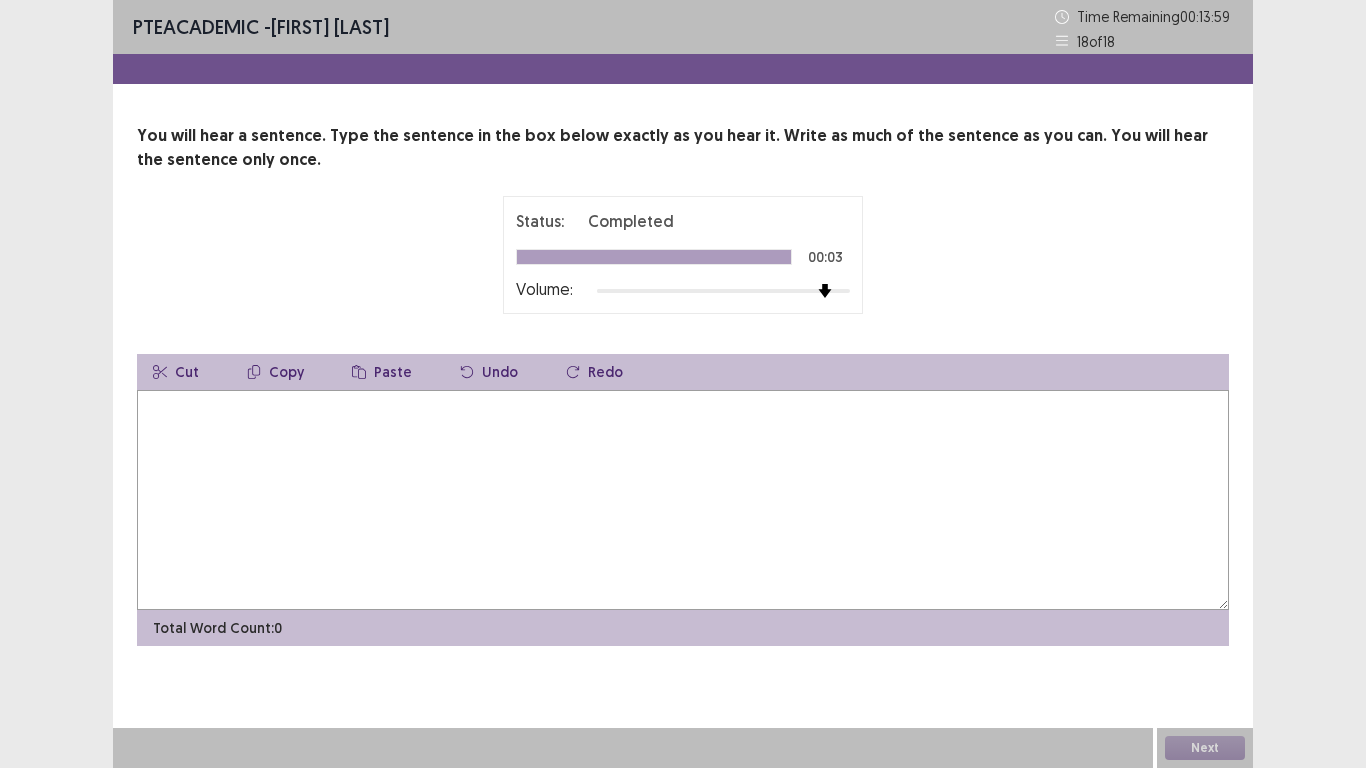 click on "Next" at bounding box center [1205, 748] 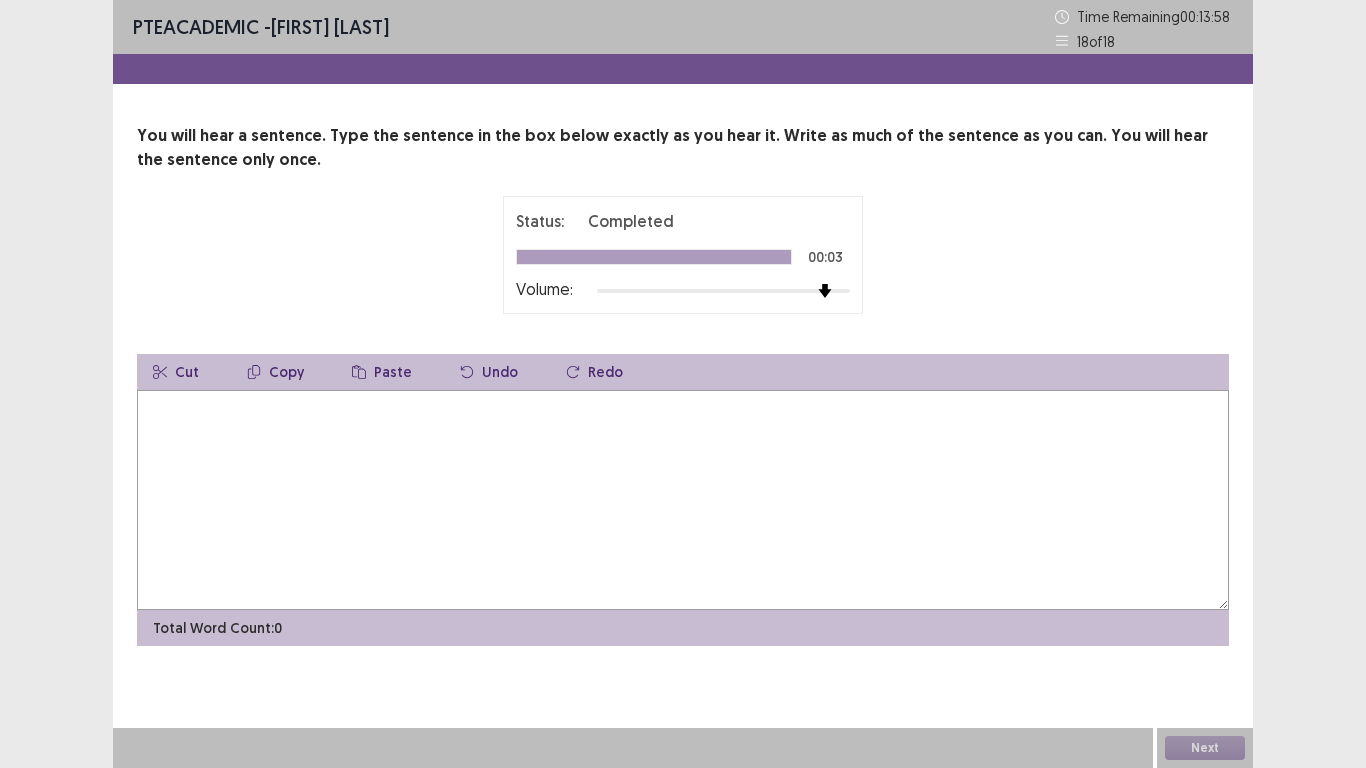 click on "Next" at bounding box center (1205, 748) 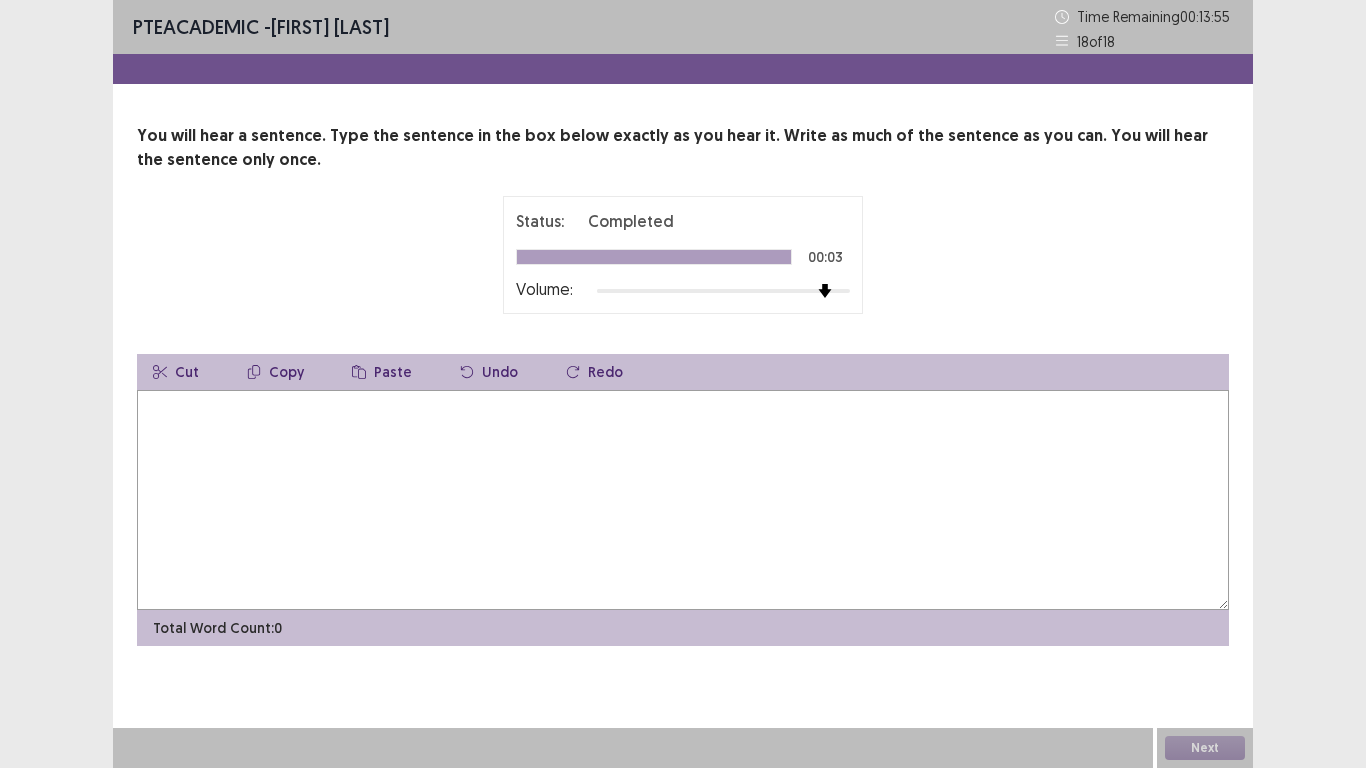 click at bounding box center [683, 500] 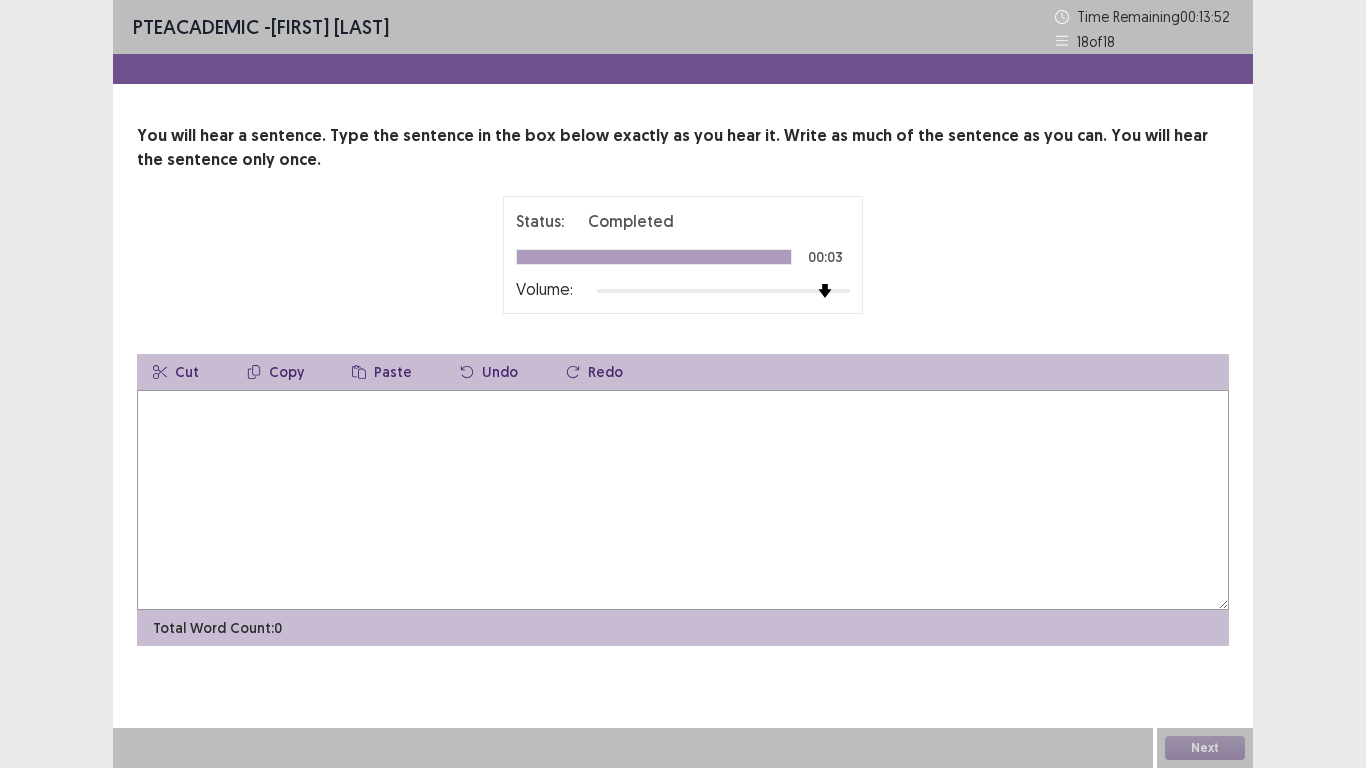 click on "Redo" at bounding box center (594, 372) 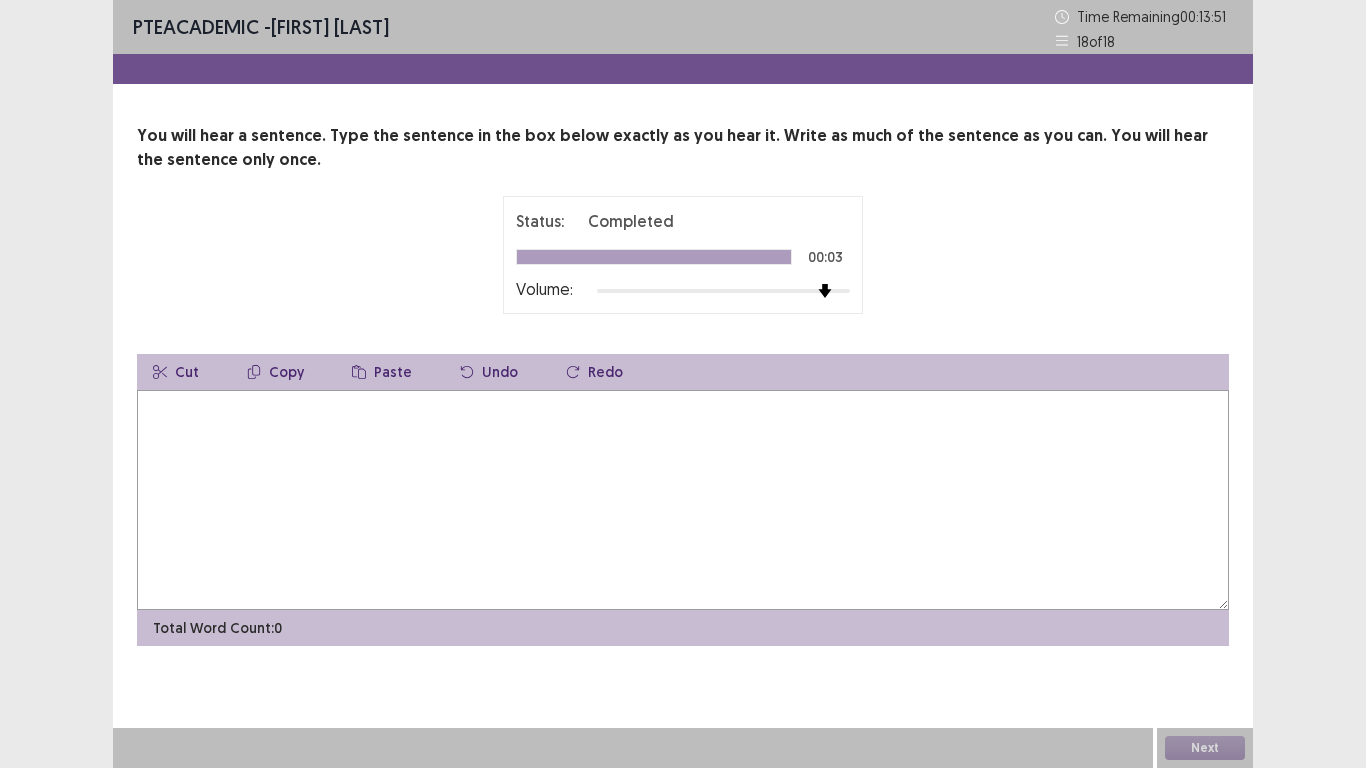 click 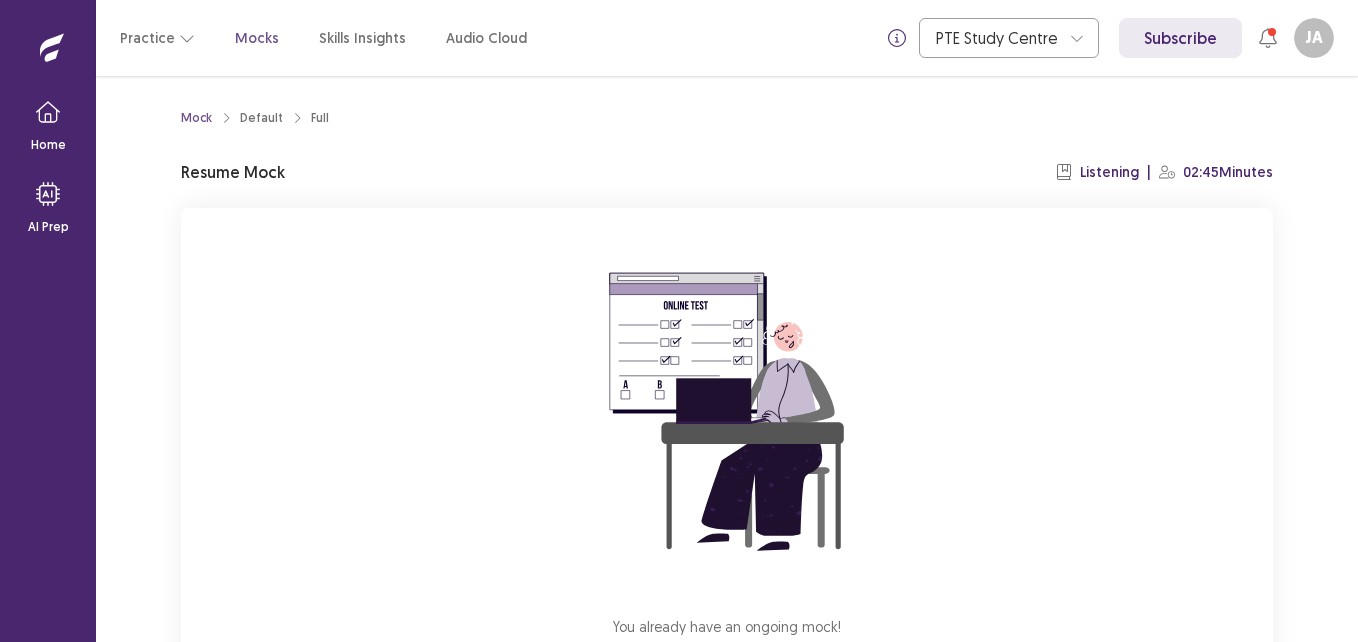 scroll, scrollTop: 0, scrollLeft: 0, axis: both 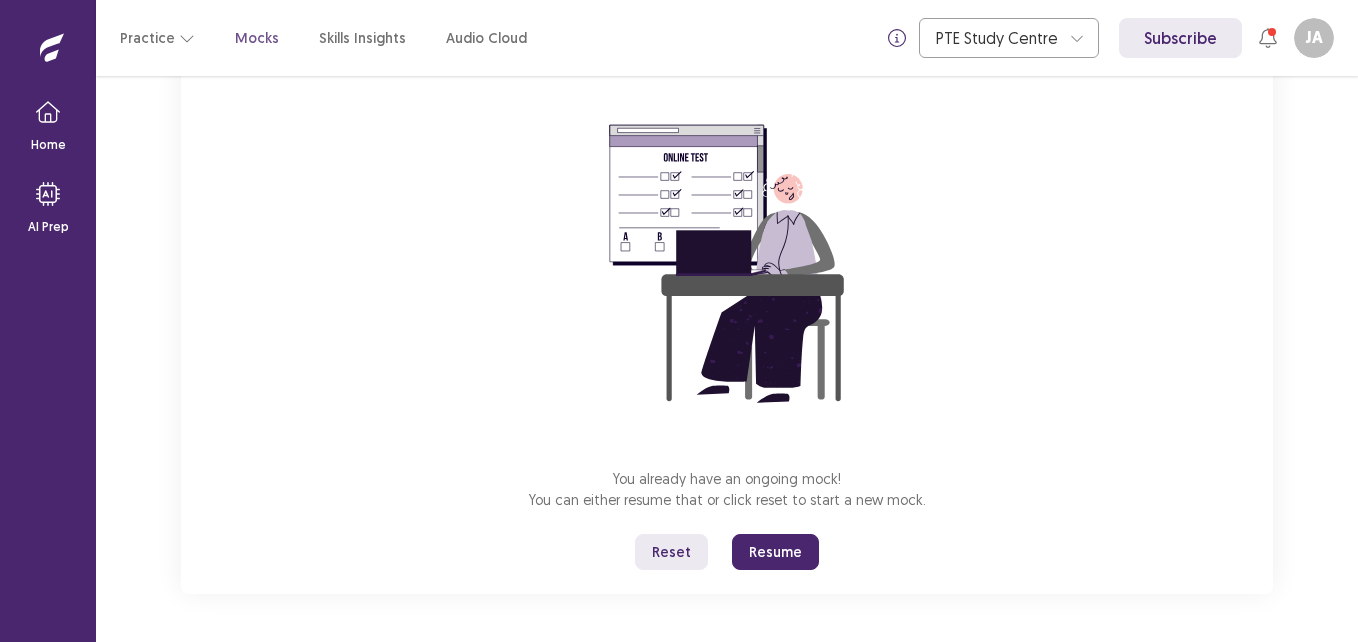 click on "Resume" at bounding box center (775, 552) 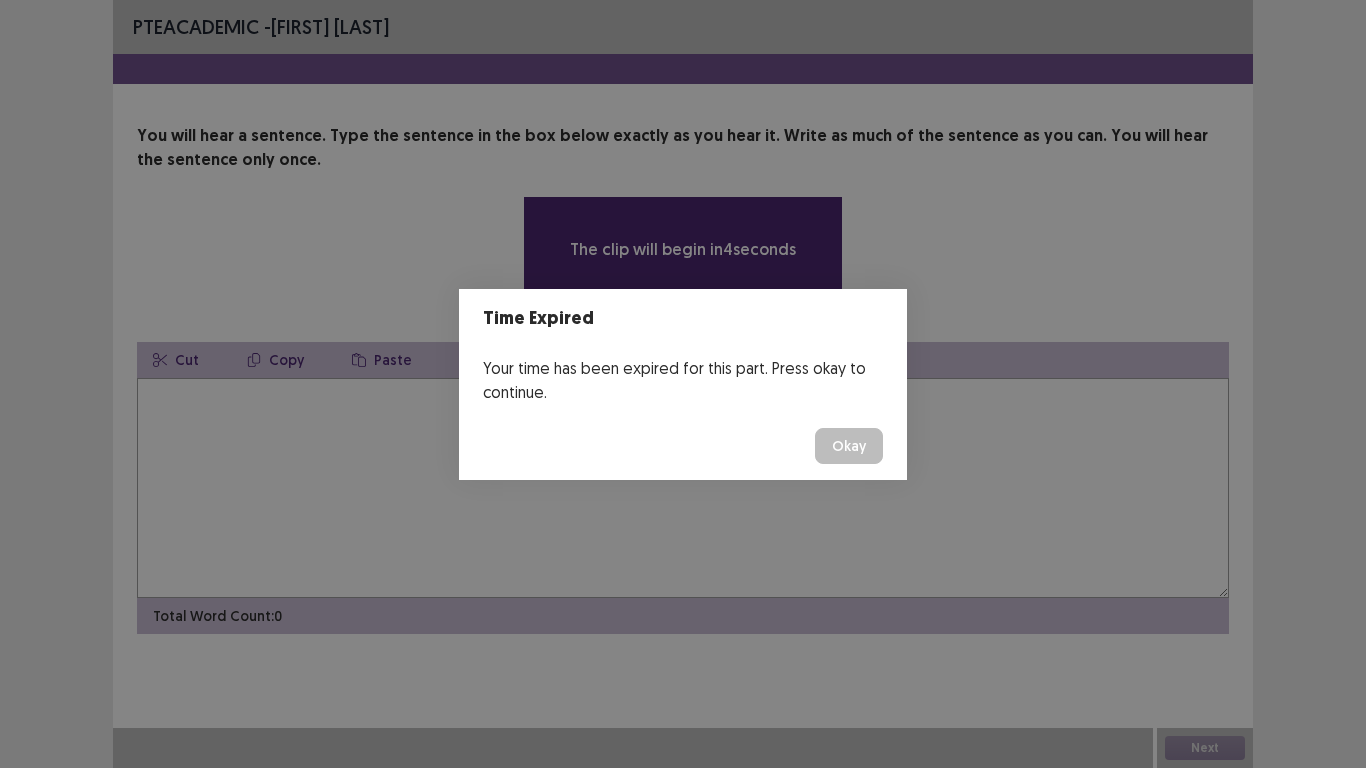 click on "Okay" at bounding box center [849, 446] 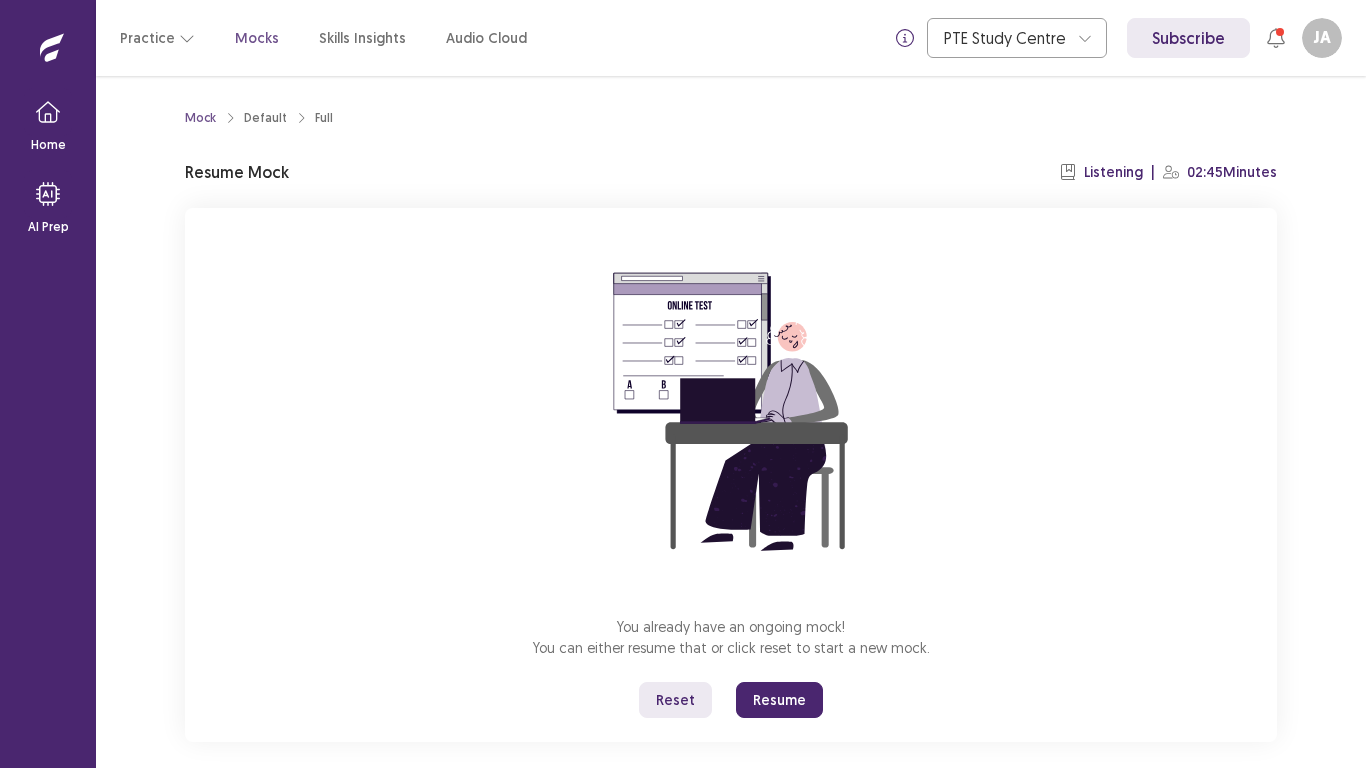 click on "Resume" at bounding box center [779, 700] 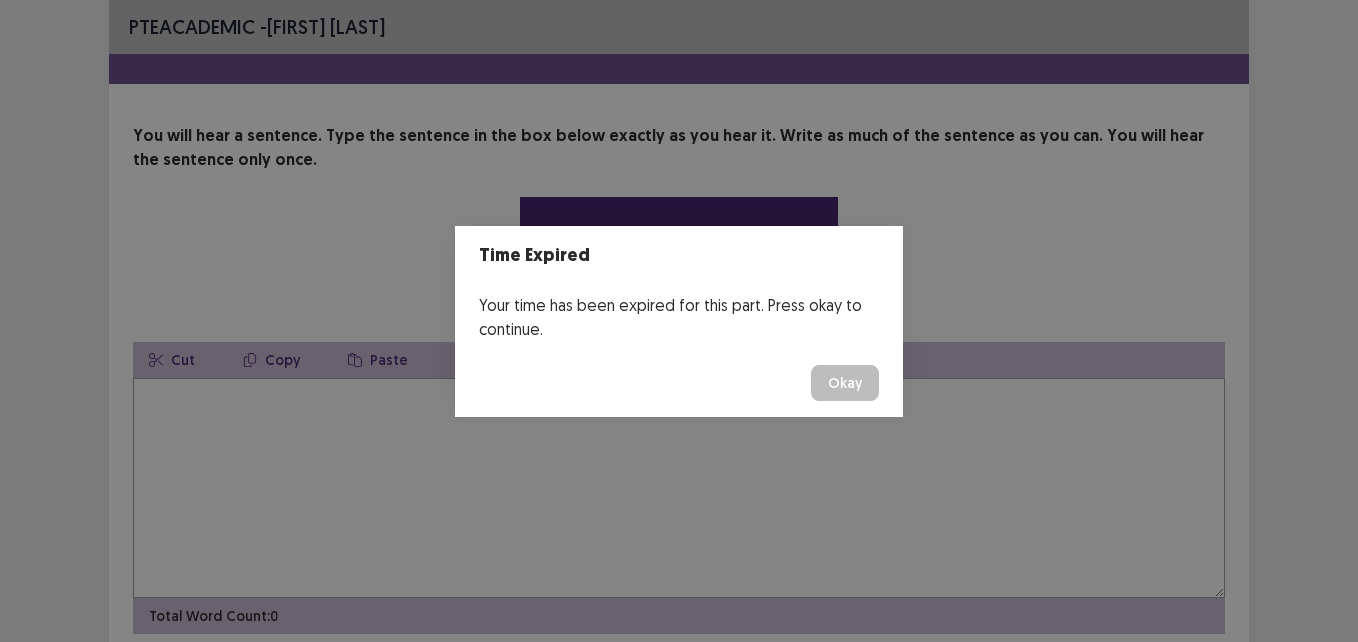 click on "Time Expired Your time has been expired for this part. Press okay to continue. Okay" at bounding box center (679, 321) 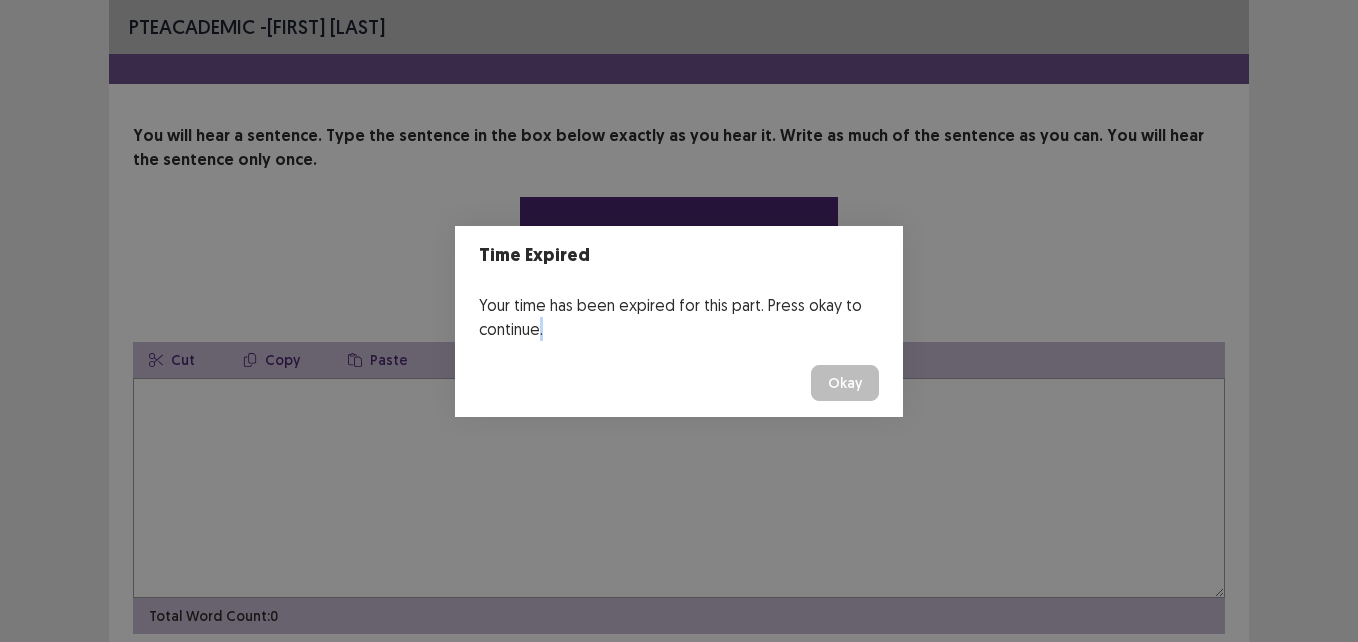 click on "Time Expired Your time has been expired for this part. Press okay to continue. Okay" at bounding box center [679, 321] 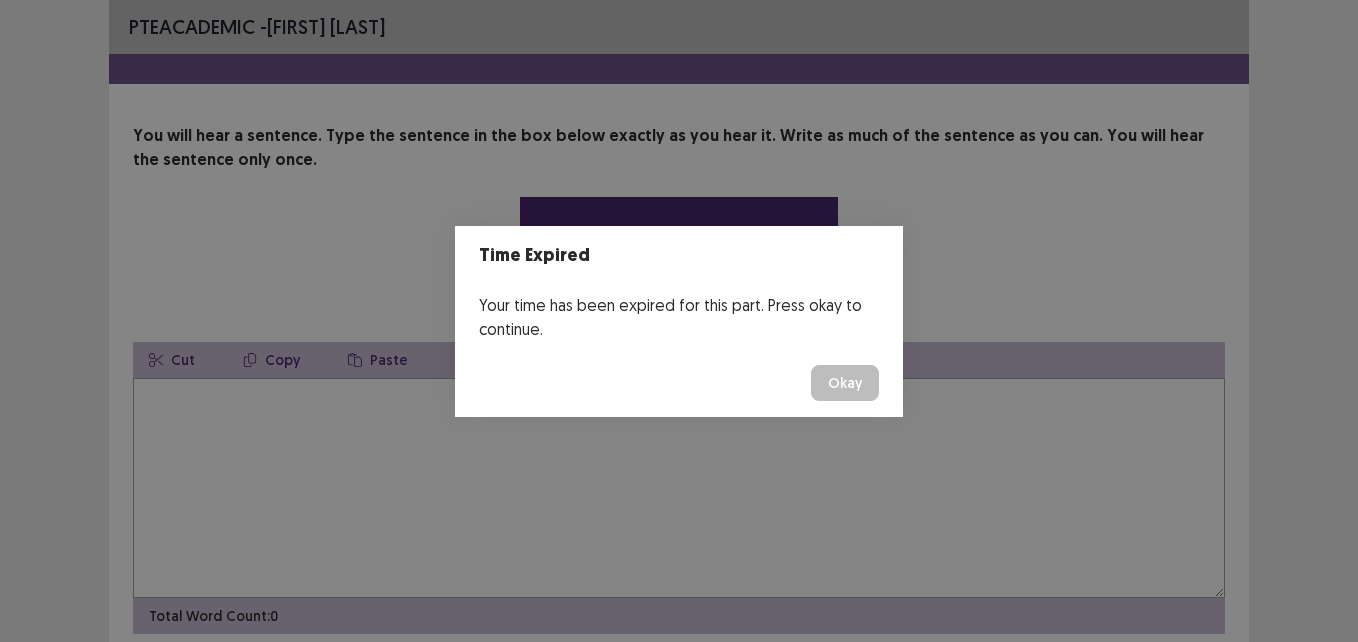 drag, startPoint x: 530, startPoint y: 452, endPoint x: 509, endPoint y: 403, distance: 53.310413 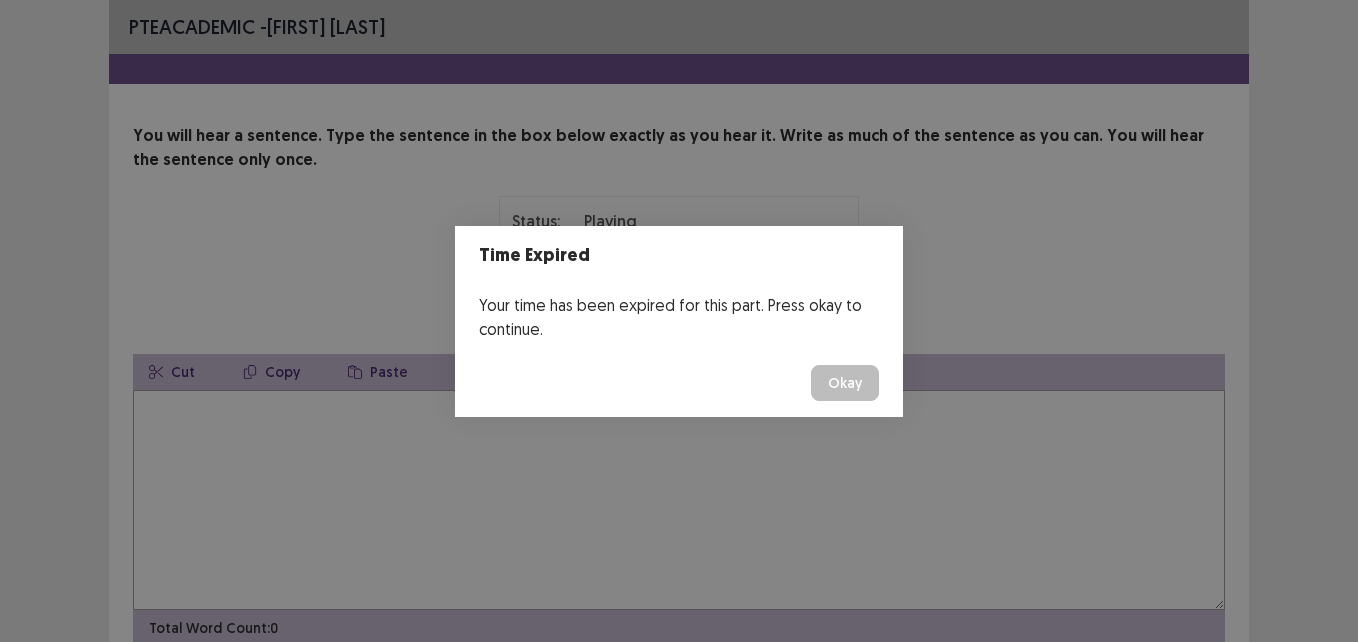 click on "Okay" at bounding box center [845, 383] 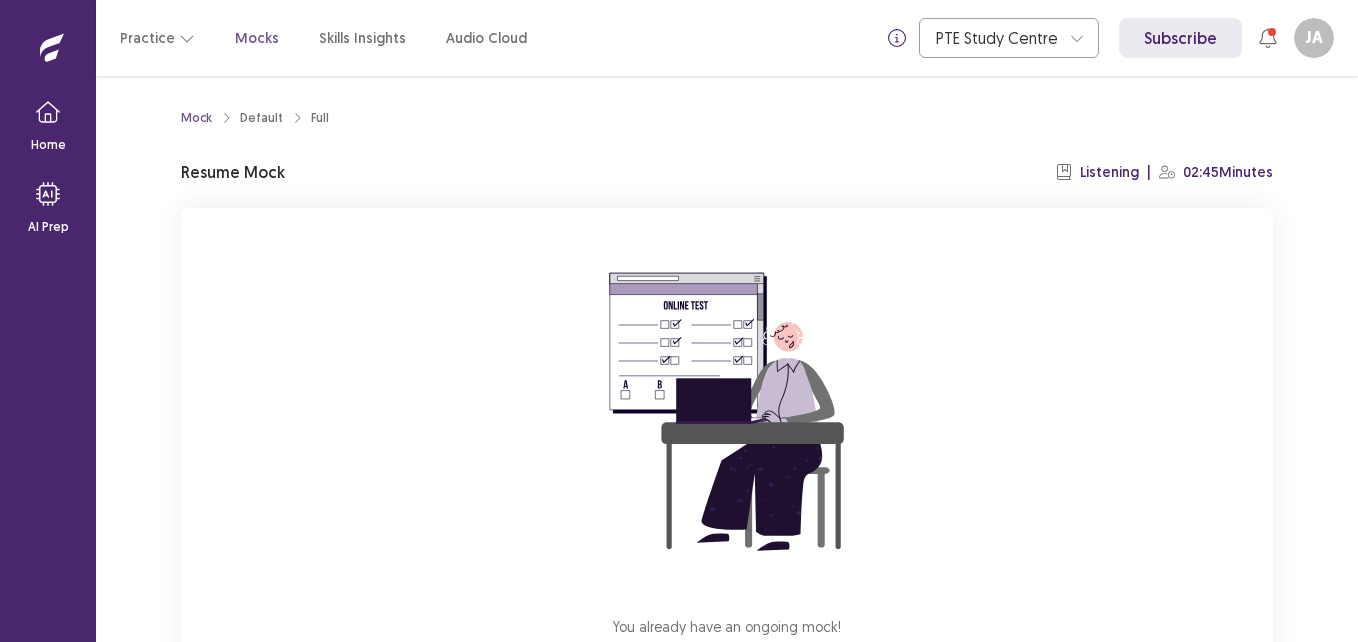 click on "You already have an ongoing mock!  You can either resume that or click reset to start a new mock. Reset Resume" at bounding box center [727, 475] 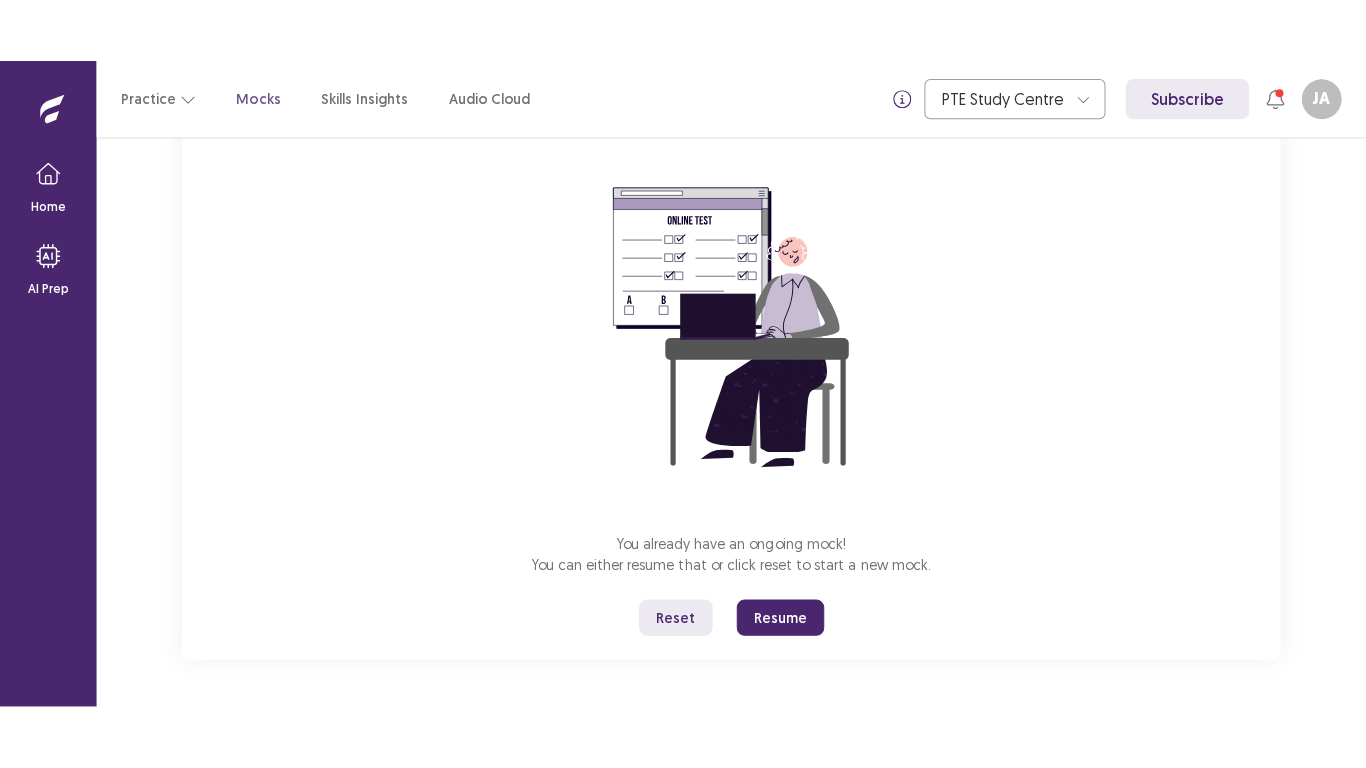 scroll, scrollTop: 148, scrollLeft: 0, axis: vertical 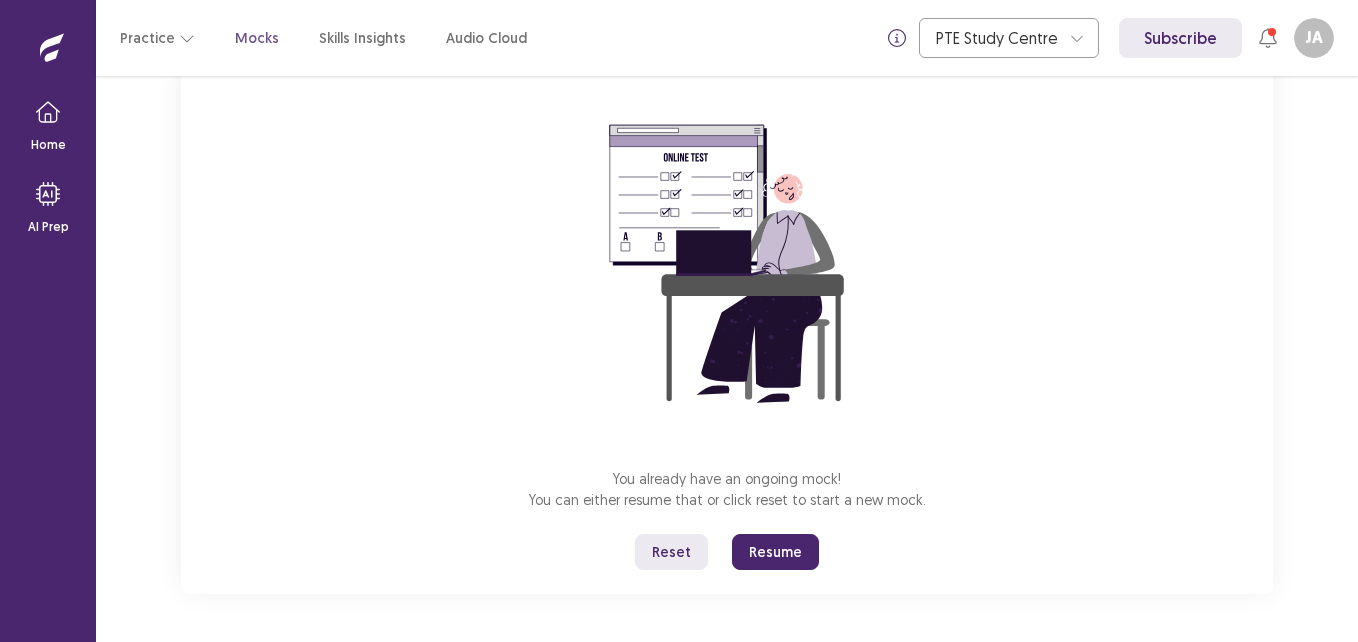 click on "Resume" at bounding box center (775, 552) 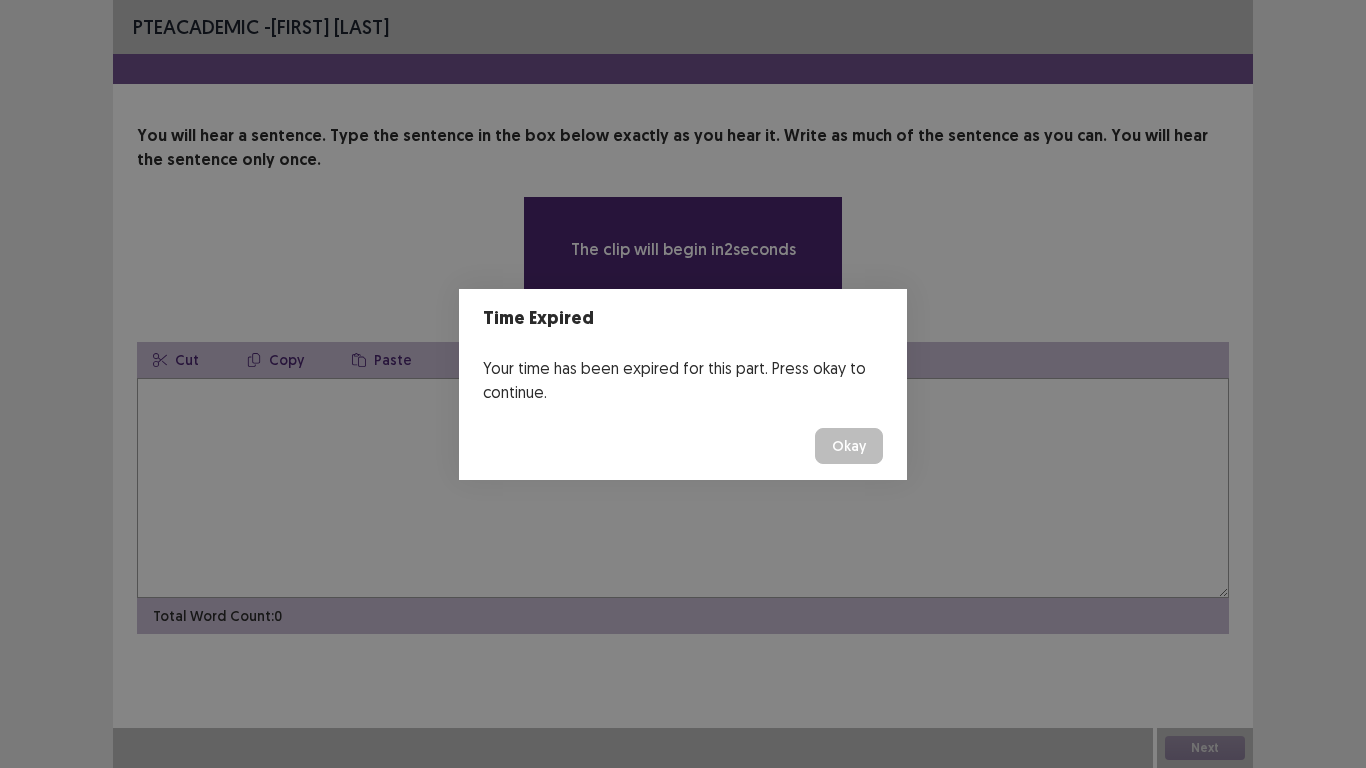 click on "Okay" at bounding box center [849, 446] 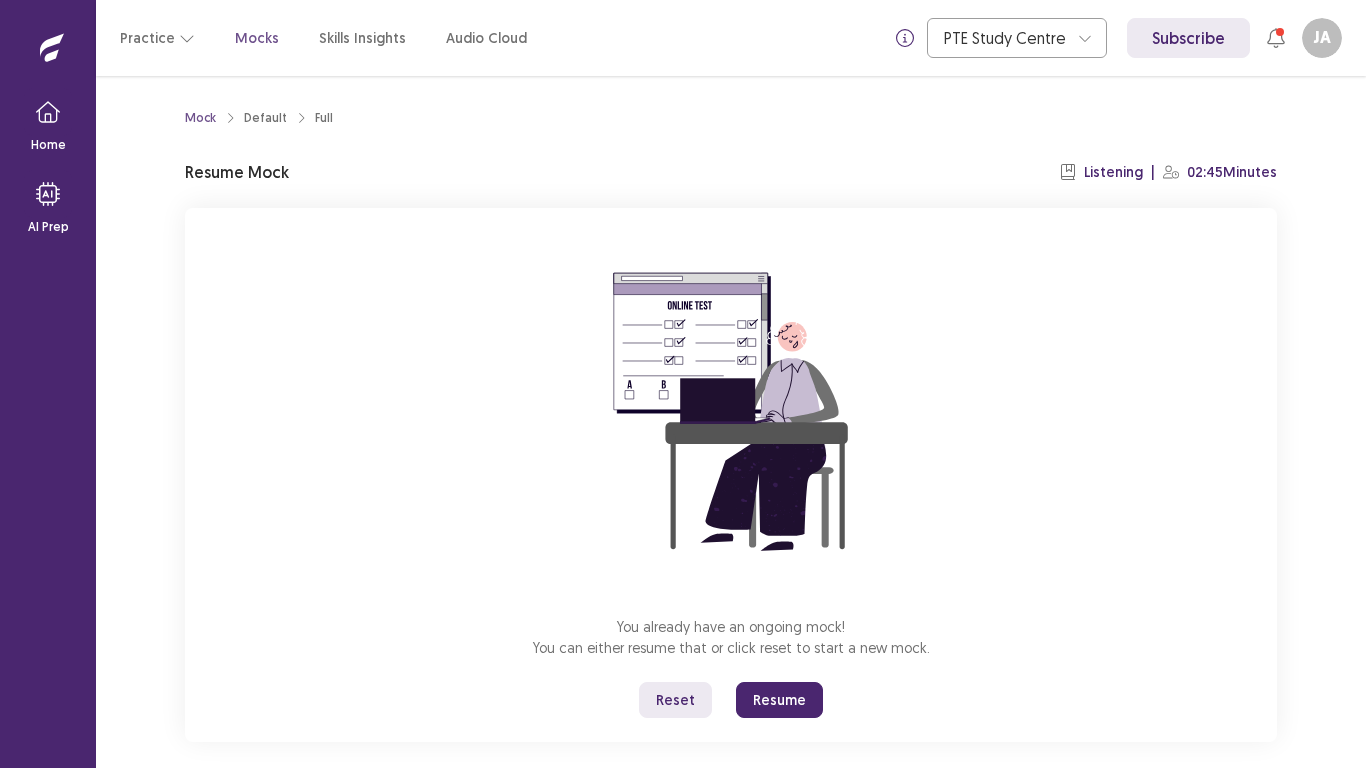 click on "You already have an ongoing mock!  You can either resume that or click reset to start a new mock. Reset Resume" at bounding box center [731, 475] 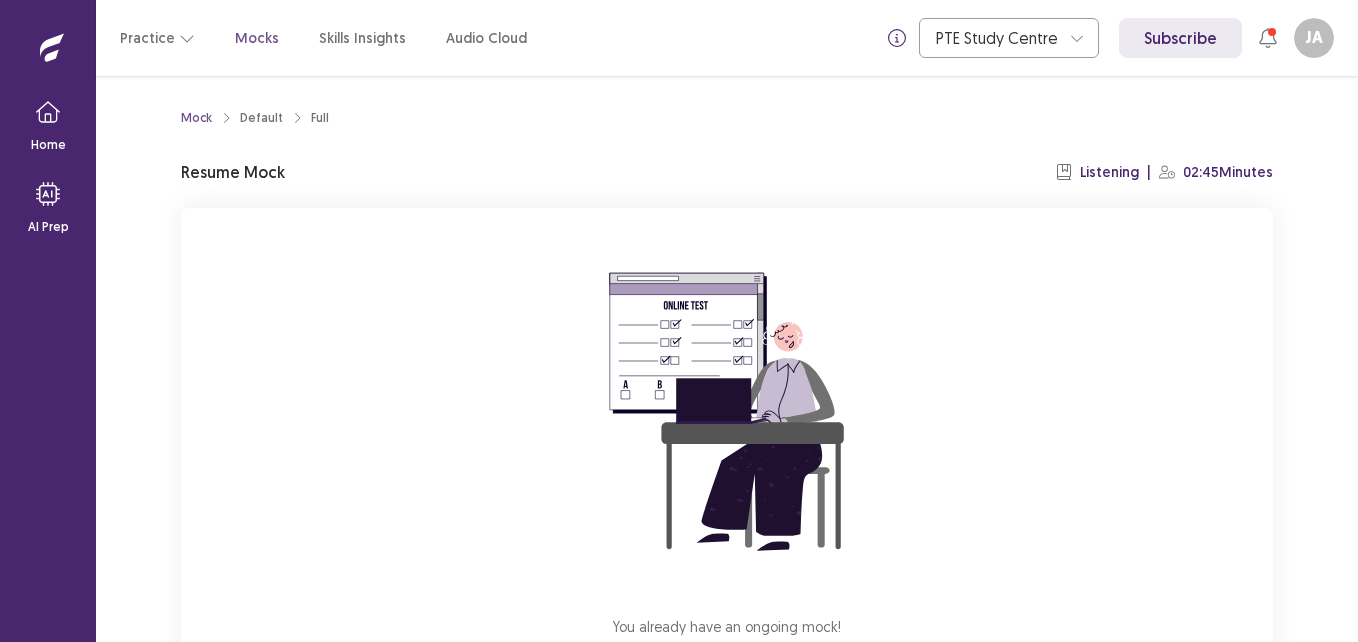 scroll, scrollTop: 0, scrollLeft: 0, axis: both 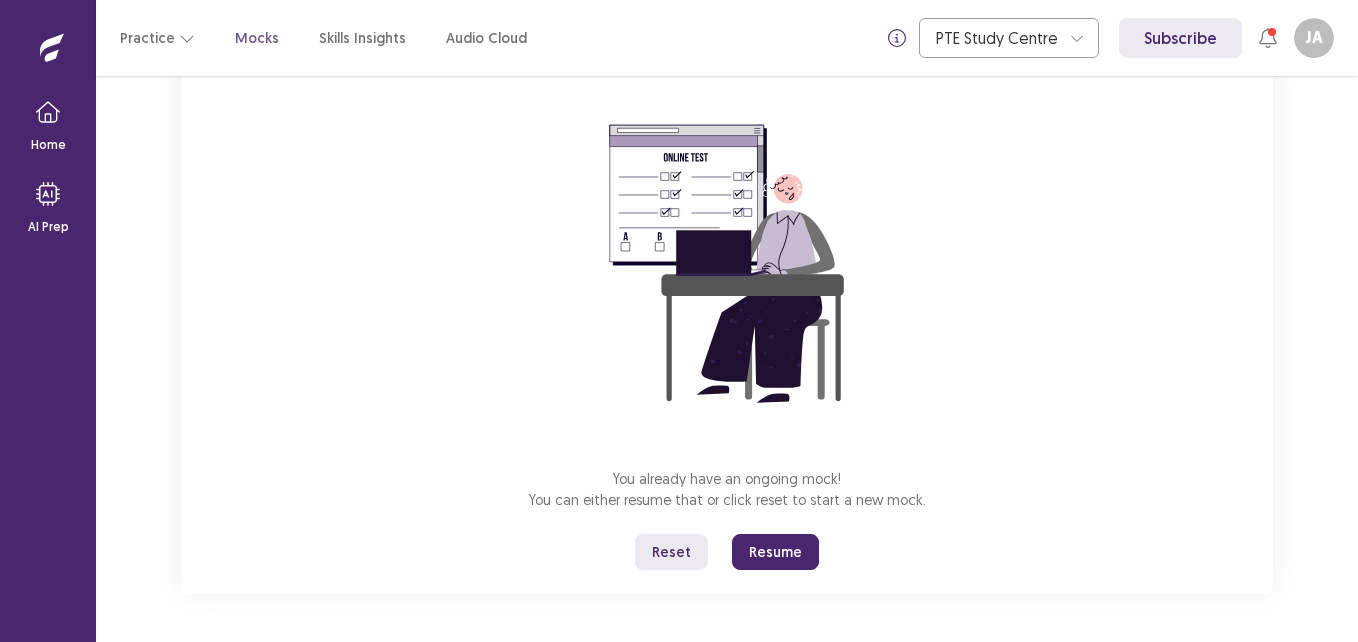 click on "Resume" at bounding box center (775, 552) 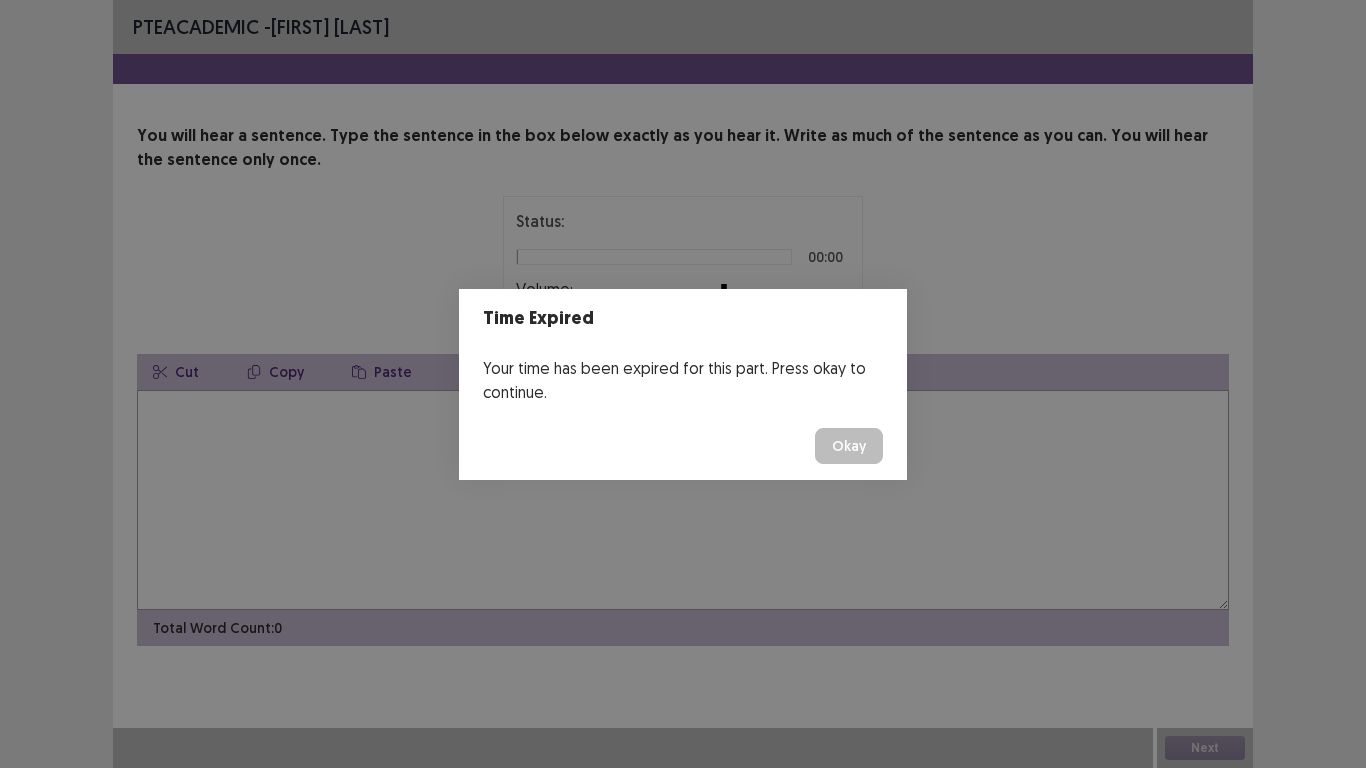 click on "Okay" at bounding box center (849, 446) 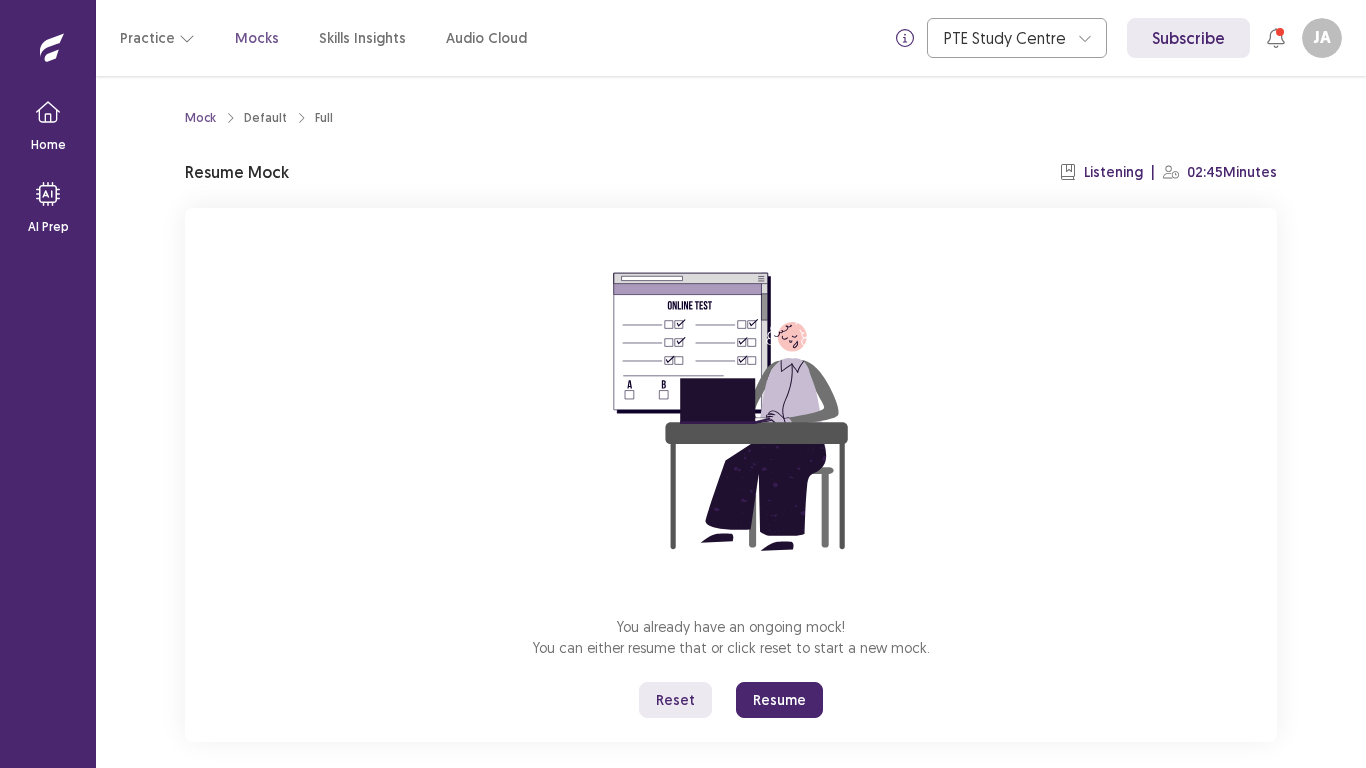 click on "Resume" at bounding box center (779, 700) 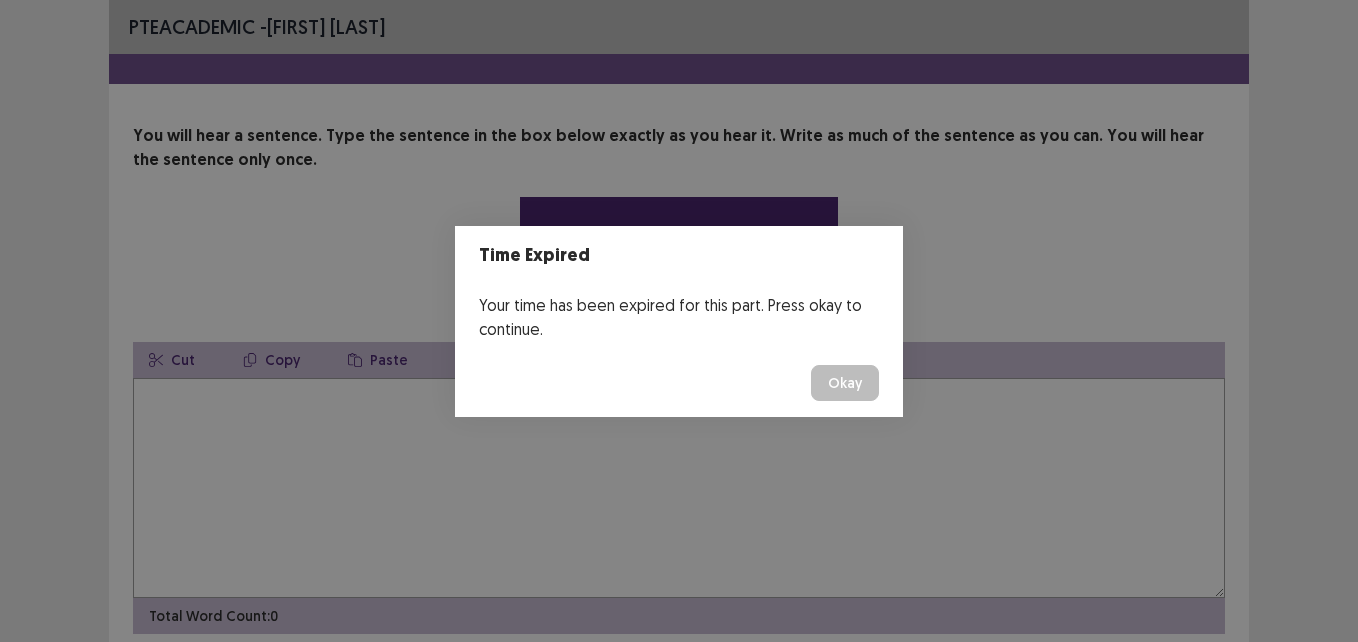 click on "Okay" at bounding box center (845, 383) 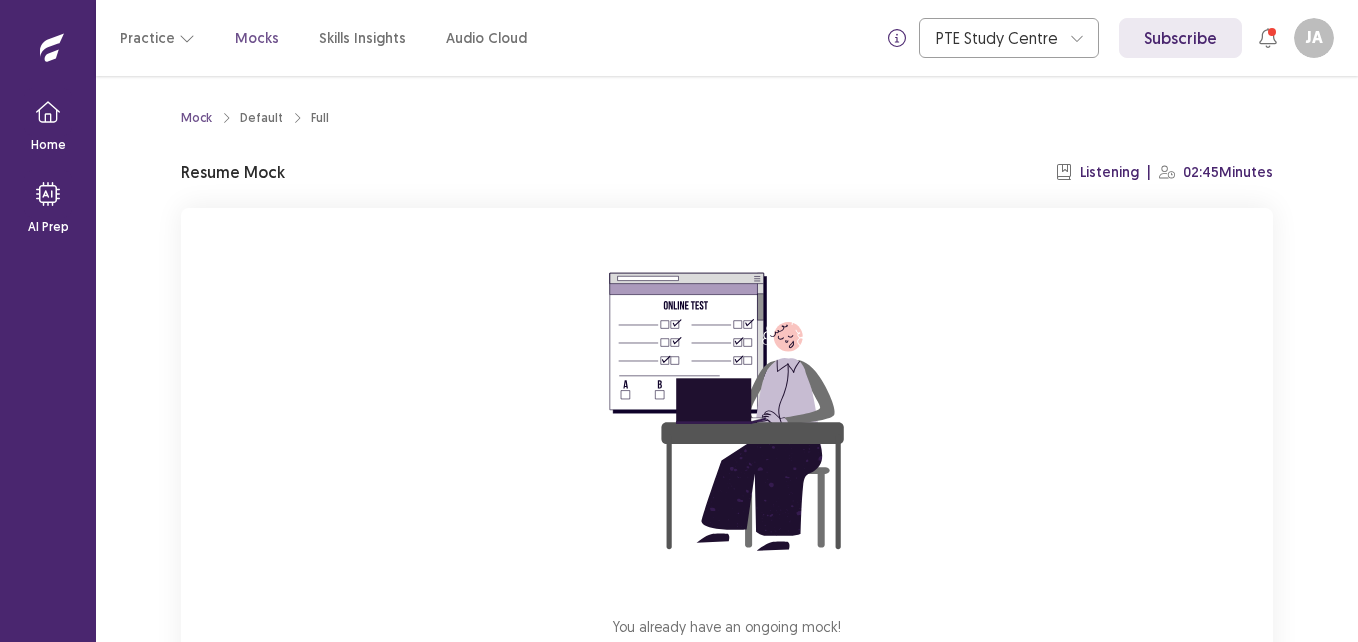 click on "Mocks" at bounding box center [257, 38] 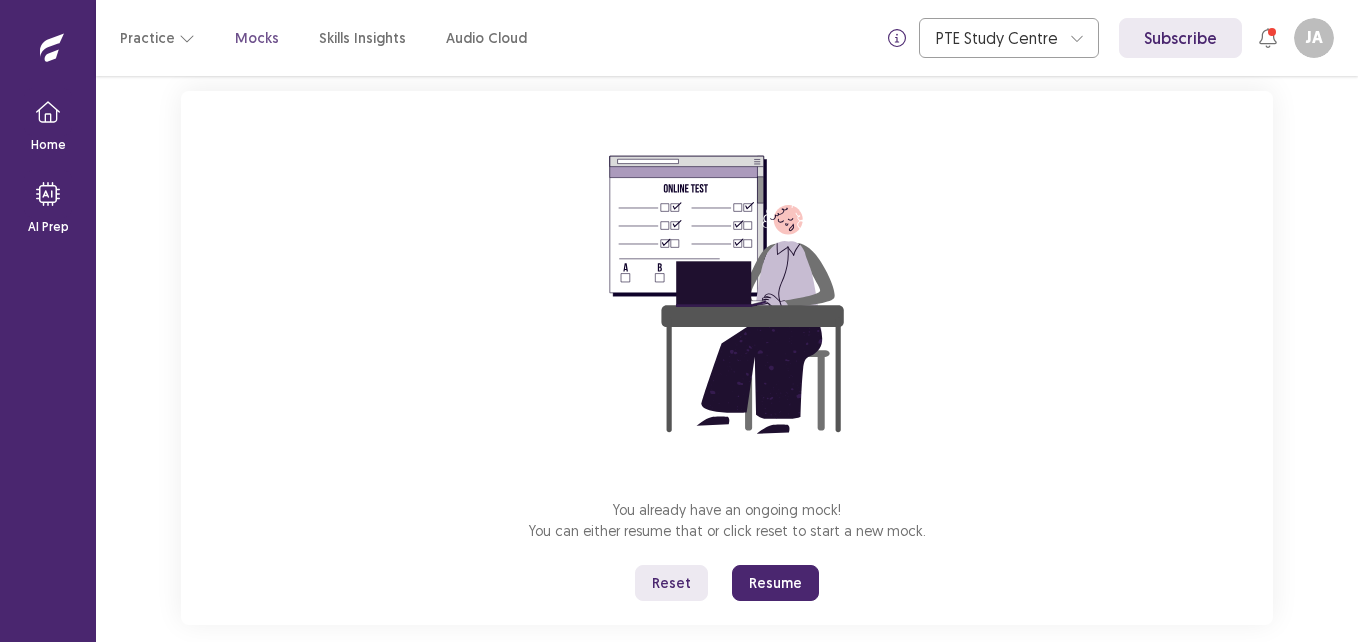 scroll, scrollTop: 120, scrollLeft: 0, axis: vertical 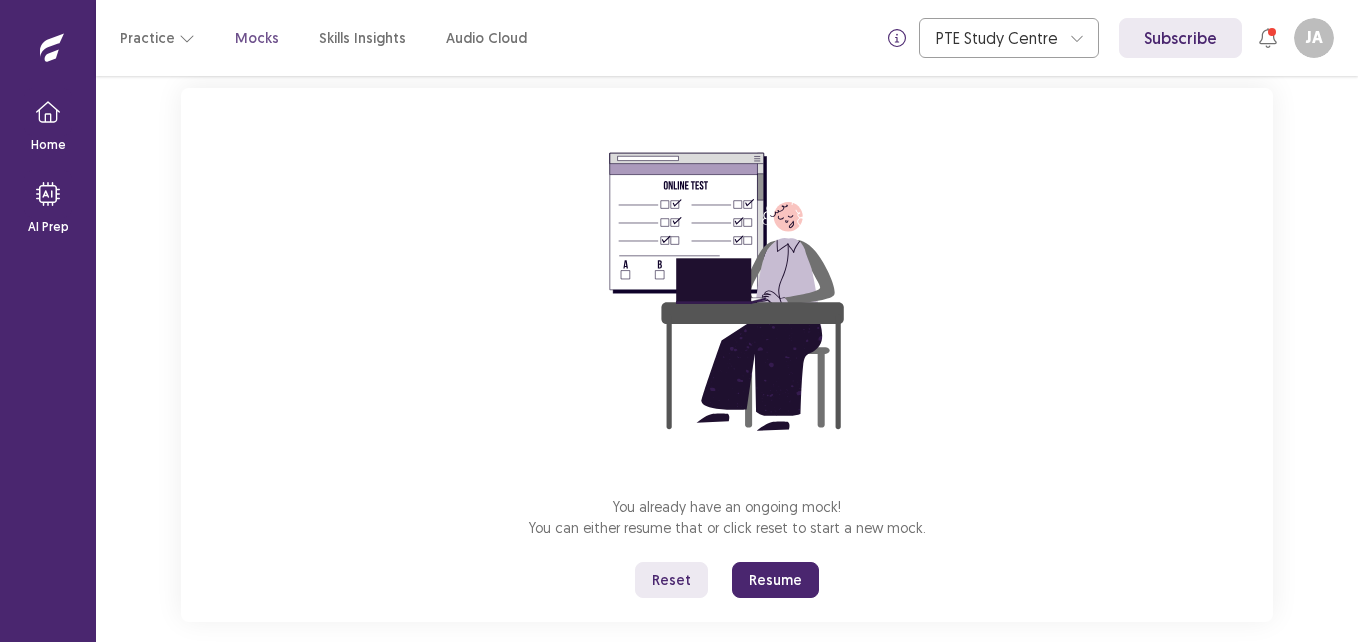 click on "Resume" at bounding box center [775, 580] 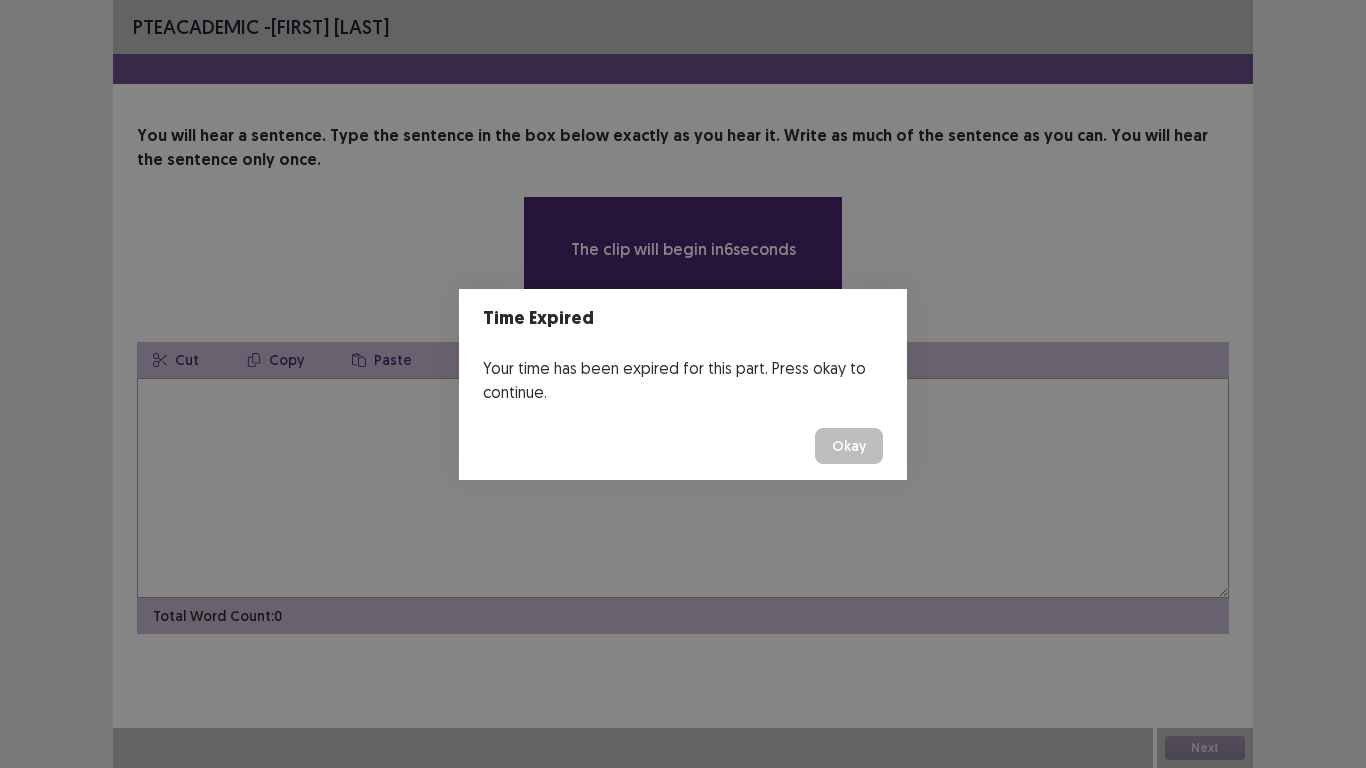 click on "Okay" at bounding box center (849, 446) 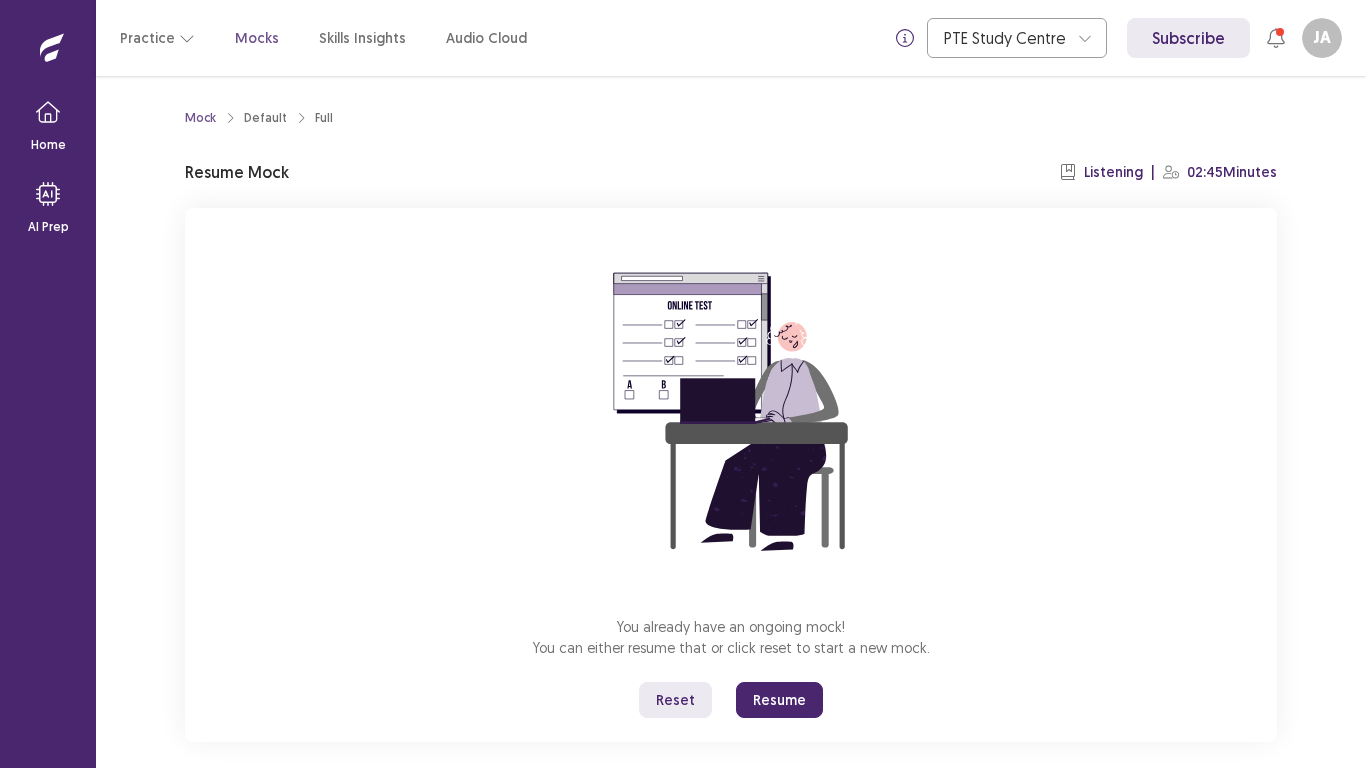 click on "Resume" at bounding box center [779, 700] 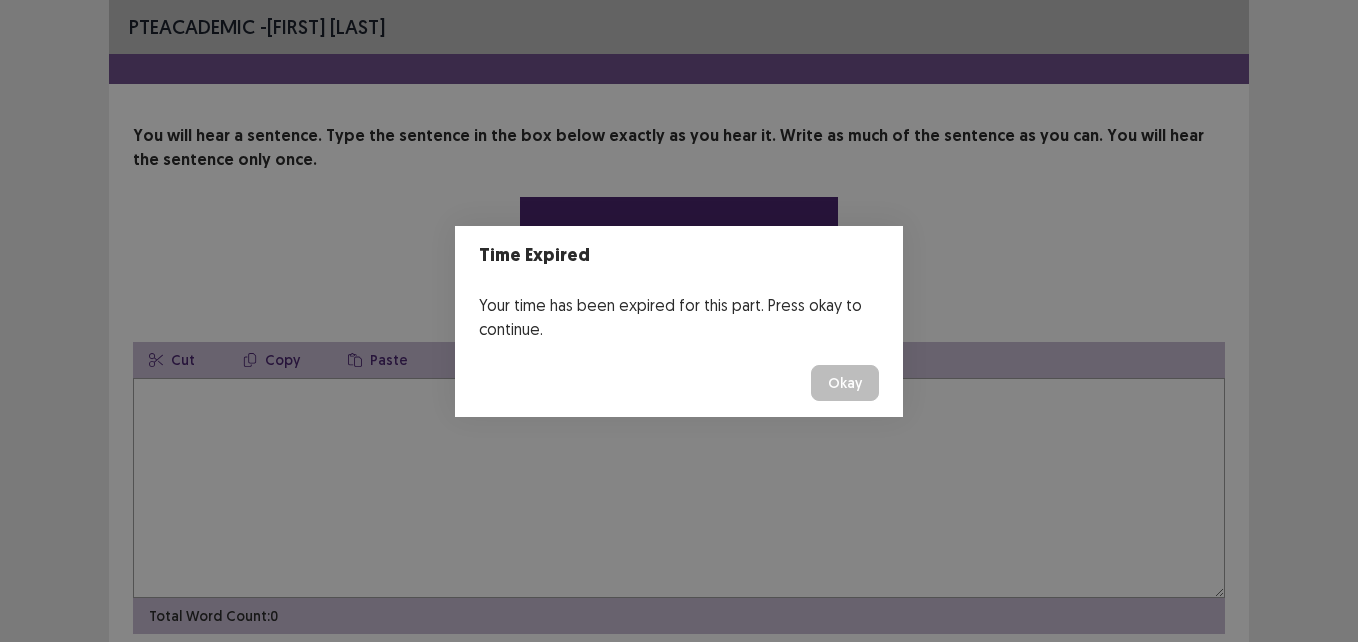 click on "Okay" at bounding box center [845, 383] 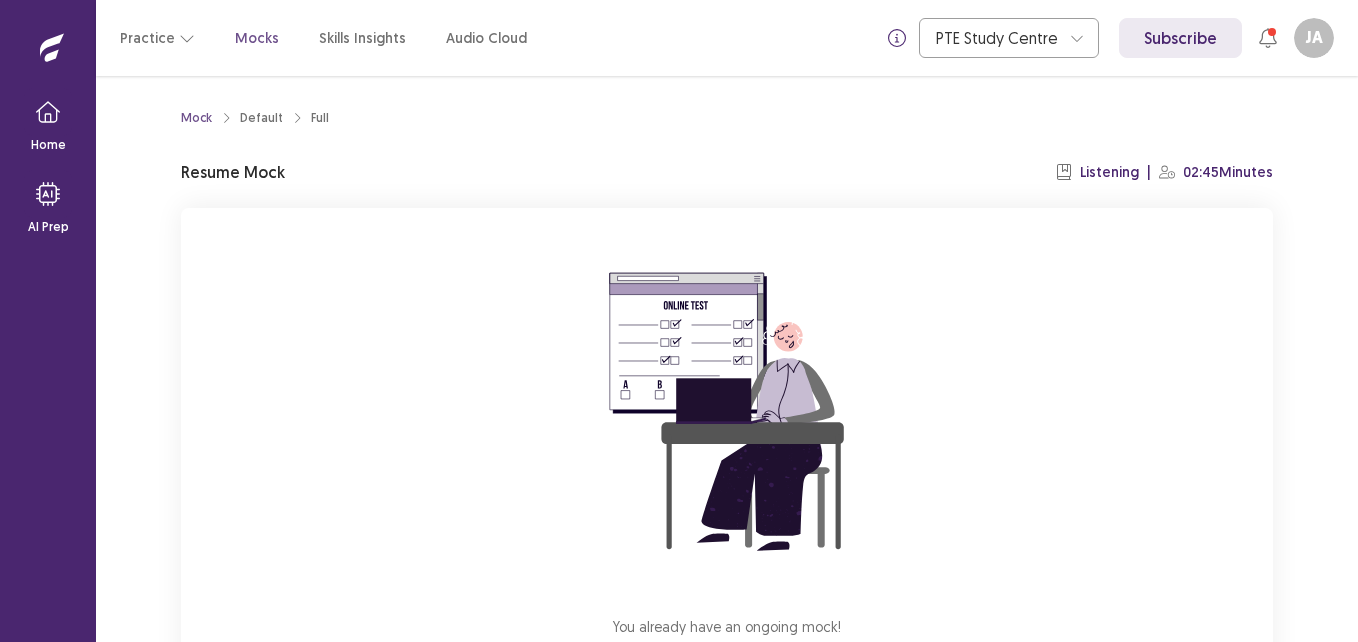 click on "You already have an ongoing mock!  You can either resume that or click reset to start a new mock. Reset Resume" at bounding box center [727, 475] 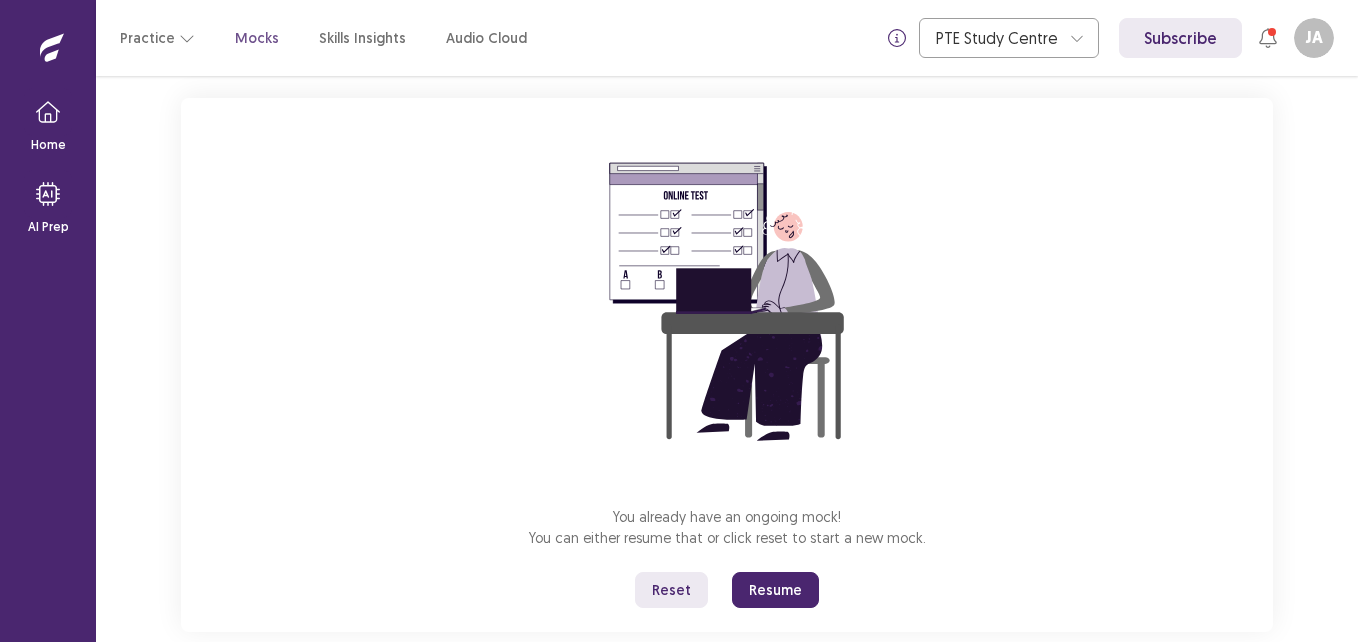 scroll, scrollTop: 148, scrollLeft: 0, axis: vertical 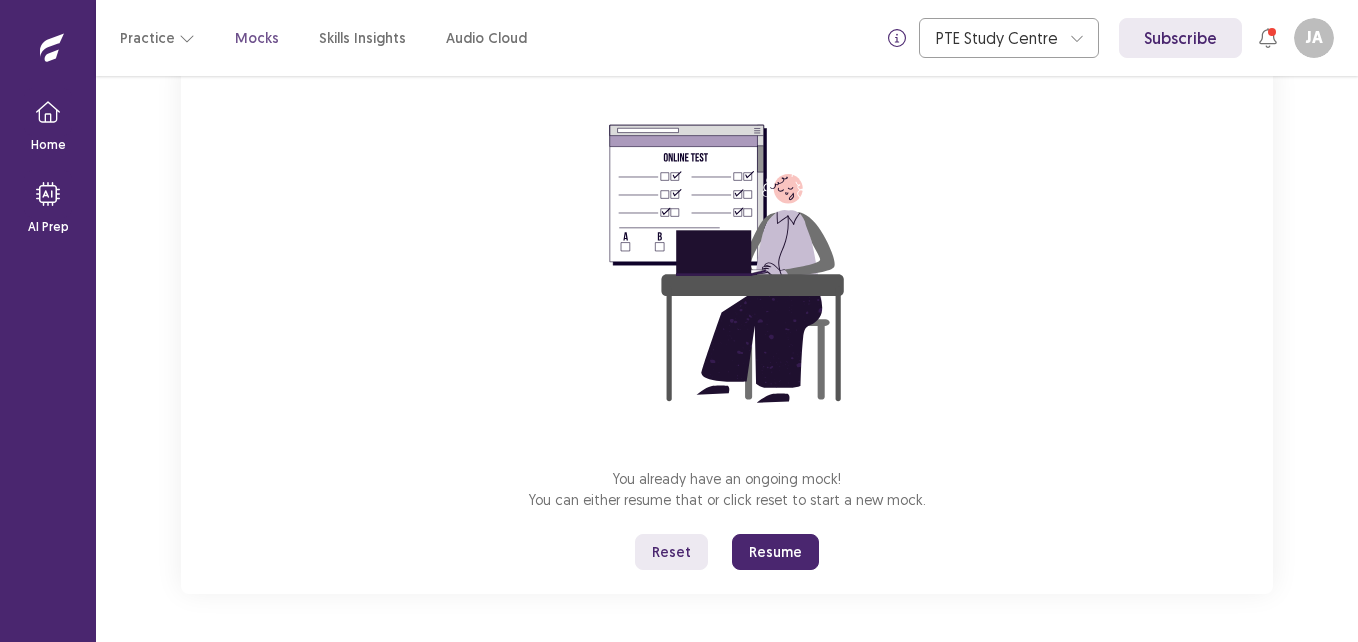 click on "Resume" at bounding box center [775, 552] 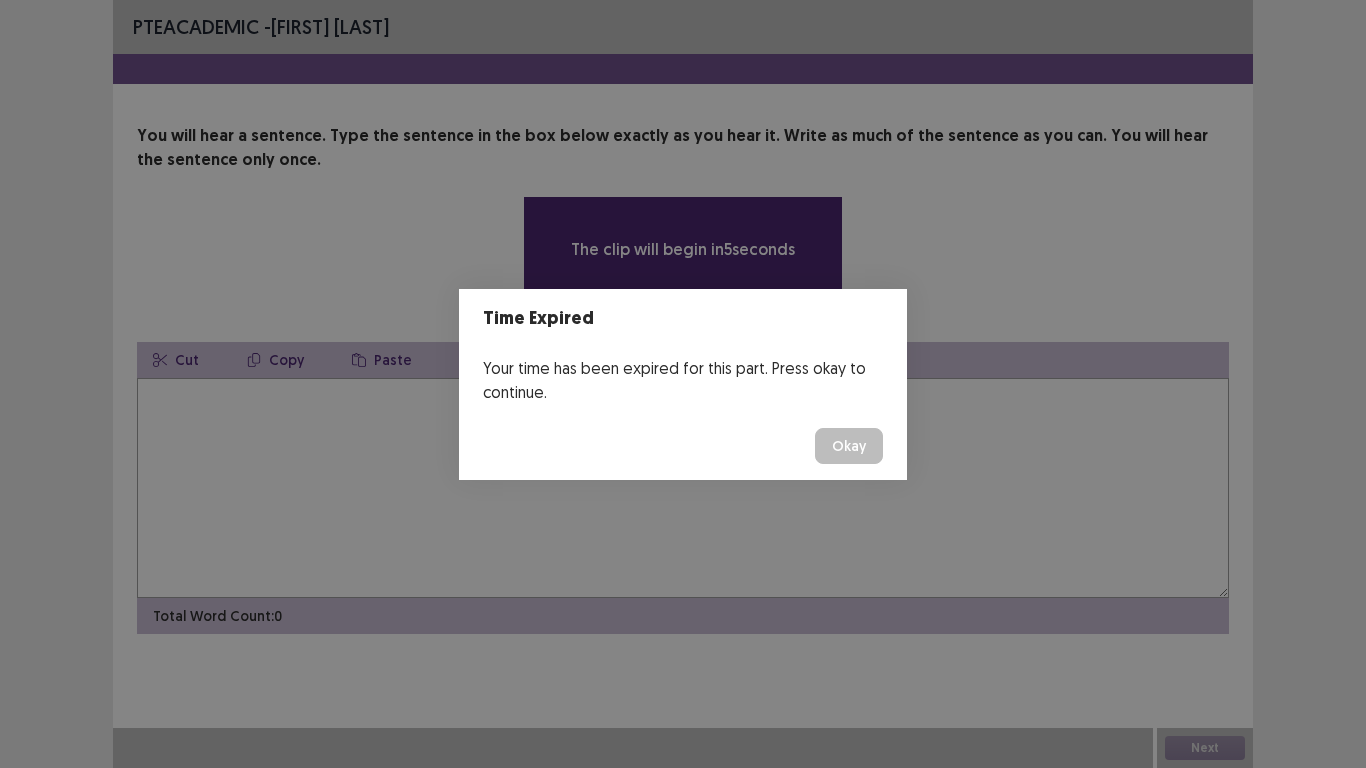 click on "Okay" at bounding box center (849, 446) 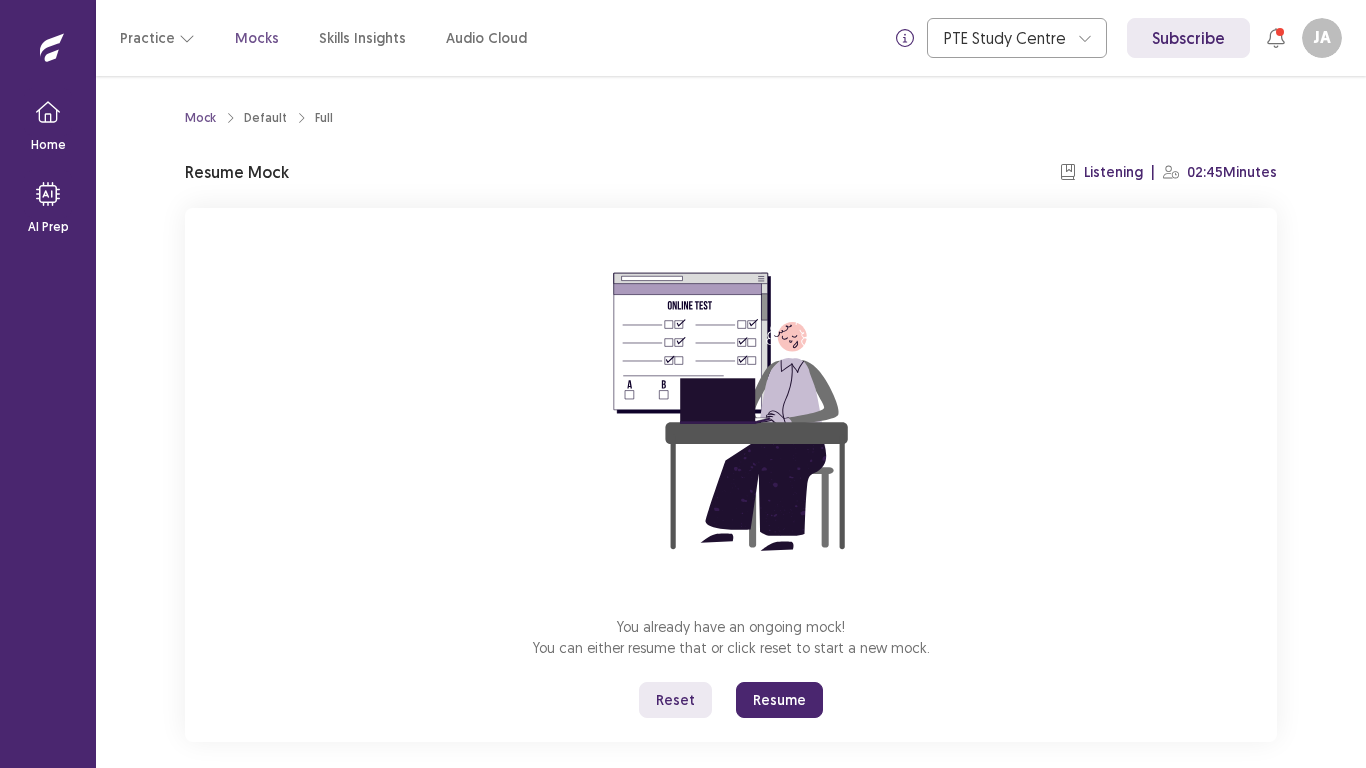 click on "Resume" at bounding box center [779, 700] 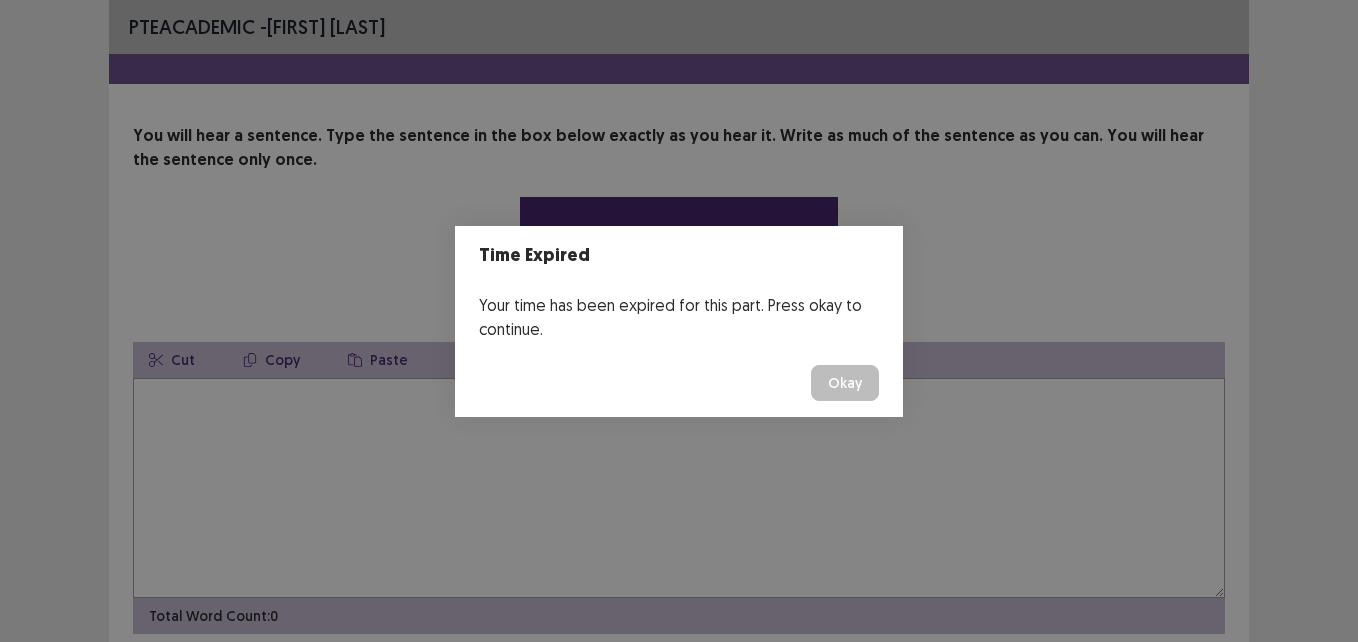 click on "Okay" at bounding box center (845, 383) 